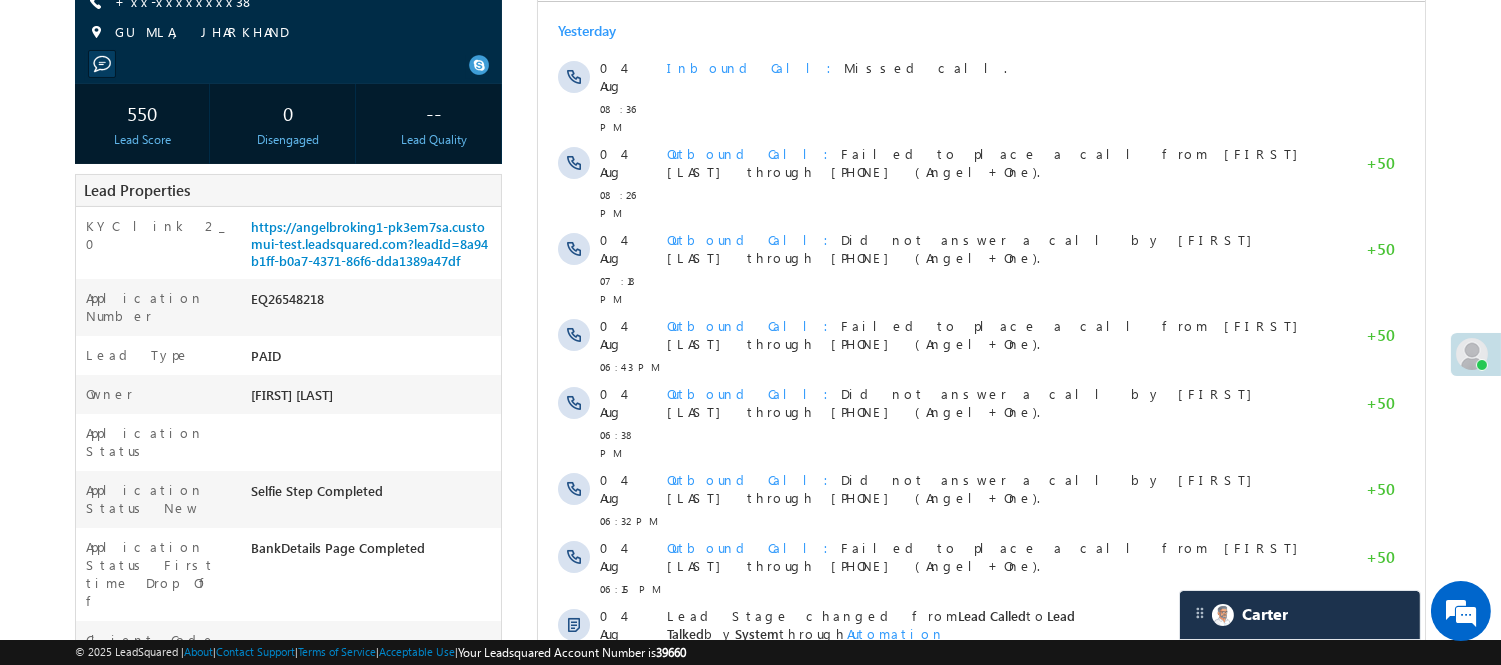 scroll, scrollTop: 0, scrollLeft: 0, axis: both 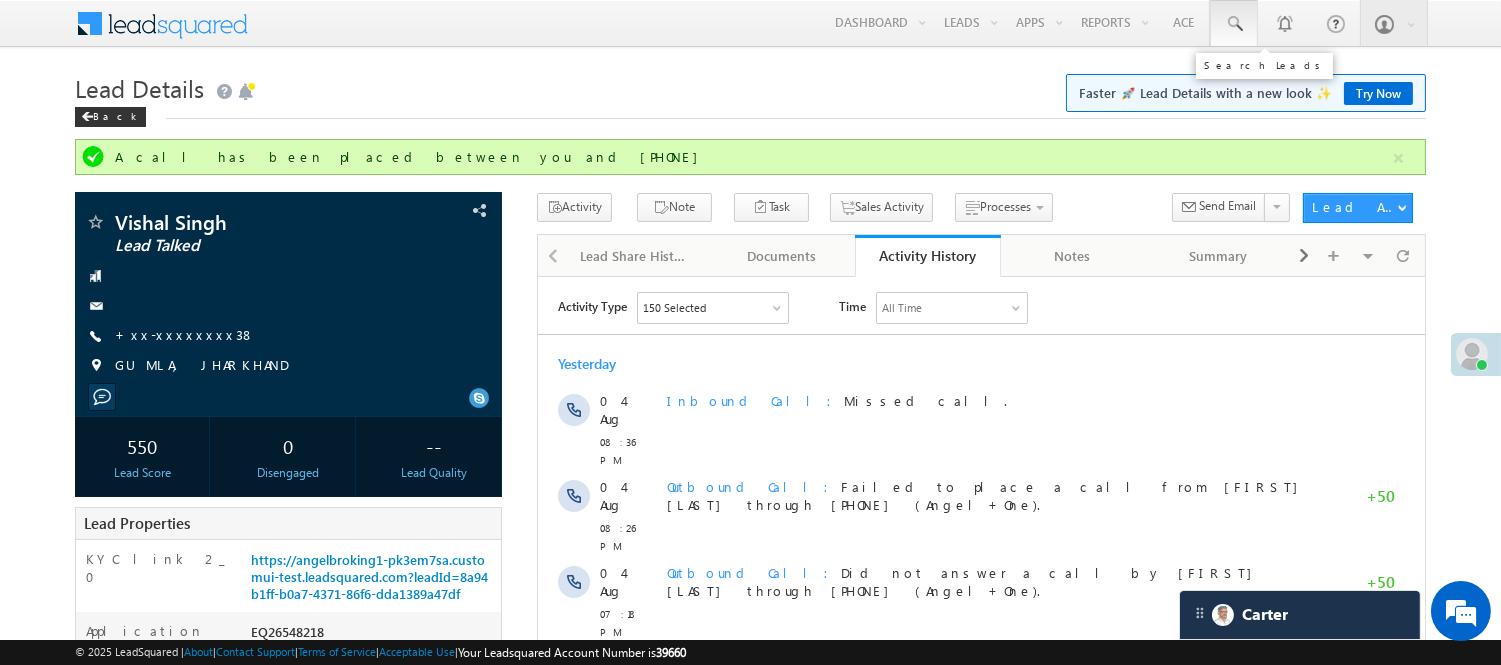 click at bounding box center (1234, 24) 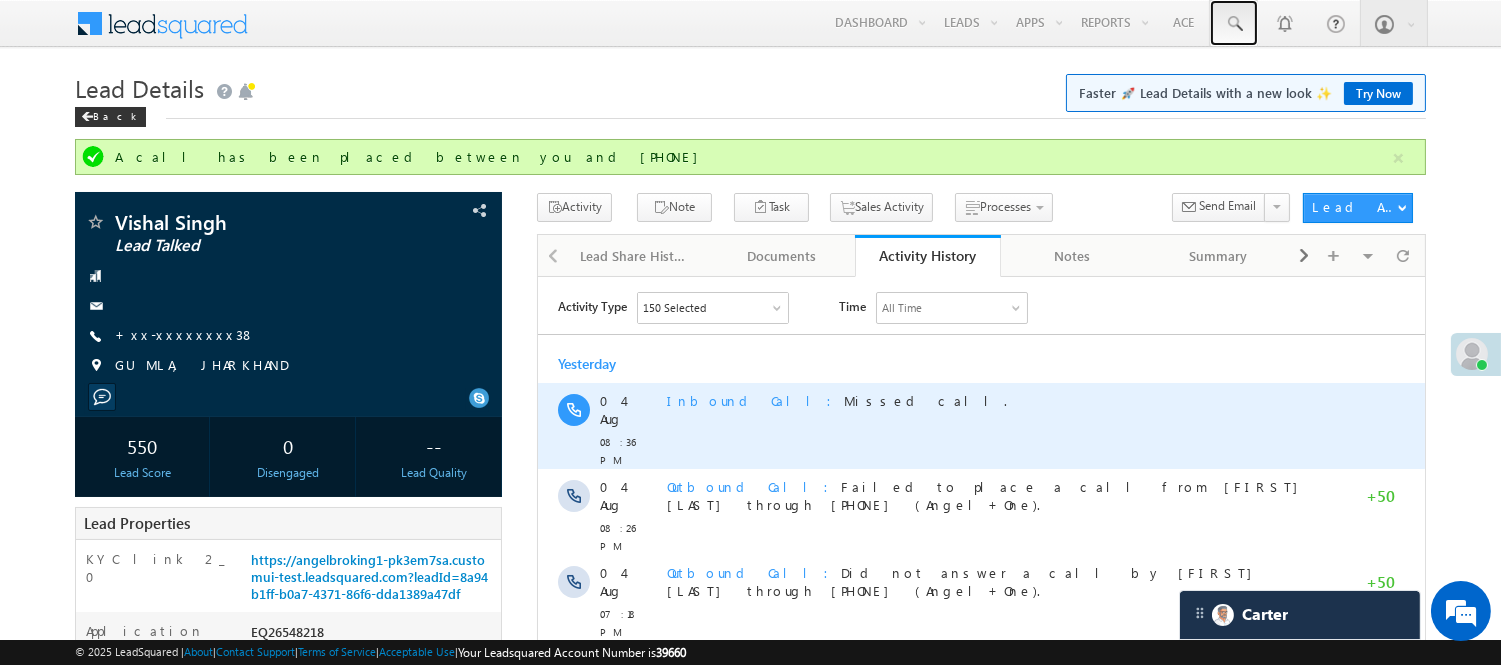 scroll, scrollTop: 335, scrollLeft: 0, axis: vertical 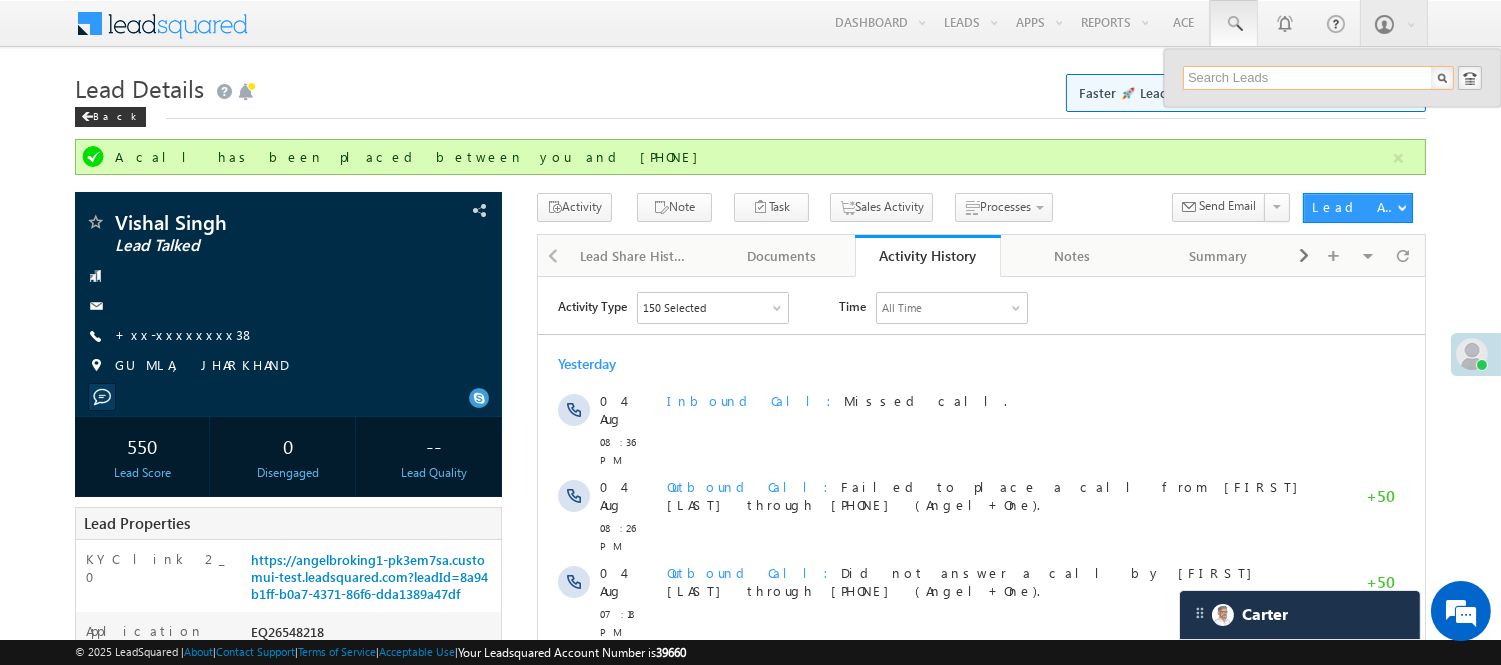 drag, startPoint x: 701, startPoint y: 129, endPoint x: 1240, endPoint y: 72, distance: 542.00555 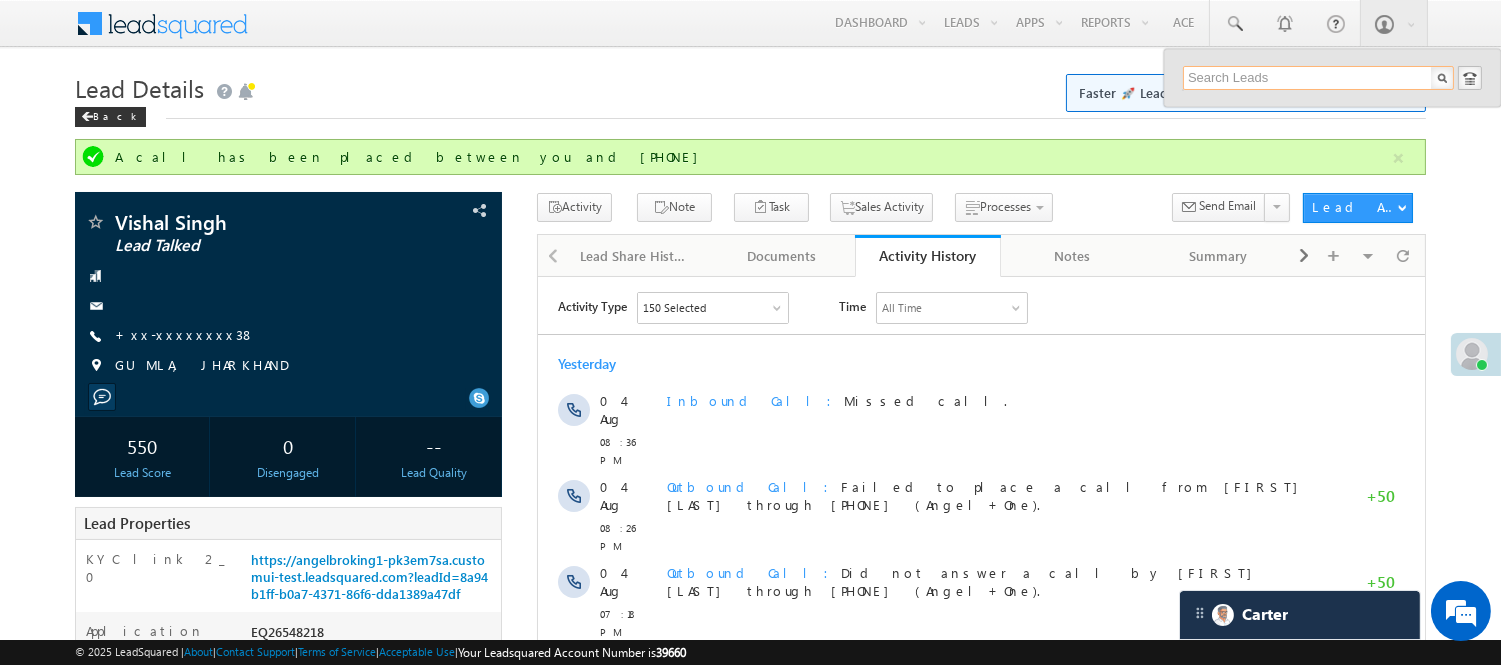 paste on "EQ17586477" 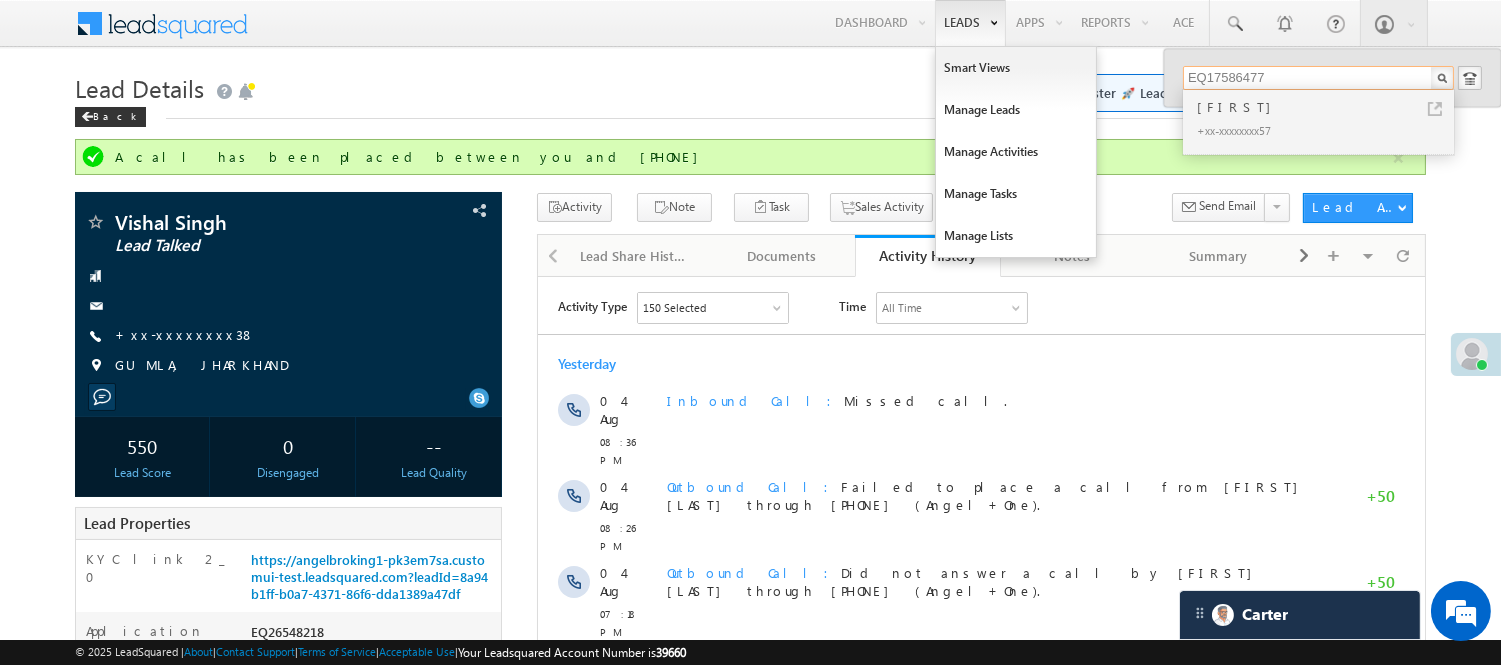 type on "EQ17586477" 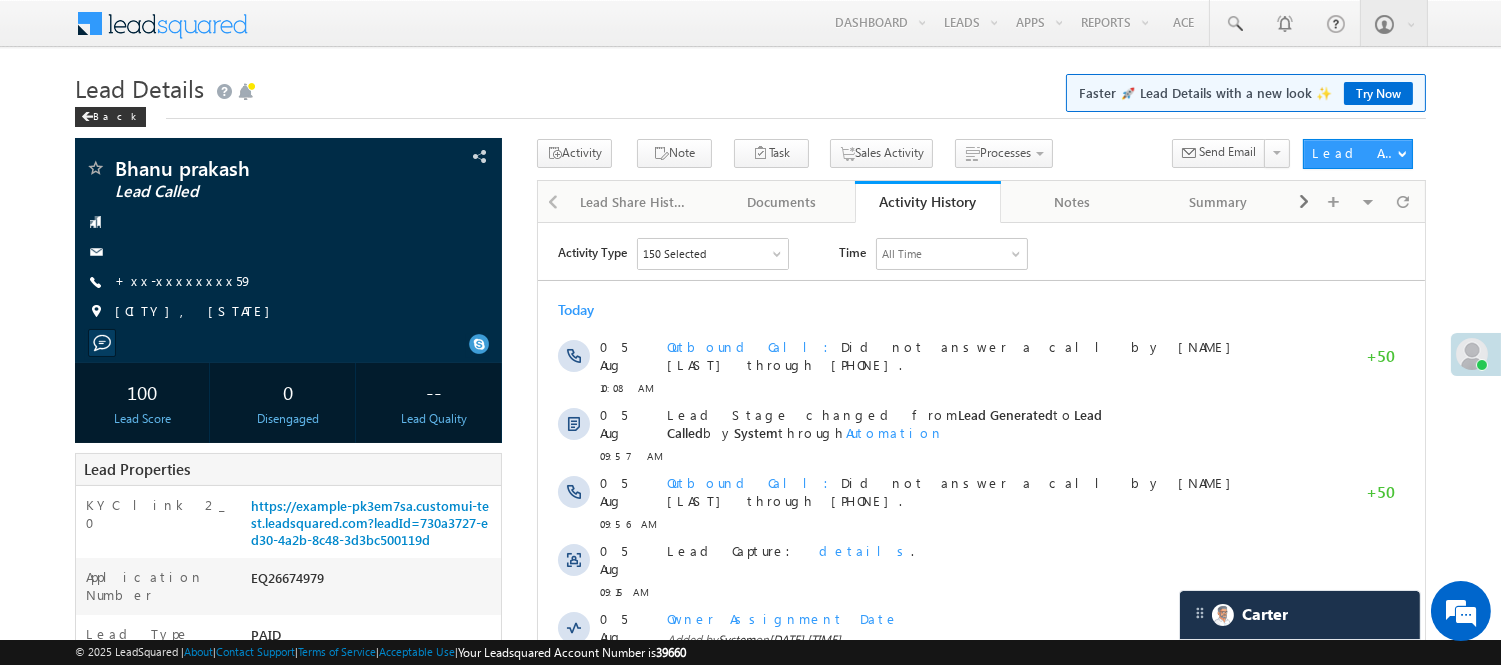 scroll, scrollTop: 0, scrollLeft: 0, axis: both 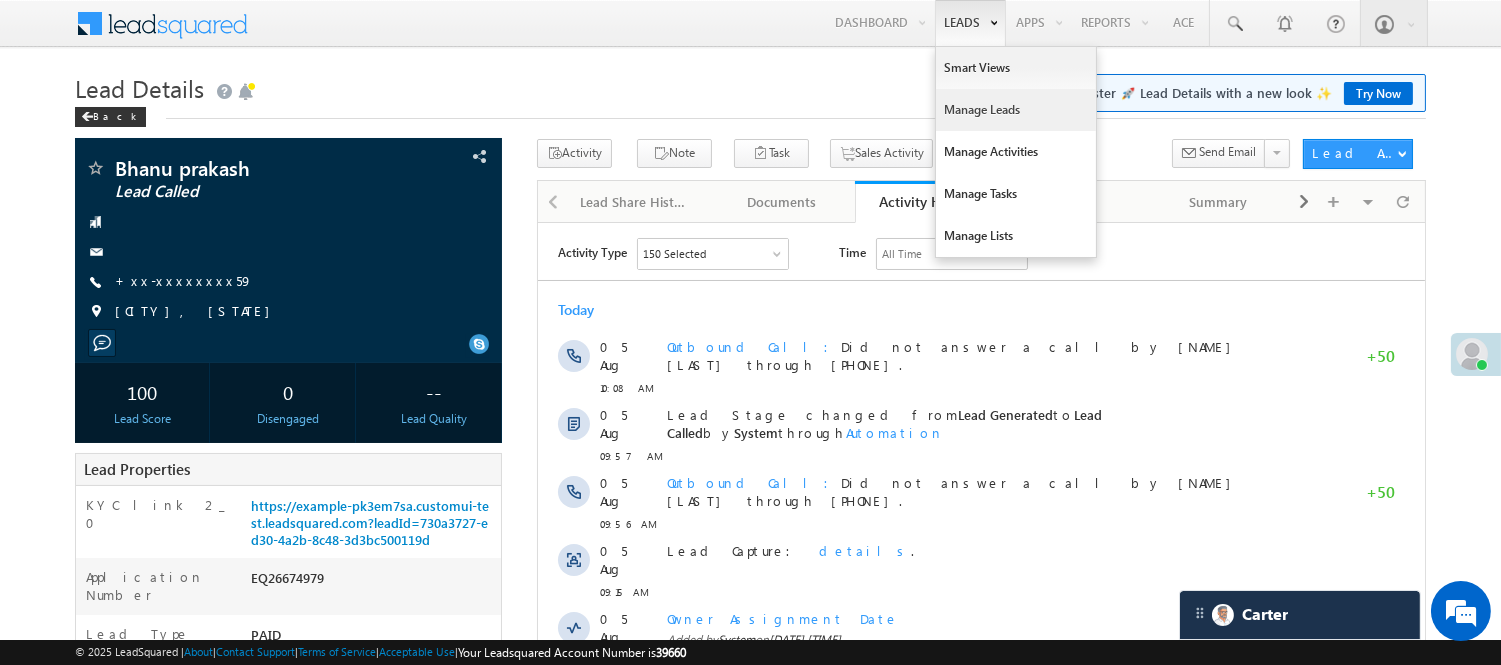 click on "Manage Leads" at bounding box center (1016, 110) 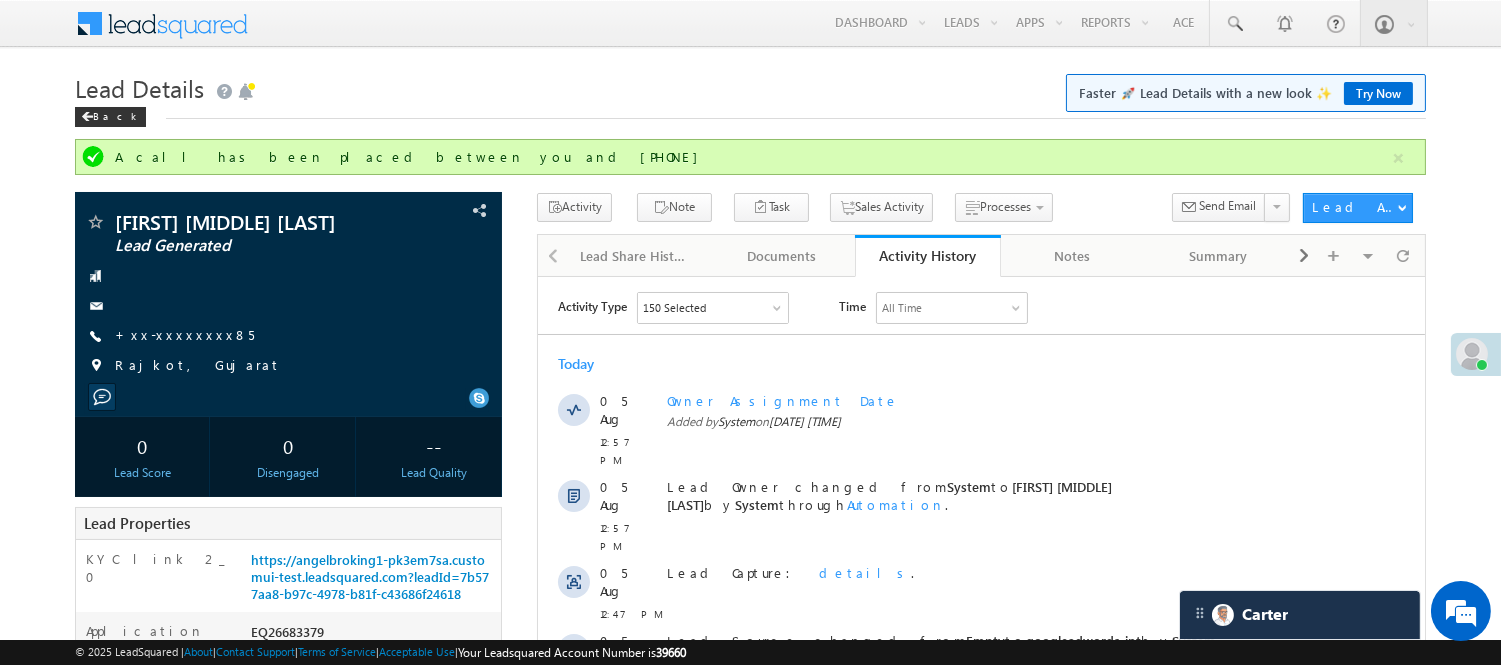 scroll, scrollTop: 0, scrollLeft: 0, axis: both 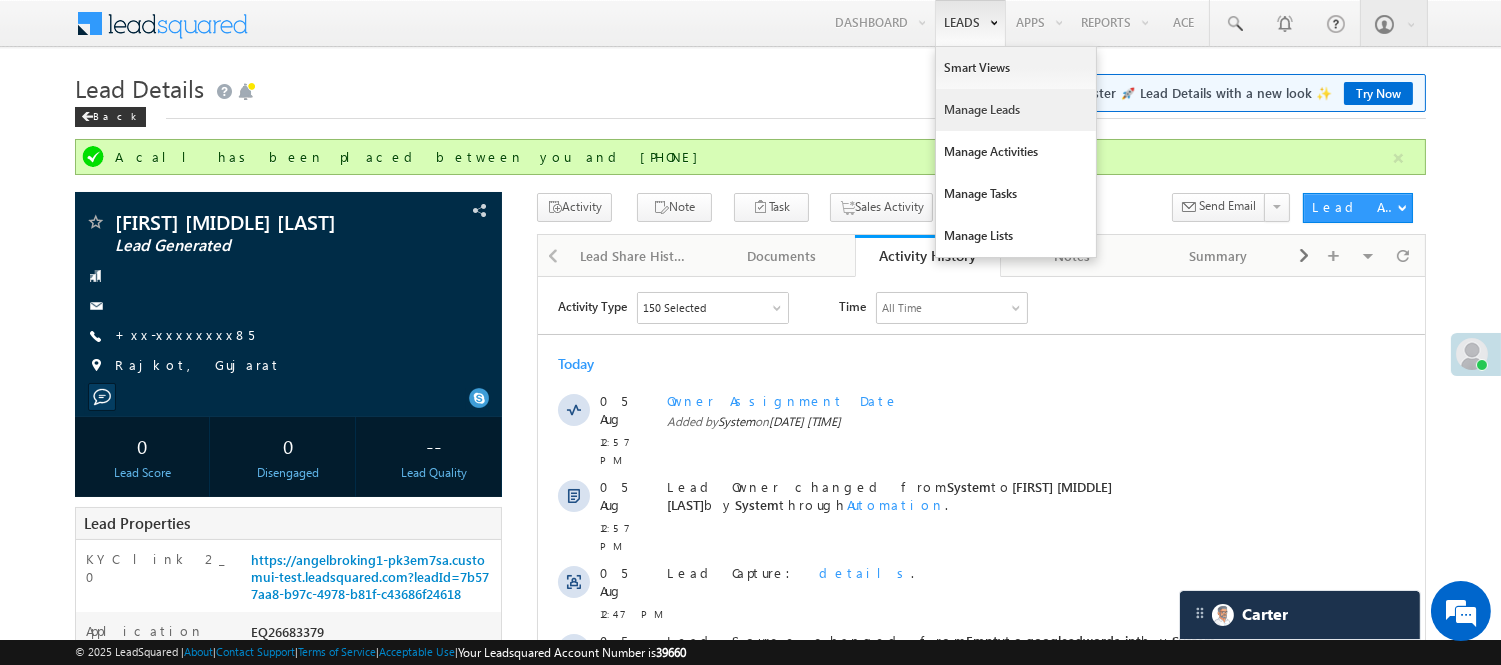 click on "Manage Leads" at bounding box center (1016, 110) 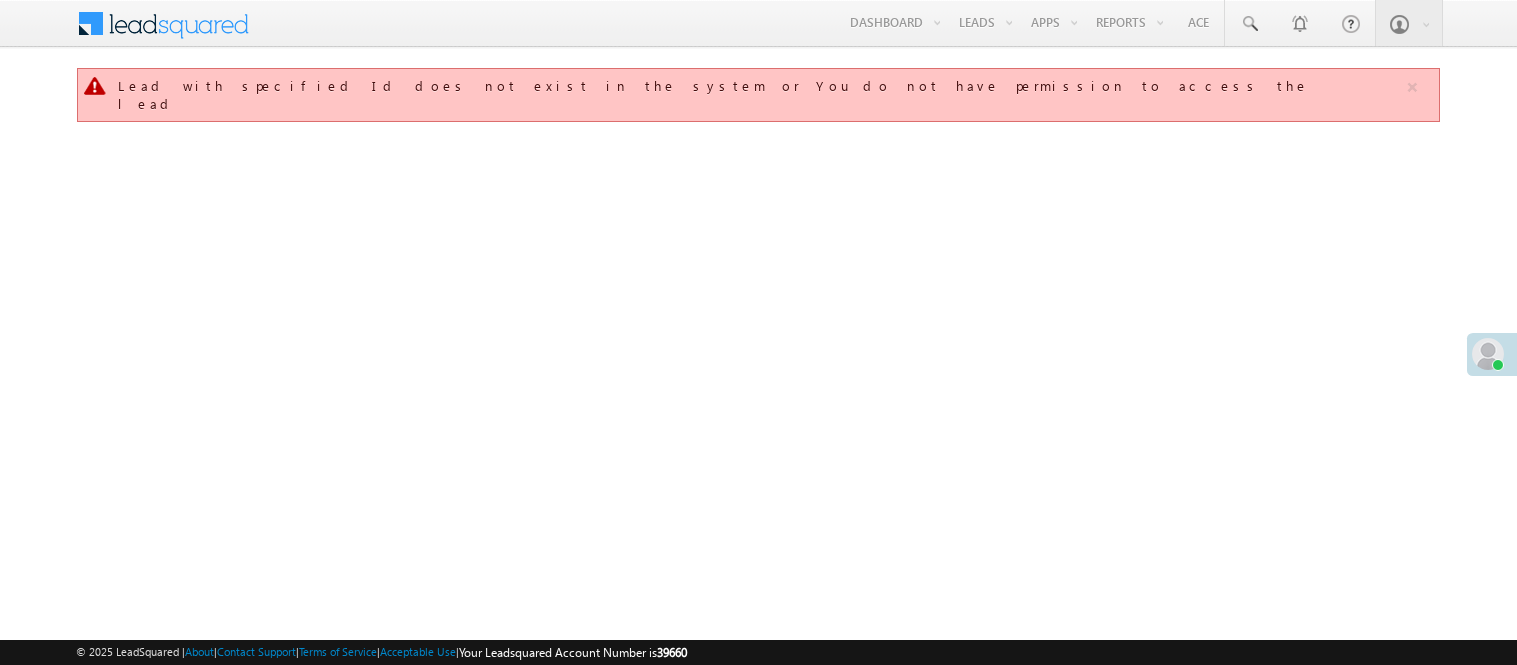 scroll, scrollTop: 0, scrollLeft: 0, axis: both 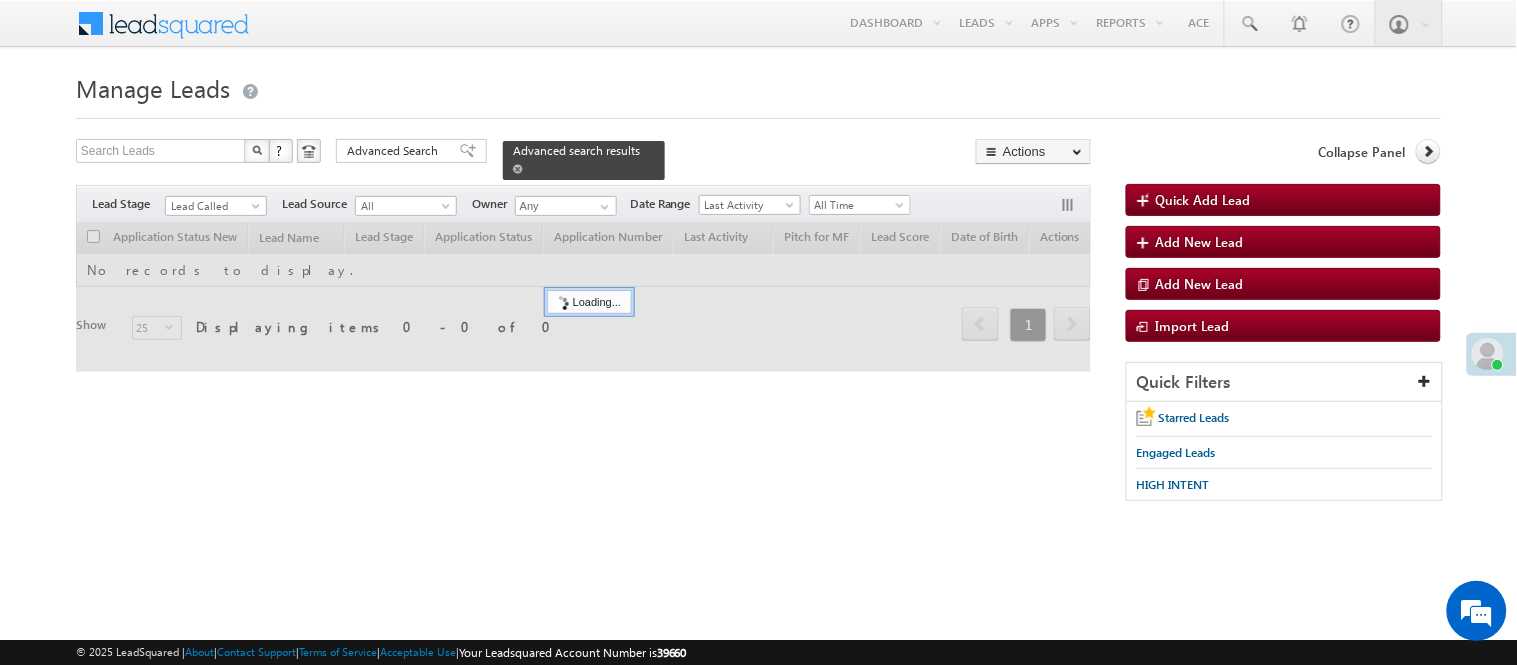 click at bounding box center [518, 169] 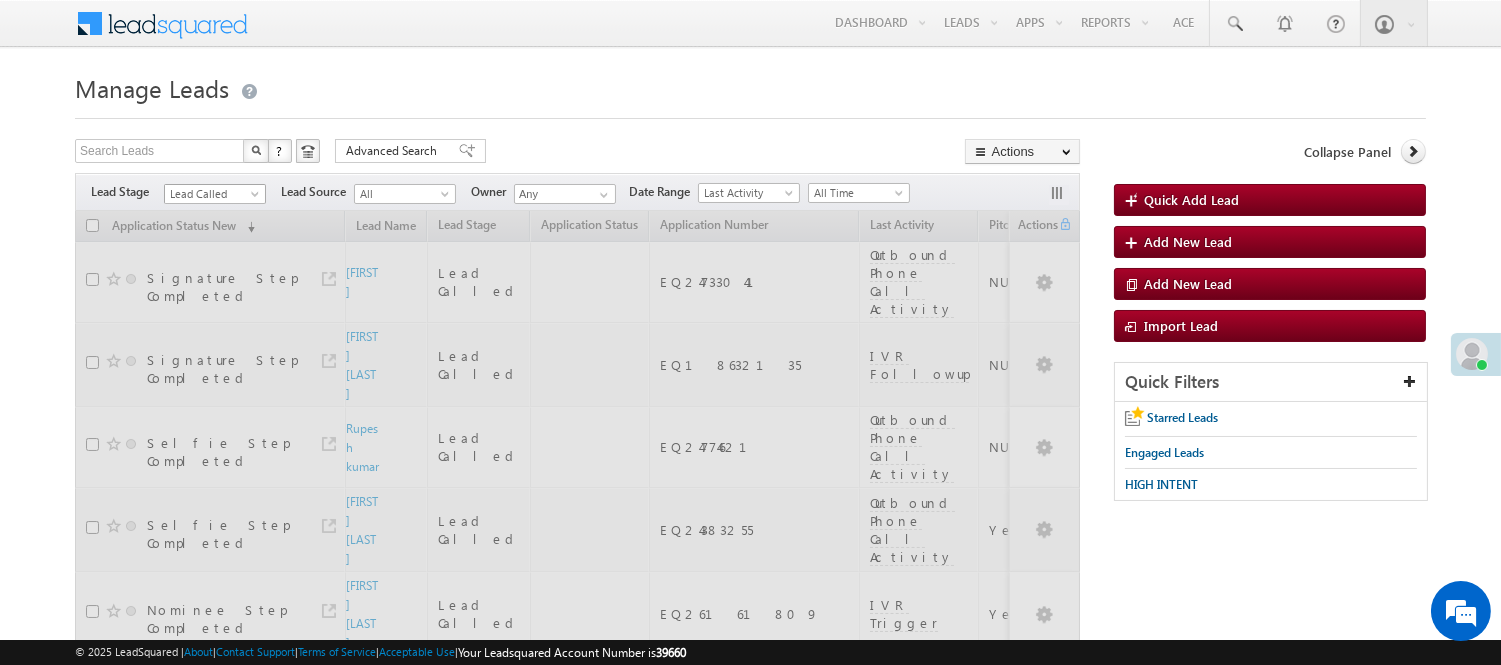 click on "Lead Called" at bounding box center [212, 194] 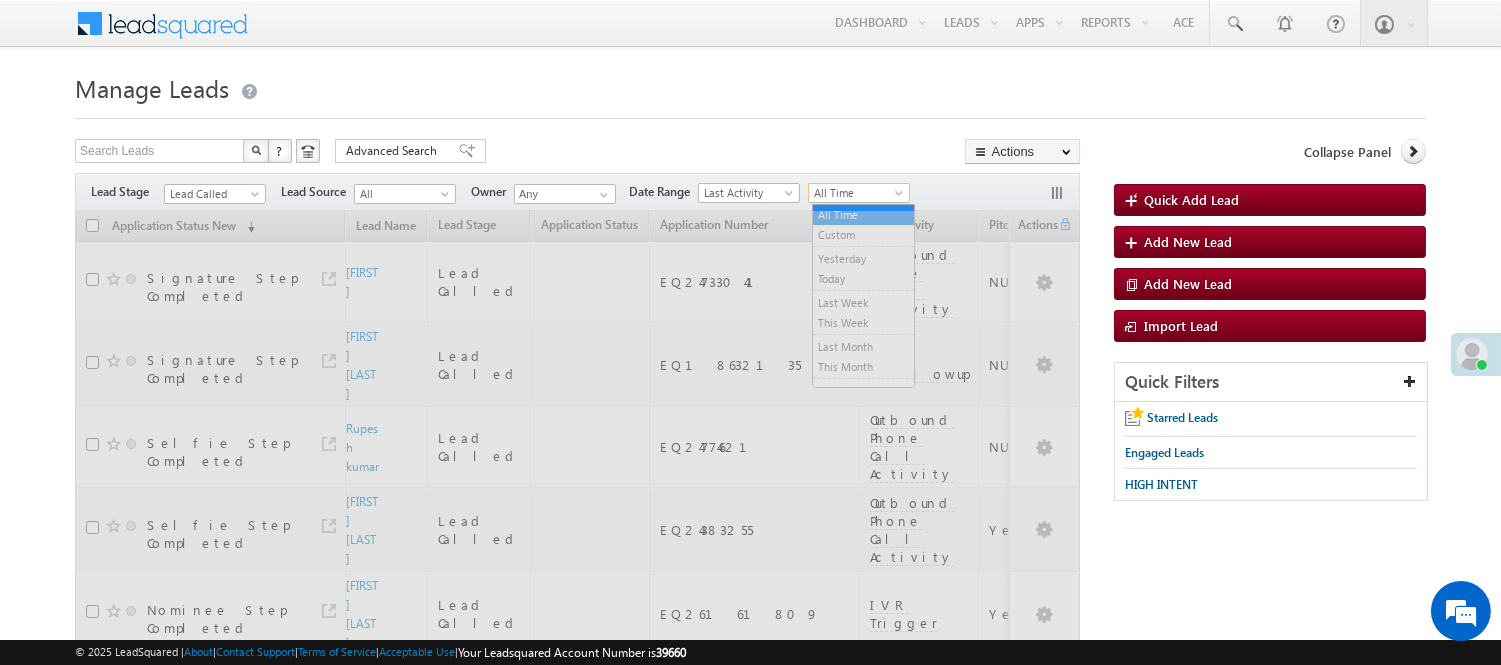 click on "All Time" at bounding box center (856, 193) 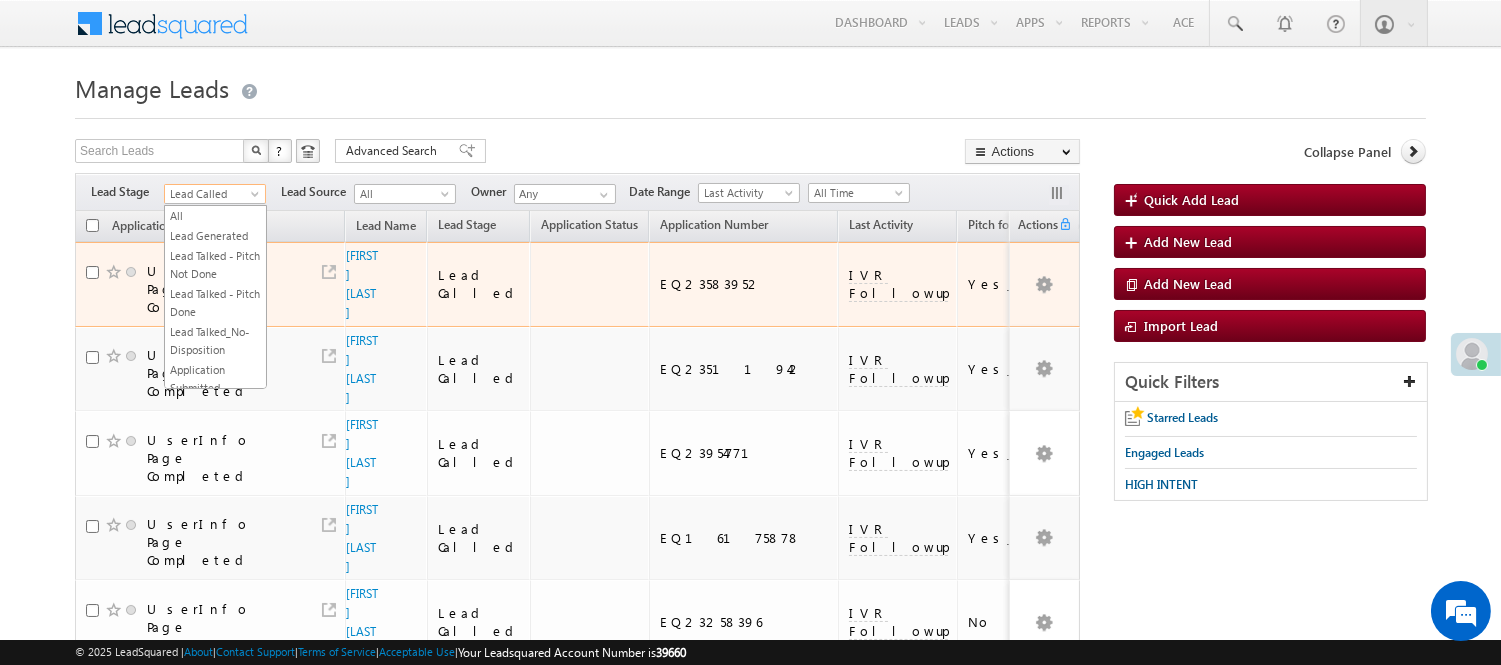 click on "All Time" at bounding box center [856, 193] 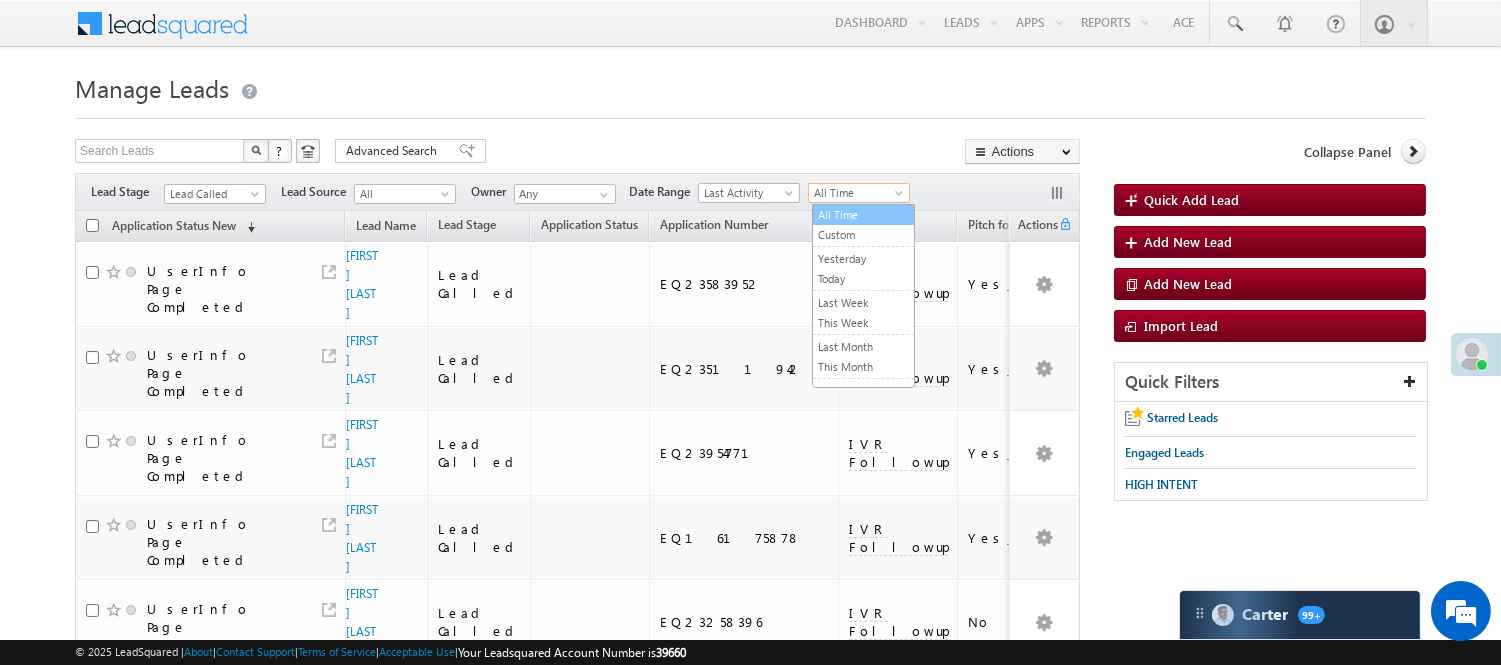 scroll, scrollTop: 0, scrollLeft: 0, axis: both 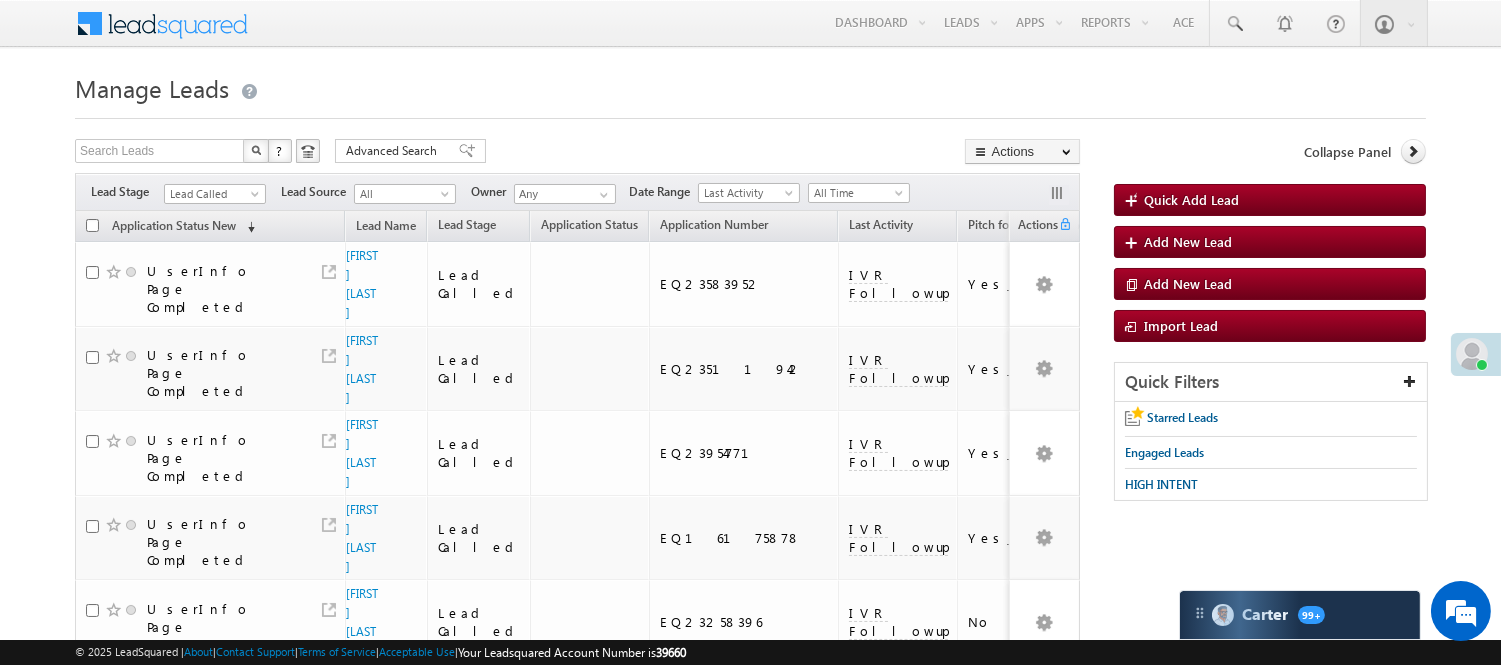 click on "Filters
Lead Stage
All Lead Generated Lead Talked - Pitch Not Done Lead Talked - Pitch Done Lead Talked_No-Disposition Application Submitted Payment Done Application Resubmitted Under Objection Lead Called Lead Talked Not Interested FnO Lead Called FnO Lead Talked FnO submitted FnO Not Interested FnO Approved FnO Rejected FnO Lead Generated Code Generated CG NI Lead Called
Lead Source
All All
Owner Any Any Go" at bounding box center [577, 192] 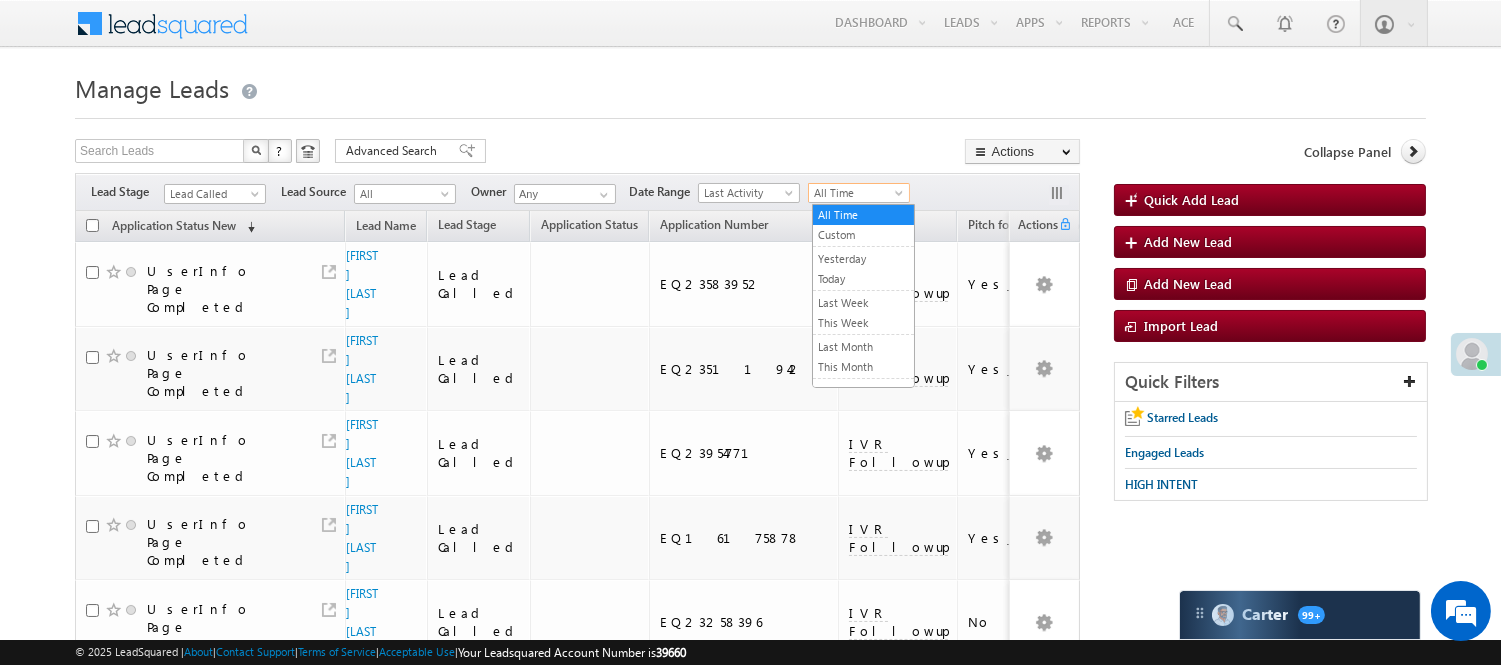 click on "All Time" at bounding box center (856, 193) 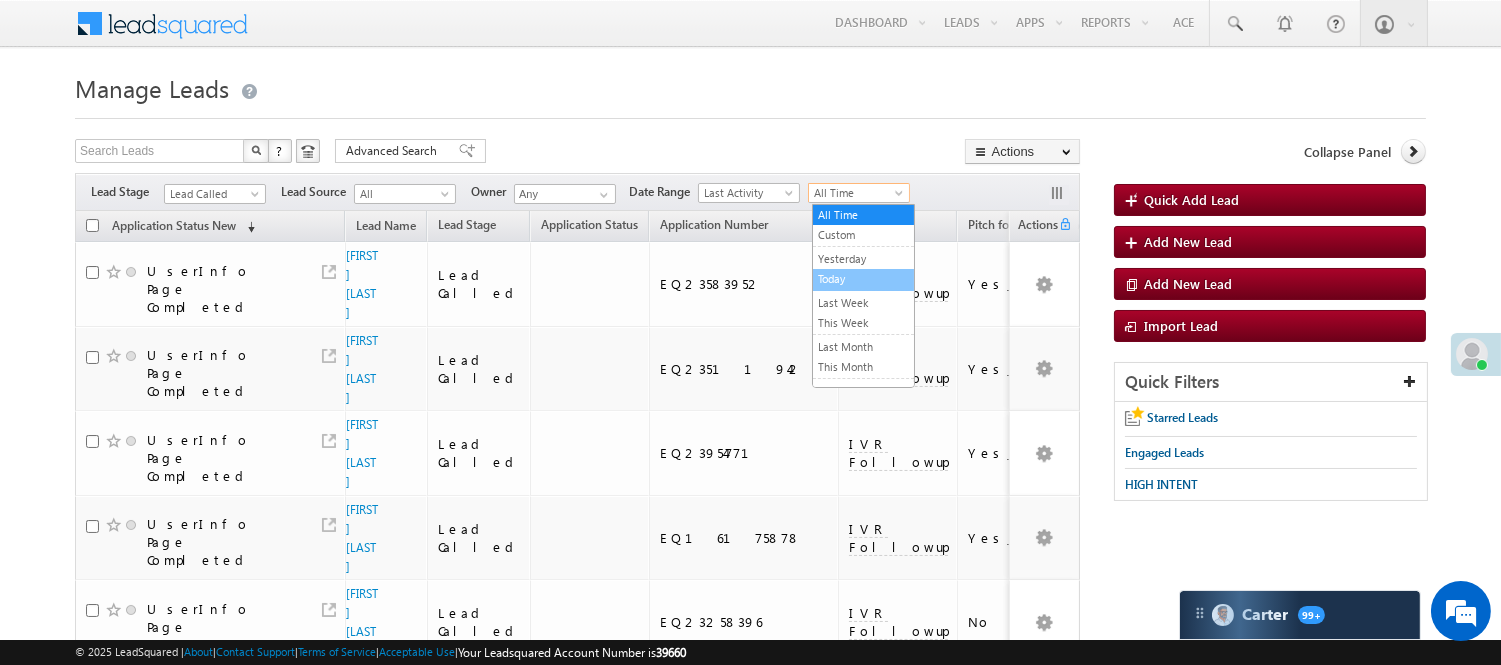 click on "Today" at bounding box center (863, 279) 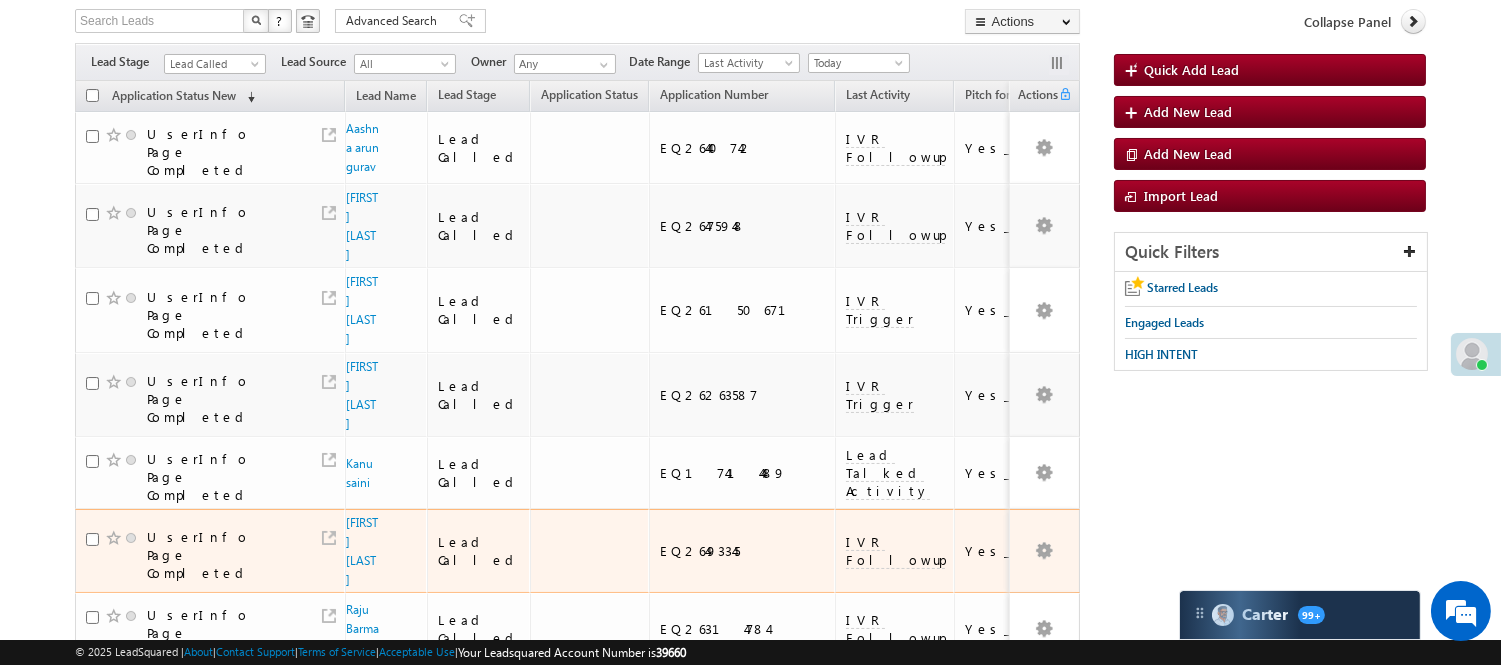 scroll, scrollTop: 0, scrollLeft: 0, axis: both 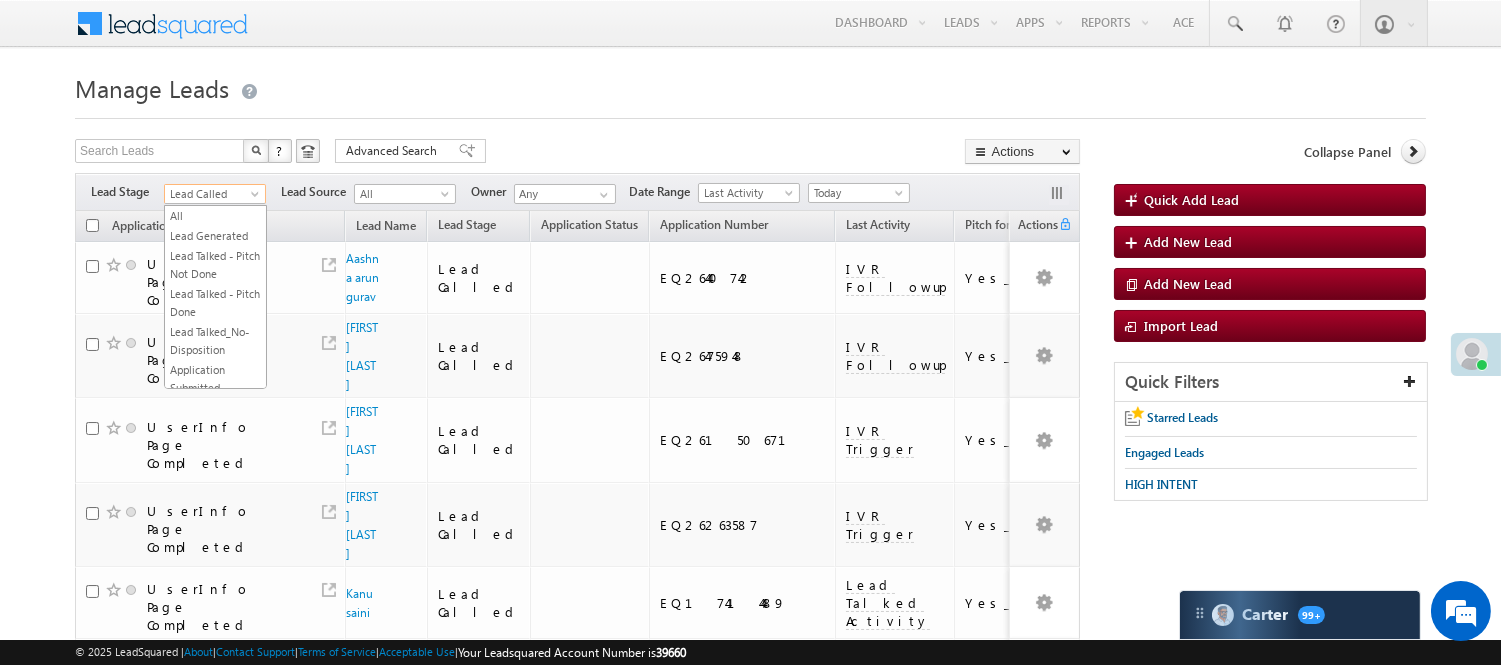 click on "Lead Called" at bounding box center (212, 194) 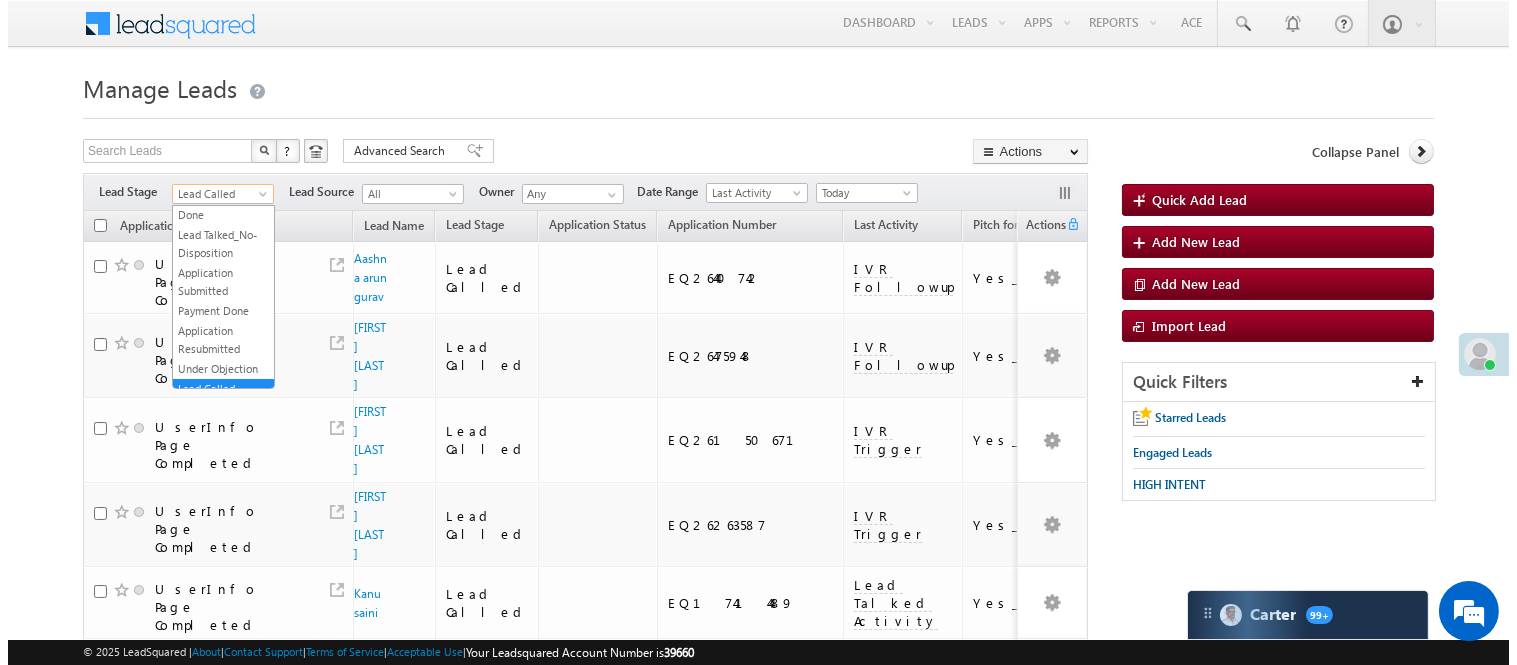 scroll, scrollTop: 0, scrollLeft: 0, axis: both 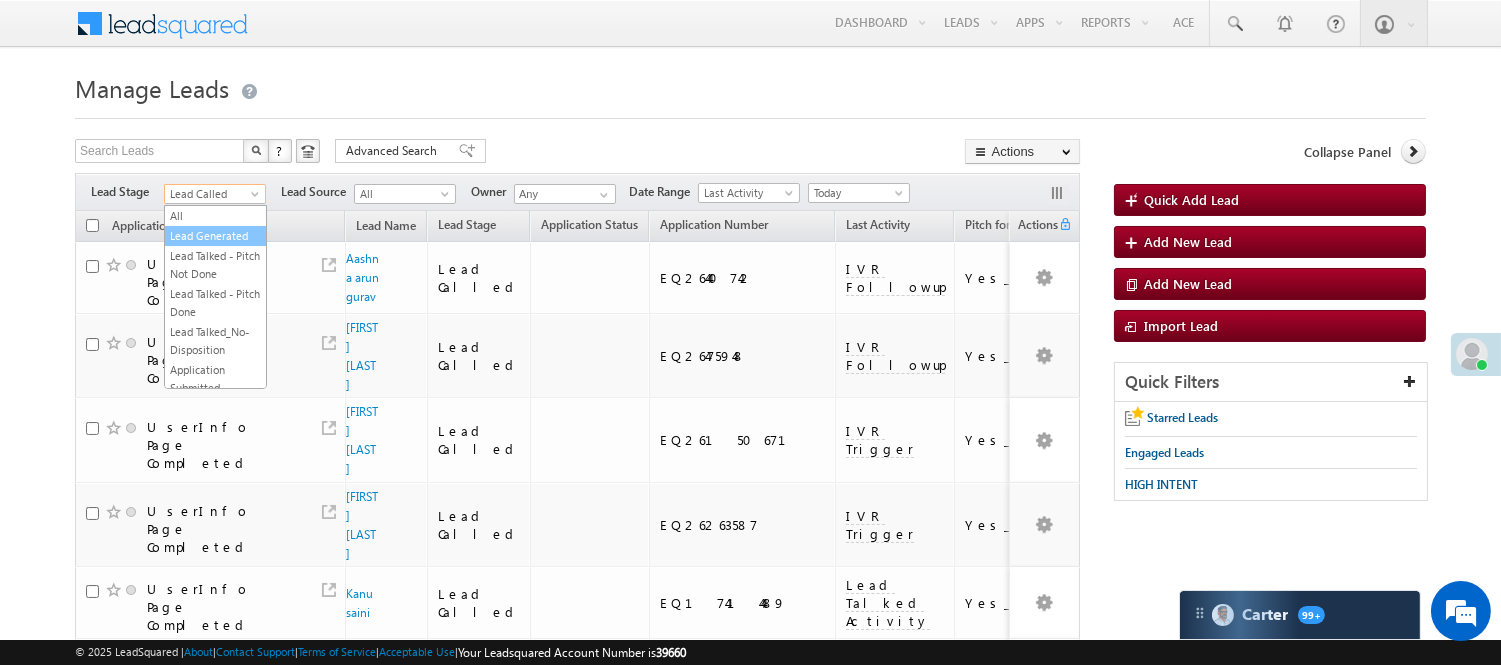 drag, startPoint x: 237, startPoint y: 212, endPoint x: 224, endPoint y: 237, distance: 28.178005 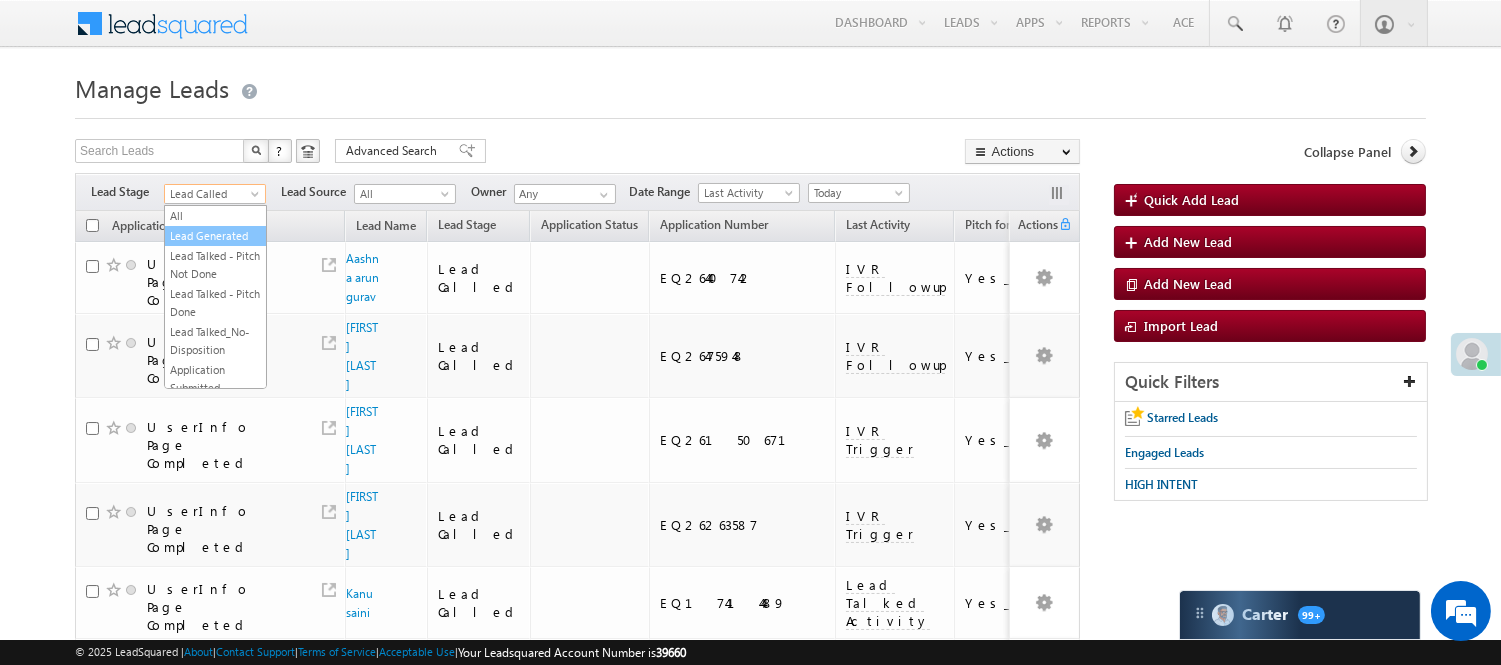 click on "All Lead Generated Lead Talked - Pitch Not Done Lead Talked - Pitch Done Lead Talked_No-Disposition Application Submitted Payment Done Application Resubmitted Under Objection Lead Called Lead Talked Not Interested FnO Lead Called FnO Lead Talked FnO submitted FnO Not Interested FnO Approved FnO Rejected FnO Lead Generated Code Generated CG NI" at bounding box center [215, 297] 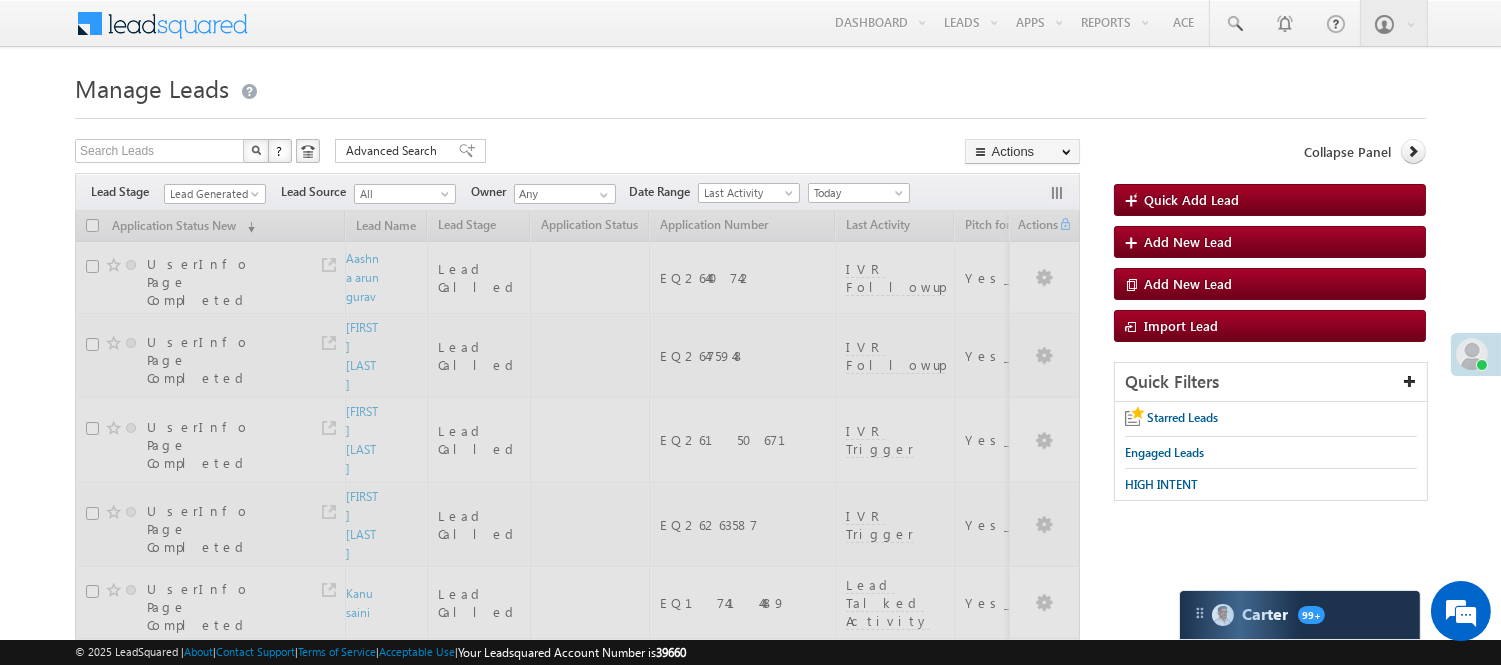 click on "Manage Leads" at bounding box center (750, 86) 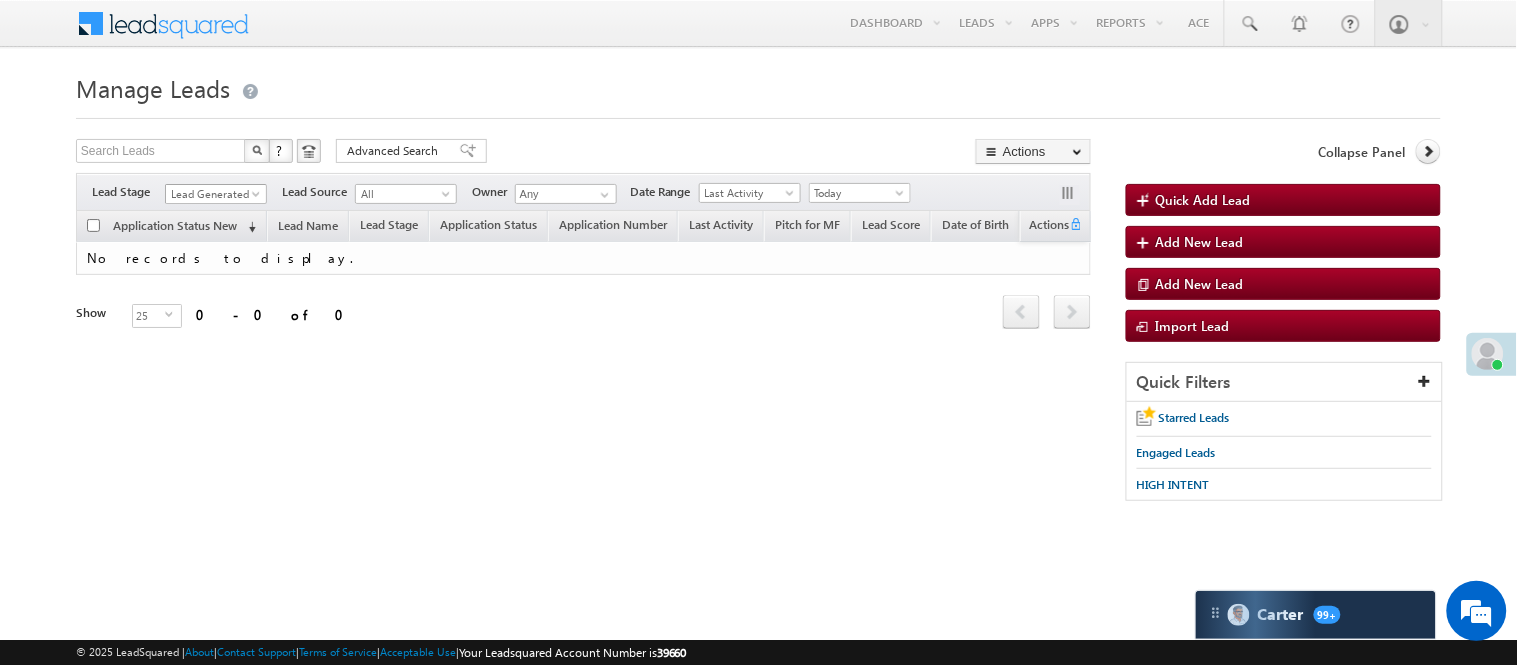 click on "Lead Generated" at bounding box center [213, 194] 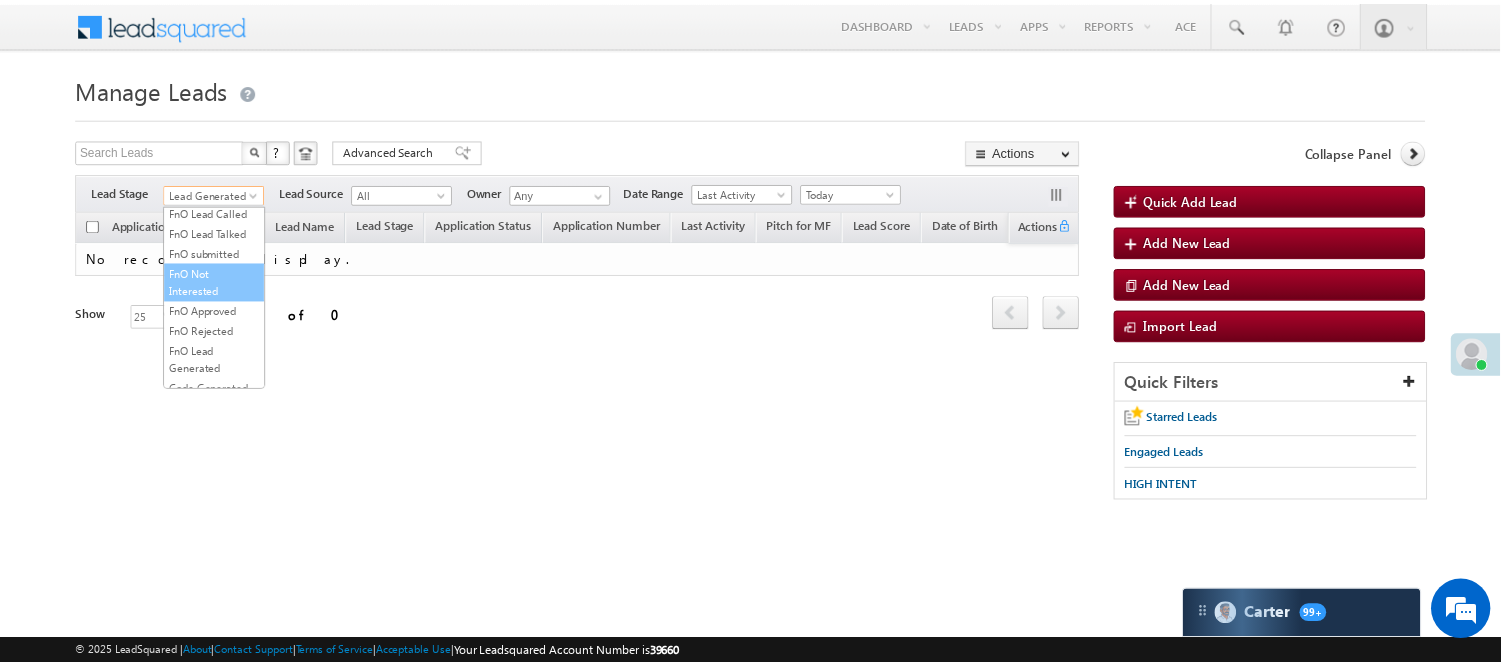 scroll, scrollTop: 496, scrollLeft: 0, axis: vertical 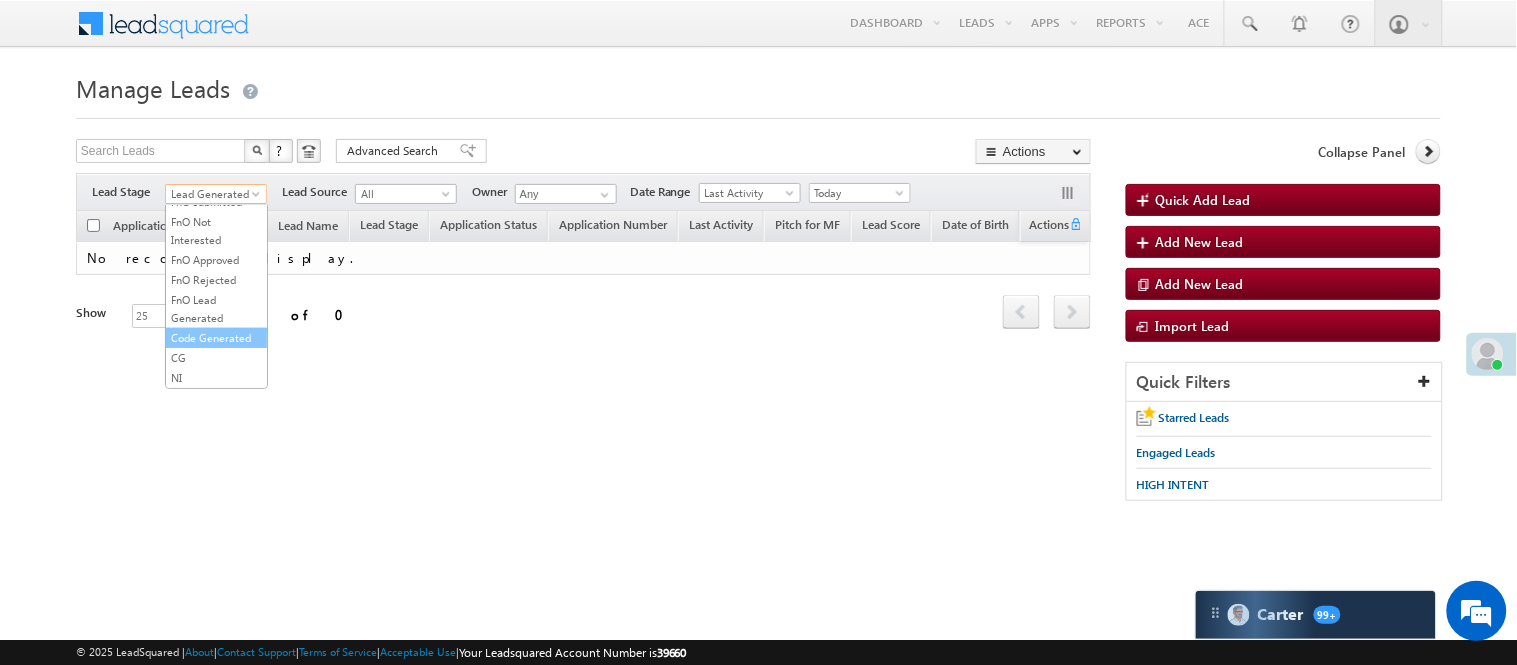 click on "Code Generated" at bounding box center (216, 338) 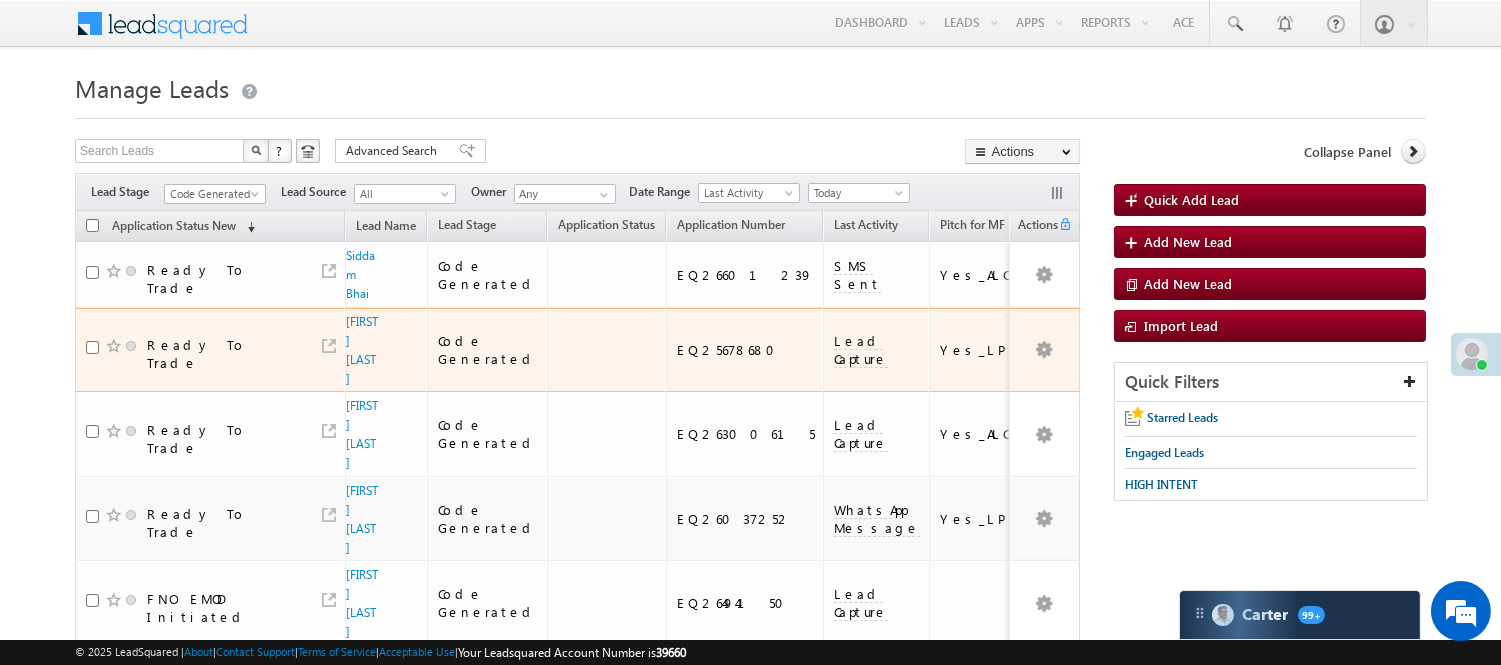 scroll, scrollTop: 112, scrollLeft: 0, axis: vertical 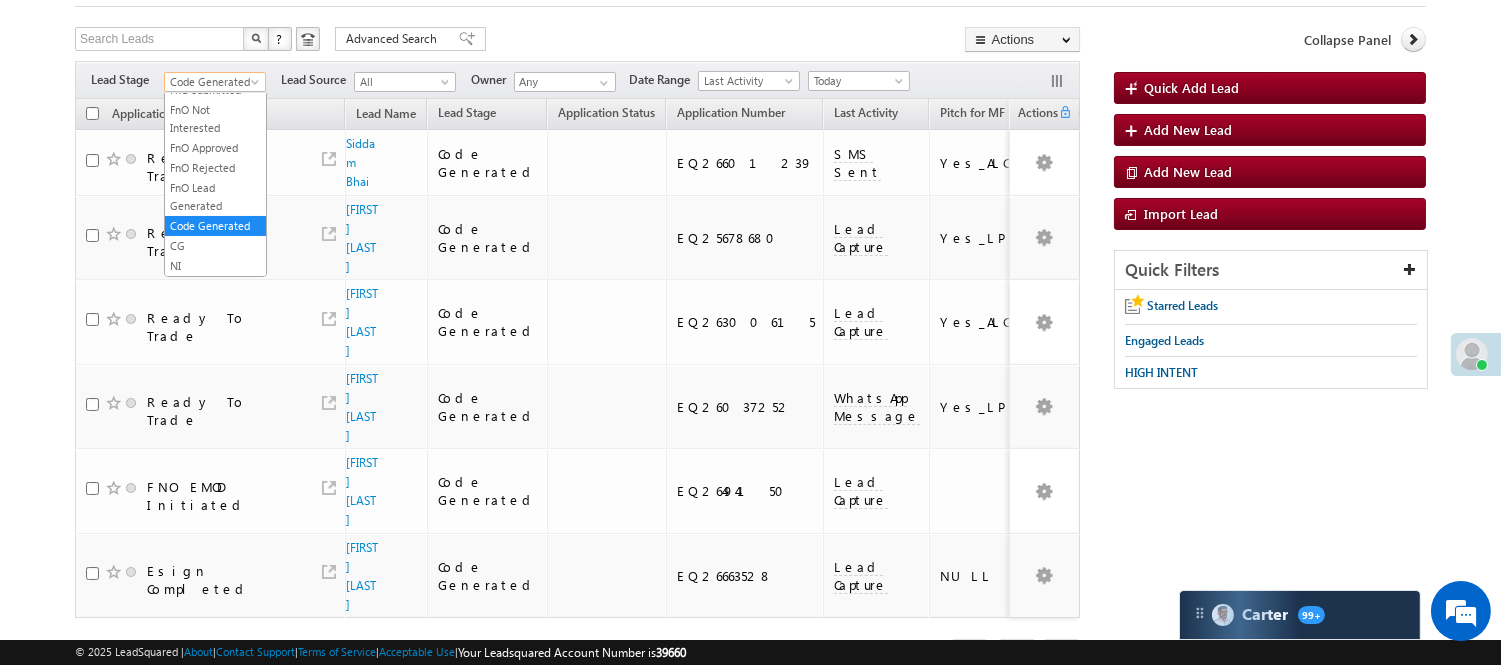 click on "Code Generated" at bounding box center (212, 82) 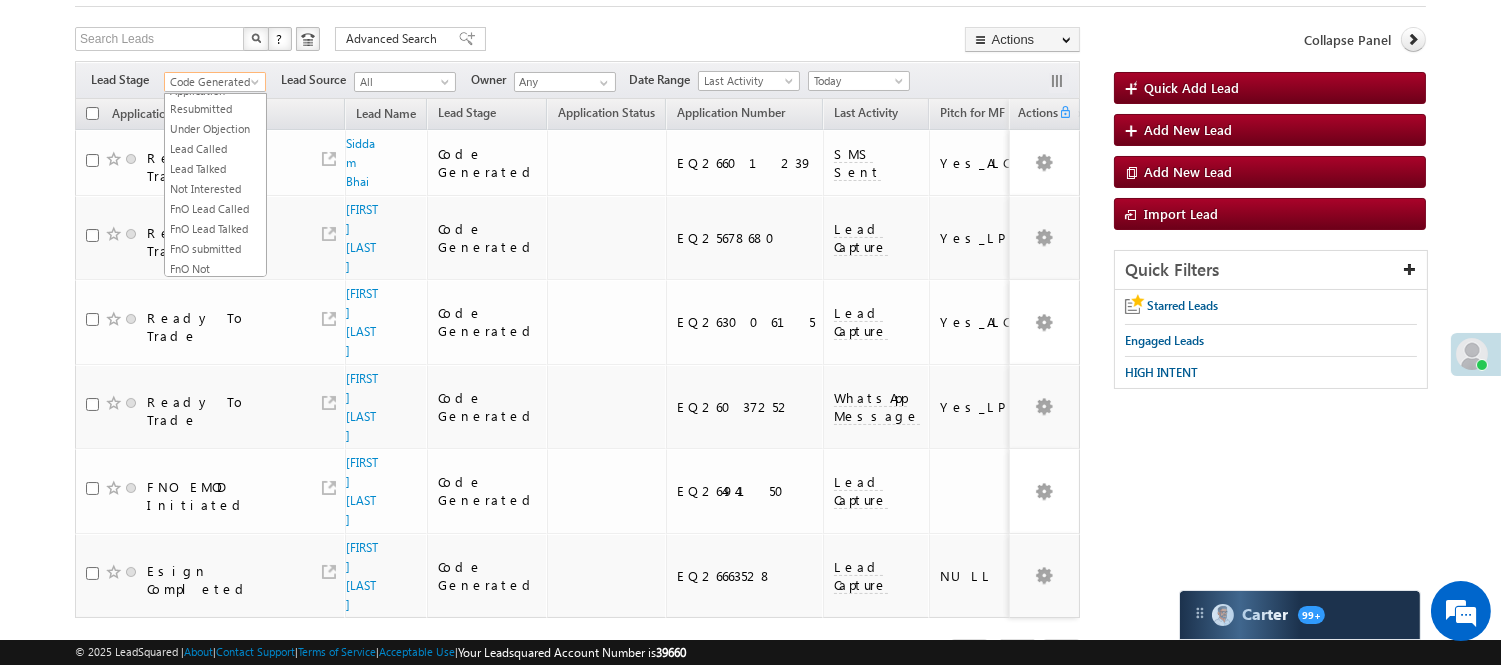 scroll, scrollTop: 0, scrollLeft: 0, axis: both 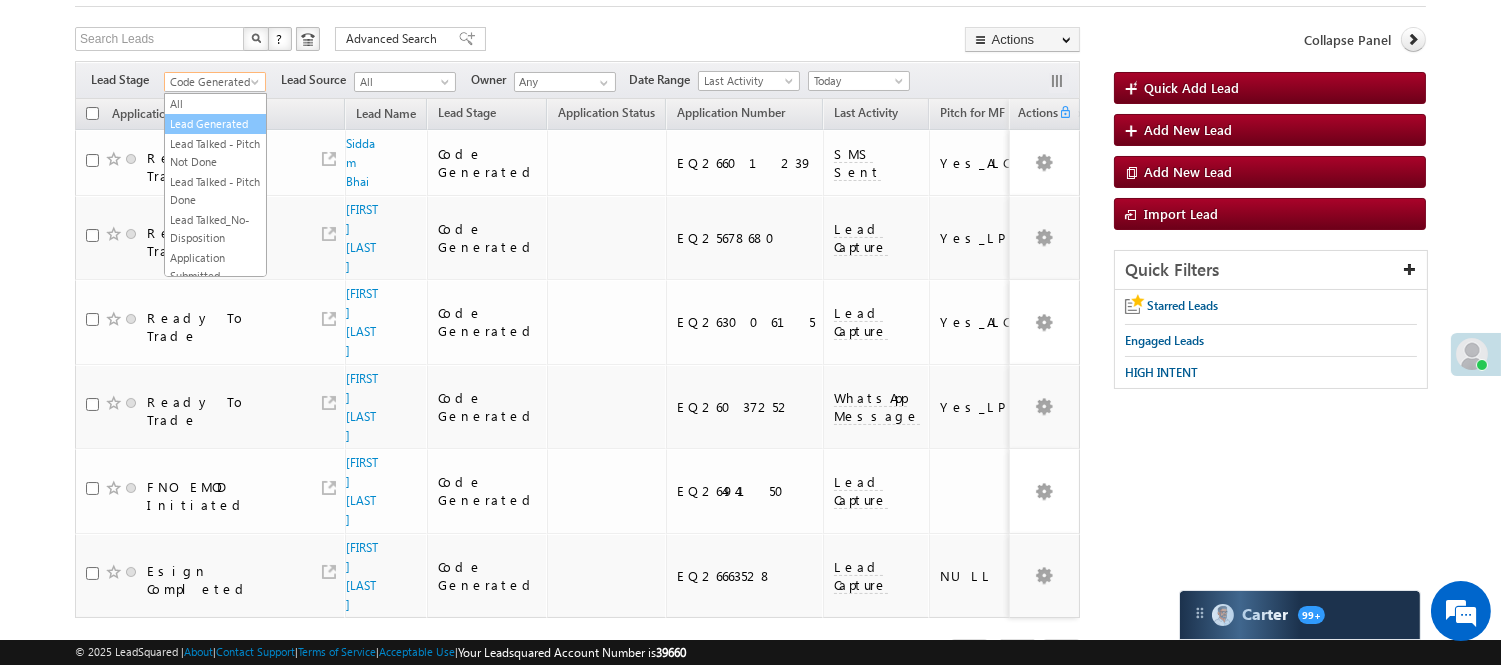 click on "Lead Generated" at bounding box center [215, 124] 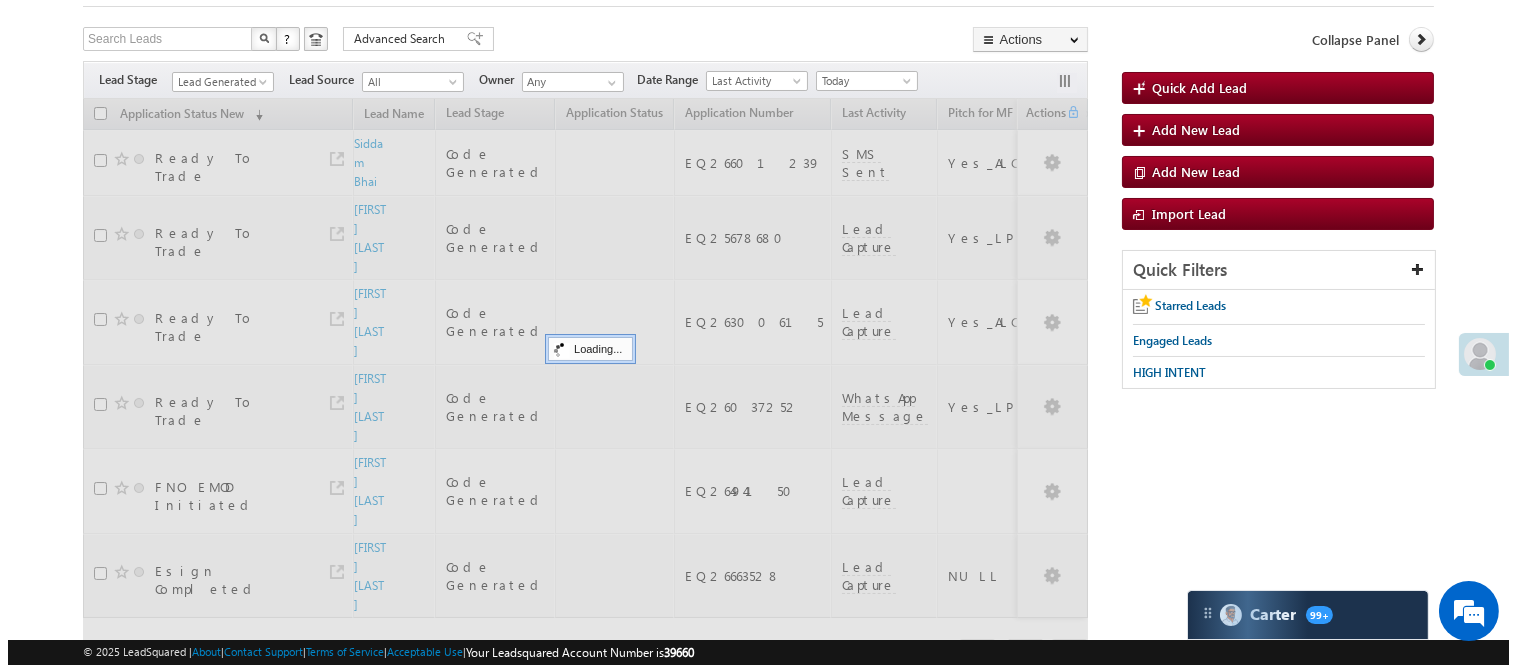 scroll, scrollTop: 0, scrollLeft: 0, axis: both 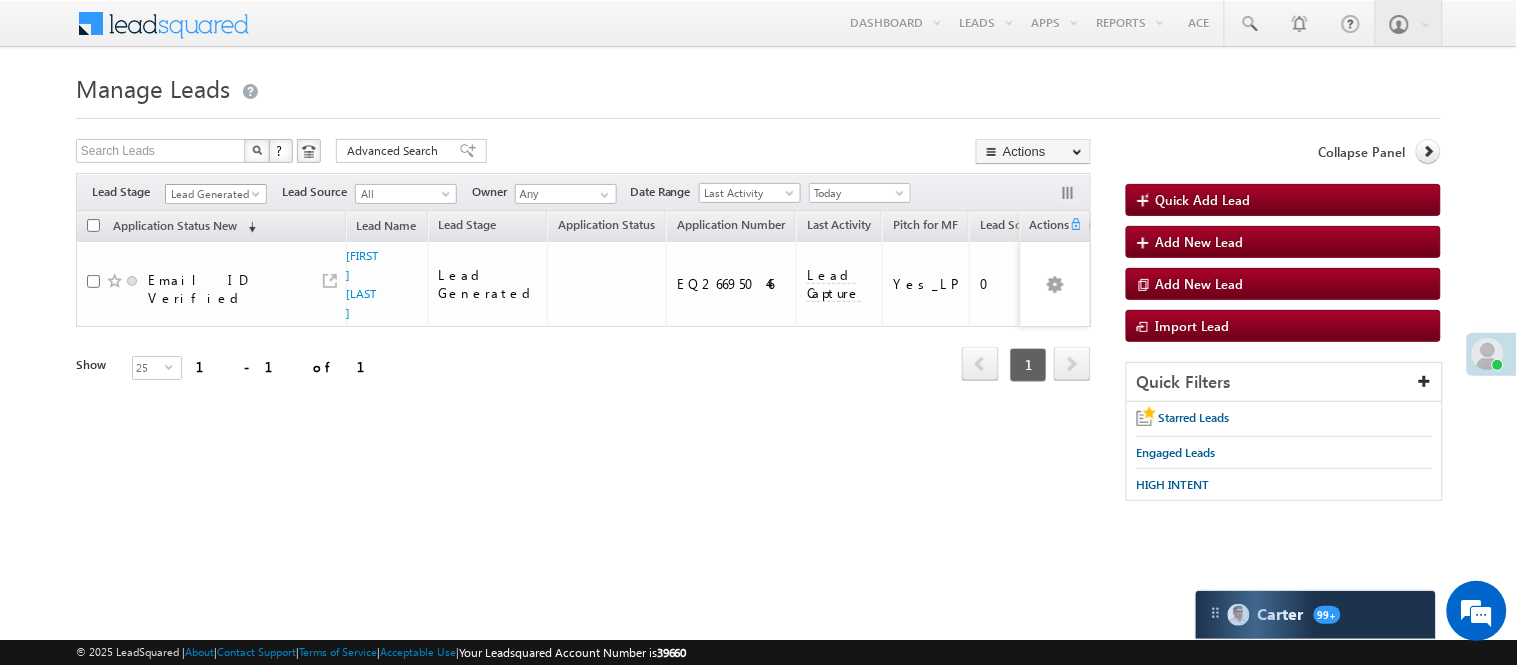 click on "Lead Generated" at bounding box center [213, 194] 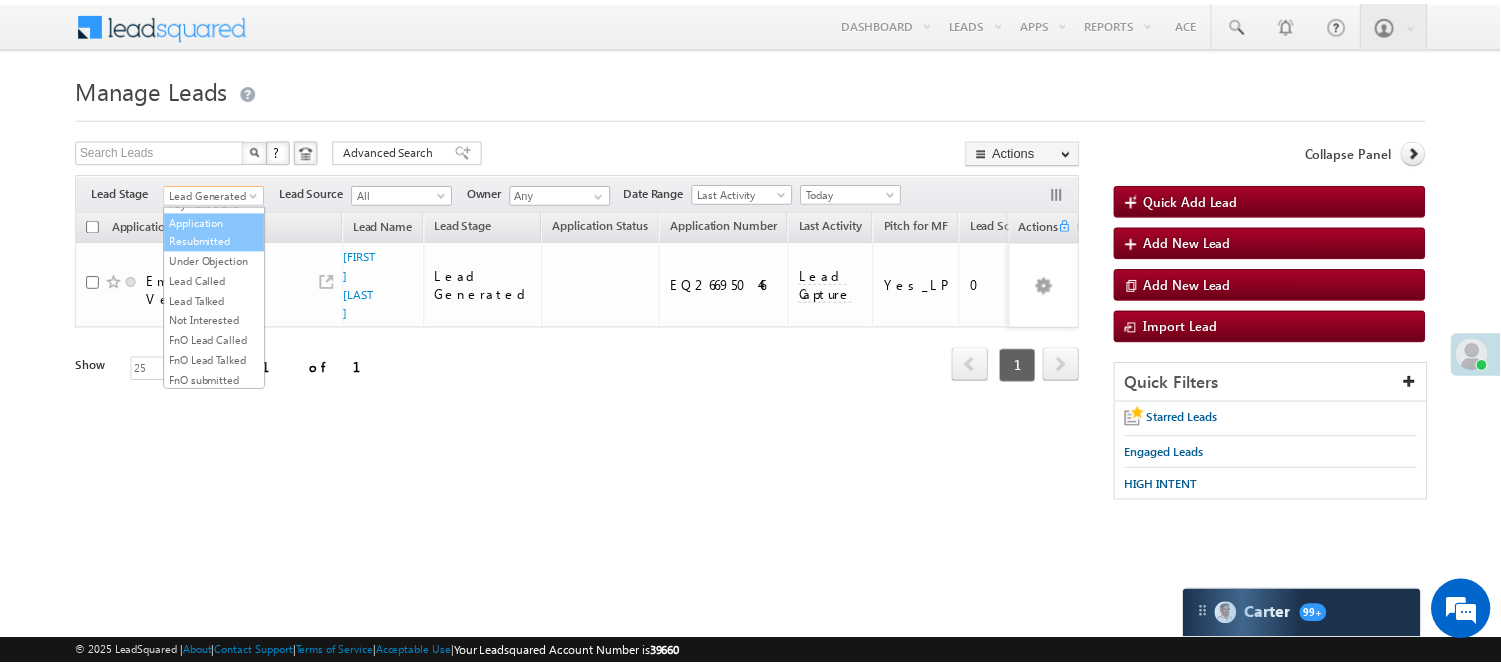 scroll, scrollTop: 496, scrollLeft: 0, axis: vertical 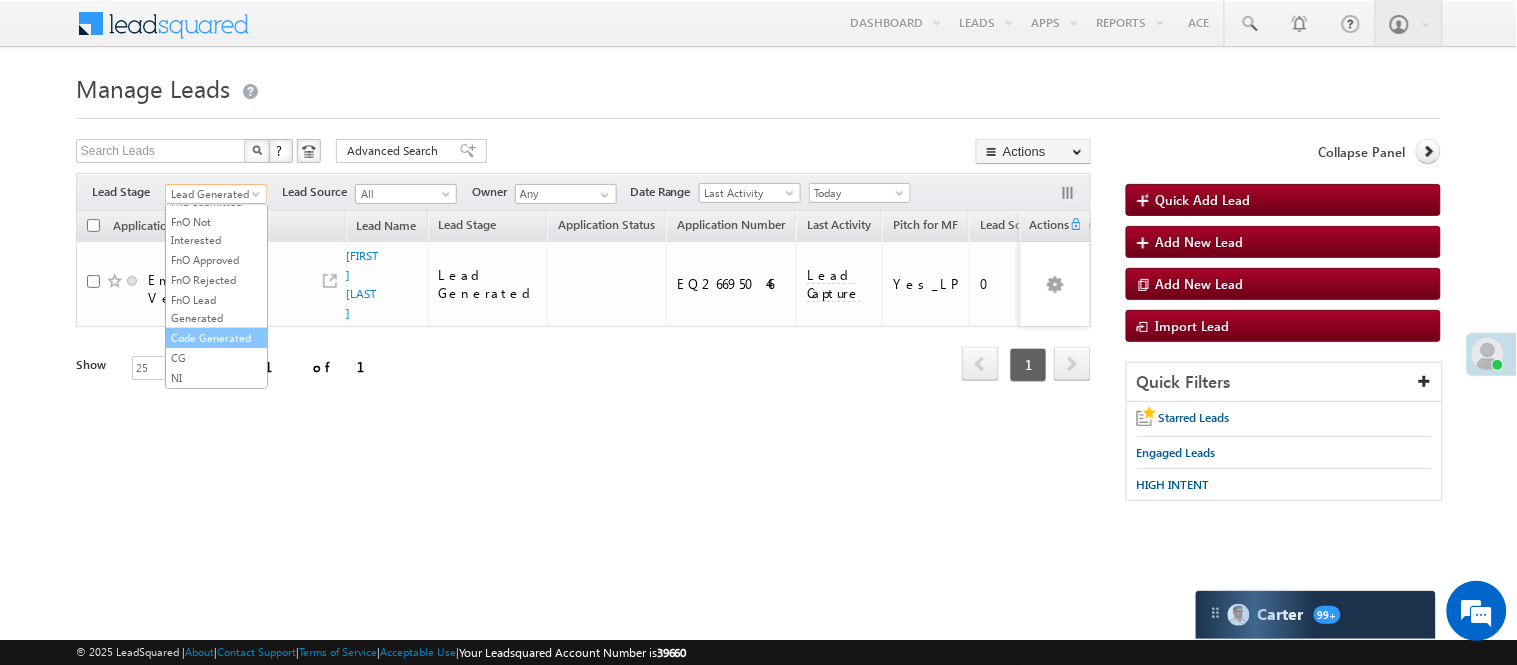 click on "Code Generated" at bounding box center (216, 338) 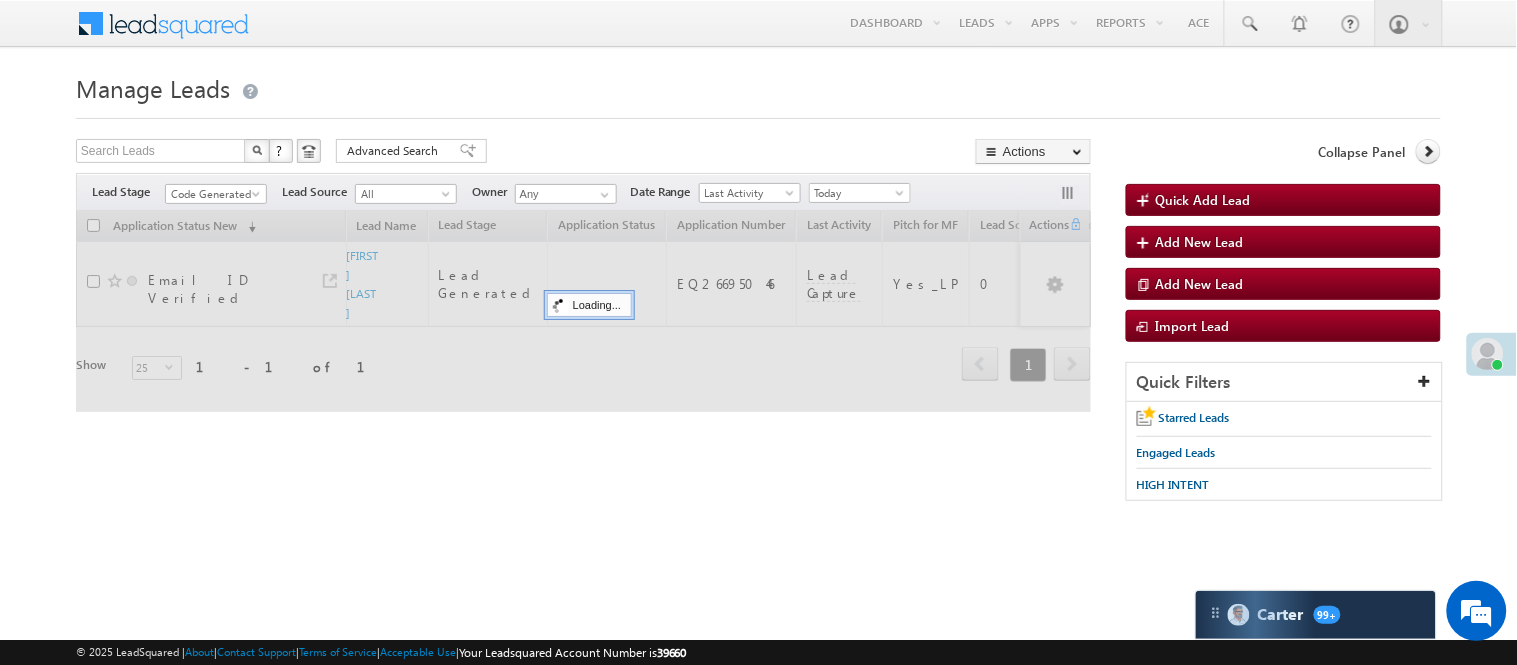 click on "Manage Leads" at bounding box center (758, 86) 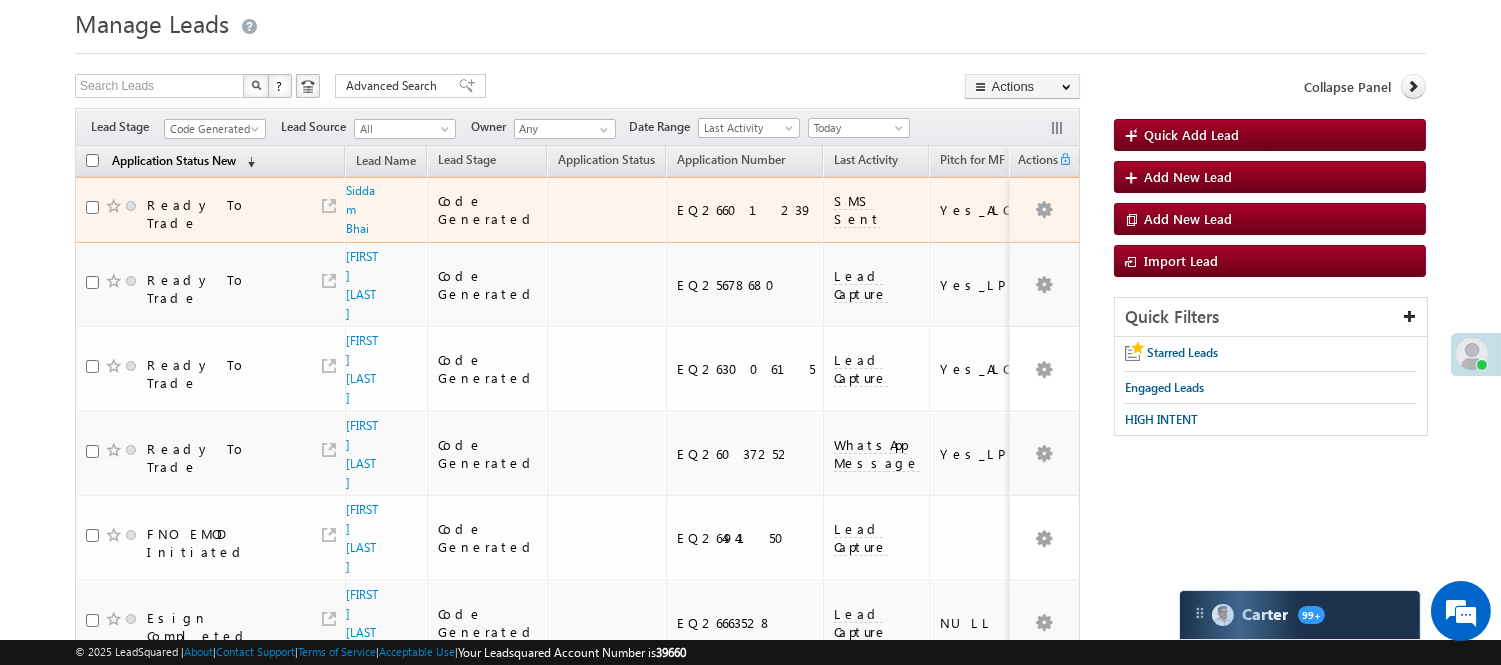 scroll, scrollTop: 112, scrollLeft: 0, axis: vertical 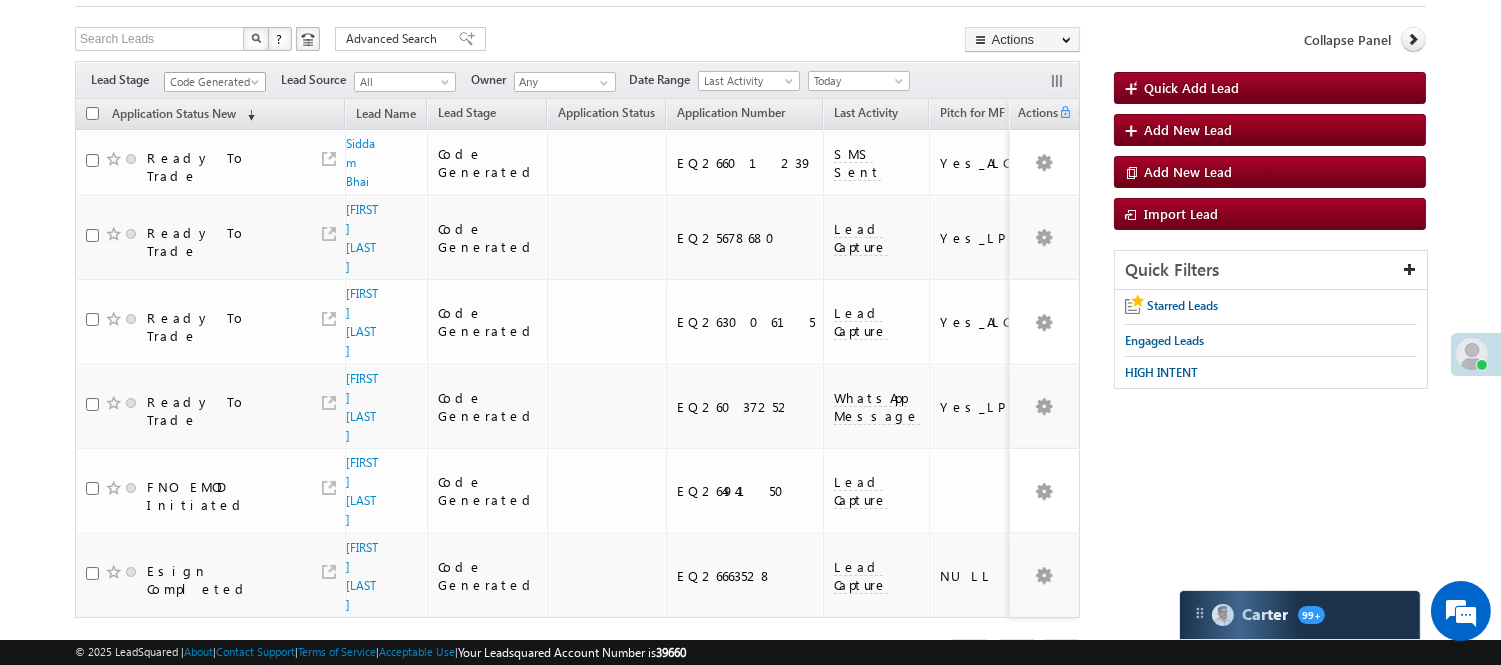 click on "Code Generated" at bounding box center (212, 82) 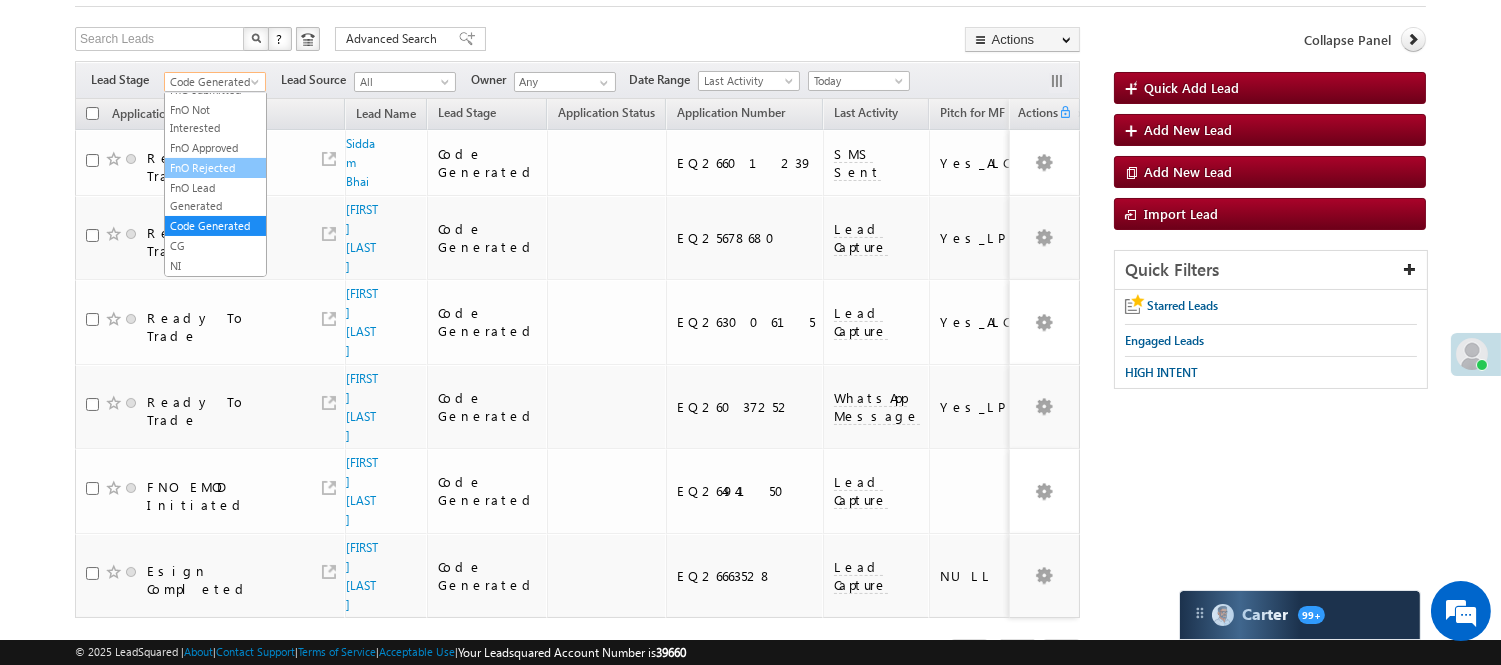scroll, scrollTop: 0, scrollLeft: 0, axis: both 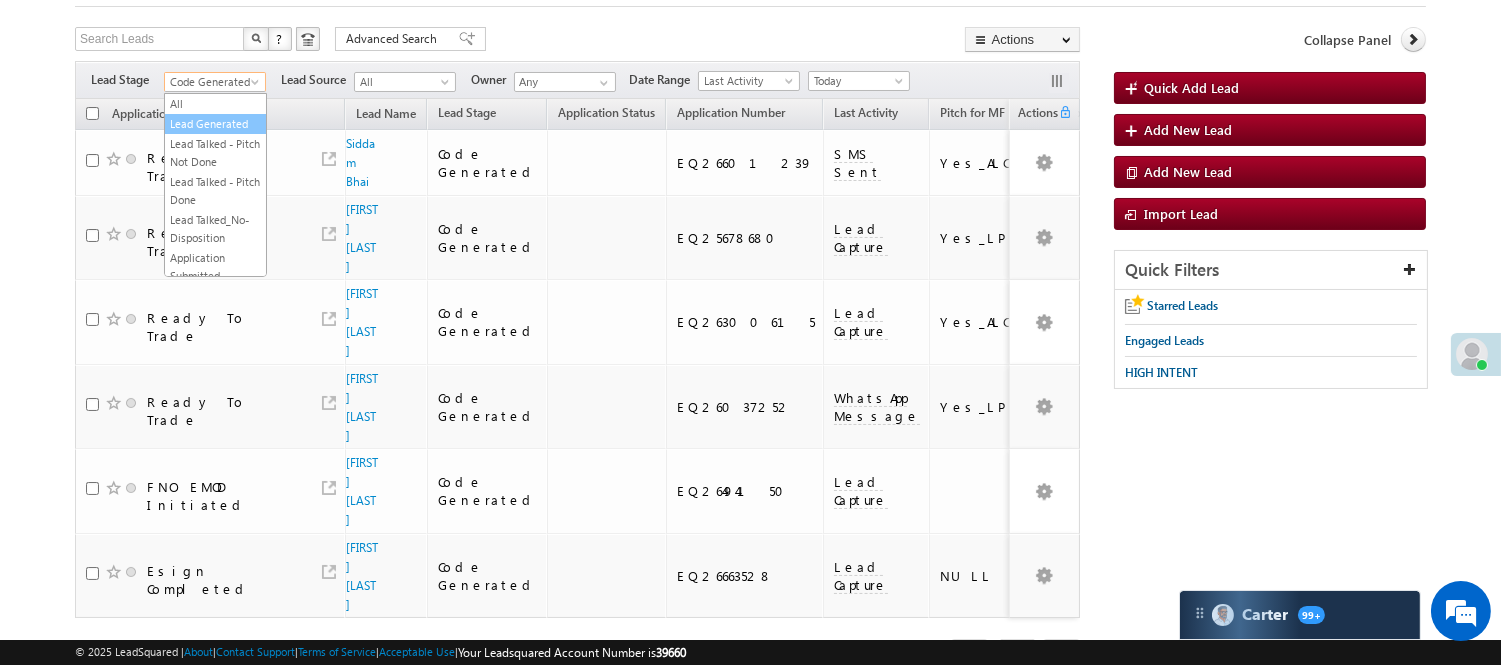 click on "Lead Generated" at bounding box center [215, 124] 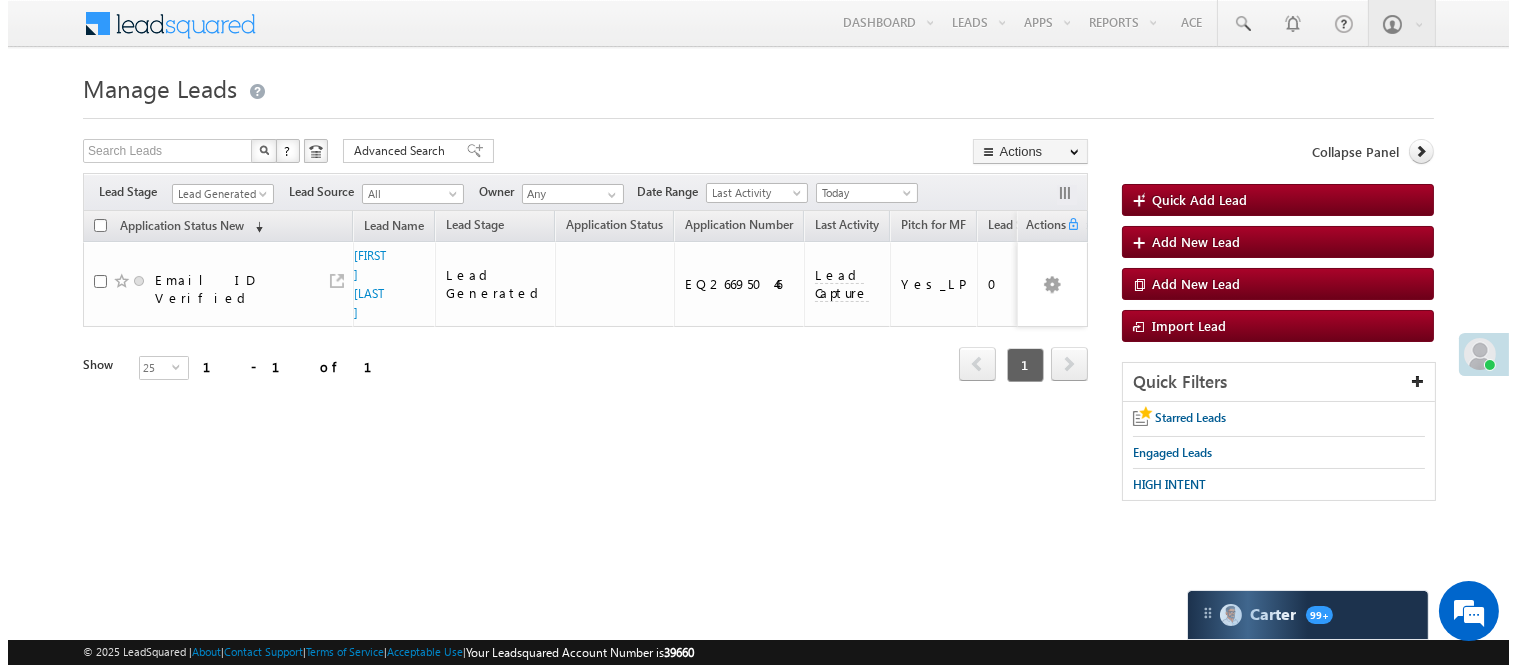 scroll, scrollTop: 0, scrollLeft: 0, axis: both 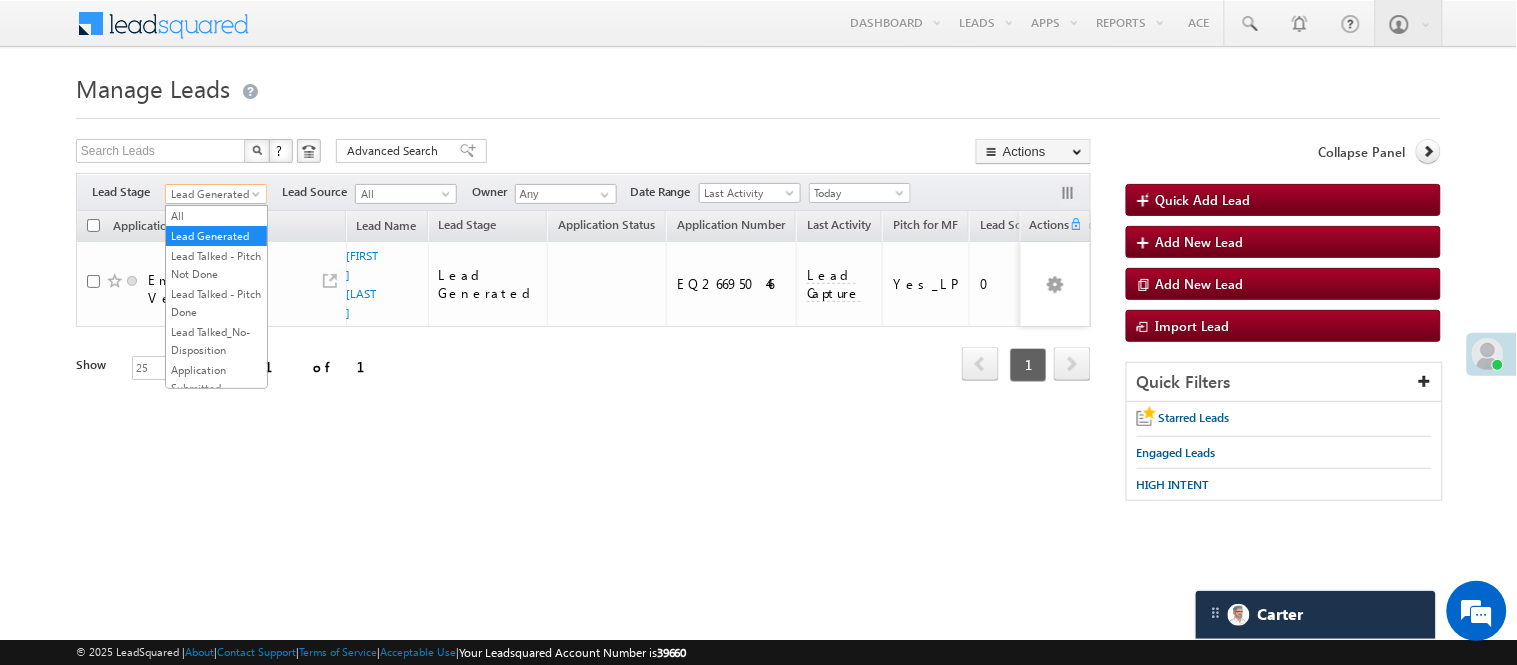 click at bounding box center [258, 198] 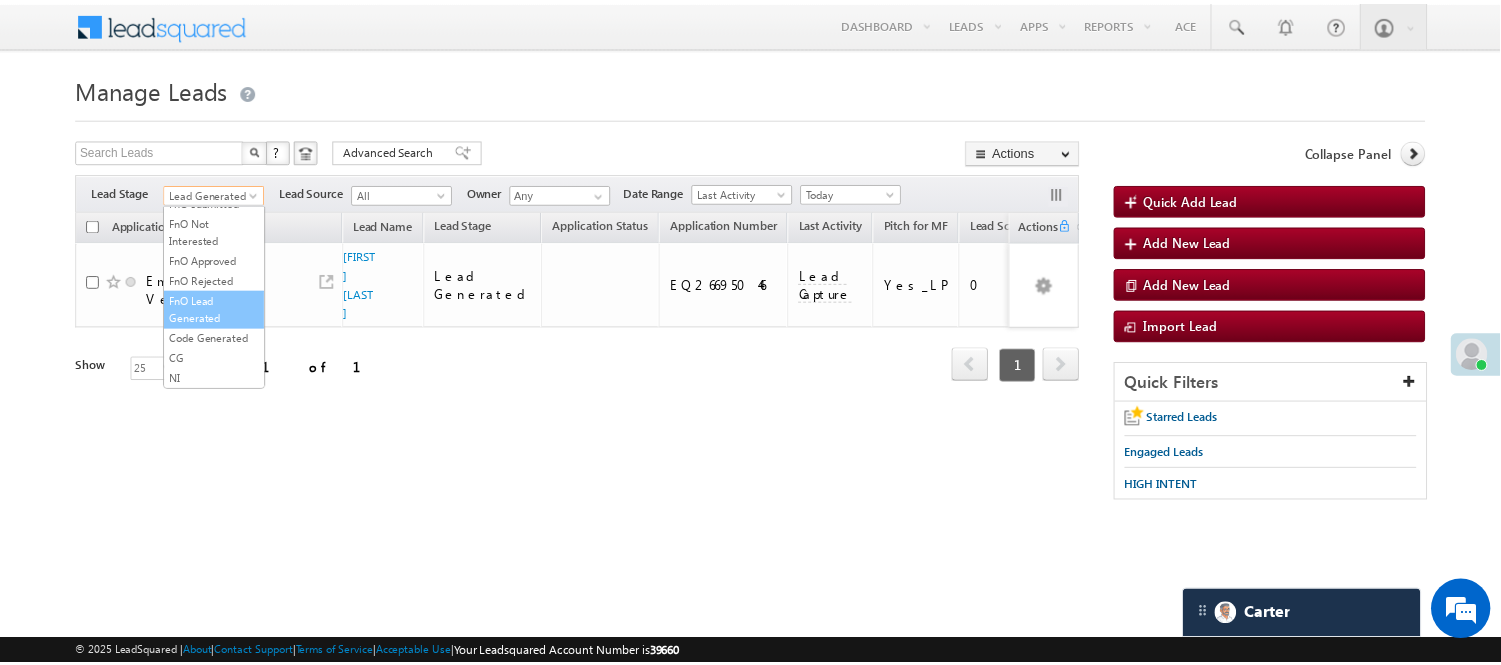 scroll, scrollTop: 496, scrollLeft: 0, axis: vertical 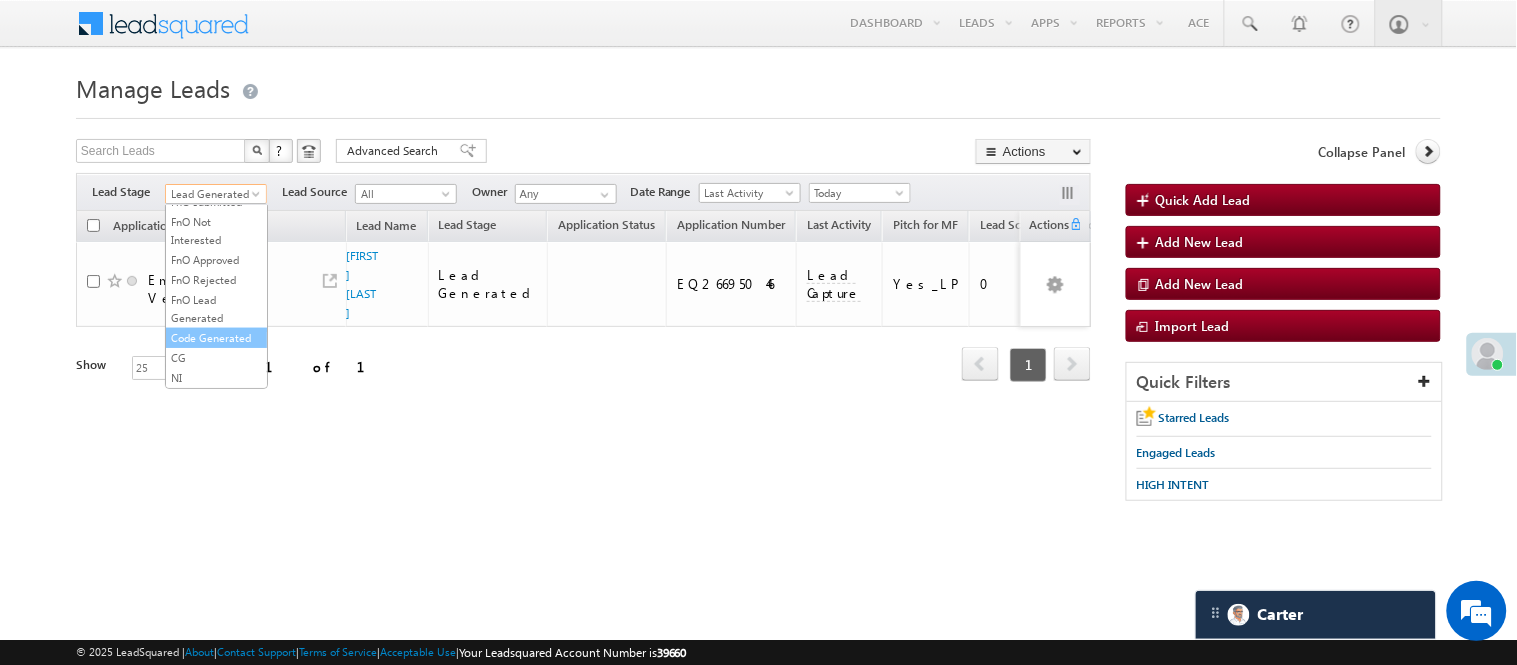 click on "Code Generated" at bounding box center (216, 338) 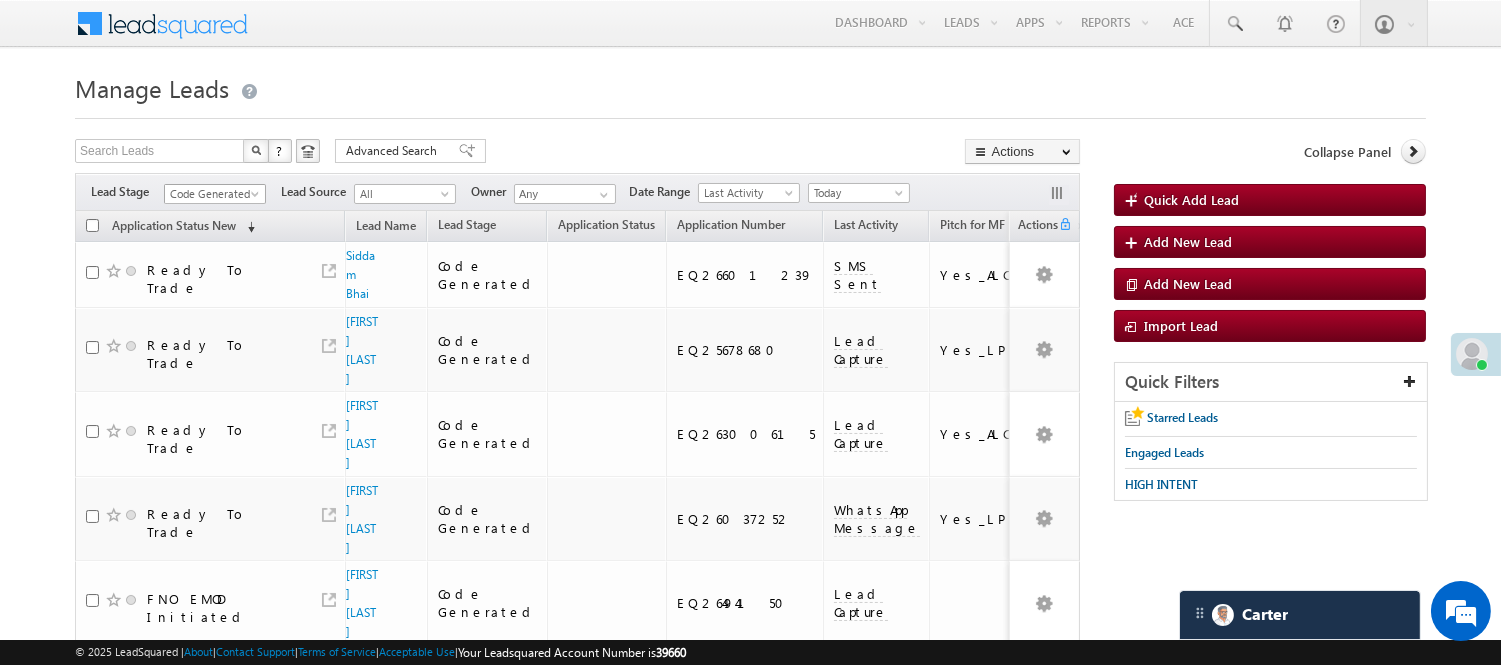 click on "Code Generated" at bounding box center [212, 194] 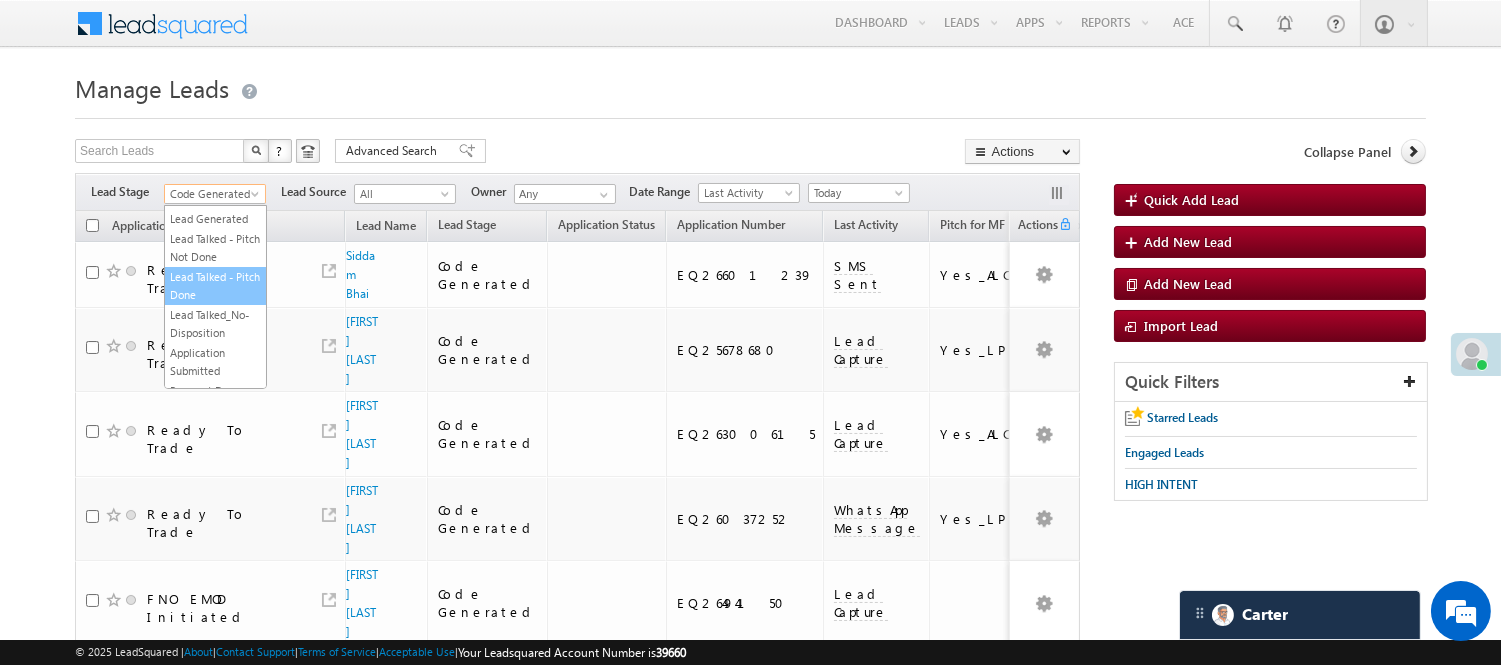 scroll, scrollTop: 0, scrollLeft: 0, axis: both 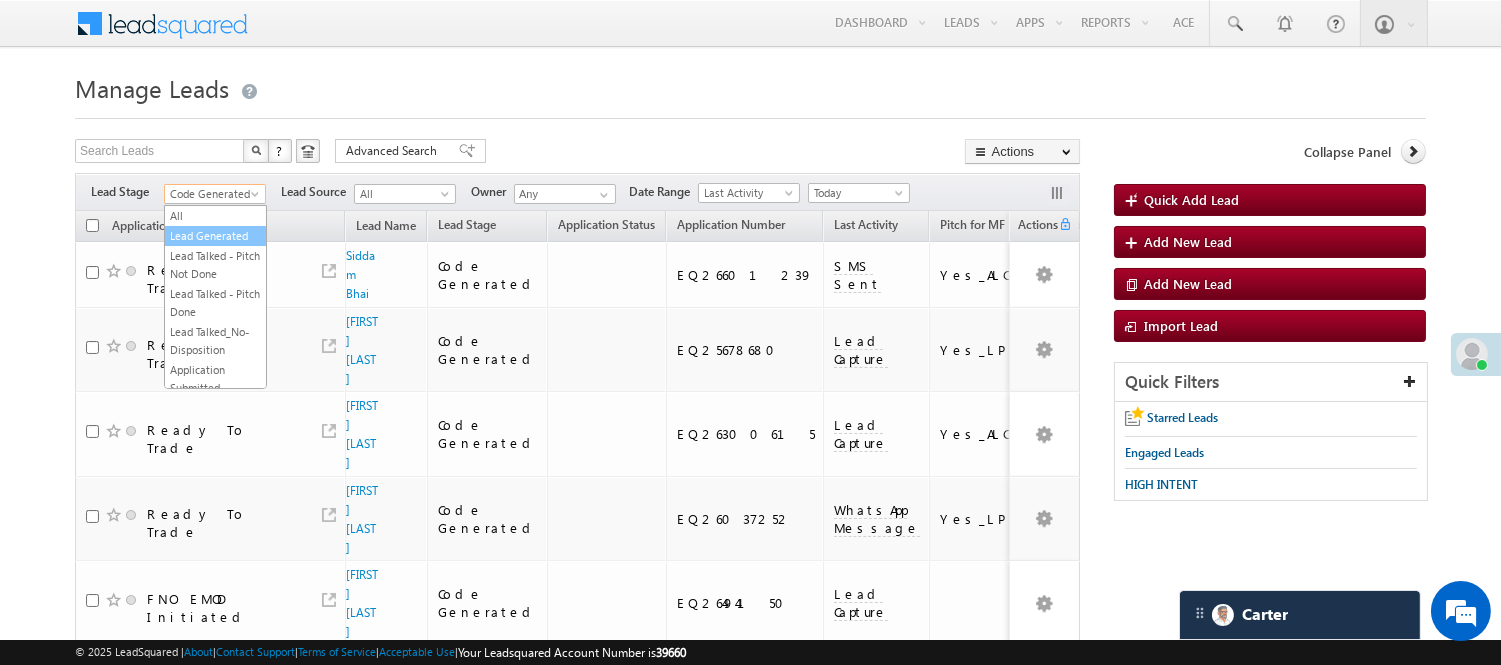 click on "Lead Generated" at bounding box center [215, 236] 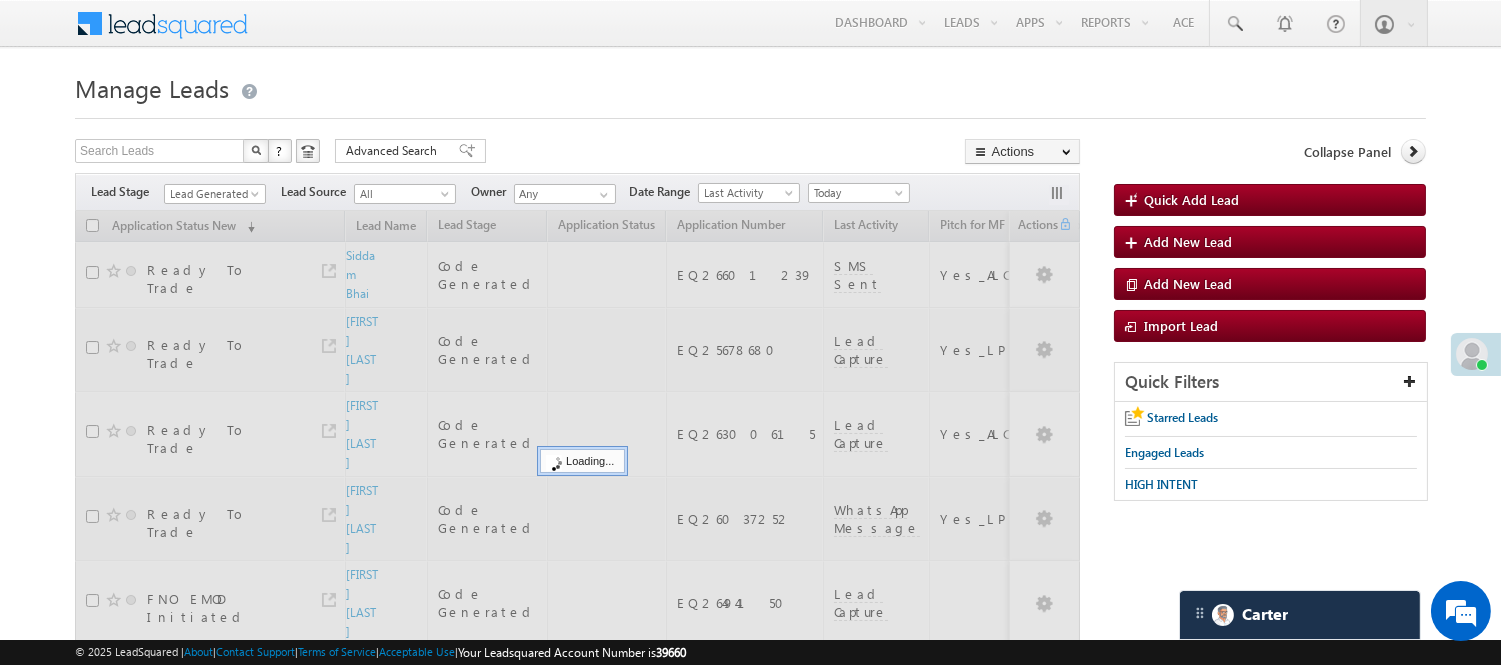 click at bounding box center (750, 112) 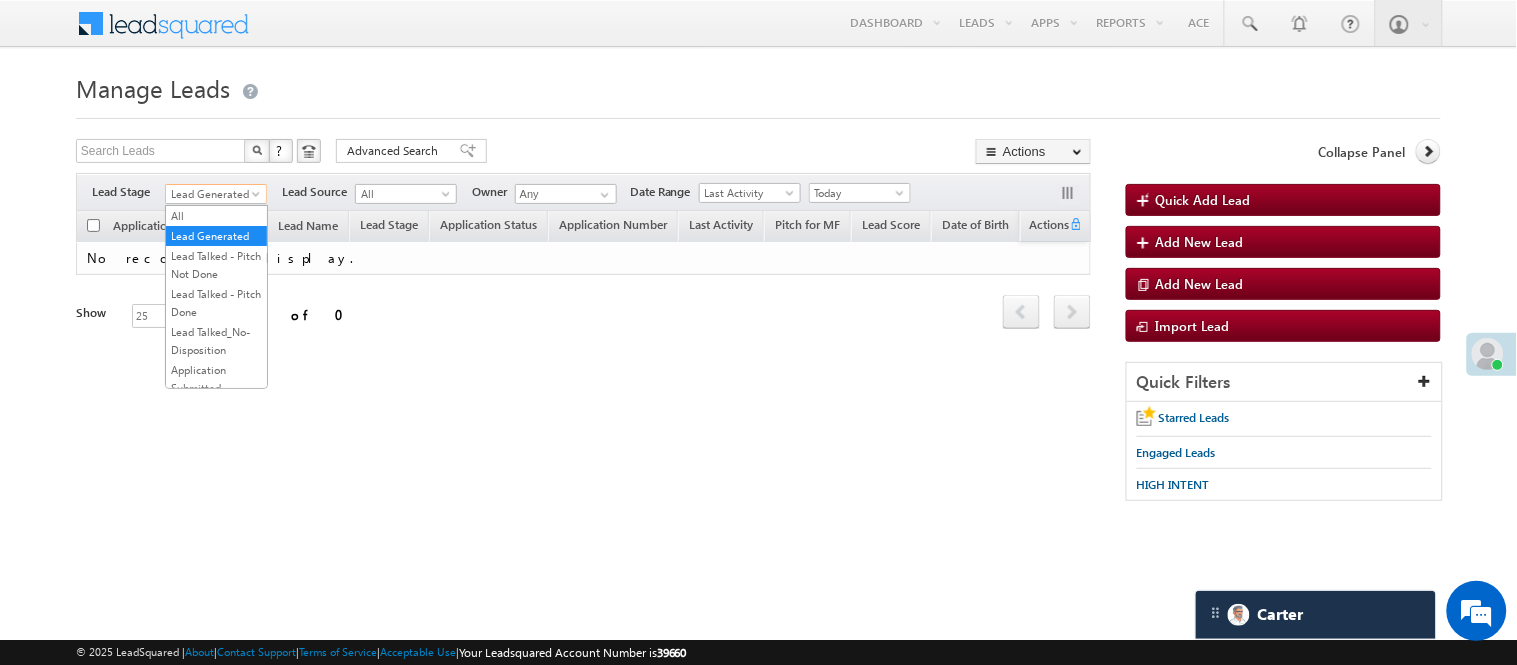 click on "Lead Generated" at bounding box center (213, 194) 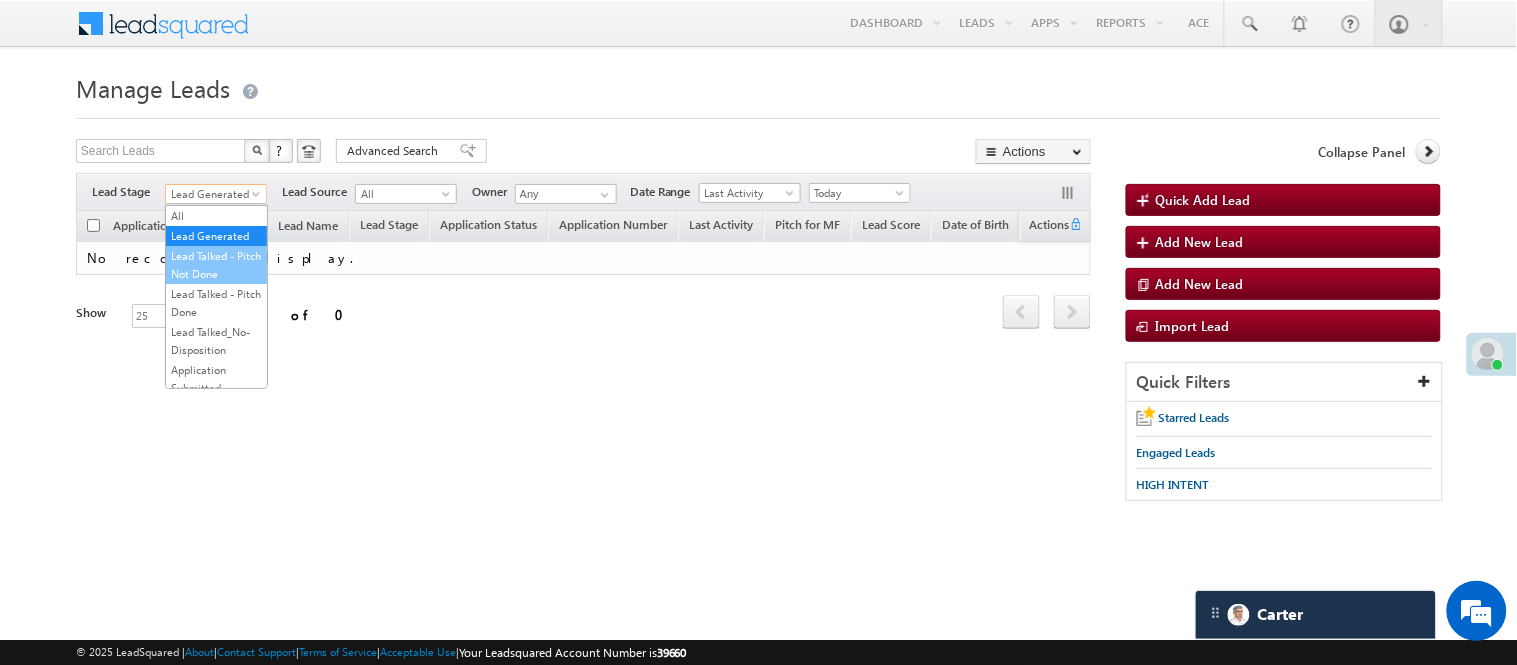 click on "Lead Talked - Pitch Not Done" at bounding box center [216, 265] 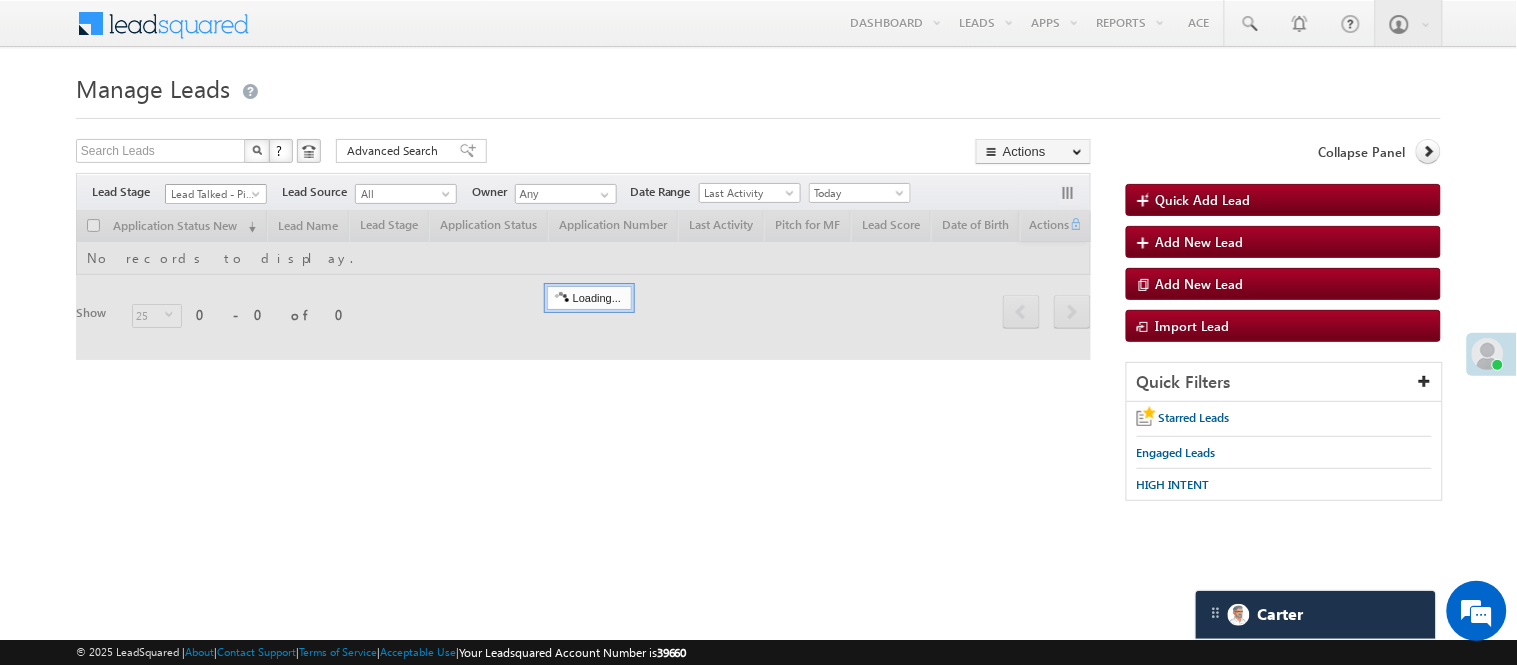click on "Lead Talked - Pitch Not Done" at bounding box center (213, 194) 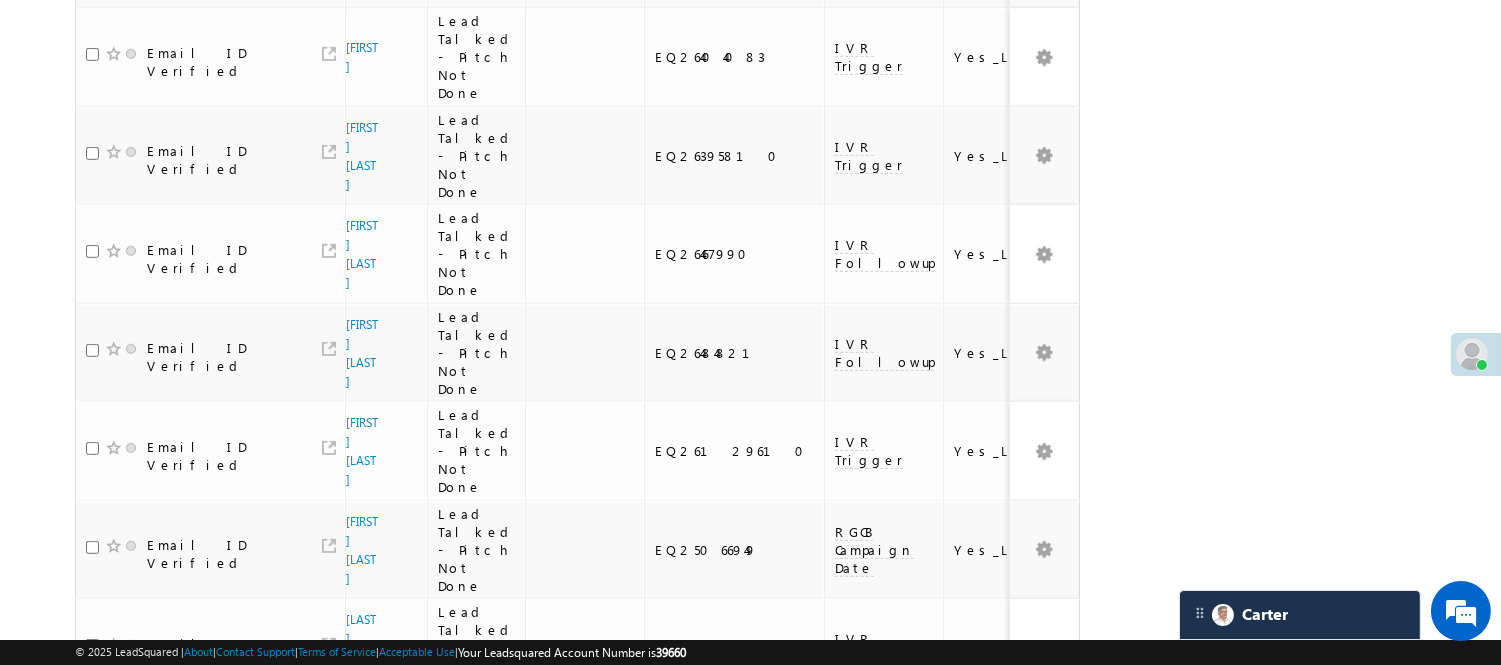 scroll, scrollTop: 1842, scrollLeft: 0, axis: vertical 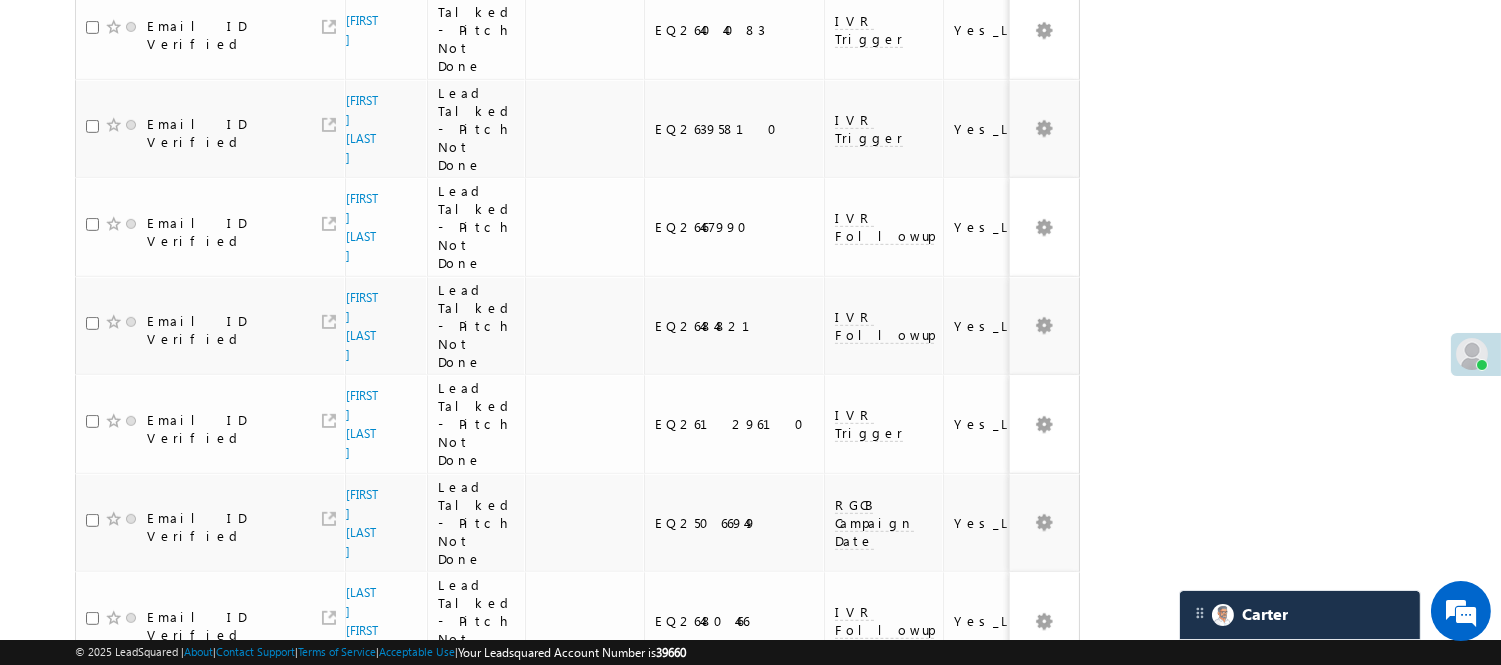 click on "2" at bounding box center (1018, 930) 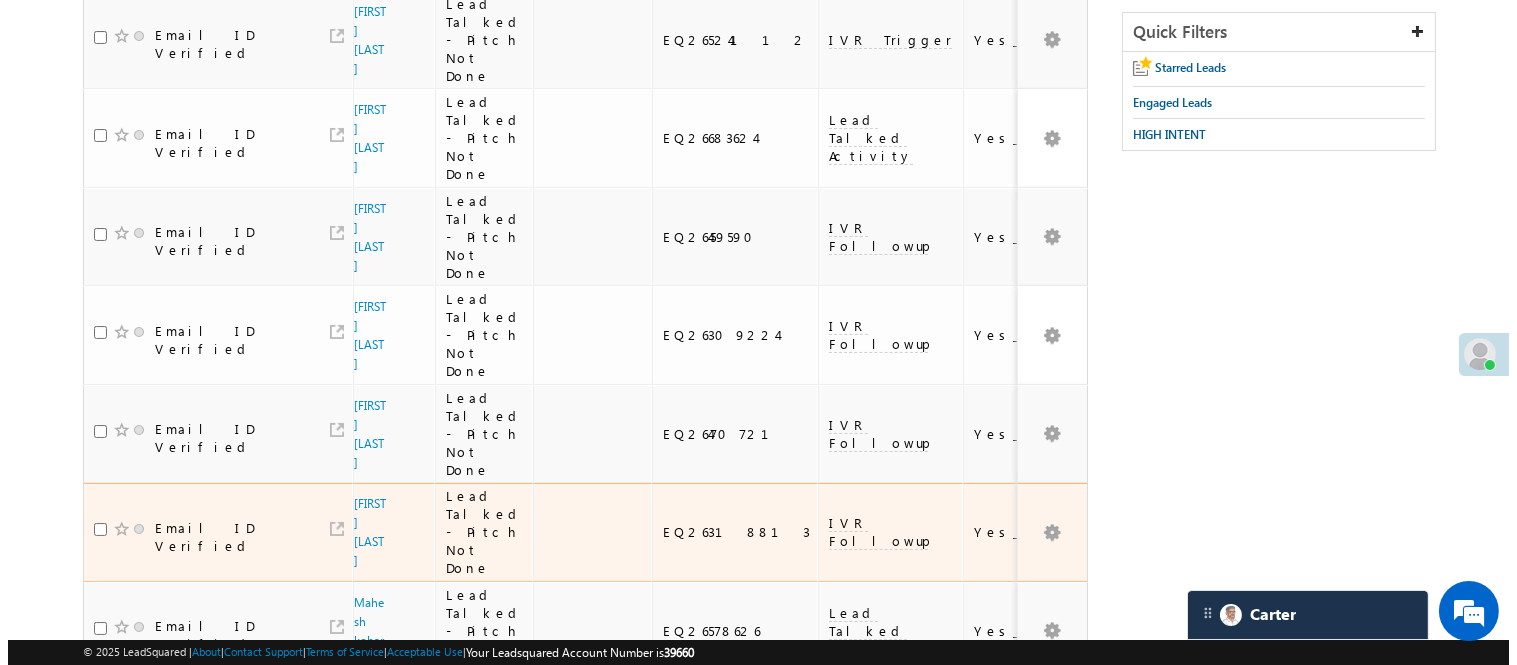 scroll, scrollTop: 0, scrollLeft: 0, axis: both 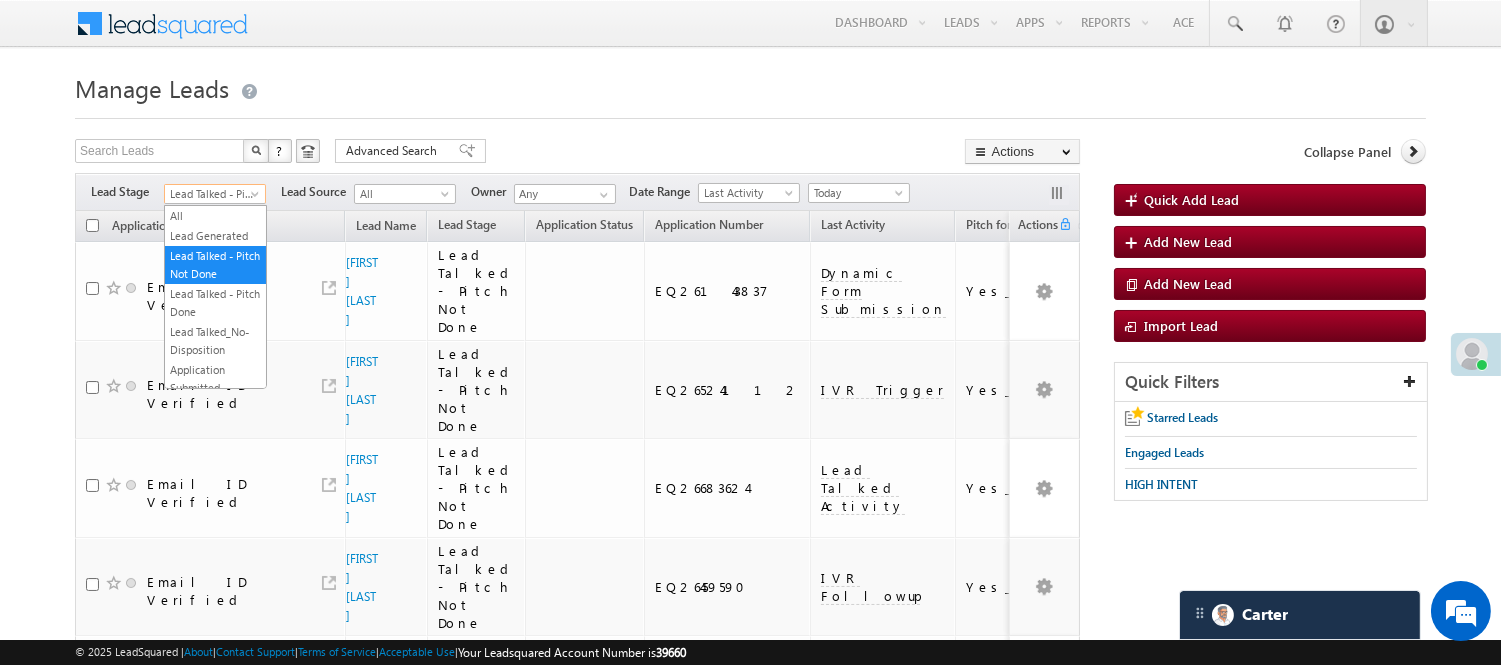 click on "Lead Talked - Pitch Not Done" at bounding box center [212, 194] 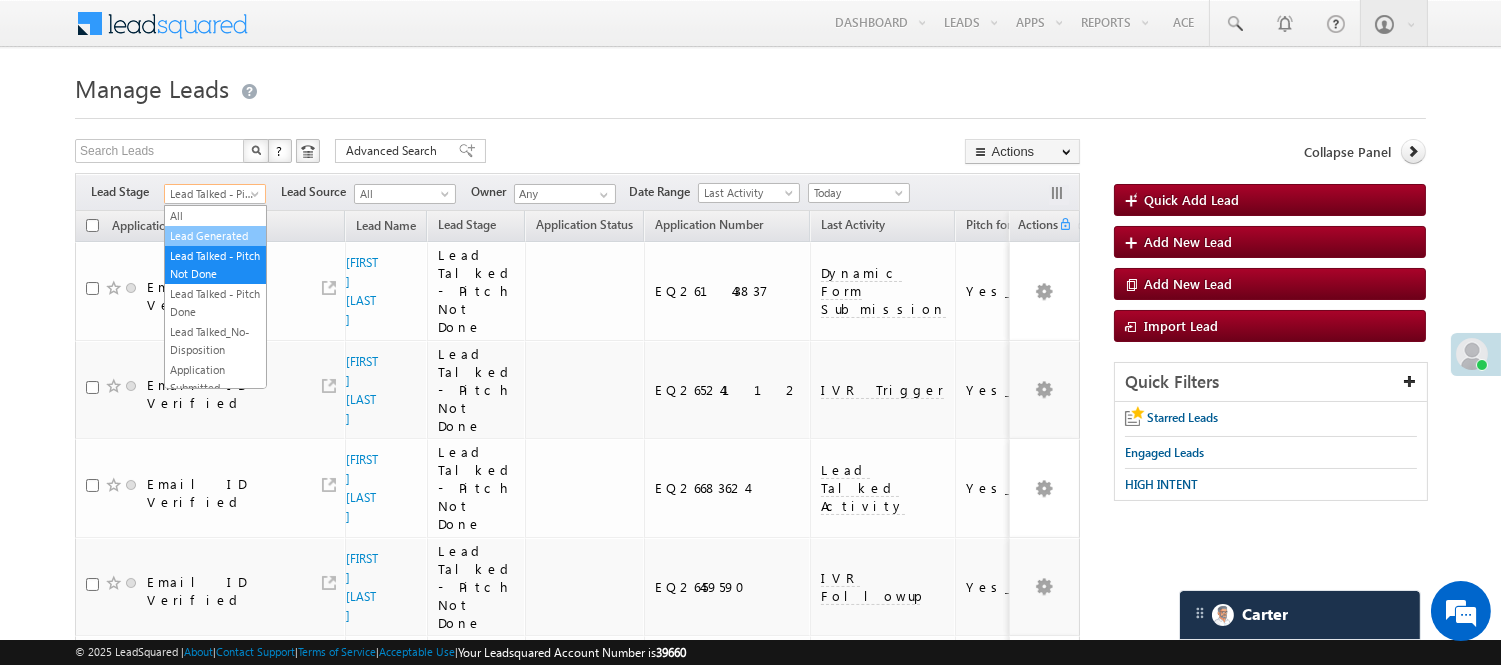 click on "Lead Generated" at bounding box center [215, 236] 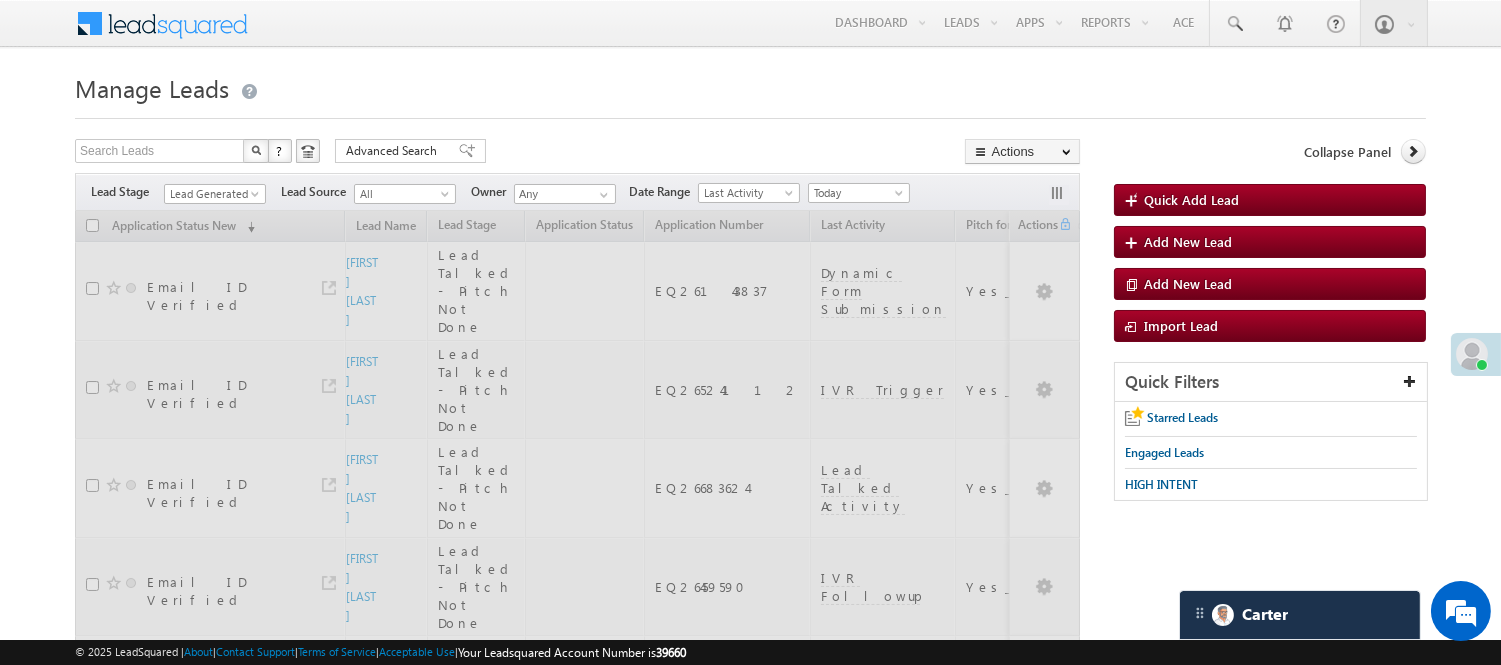 click on "Manage Leads
Quick Add Lead
Search Leads X ?   37 results found
Advanced Search
Advanced Search
Actions Actions" at bounding box center (750, 801) 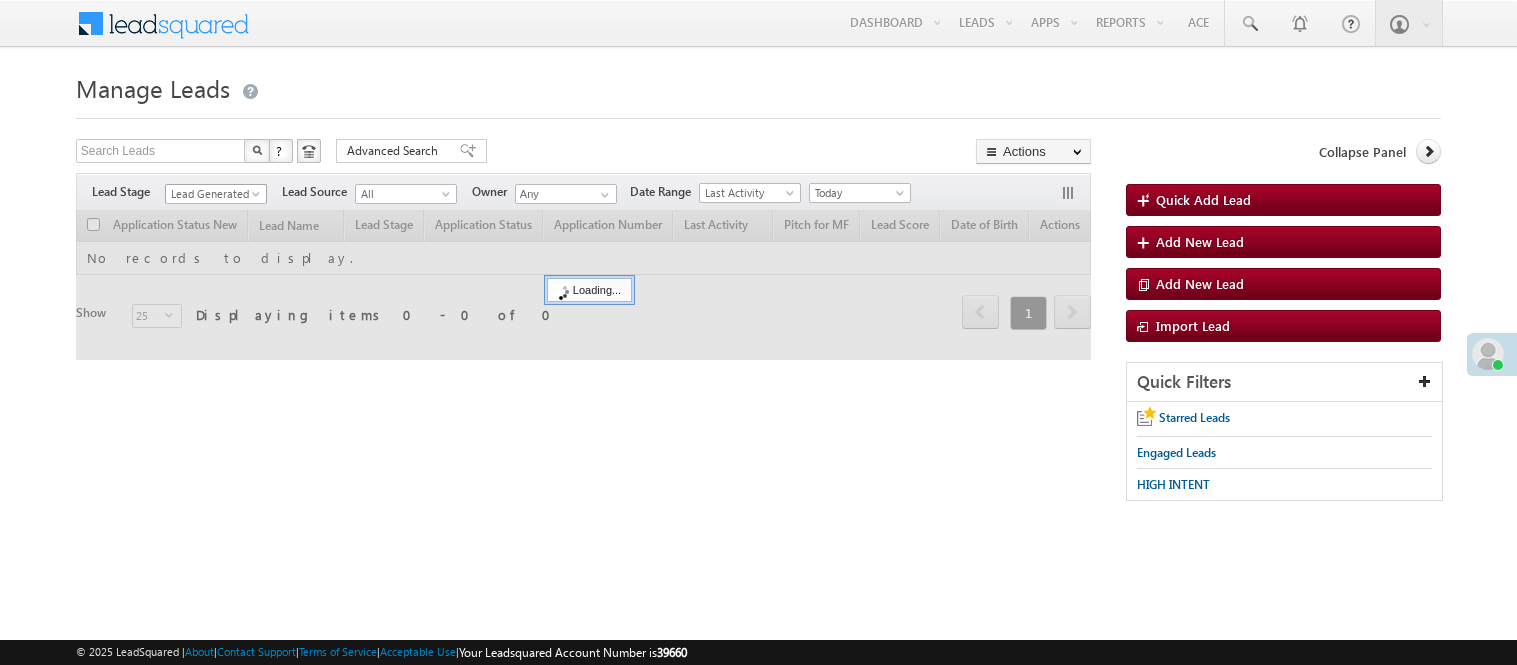 scroll, scrollTop: 0, scrollLeft: 0, axis: both 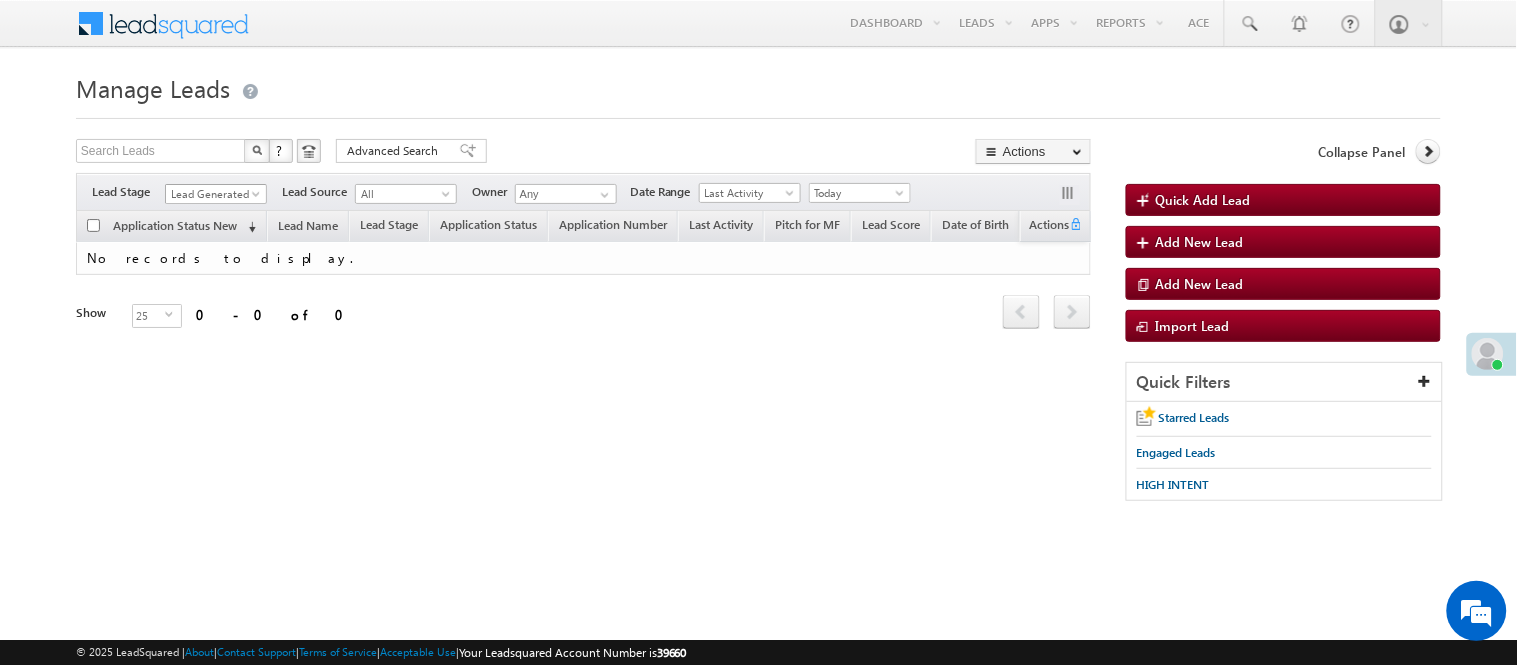 click on "Lead Generated" at bounding box center (213, 194) 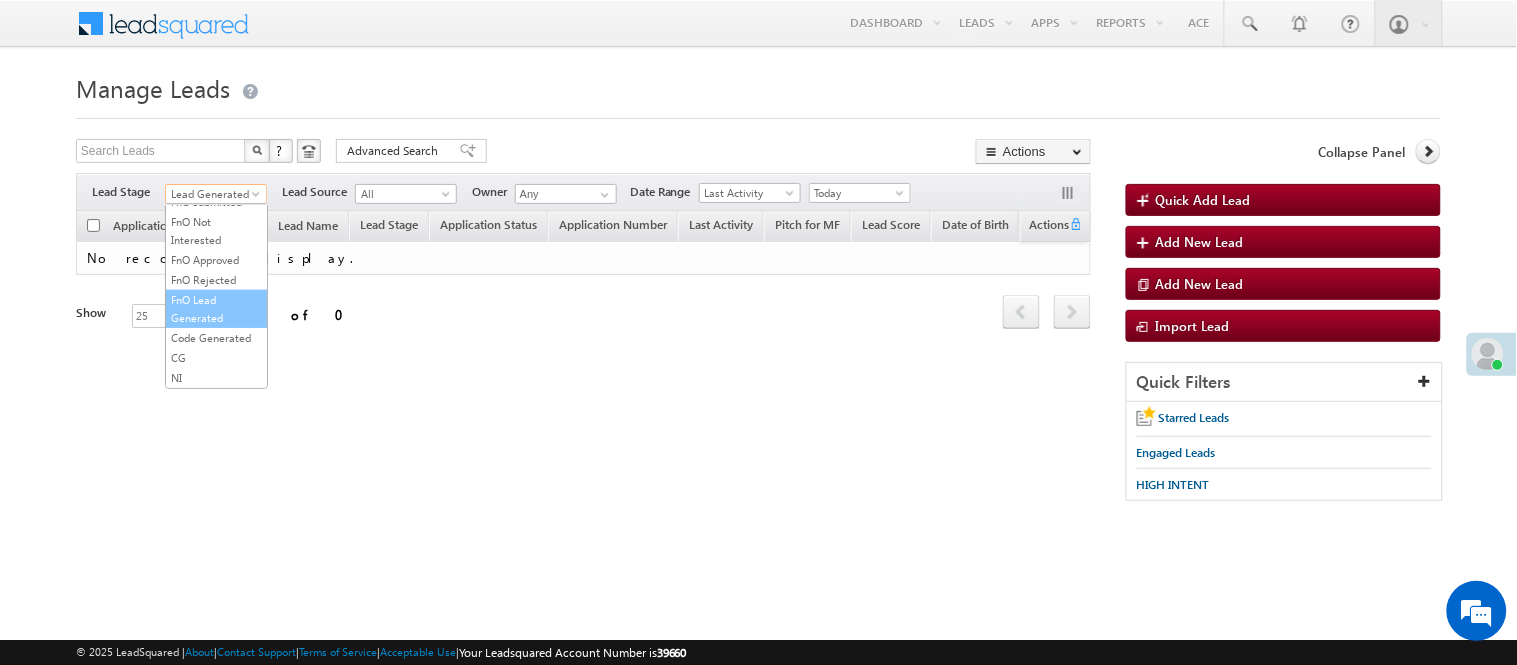scroll, scrollTop: 496, scrollLeft: 0, axis: vertical 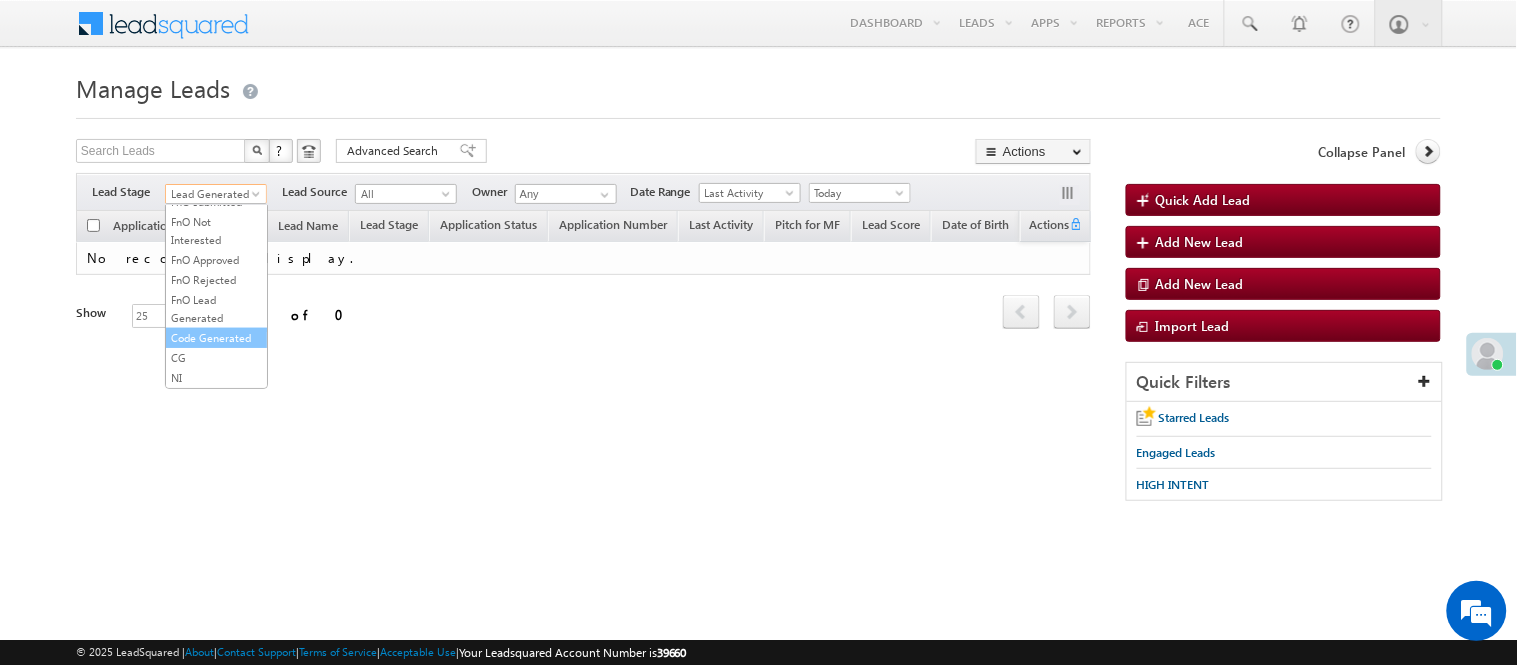 click on "Code Generated" at bounding box center [216, 338] 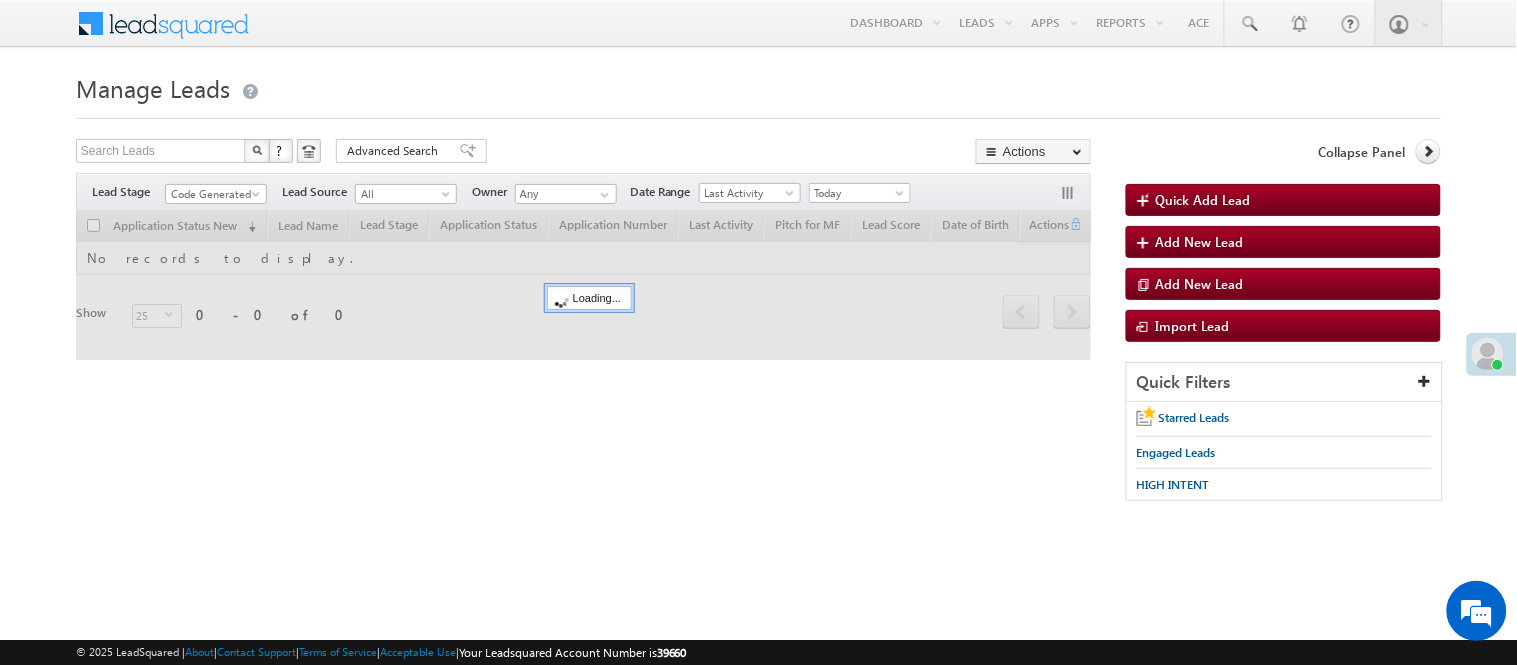 click on "Manage Leads
Quick Add Lead
Search Leads X ?   0 results found
Advanced Search
Advanced Search
Actions Actions" at bounding box center (758, 294) 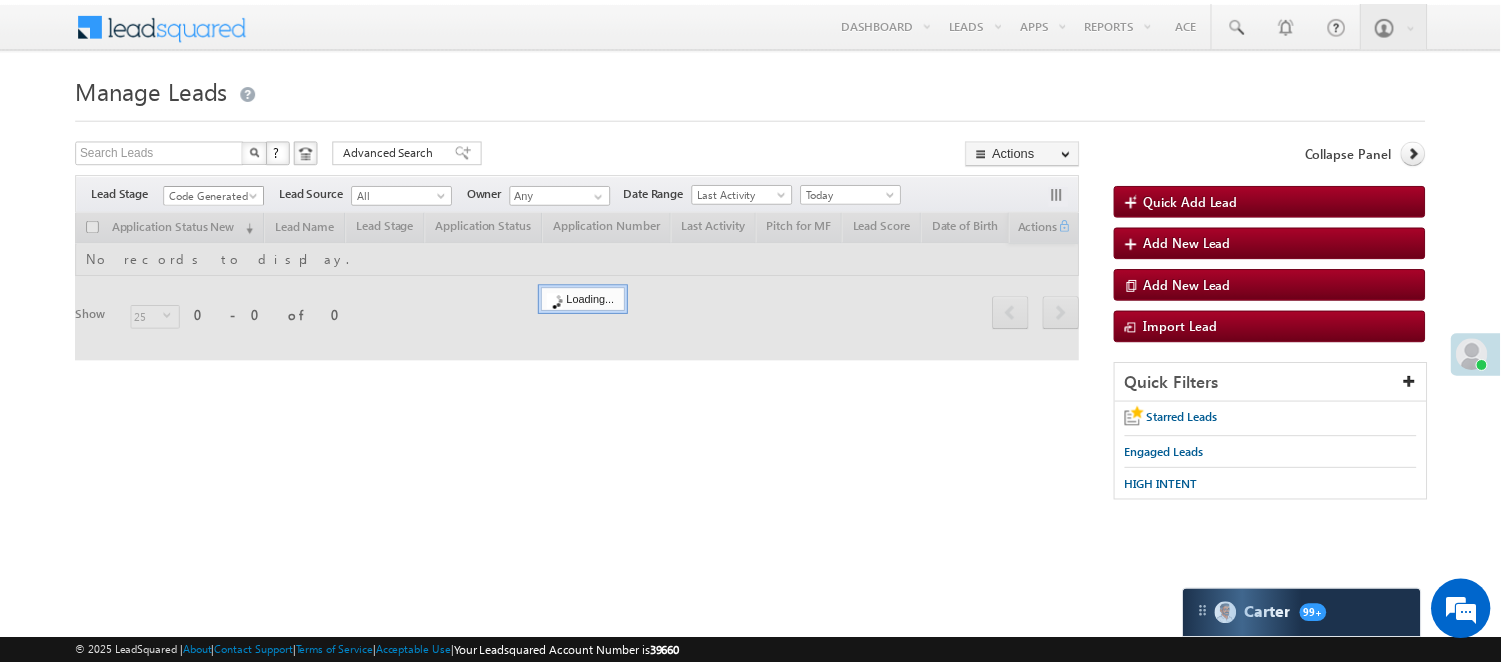 scroll, scrollTop: 0, scrollLeft: 0, axis: both 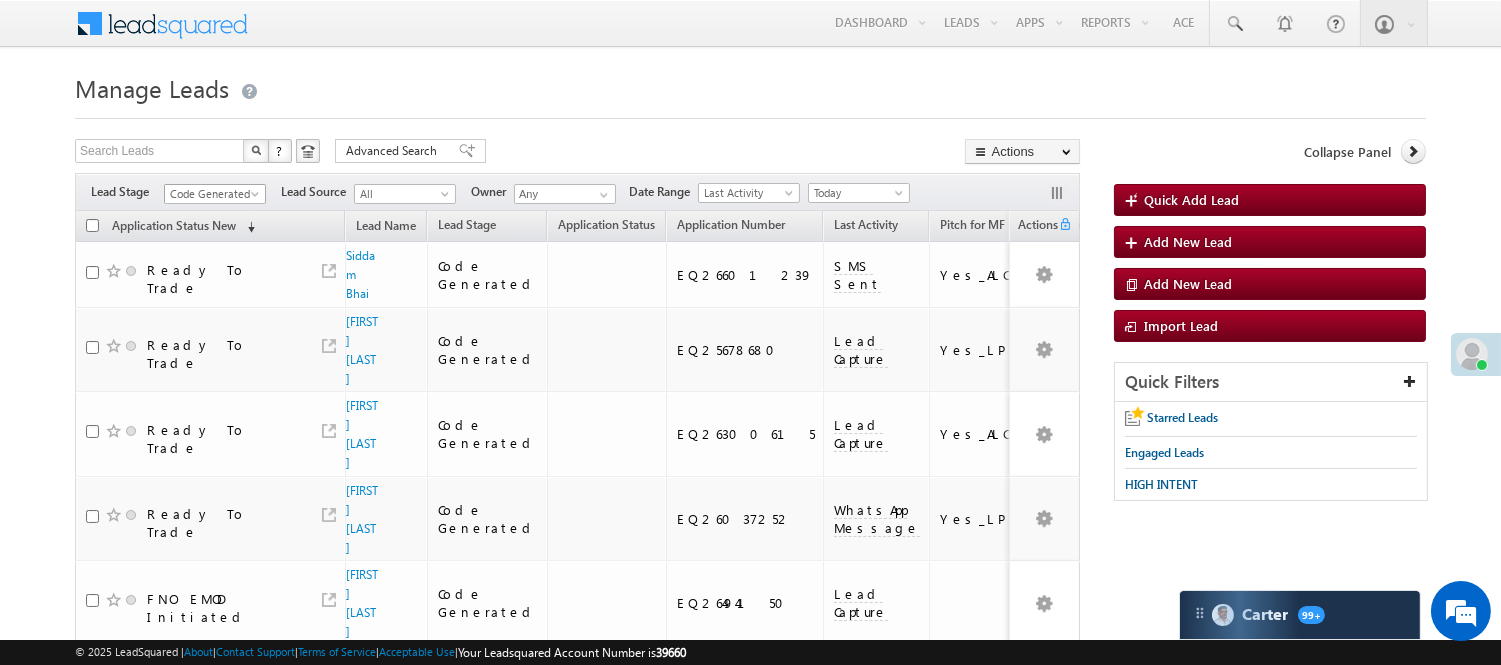click on "Code Generated" at bounding box center (212, 194) 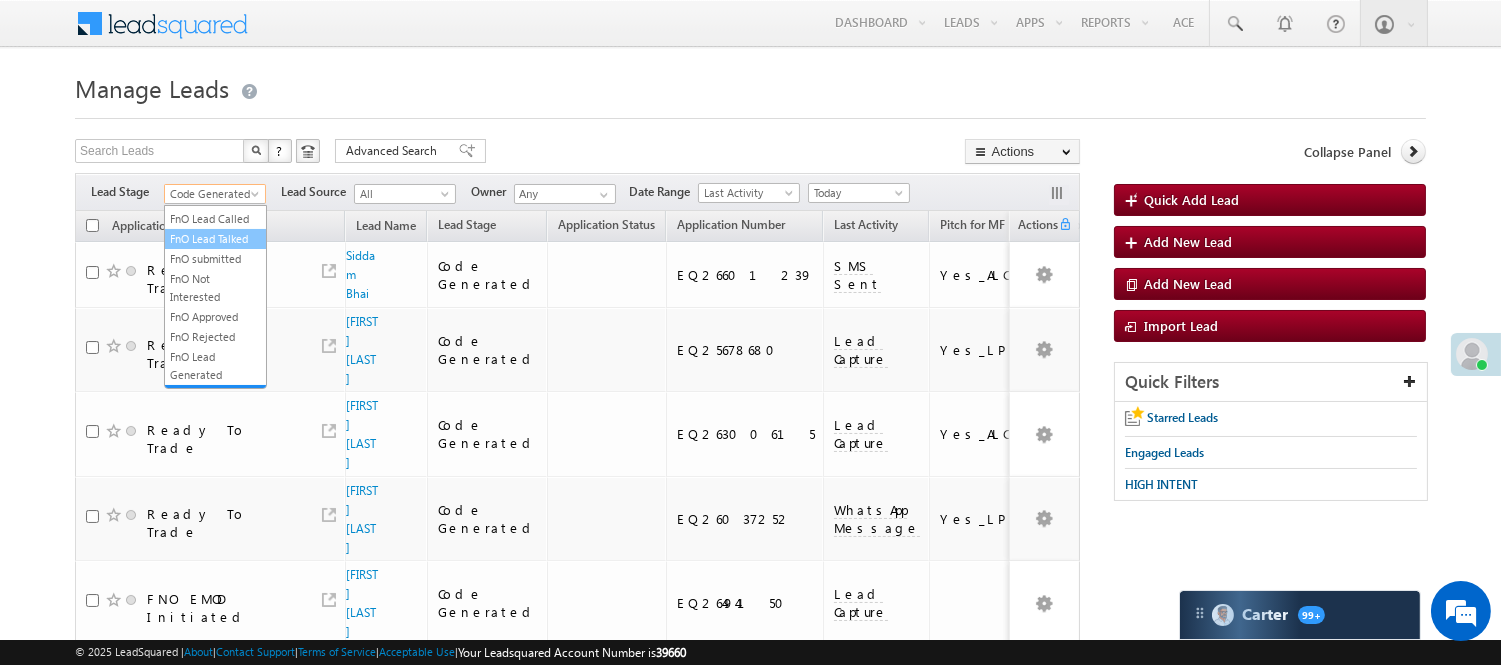 scroll, scrollTop: 333, scrollLeft: 0, axis: vertical 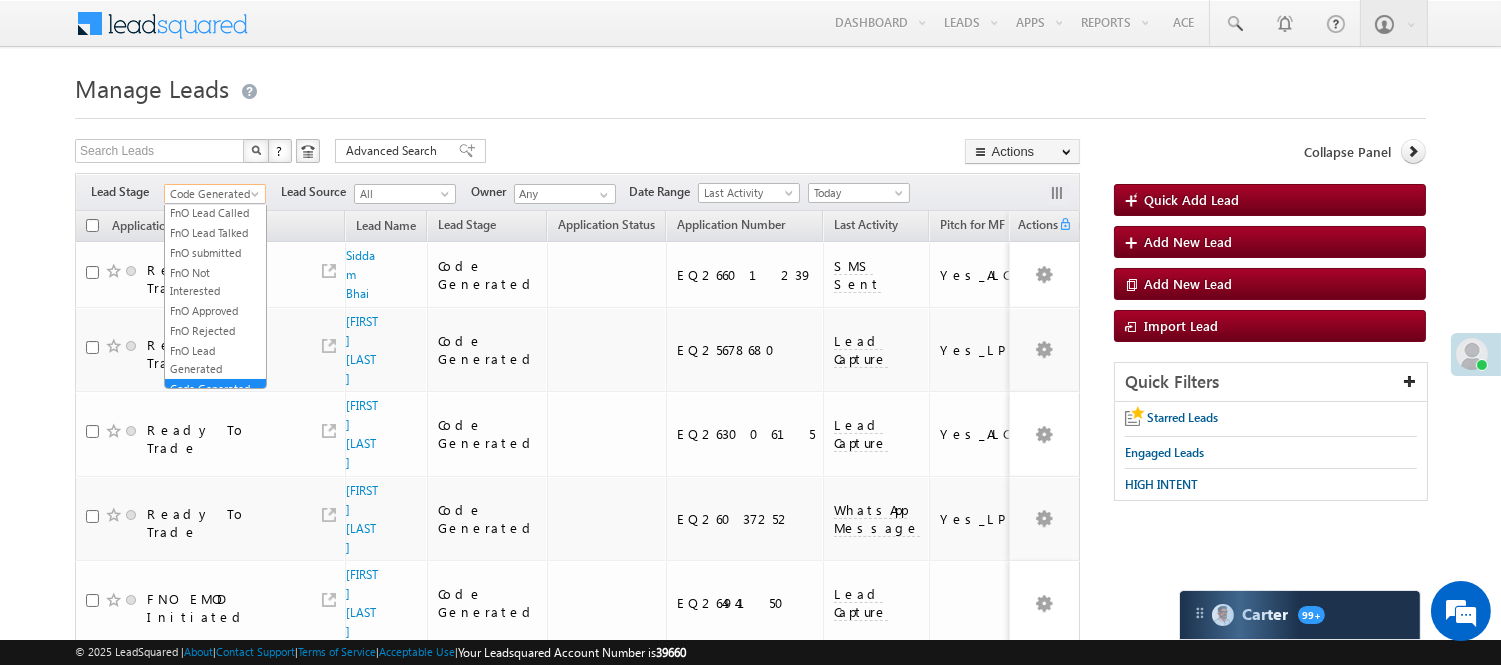 click on "All Lead Generated Lead Talked - Pitch Not Done Lead Talked - Pitch Done Lead Talked_No-Disposition Application Submitted Payment Done Application Resubmitted Under Objection Lead Called Lead Talked Not Interested FnO Lead Called FnO Lead Talked FnO submitted FnO Not Interested FnO Approved FnO Rejected FnO Lead Generated Code Generated CG NI" at bounding box center [215, 297] 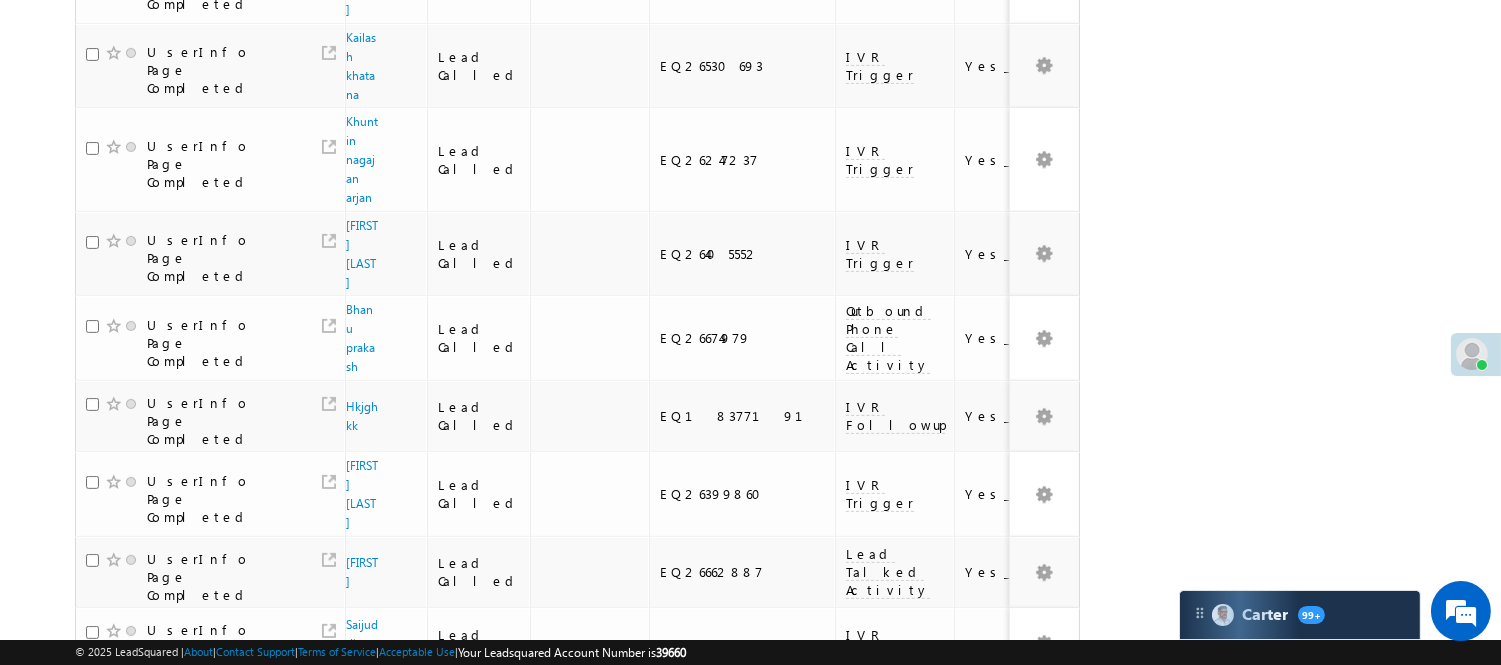 scroll, scrollTop: 1268, scrollLeft: 0, axis: vertical 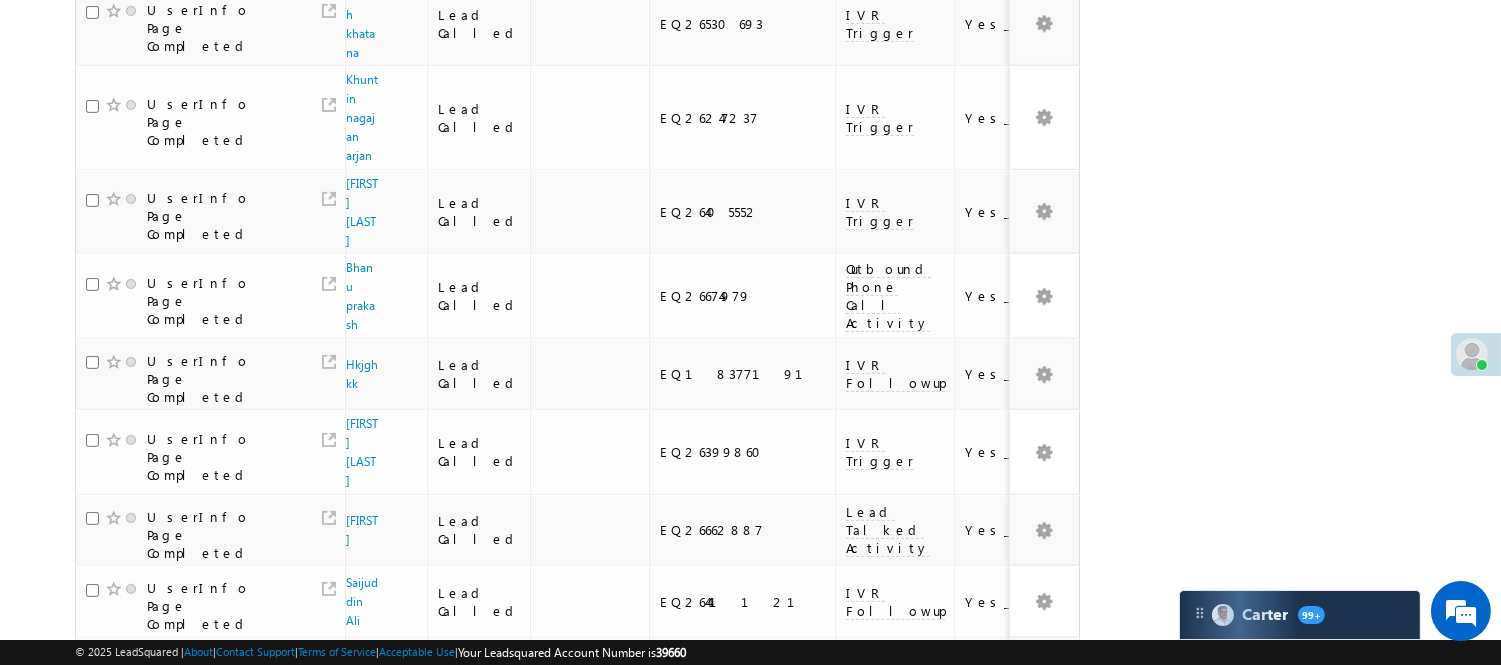 click on "2" at bounding box center [898, 1014] 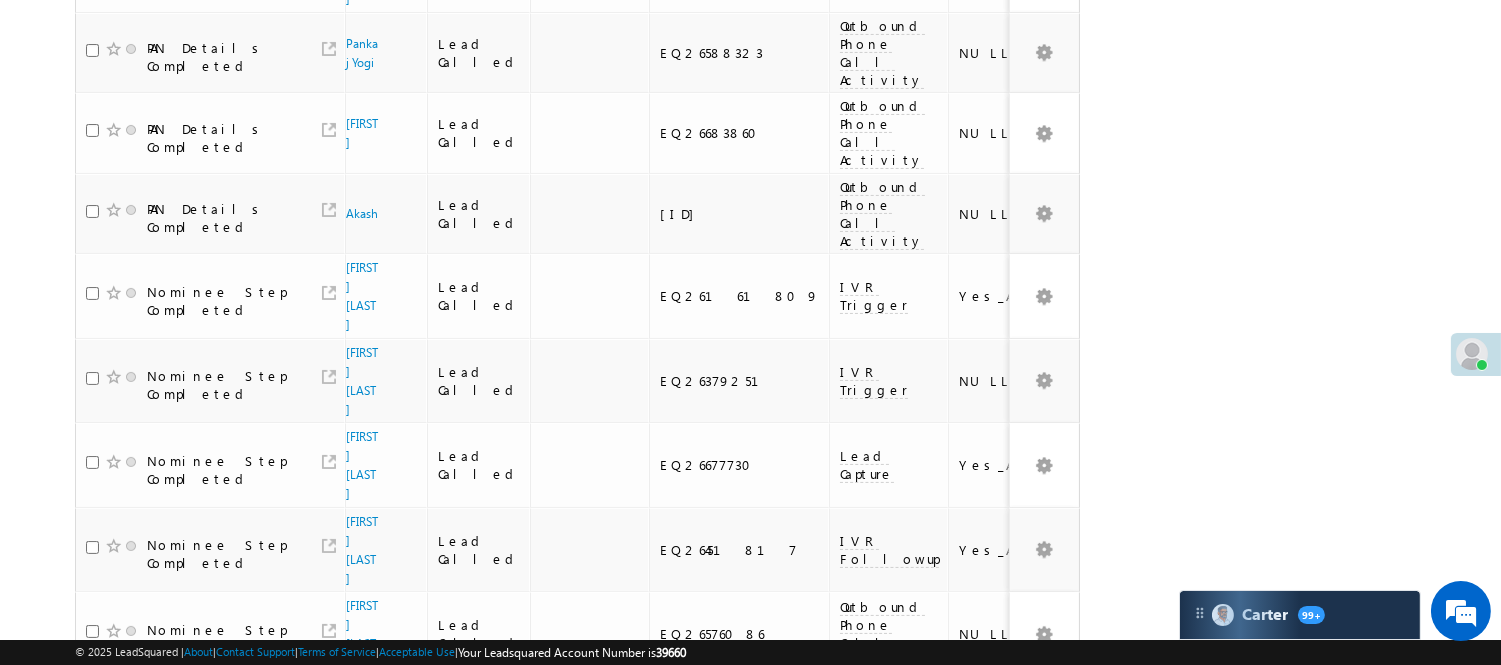 scroll, scrollTop: 111, scrollLeft: 0, axis: vertical 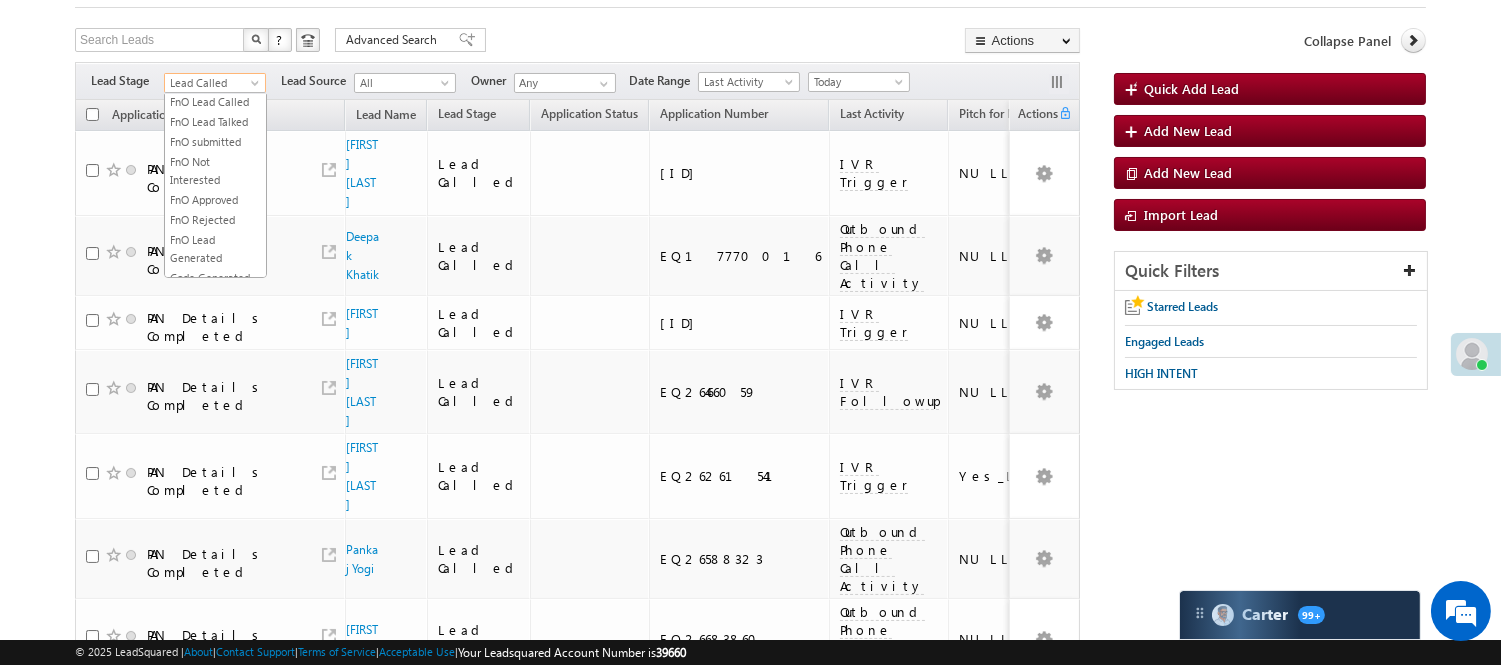 click on "Lead Called" at bounding box center (212, 83) 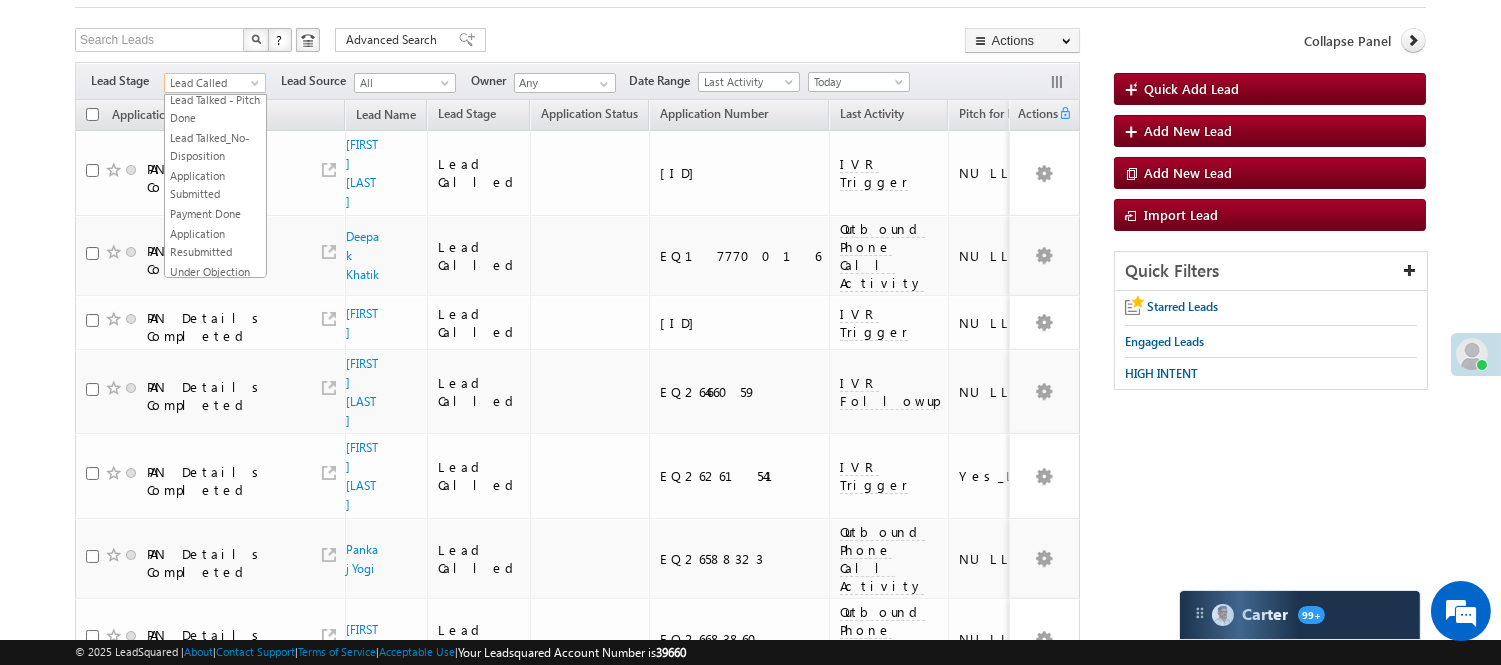 scroll, scrollTop: 0, scrollLeft: 0, axis: both 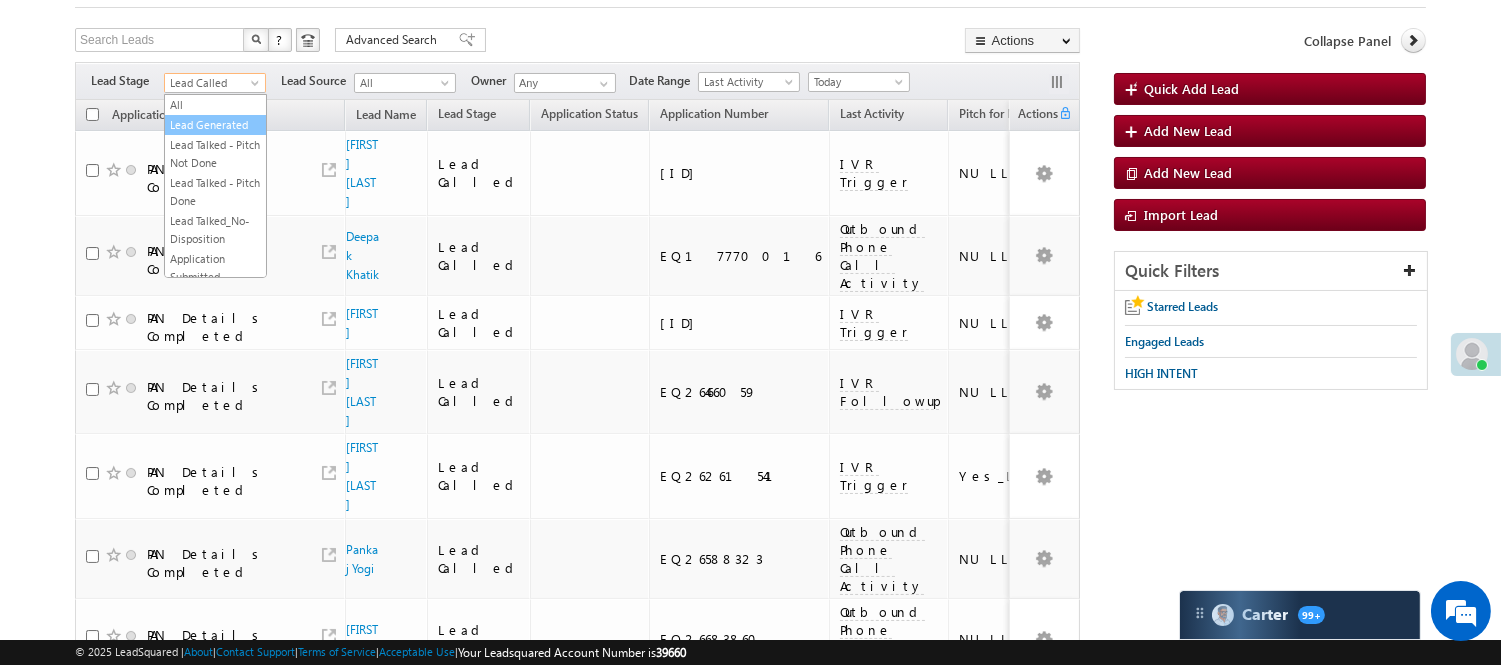 click on "Lead Generated" at bounding box center (215, 125) 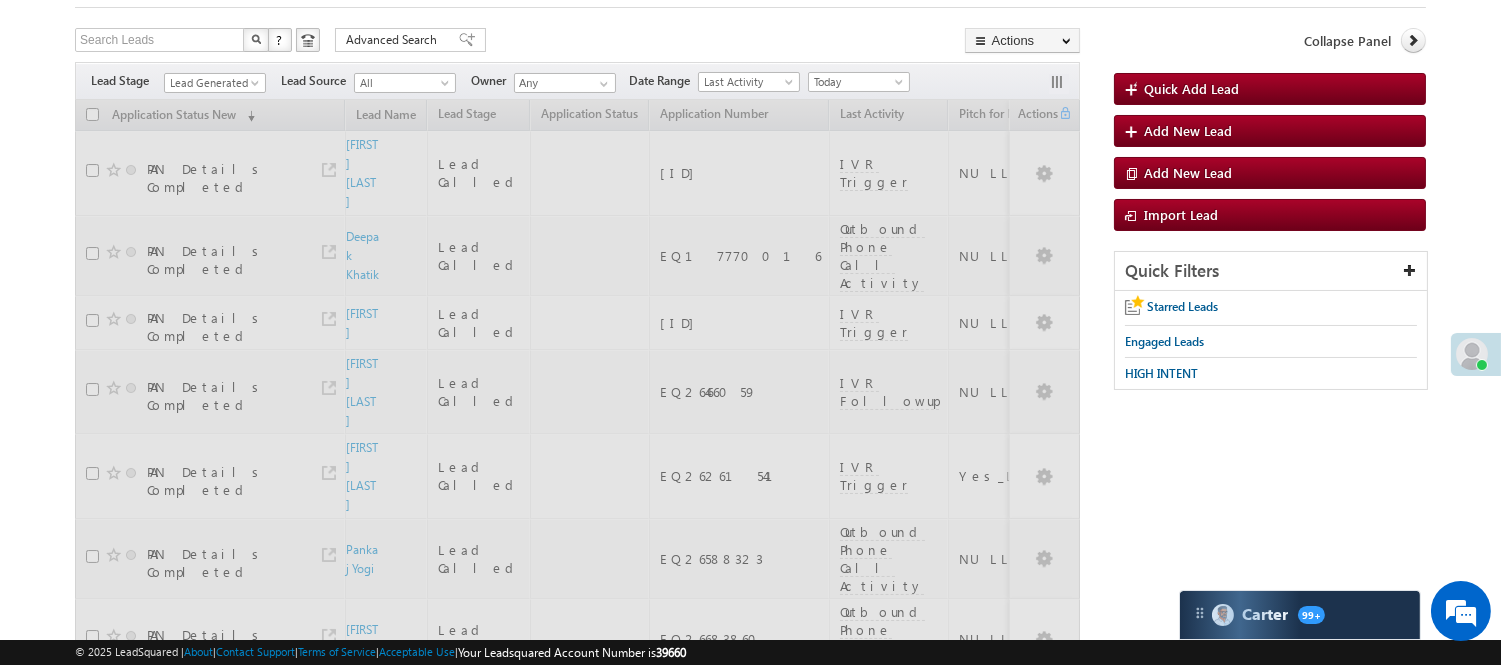click on "Search Leads X ?   107 results found
Advanced Search
Advanced Search
Advanced search results
Actions Export Leads Reset all Filters
Actions Export Leads Bulk Update Send Email Add to List Add Activity Change Owner Change Stage Delete Merge Leads" at bounding box center [577, 42] 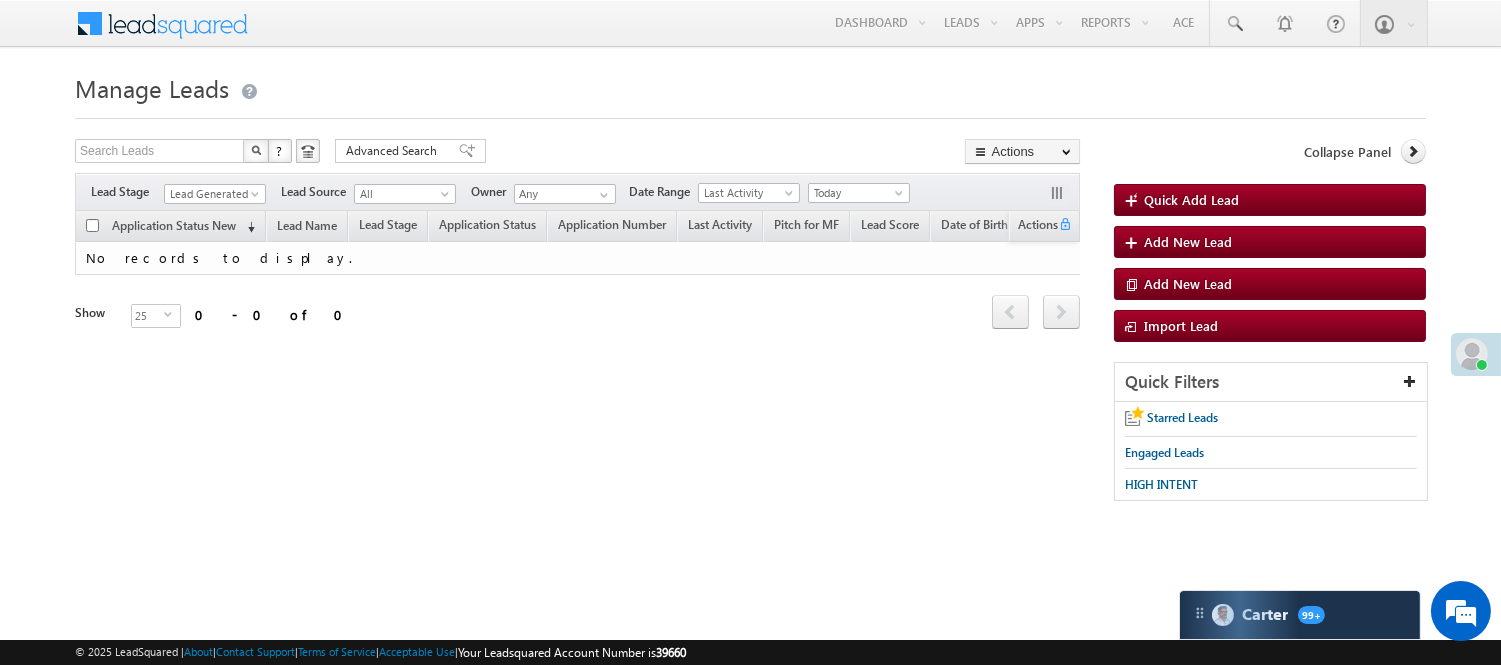 scroll, scrollTop: 0, scrollLeft: 0, axis: both 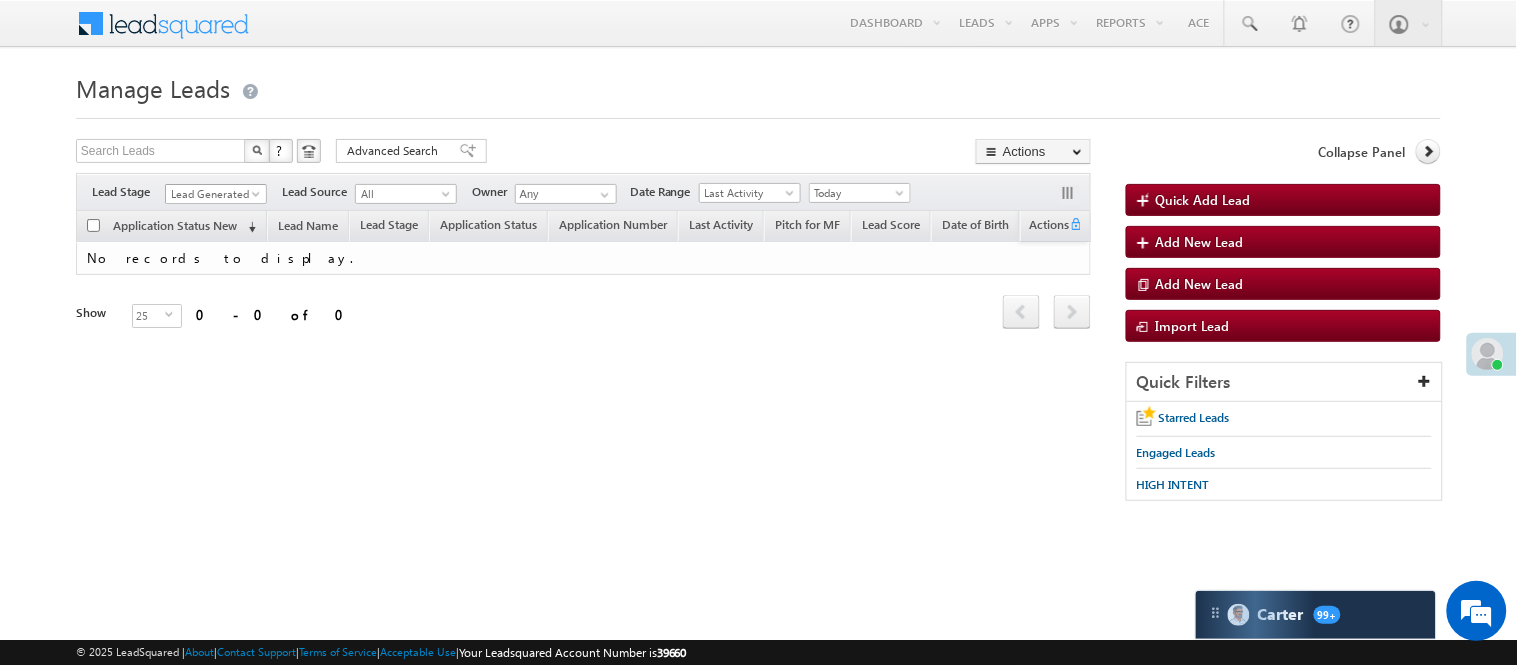 click on "Lead Generated" at bounding box center [213, 194] 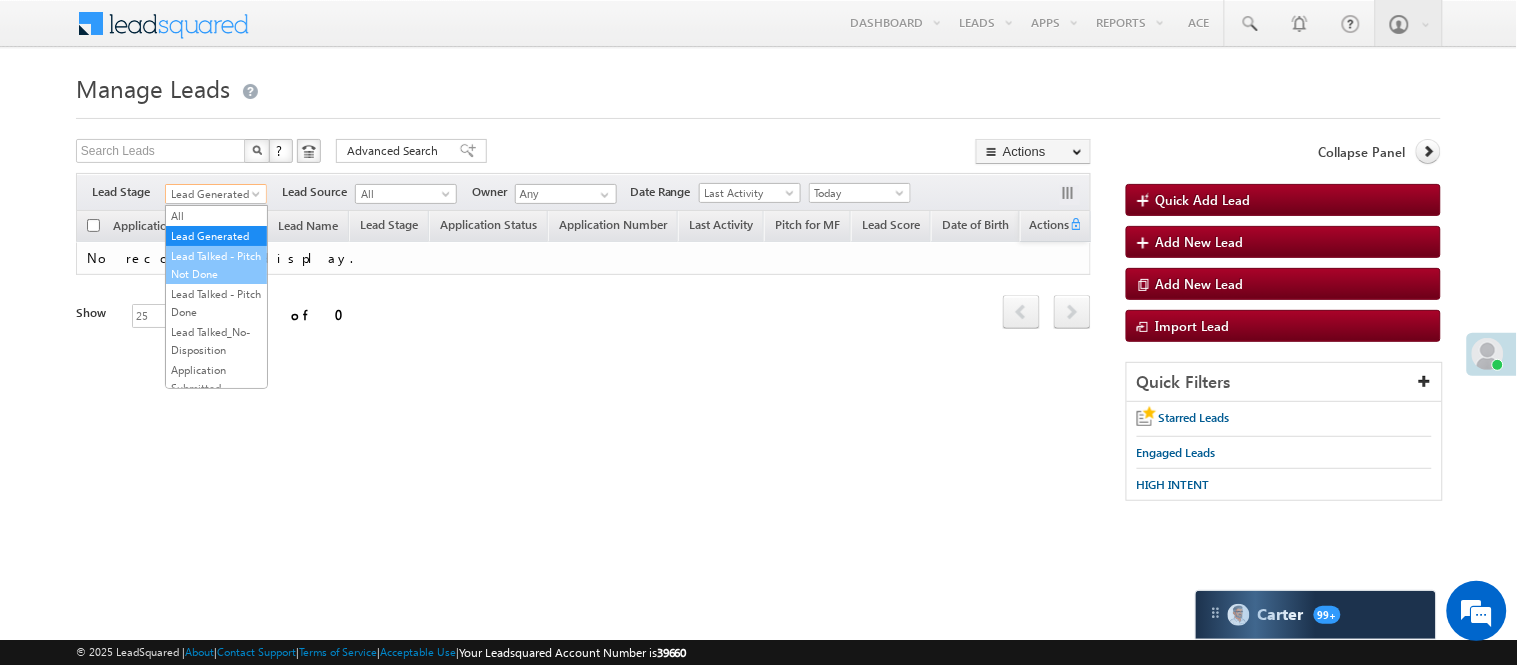 click on "Lead Talked - Pitch Not Done" at bounding box center [216, 265] 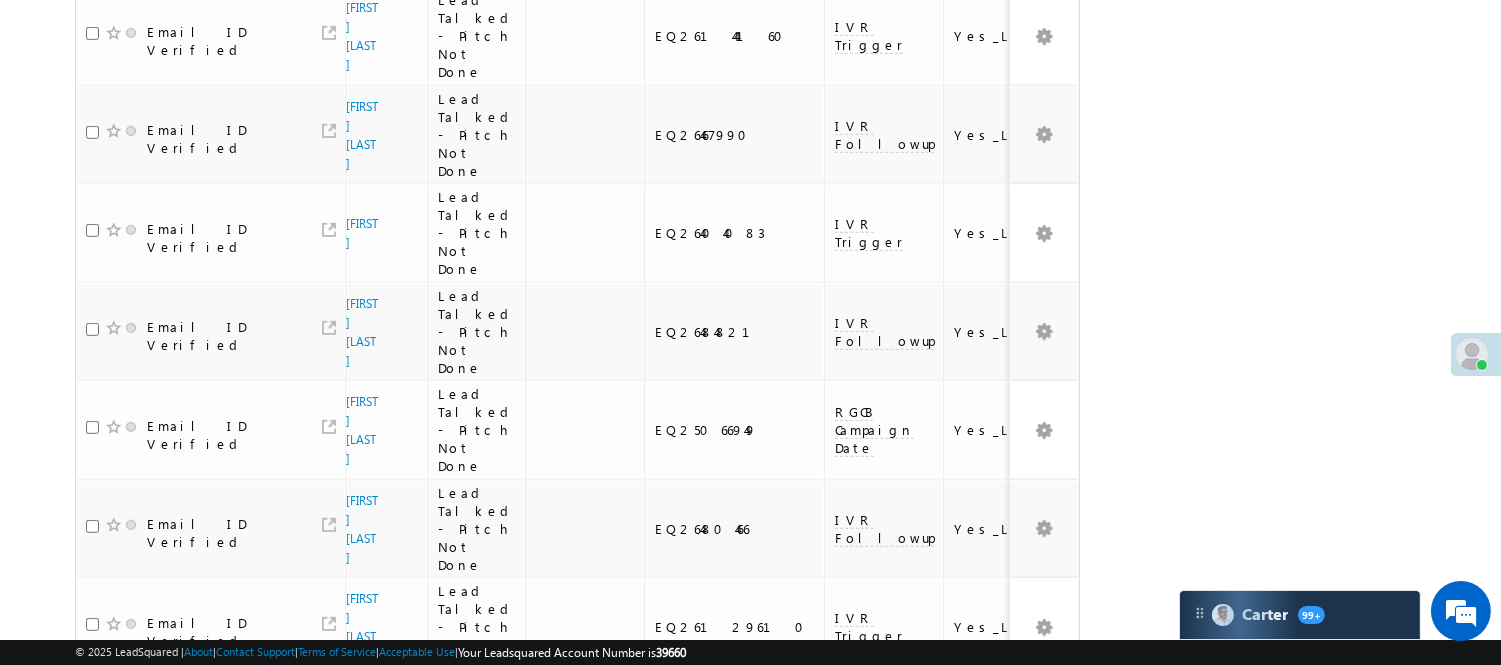 scroll, scrollTop: 1837, scrollLeft: 0, axis: vertical 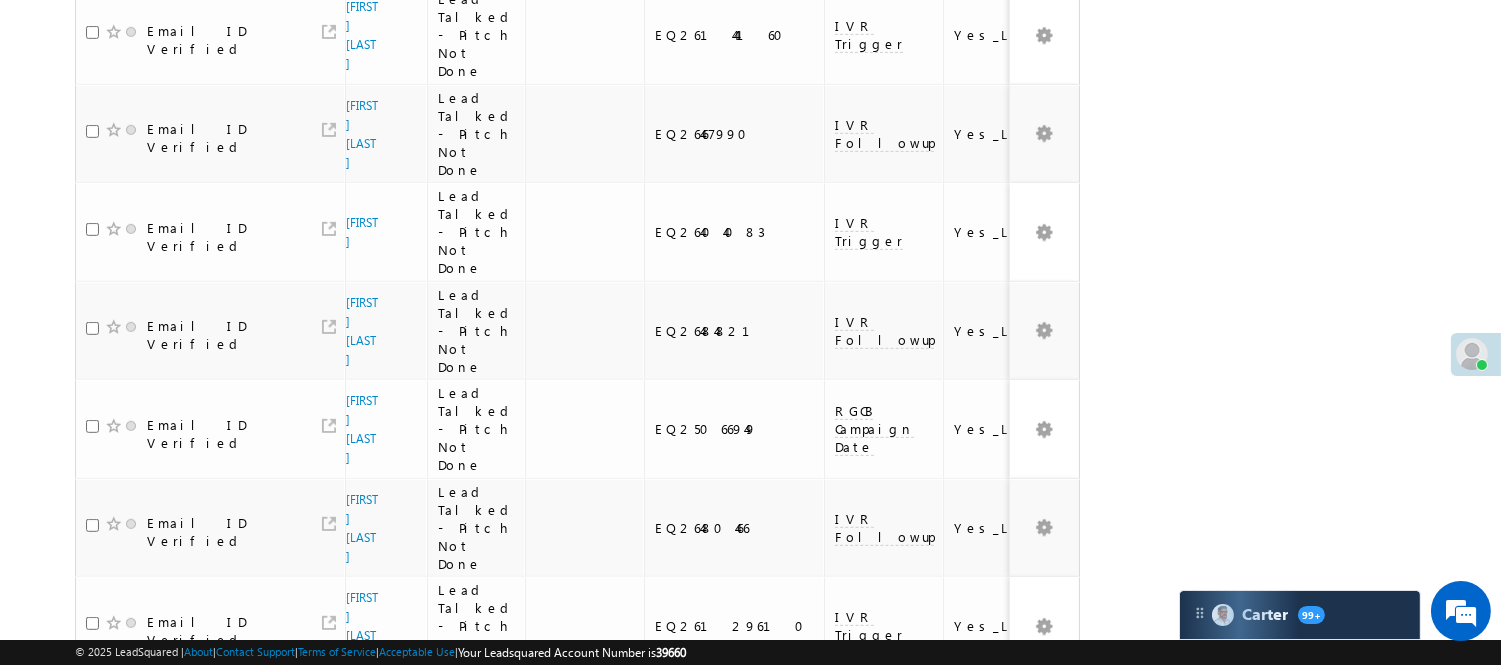 click on "2" at bounding box center (1018, 911) 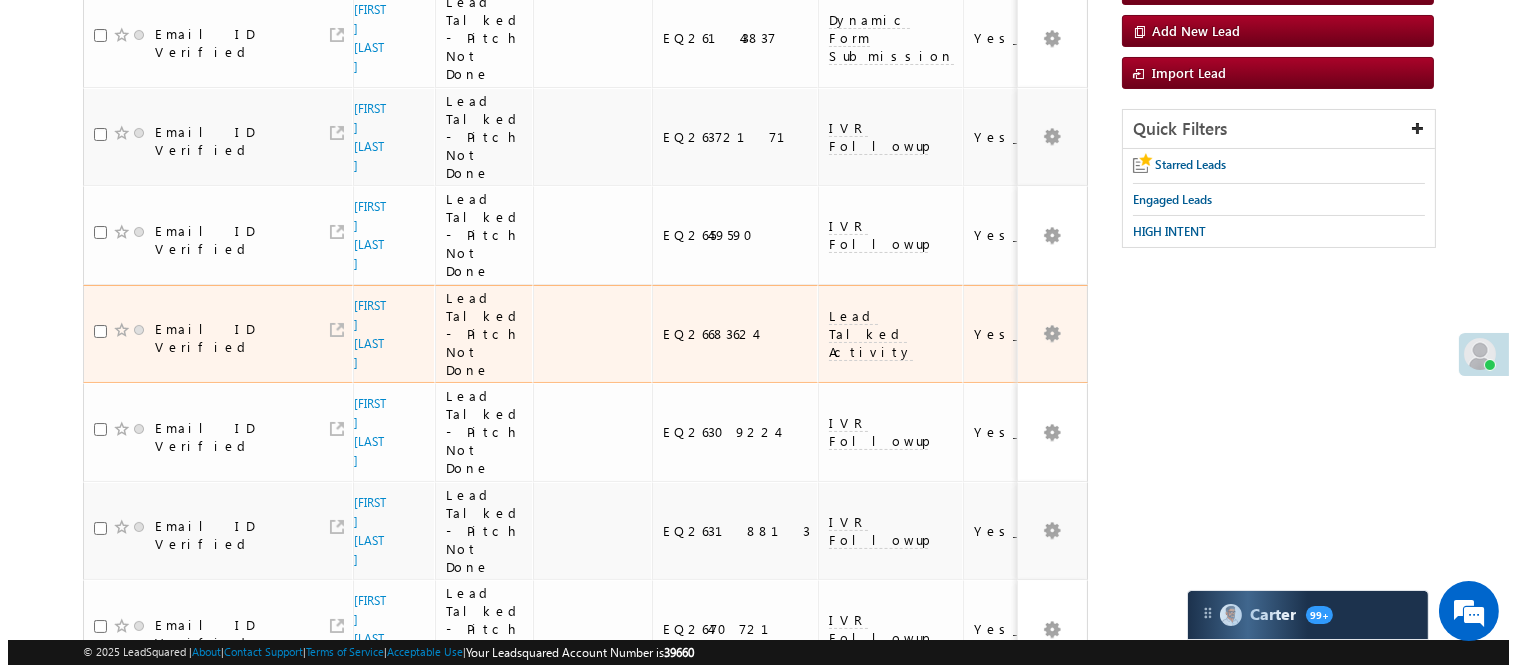 scroll, scrollTop: 0, scrollLeft: 0, axis: both 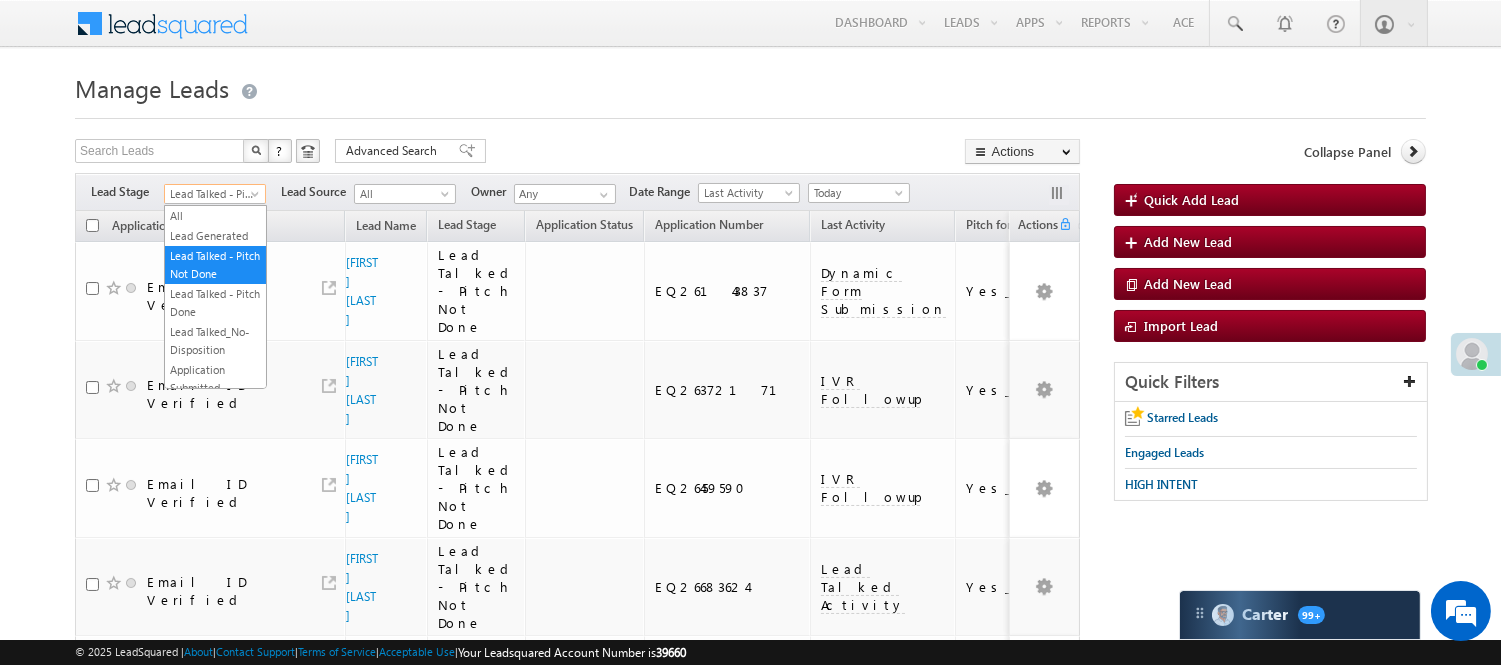 click on "Lead Talked - Pitch Not Done" at bounding box center (212, 194) 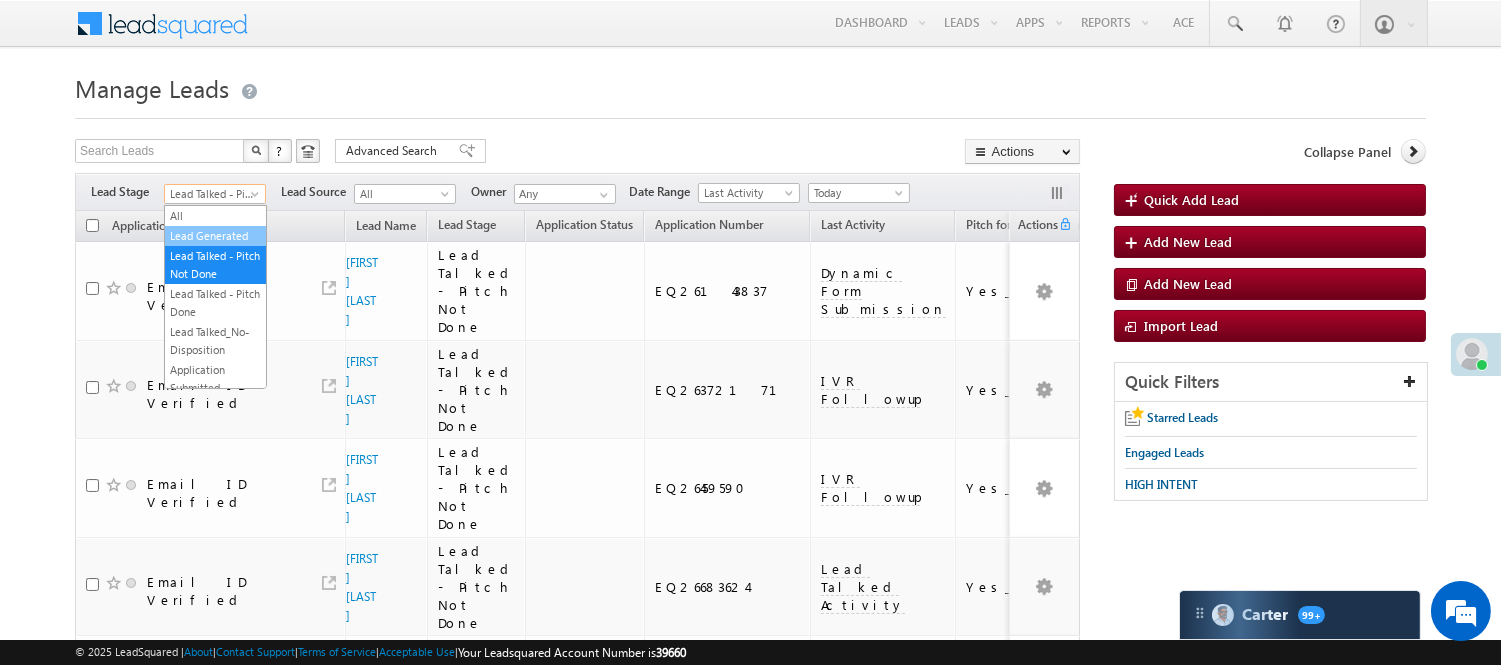 click on "Lead Generated" at bounding box center [215, 236] 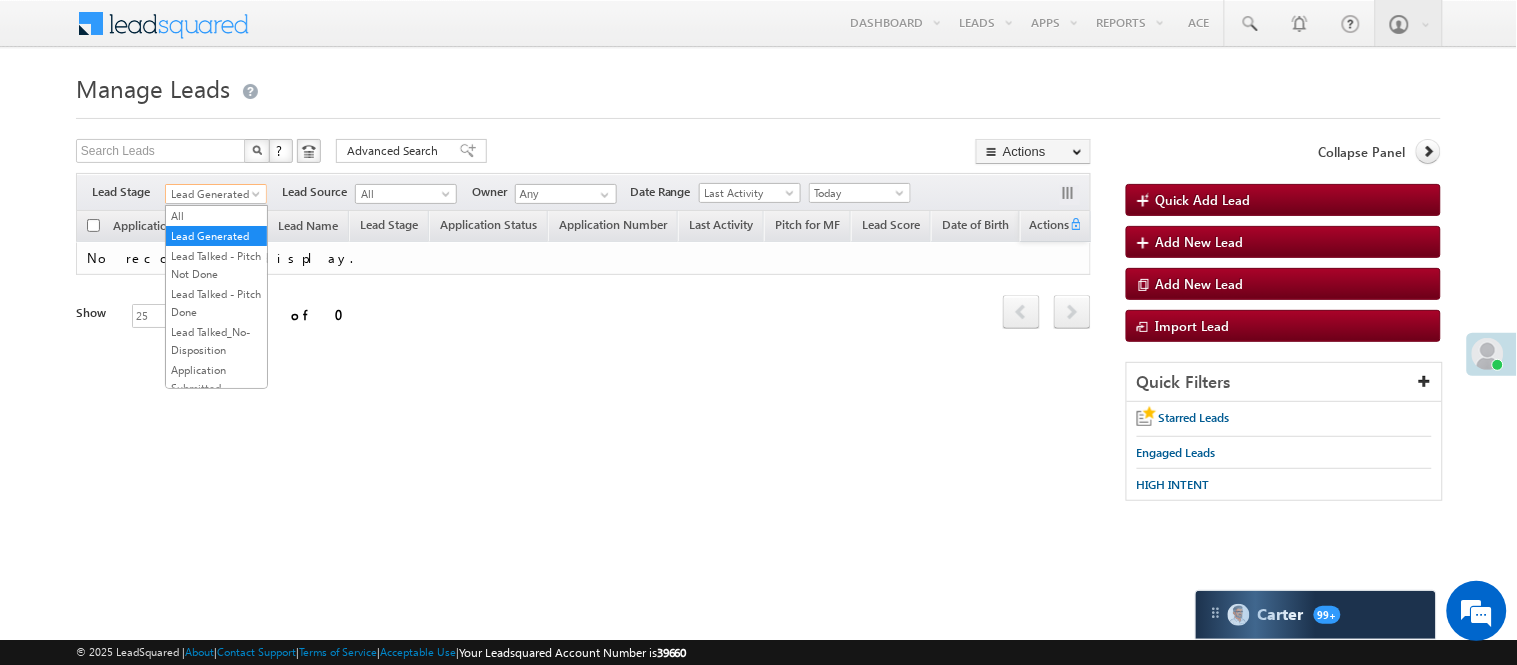 click on "Lead Generated" at bounding box center [213, 194] 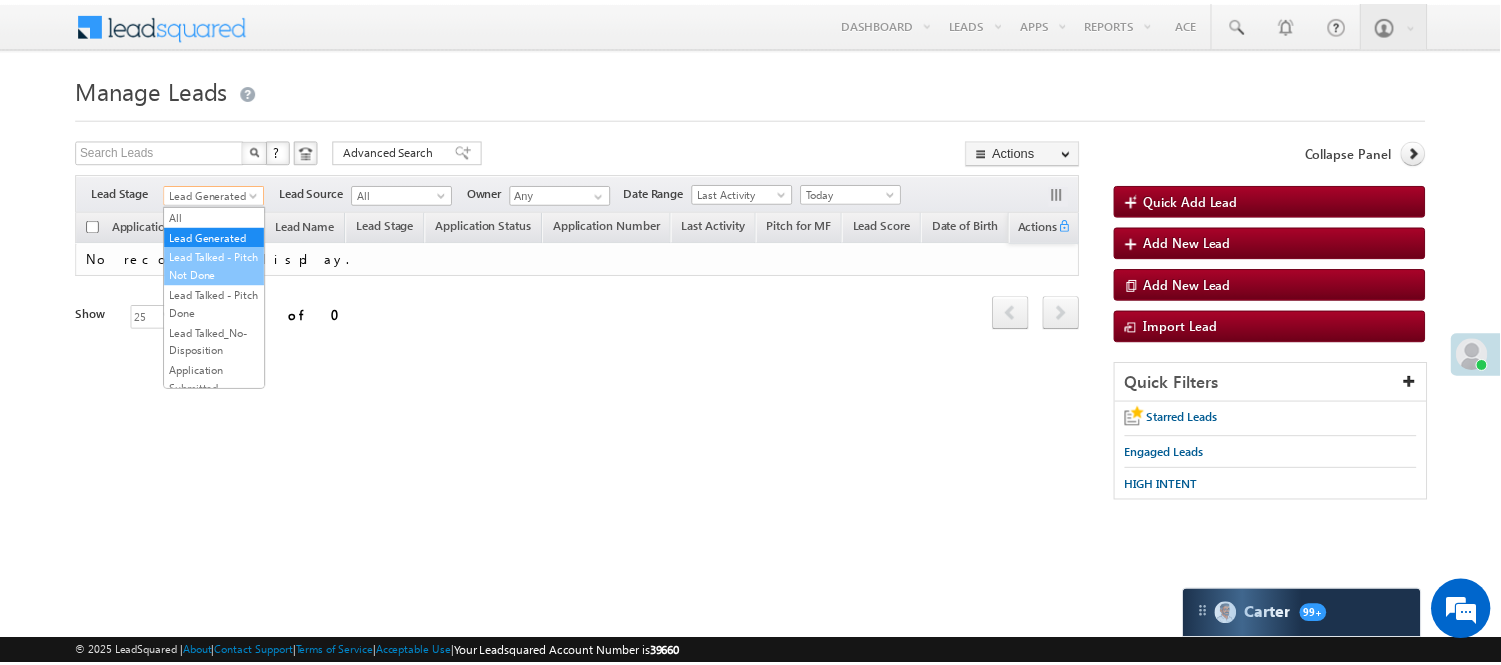 scroll, scrollTop: 496, scrollLeft: 0, axis: vertical 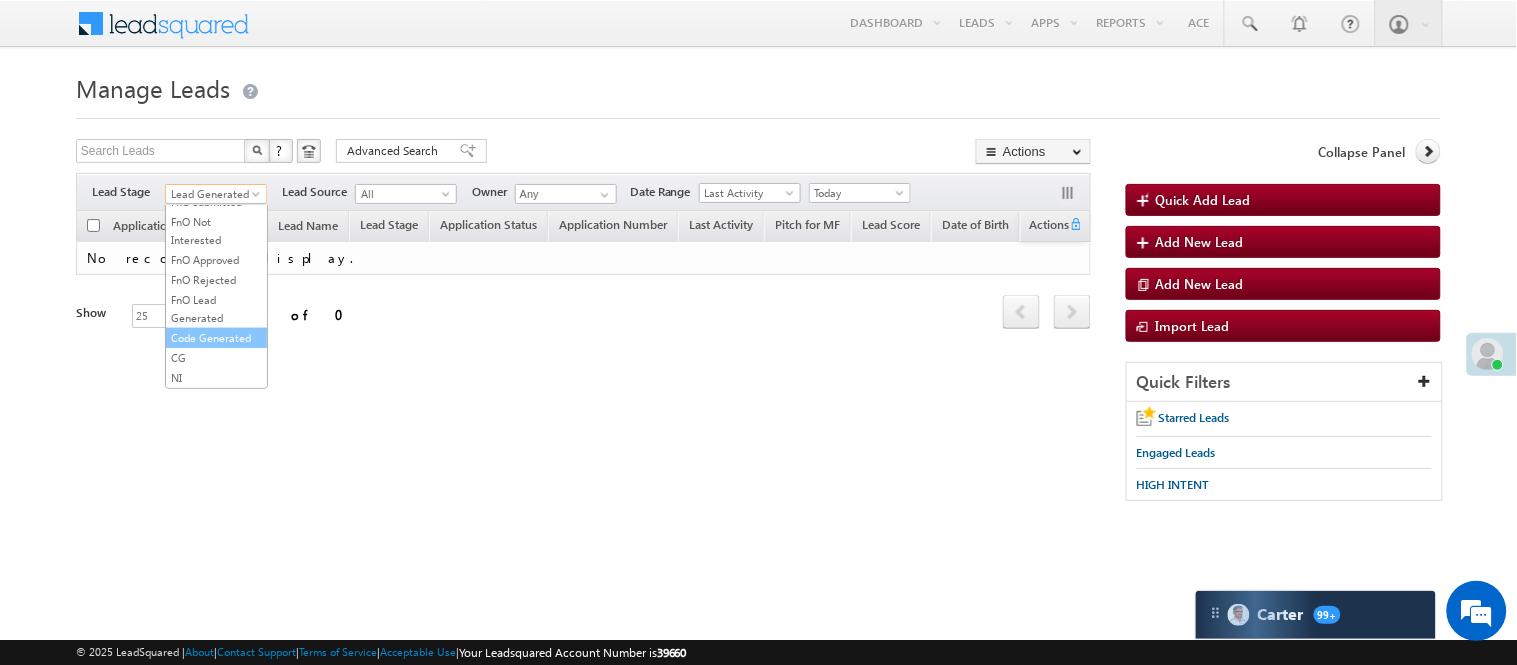 click on "Code Generated" at bounding box center (216, 338) 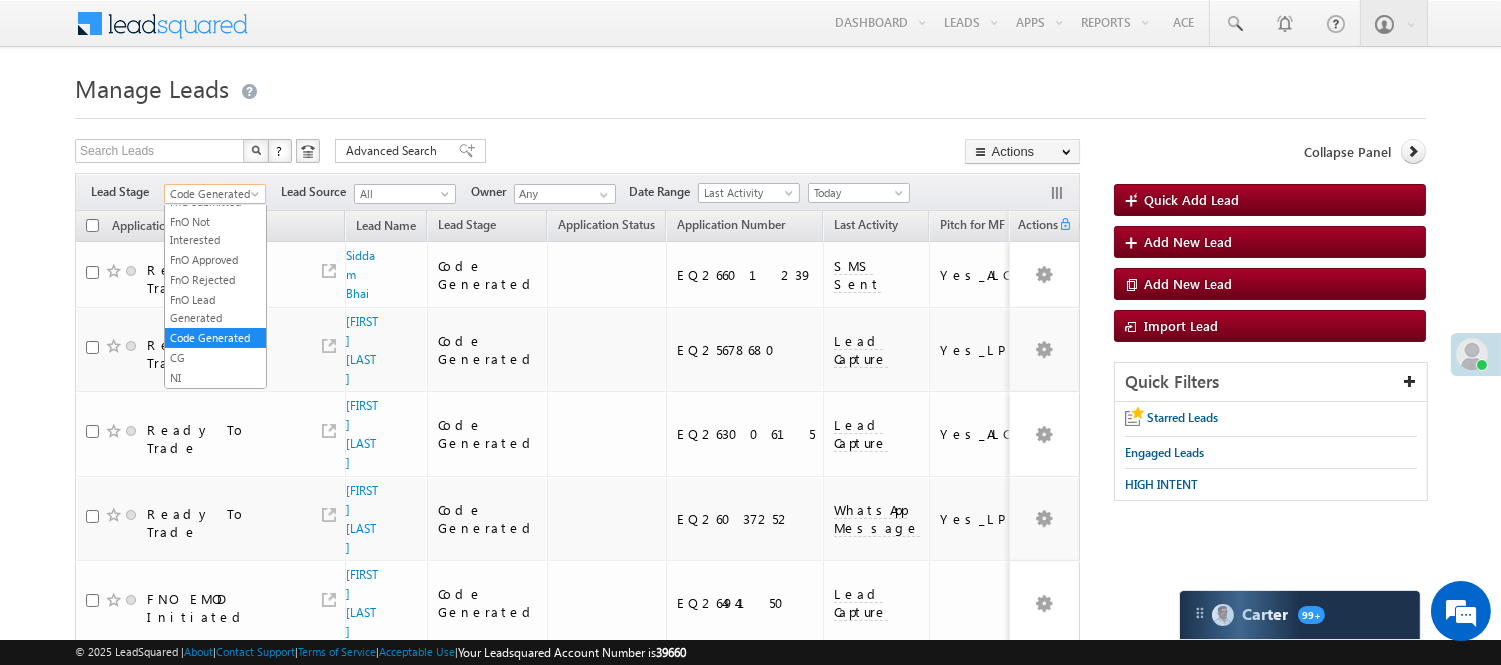click on "Code Generated" at bounding box center (212, 194) 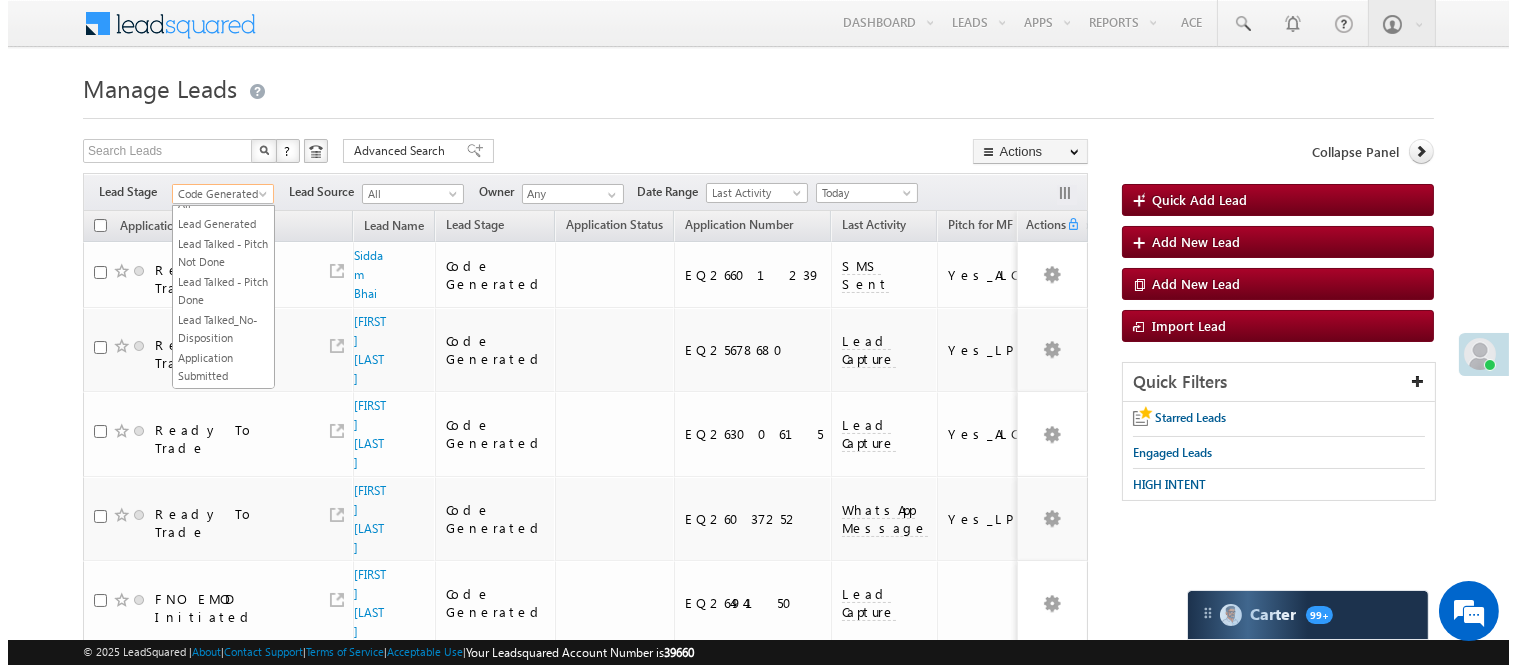 scroll, scrollTop: 0, scrollLeft: 0, axis: both 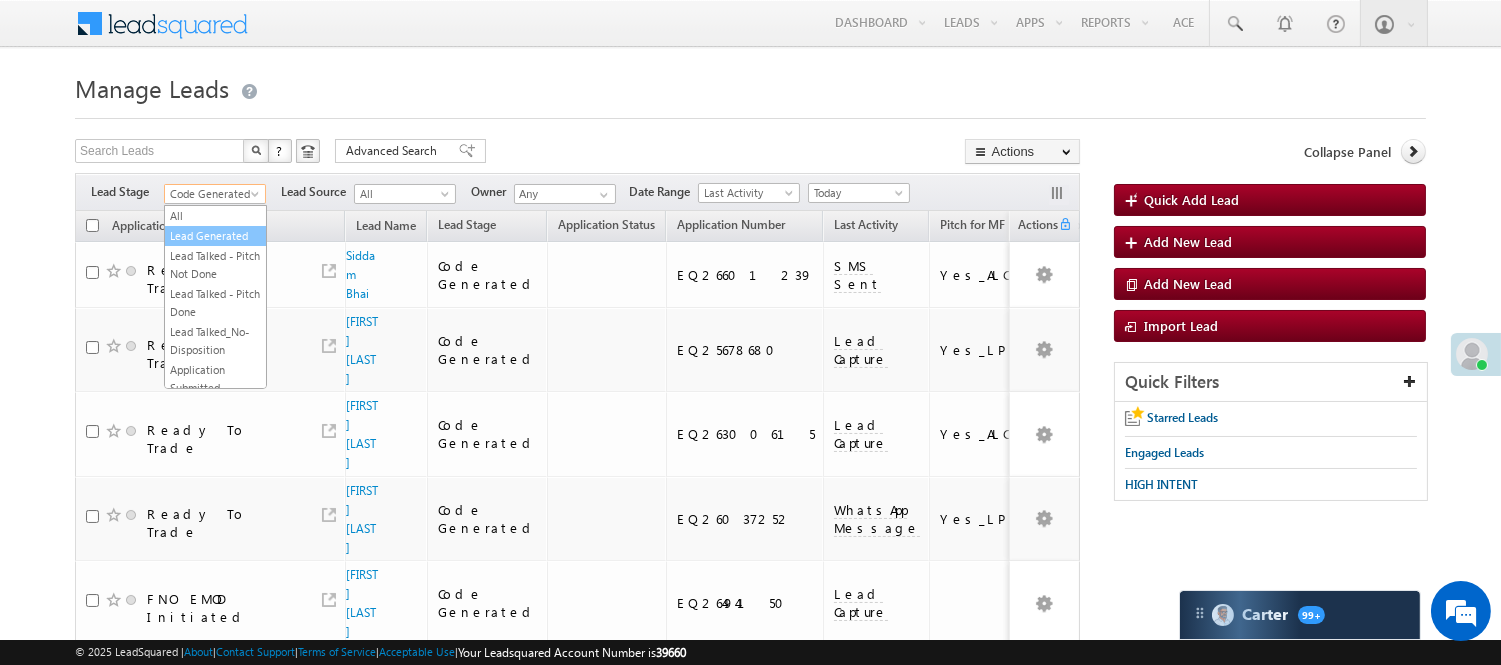 click on "Lead Generated" at bounding box center (215, 236) 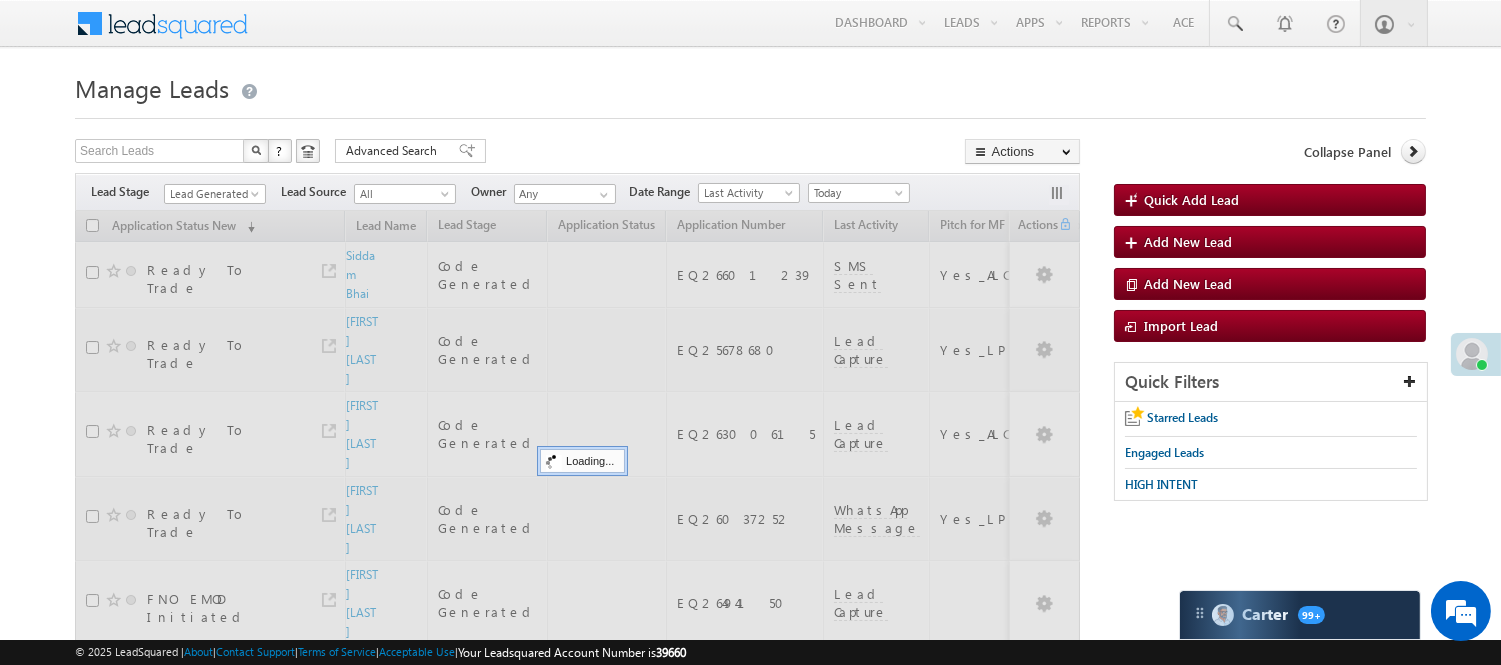 click on "Manage Leads" at bounding box center (750, 86) 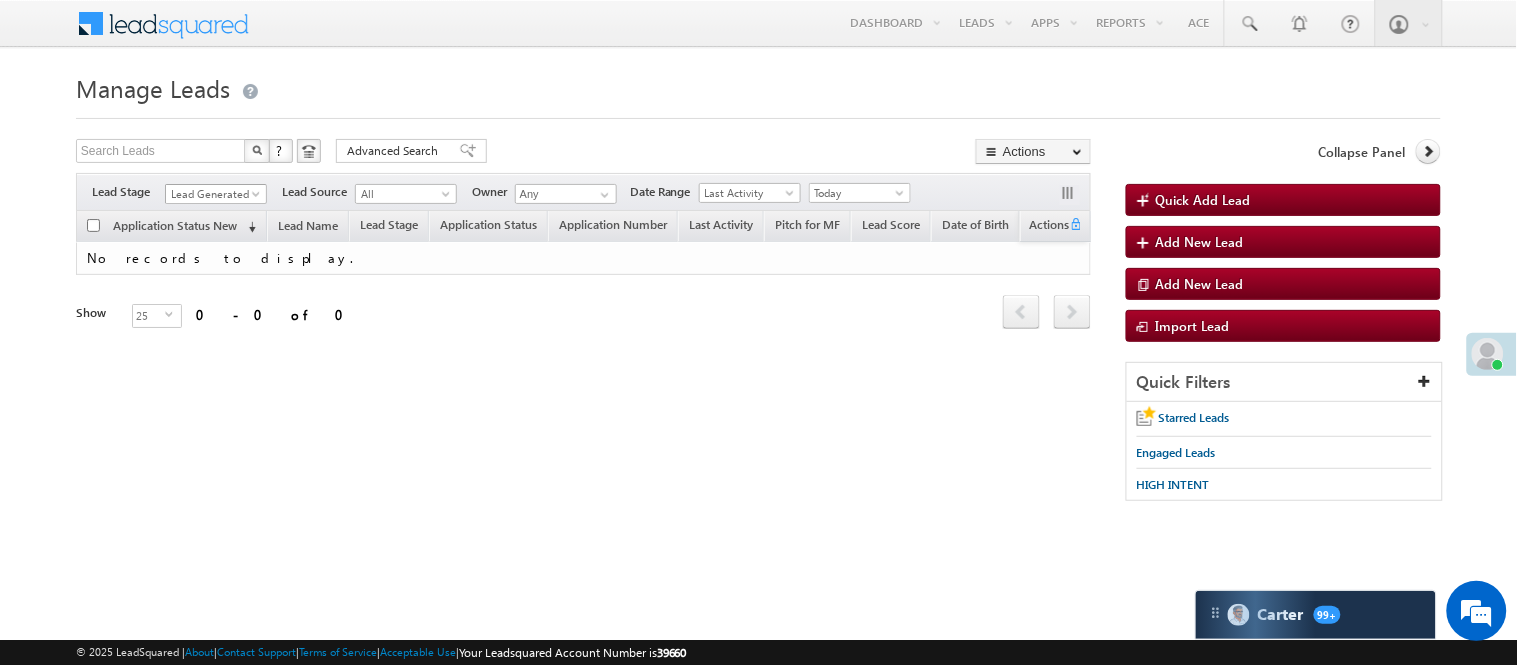 click on "Lead Generated" at bounding box center (213, 194) 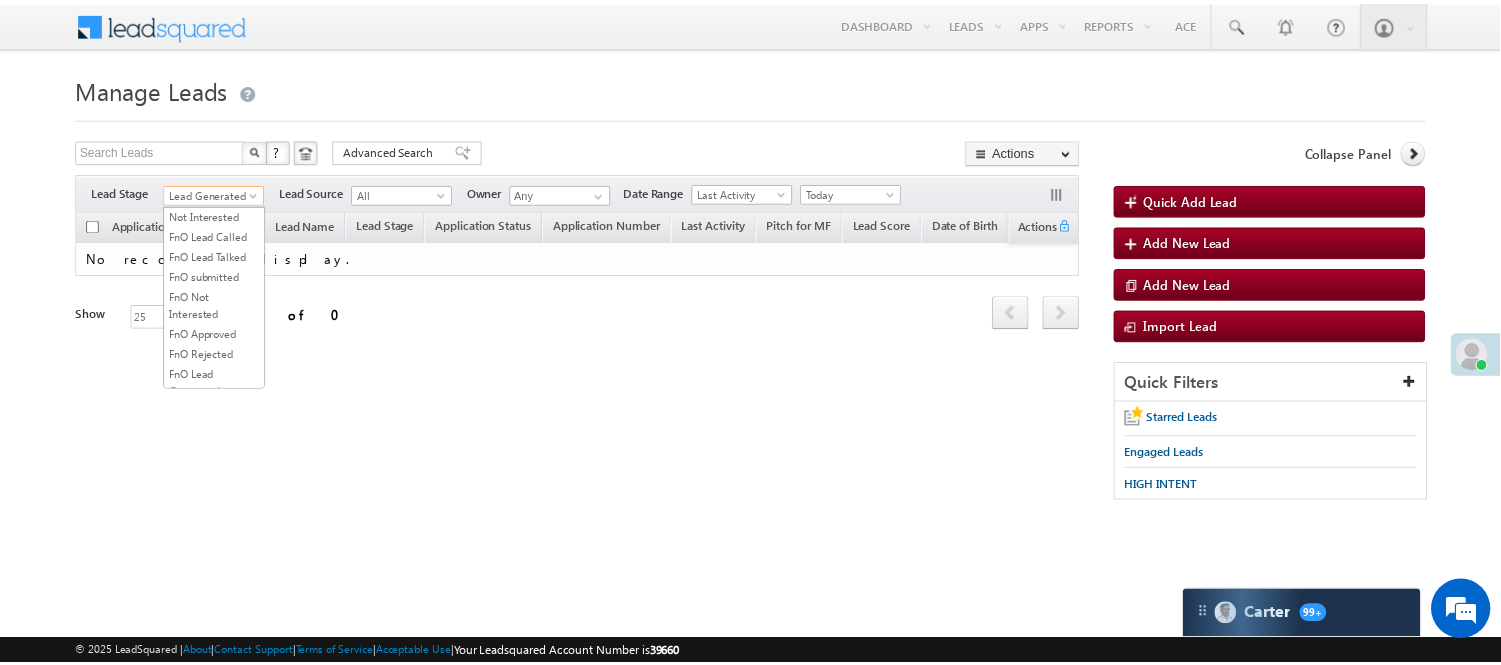scroll, scrollTop: 163, scrollLeft: 0, axis: vertical 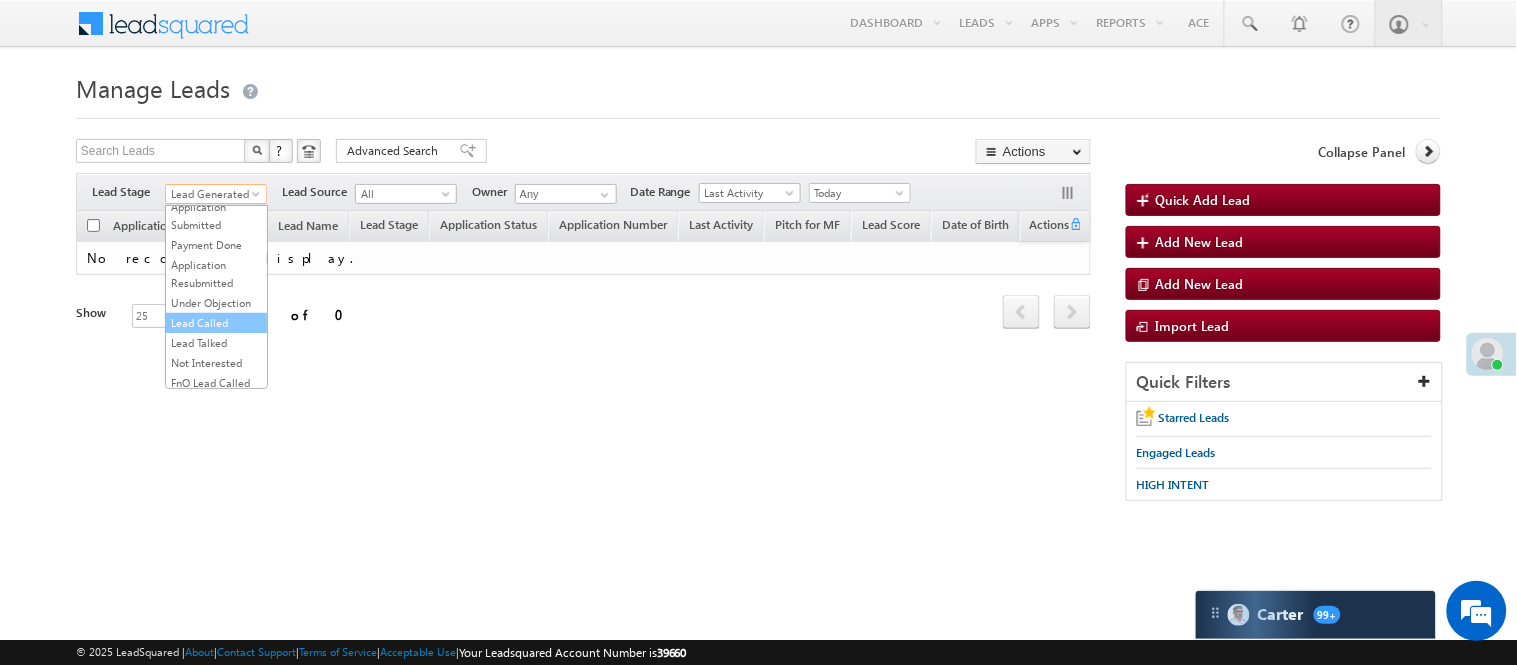 click on "Lead Called" at bounding box center (216, 323) 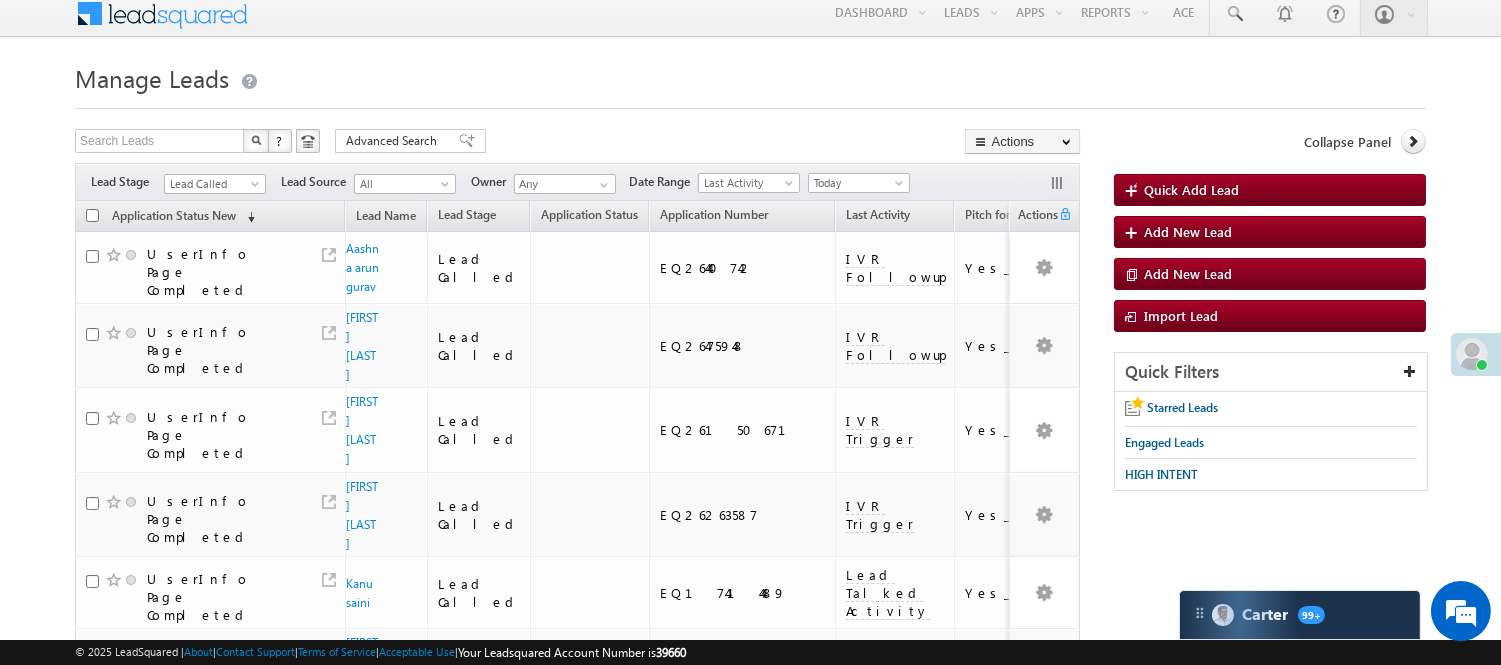 scroll, scrollTop: 0, scrollLeft: 0, axis: both 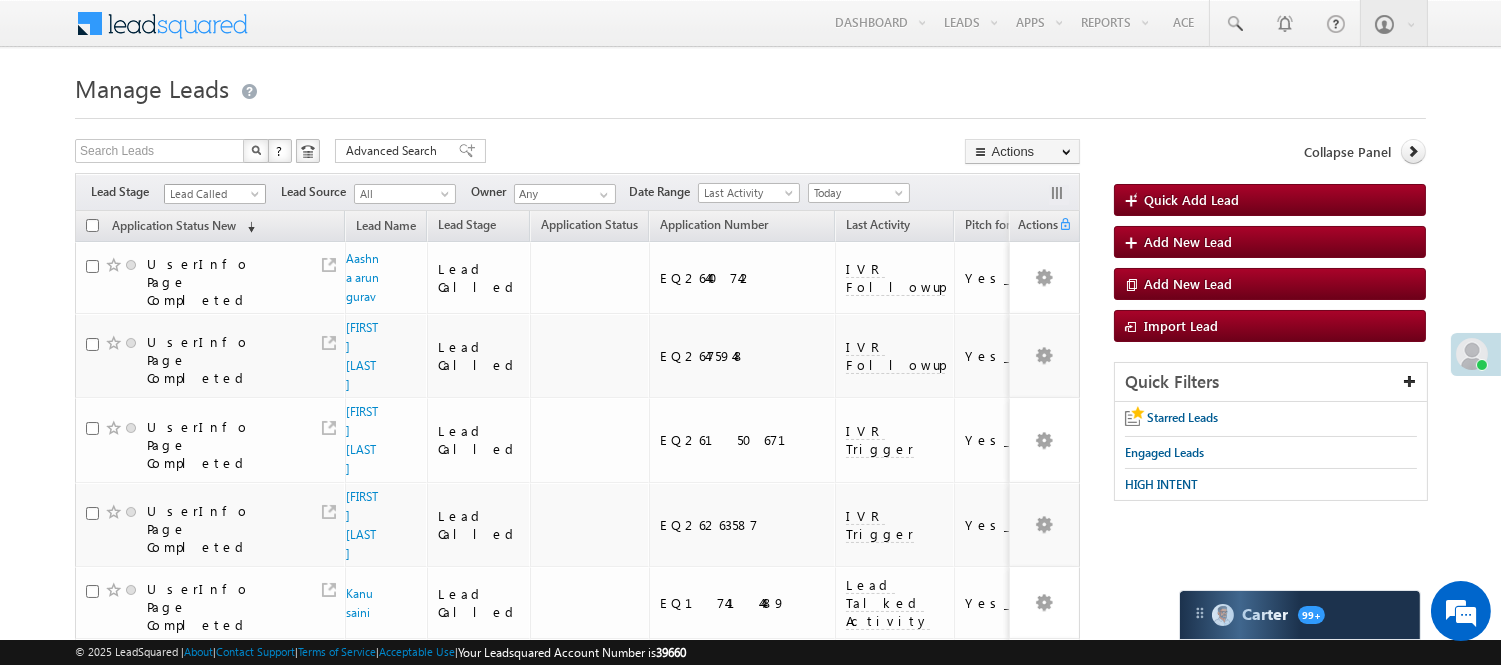 click on "Lead Called" at bounding box center [212, 194] 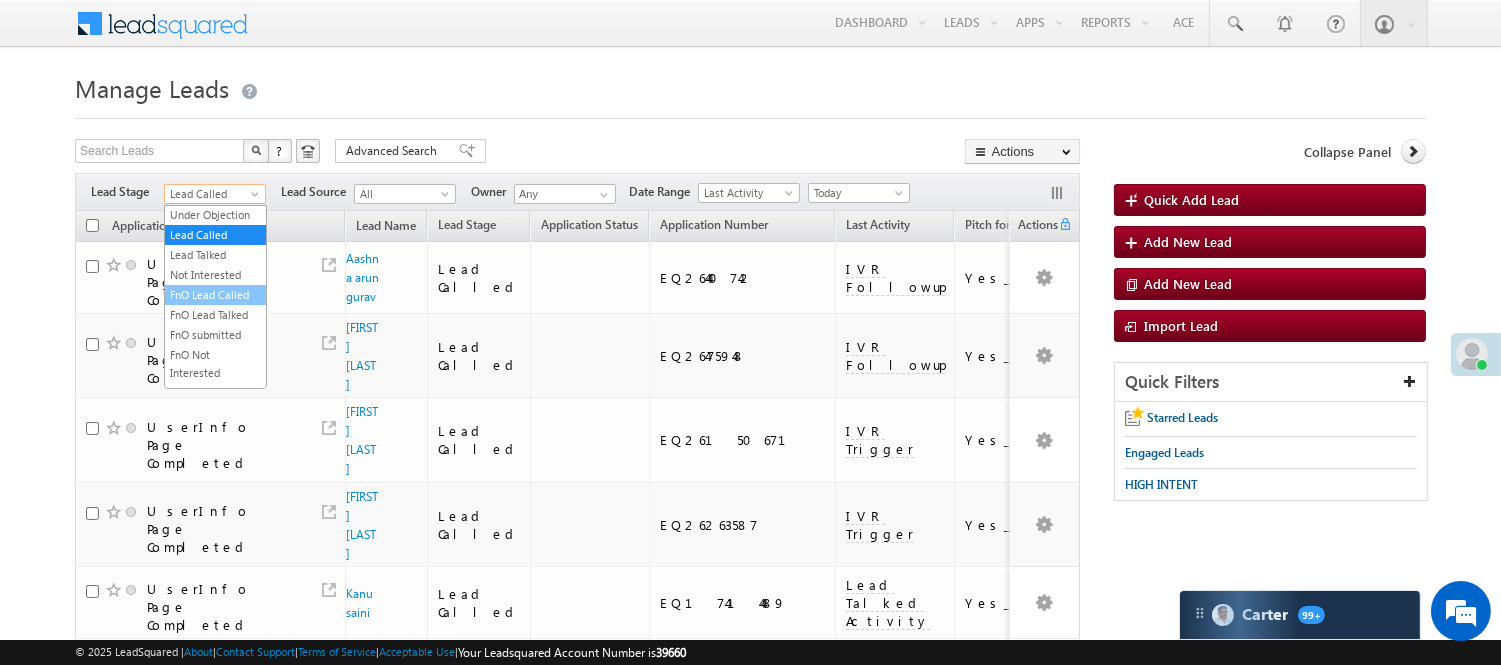 scroll, scrollTop: 274, scrollLeft: 0, axis: vertical 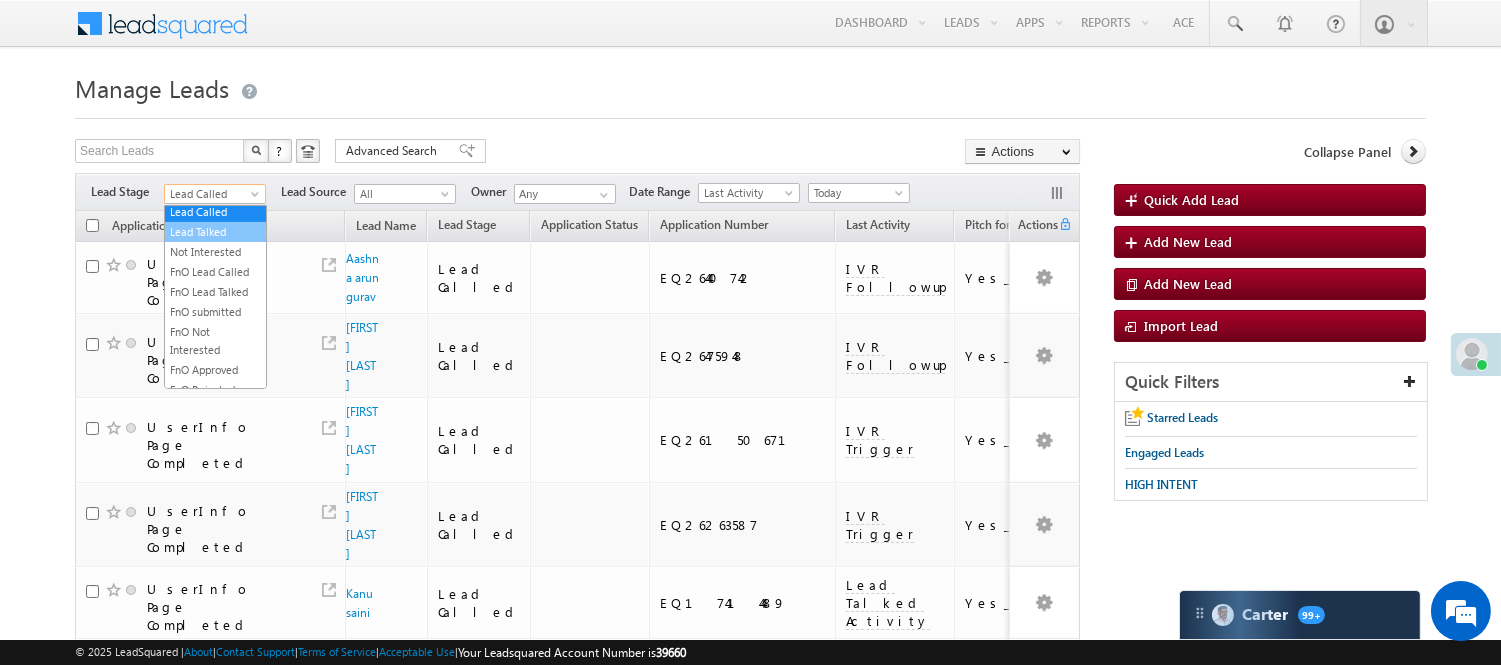 click on "Lead Talked" at bounding box center [215, 232] 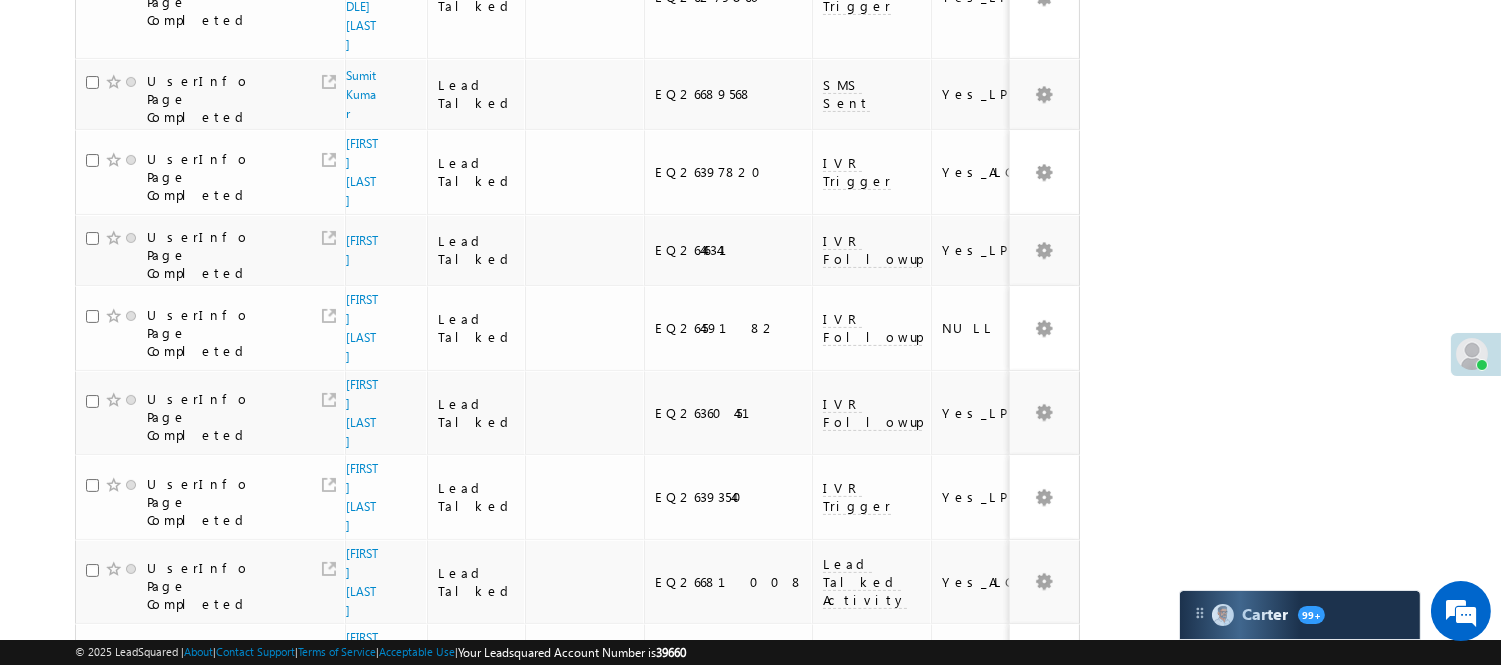 scroll, scrollTop: 1297, scrollLeft: 0, axis: vertical 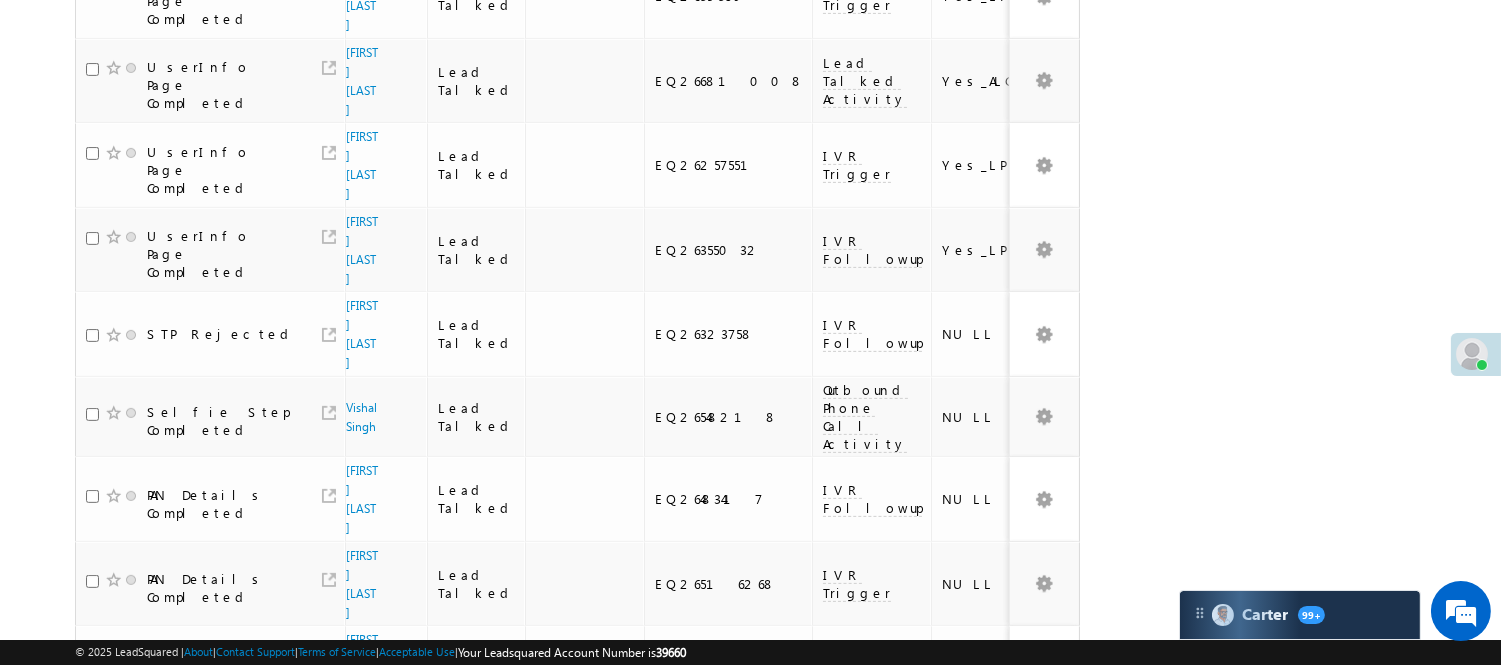 click on "2" at bounding box center [978, 1083] 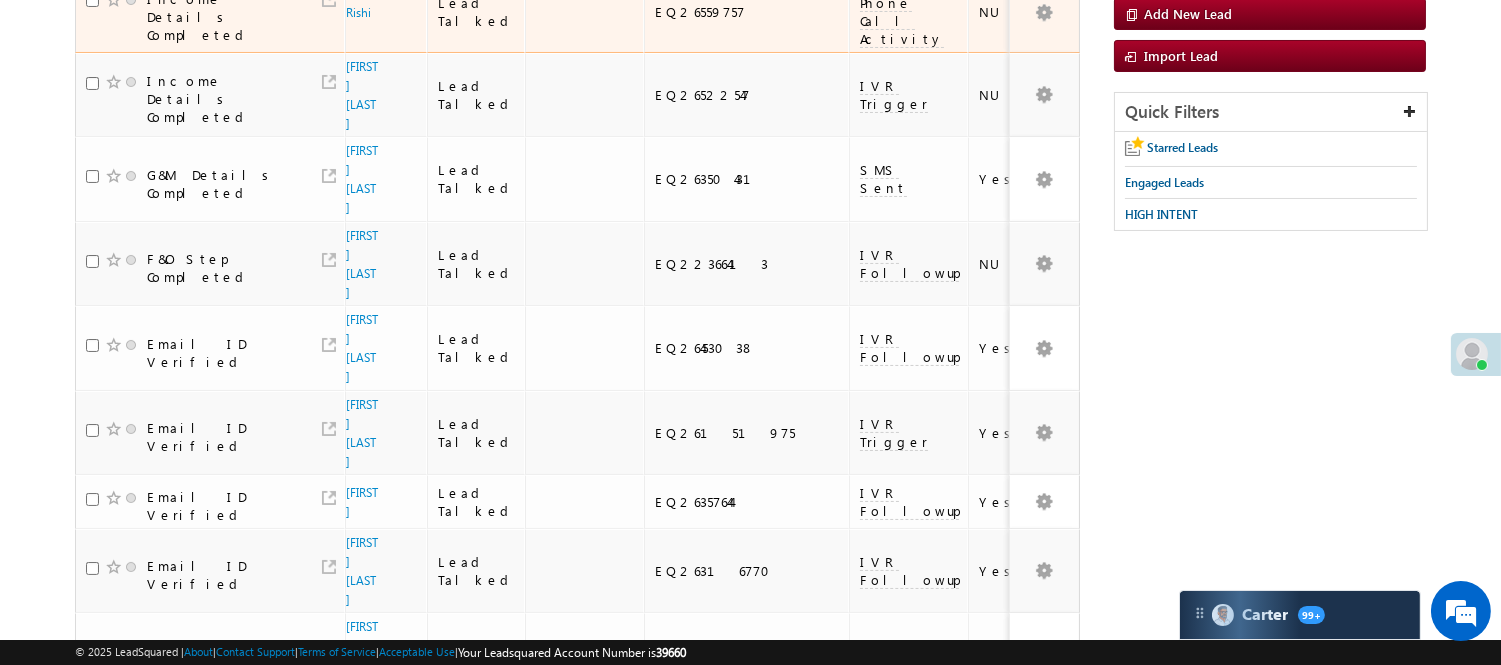 scroll, scrollTop: 0, scrollLeft: 0, axis: both 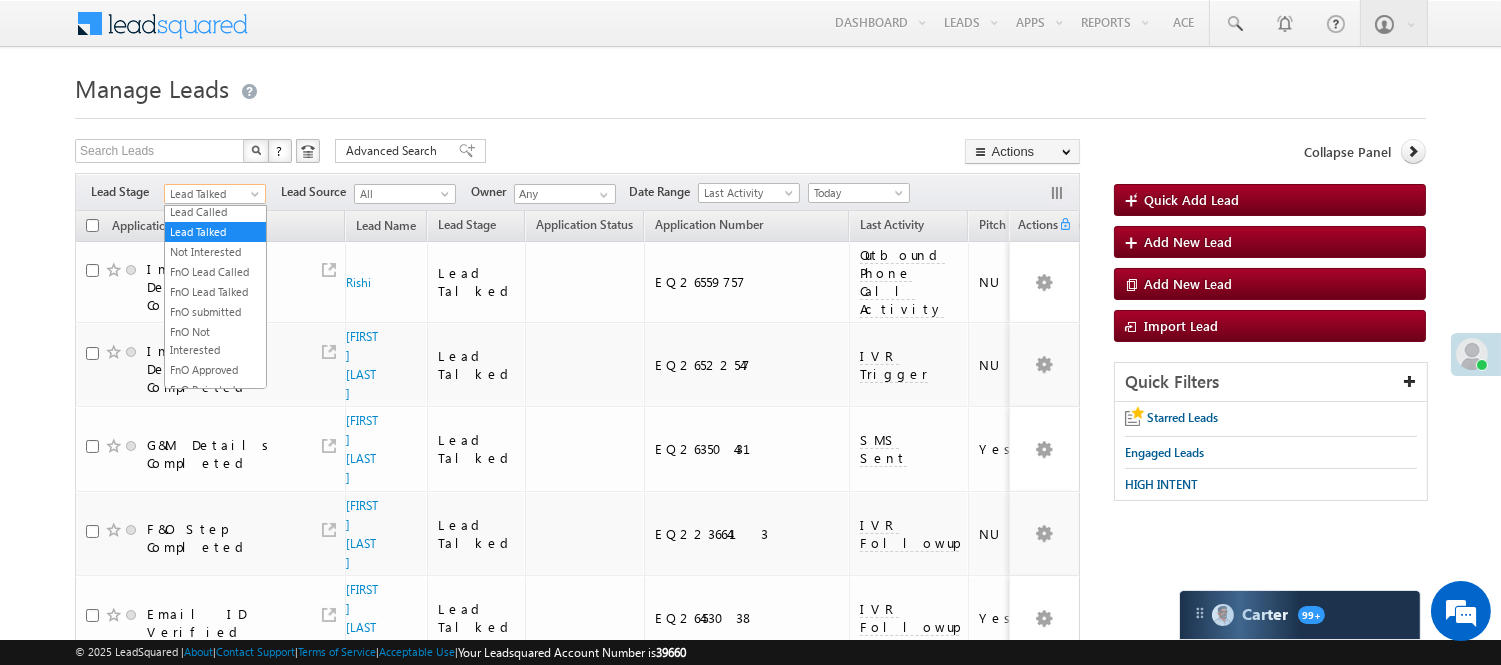 click on "Lead Talked" at bounding box center [212, 194] 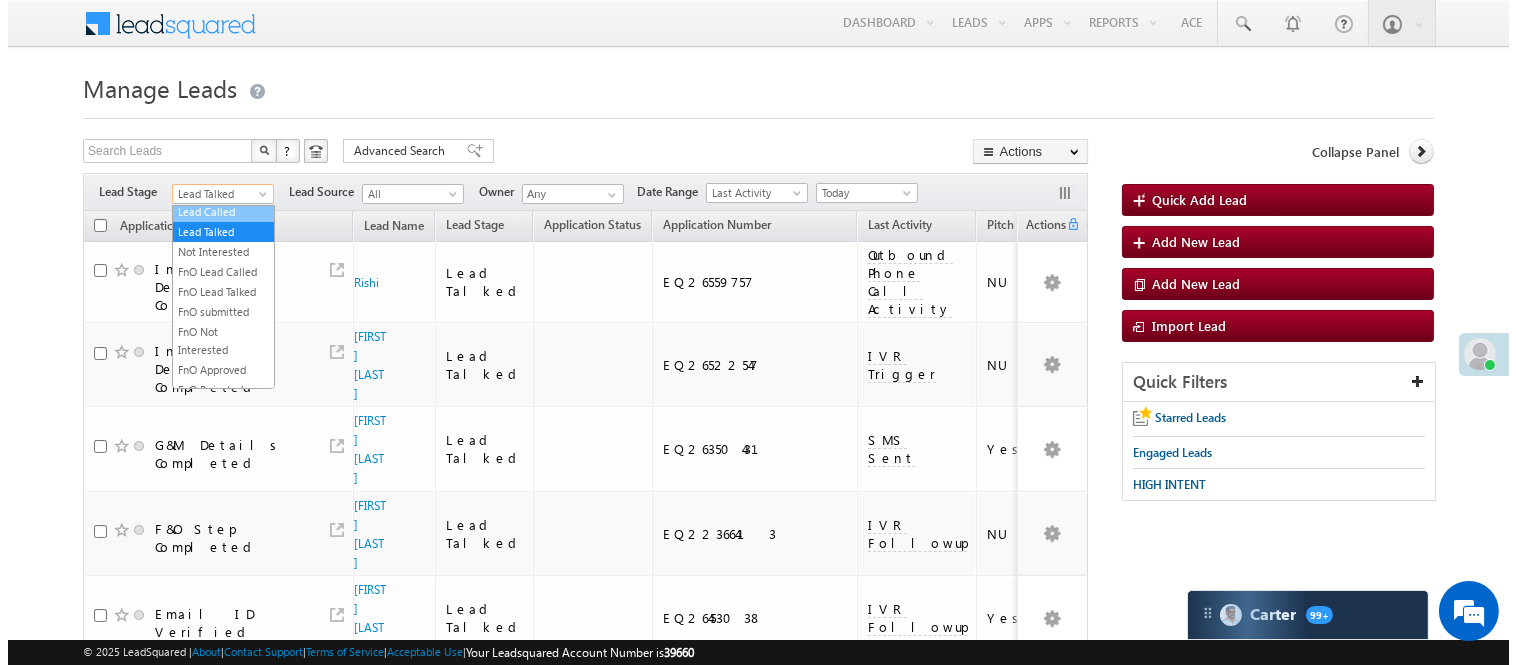scroll, scrollTop: 0, scrollLeft: 0, axis: both 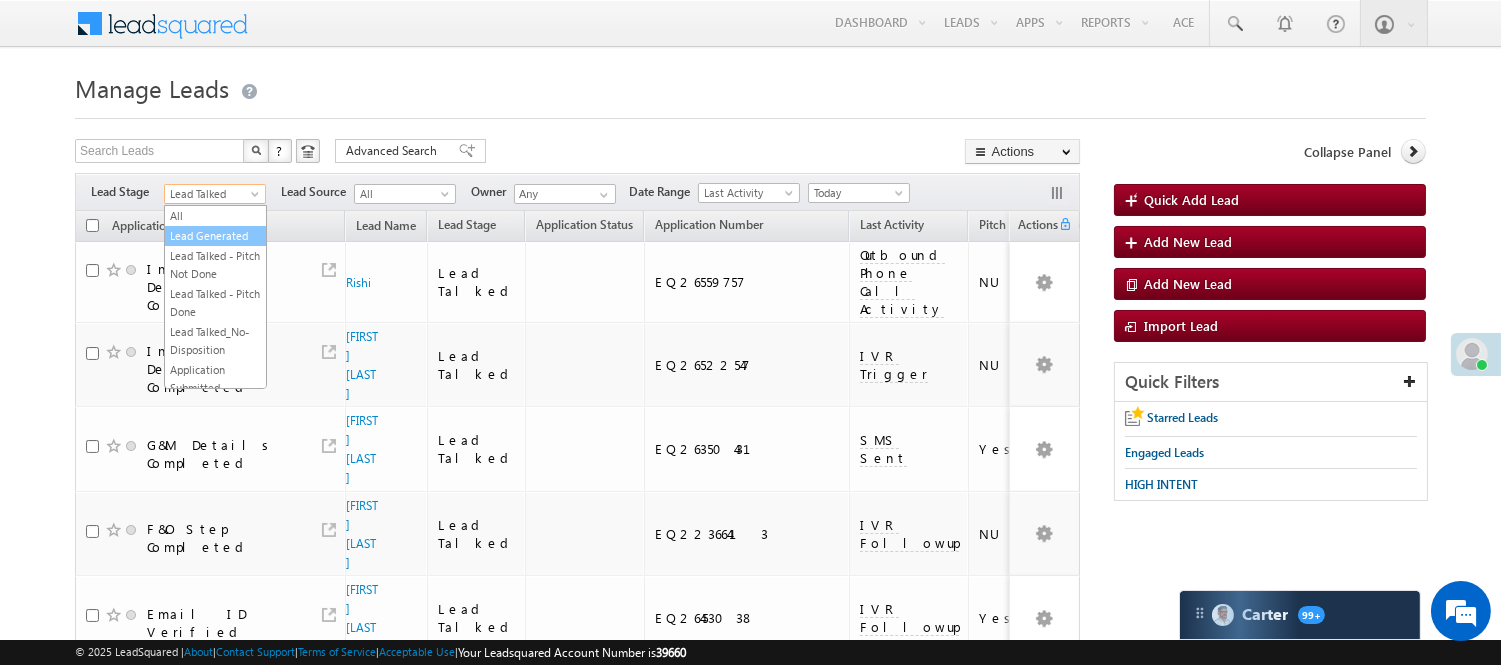 click on "Lead Generated" at bounding box center [215, 236] 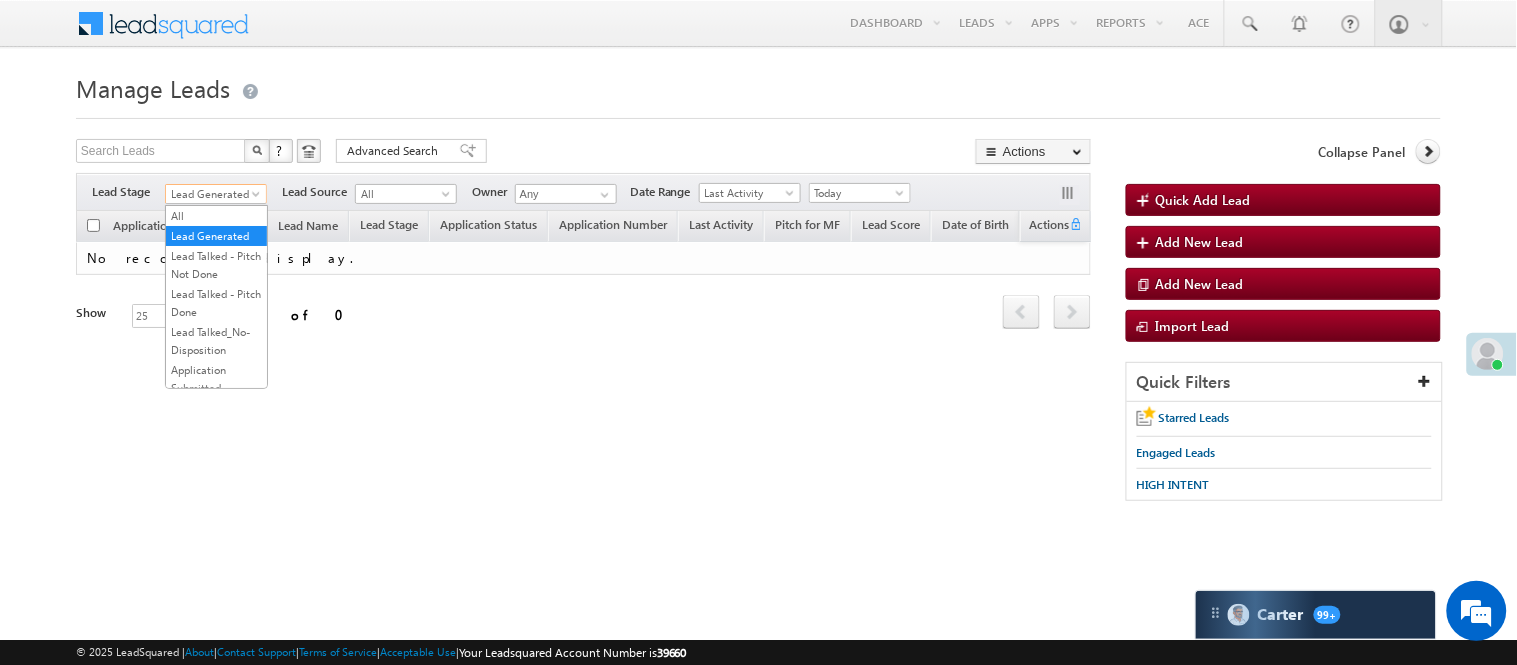 click on "Lead Generated" at bounding box center [213, 194] 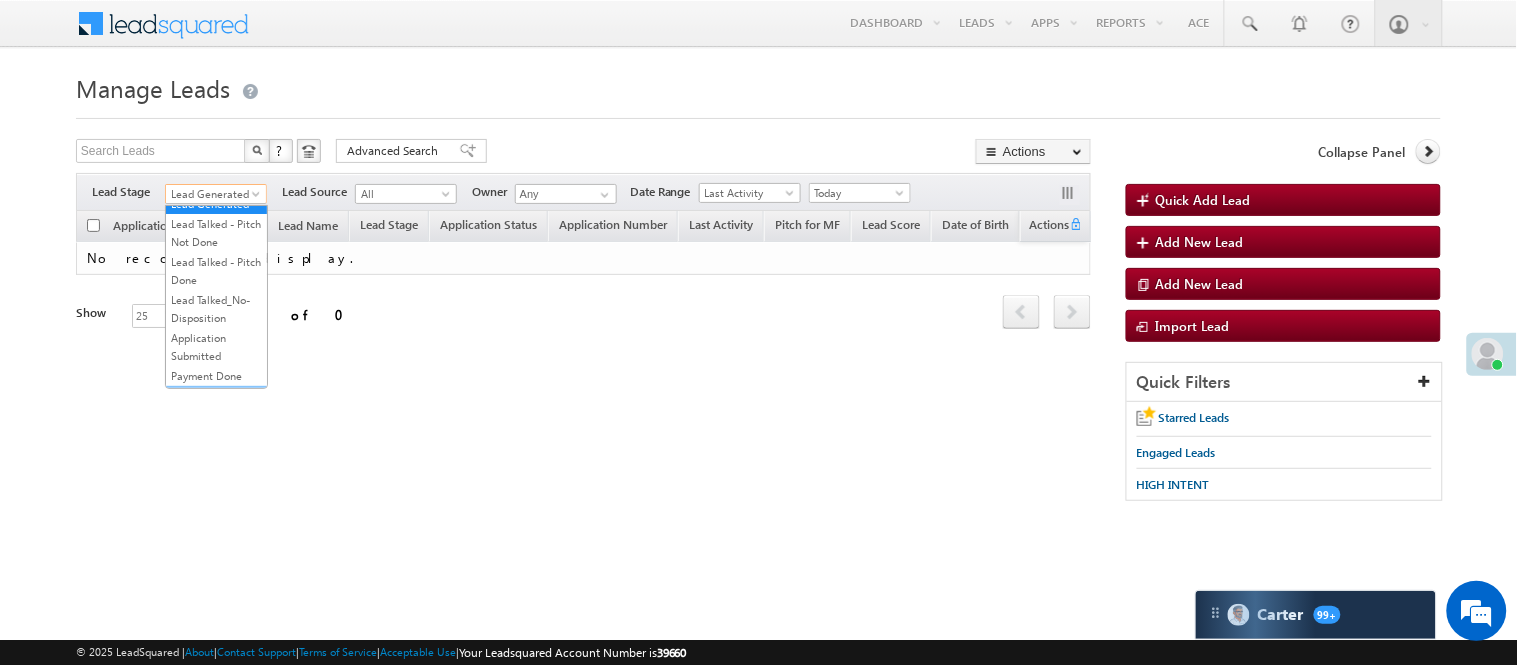 scroll, scrollTop: 333, scrollLeft: 0, axis: vertical 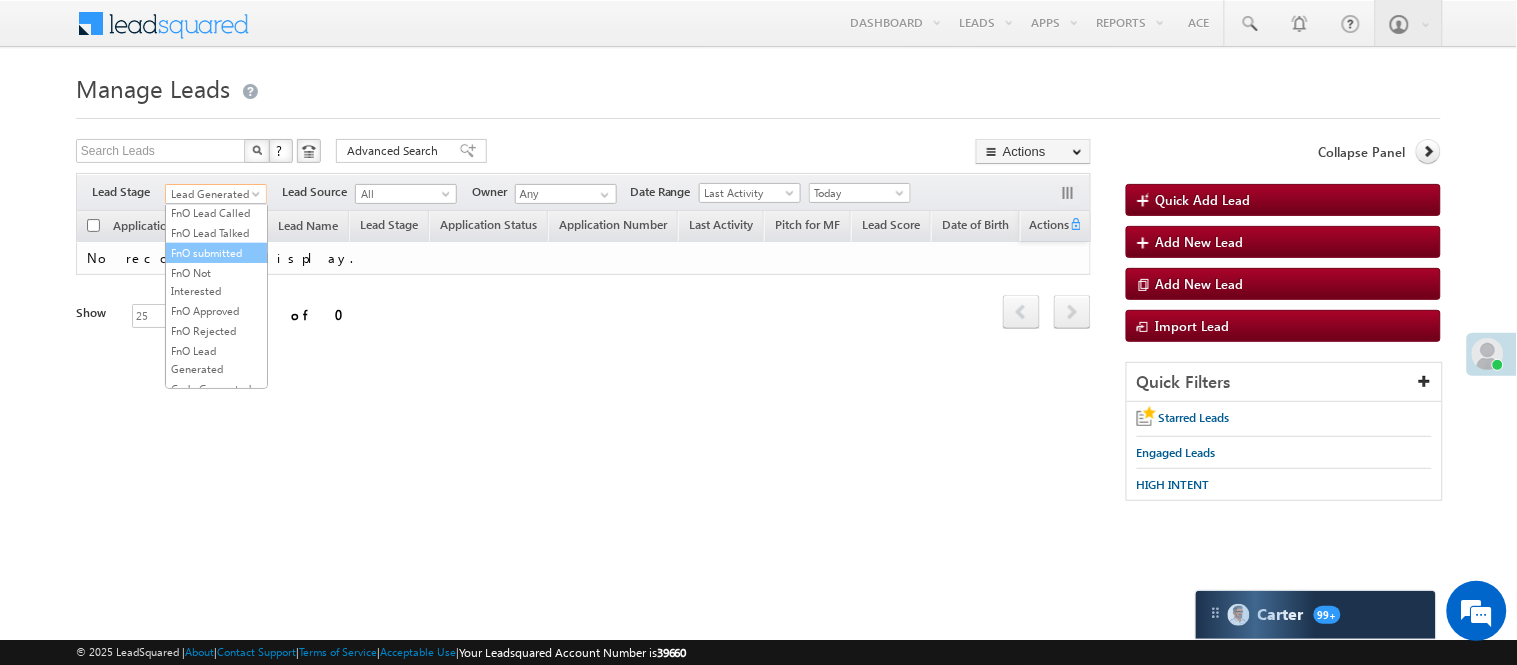 click on "FnO submitted" at bounding box center (216, 253) 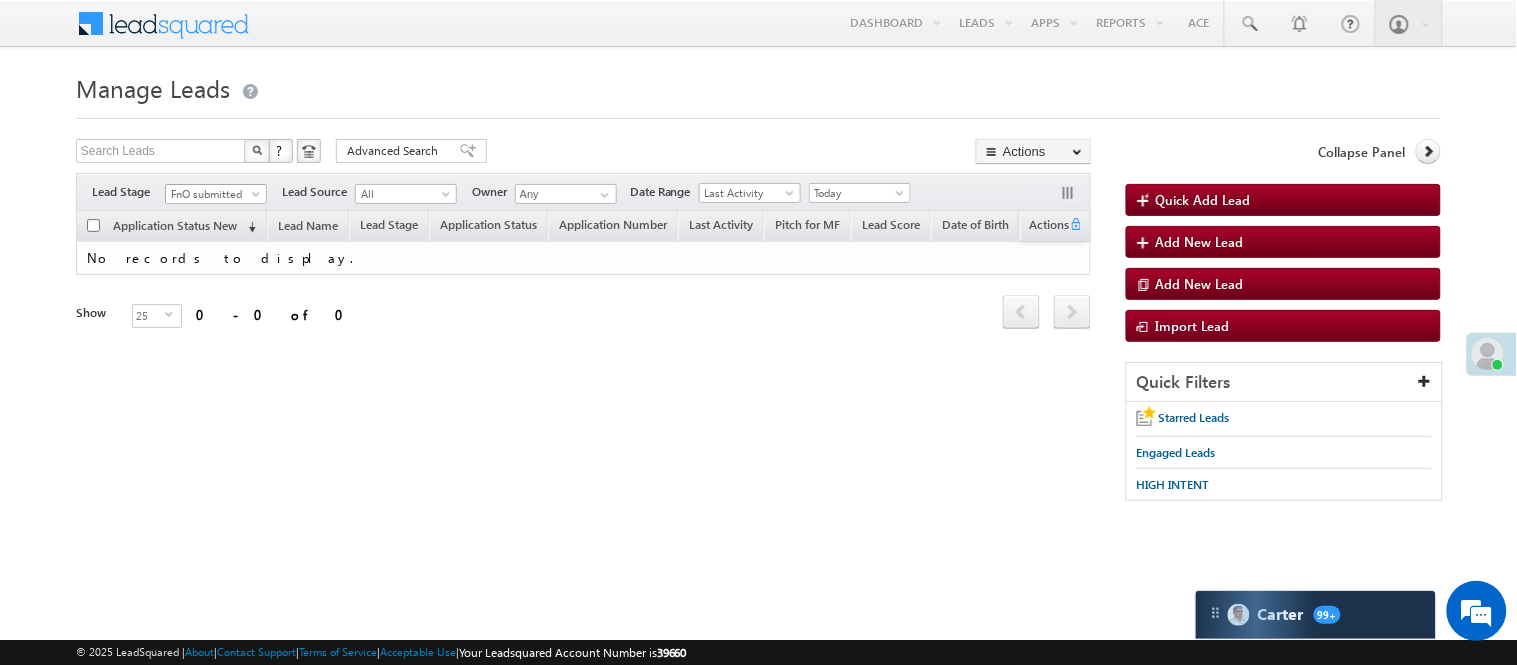 click on "FnO submitted" at bounding box center [213, 194] 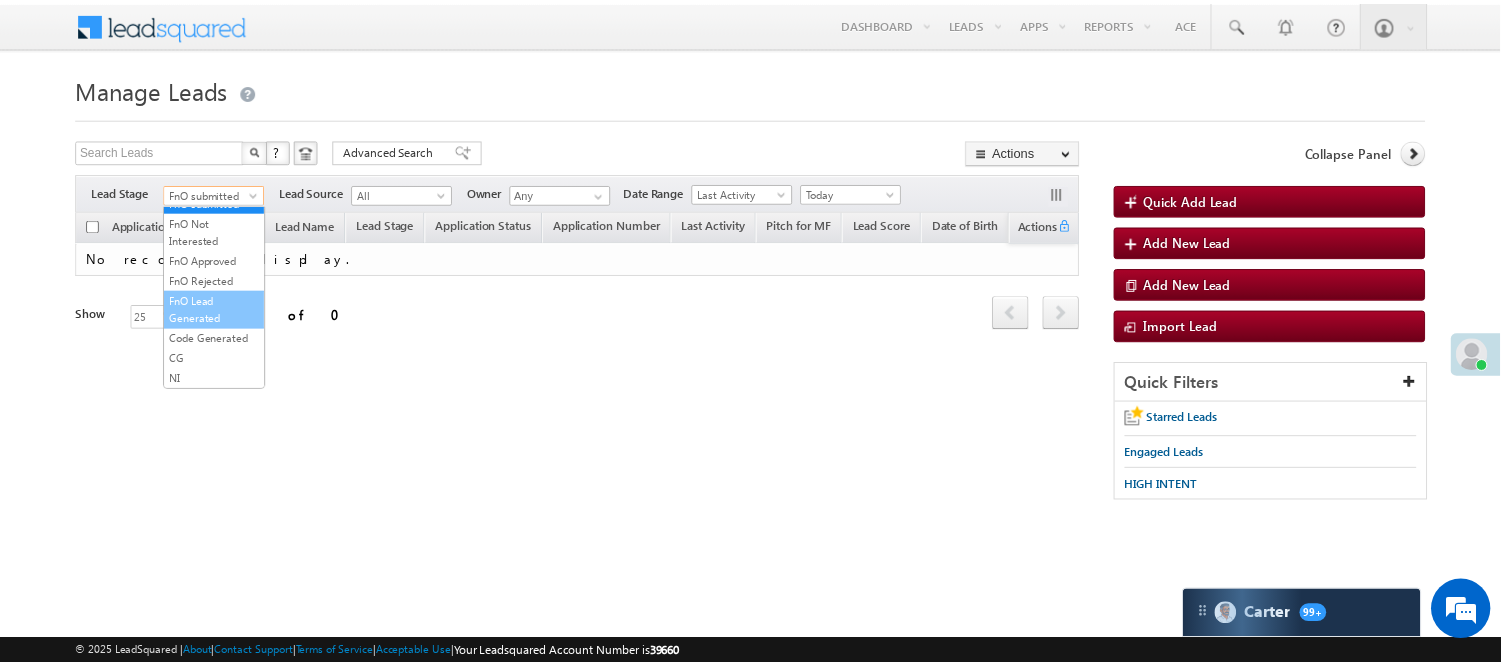 scroll, scrollTop: 496, scrollLeft: 0, axis: vertical 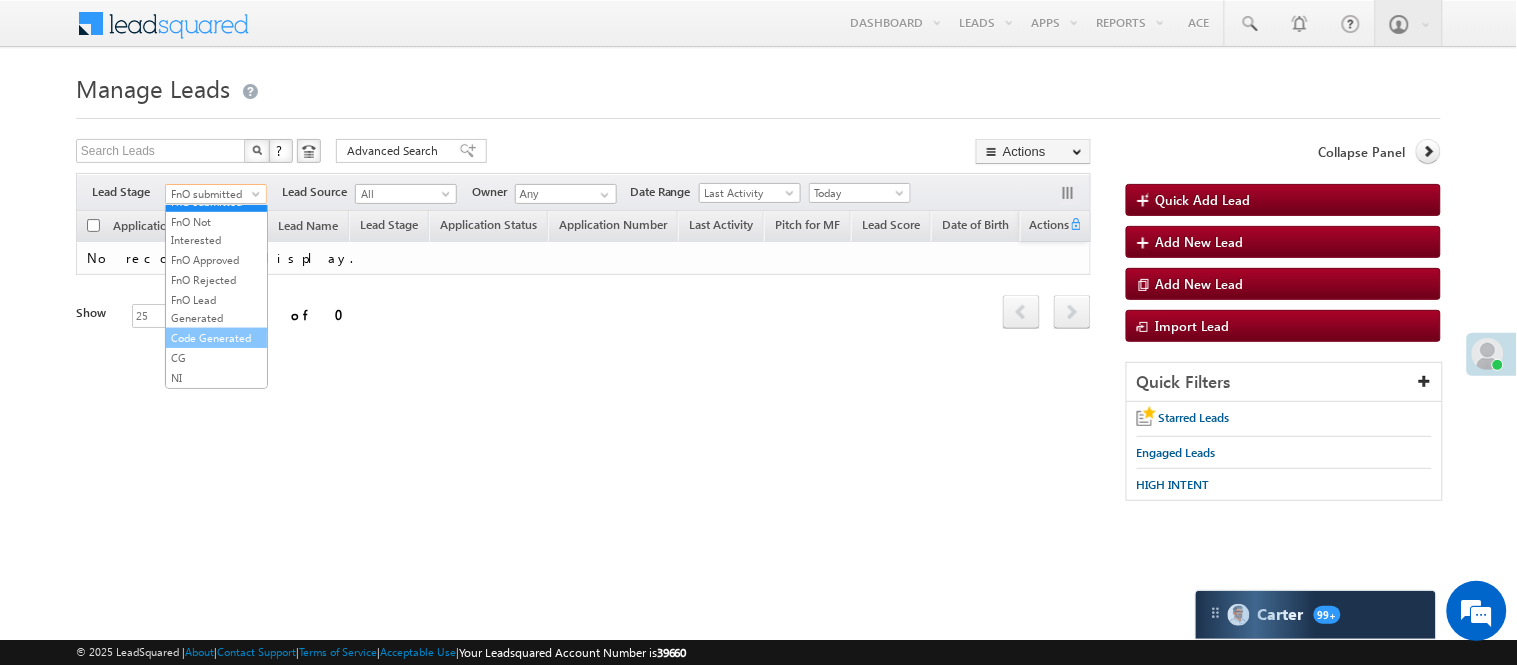 click on "Code Generated" at bounding box center (216, 338) 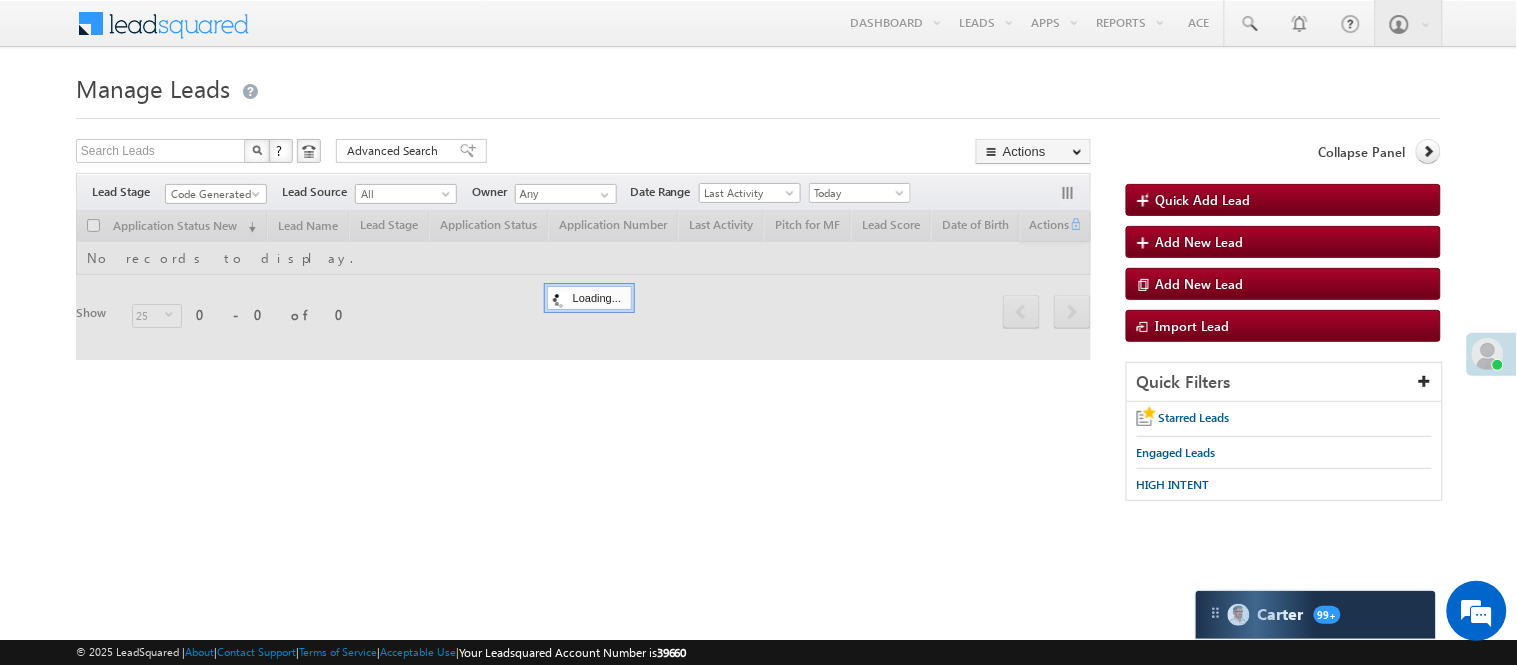 click on "Search Leads X ?   0 results found
Advanced Search
Advanced Search
Advanced search results
Actions Export Leads Reset all Filters
Actions Export Leads Bulk Update Send Email Add to List Add Activity Change Owner Change Stage Delete Merge Leads" at bounding box center [583, 153] 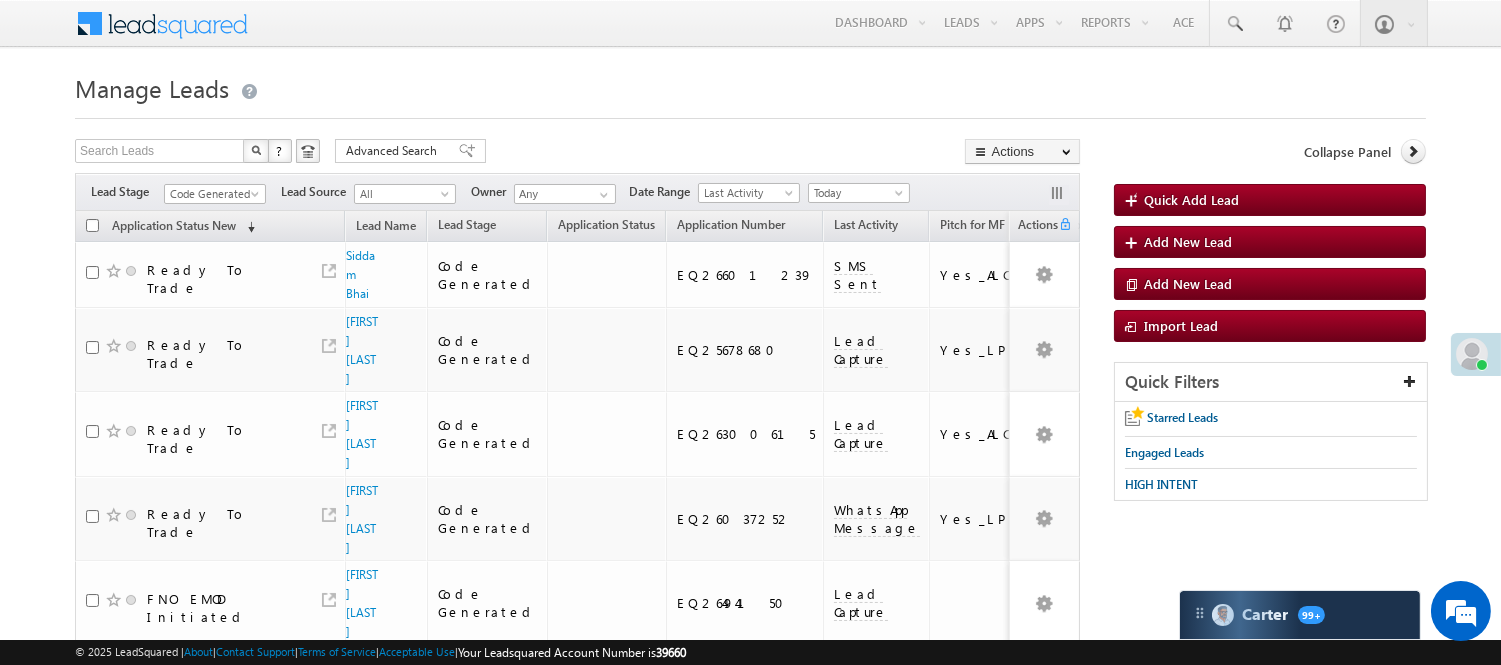 scroll, scrollTop: 112, scrollLeft: 0, axis: vertical 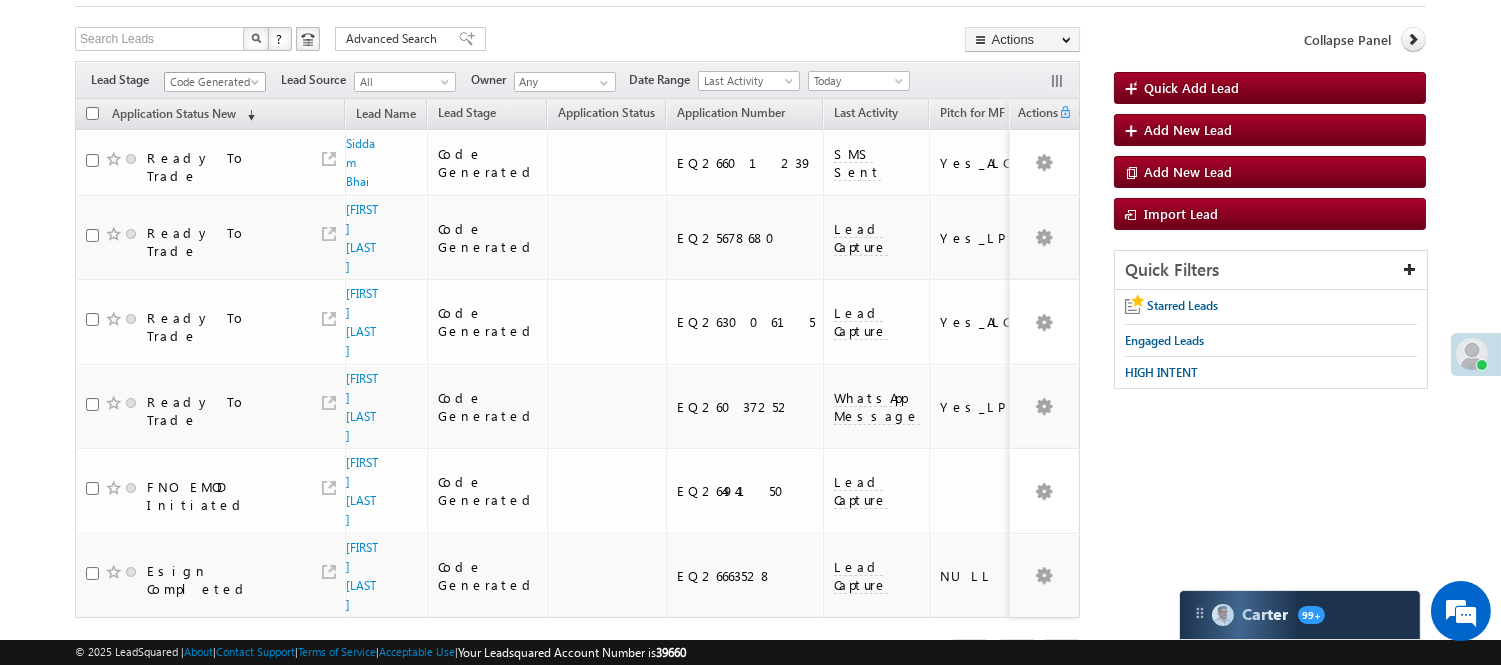 click on "Code Generated" at bounding box center (212, 82) 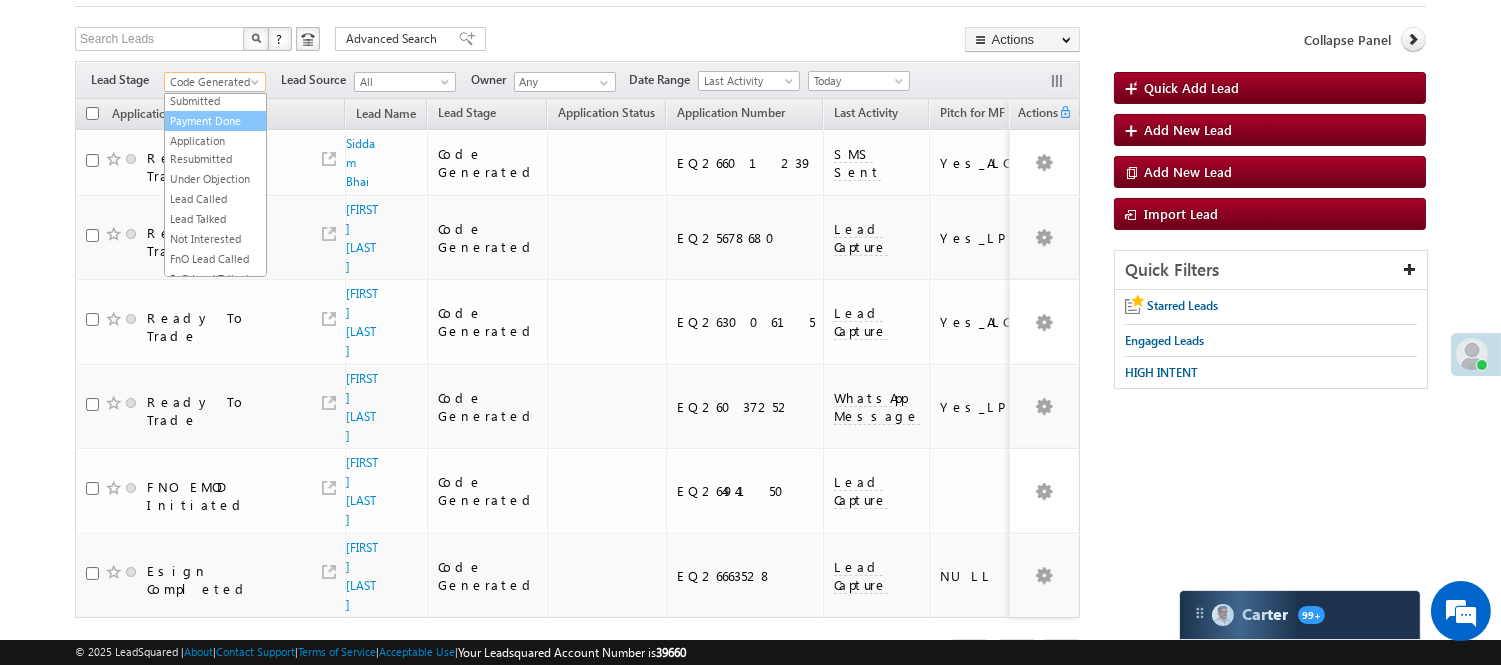 scroll, scrollTop: 163, scrollLeft: 0, axis: vertical 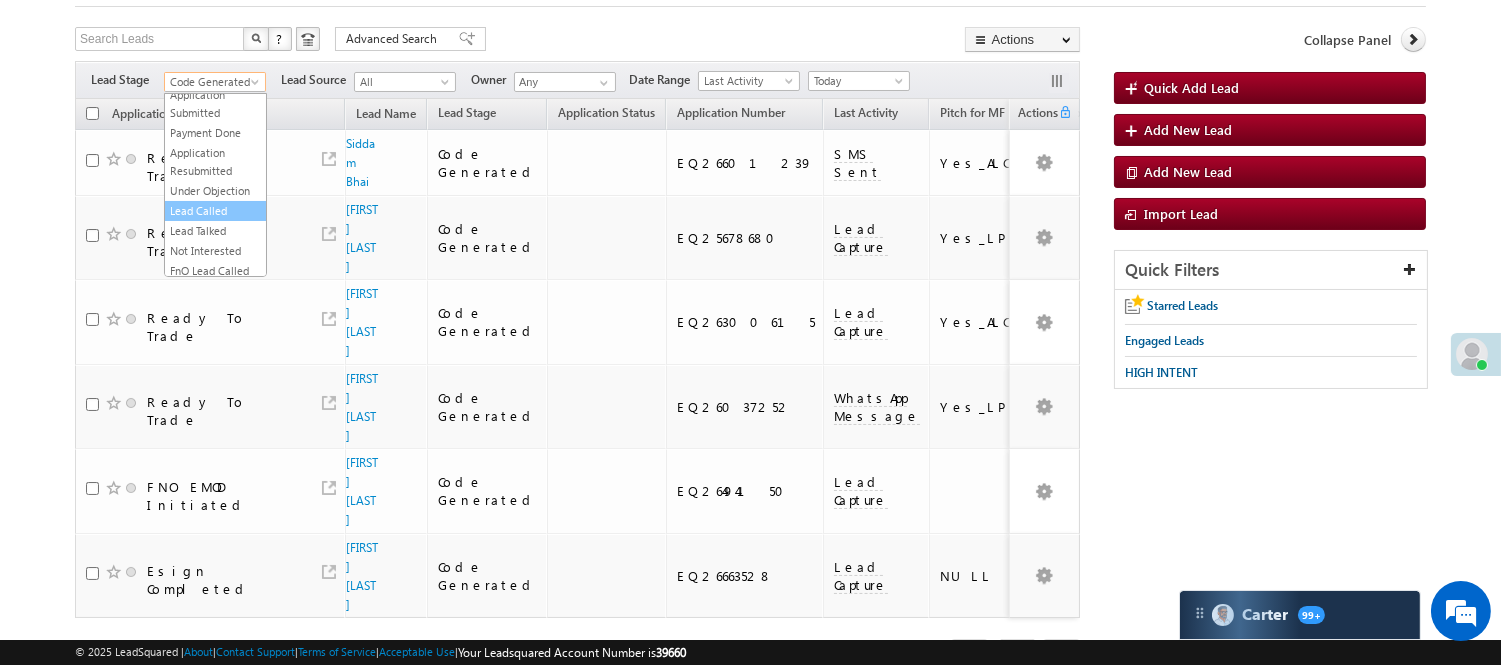 click on "Lead Called" at bounding box center (215, 211) 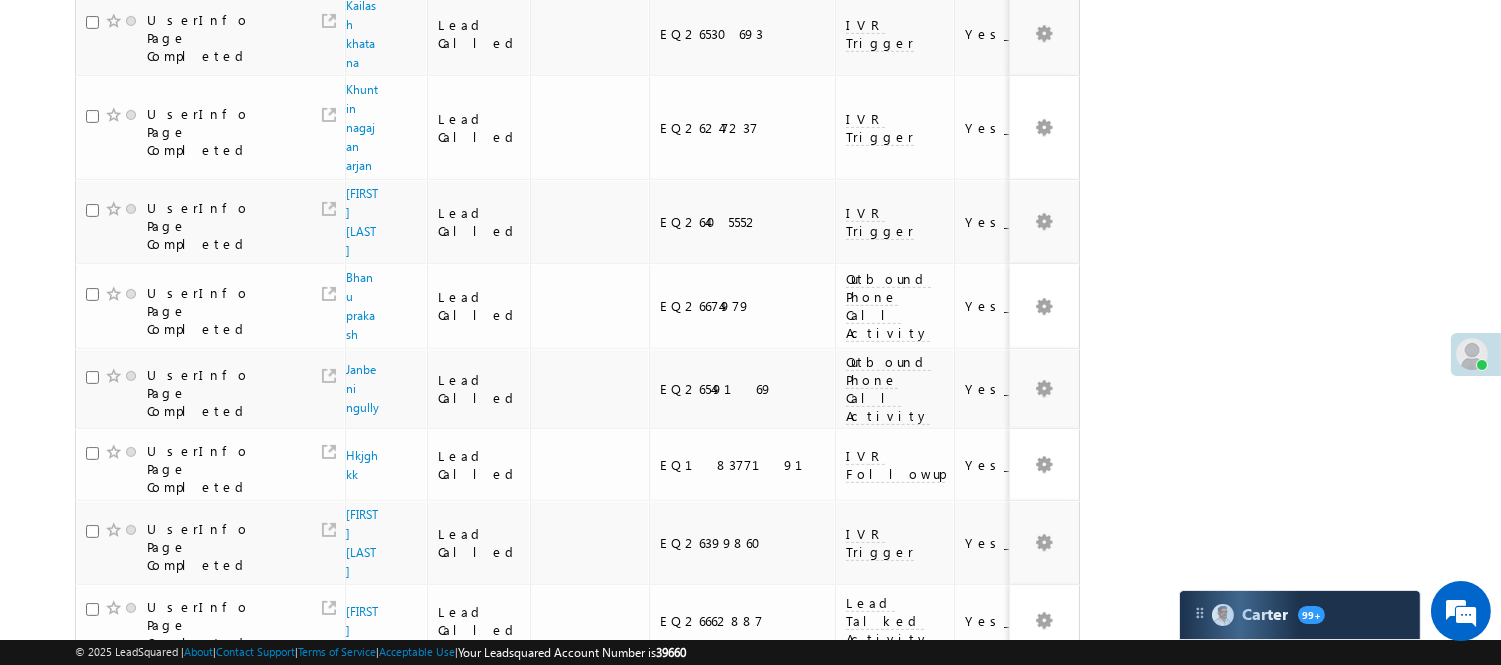 scroll, scrollTop: 1268, scrollLeft: 0, axis: vertical 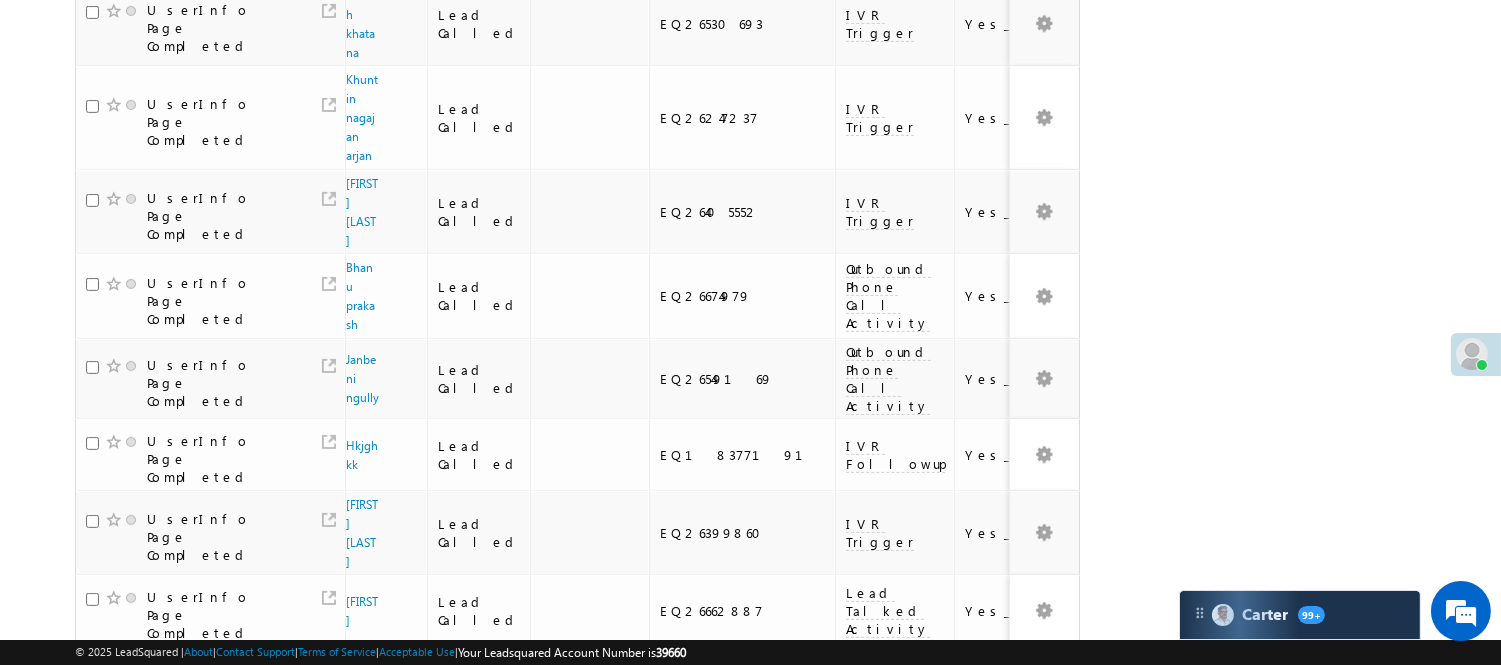 click on "3" at bounding box center (938, 1010) 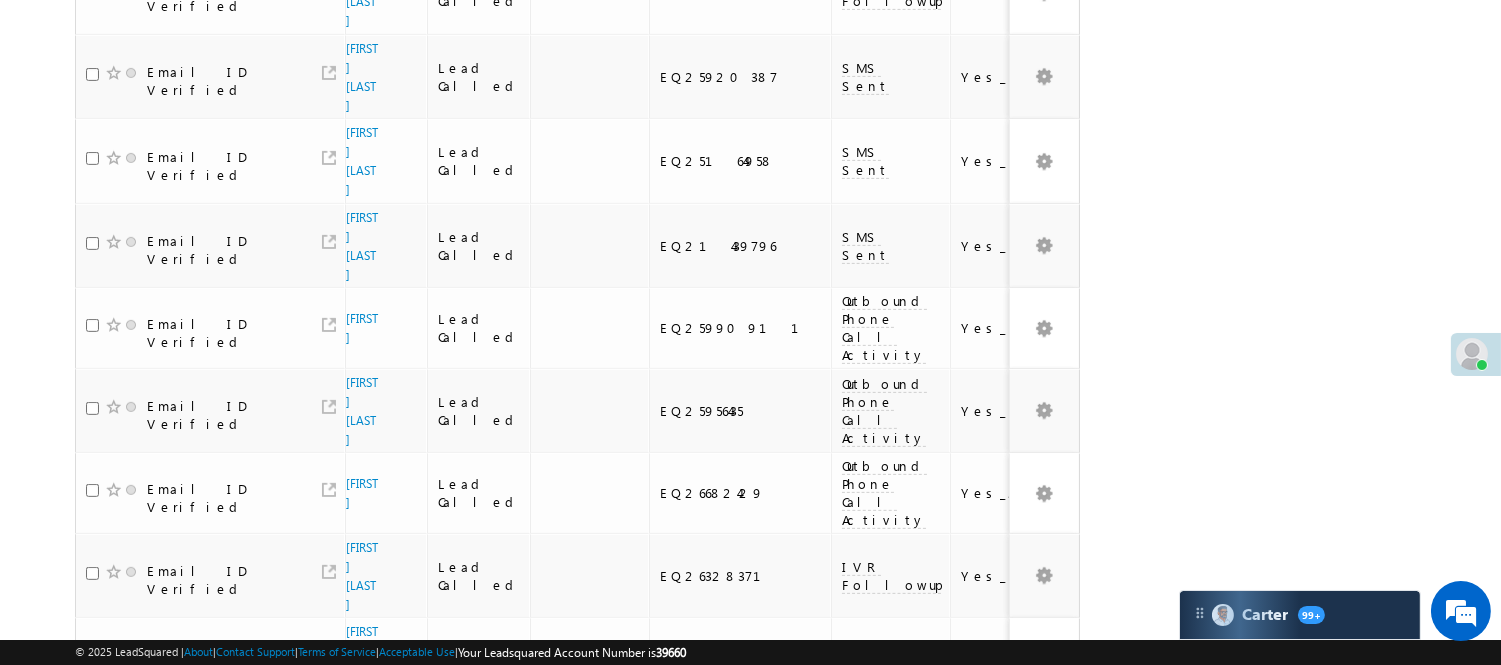 scroll, scrollTop: 1393, scrollLeft: 0, axis: vertical 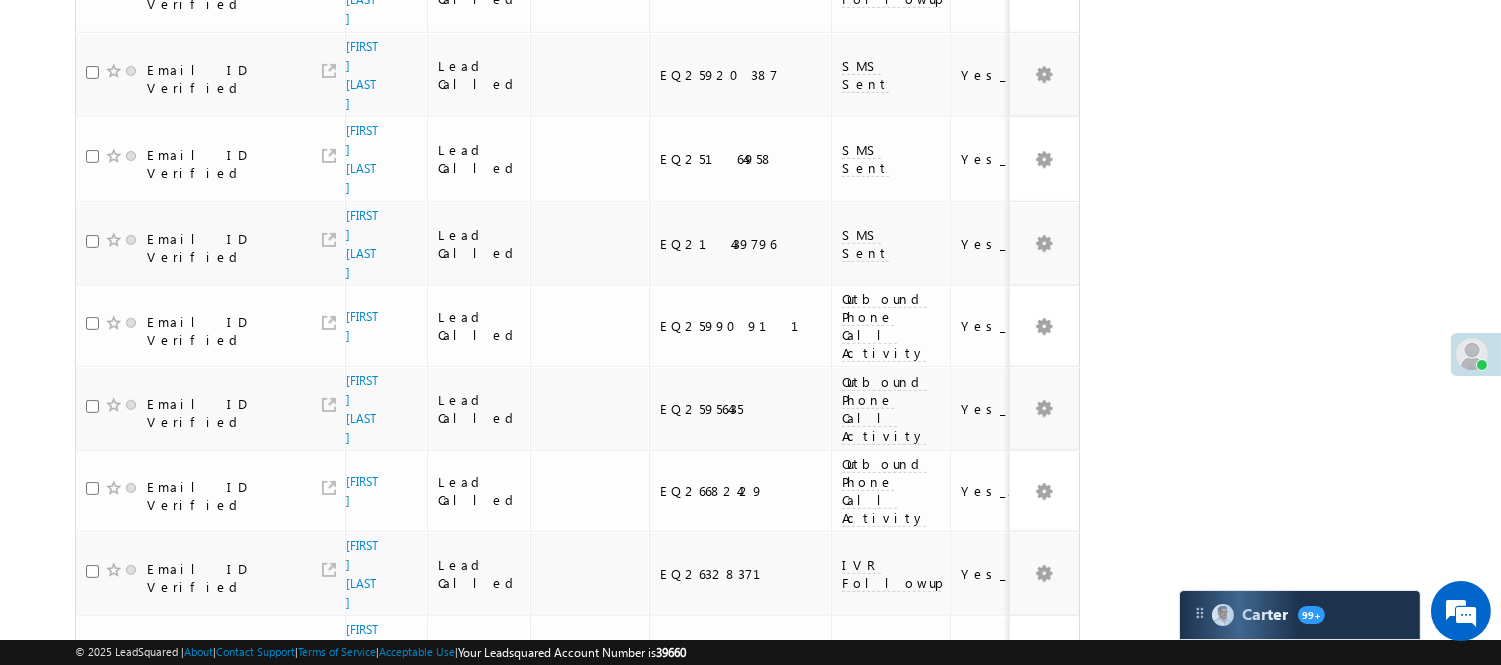 click on "2" at bounding box center [897, 908] 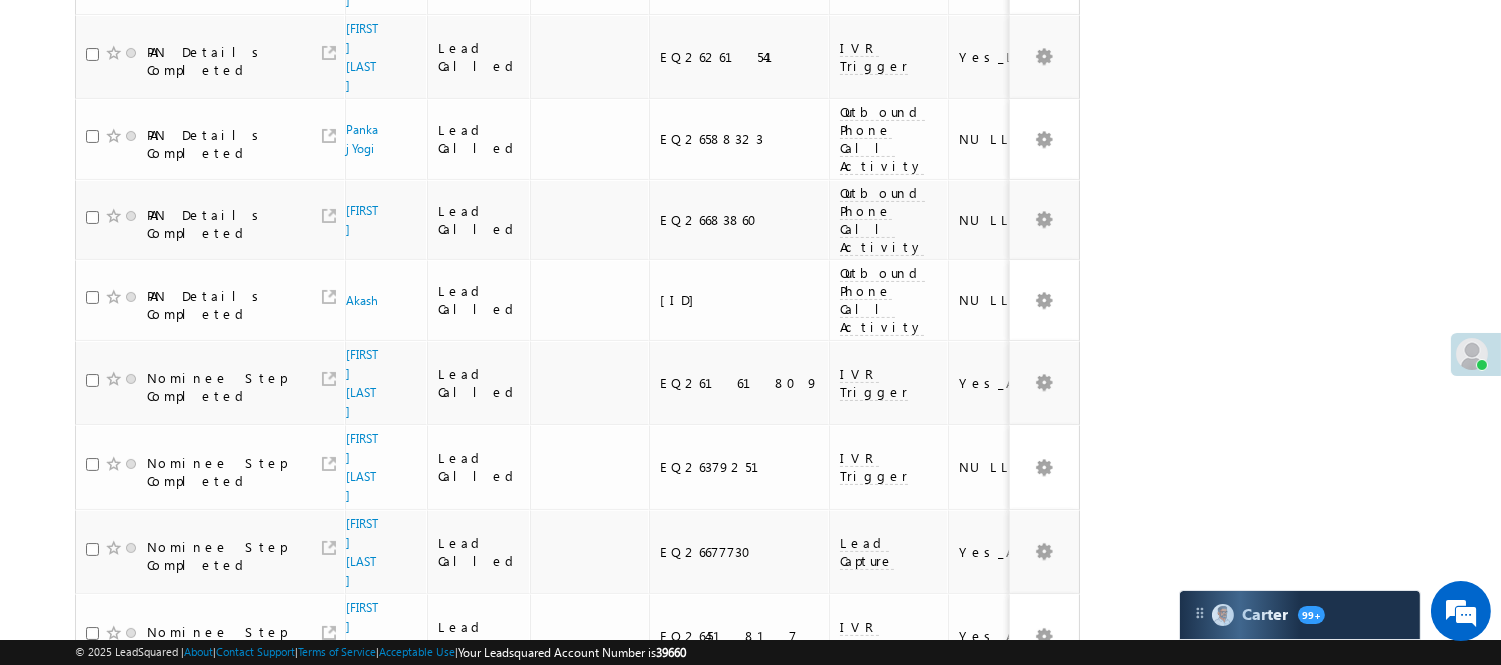scroll, scrollTop: 0, scrollLeft: 0, axis: both 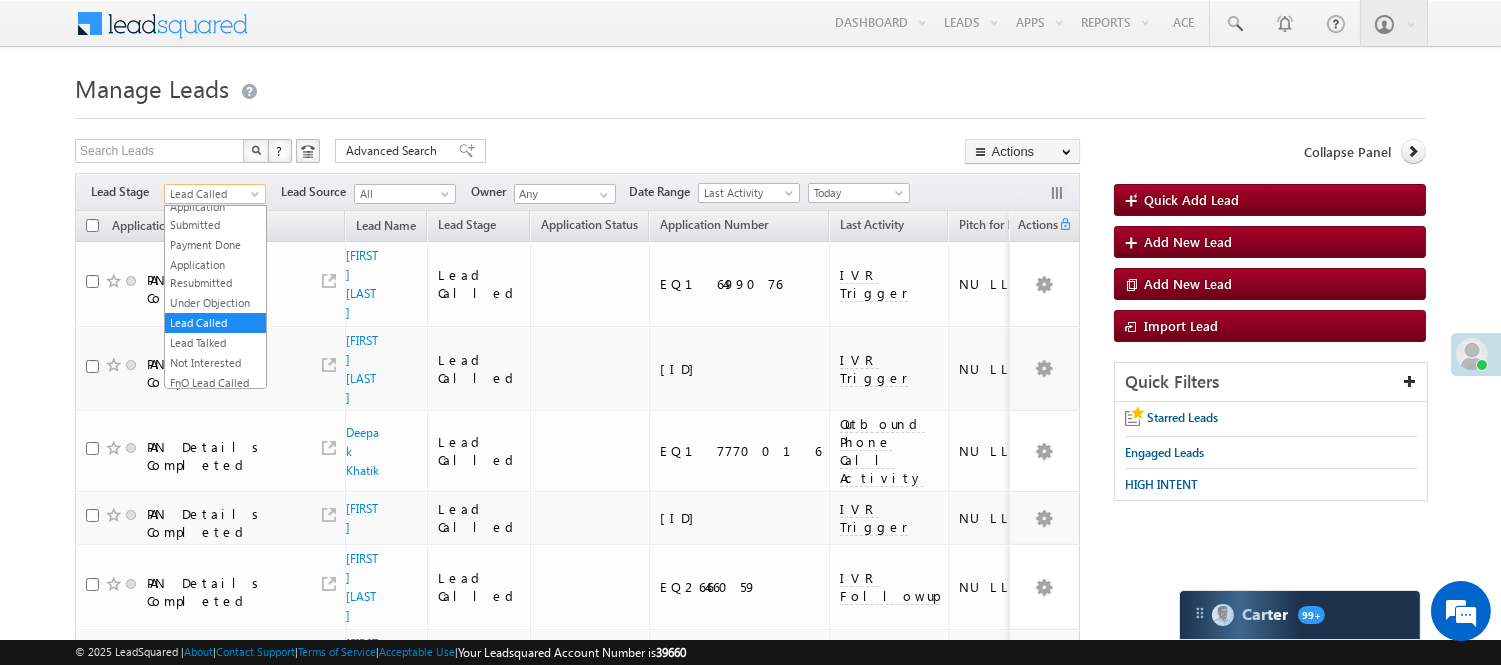 click on "Lead Called" at bounding box center (212, 194) 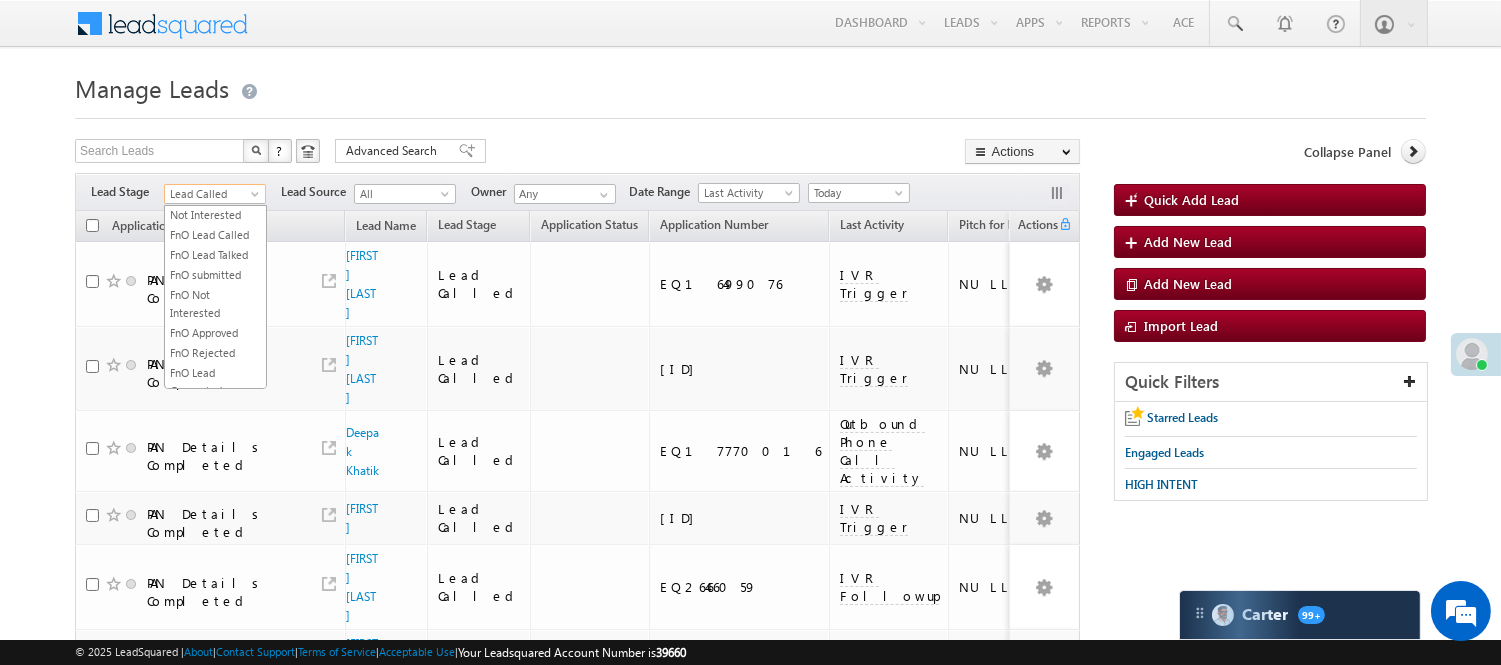 scroll, scrollTop: 496, scrollLeft: 0, axis: vertical 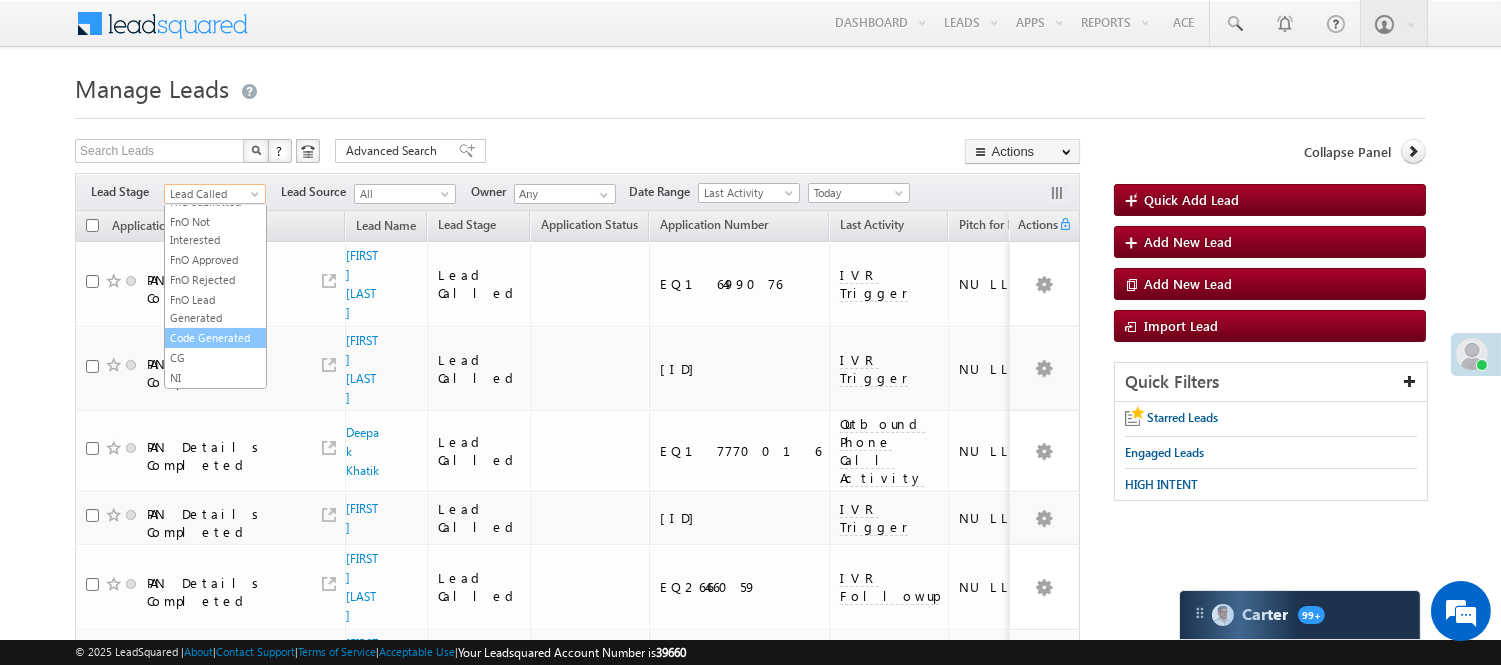 click on "Code Generated" at bounding box center (215, 338) 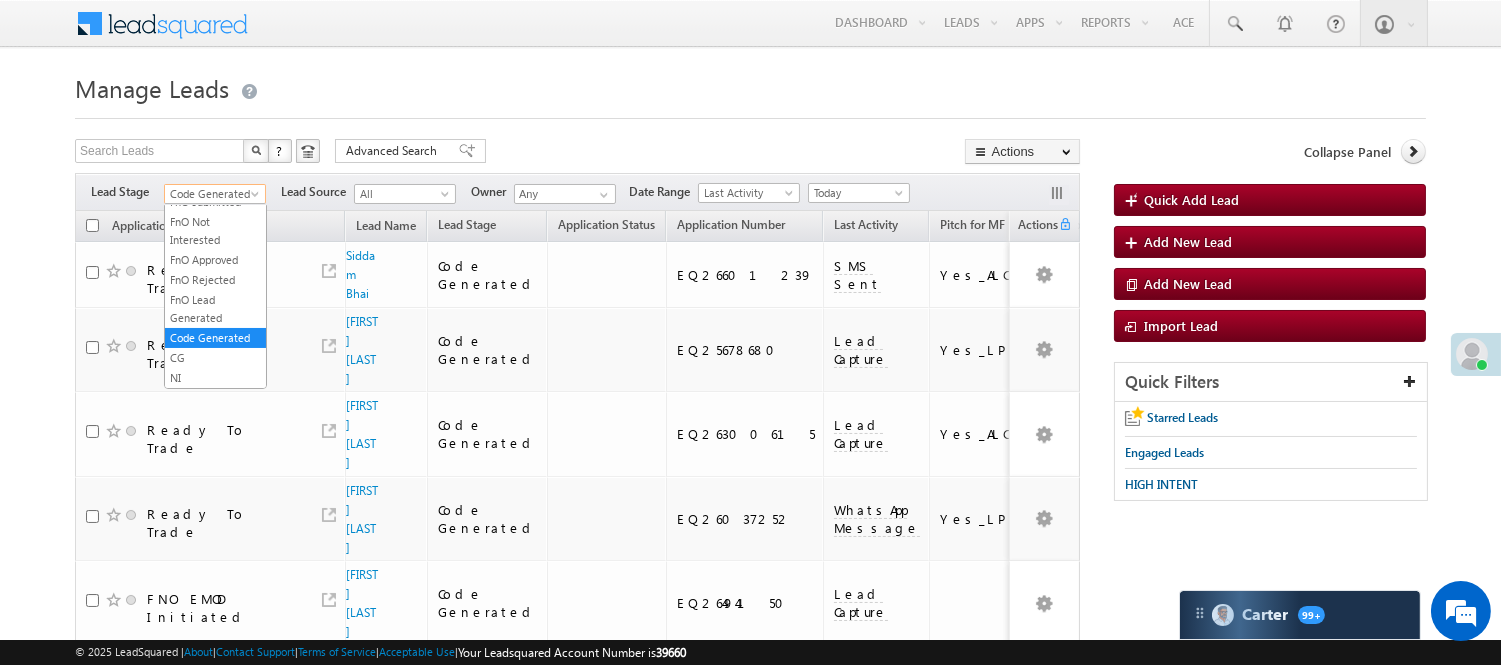 click on "Code Generated" at bounding box center [212, 194] 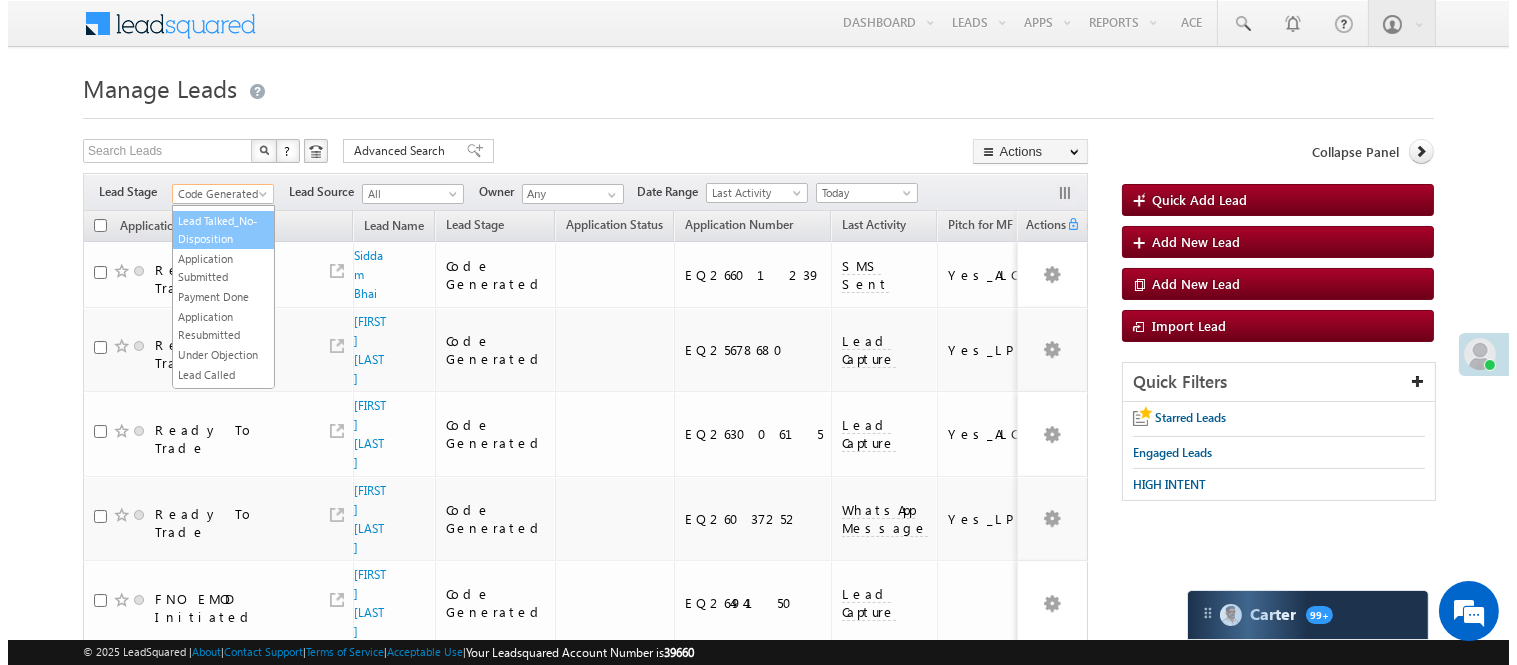 scroll, scrollTop: 0, scrollLeft: 0, axis: both 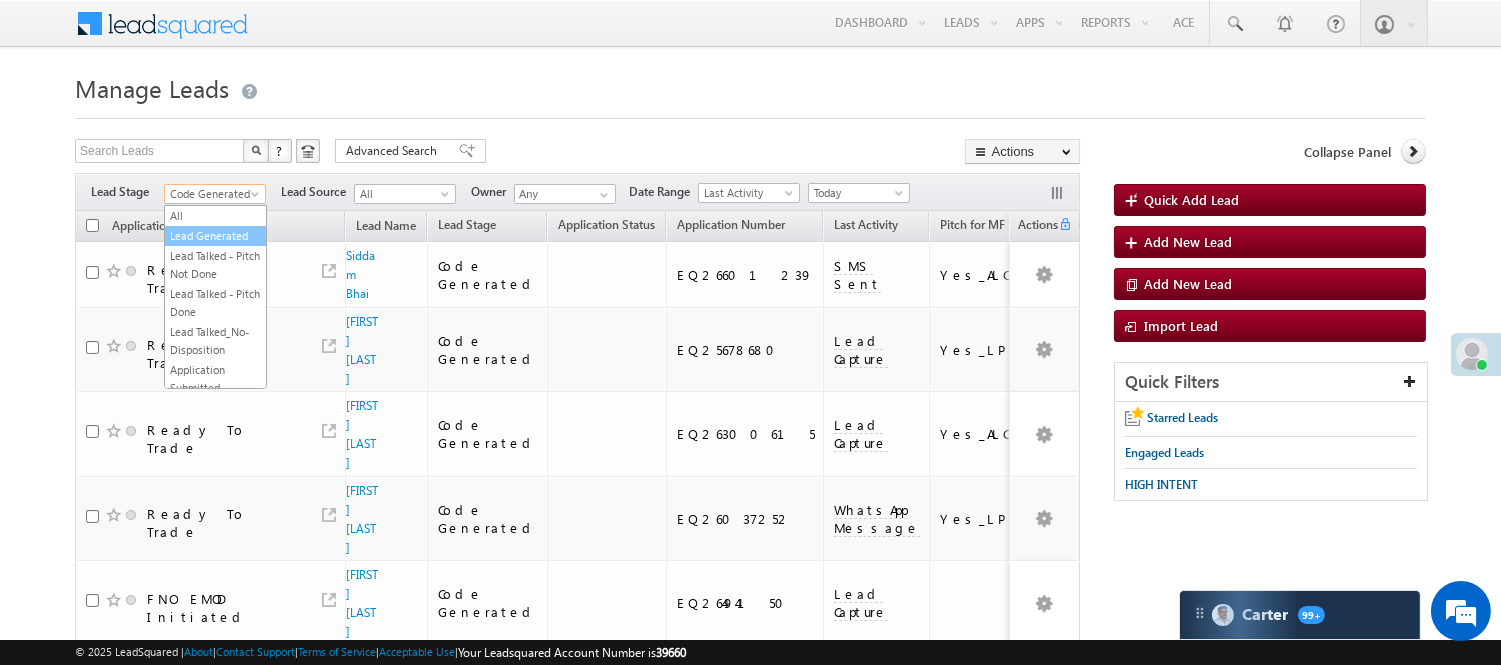 click on "Lead Generated" at bounding box center (215, 236) 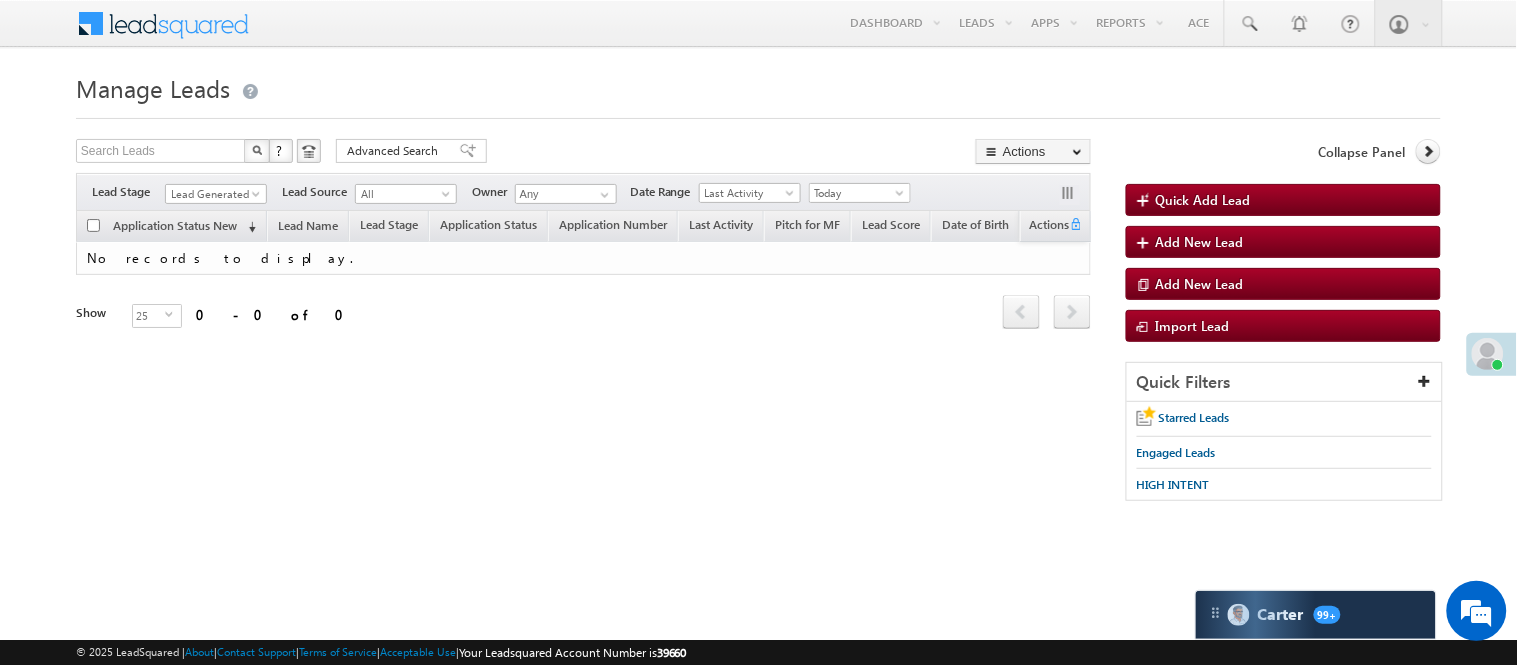 click on "Lead Generated" at bounding box center (213, 194) 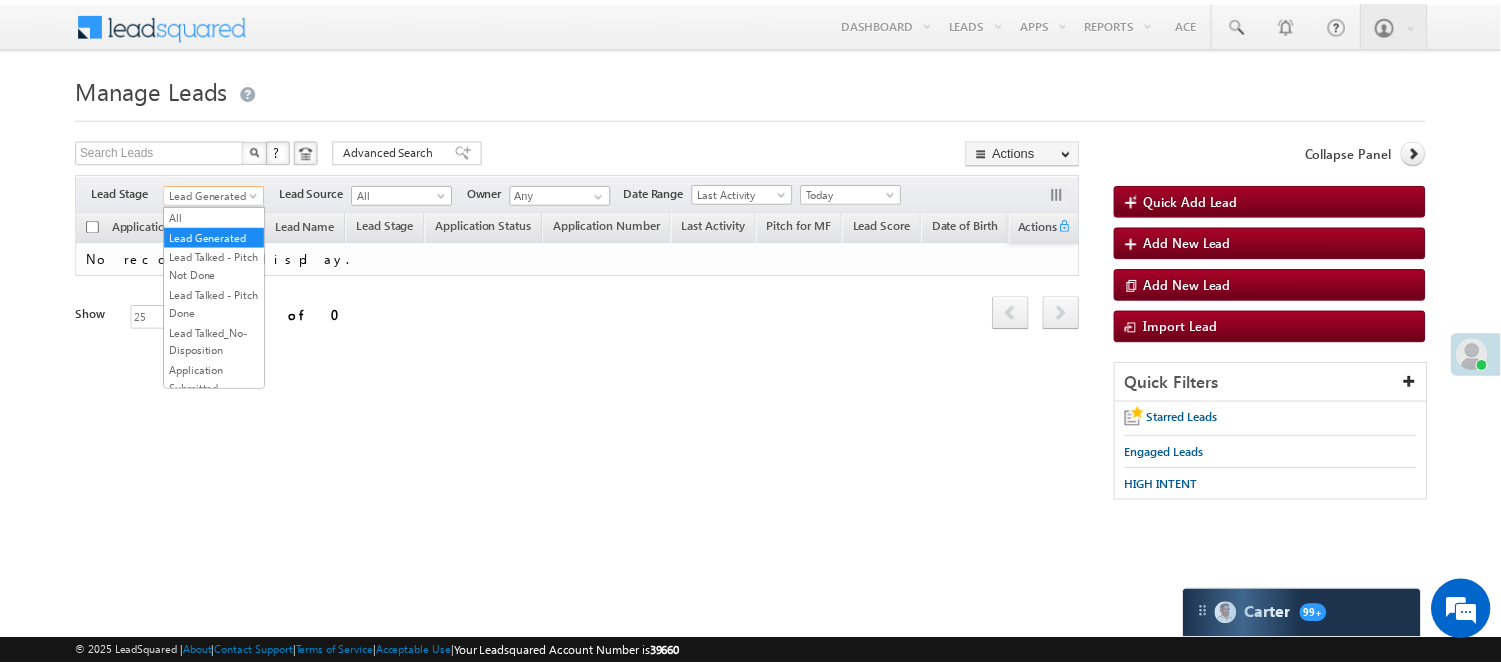 scroll, scrollTop: 496, scrollLeft: 0, axis: vertical 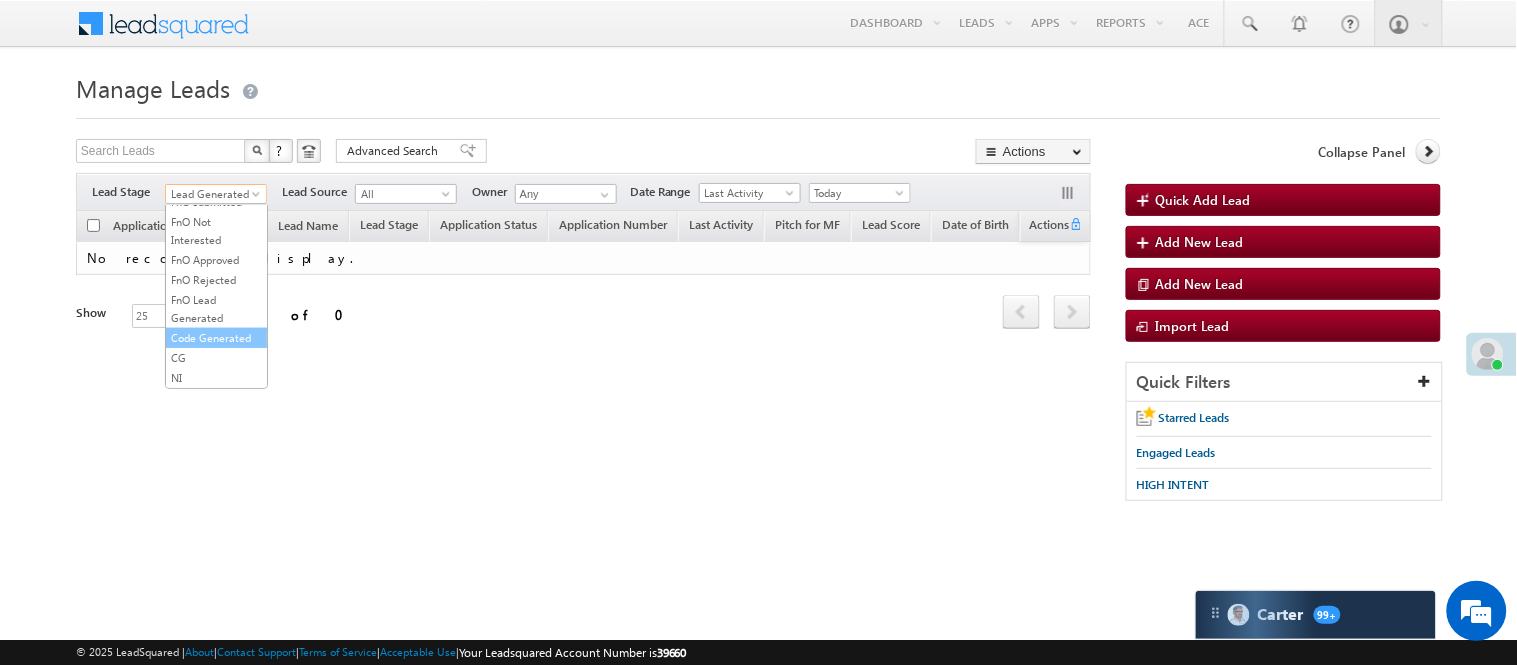 click on "Code Generated" at bounding box center [216, 338] 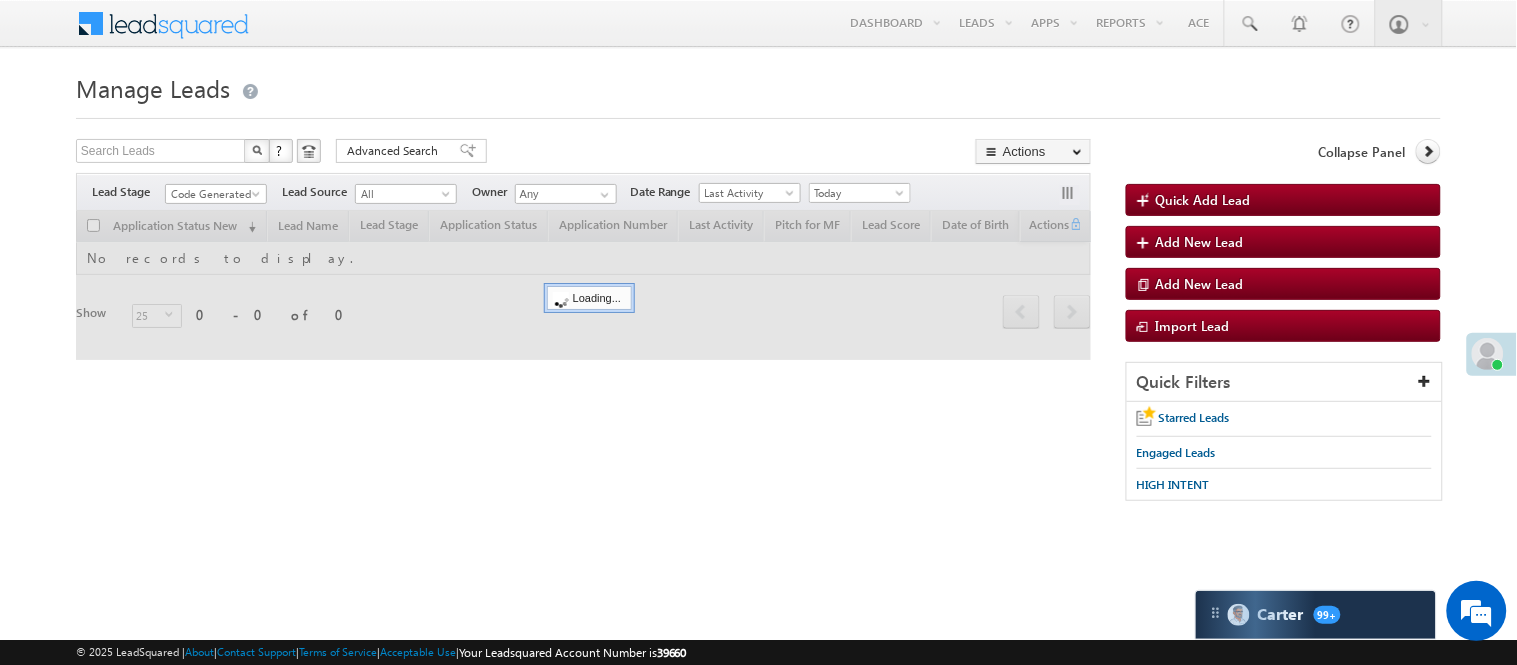 click on "Manage Leads" at bounding box center (758, 86) 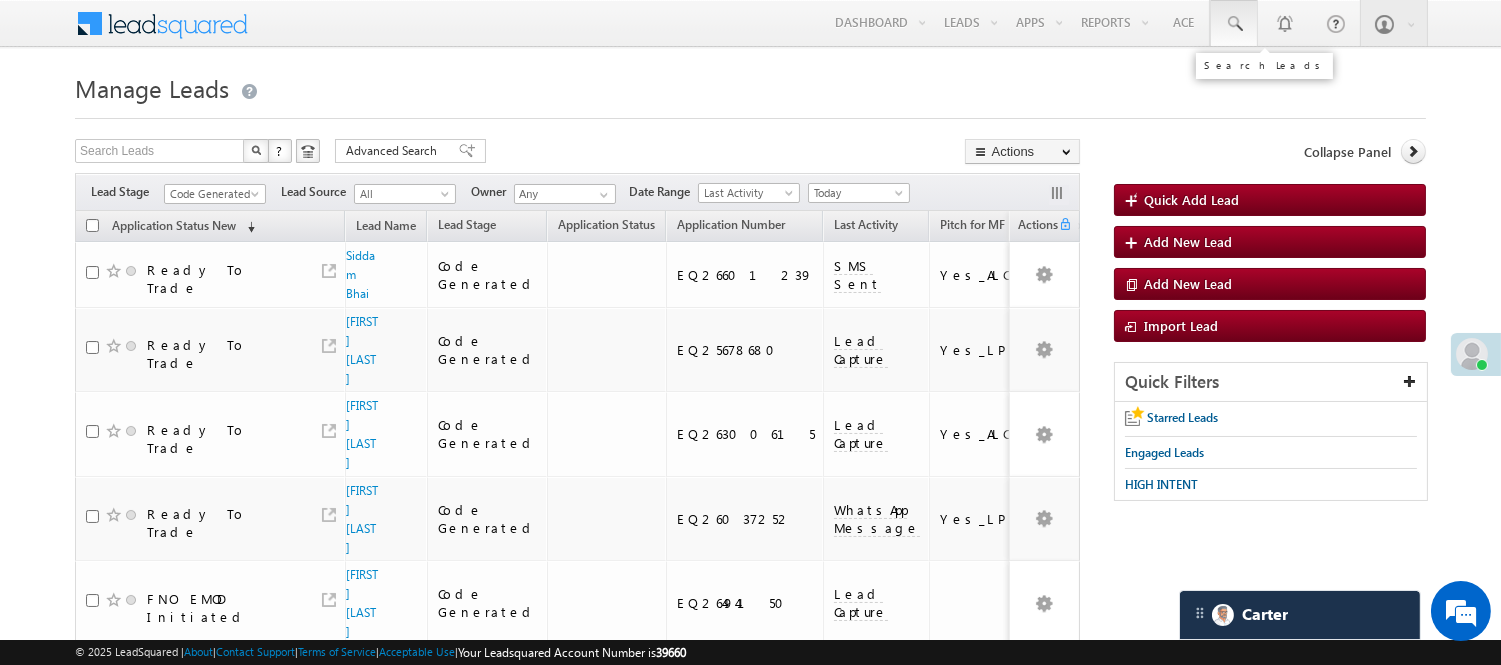 click at bounding box center (1234, 24) 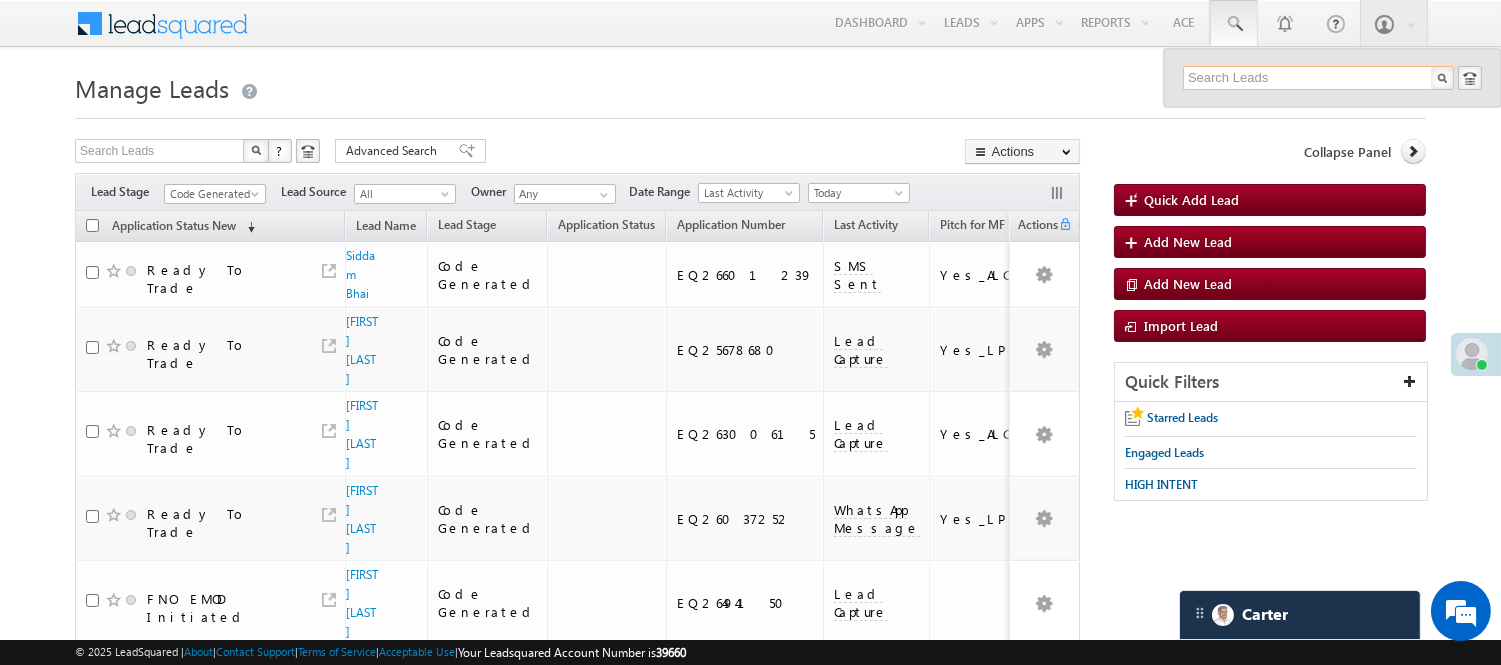 click at bounding box center (1318, 78) 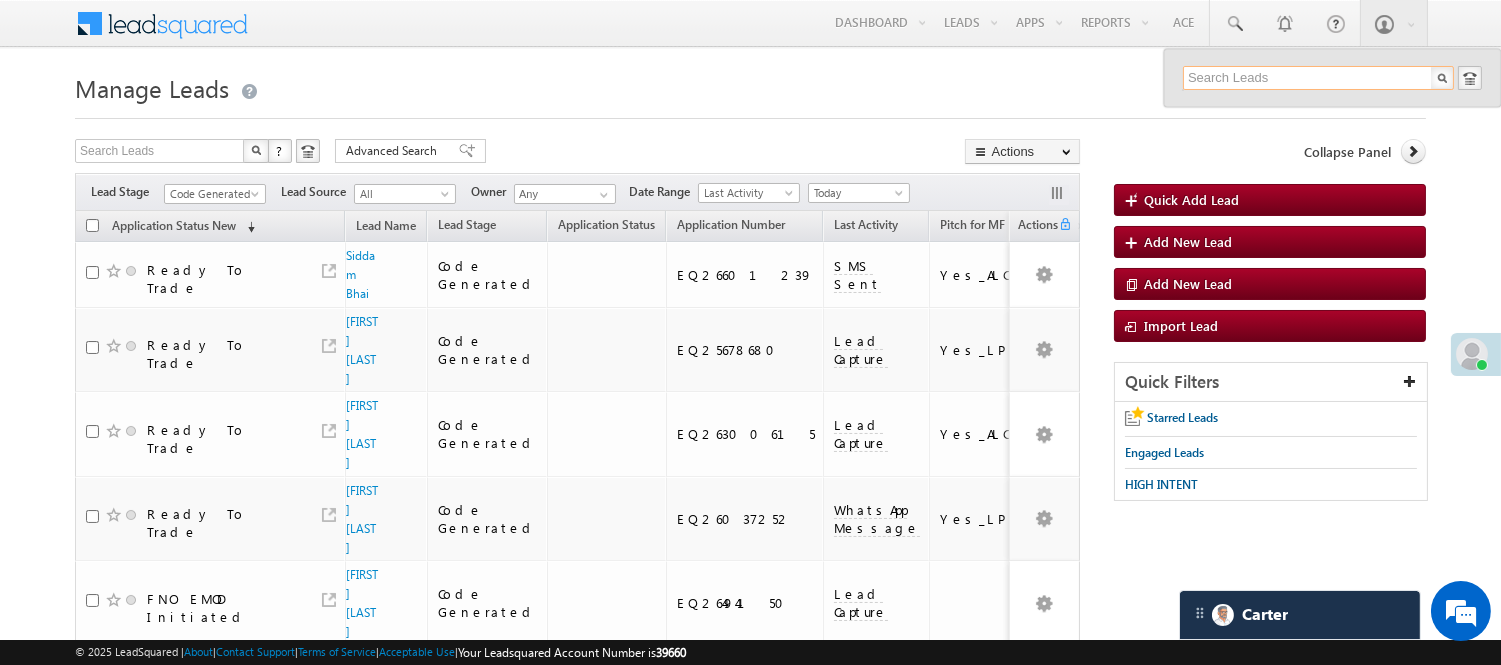 paste on "EQ17586477" 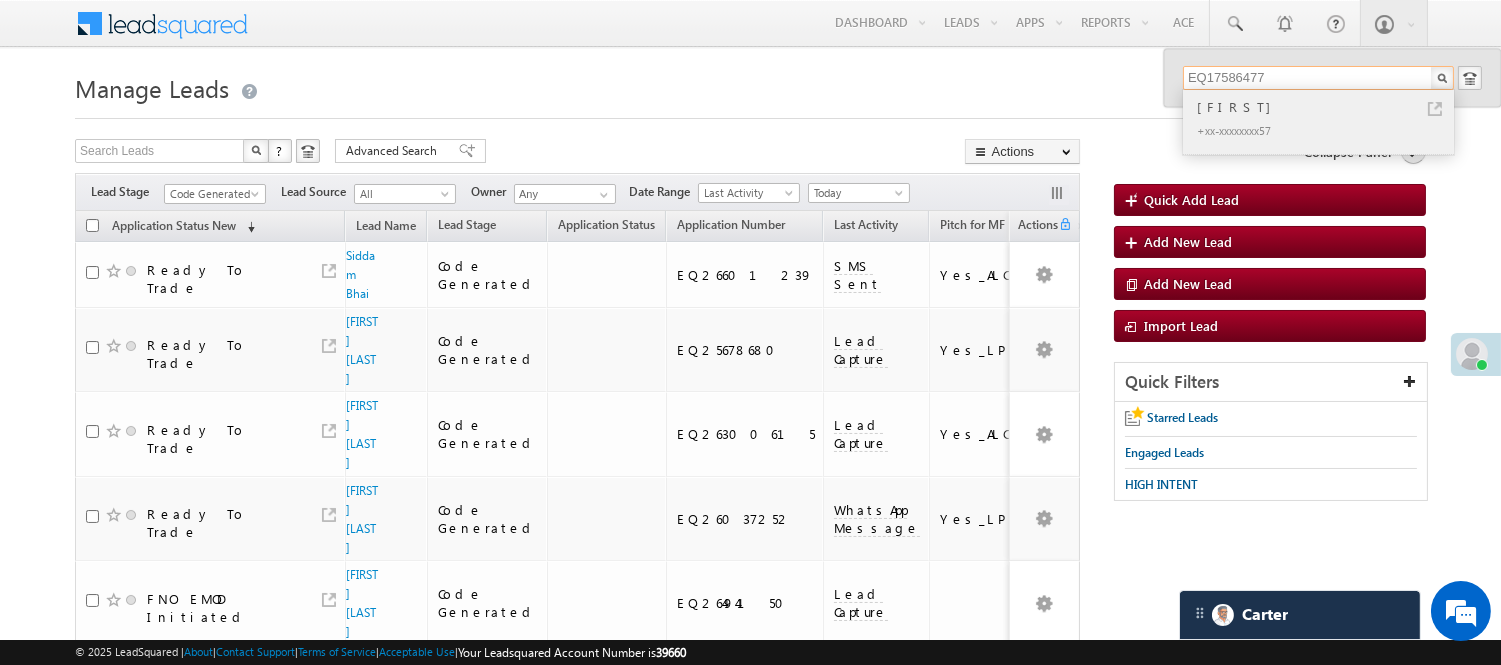 type on "EQ17586477" 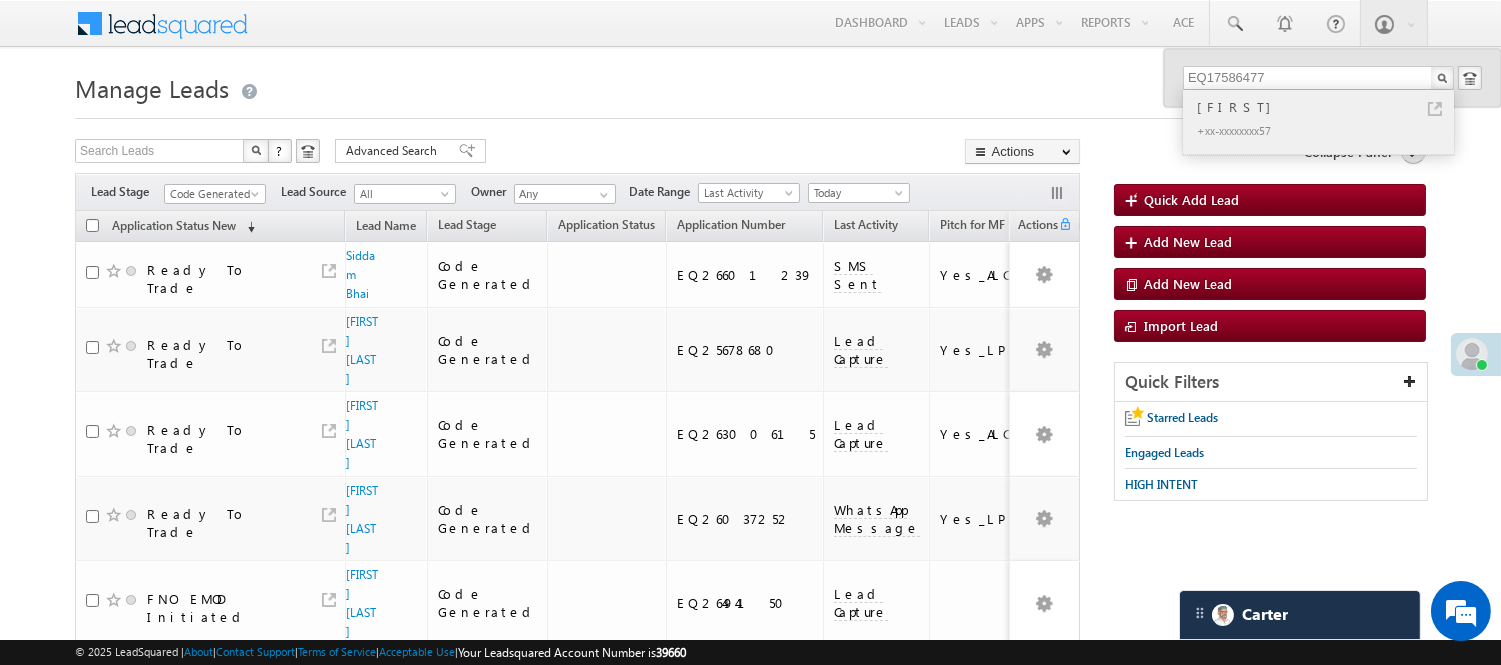 click on "Neelesh" at bounding box center [1327, 107] 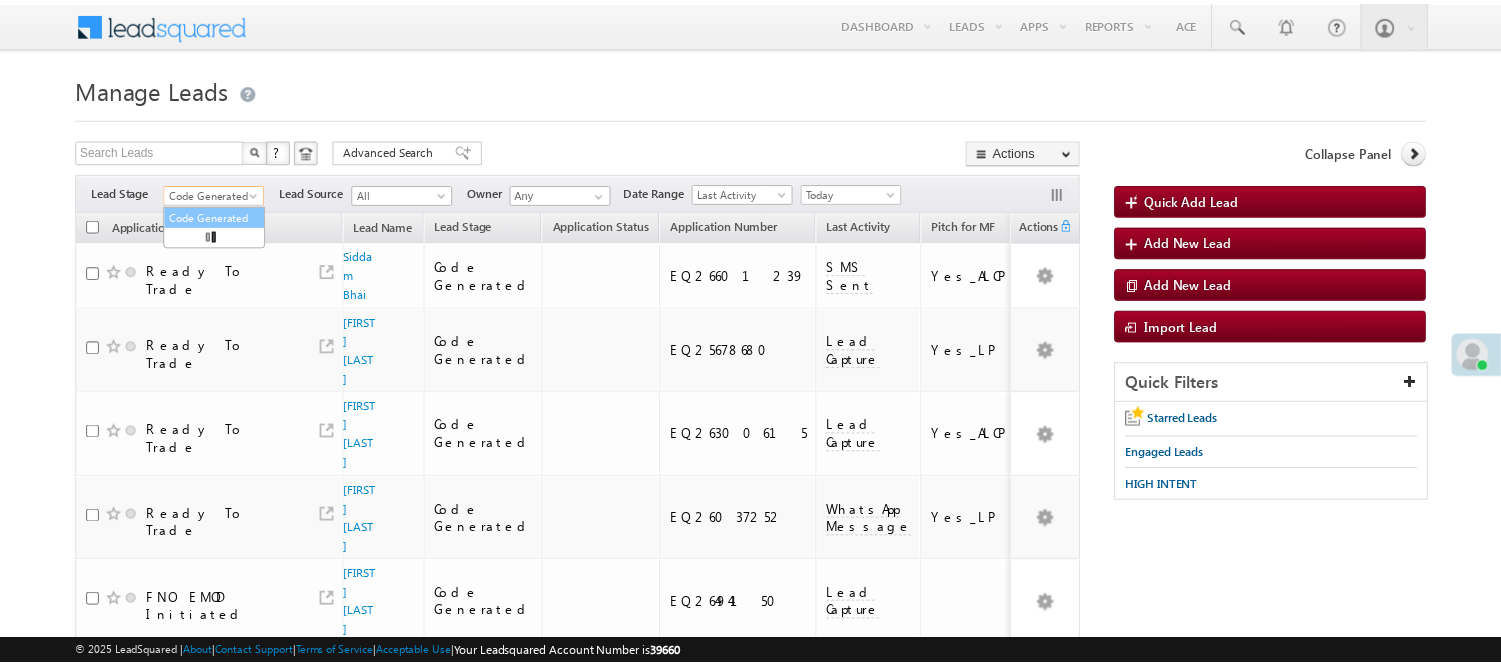 scroll, scrollTop: 0, scrollLeft: 0, axis: both 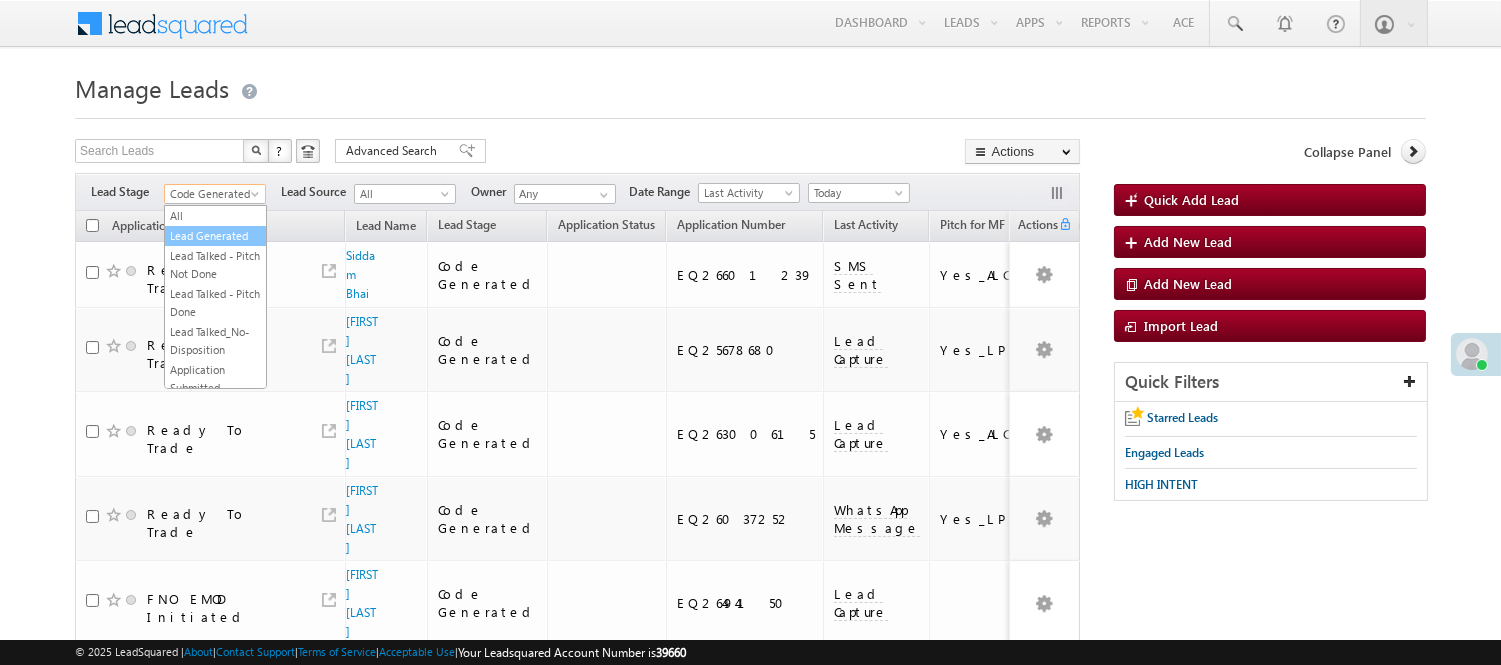 click on "Lead Generated" at bounding box center (215, 236) 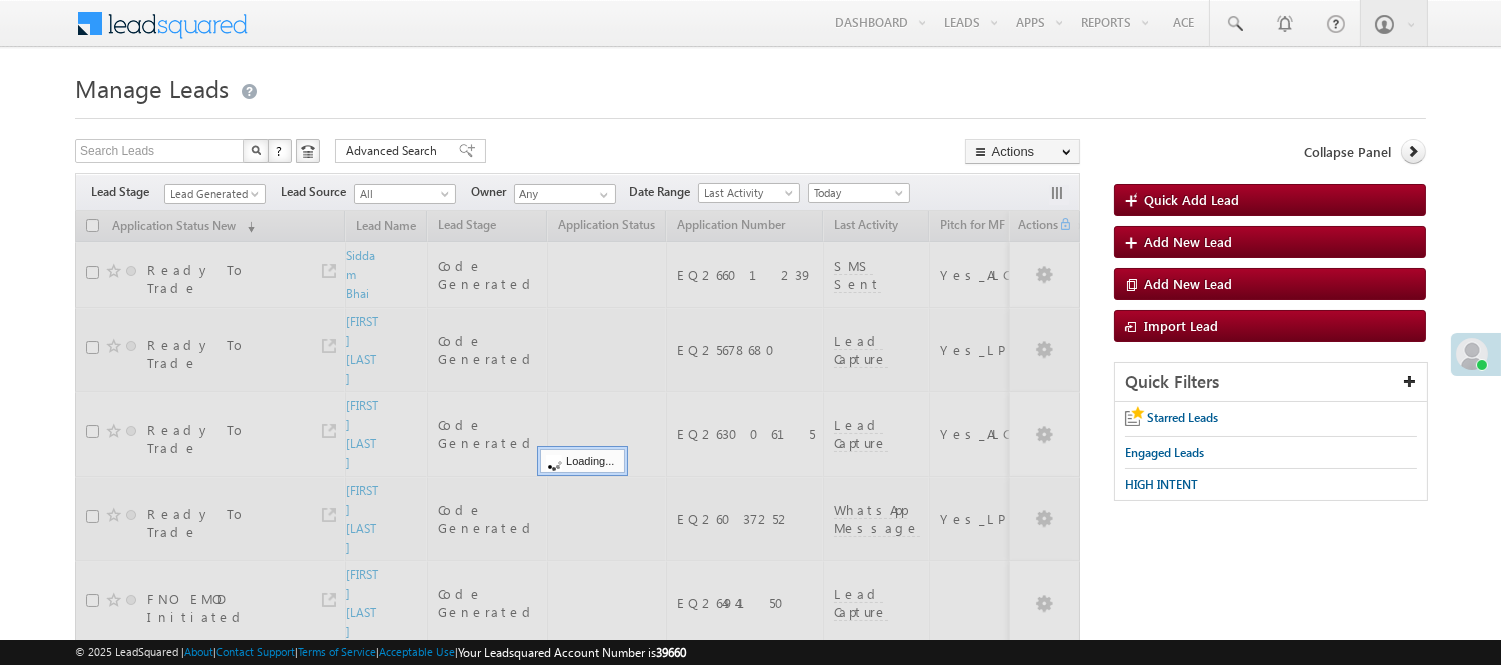 click at bounding box center [750, 112] 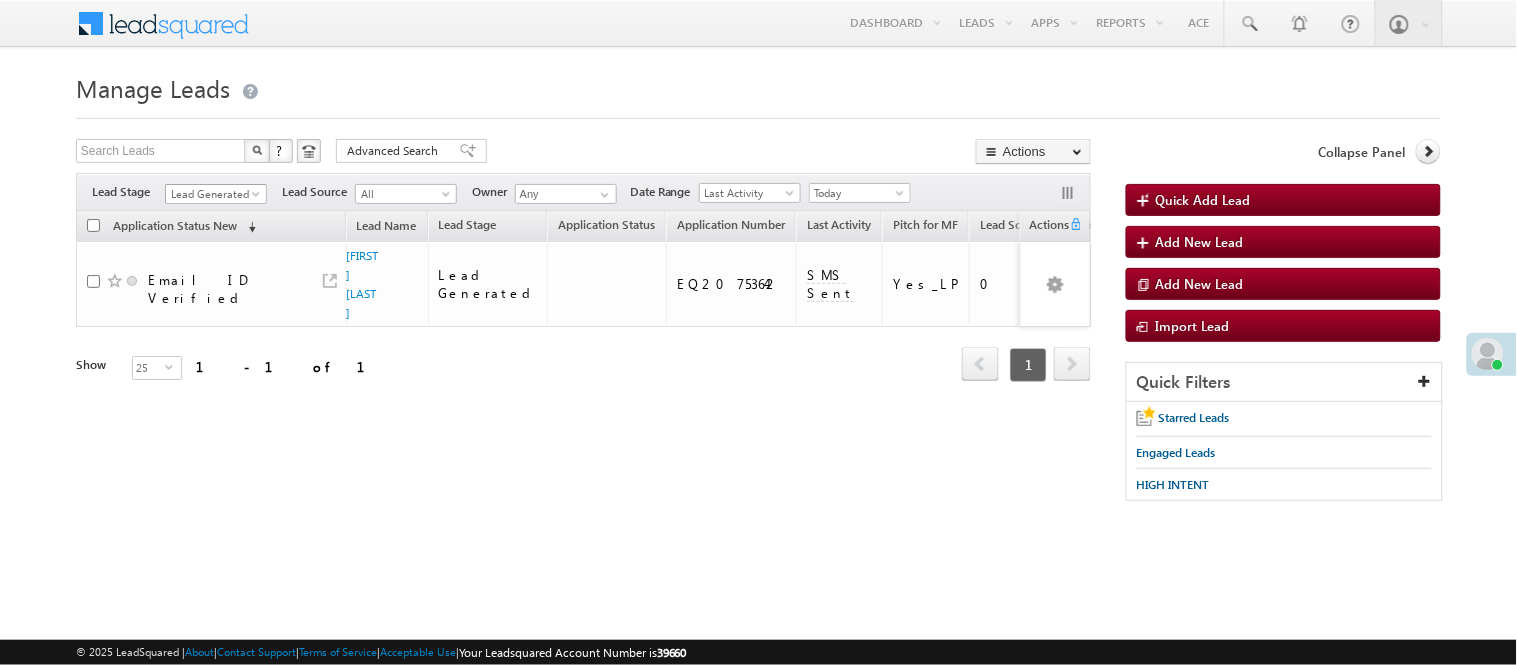 click on "Lead Generated" at bounding box center (213, 194) 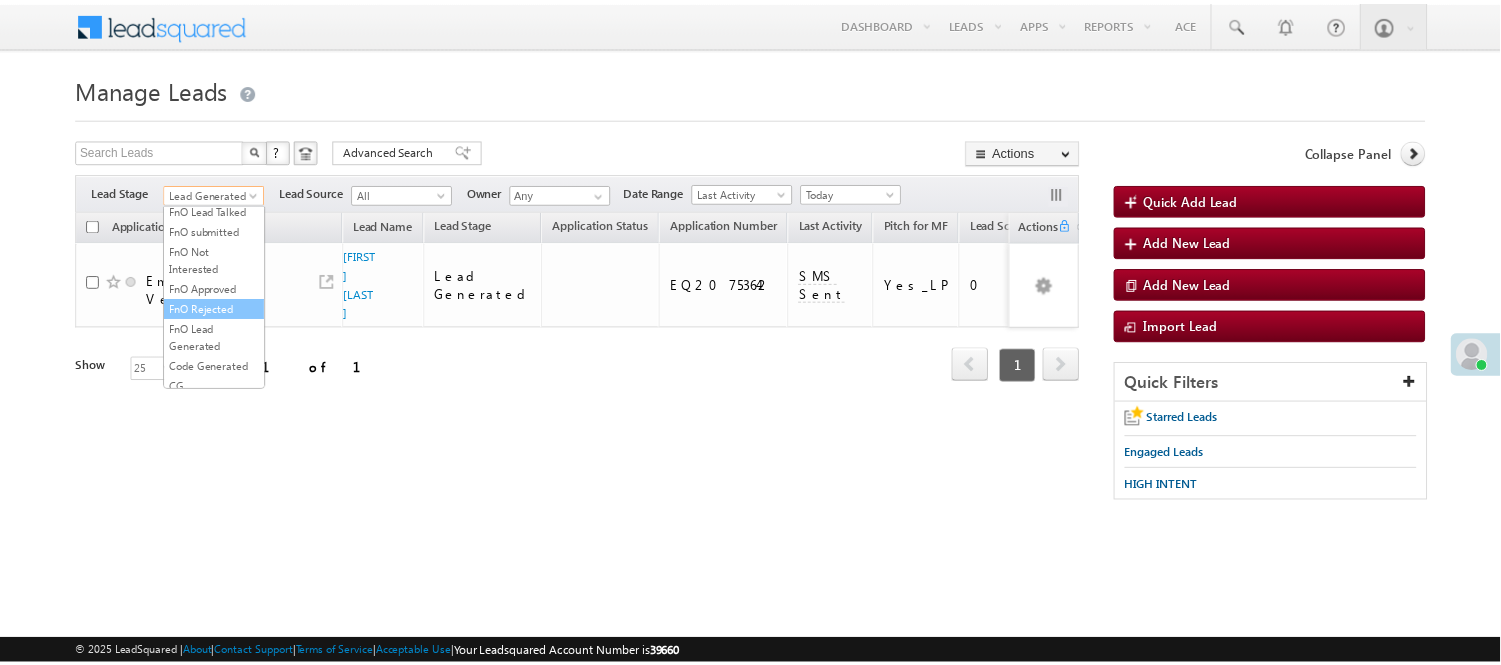 scroll, scrollTop: 333, scrollLeft: 0, axis: vertical 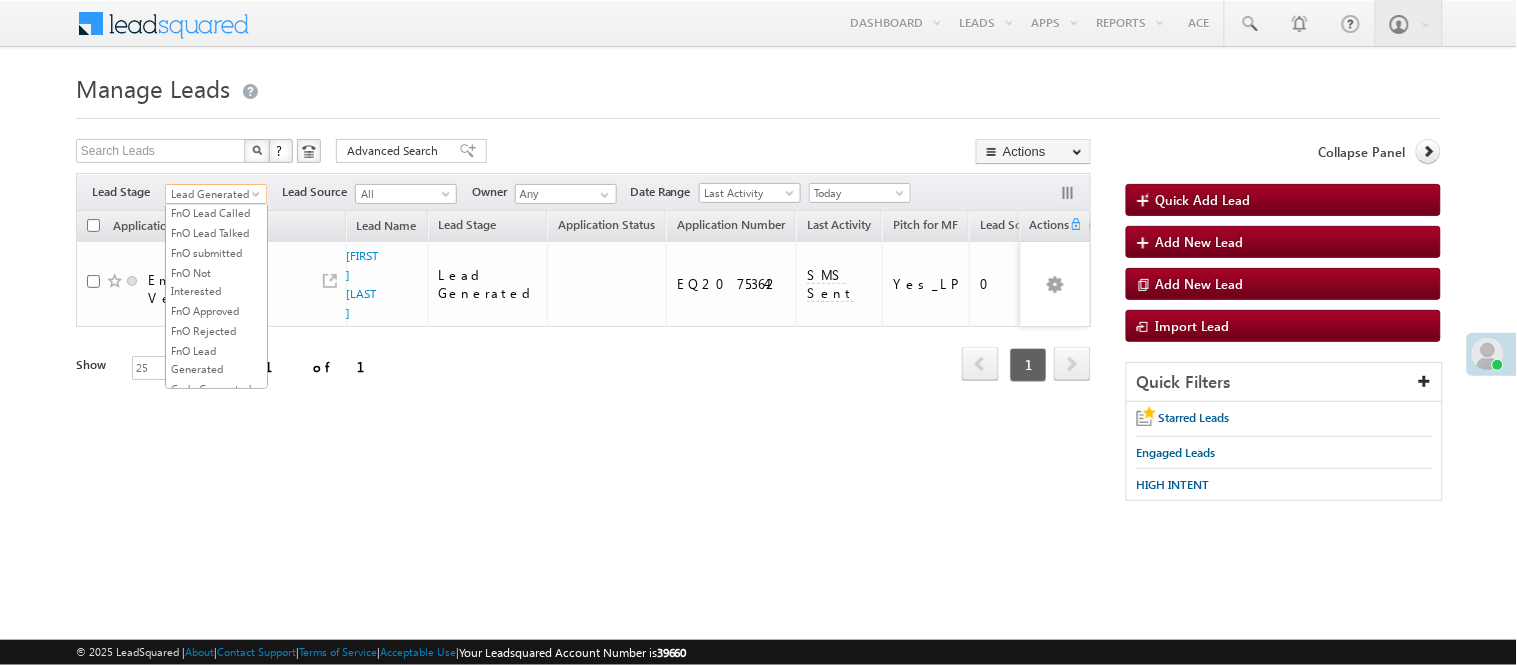 click on "Lead Called" at bounding box center [216, 153] 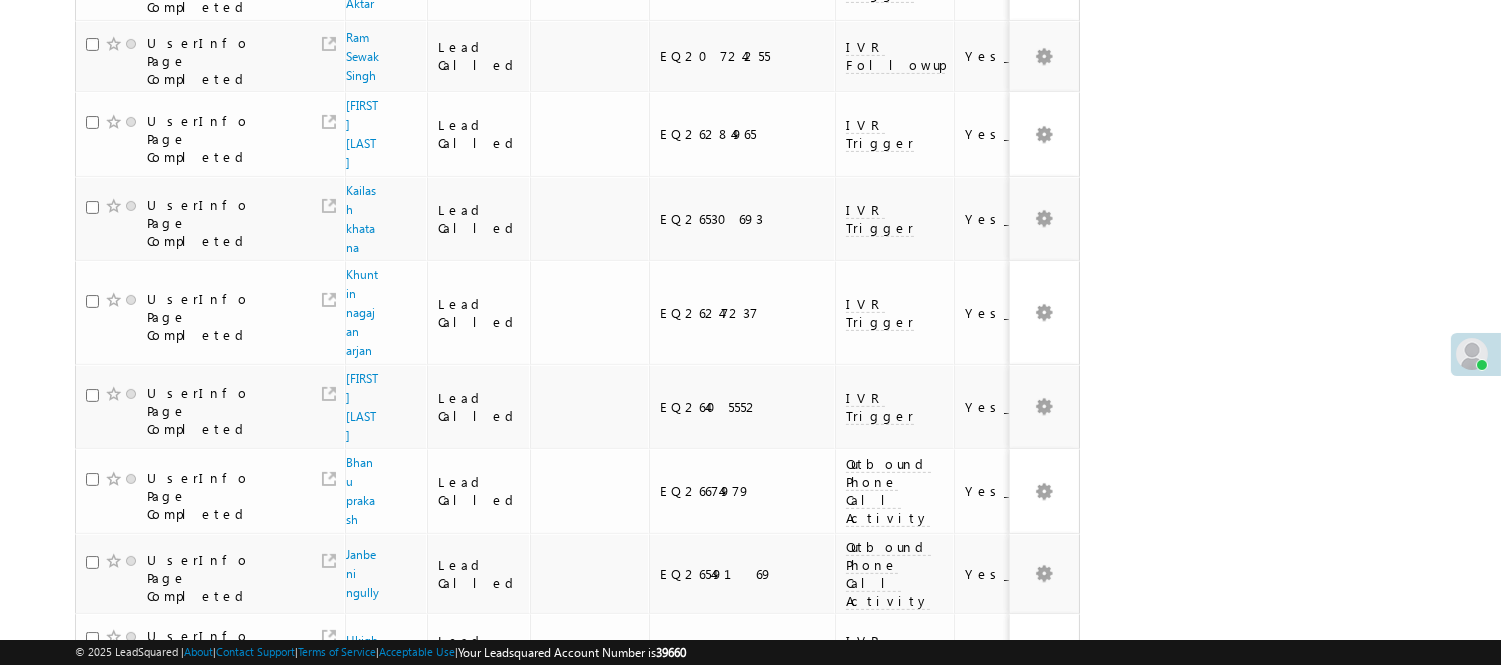 scroll, scrollTop: 1290, scrollLeft: 0, axis: vertical 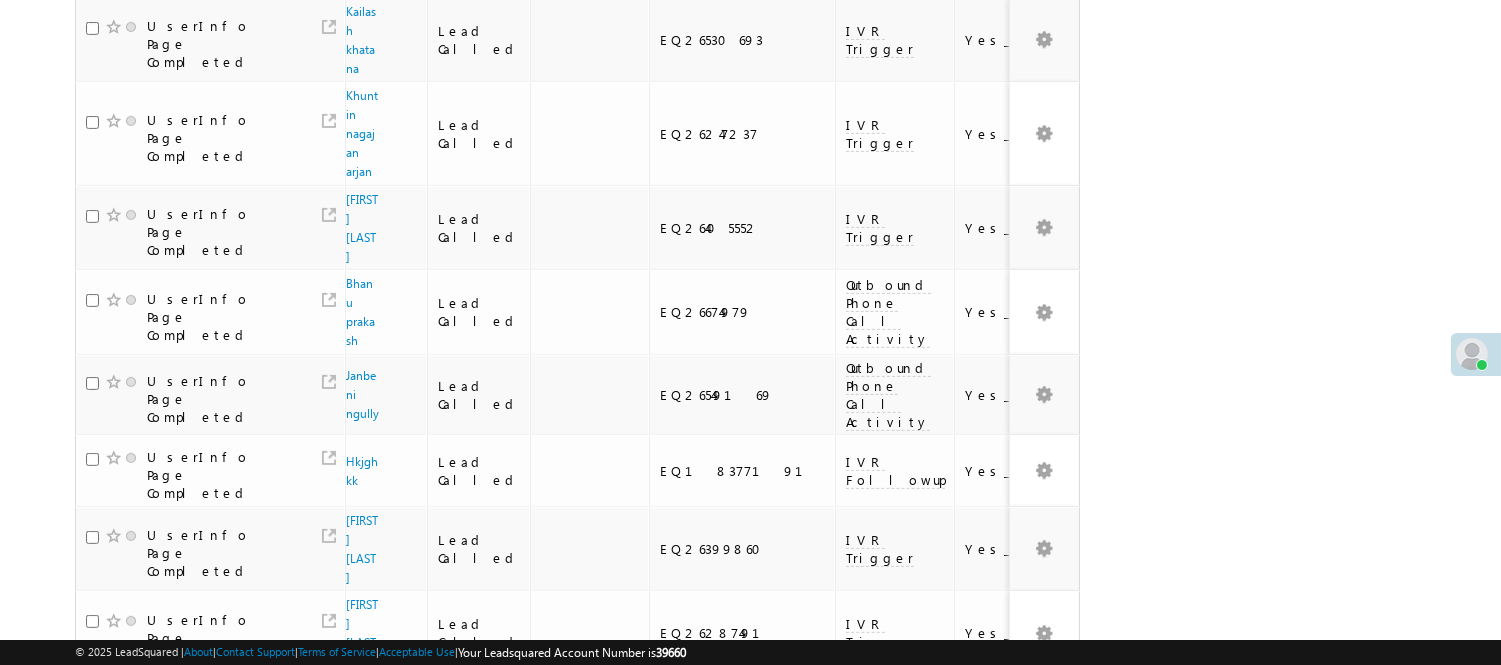 click on "3" at bounding box center (938, 1026) 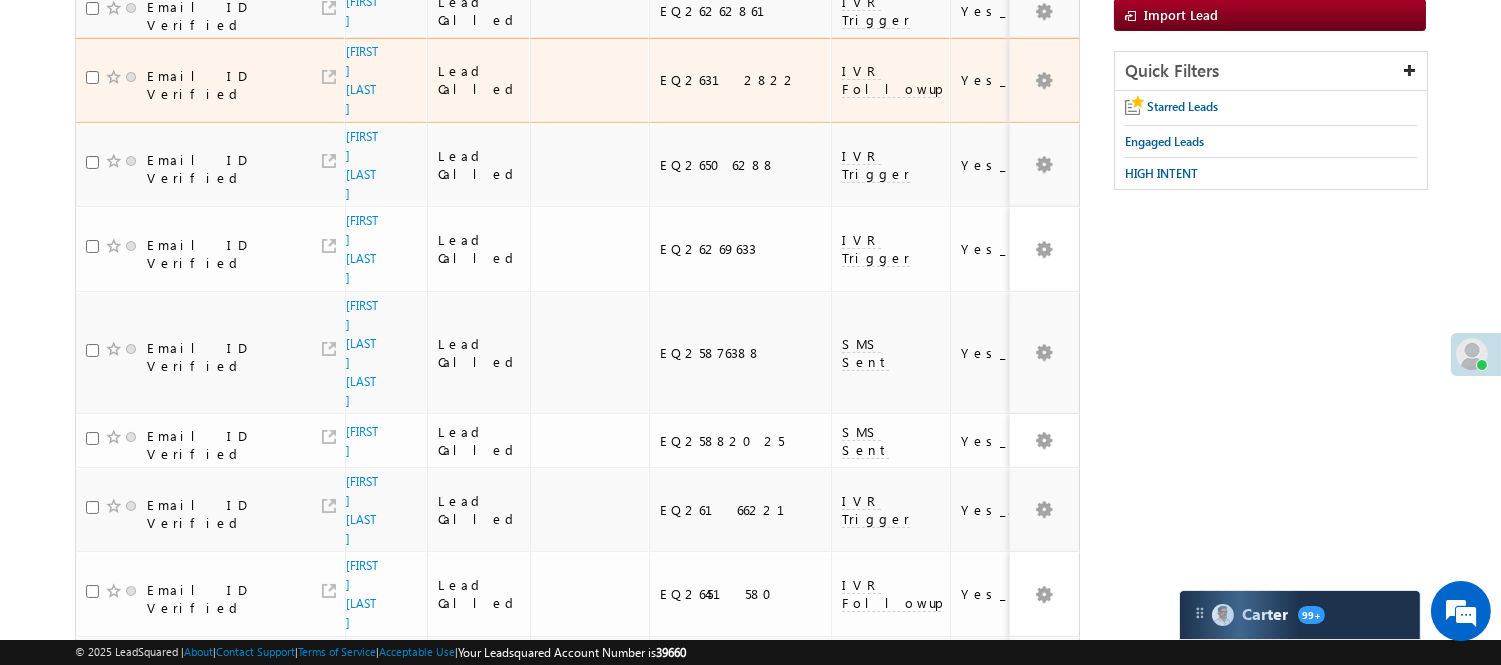 scroll, scrollTop: 0, scrollLeft: 0, axis: both 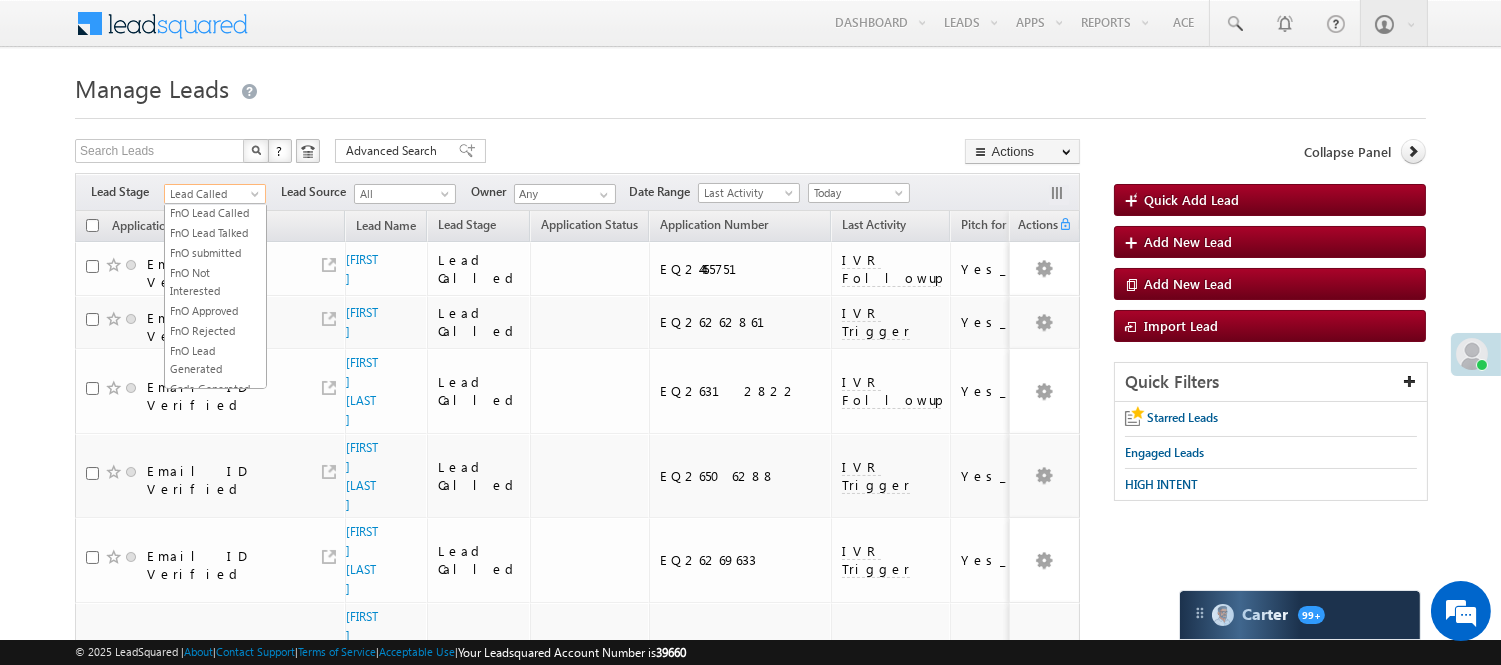 click on "Lead Called" at bounding box center [212, 194] 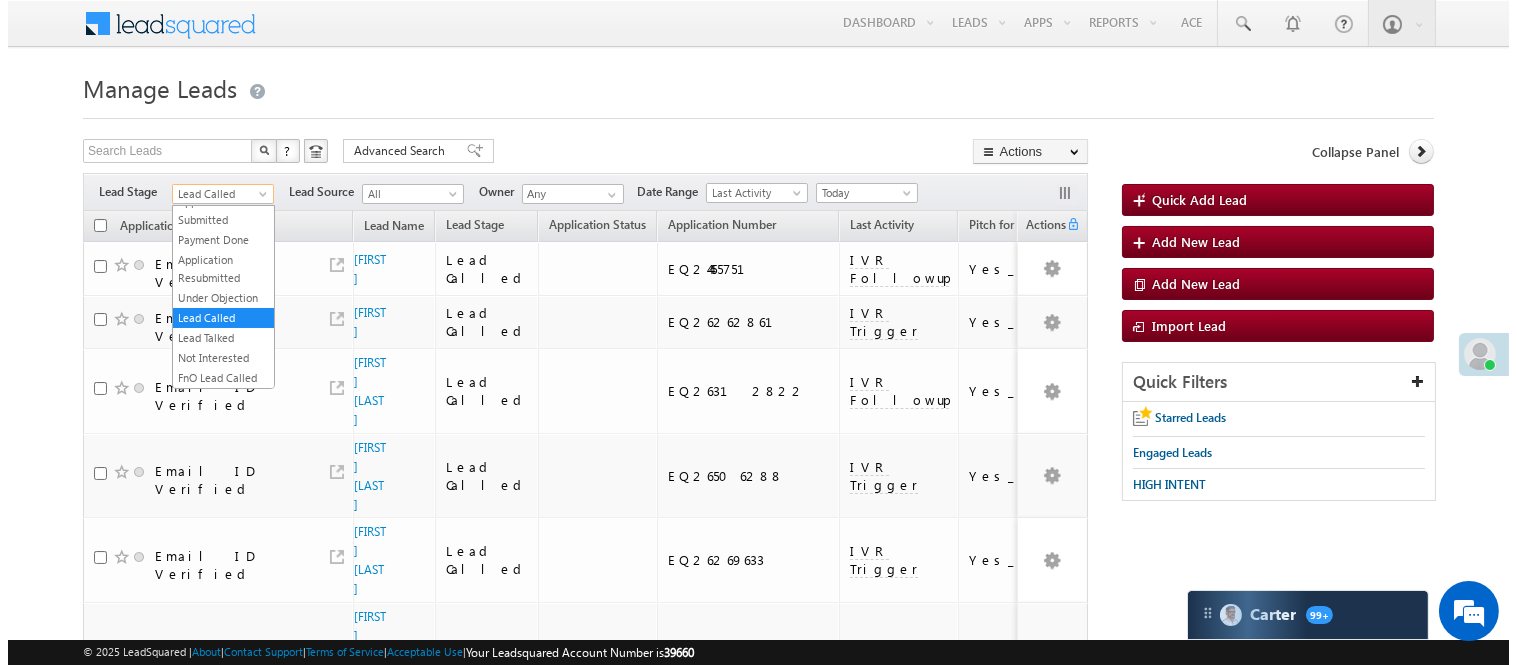 scroll, scrollTop: 0, scrollLeft: 0, axis: both 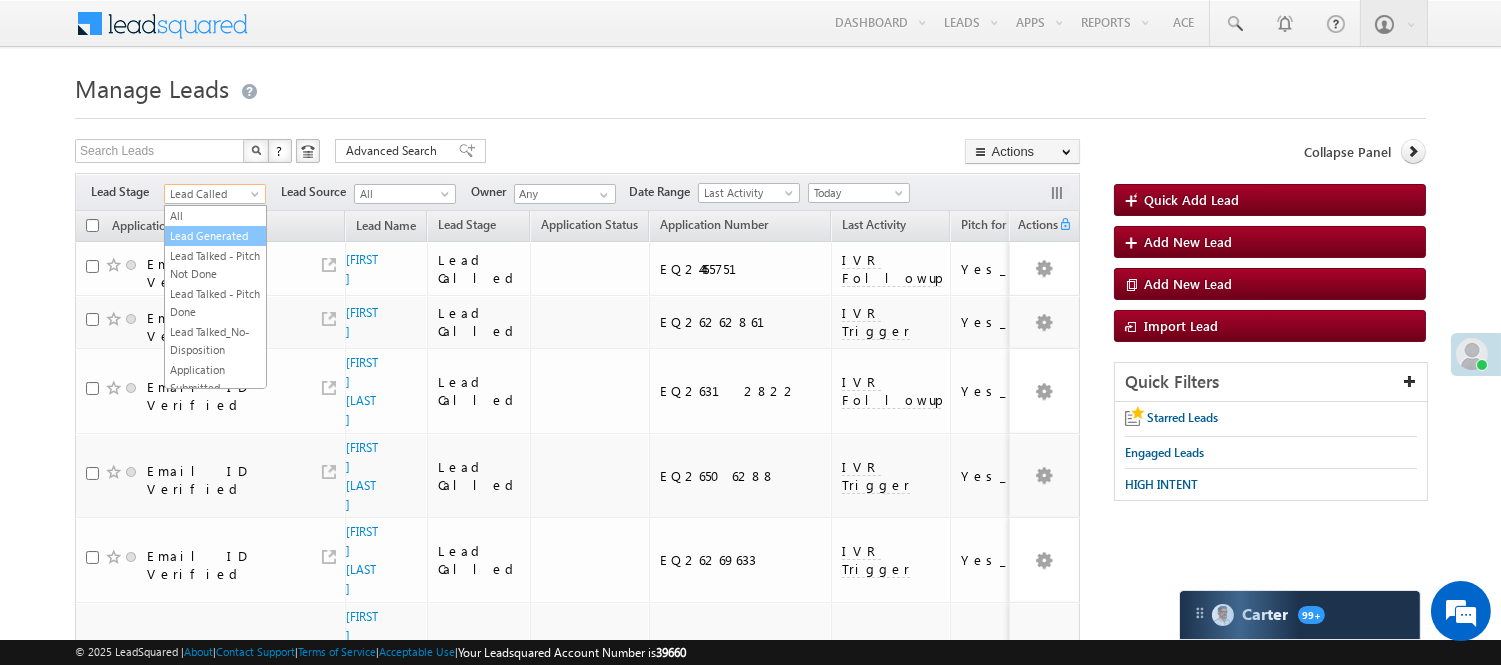 click on "Lead Generated" at bounding box center (215, 236) 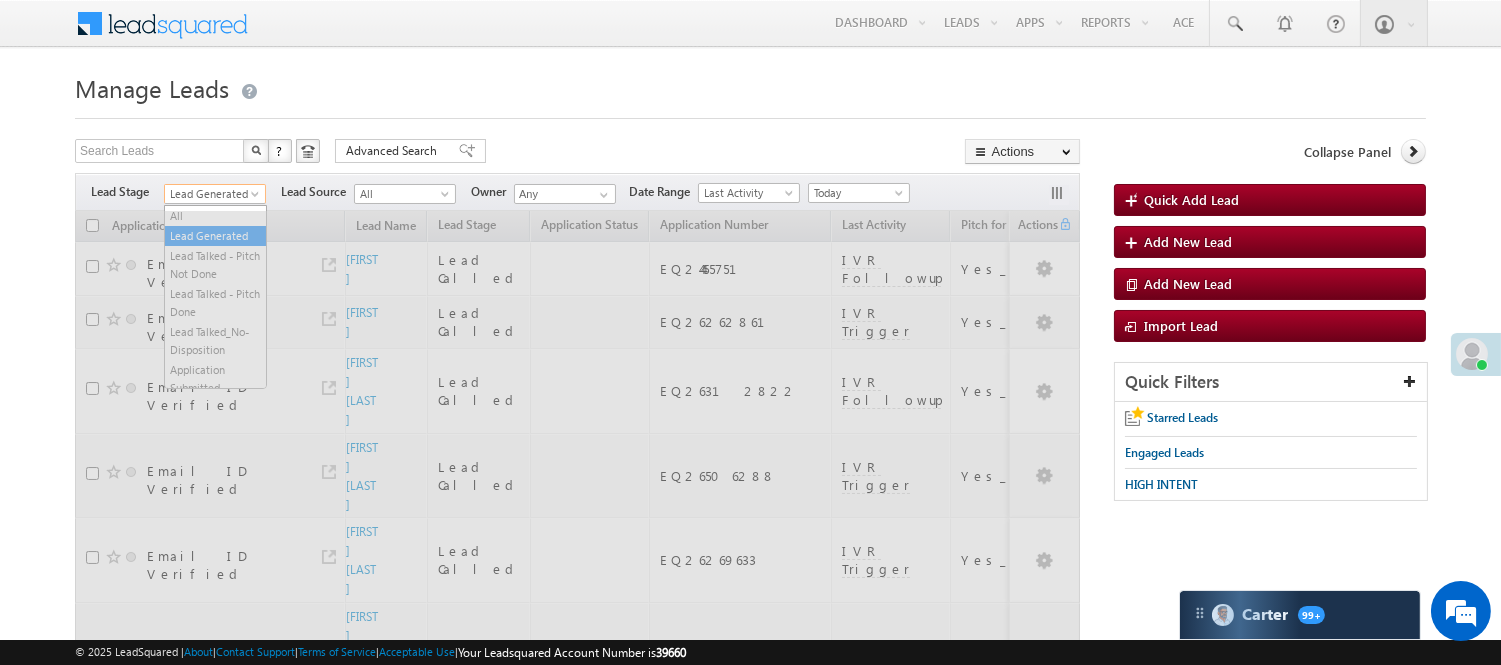 click on "Lead Generated" at bounding box center [212, 194] 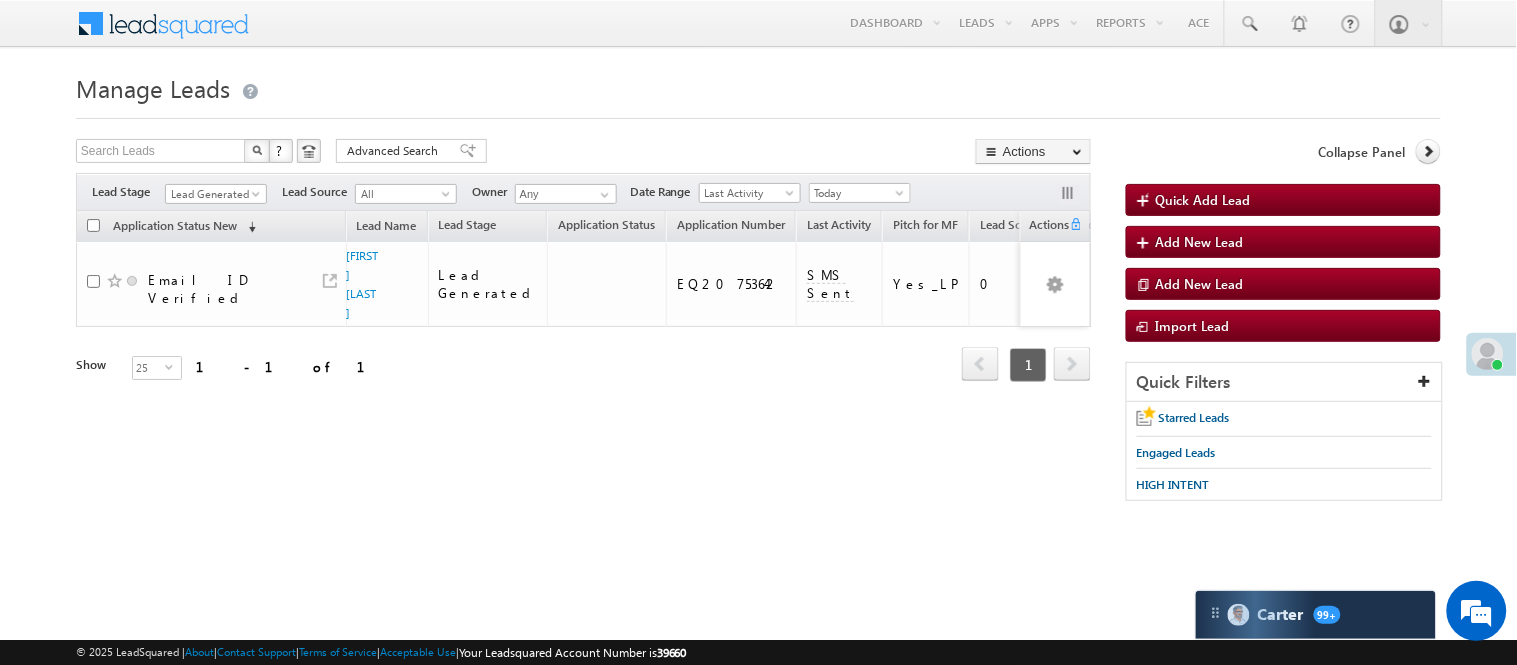 click on "Refresh first prev 1 next last 1 - 1 of 1" at bounding box center [583, 356] 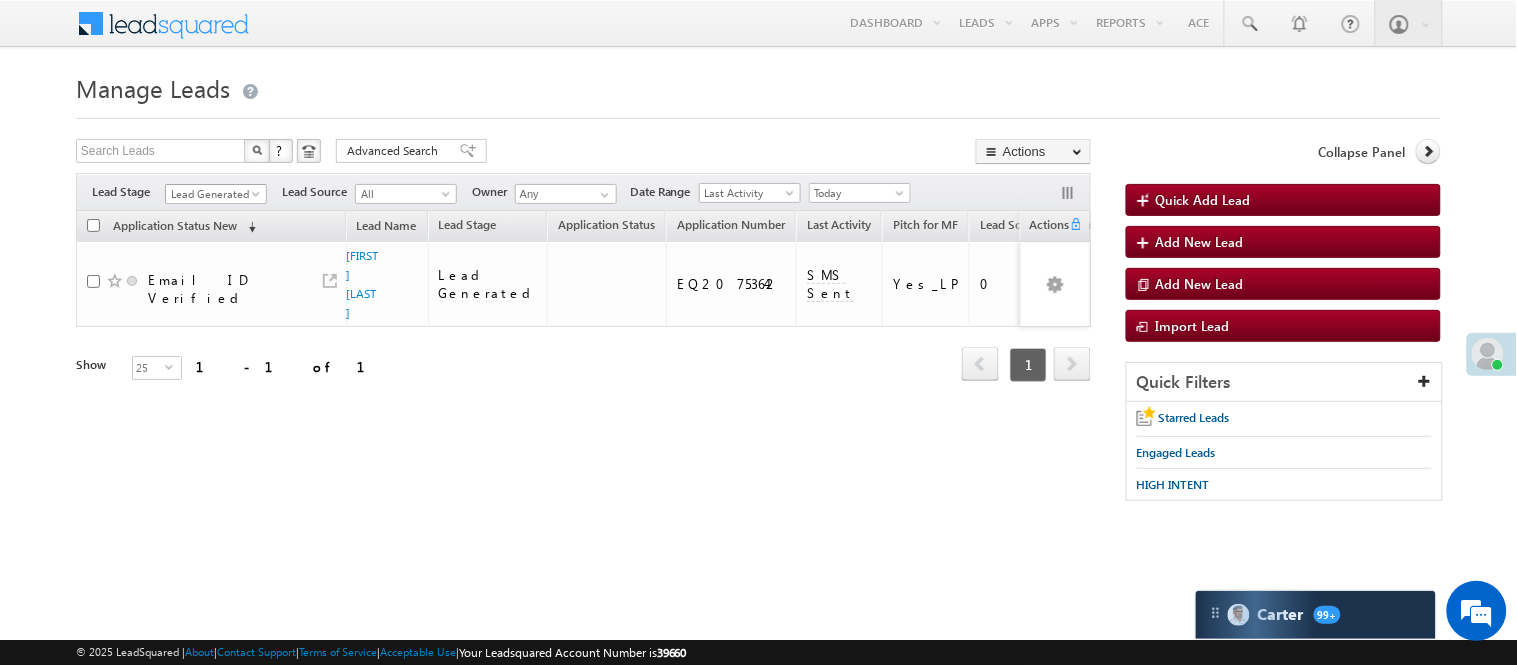 scroll, scrollTop: 0, scrollLeft: 0, axis: both 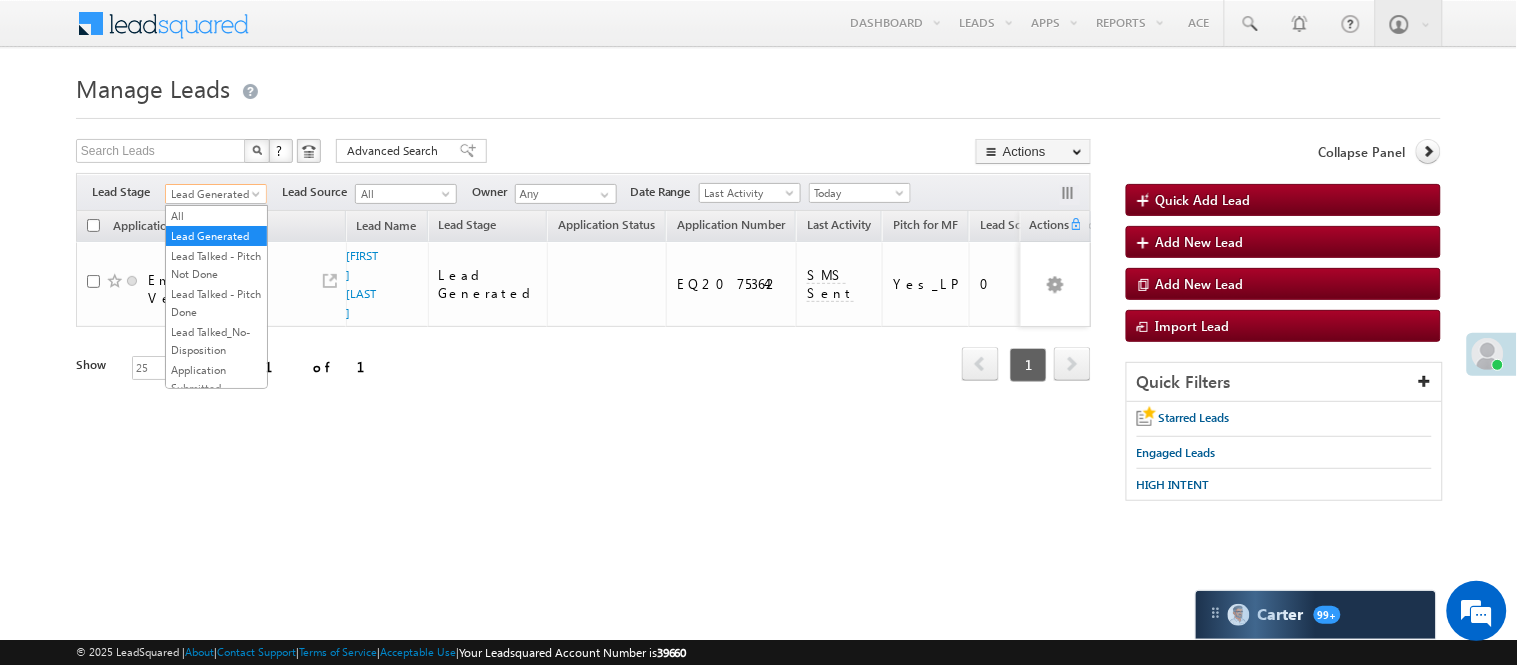 click on "Lead Generated" at bounding box center (213, 194) 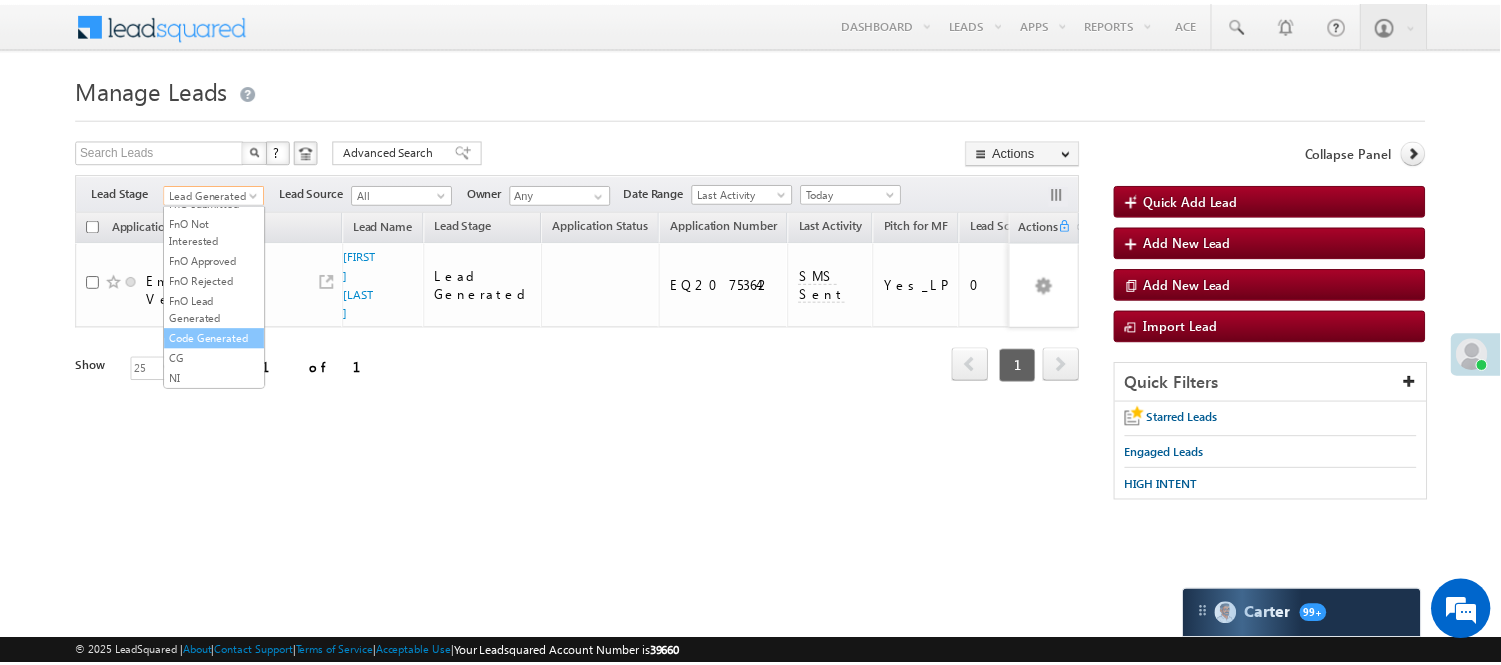 scroll, scrollTop: 496, scrollLeft: 0, axis: vertical 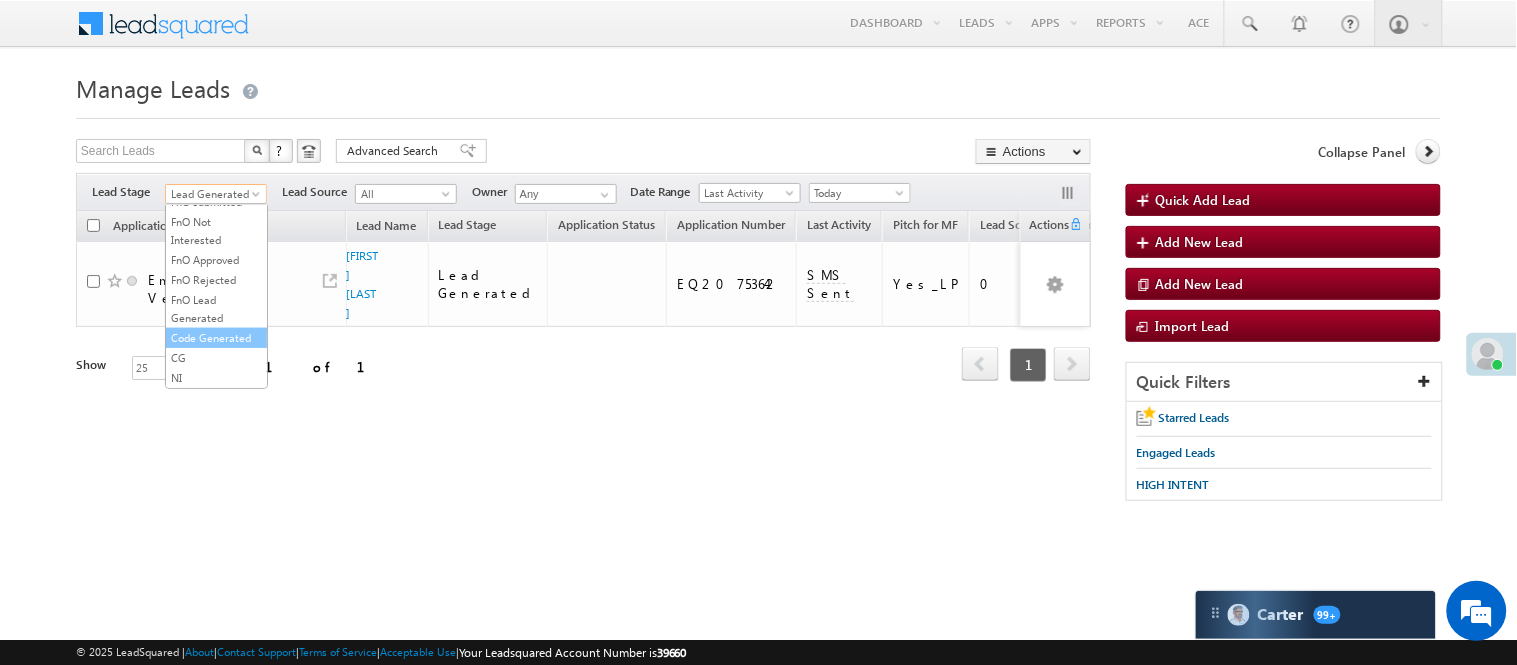 click on "Code Generated" at bounding box center (216, 338) 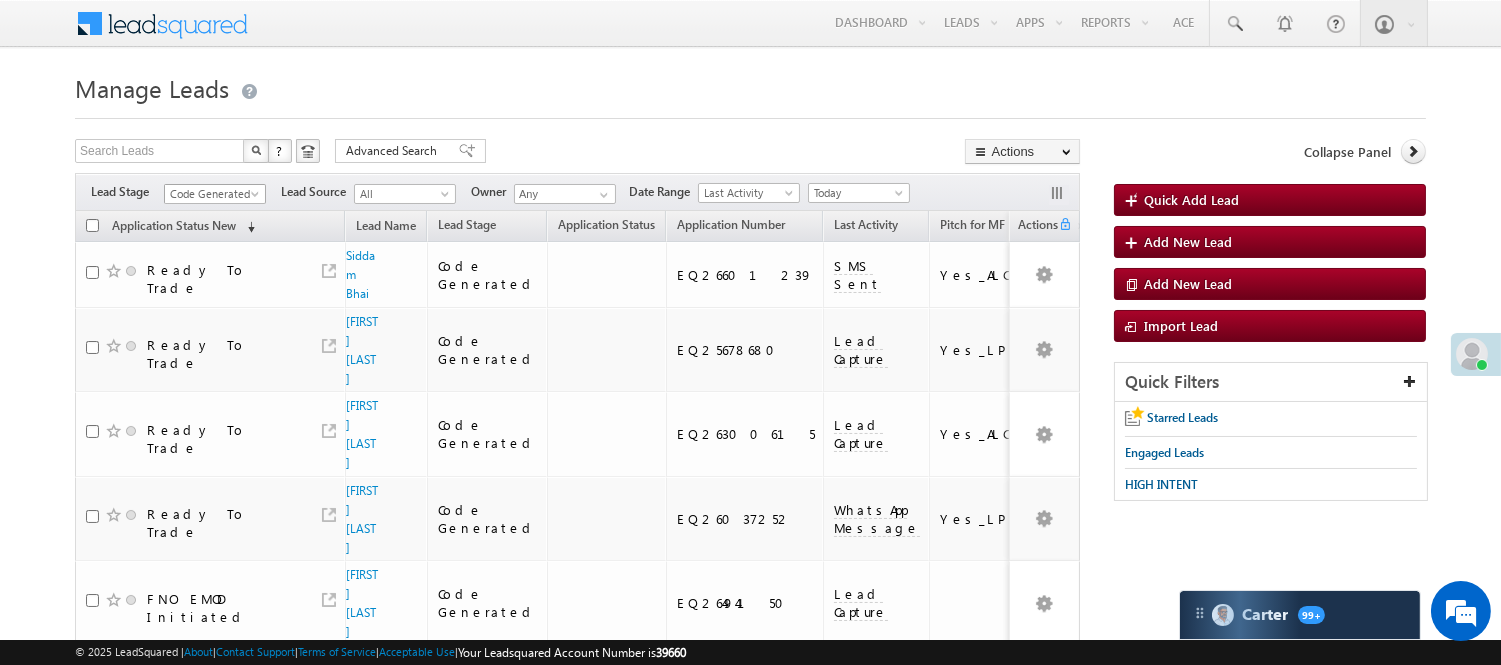 click at bounding box center [257, 198] 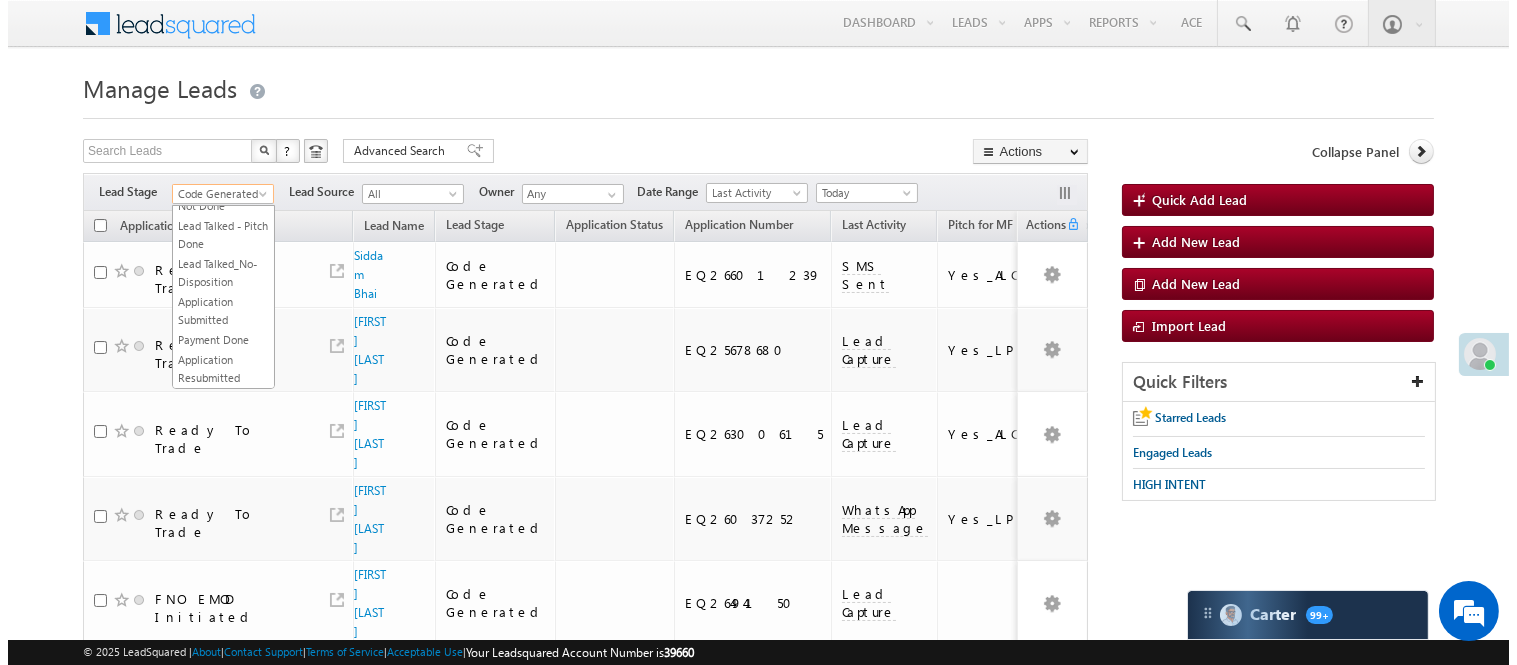scroll, scrollTop: 0, scrollLeft: 0, axis: both 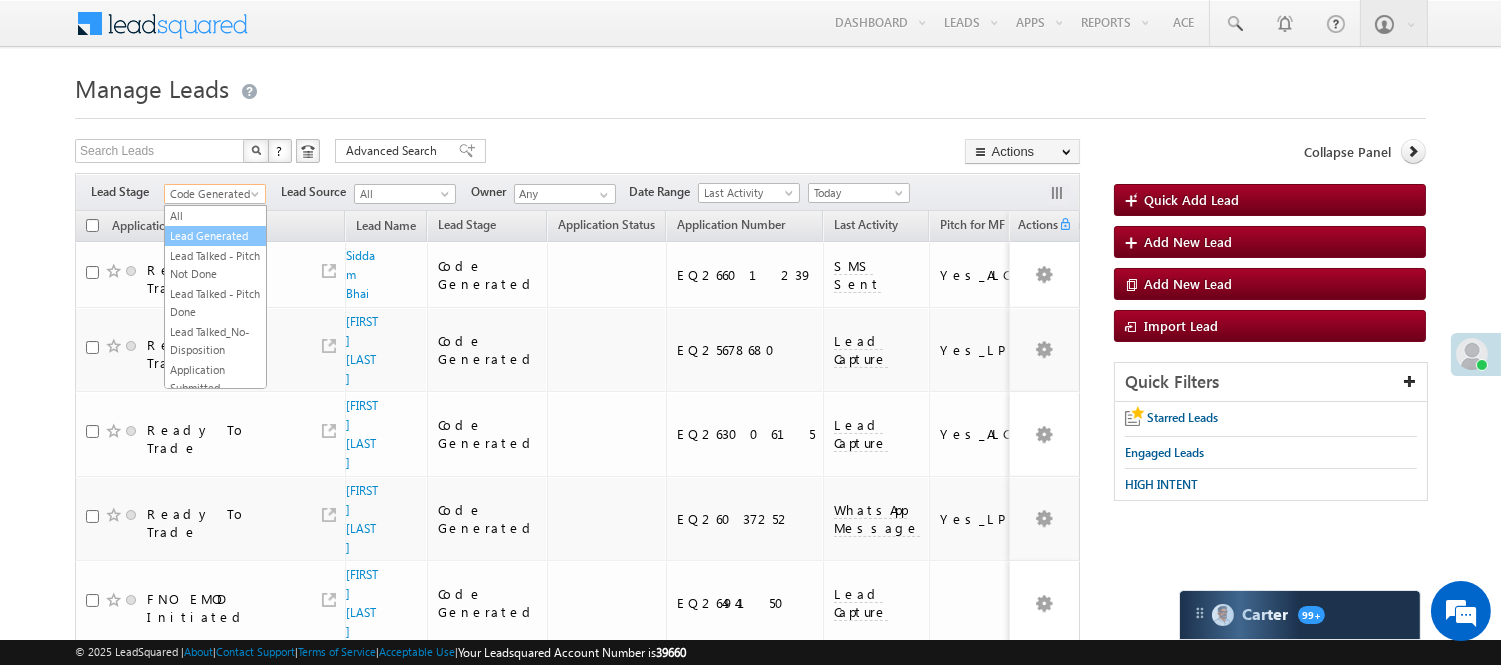 click on "Lead Generated" at bounding box center [215, 236] 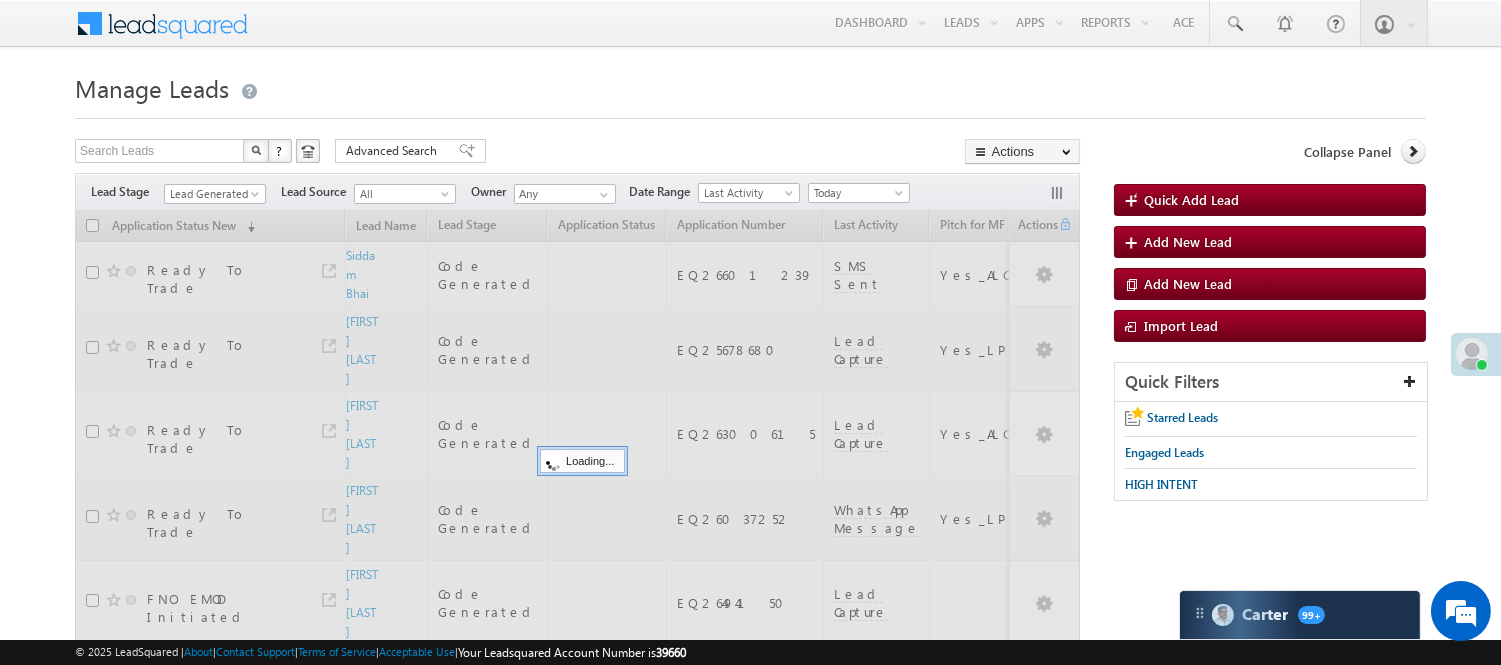 click on "Manage Leads" at bounding box center (750, 86) 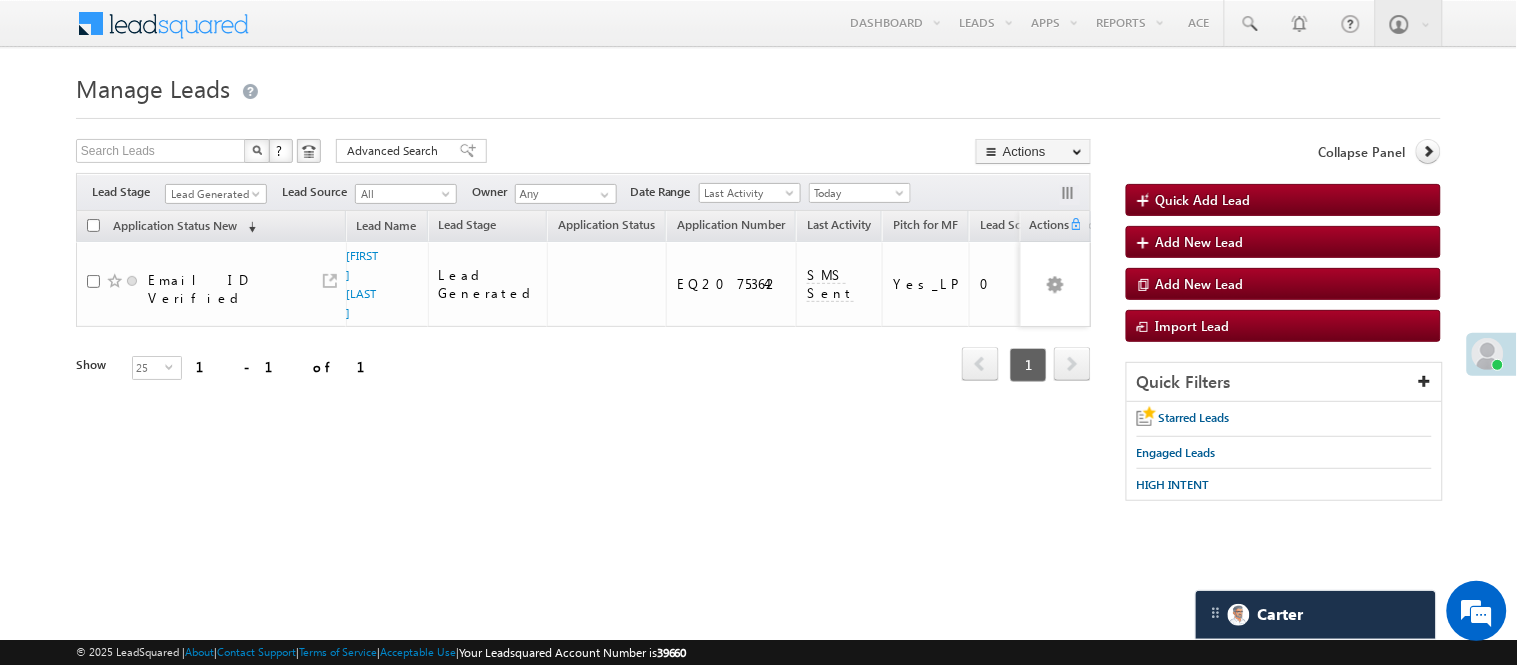 click on "Filters
Lead Stage
All Lead Generated Lead Talked - Pitch Not Done Lead Talked - Pitch Done Lead Talked_No-Disposition Application Submitted Payment Done Application Resubmitted Under Objection Lead Called Lead Talked Not Interested FnO Lead Called FnO Lead Talked FnO submitted FnO Not Interested FnO Approved FnO Rejected FnO Lead Generated Code Generated CG NI Lead Generated
Lead Source
All All
Owner Any Any" at bounding box center (583, 192) 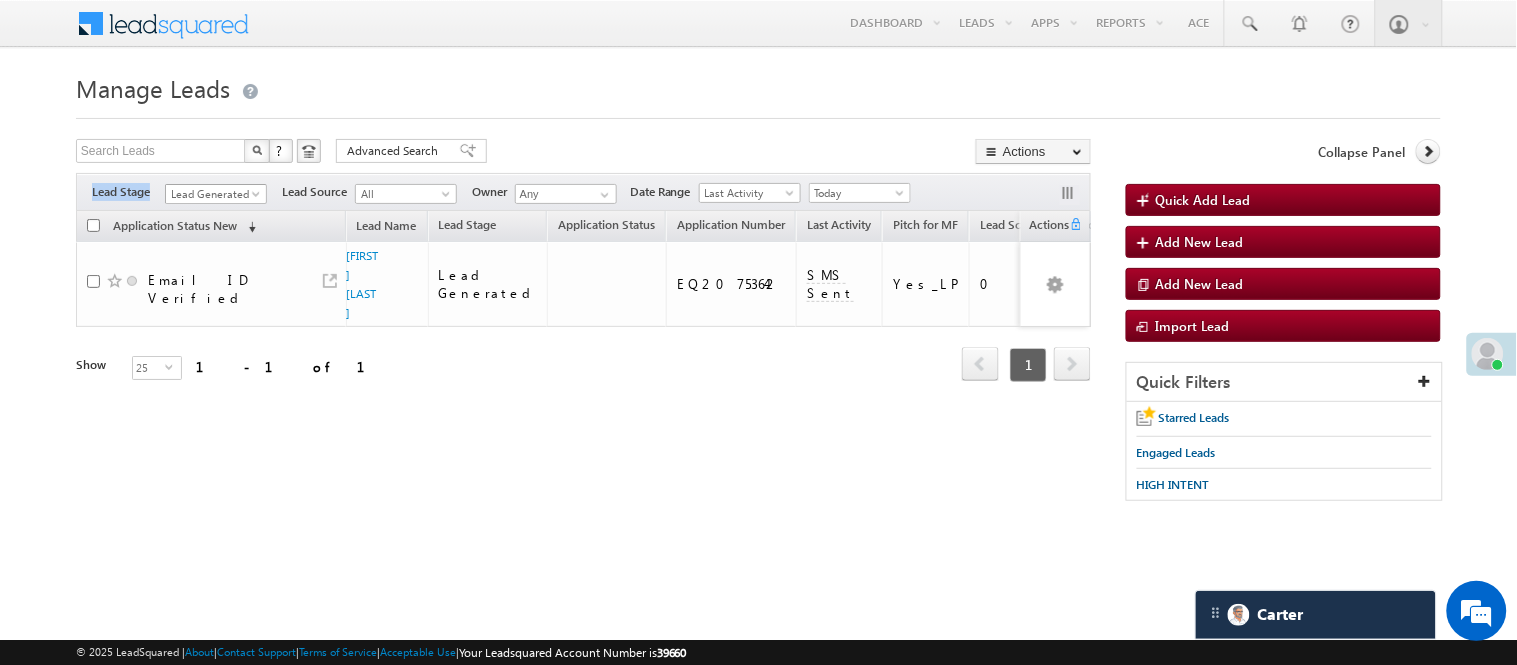 click on "Lead Generated" at bounding box center [213, 194] 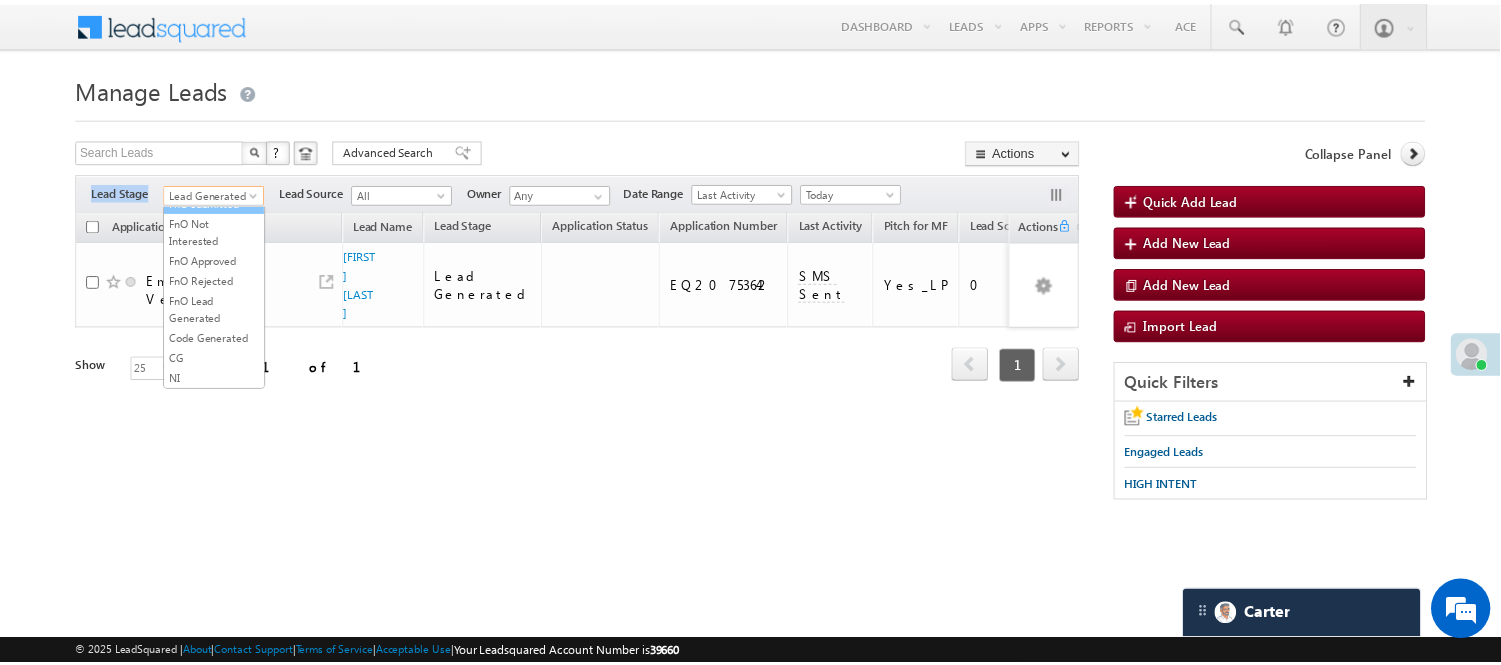 scroll, scrollTop: 496, scrollLeft: 0, axis: vertical 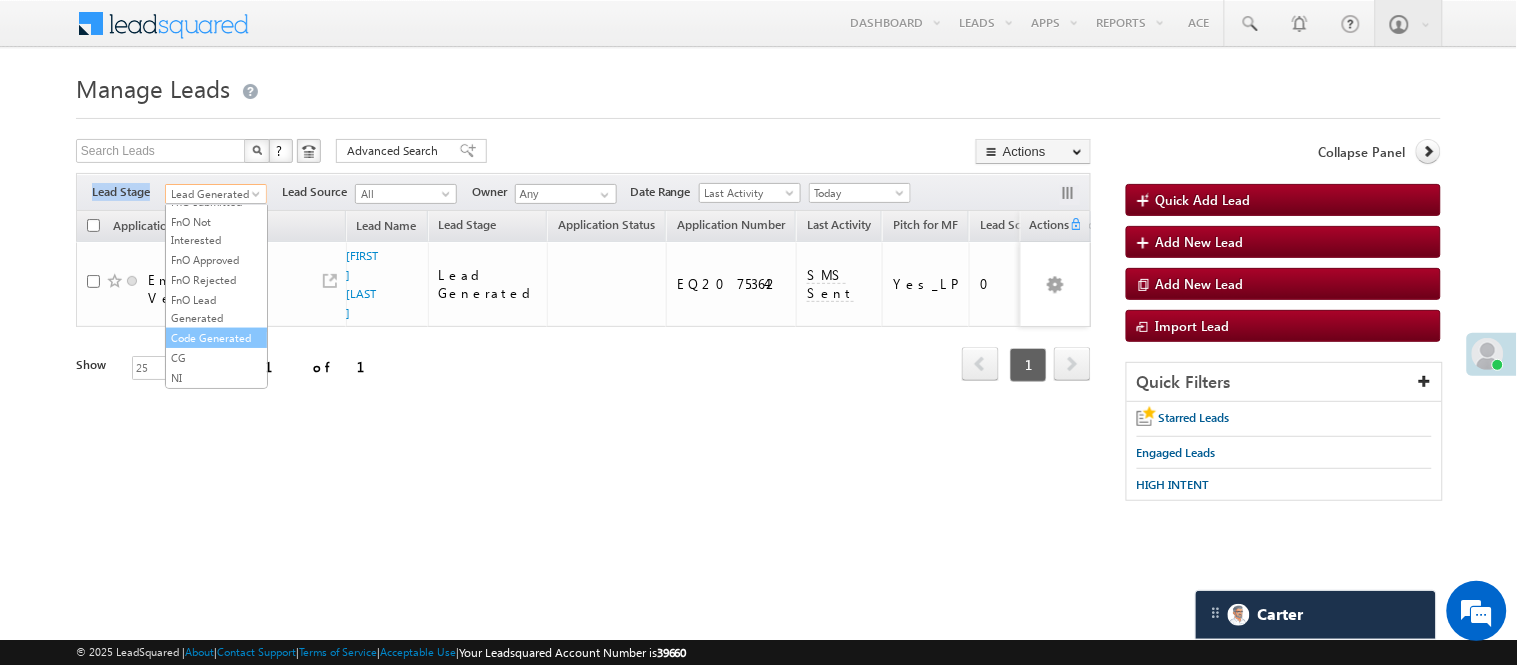click on "Code Generated" at bounding box center [216, 338] 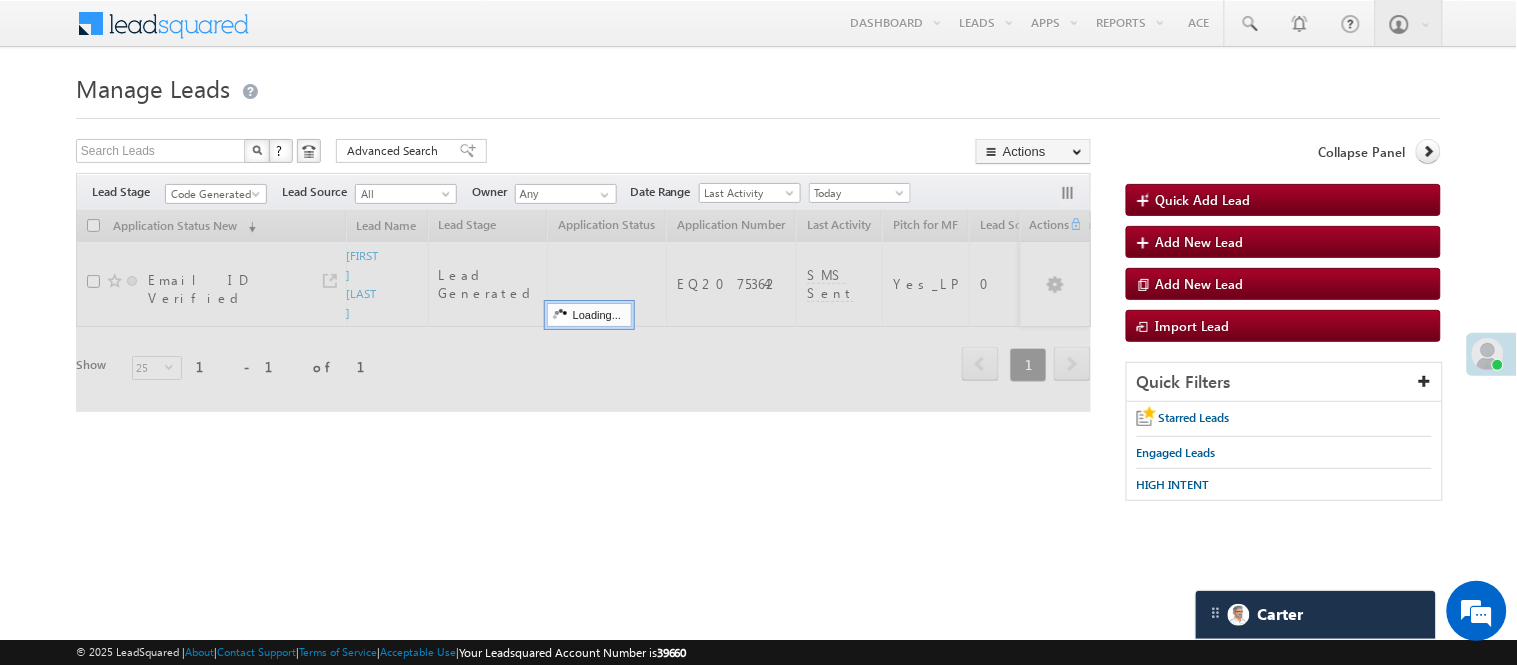 click on "Manage Leads" at bounding box center (758, 86) 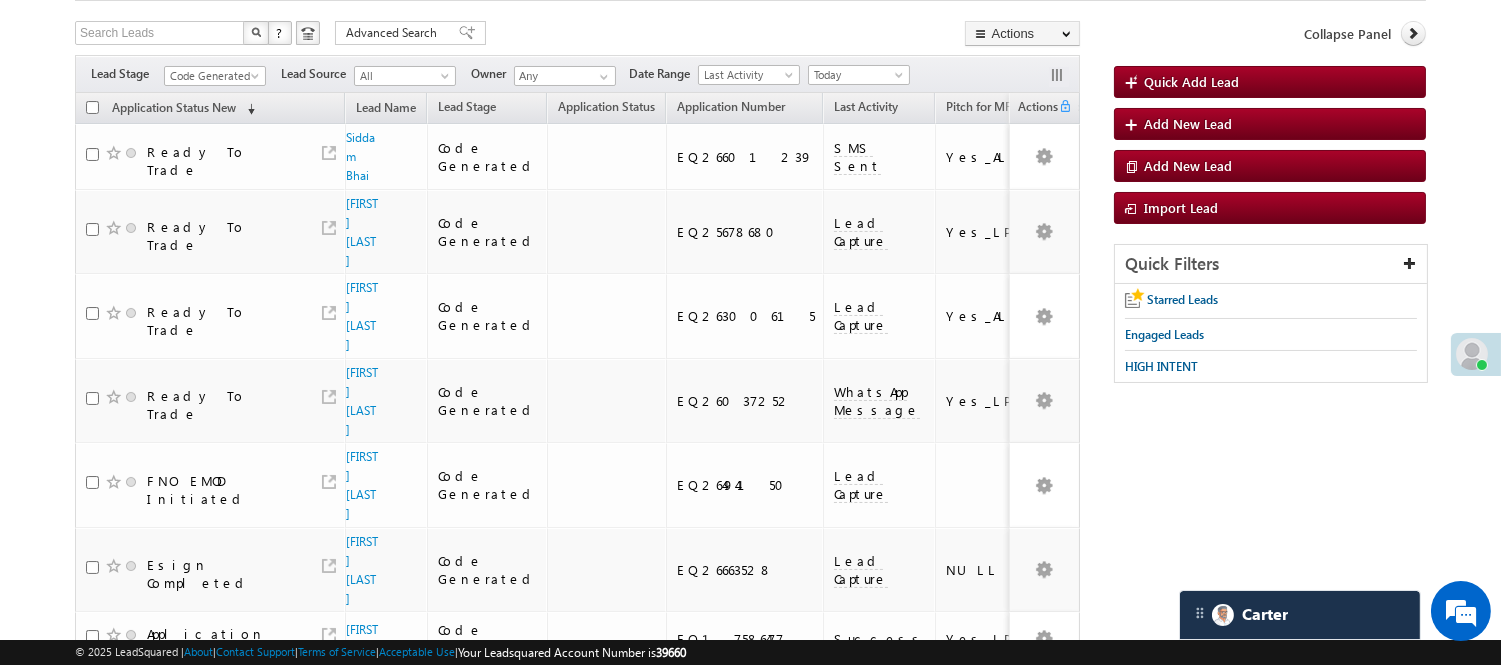 scroll, scrollTop: 160, scrollLeft: 0, axis: vertical 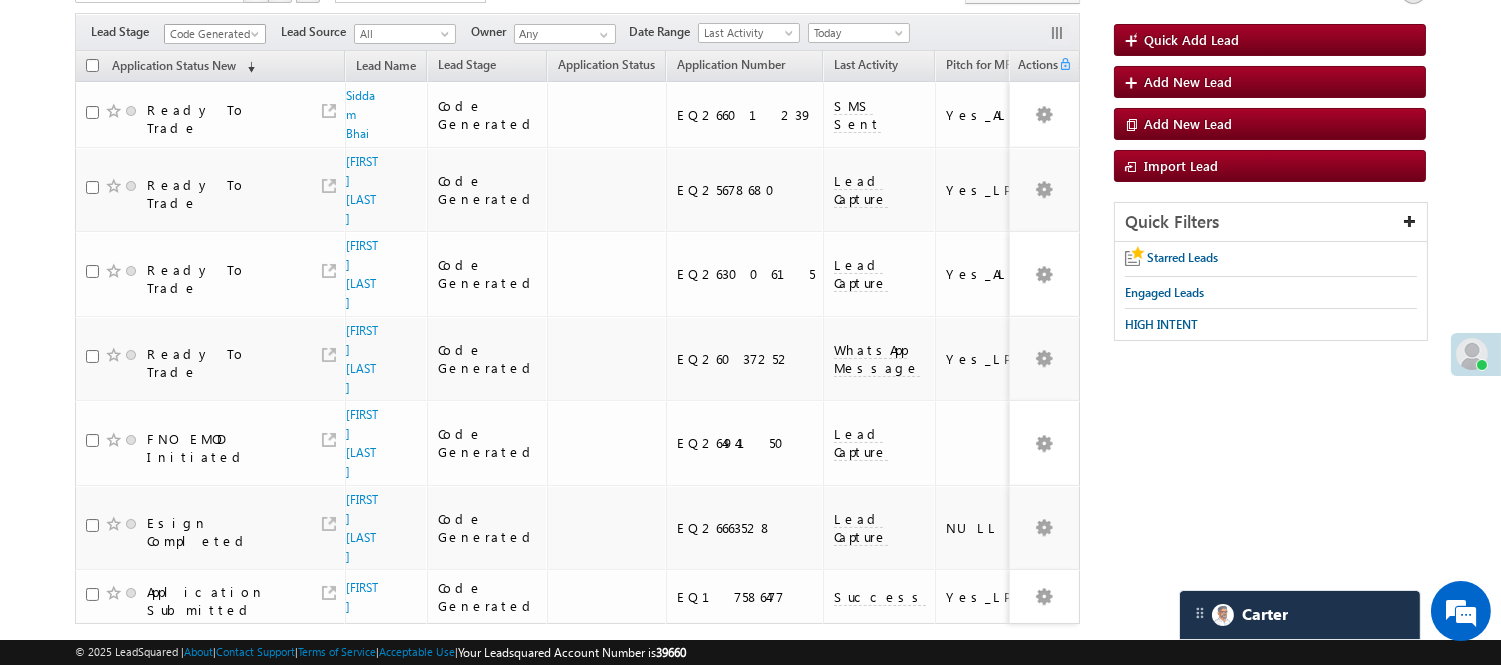 click on "Code Generated" at bounding box center [212, 34] 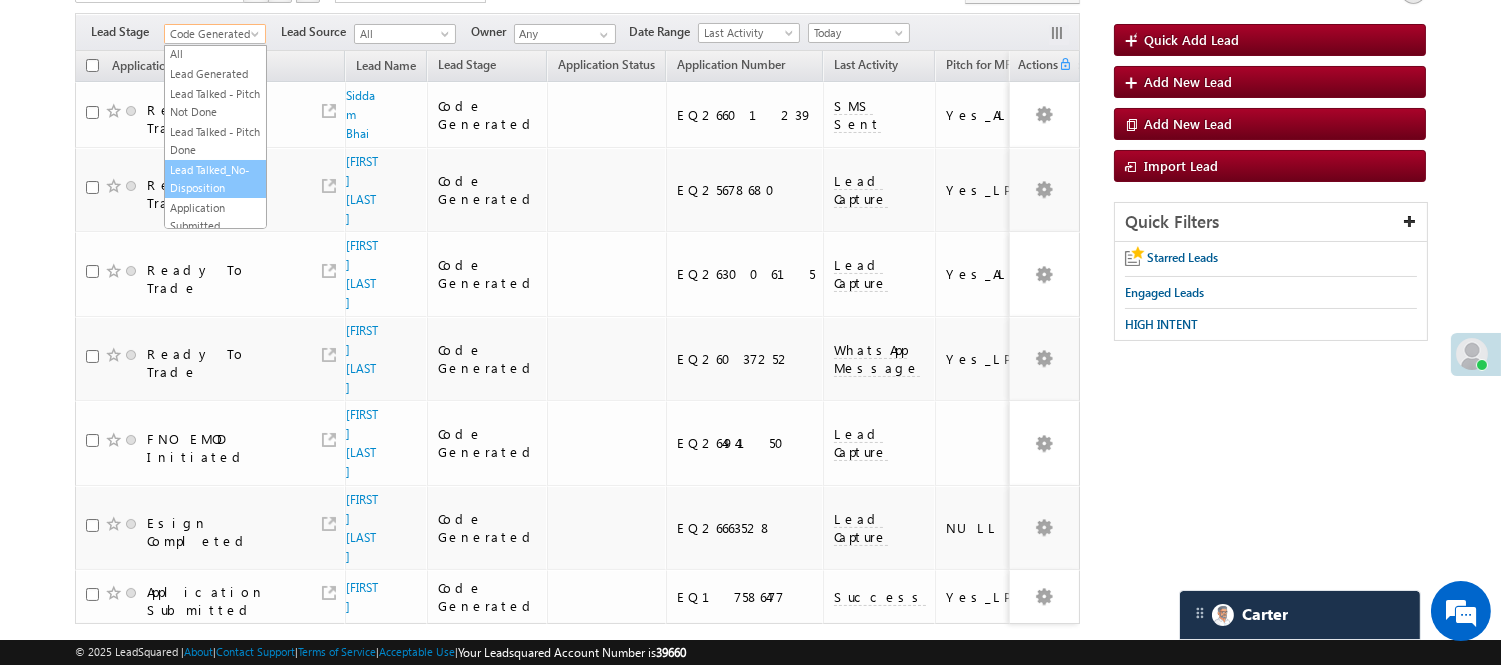 scroll, scrollTop: 0, scrollLeft: 0, axis: both 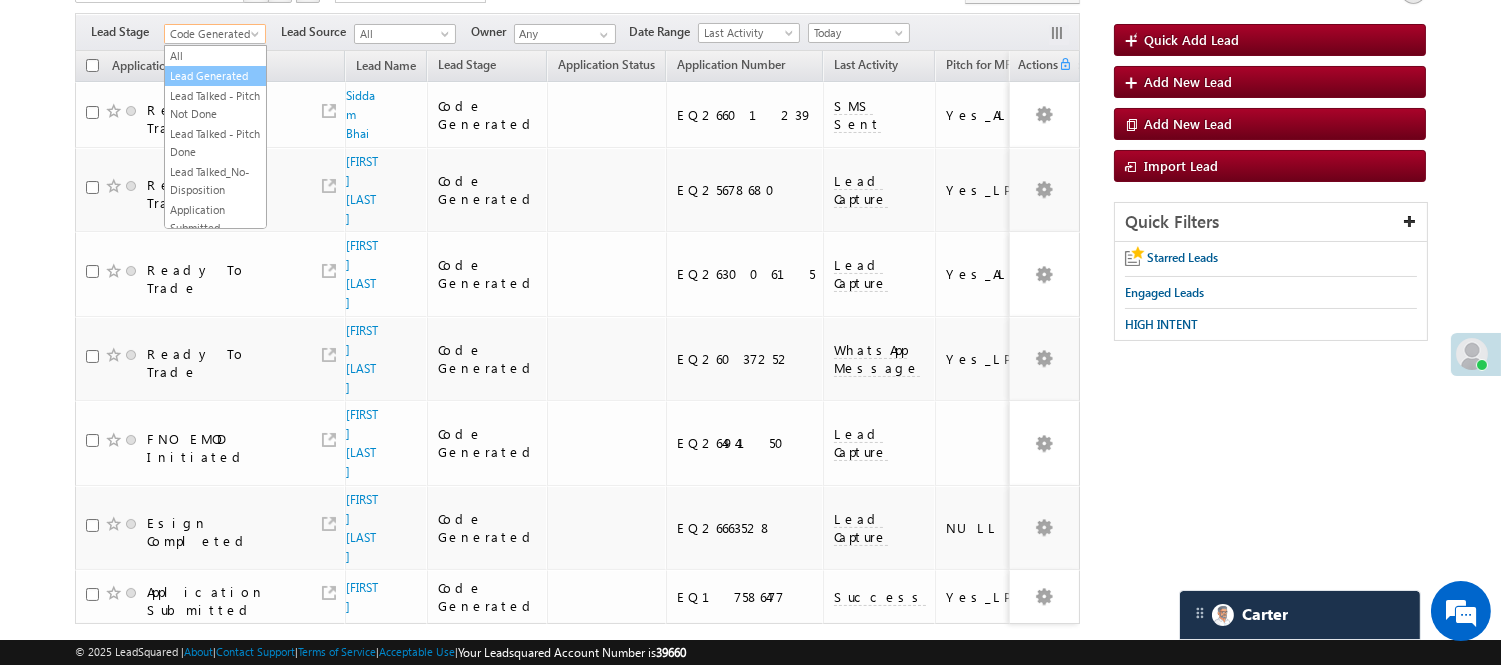 click on "Lead Generated" at bounding box center [215, 76] 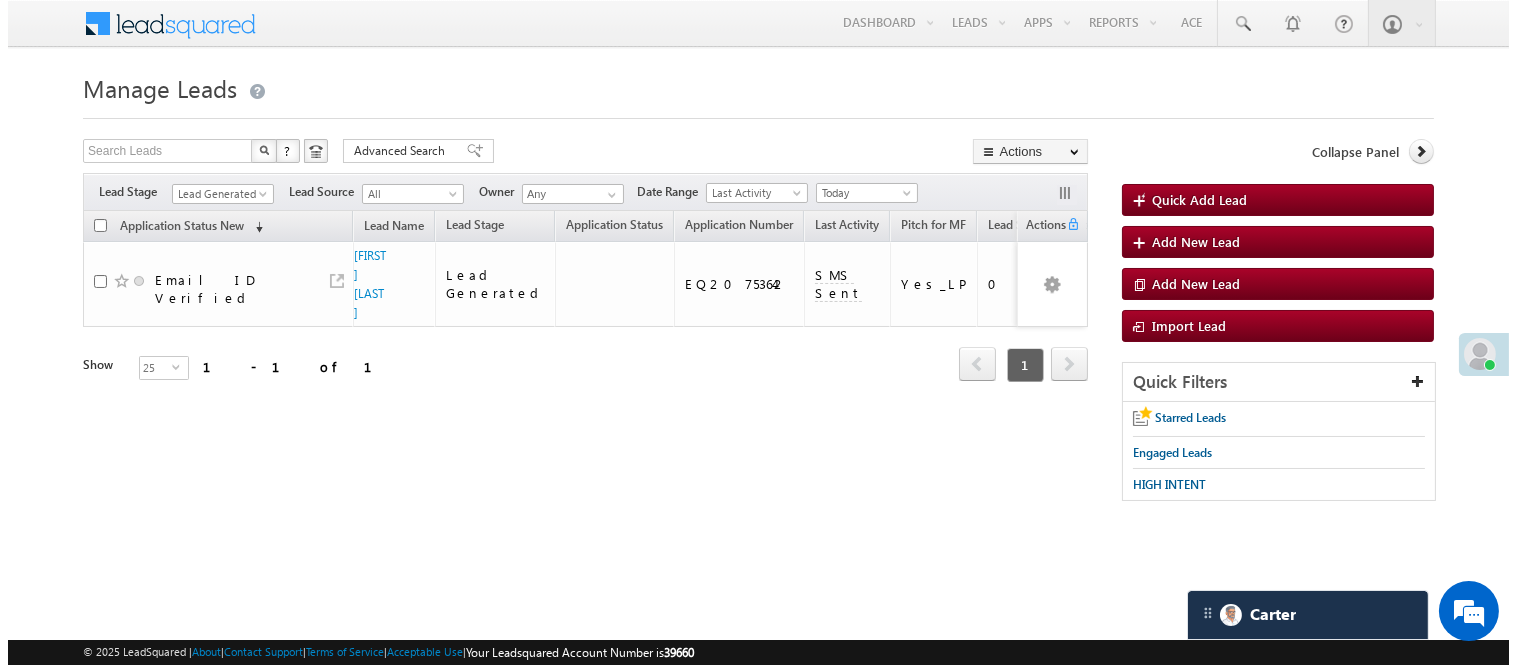 scroll, scrollTop: 0, scrollLeft: 0, axis: both 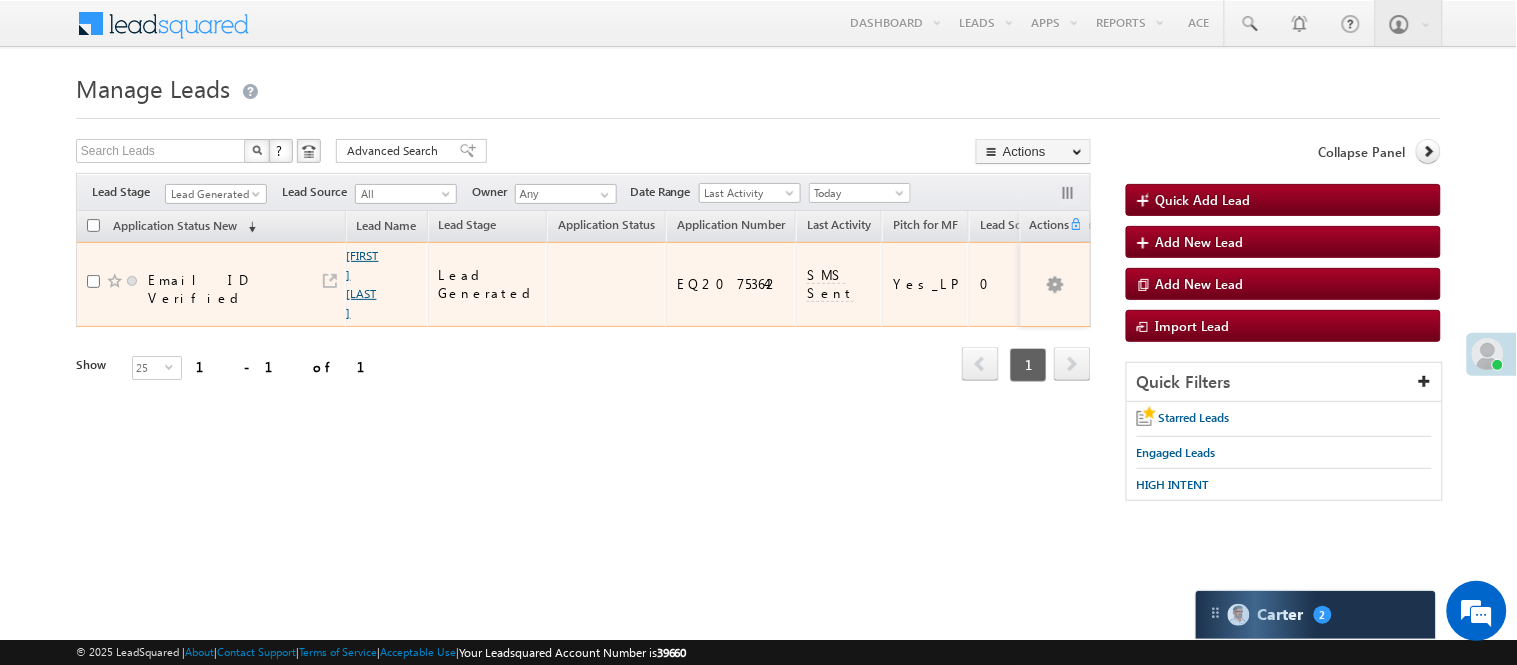 click on "[FIRST] [LAST]" at bounding box center (363, 284) 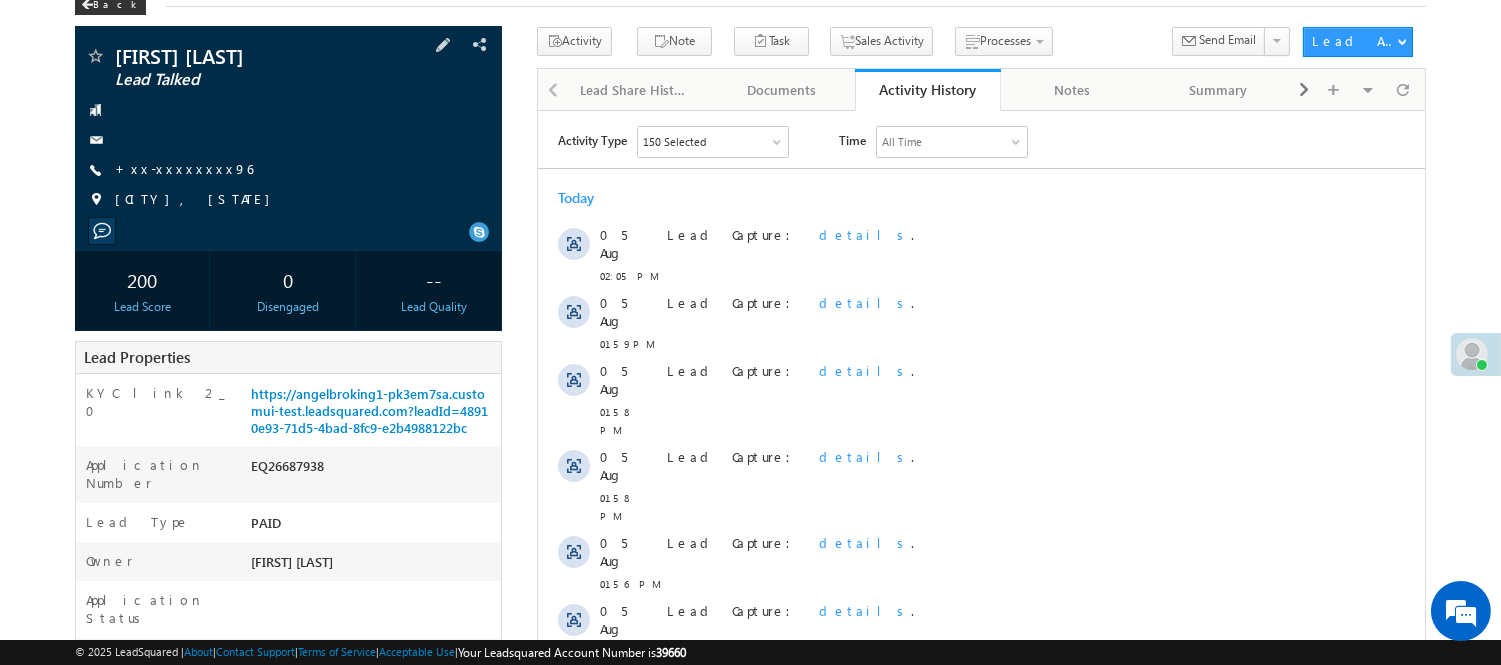 scroll, scrollTop: 1, scrollLeft: 0, axis: vertical 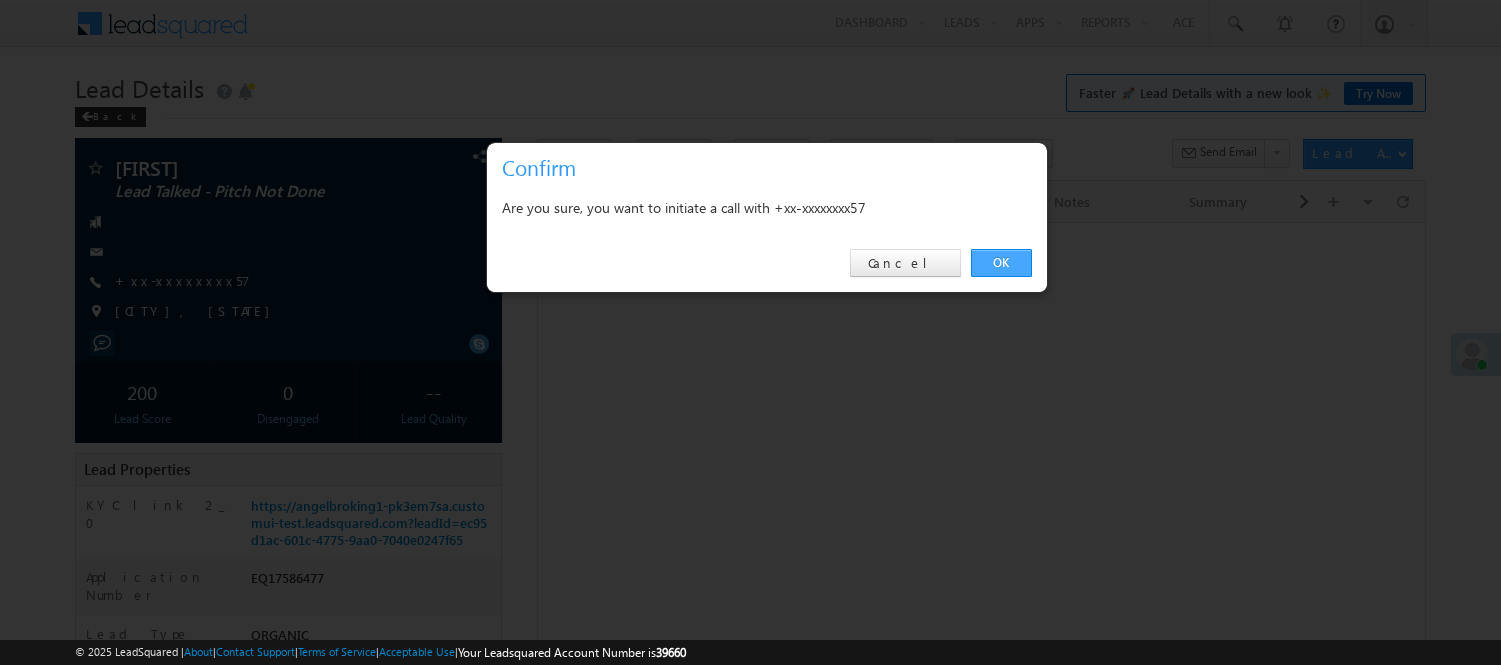 click on "OK" at bounding box center (1001, 263) 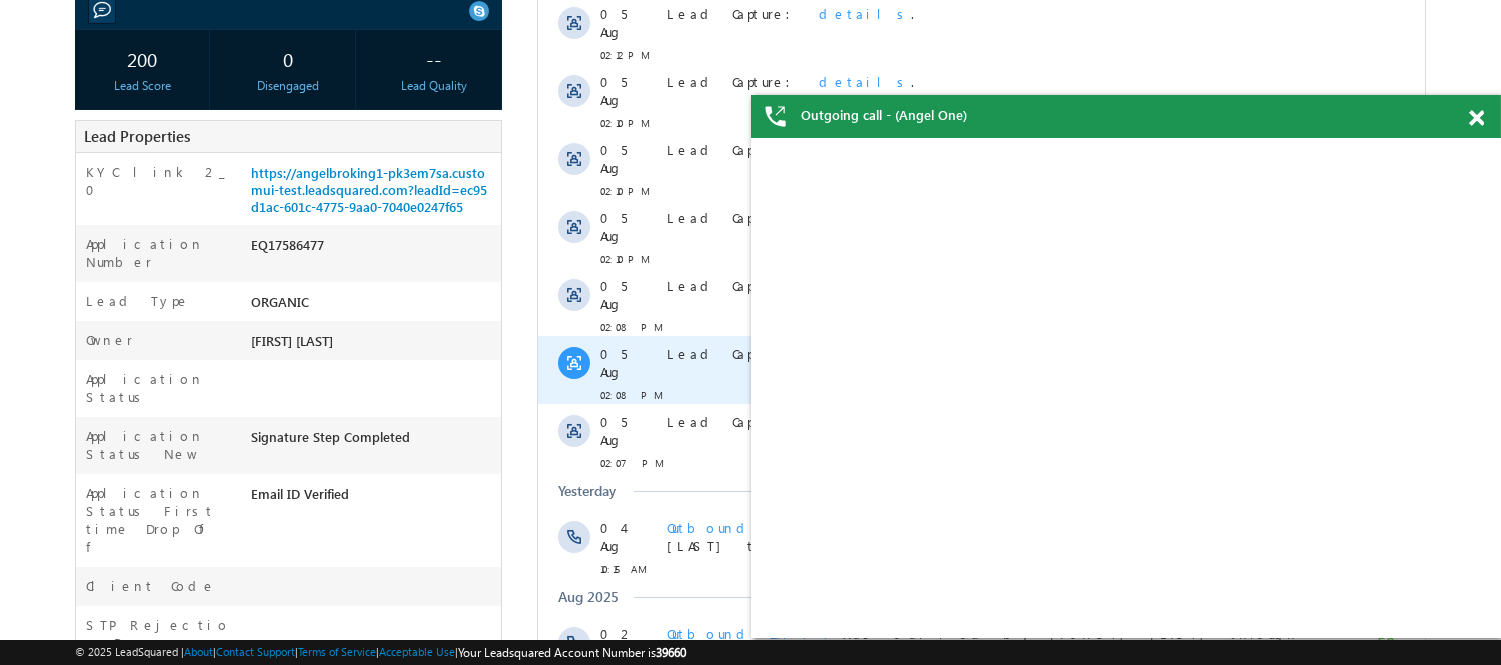 scroll, scrollTop: 0, scrollLeft: 0, axis: both 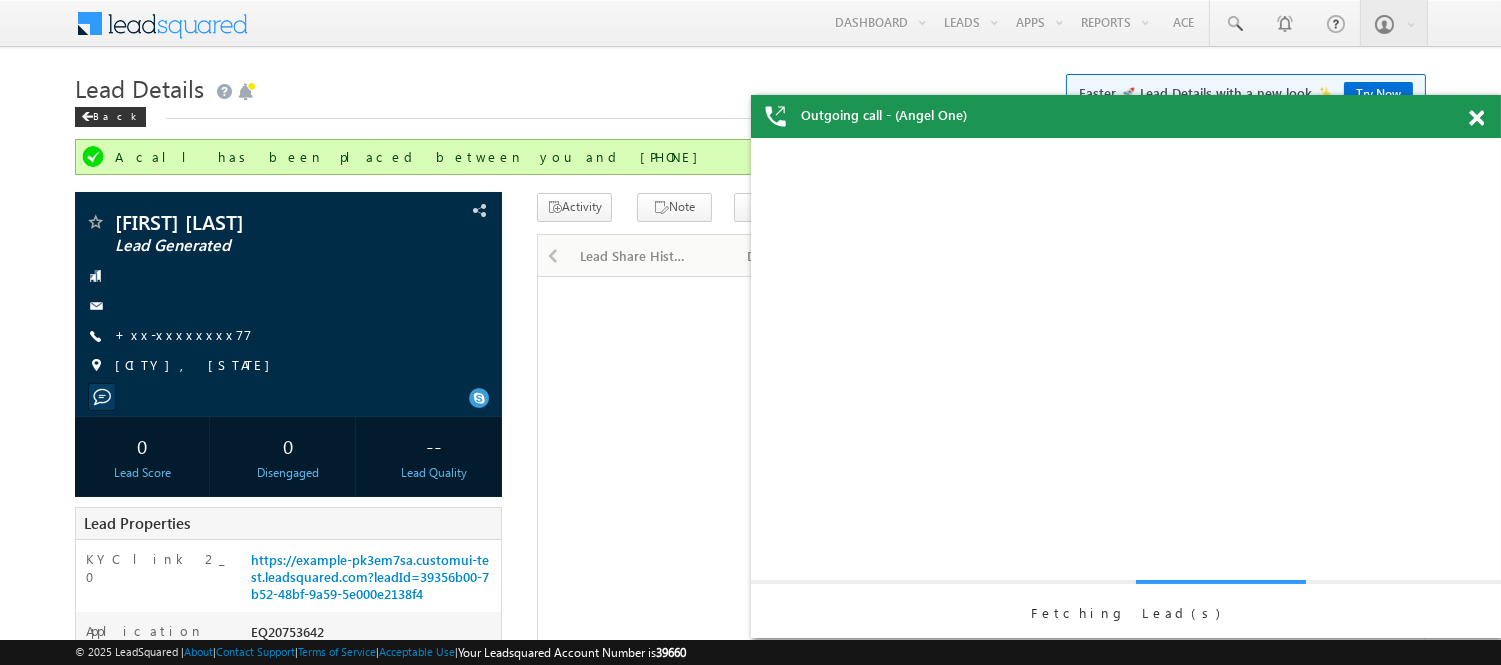 click at bounding box center [1476, 118] 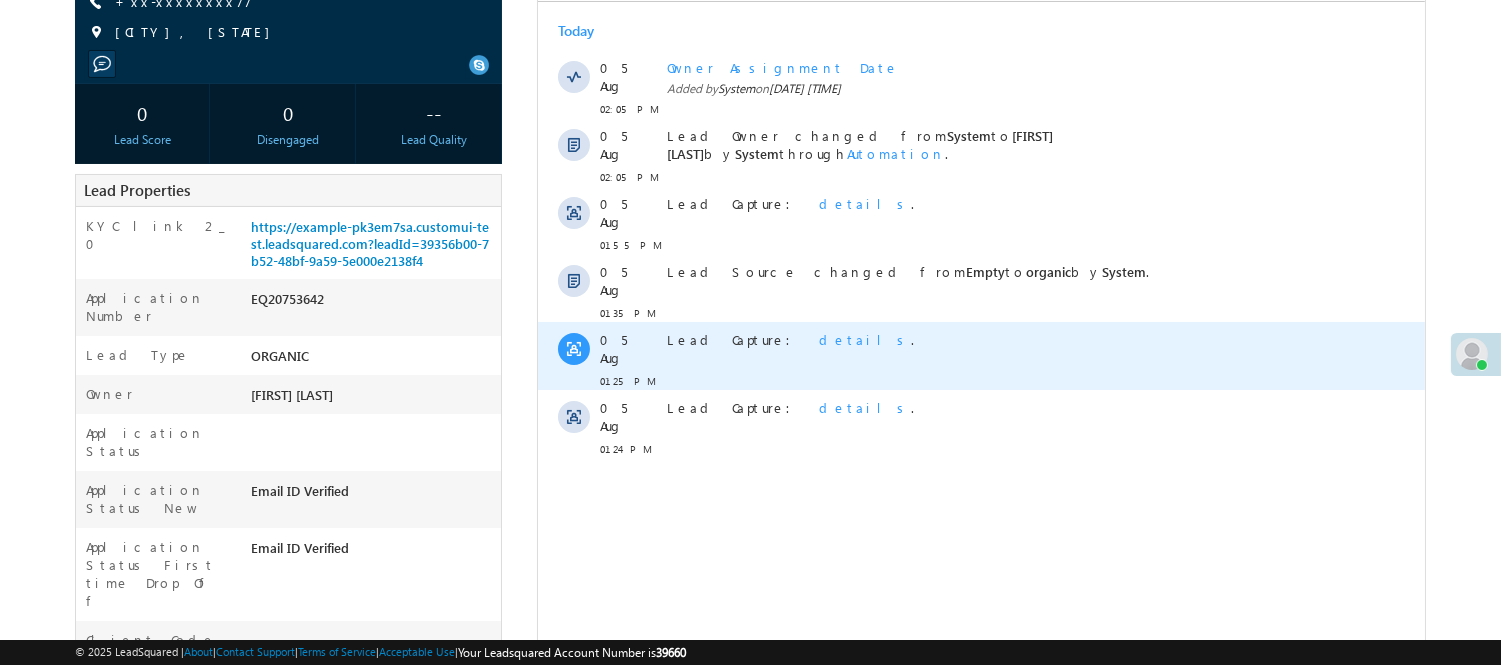 scroll, scrollTop: 0, scrollLeft: 0, axis: both 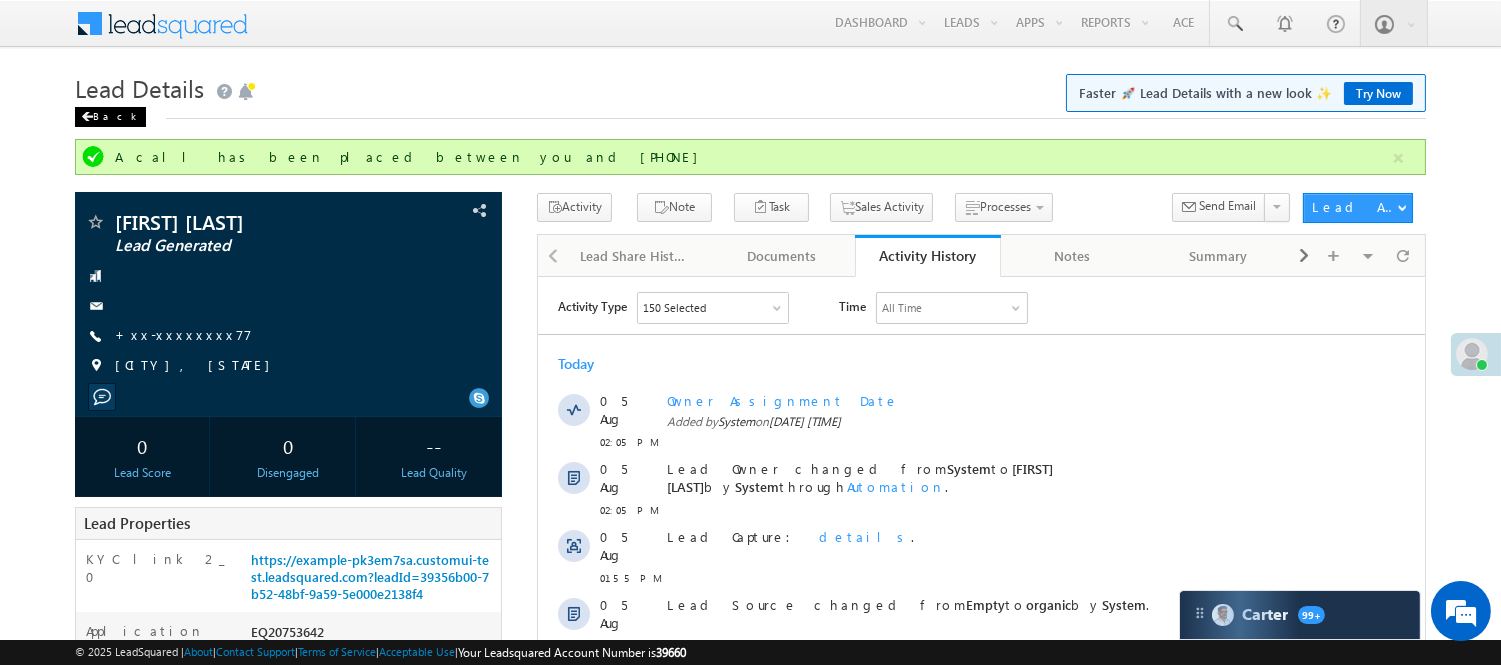 click on "Back" at bounding box center [110, 117] 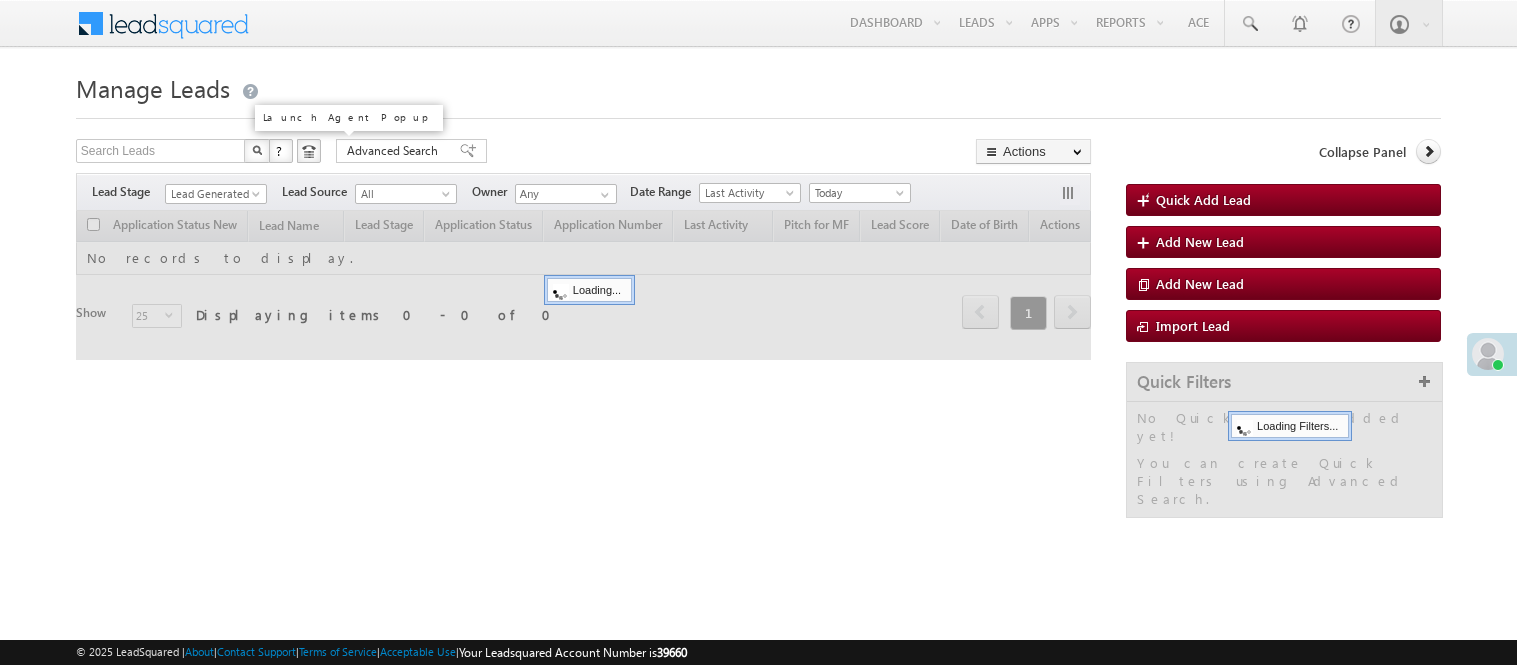 scroll, scrollTop: 0, scrollLeft: 0, axis: both 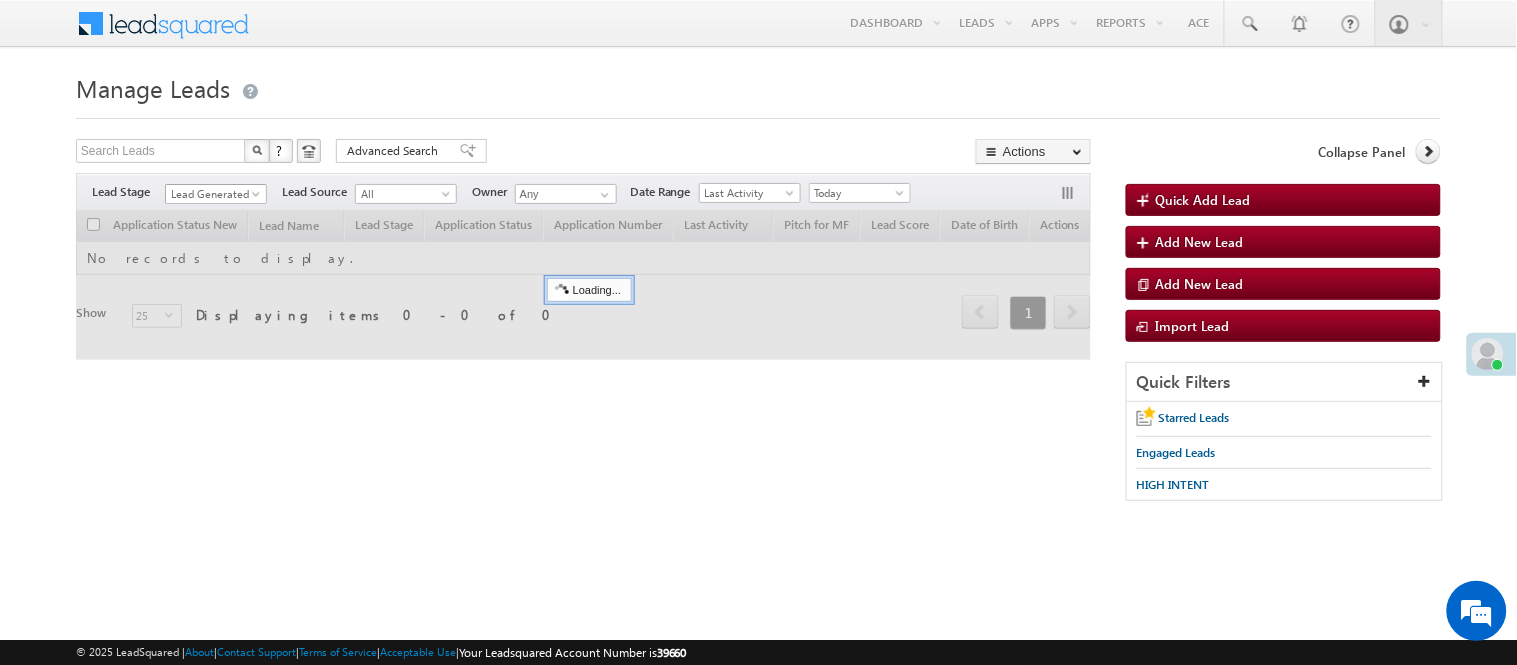 click on "Lead Generated" at bounding box center (213, 194) 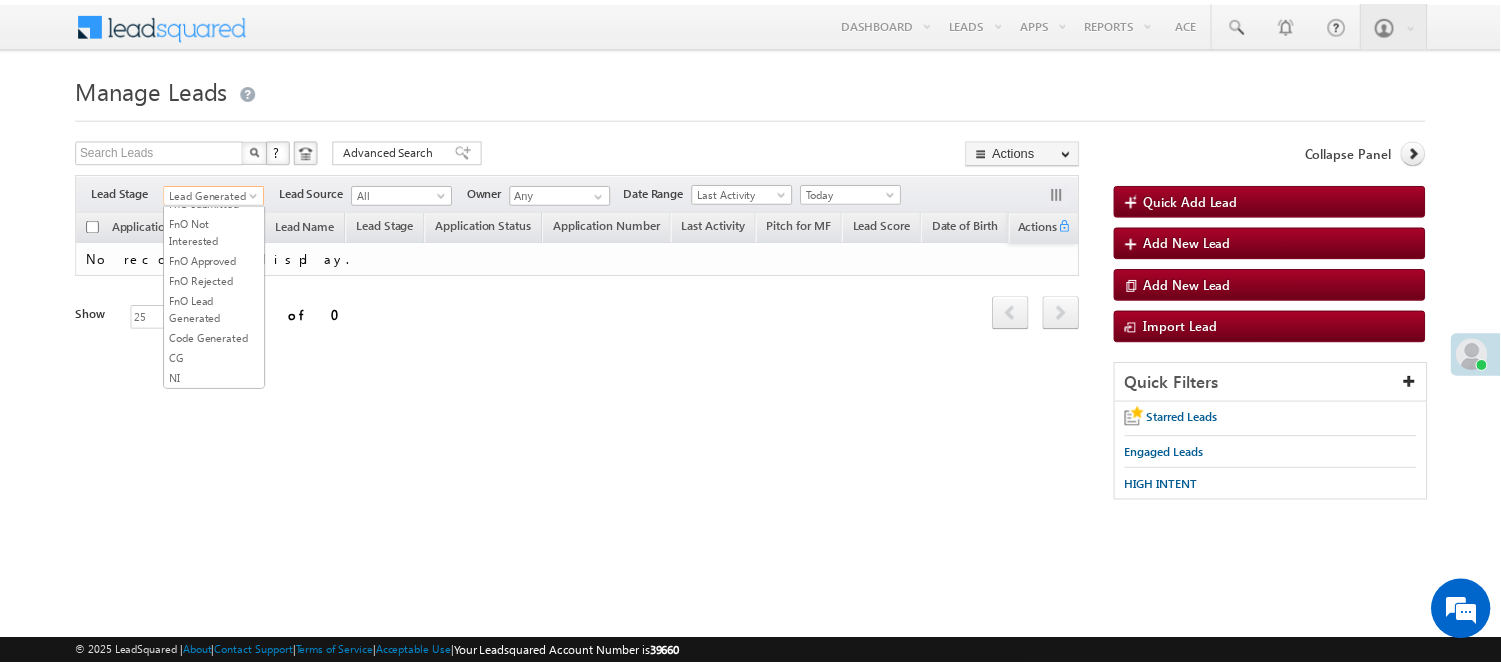 scroll, scrollTop: 444, scrollLeft: 0, axis: vertical 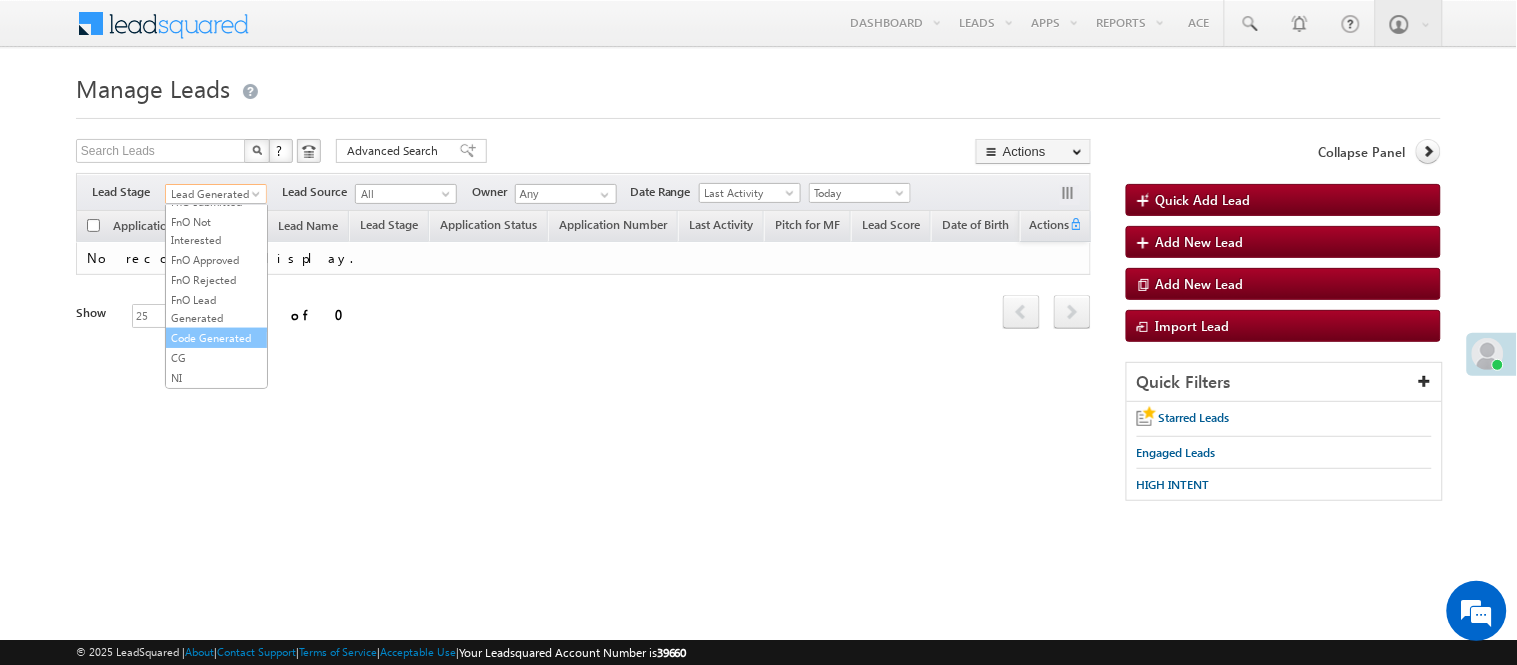 drag, startPoint x: 215, startPoint y: 336, endPoint x: 213, endPoint y: 373, distance: 37.054016 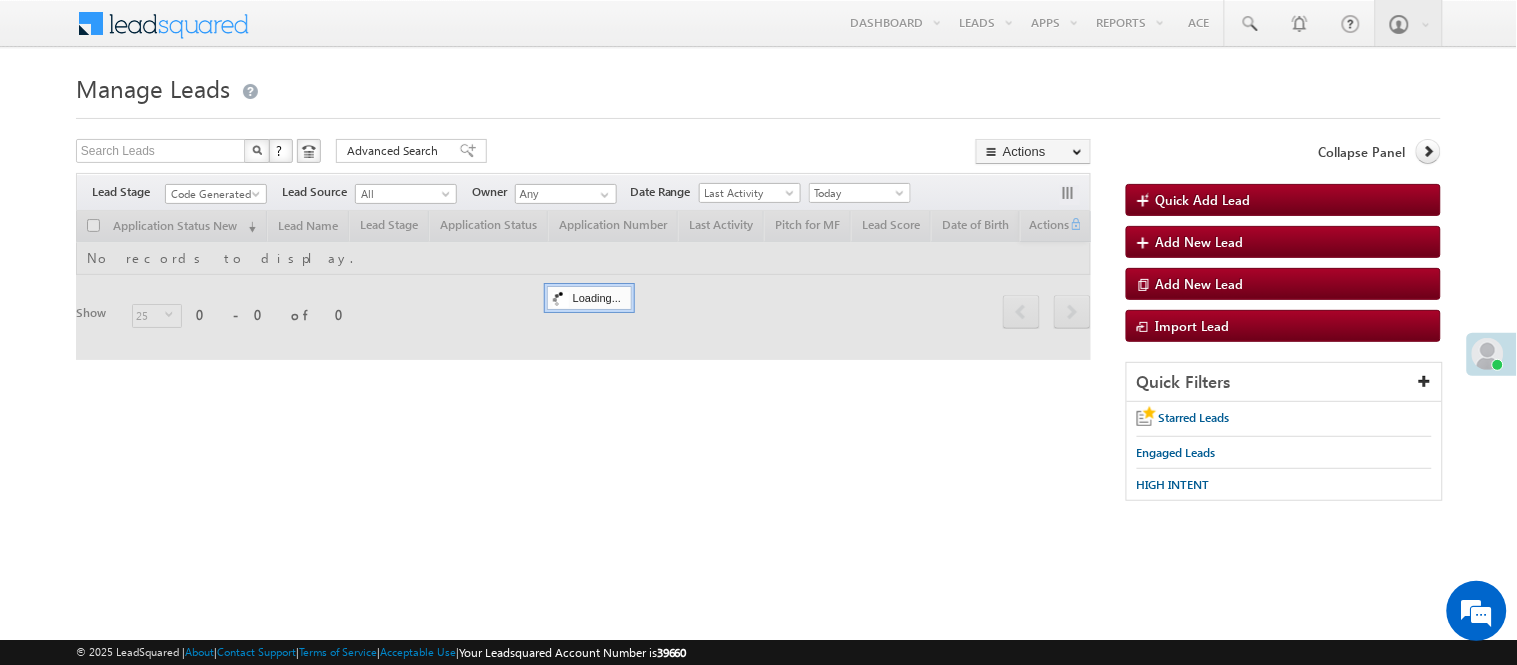 click on "Manage Leads" at bounding box center [758, 86] 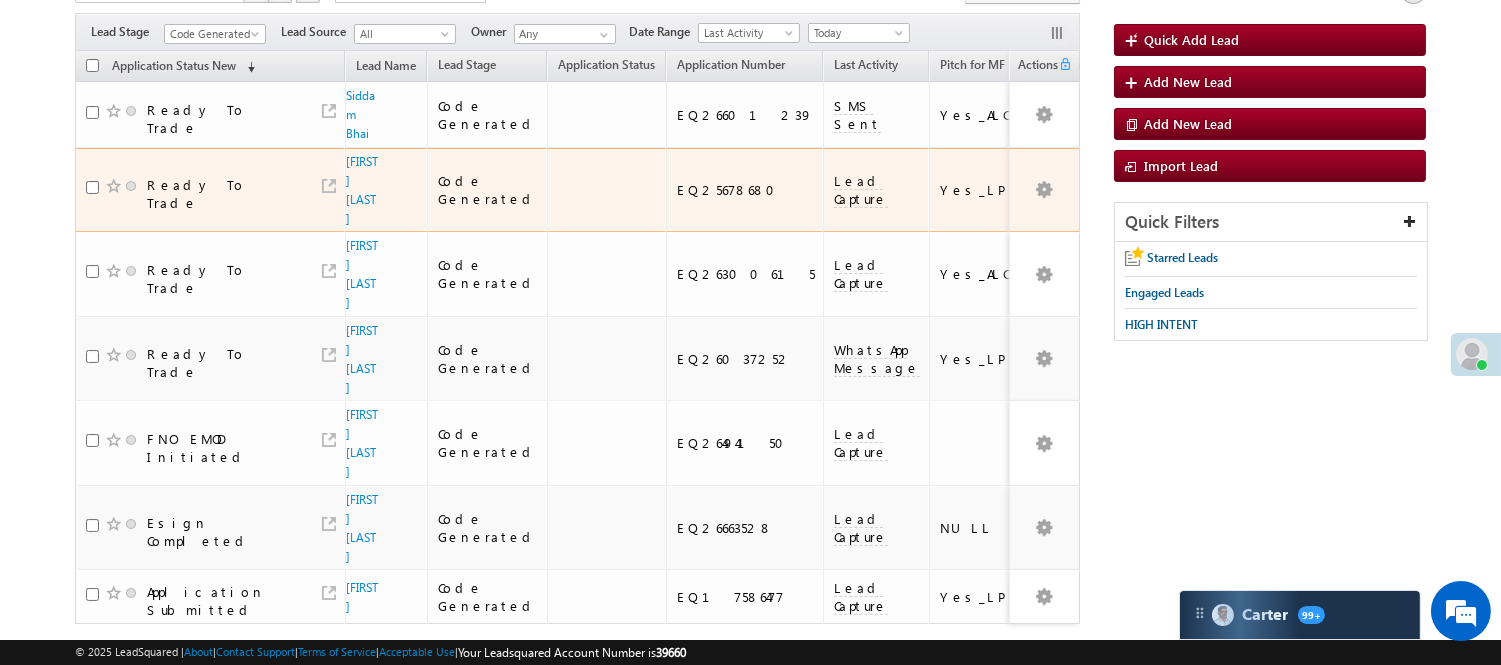 scroll, scrollTop: 0, scrollLeft: 0, axis: both 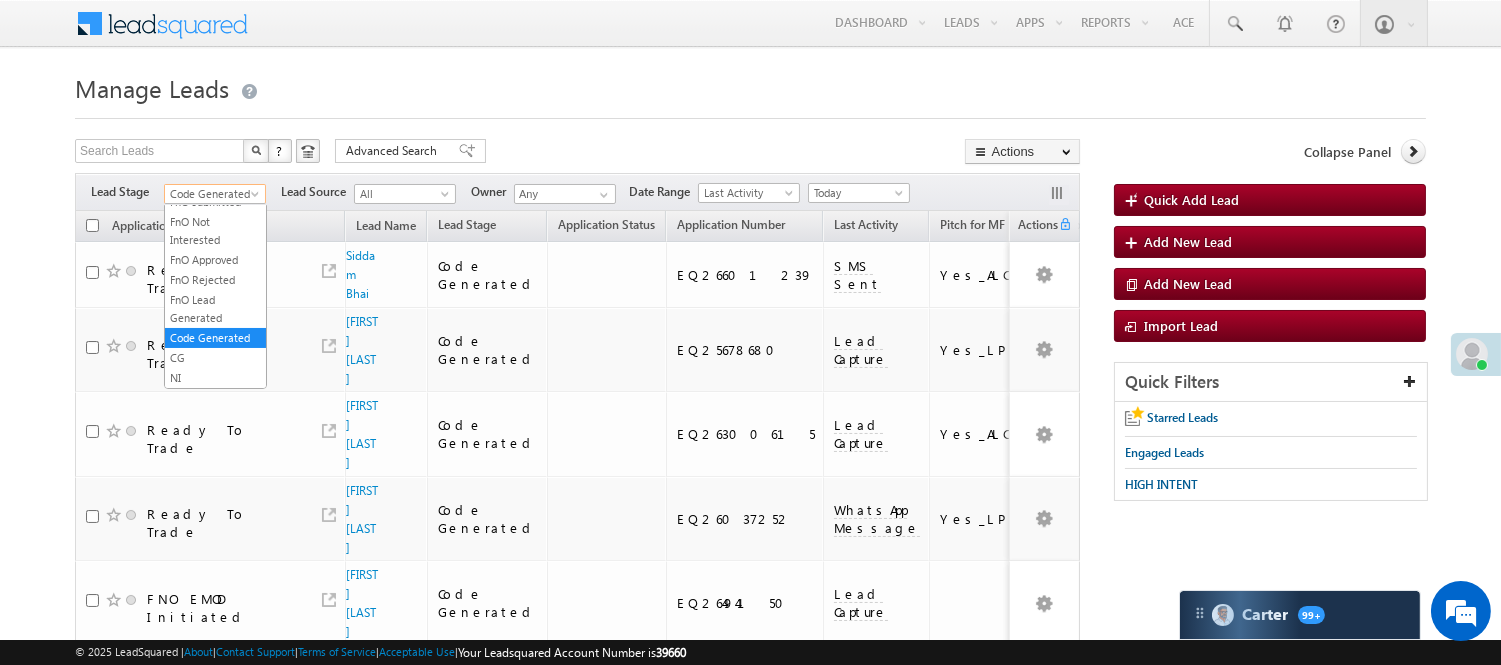 click on "Code Generated" at bounding box center (212, 194) 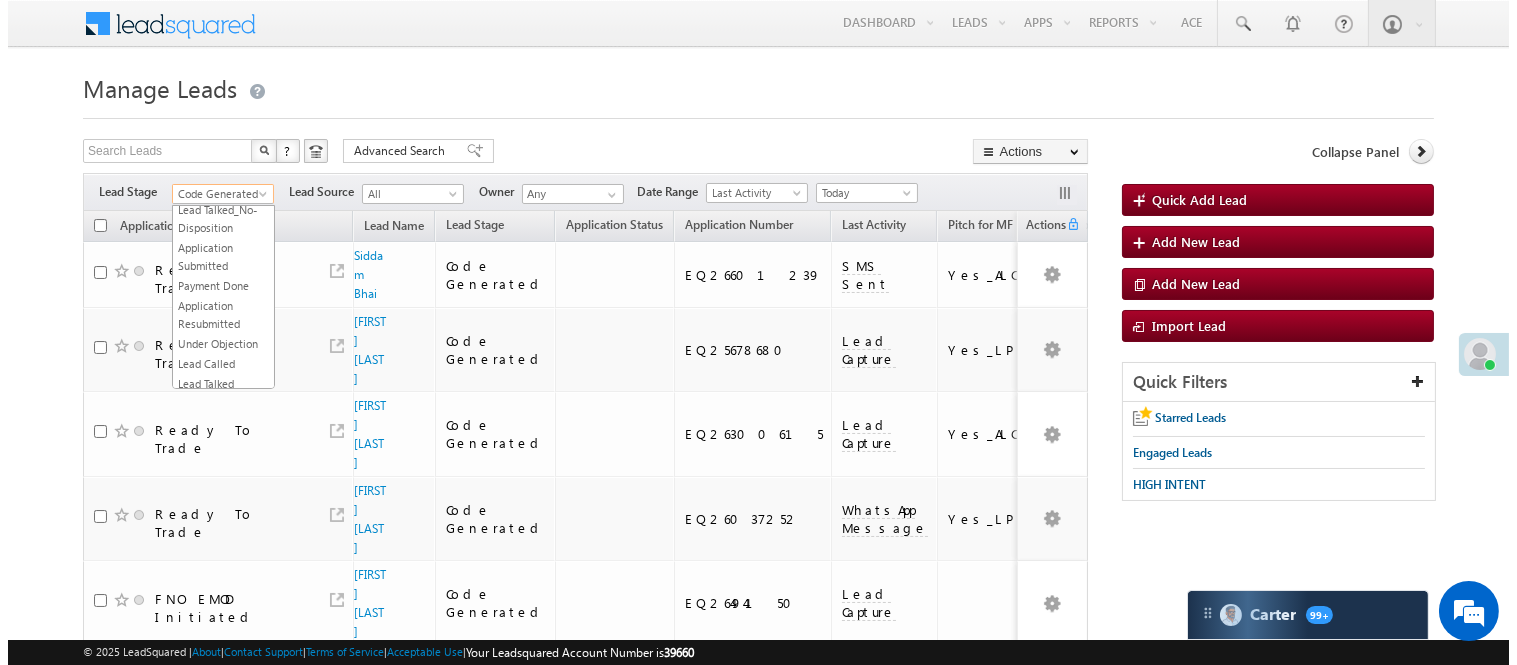 scroll, scrollTop: 0, scrollLeft: 0, axis: both 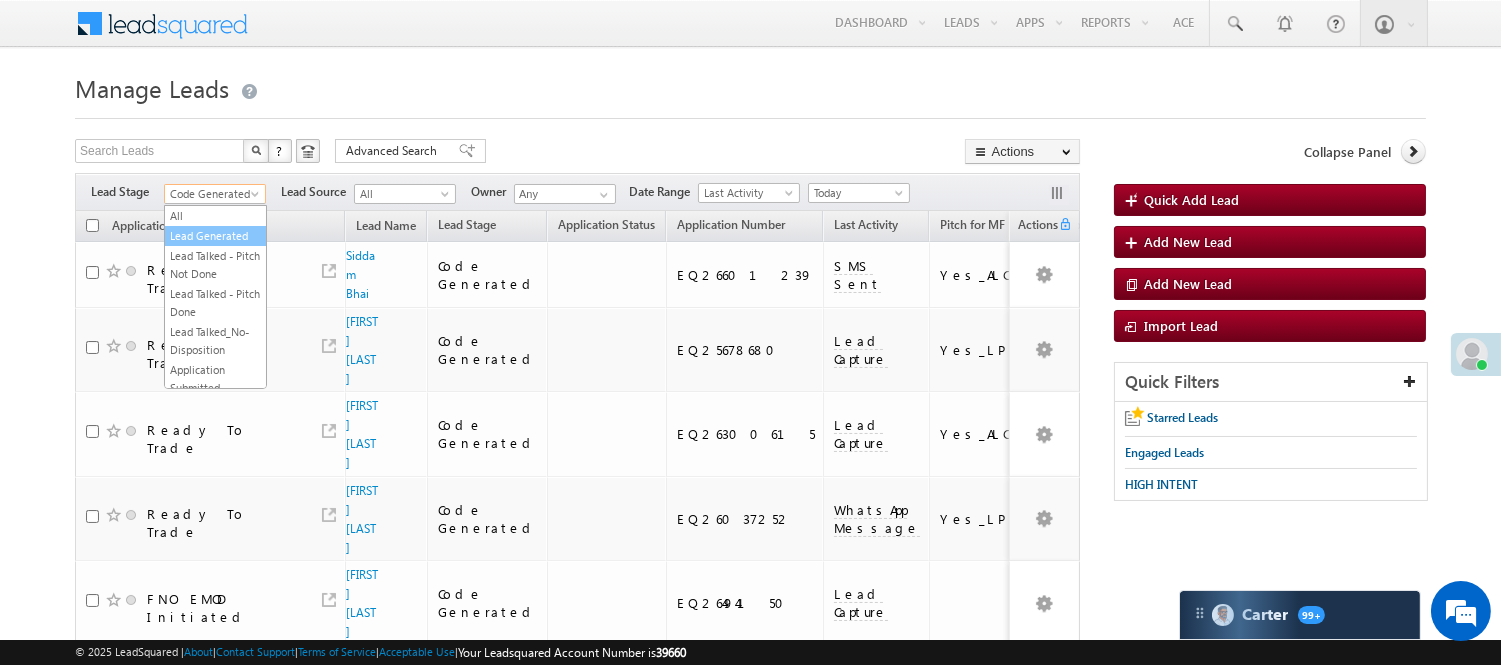 click on "Lead Generated" at bounding box center [215, 236] 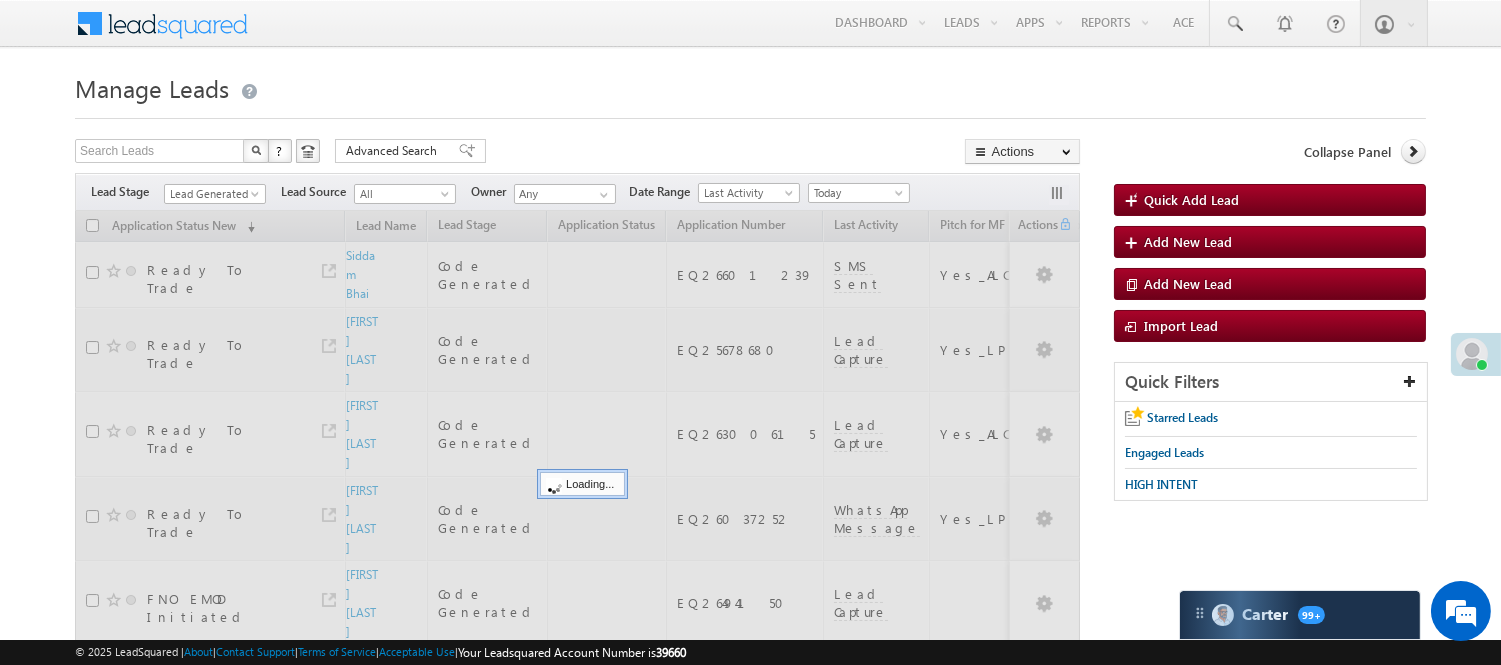click at bounding box center [750, 112] 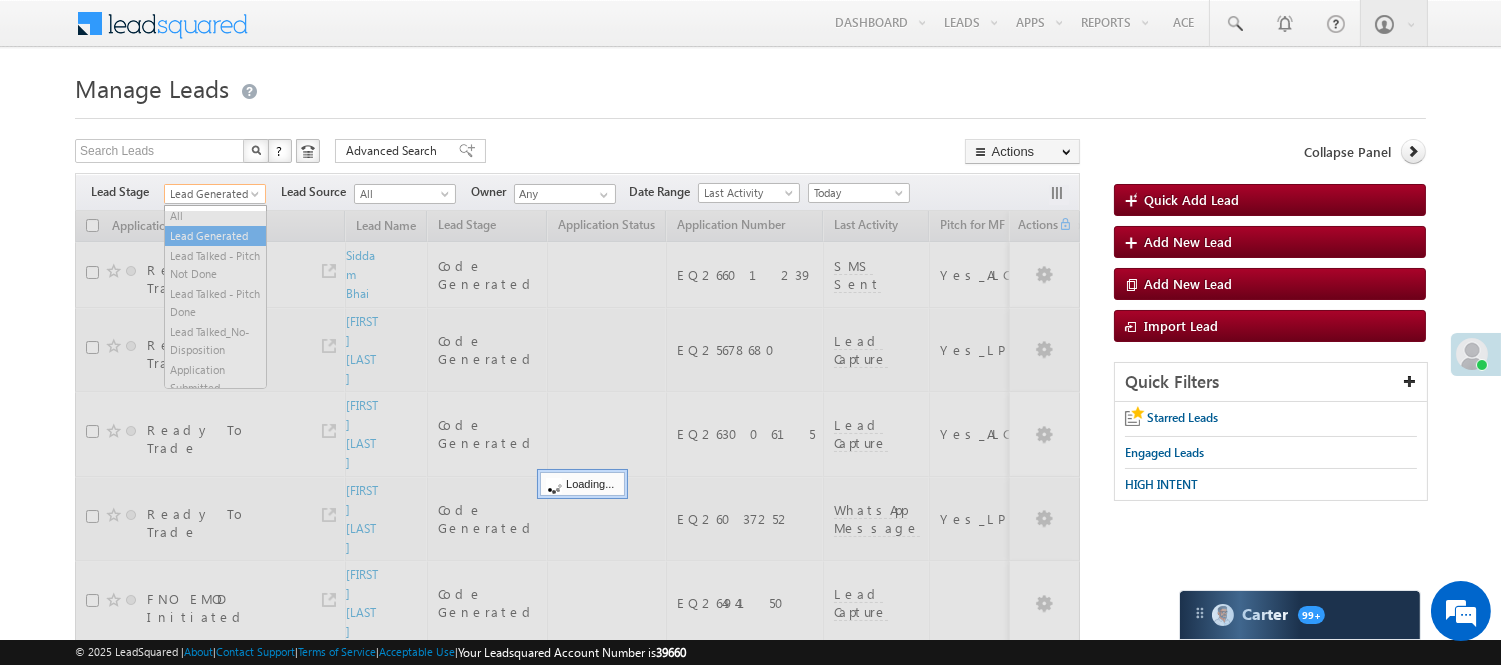 click on "Lead Generated" at bounding box center [212, 194] 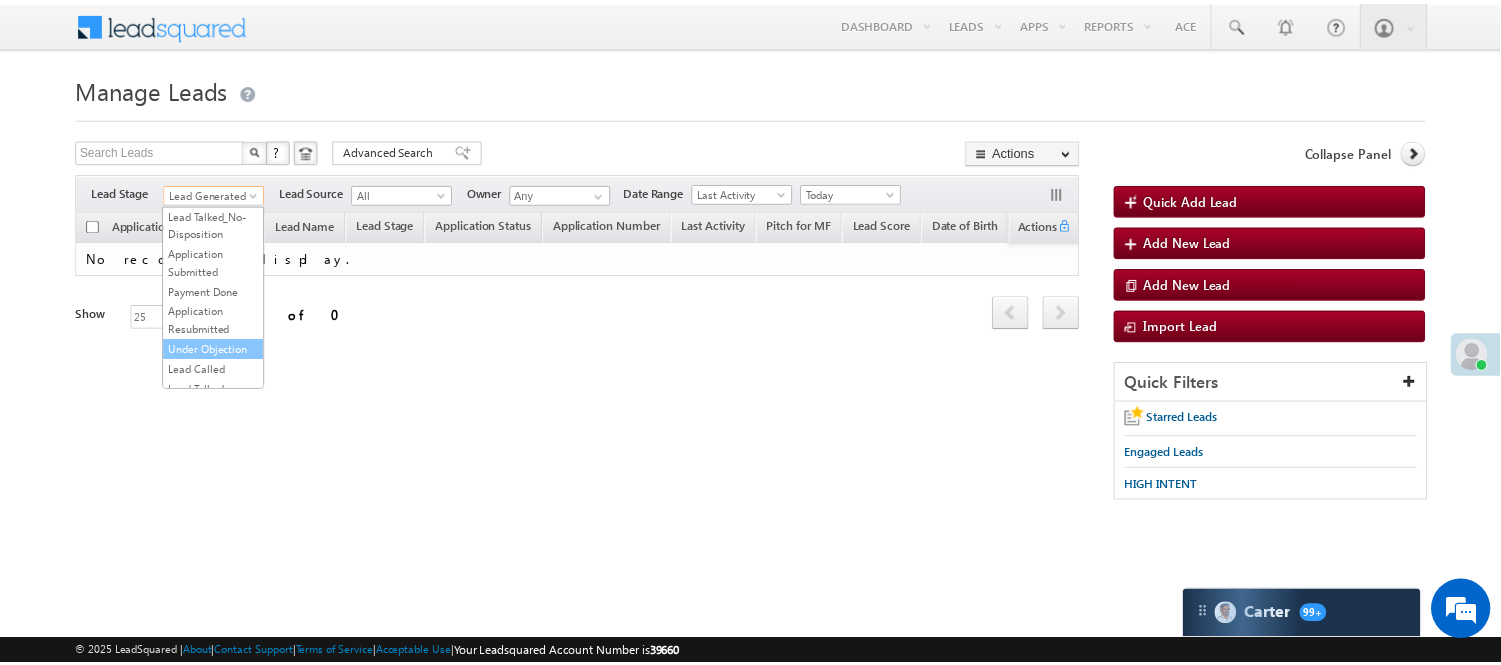 scroll, scrollTop: 222, scrollLeft: 0, axis: vertical 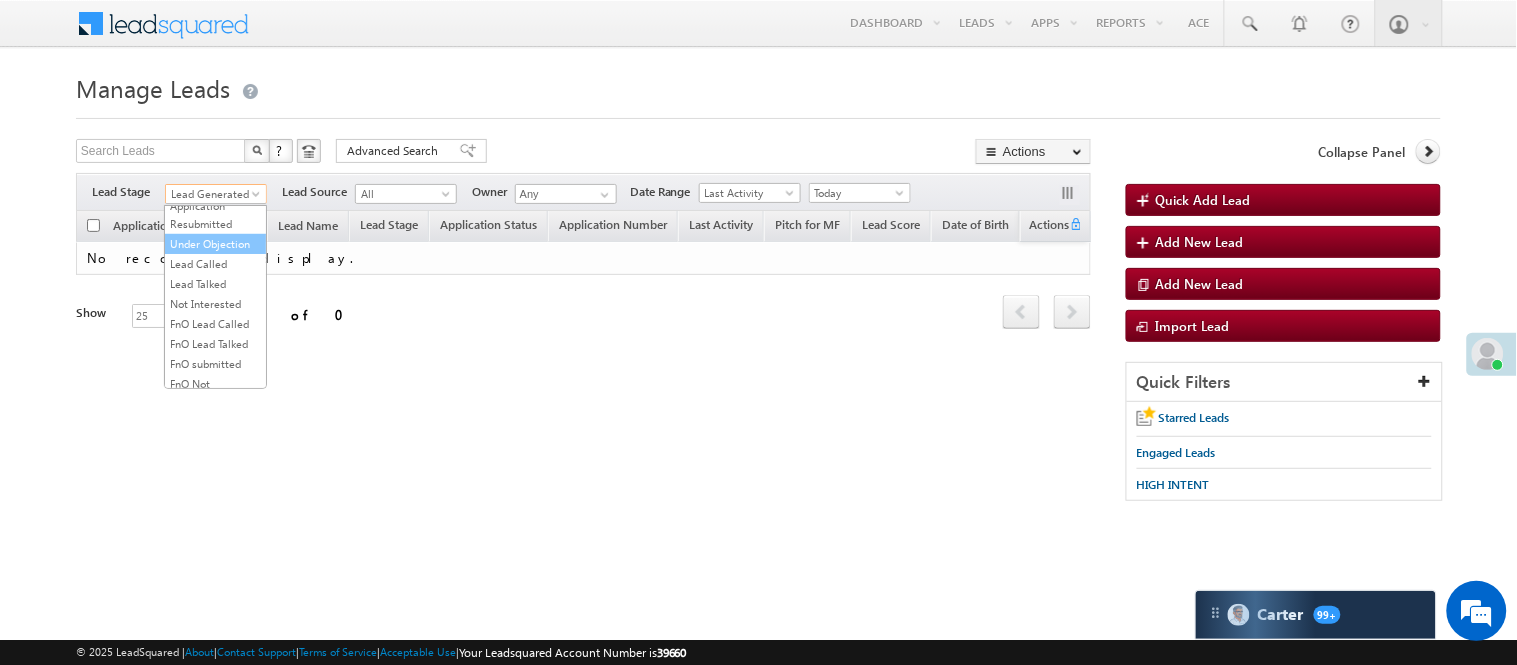click on "Under Objection" at bounding box center (215, 244) 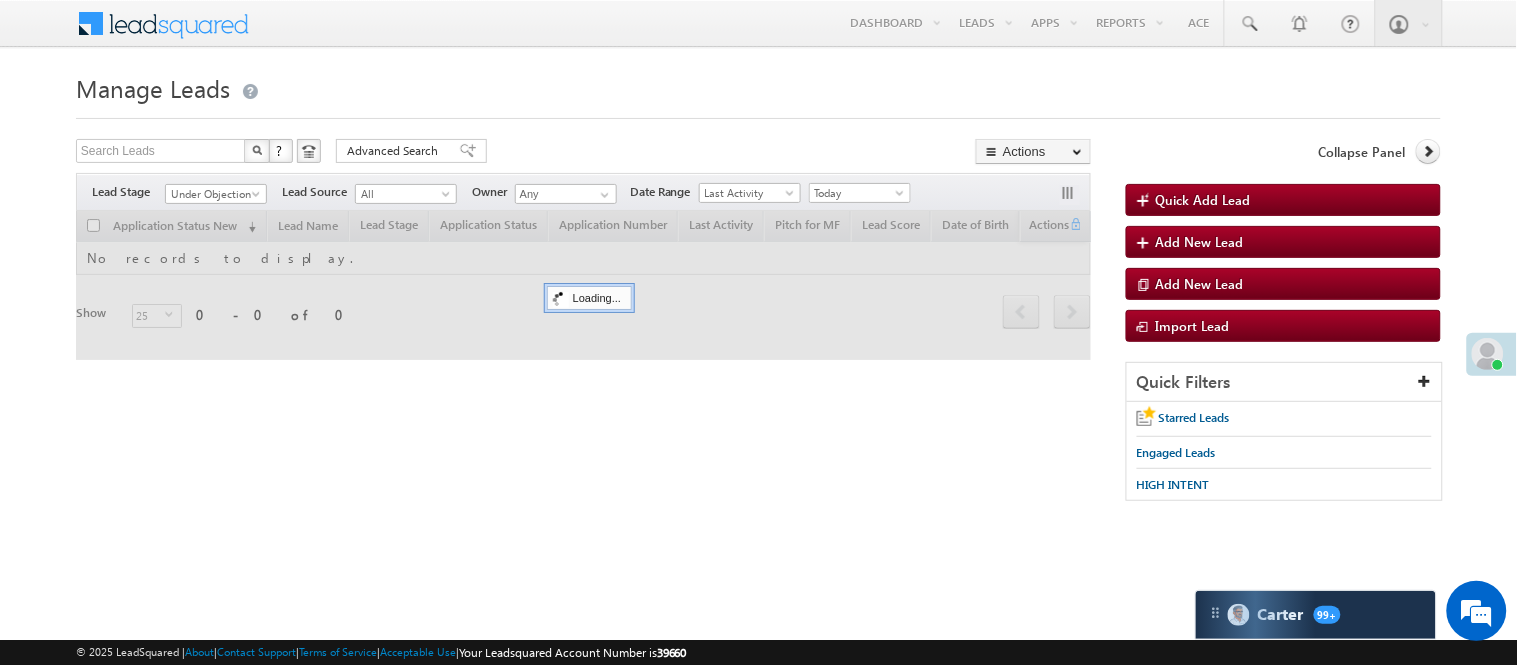 click at bounding box center (758, 112) 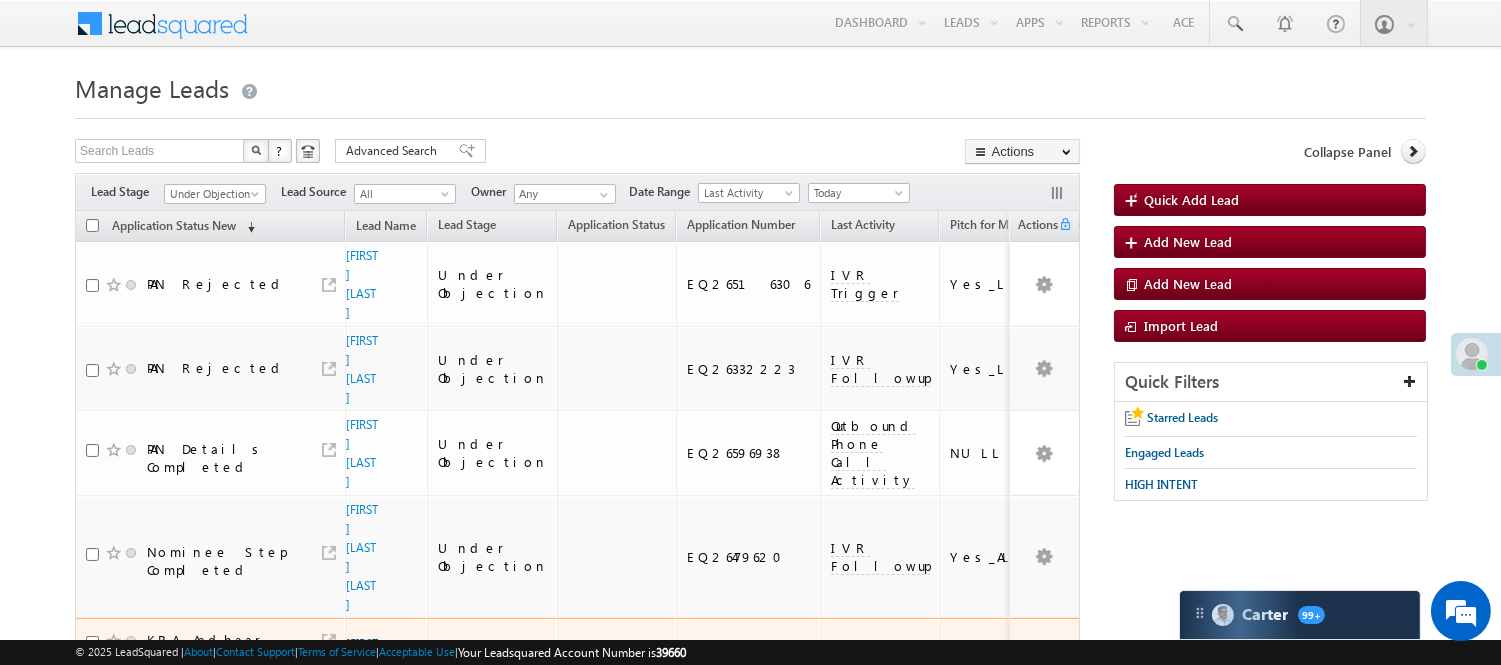 click on "Anand Seth" at bounding box center [362, 672] 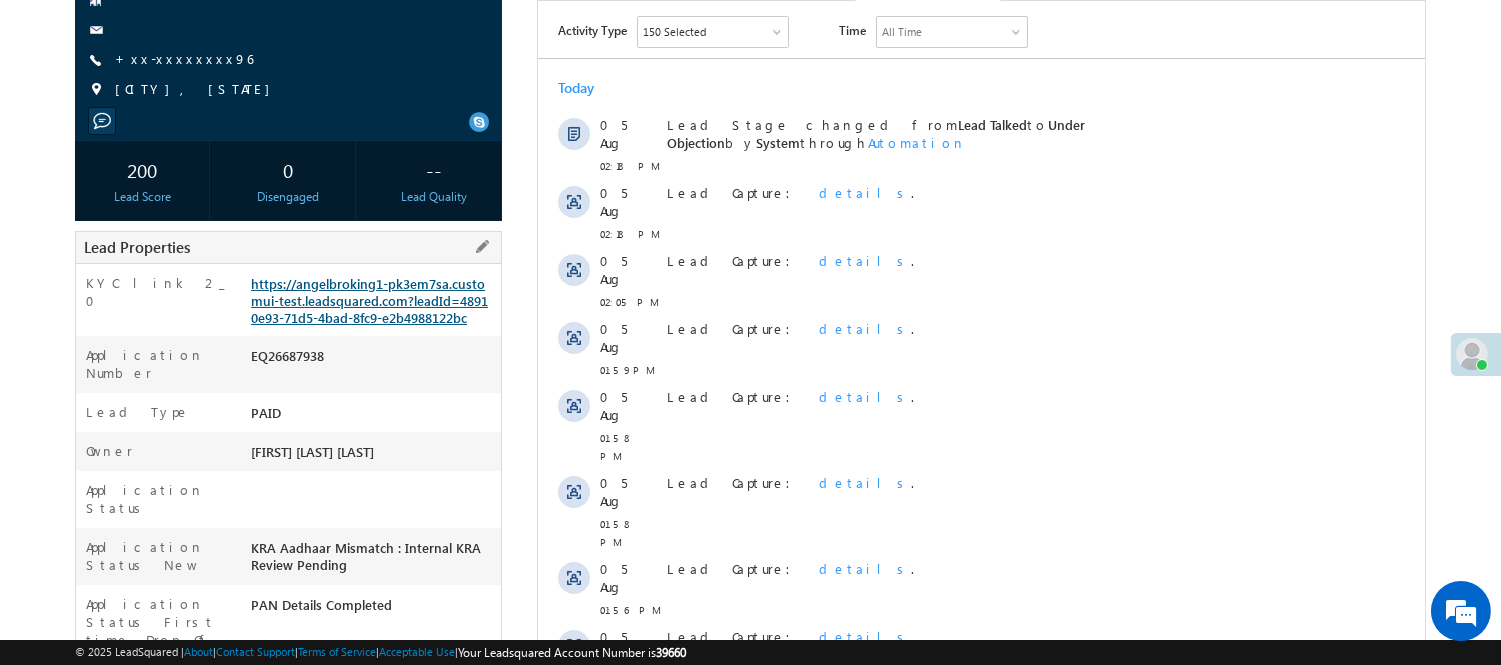 scroll, scrollTop: 0, scrollLeft: 0, axis: both 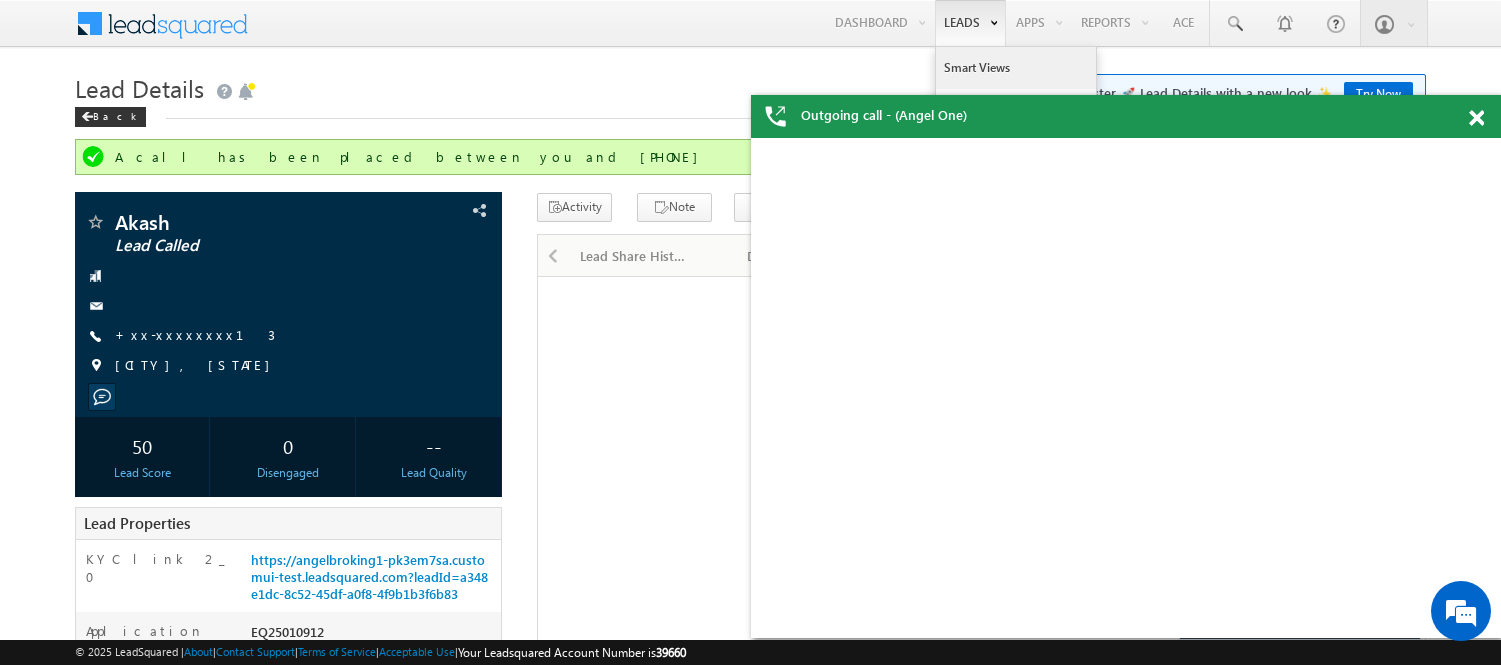 click on "Smart Views" at bounding box center [1016, 68] 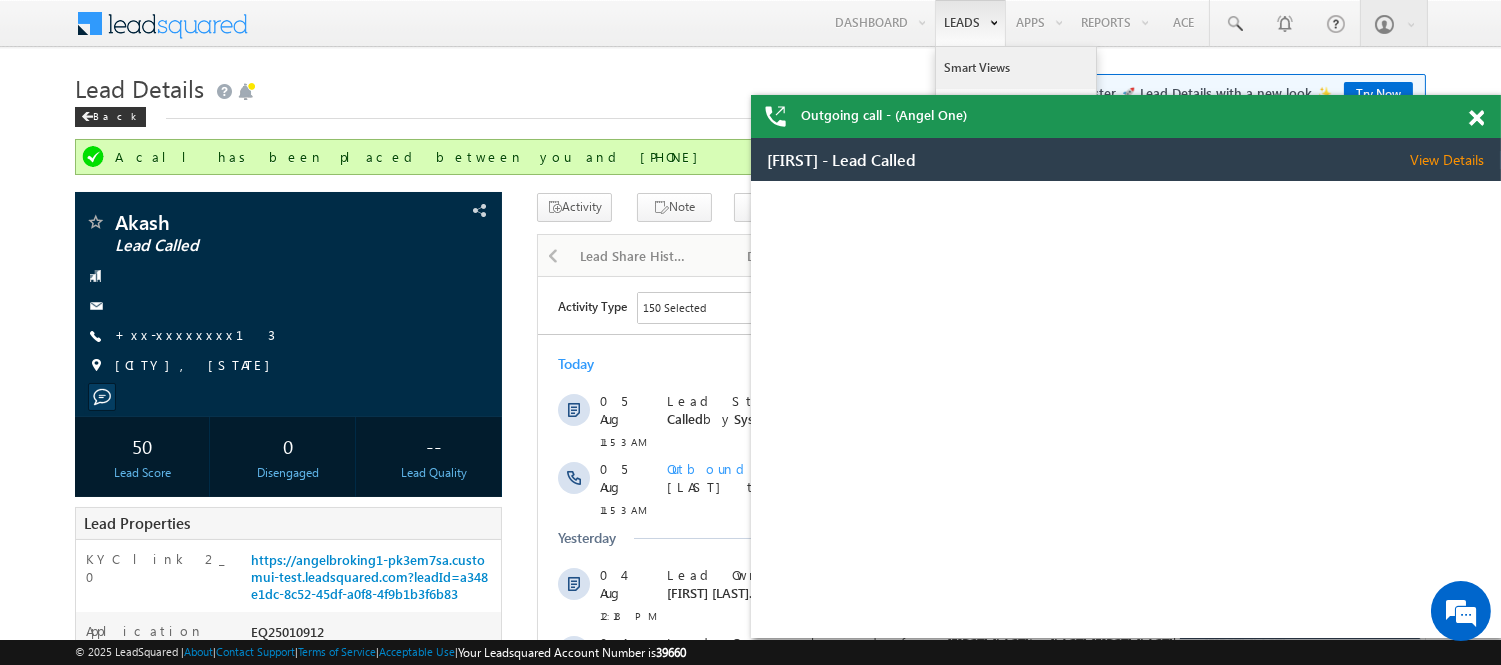 scroll, scrollTop: 0, scrollLeft: 0, axis: both 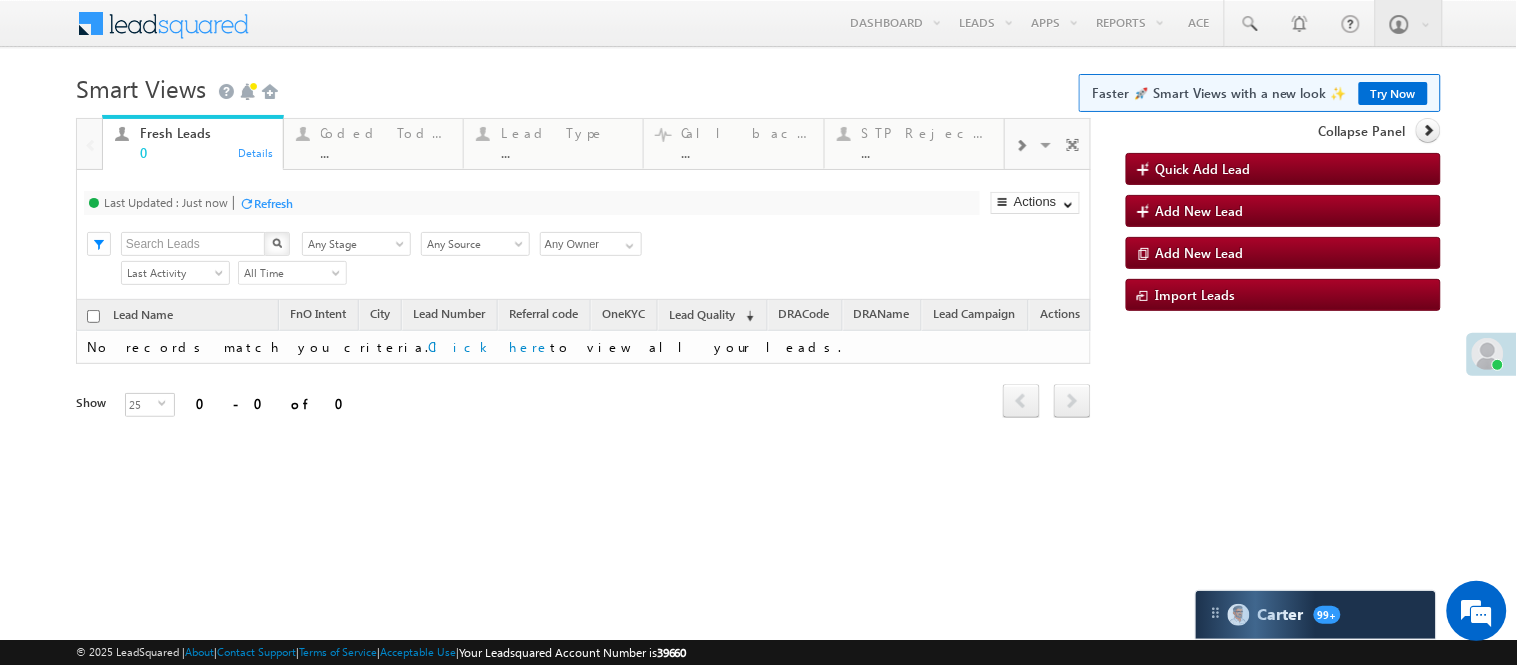click at bounding box center (758, 112) 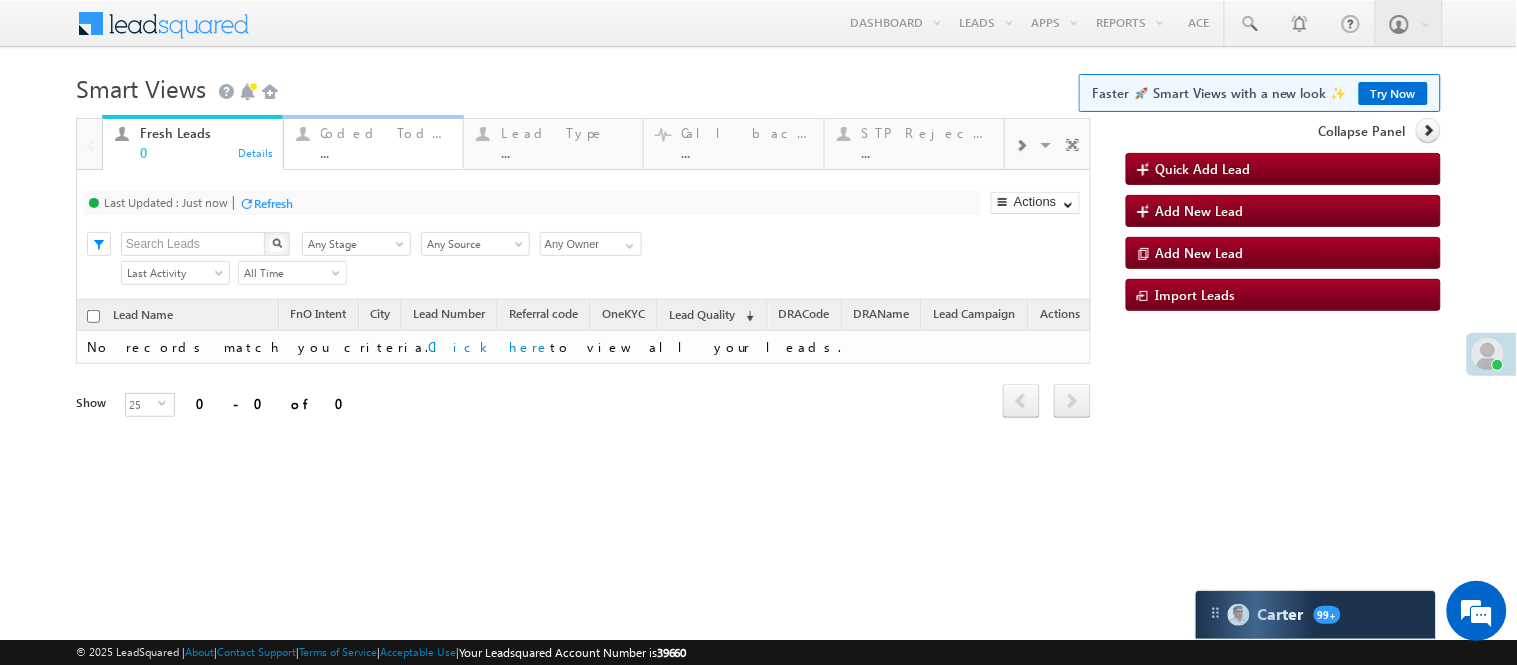click on "..." at bounding box center [386, 152] 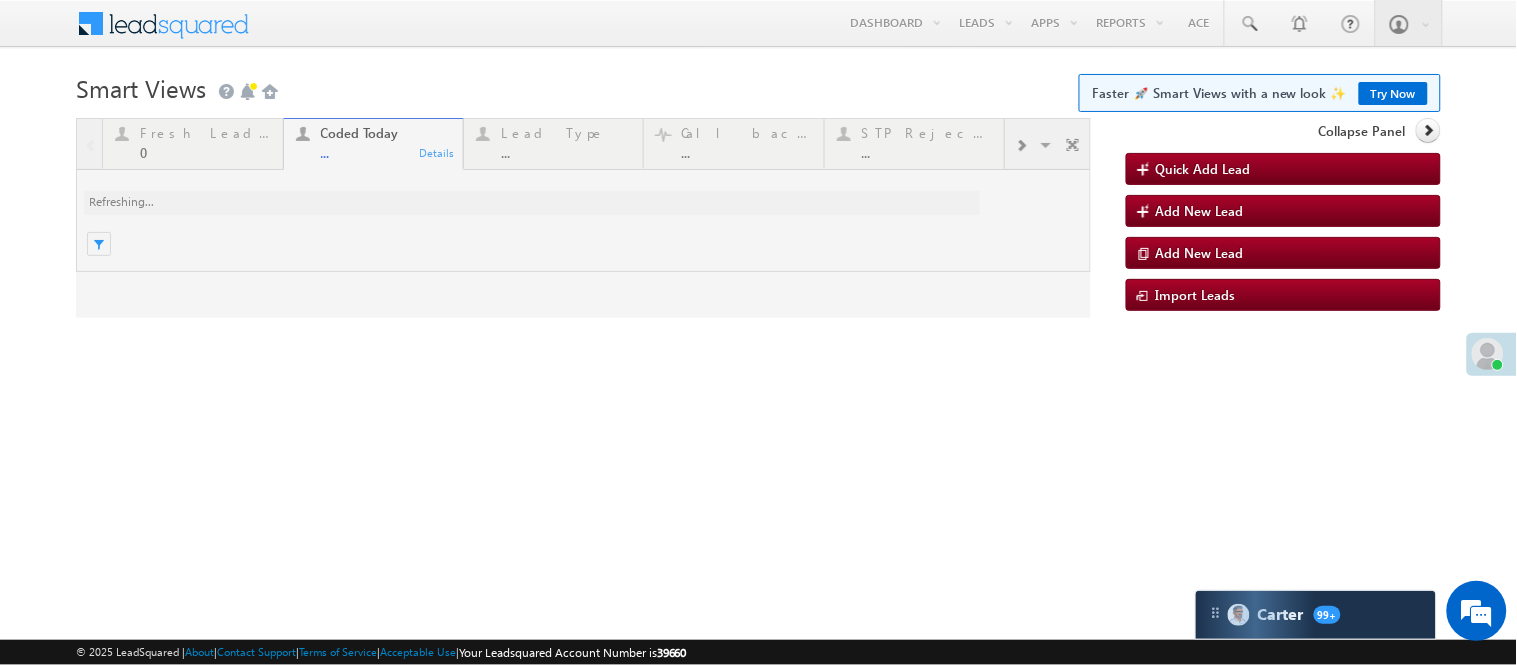 scroll, scrollTop: 0, scrollLeft: 0, axis: both 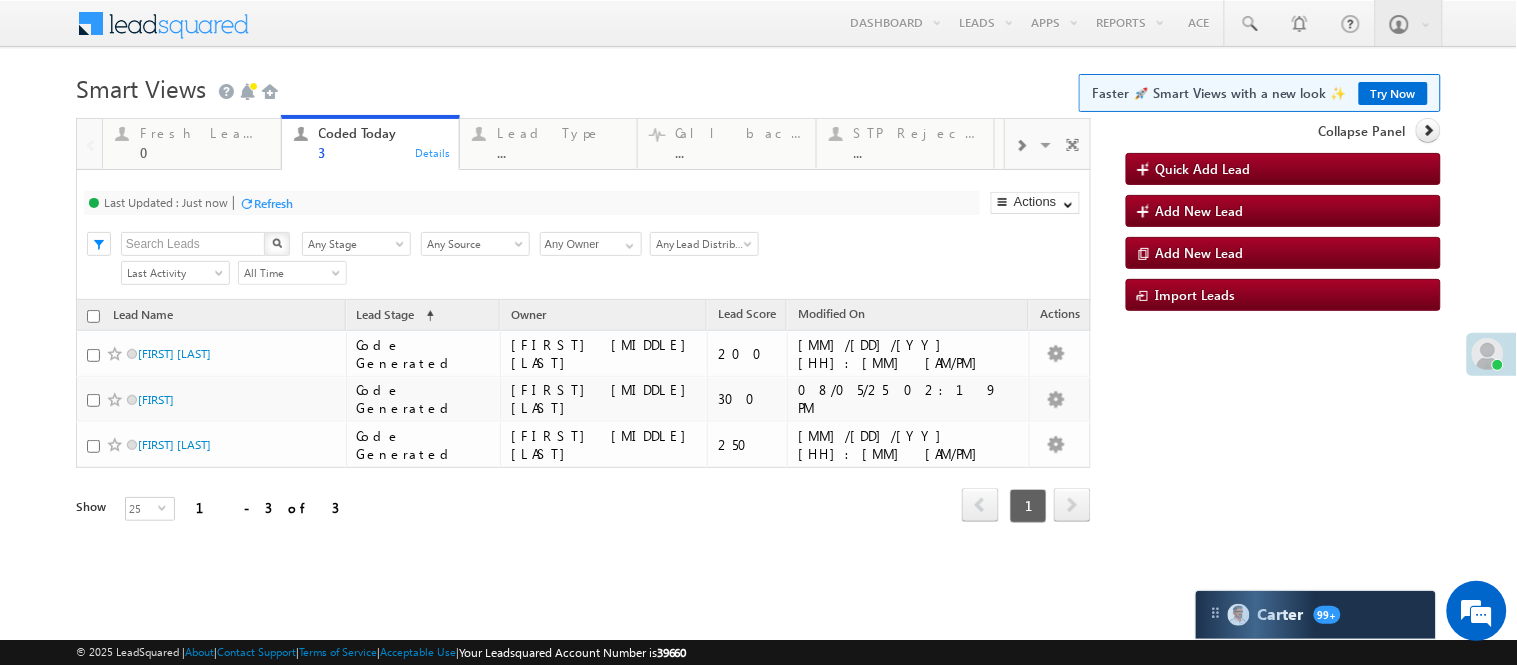 click on "Smart Views Getting Started Faster 🚀 Smart Views with a new look ✨ Try Now" at bounding box center (758, 86) 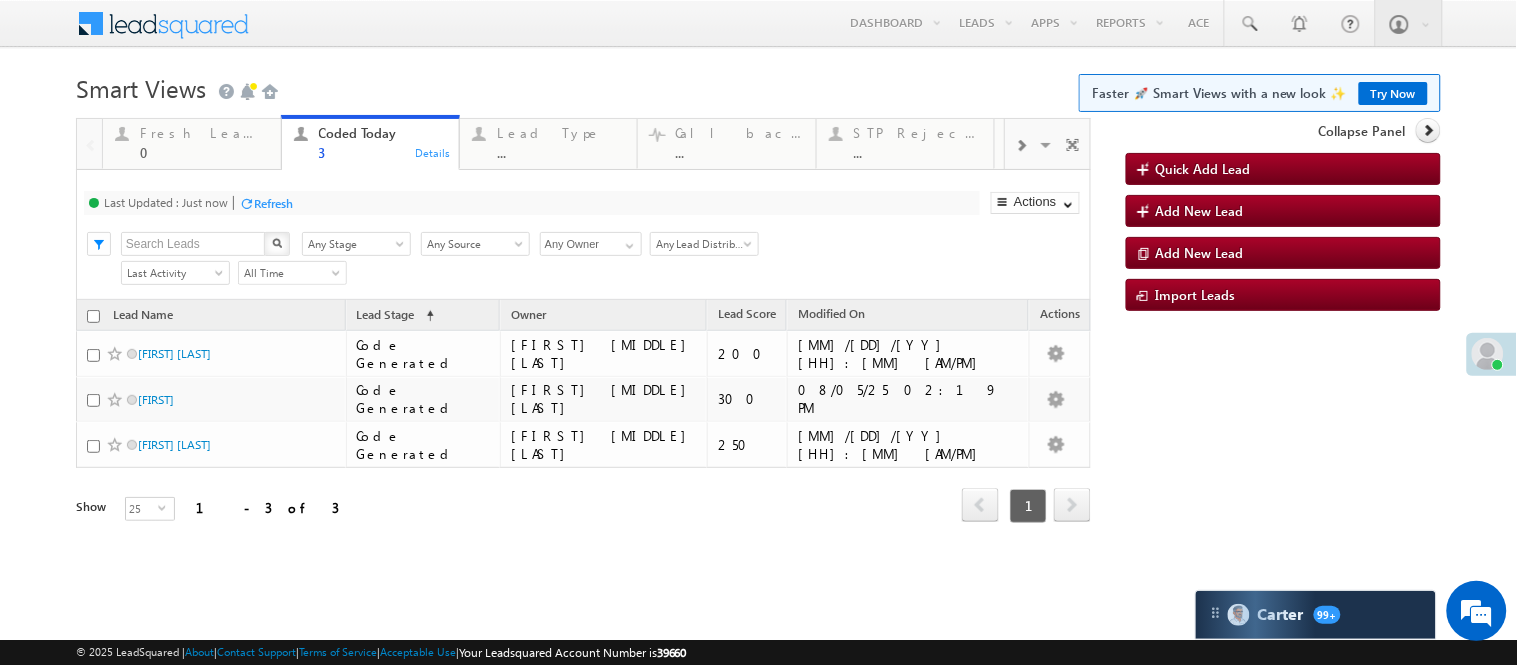 click on "Smart Views Getting Started Faster 🚀 Smart Views with a new look ✨ Try Now" at bounding box center (758, 86) 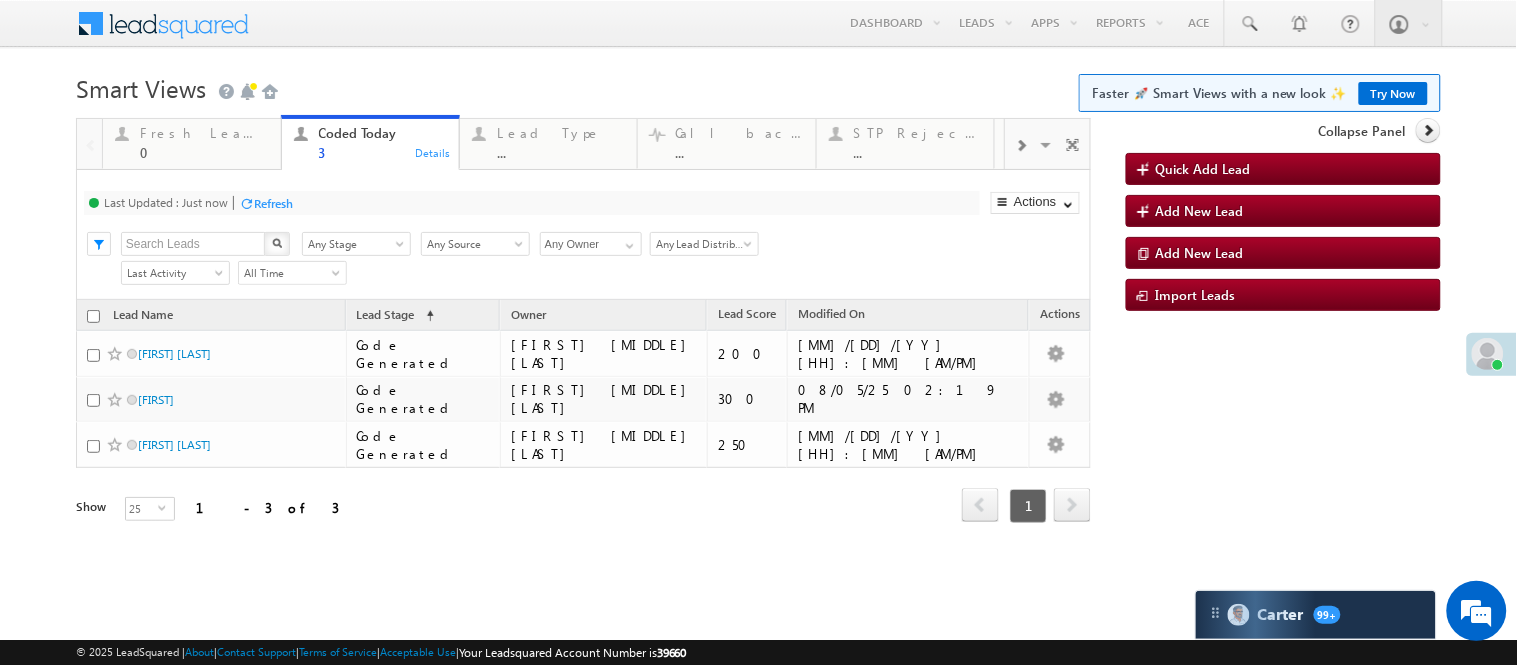 click on "Smart Views Getting Started Faster 🚀 Smart Views with a new look ✨ Try Now" at bounding box center [758, 86] 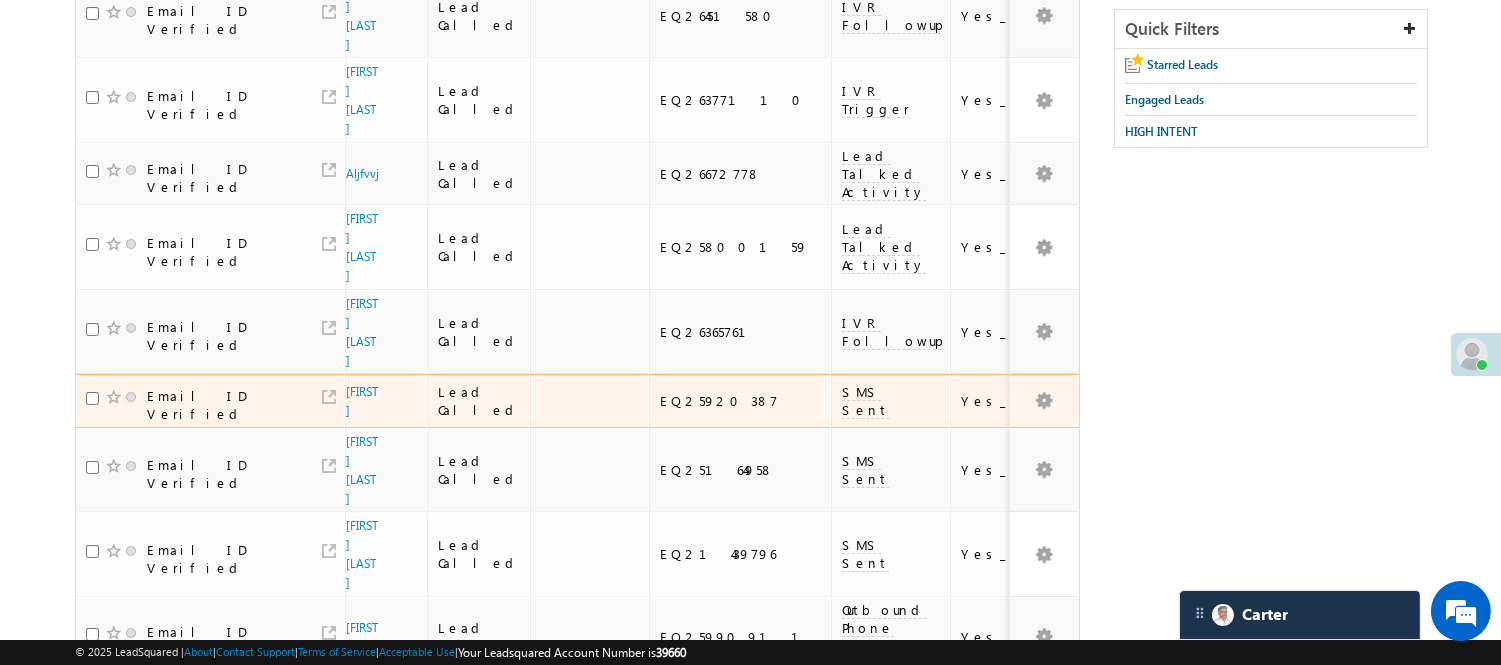 scroll, scrollTop: 888, scrollLeft: 0, axis: vertical 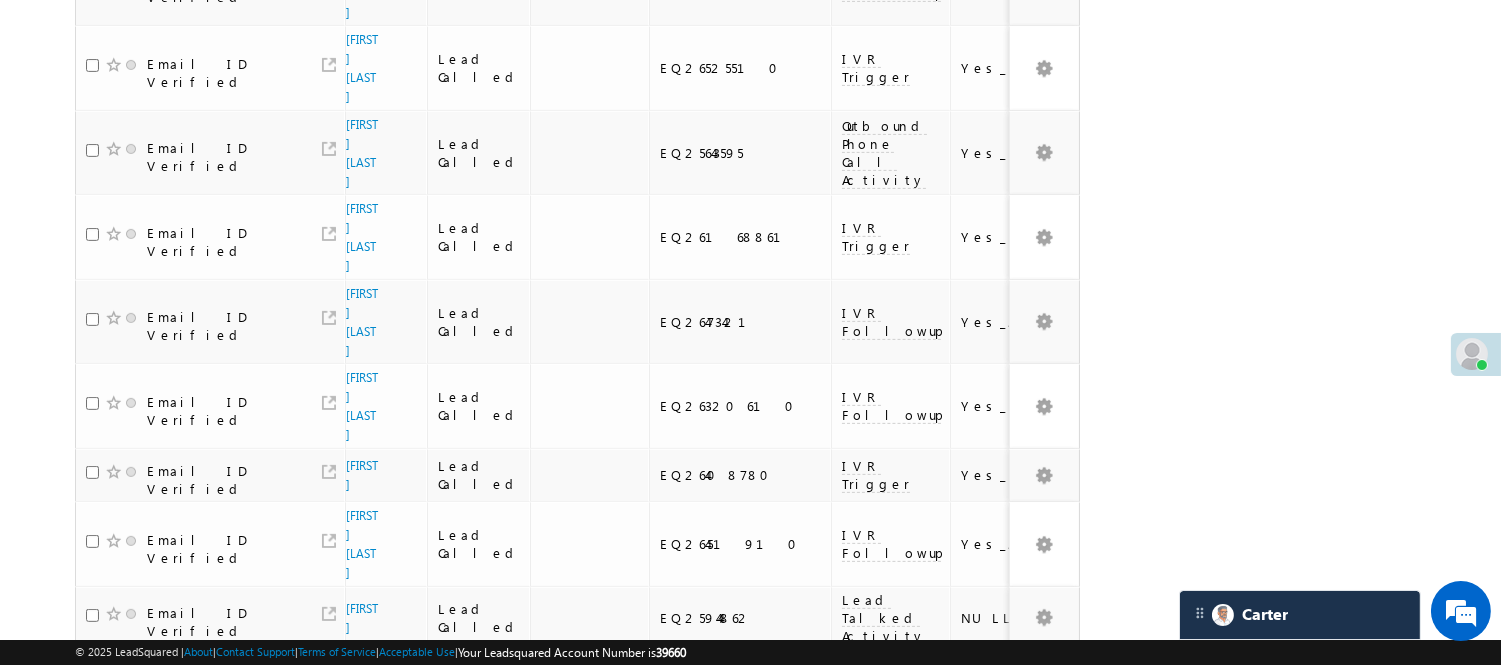 click on "4" at bounding box center (1018, 879) 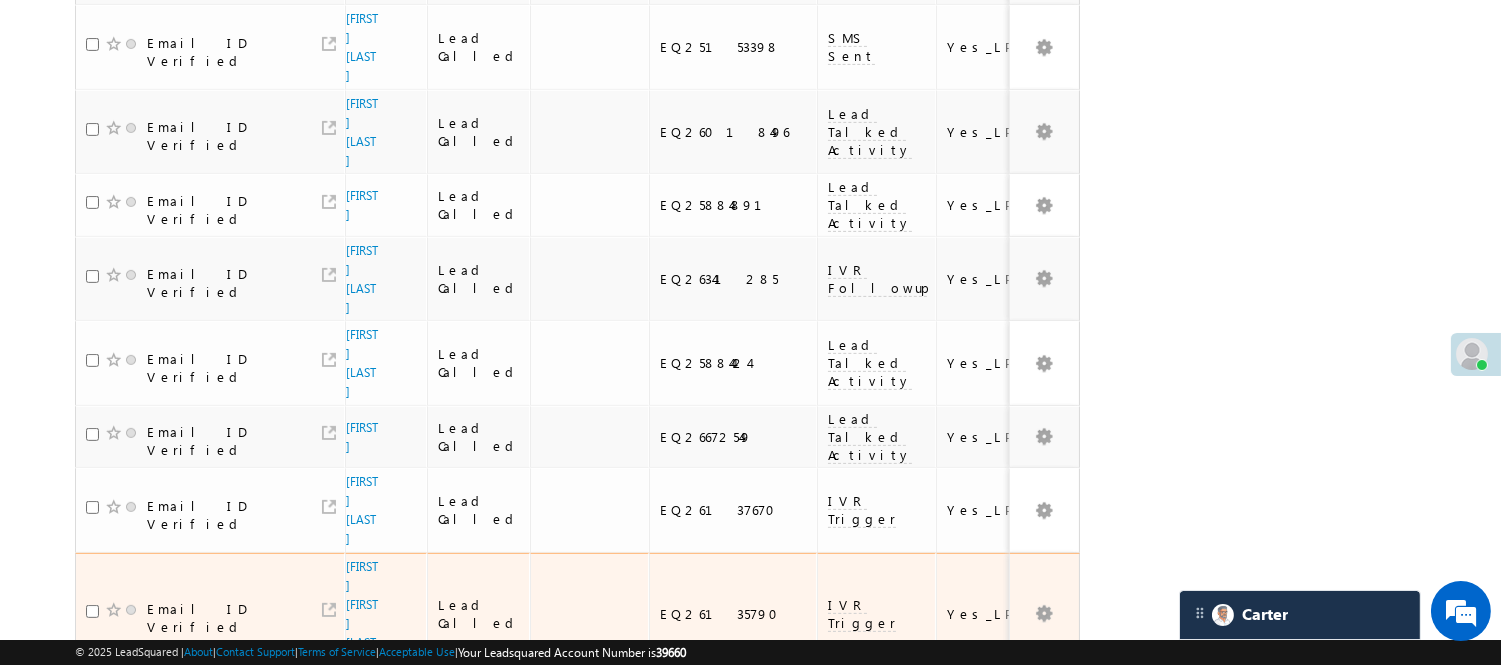 scroll, scrollTop: 1382, scrollLeft: 0, axis: vertical 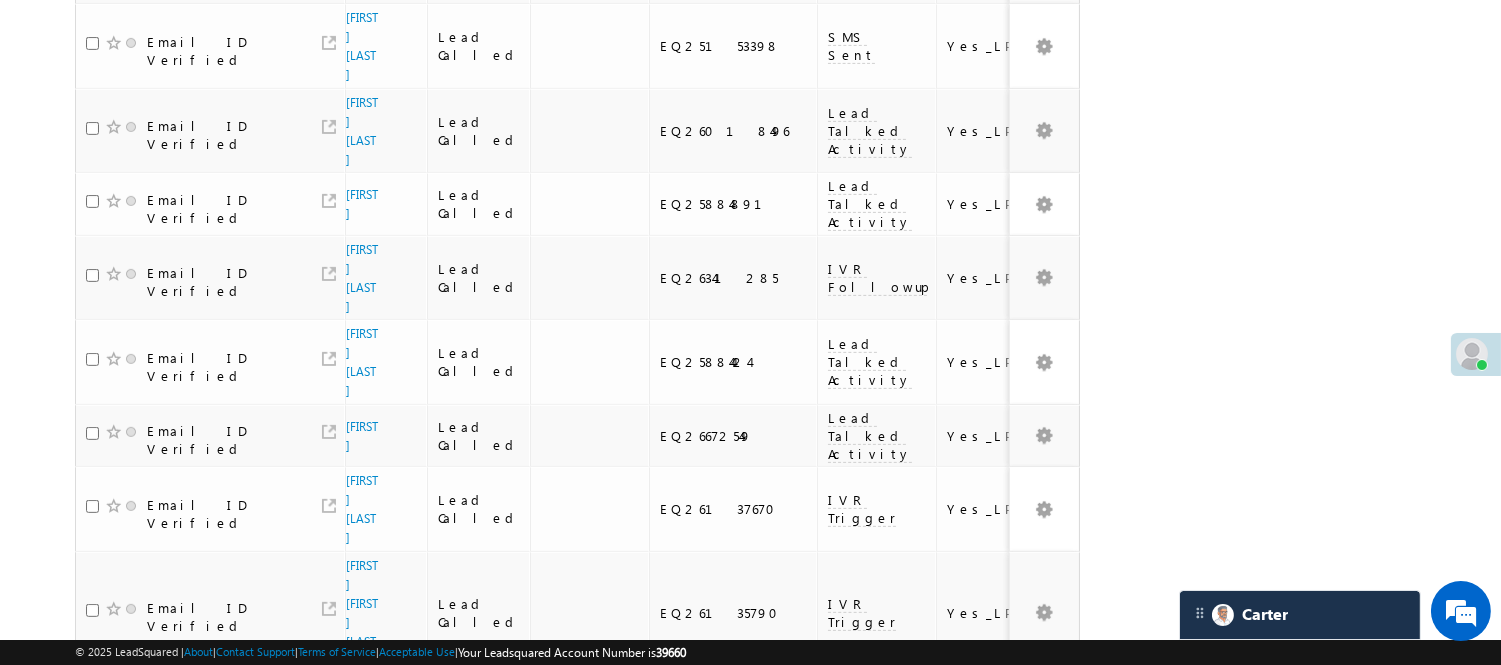 click on "5" at bounding box center (1018, 797) 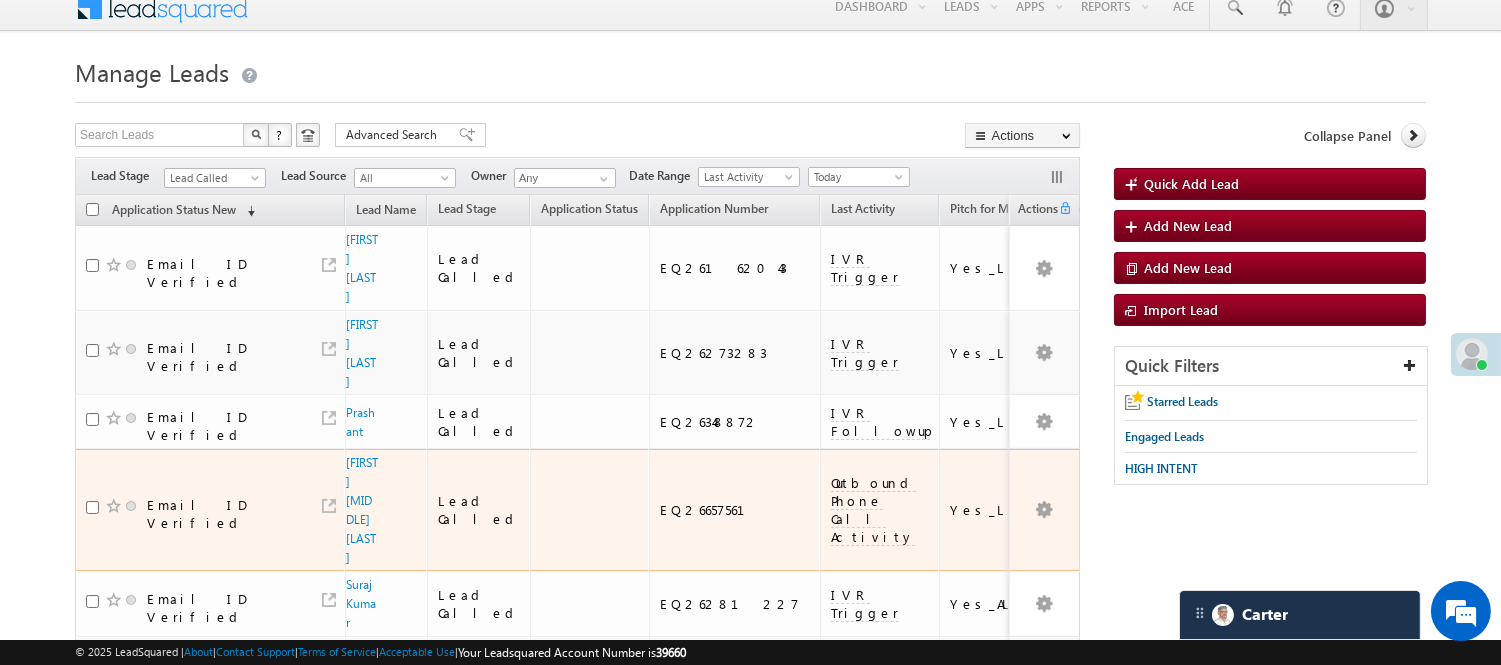 scroll, scrollTop: 0, scrollLeft: 0, axis: both 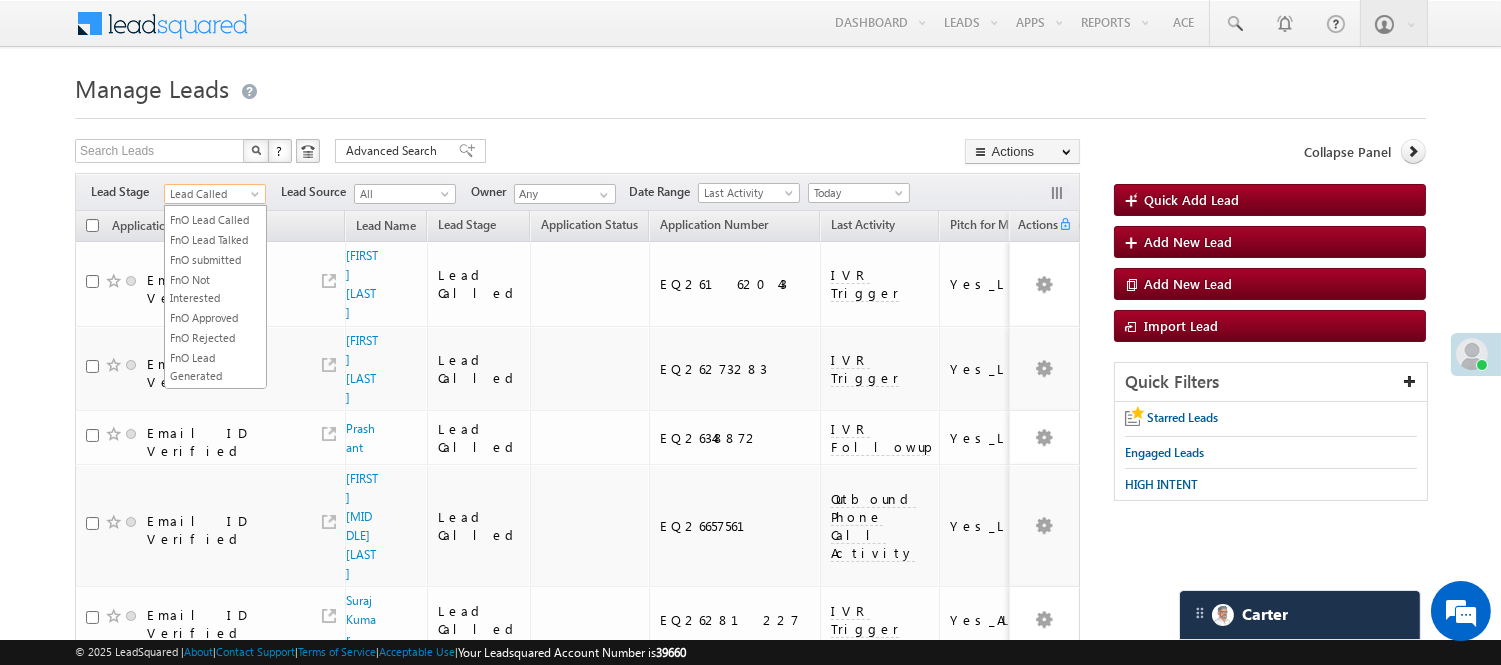 click on "Lead Called" at bounding box center (212, 194) 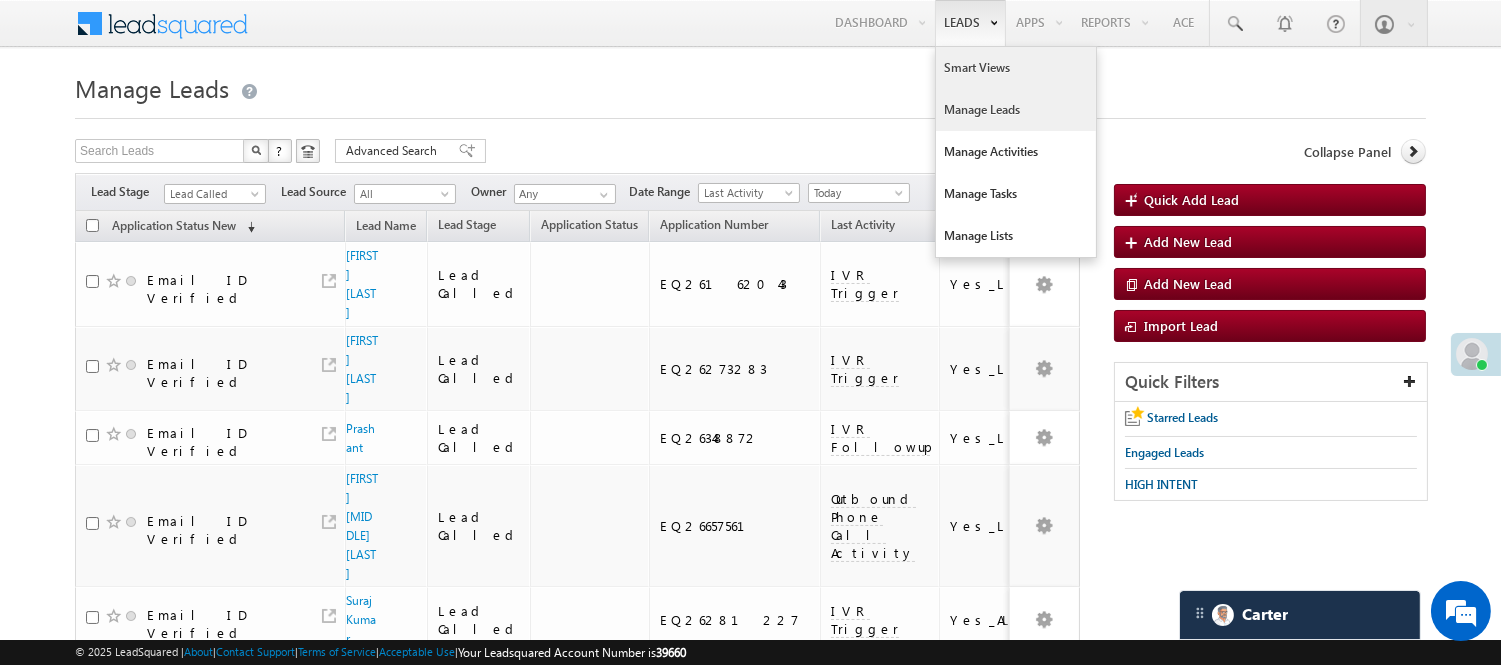 click on "Smart Views" at bounding box center [1016, 68] 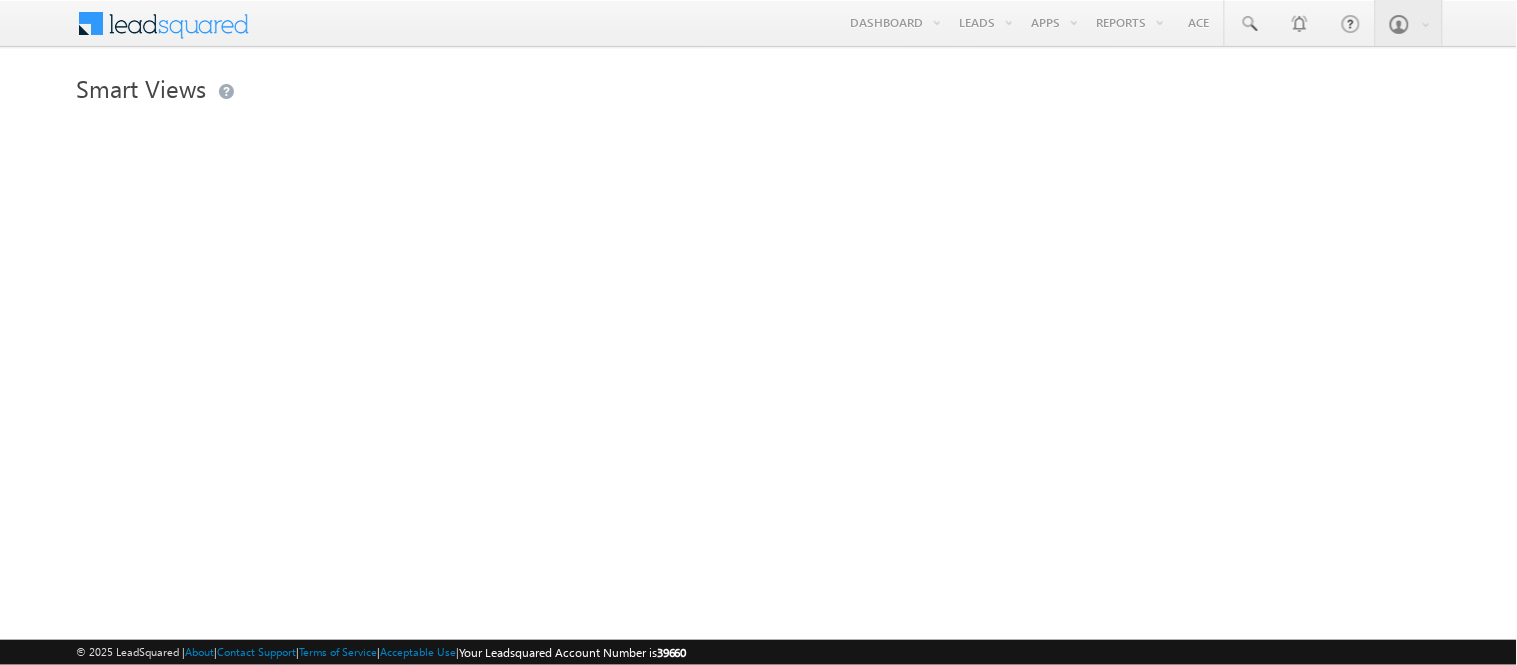 scroll, scrollTop: 0, scrollLeft: 0, axis: both 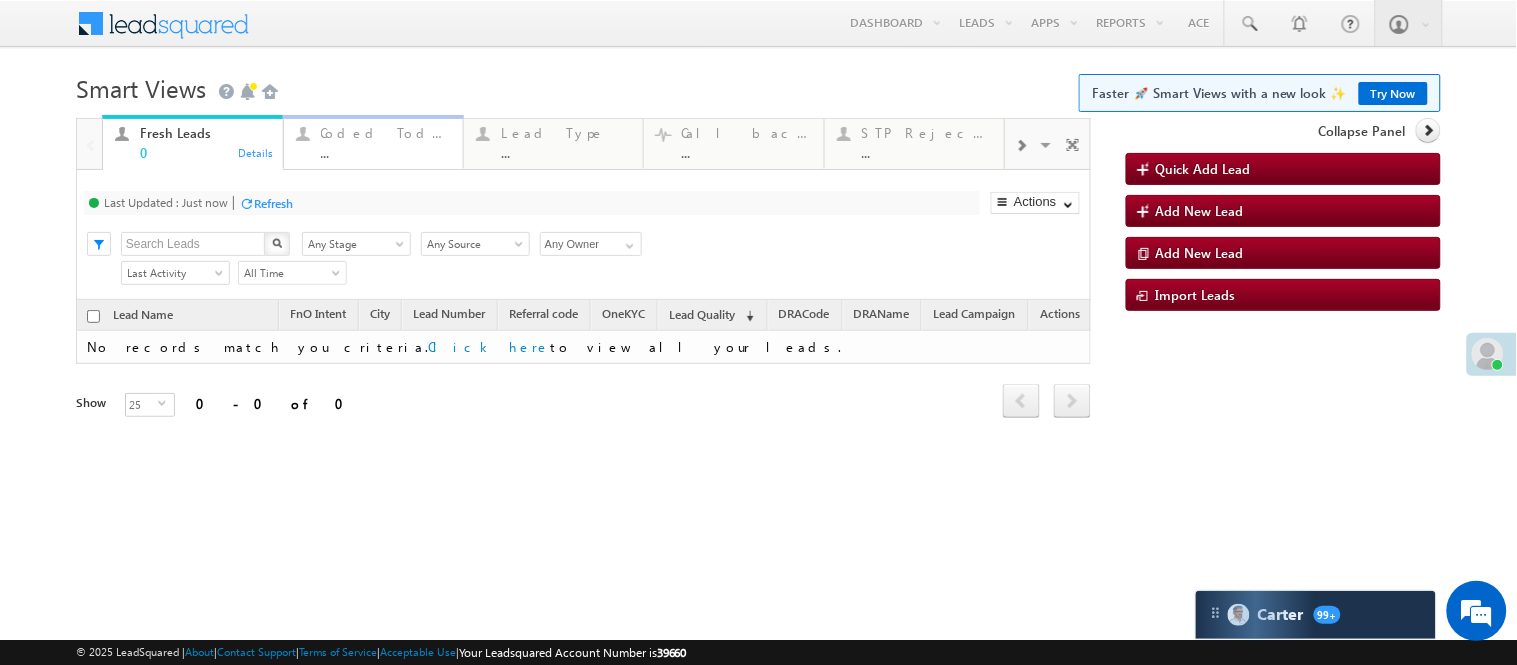 click on "..." at bounding box center [386, 152] 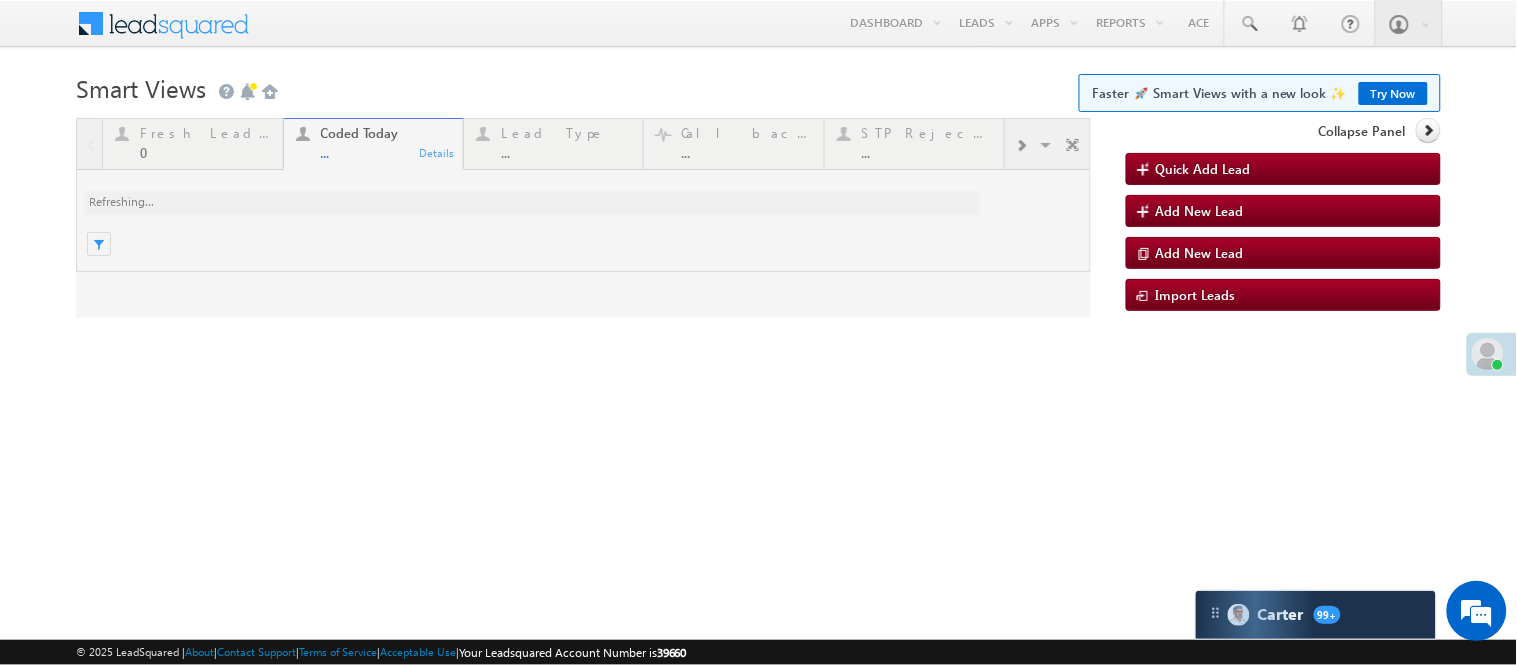scroll, scrollTop: 0, scrollLeft: 0, axis: both 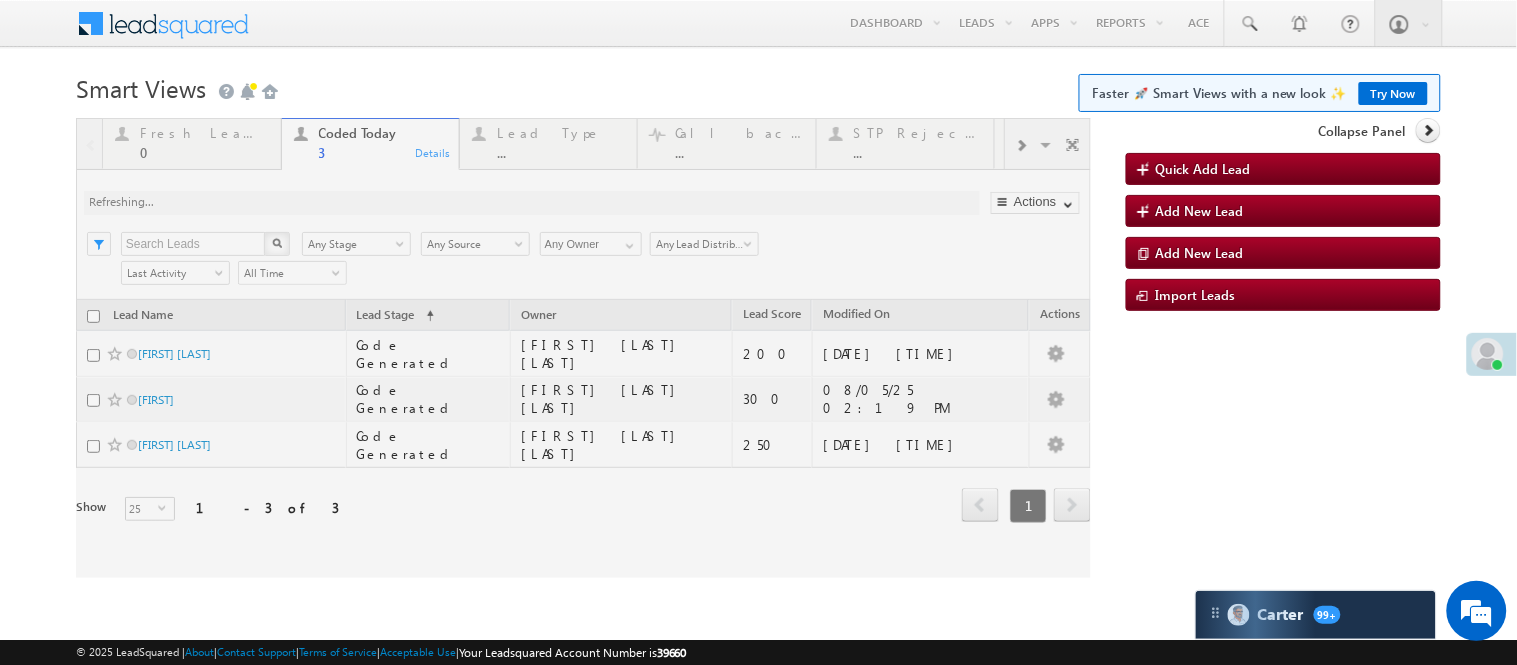 click on "Smart Views Getting Started Faster 🚀 Smart Views with a new look ✨ Try Now" at bounding box center (758, 86) 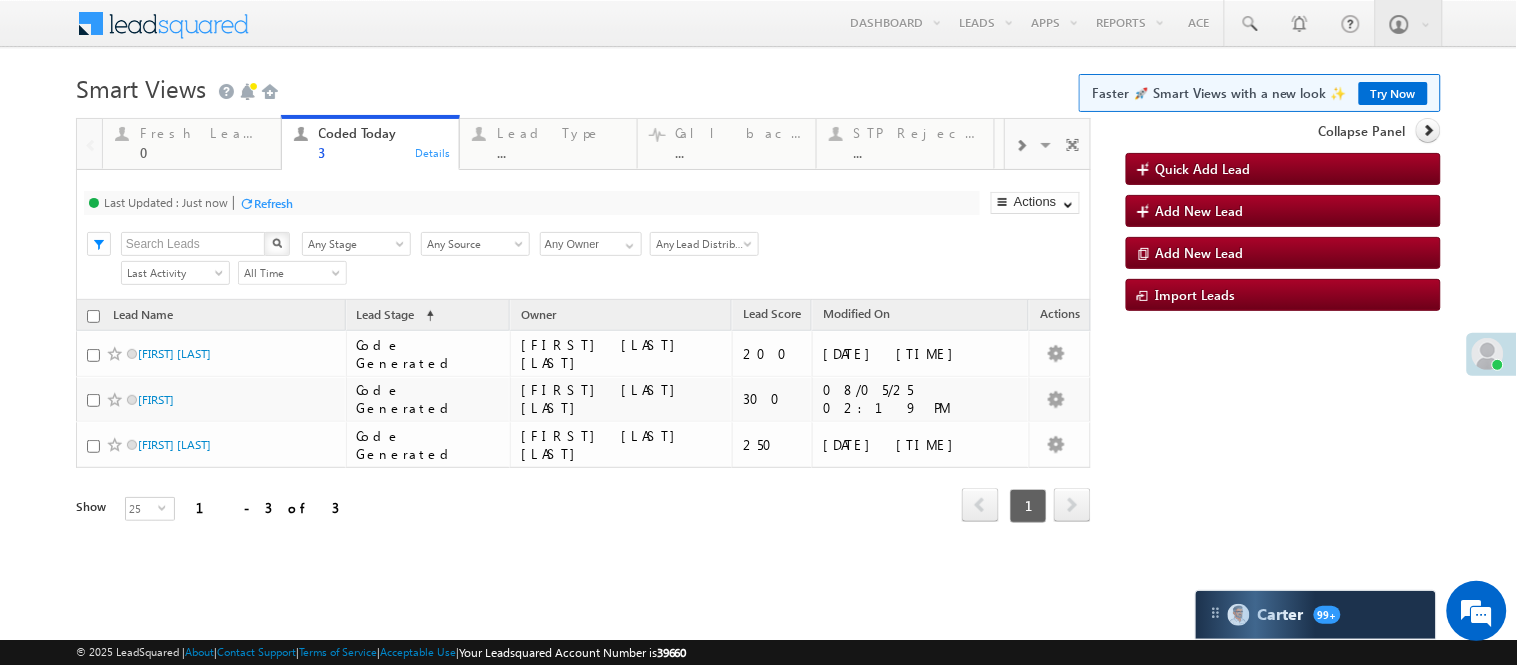 click on "Fresh Leads 0 Details Coded Today 3 Details Lead Type ... Details Call backs ... Details STP Rejection Reason ... Details Forms Resubmitted ... Details Open Leads ... Details Coded MTD ... Details SIP Cases ... Details SS Fresh Lead Distribution ... Details Exotel IVR 2.1 ... Details Missed Incoming Calls ... Details Thankyou Page leads ... Details Fresh Objection Cases ... Details Objections Cases ... Details Leads connected post coding ... Details Leads connected pre coding ... Details Coded but no Recording ... Details Exotel IVR 2.0 ... Details" at bounding box center [553, 142] 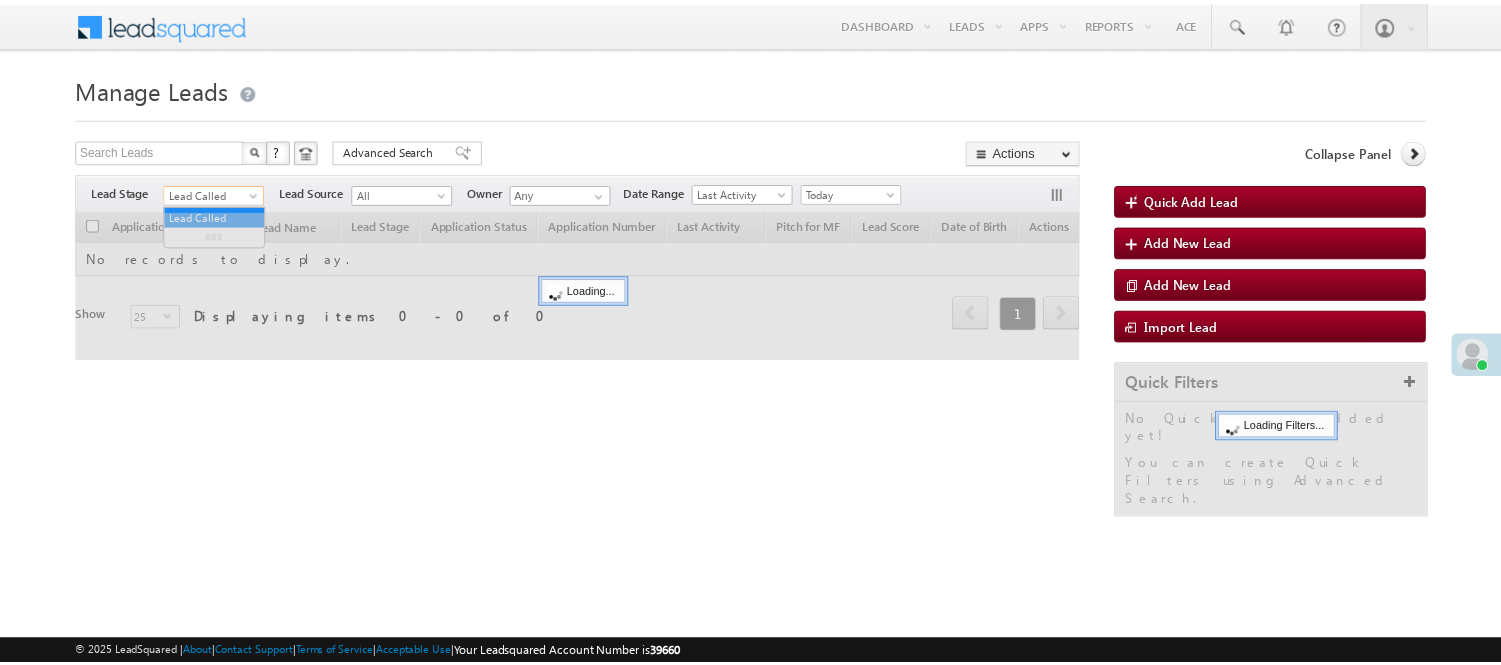 scroll, scrollTop: 0, scrollLeft: 0, axis: both 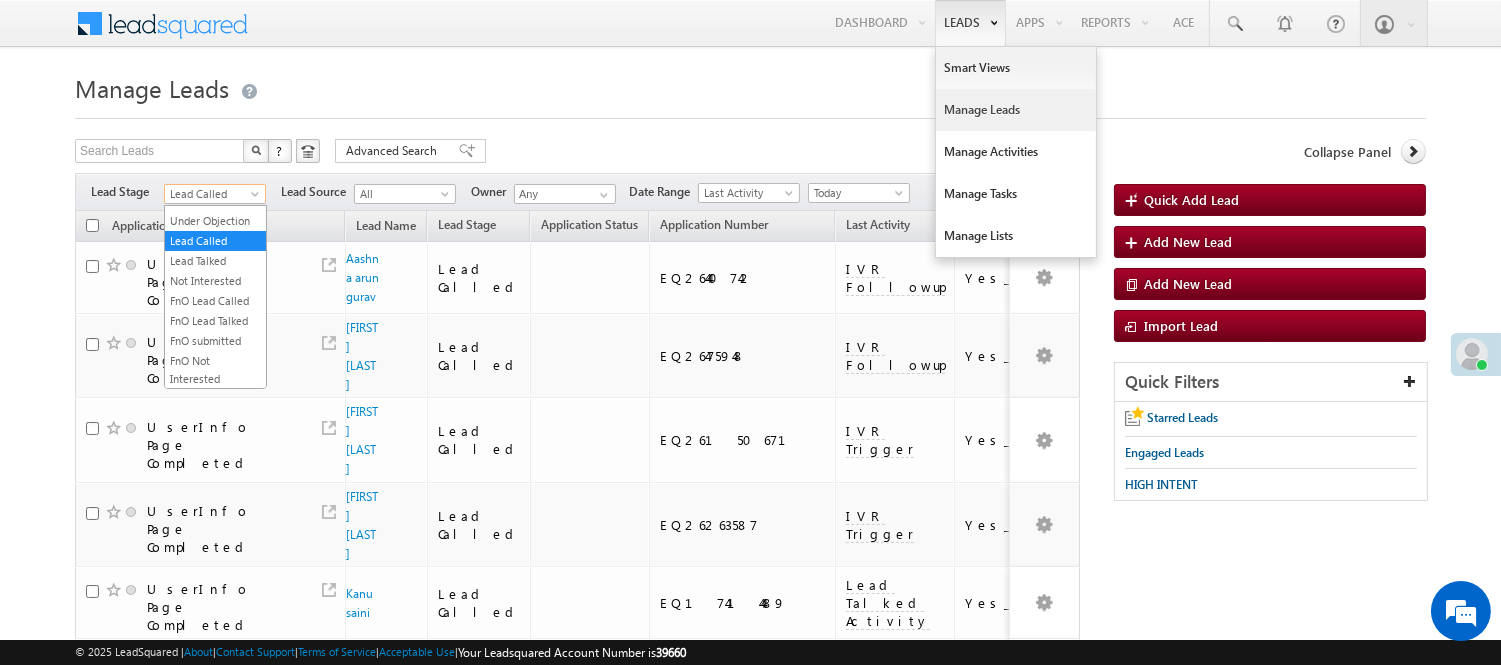click on "Manage Leads" at bounding box center (1016, 110) 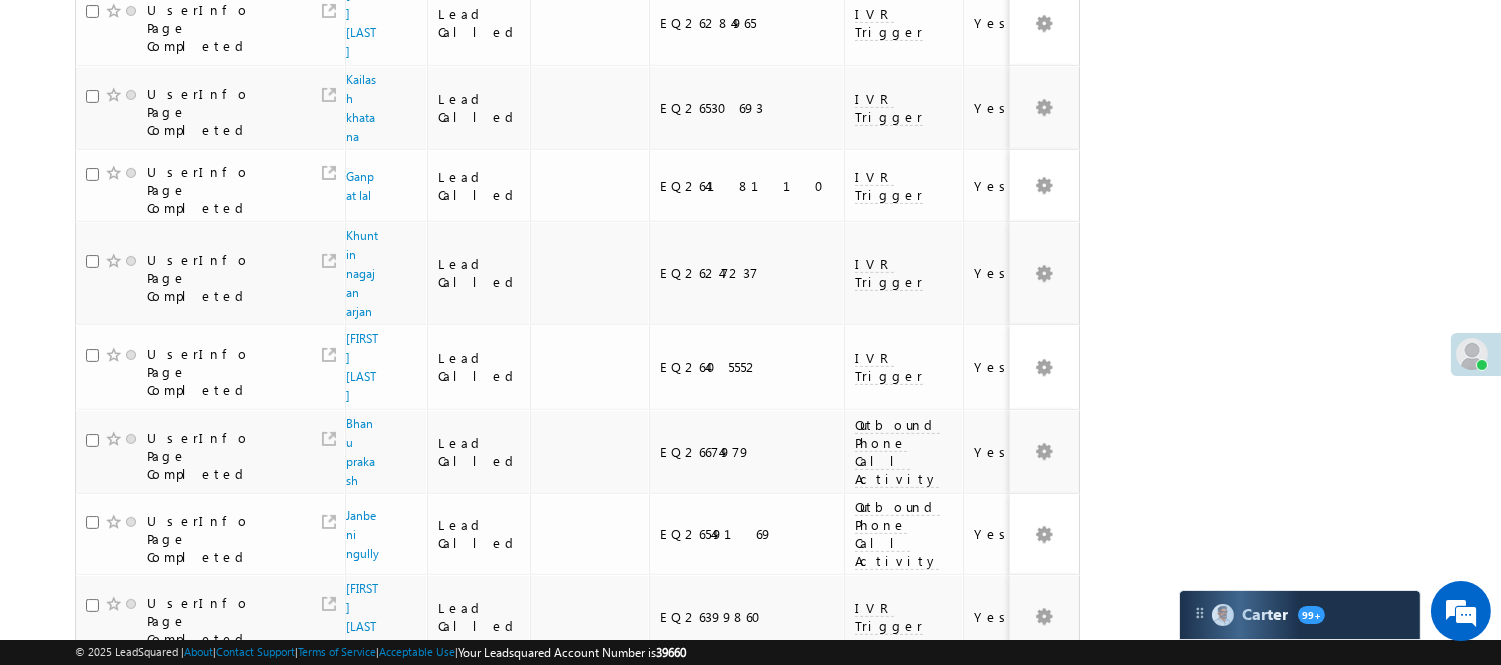 scroll, scrollTop: 1253, scrollLeft: 0, axis: vertical 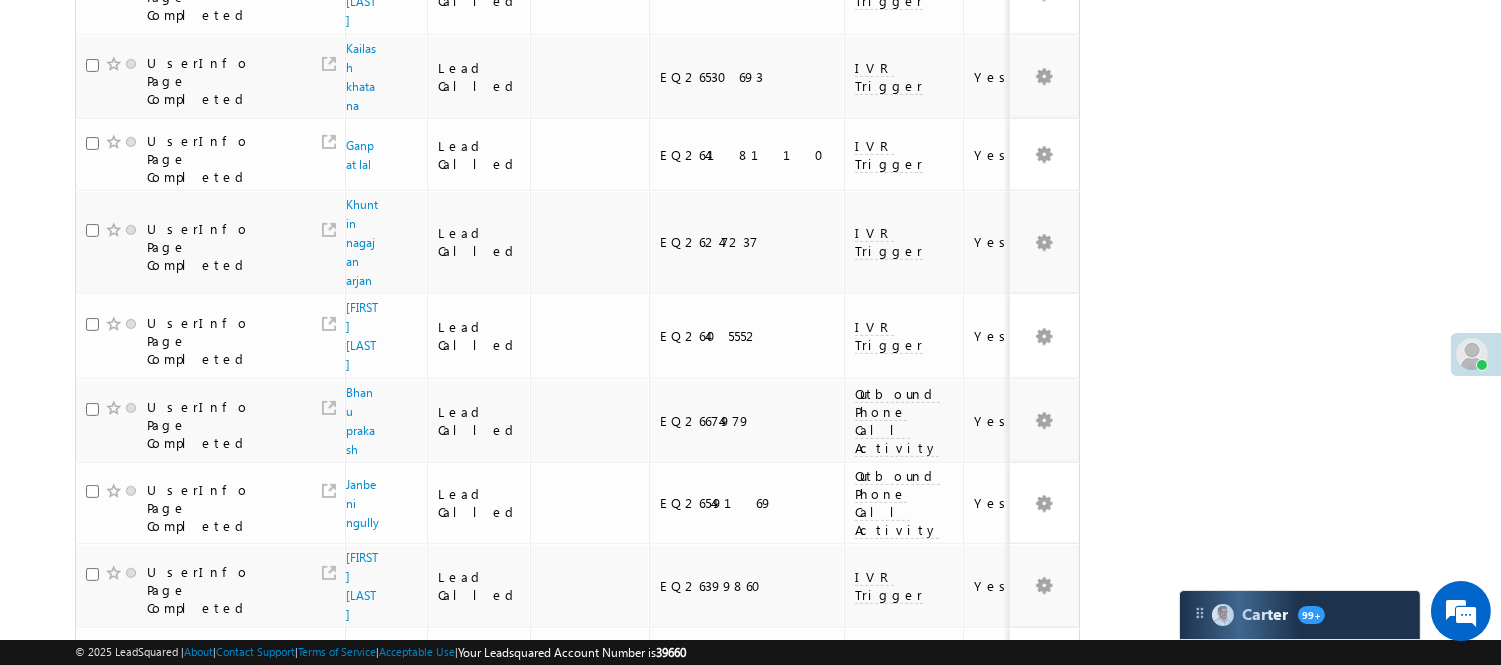 click on "3" at bounding box center [938, 1037] 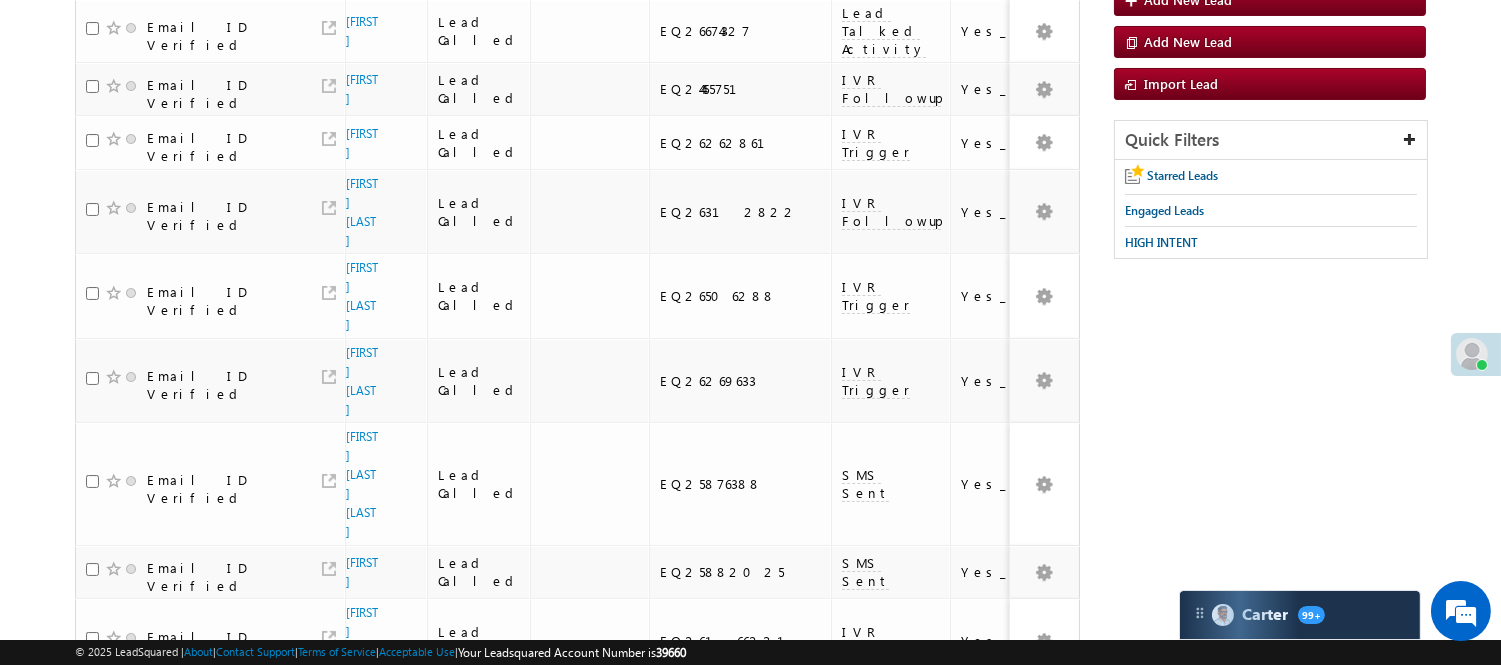 scroll, scrollTop: 0, scrollLeft: 0, axis: both 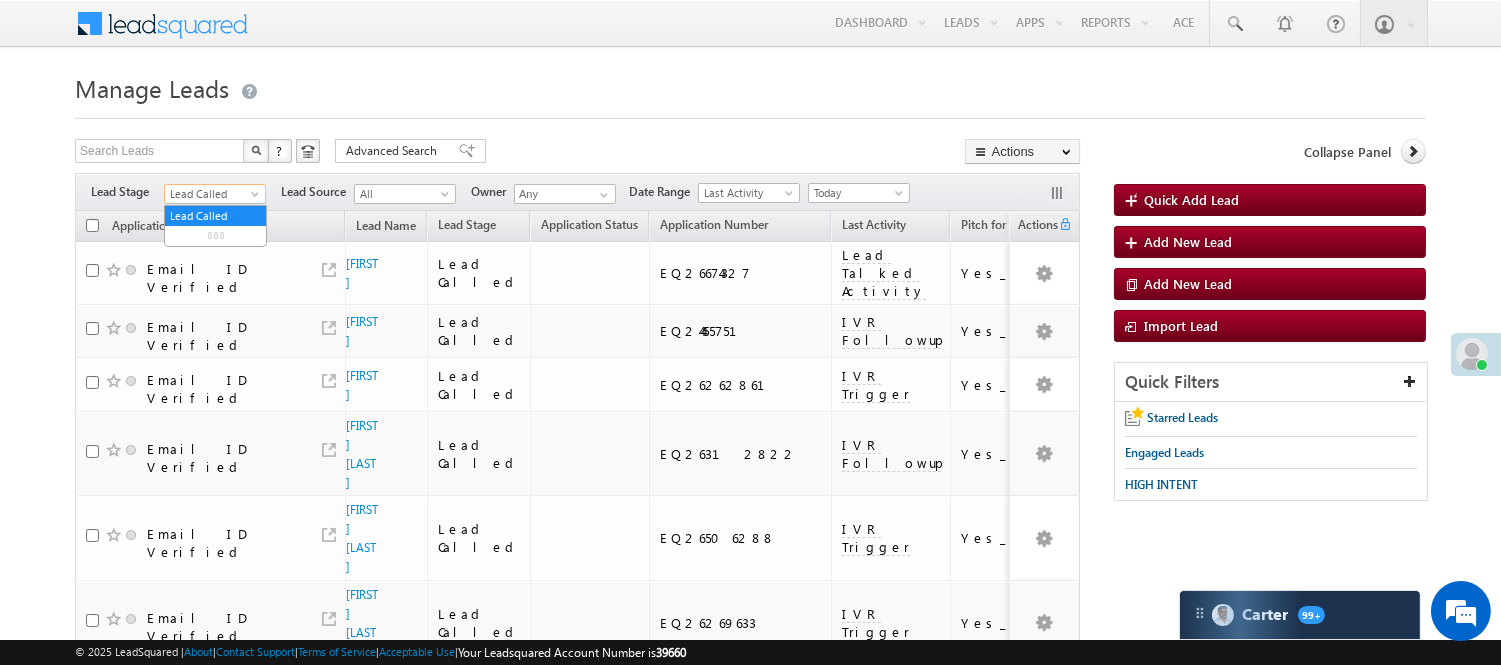 click at bounding box center (257, 198) 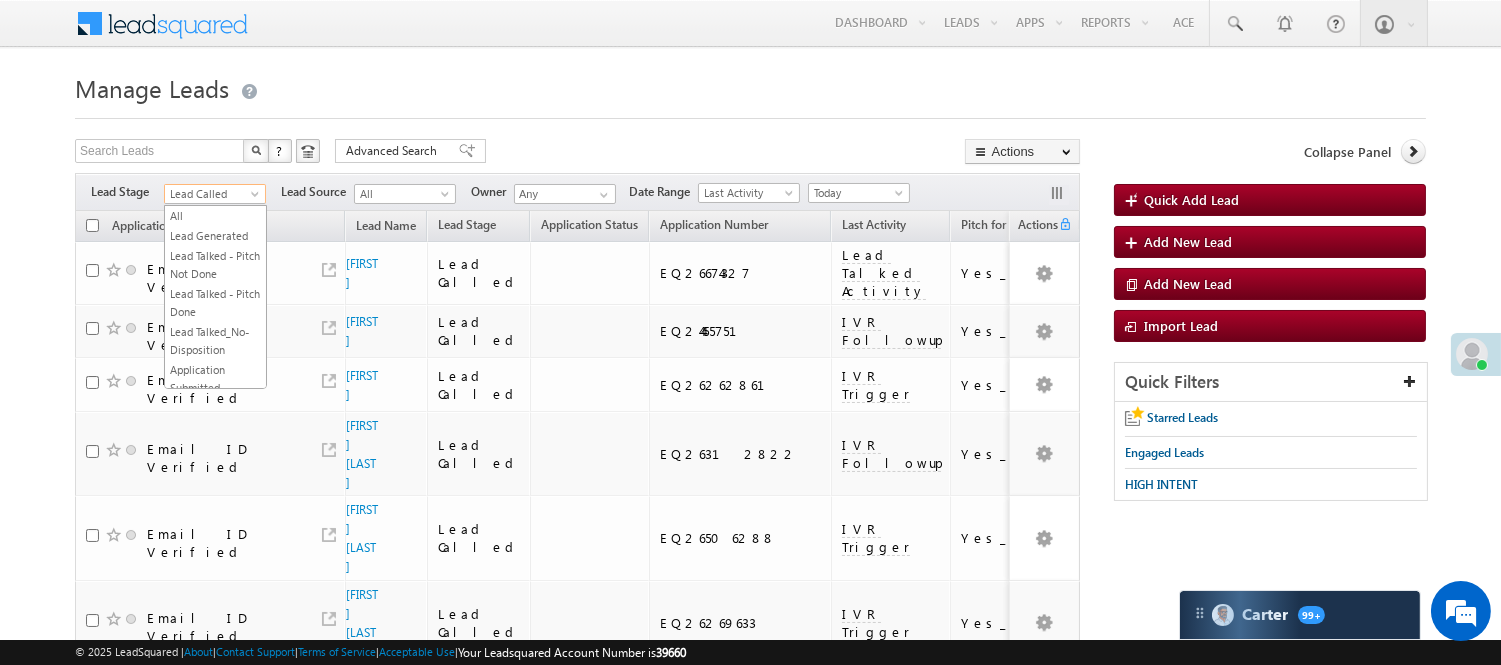 scroll, scrollTop: 245, scrollLeft: 0, axis: vertical 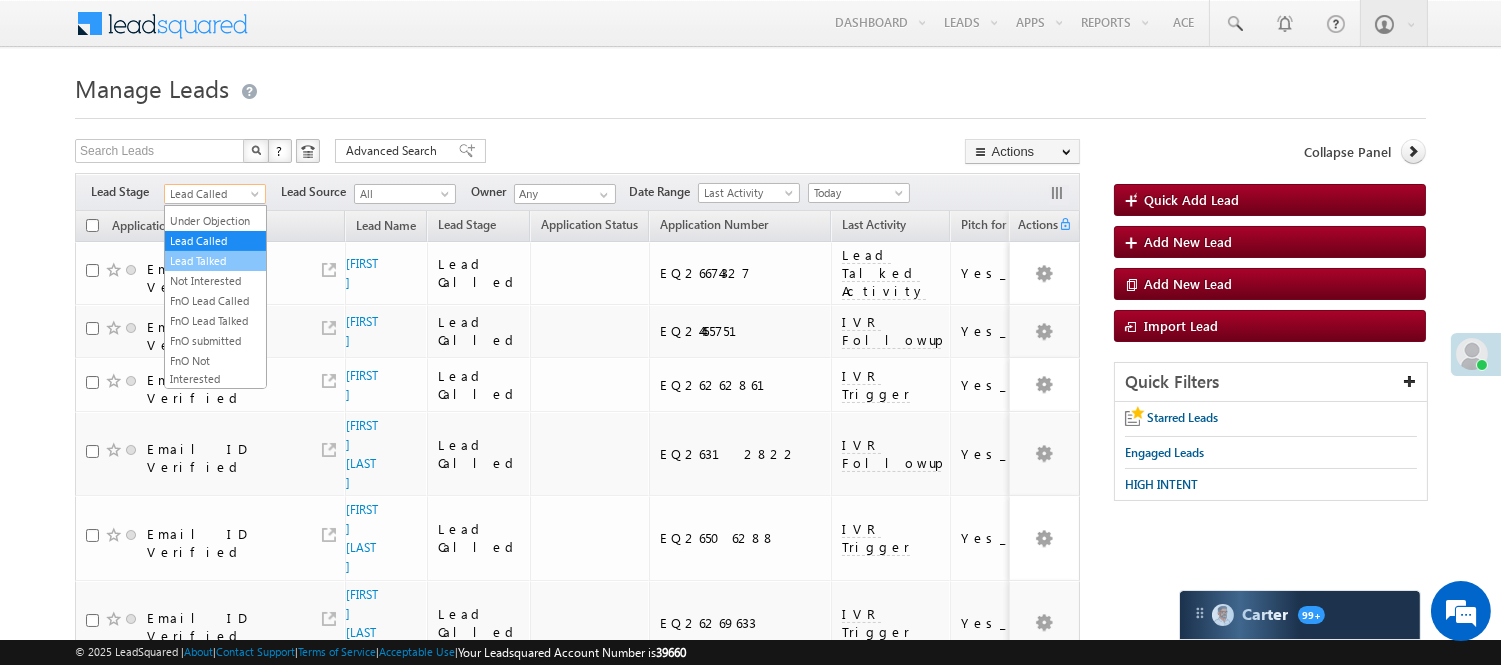 click on "Lead Talked" at bounding box center (215, 261) 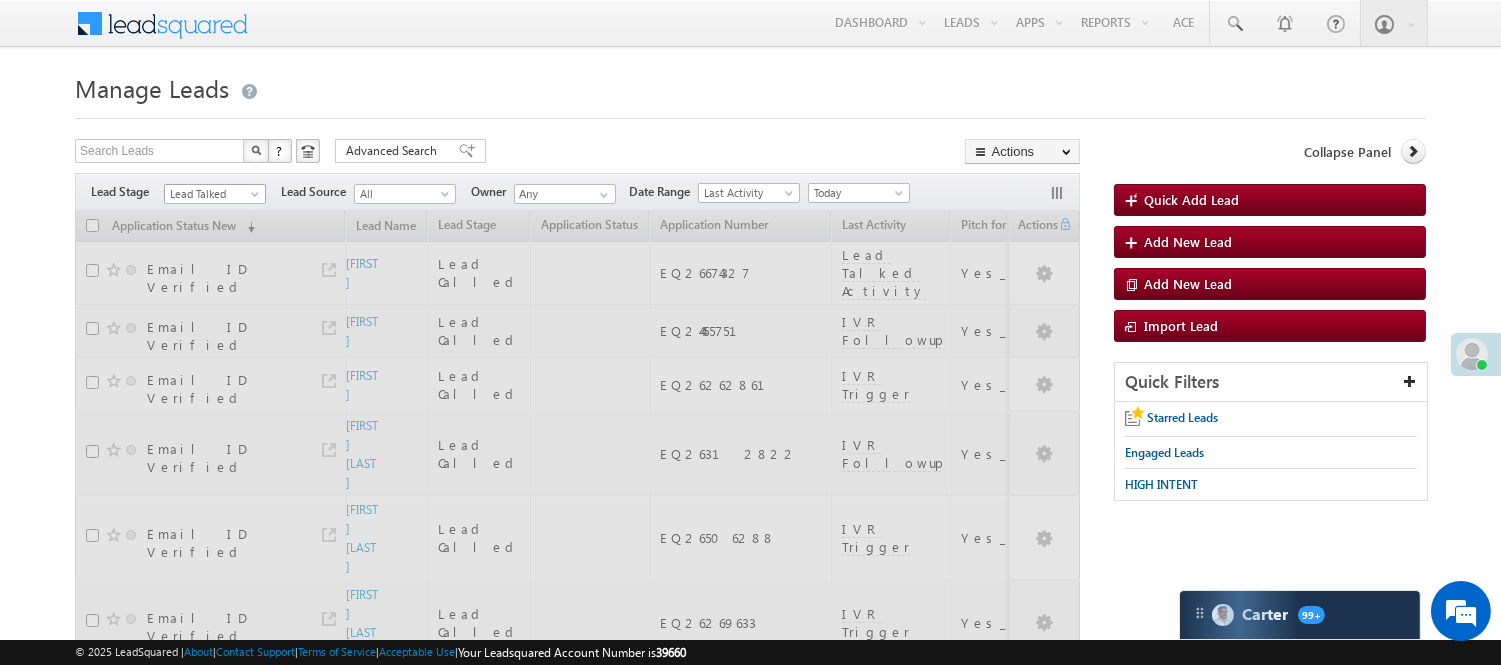 click at bounding box center [257, 198] 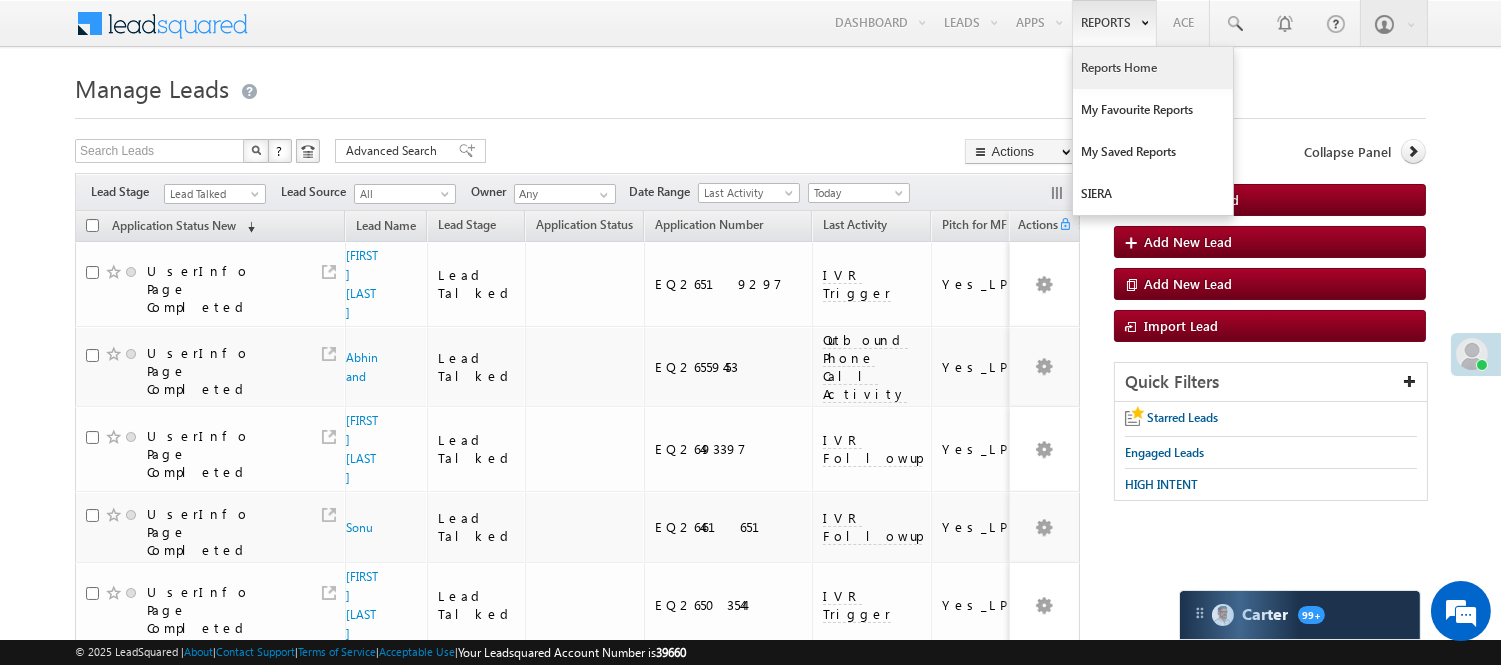 click on "Reports Home" at bounding box center [1153, 68] 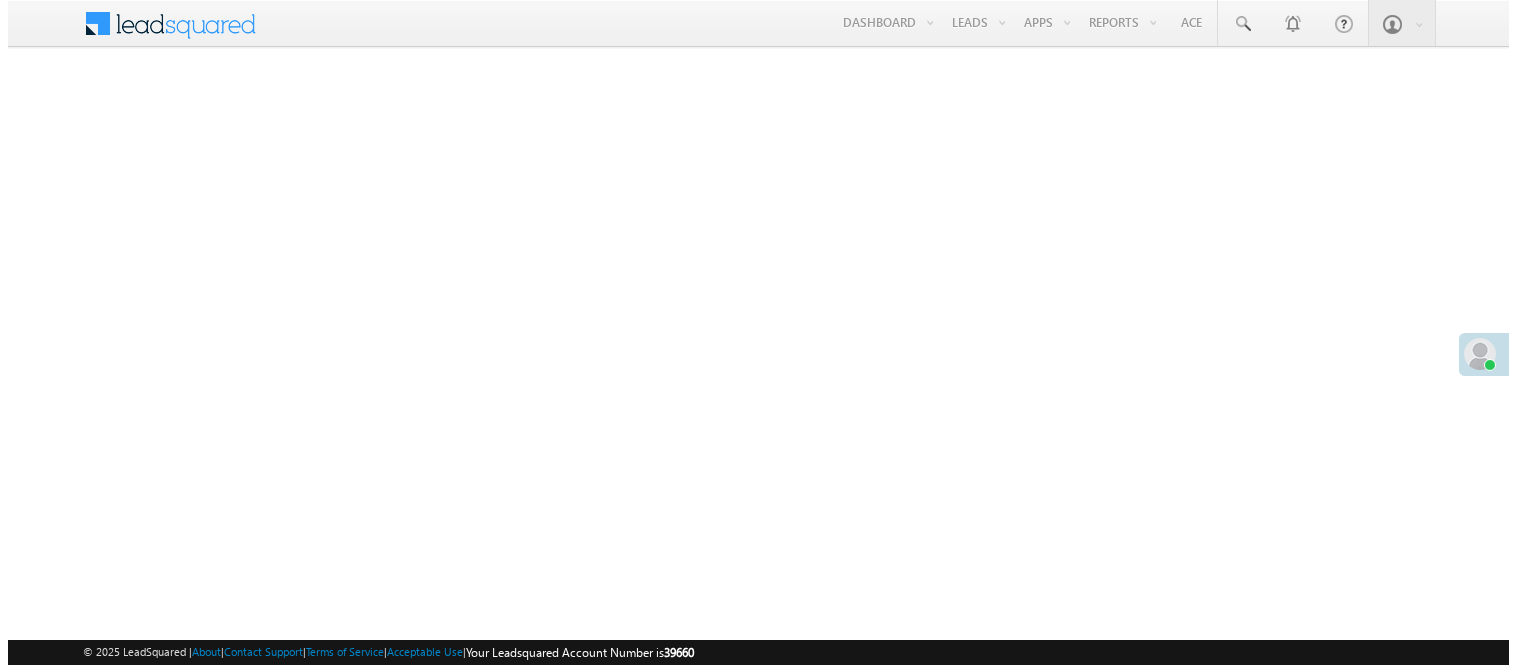 scroll, scrollTop: 0, scrollLeft: 0, axis: both 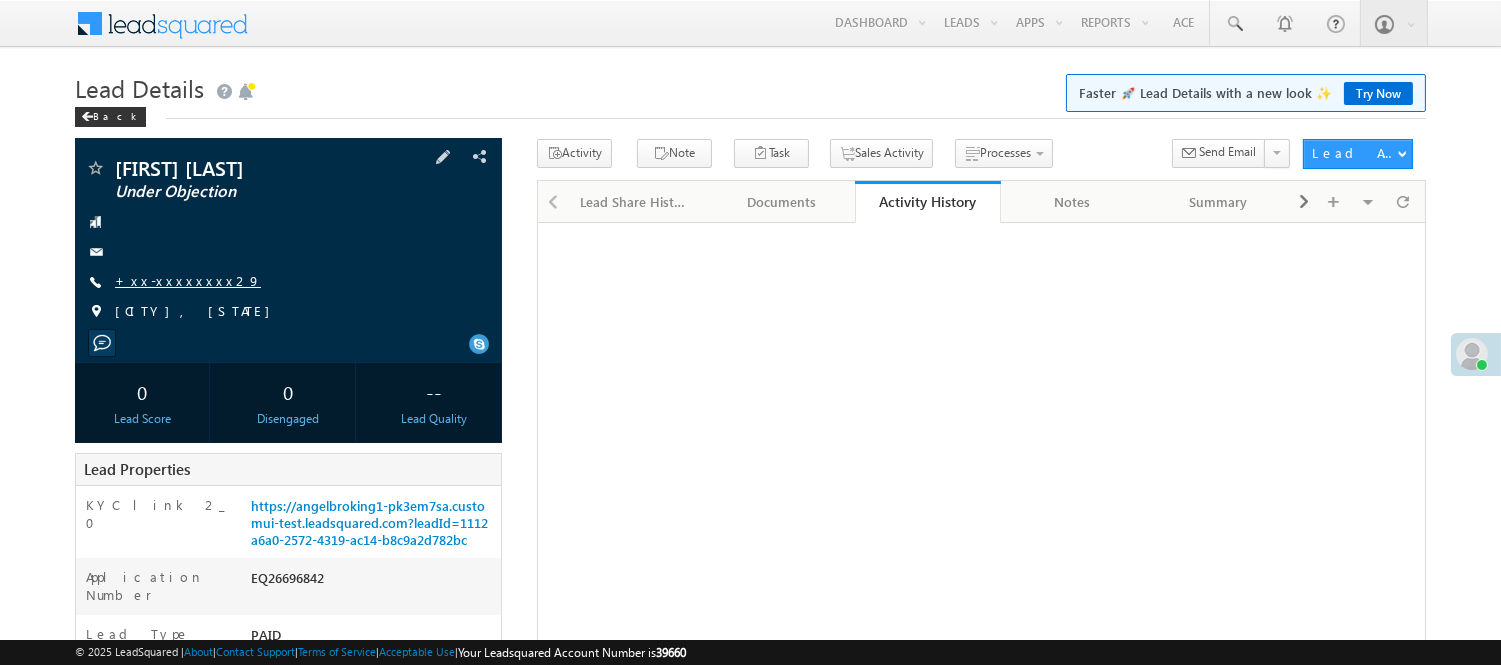 click on "+xx-xxxxxxxx29" at bounding box center [188, 280] 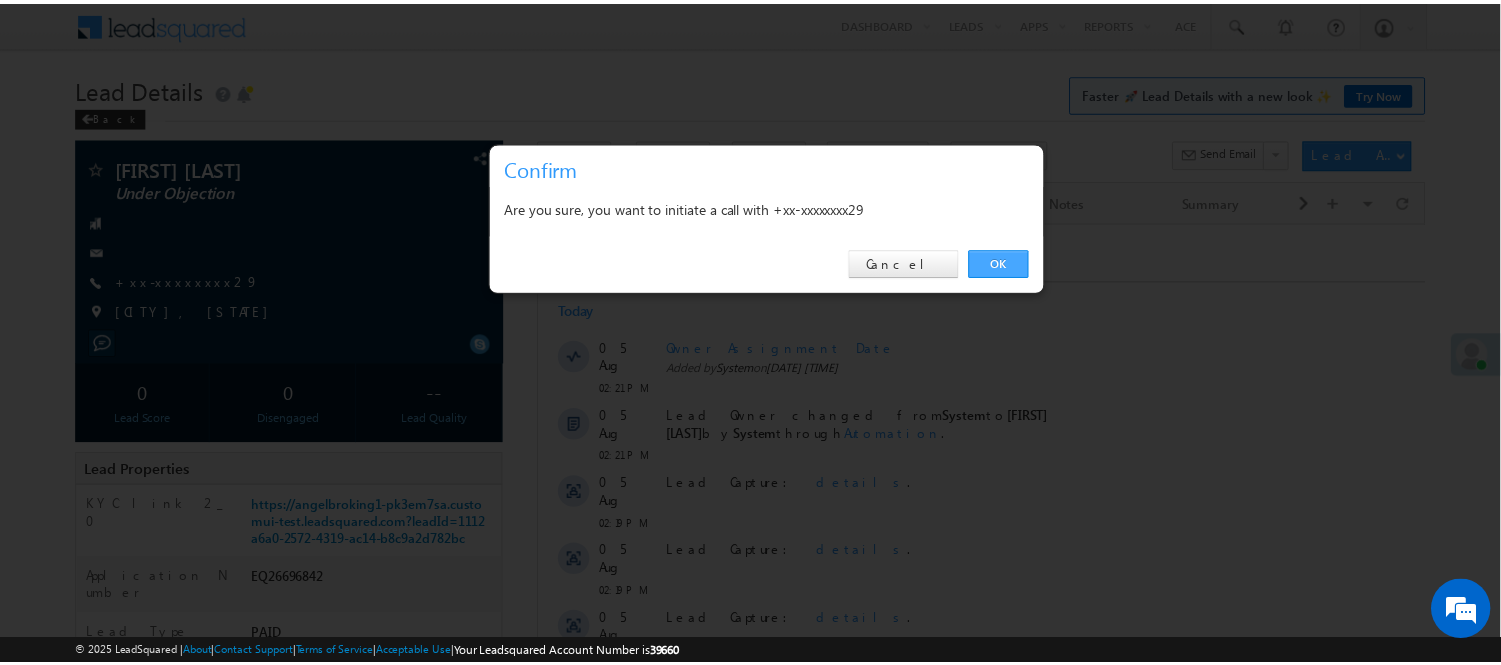 scroll, scrollTop: 0, scrollLeft: 0, axis: both 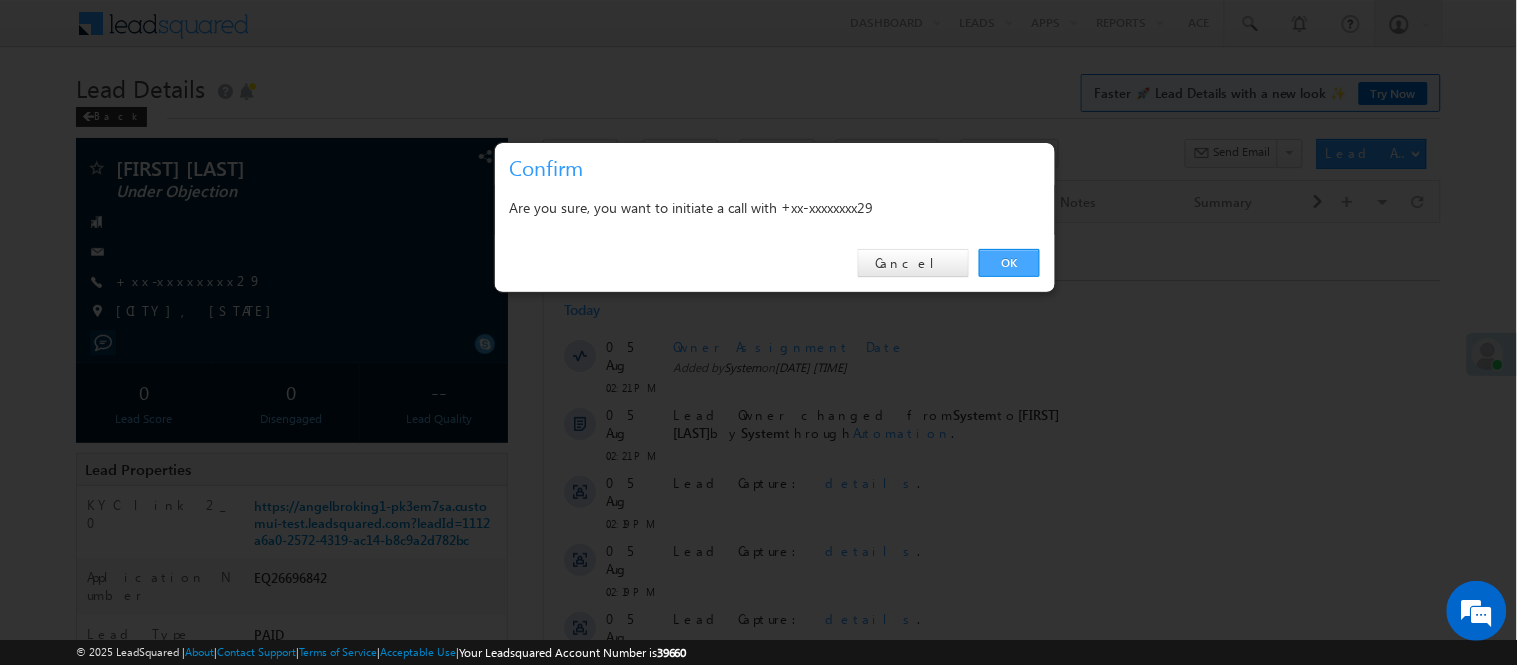 click on "OK" at bounding box center (1009, 263) 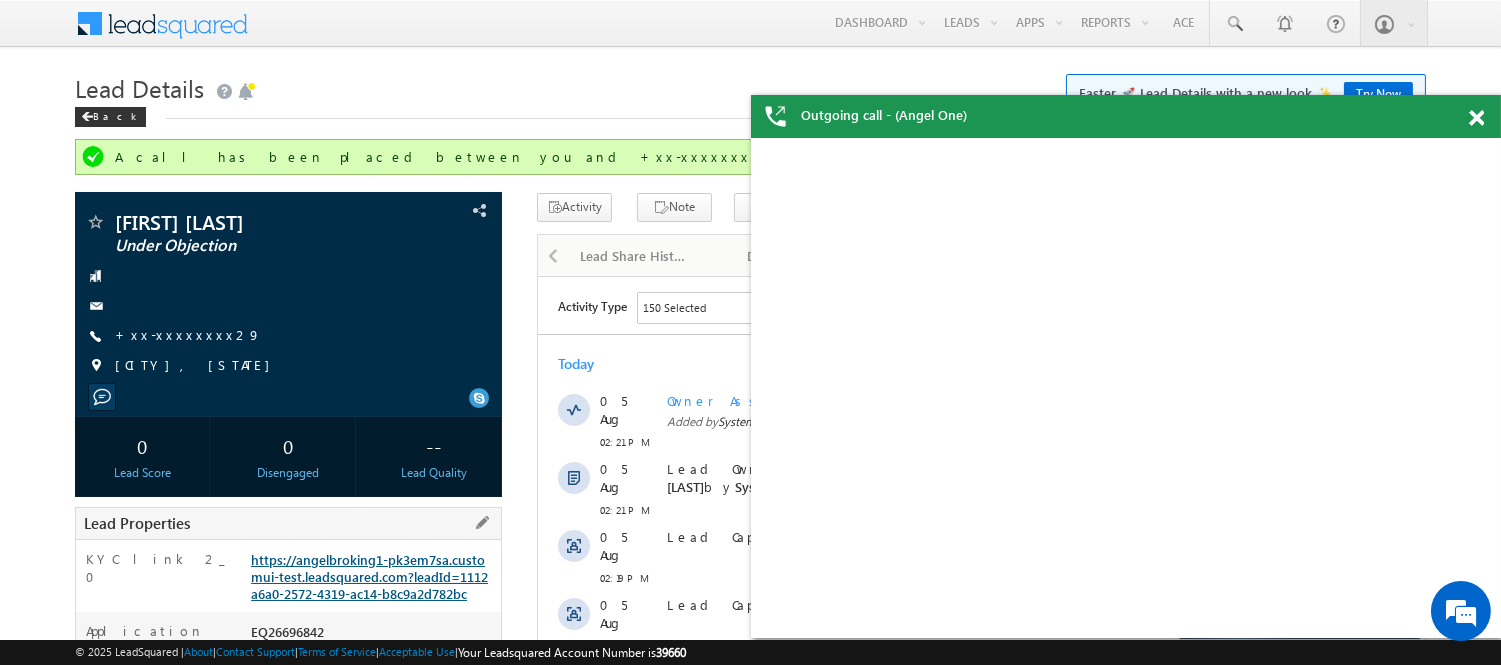 scroll, scrollTop: 0, scrollLeft: 0, axis: both 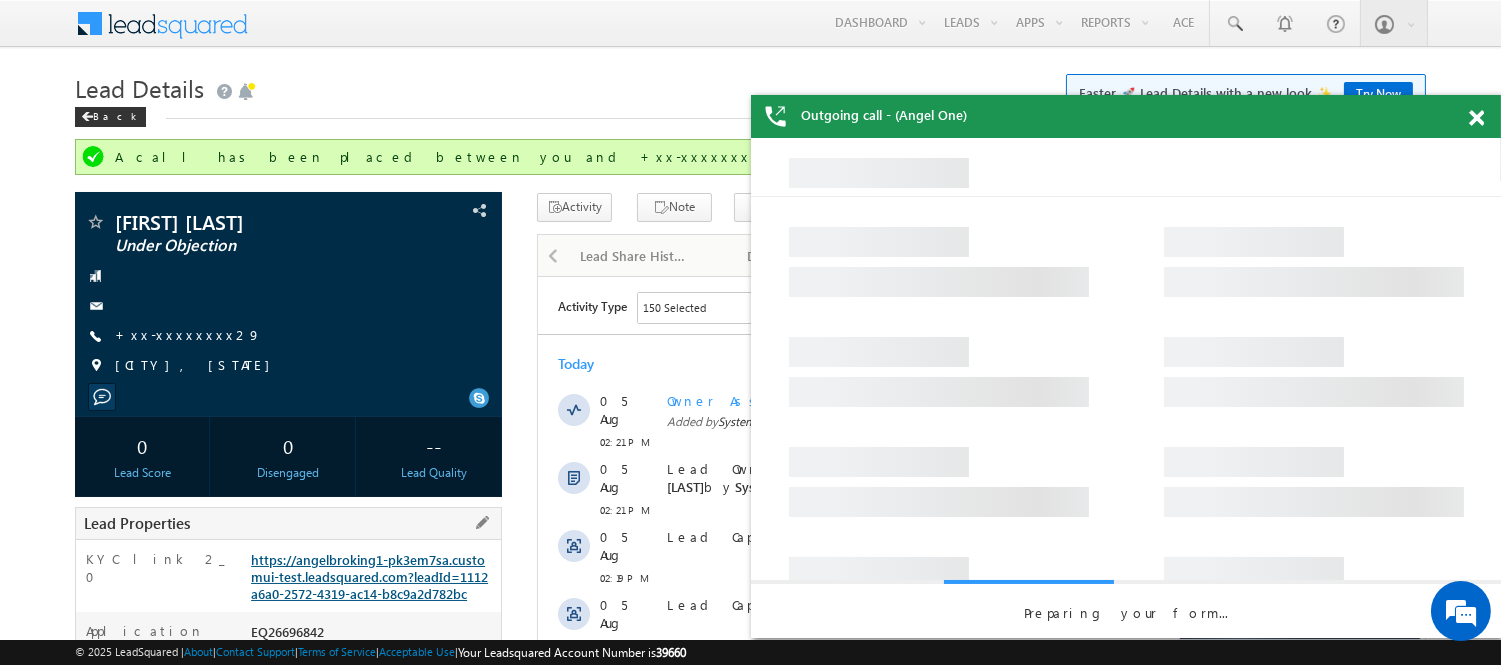 click on "https://angelbroking1-pk3em7sa.customui-test.leadsquared.com?leadId=1112a6a0-2572-4319-ac14-b8c9a2d782bc" at bounding box center [369, 576] 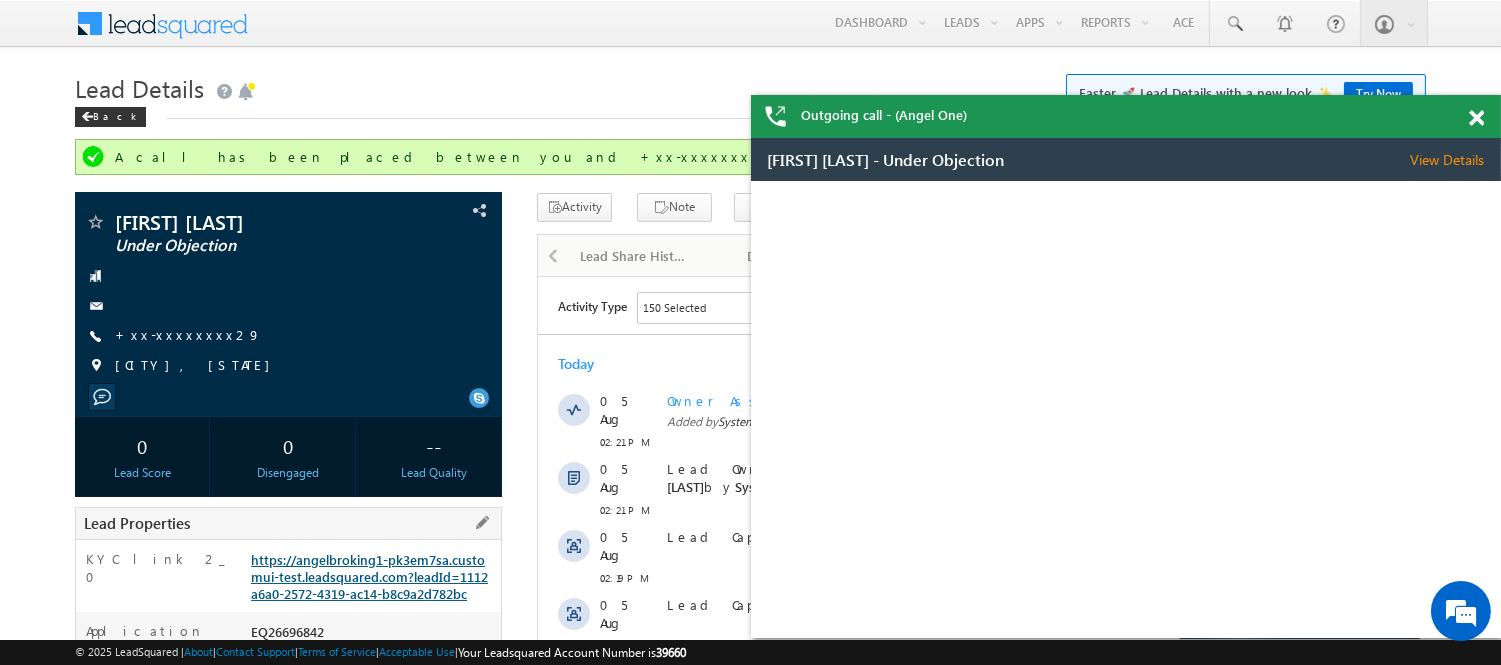 scroll, scrollTop: 0, scrollLeft: 0, axis: both 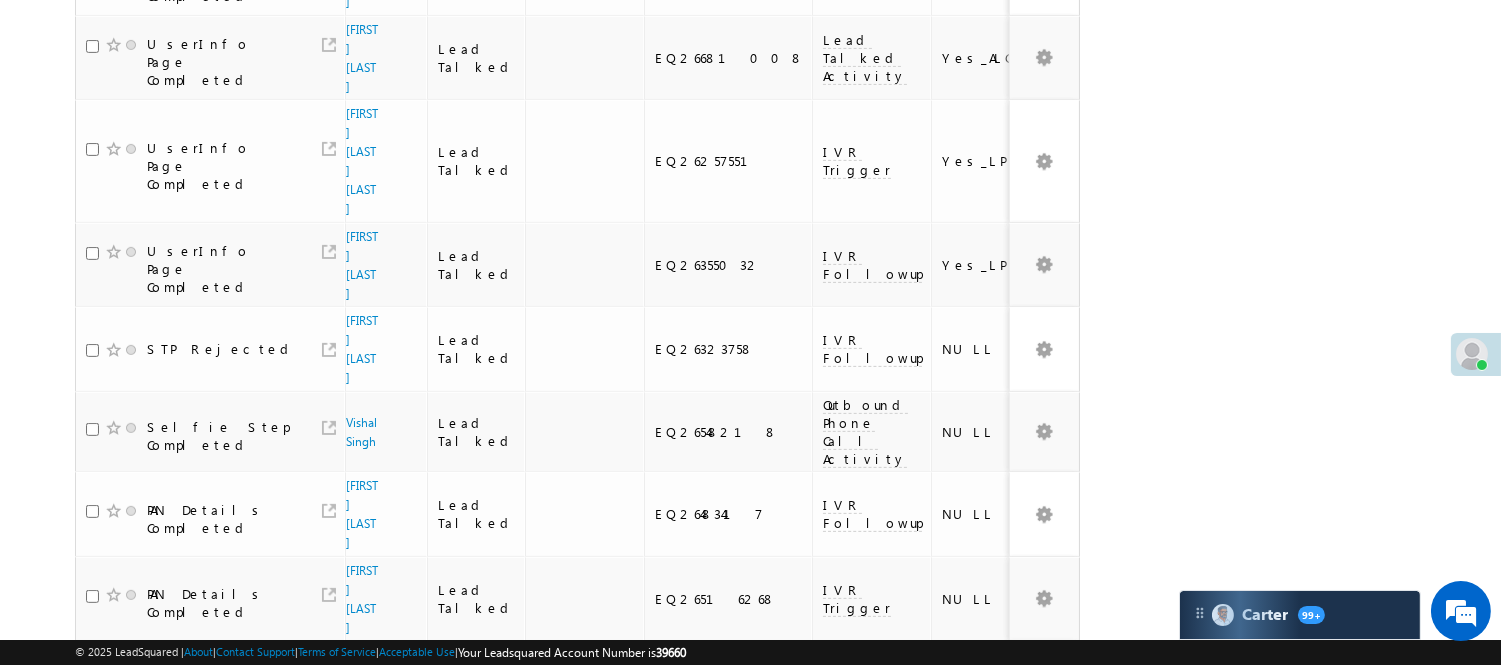 click on "2" at bounding box center (978, 1178) 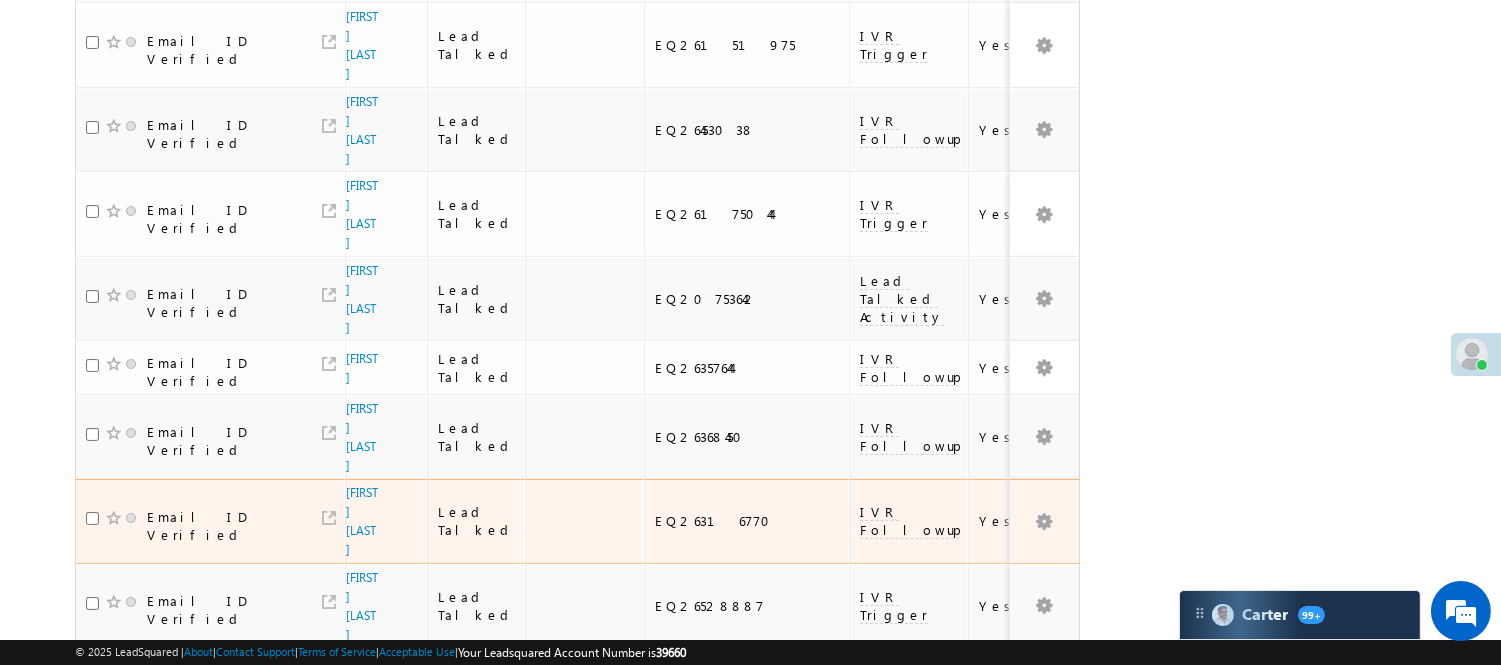 scroll, scrollTop: 0, scrollLeft: 0, axis: both 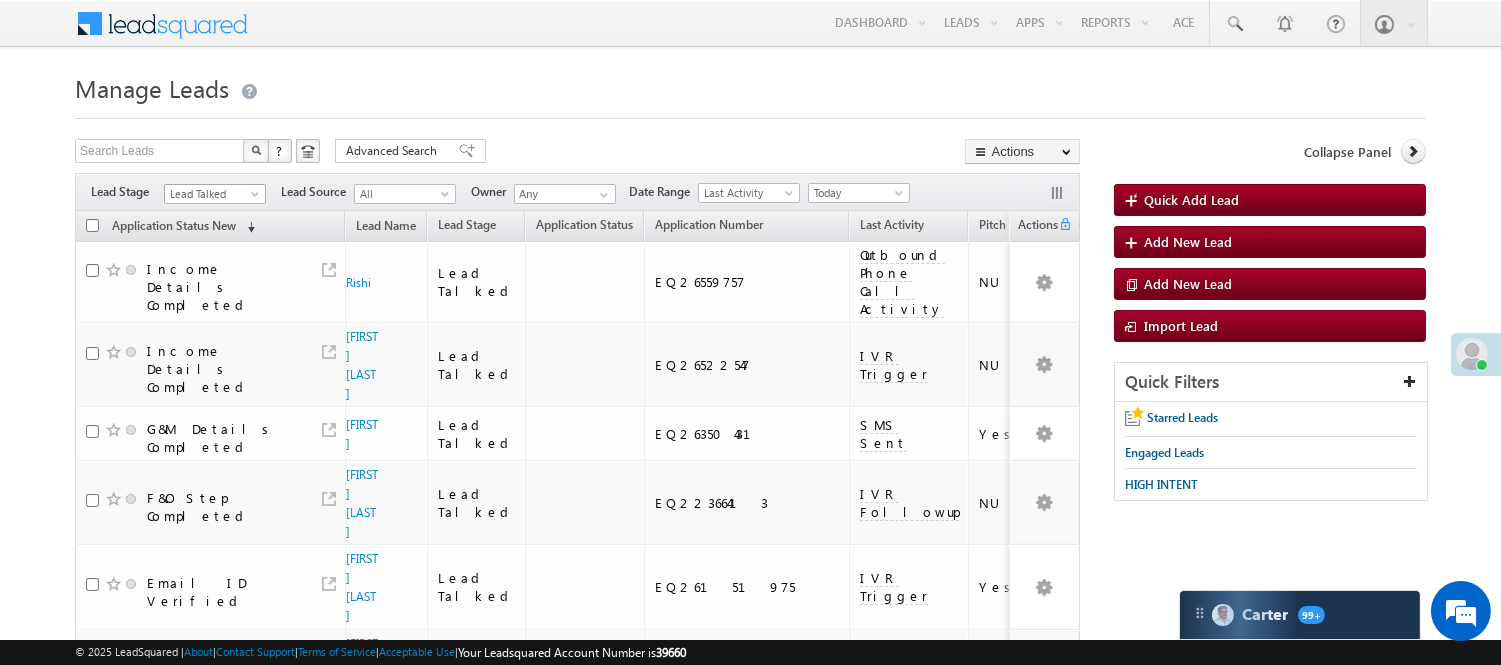 click on "Lead Talked" at bounding box center [212, 194] 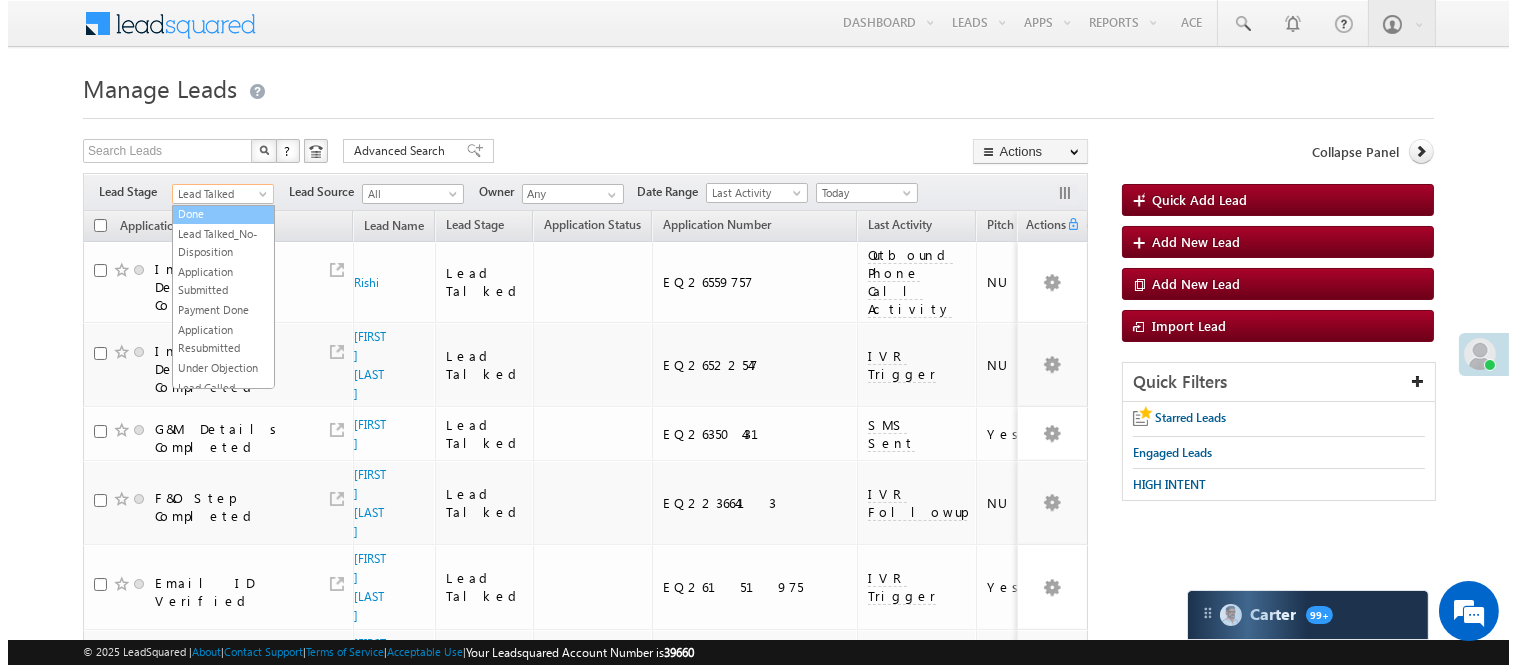 scroll, scrollTop: 0, scrollLeft: 0, axis: both 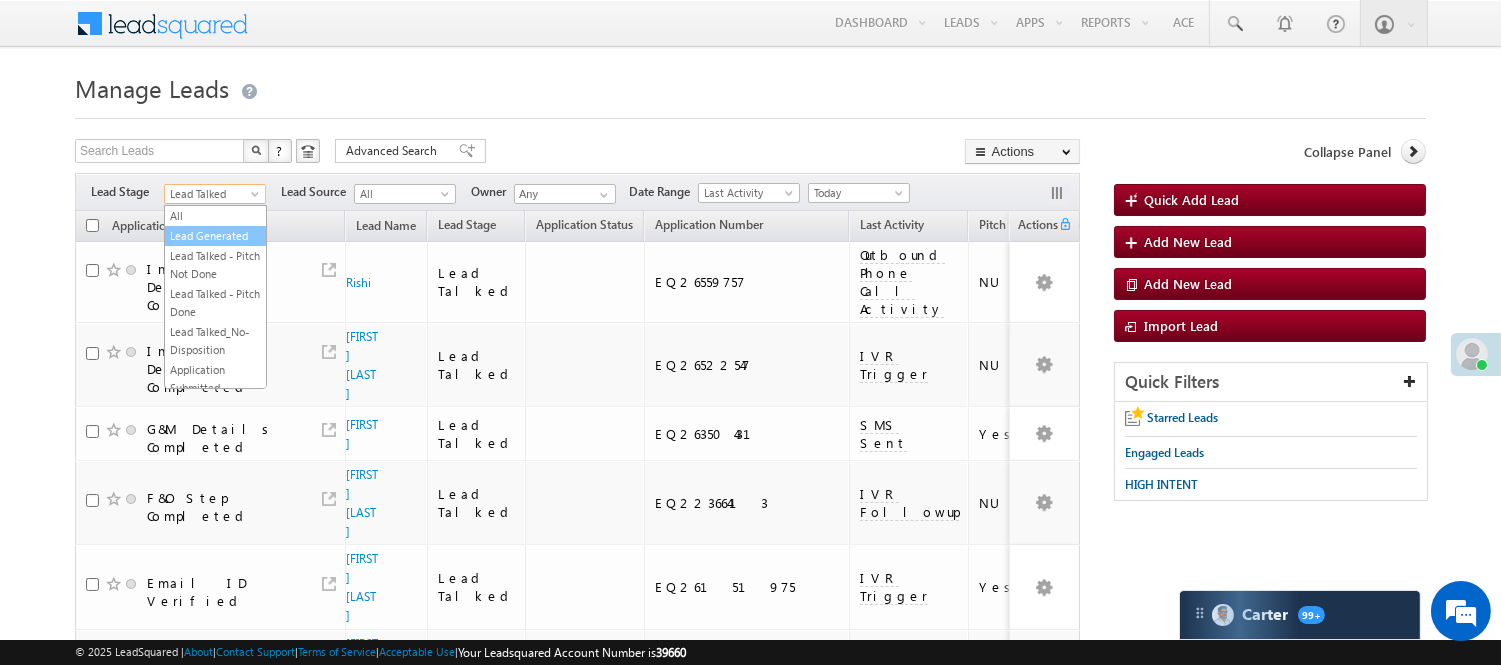 click on "Lead Generated" at bounding box center (215, 236) 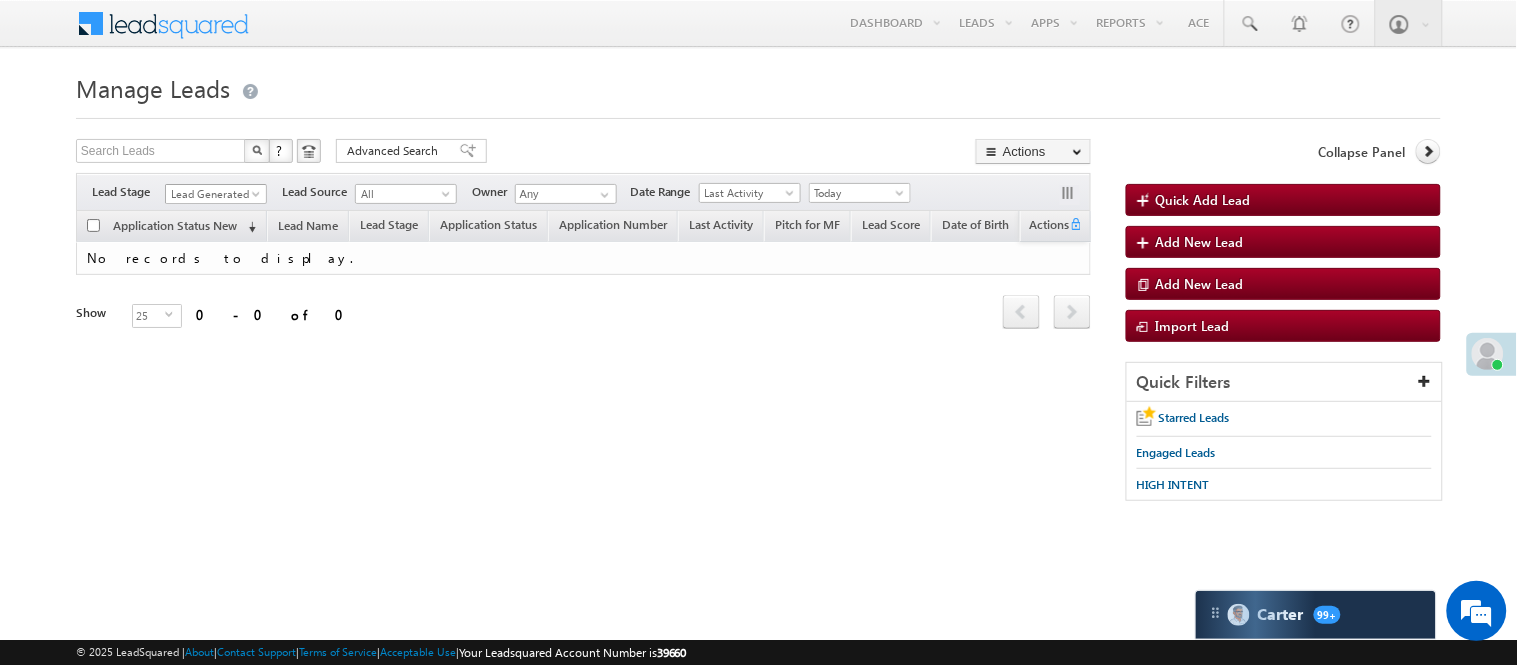 click on "Lead Generated" at bounding box center (213, 194) 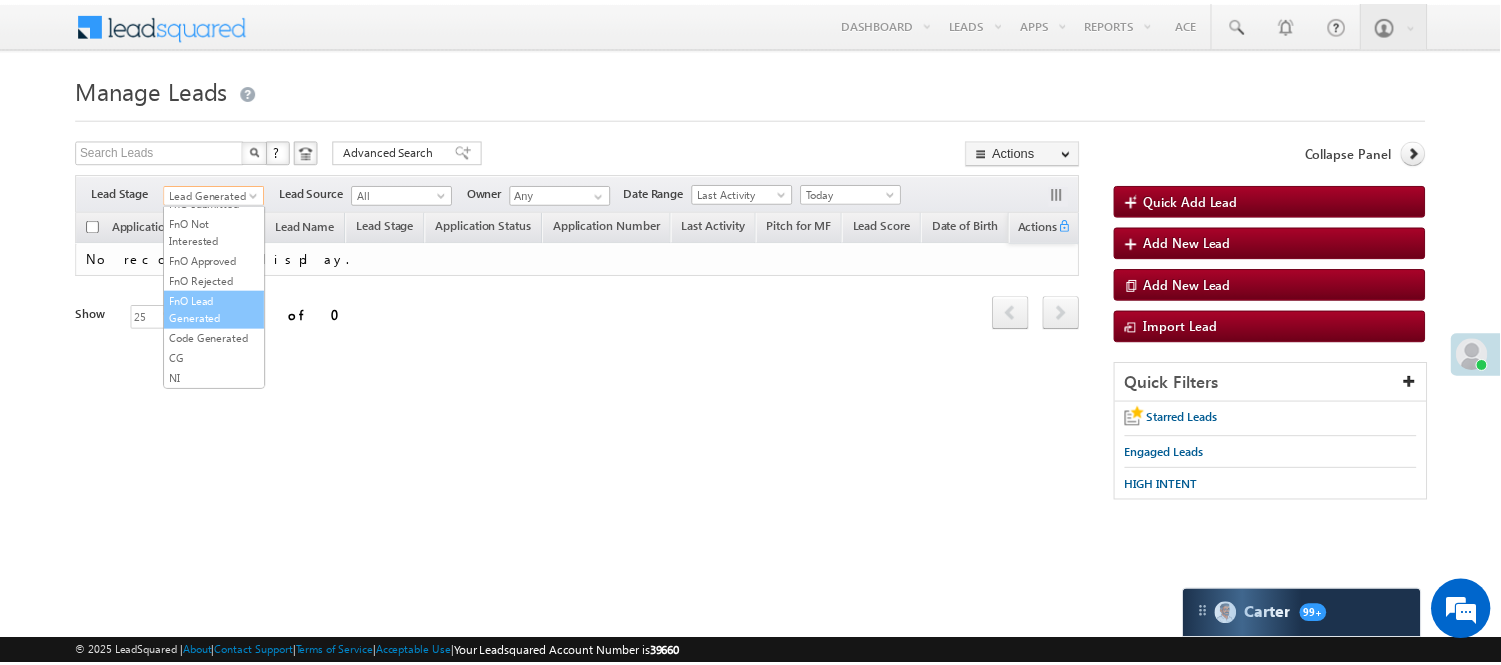scroll, scrollTop: 496, scrollLeft: 0, axis: vertical 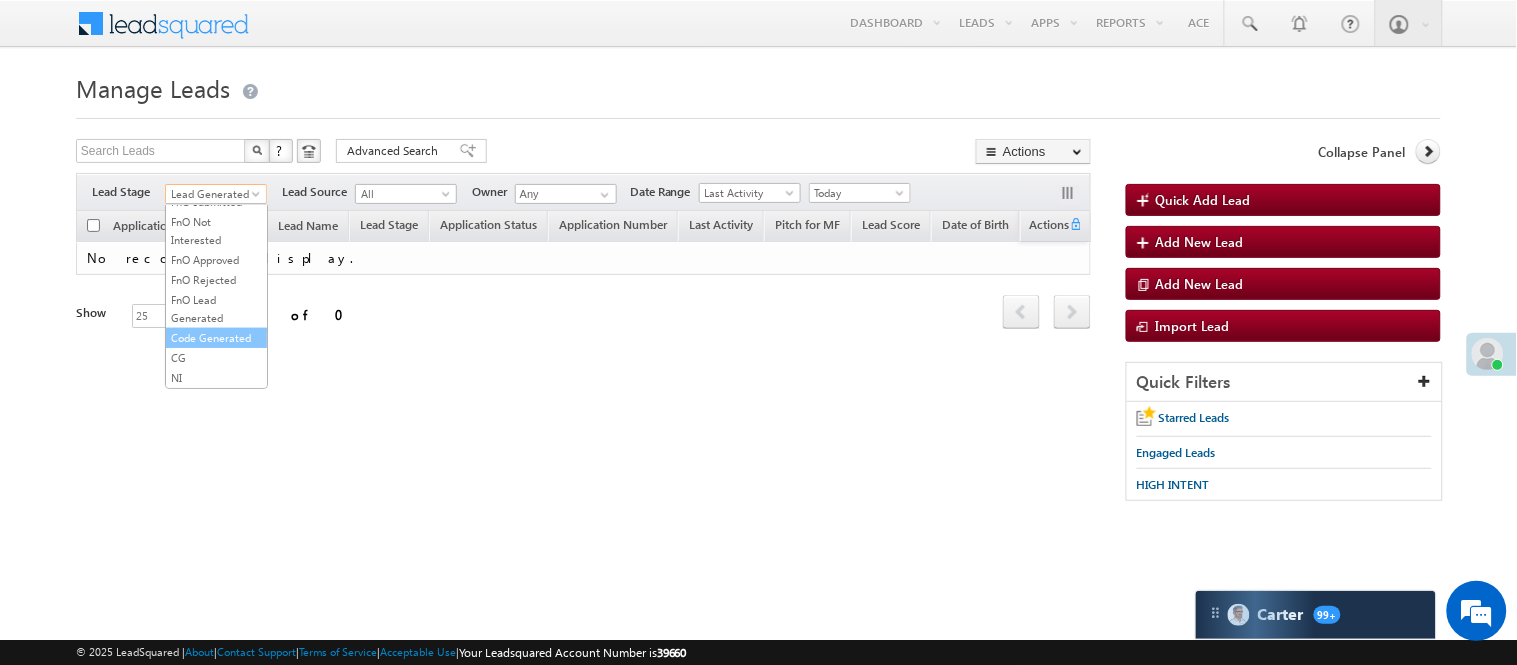 click on "Code Generated" at bounding box center [216, 338] 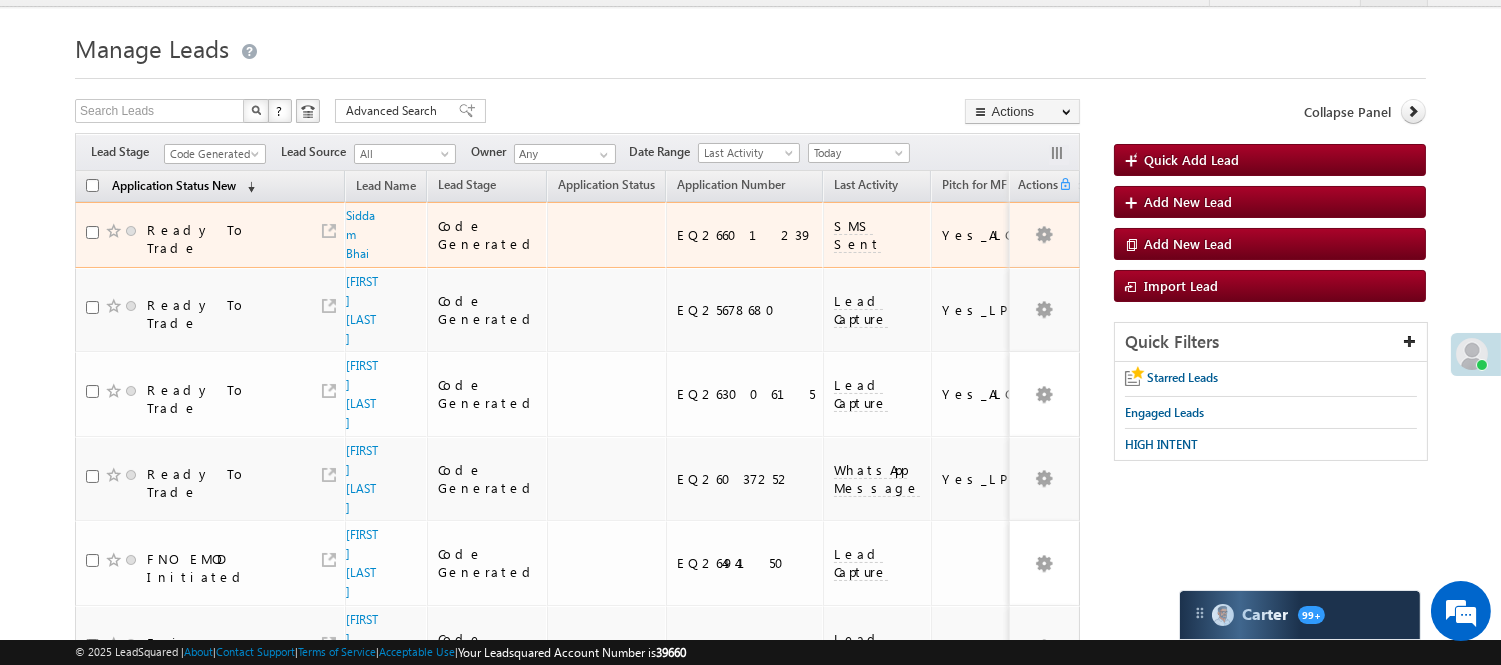 scroll, scrollTop: 0, scrollLeft: 0, axis: both 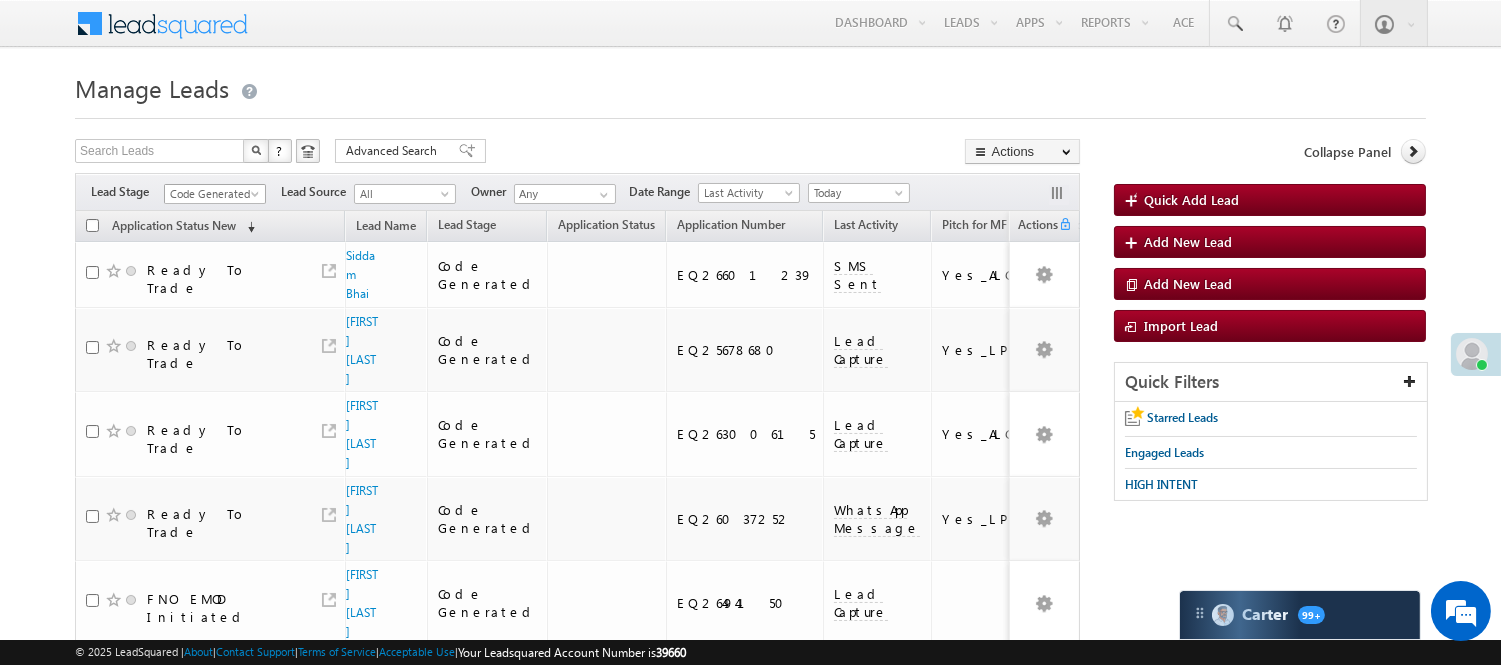 click on "Code Generated" at bounding box center [212, 194] 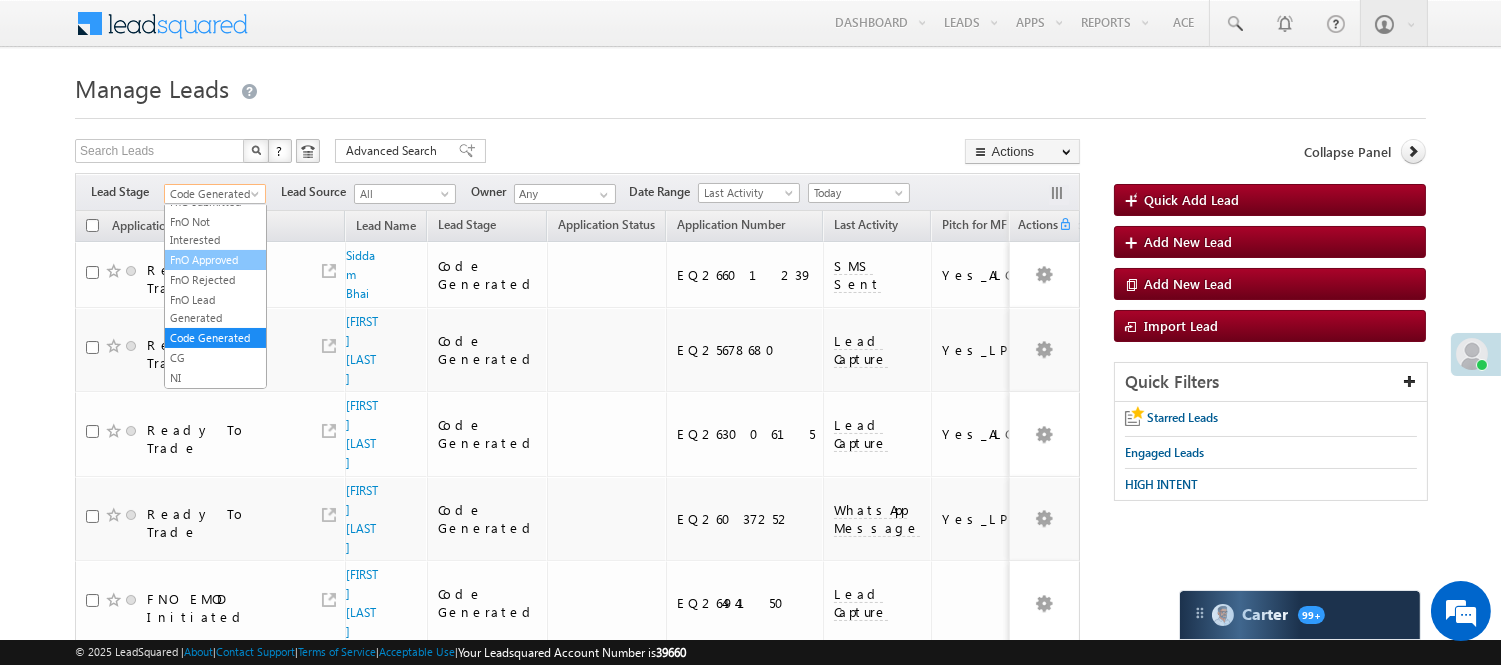 scroll, scrollTop: 0, scrollLeft: 0, axis: both 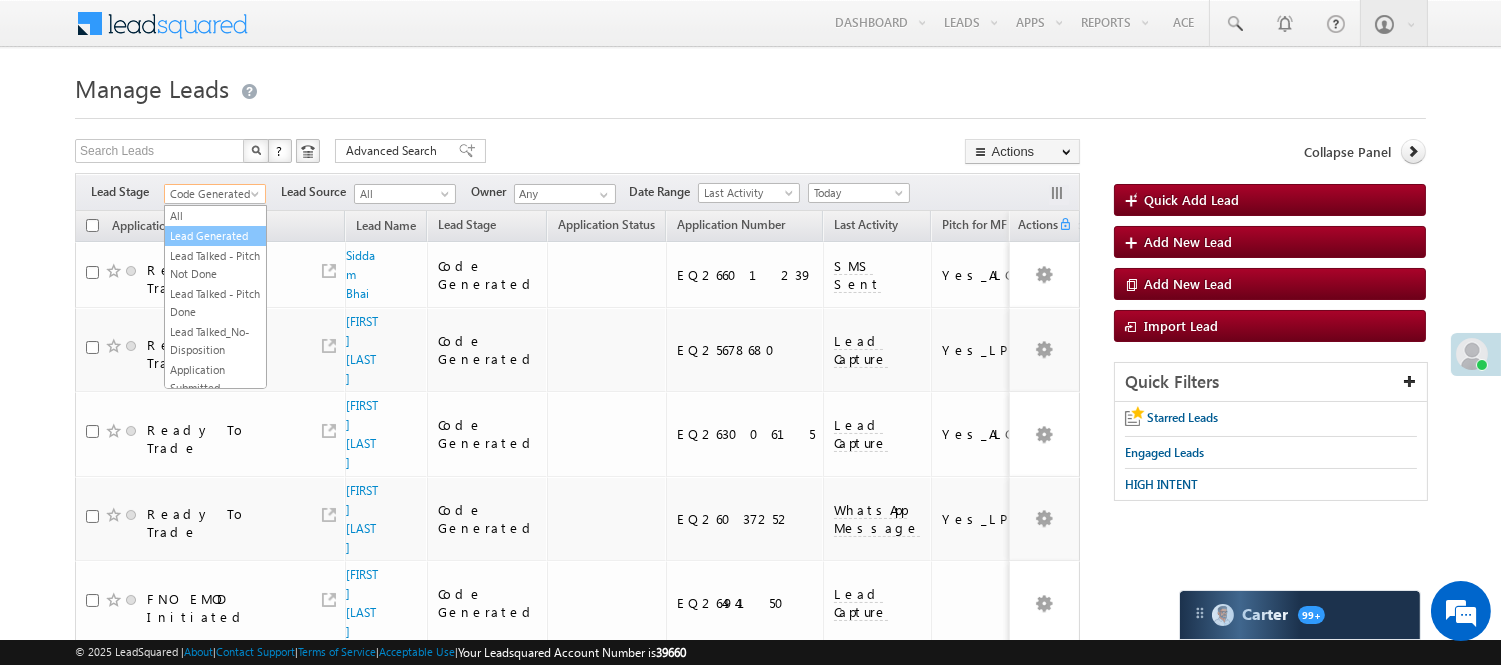 click on "Lead Generated" at bounding box center [215, 236] 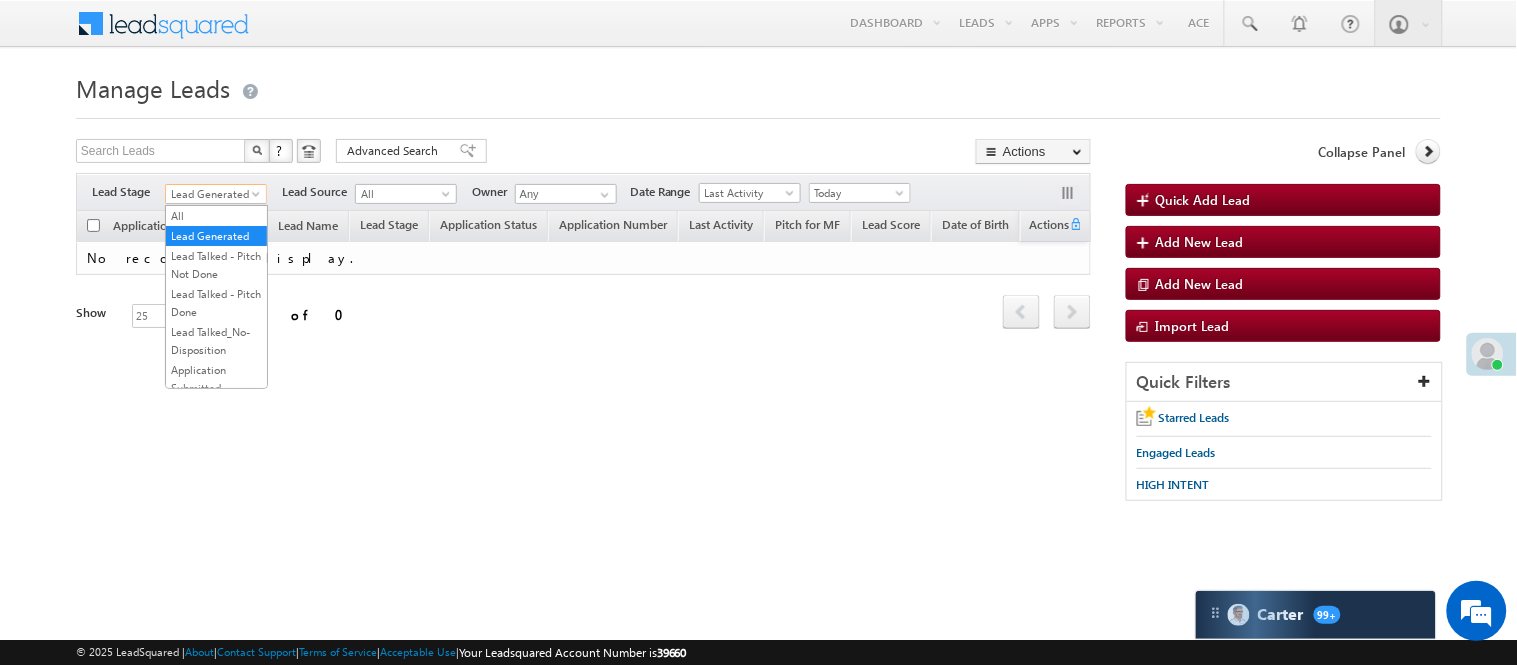 click on "Lead Generated" at bounding box center [216, 191] 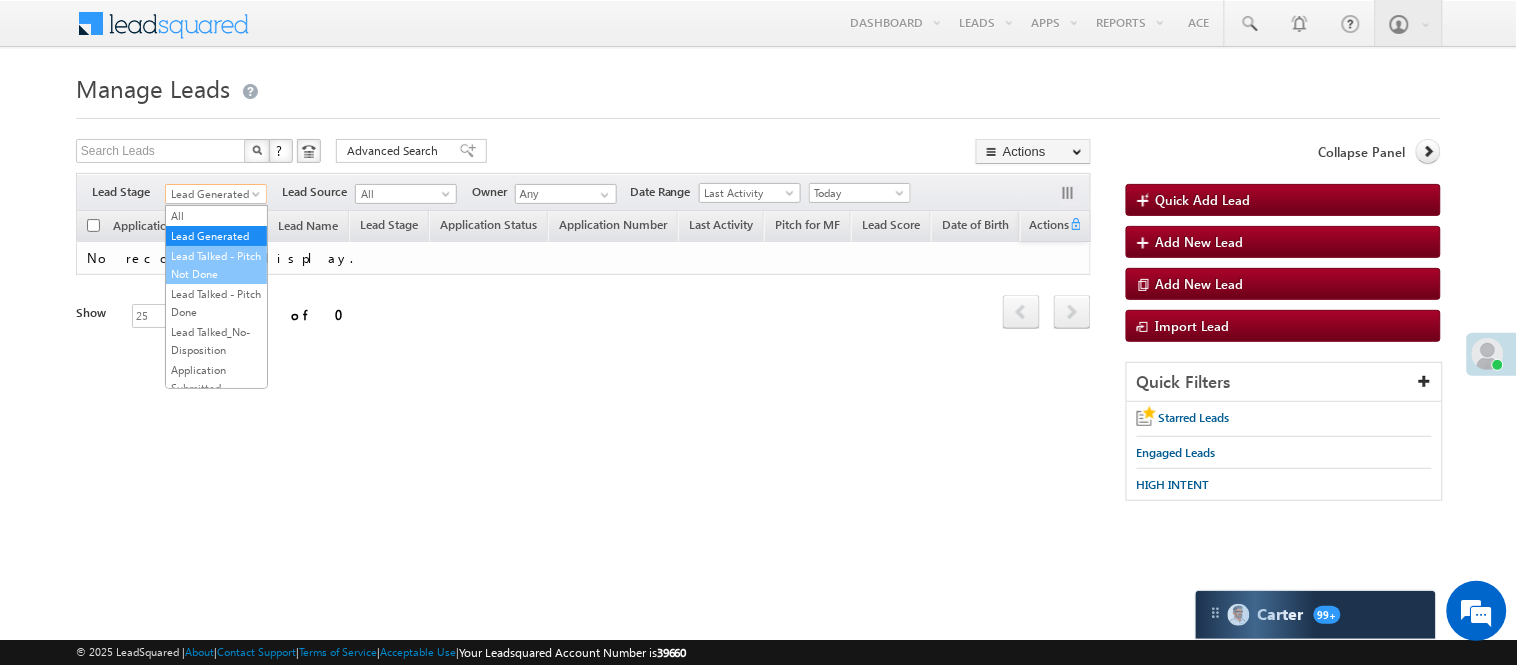 click on "Lead Talked - Pitch Not Done" at bounding box center [216, 265] 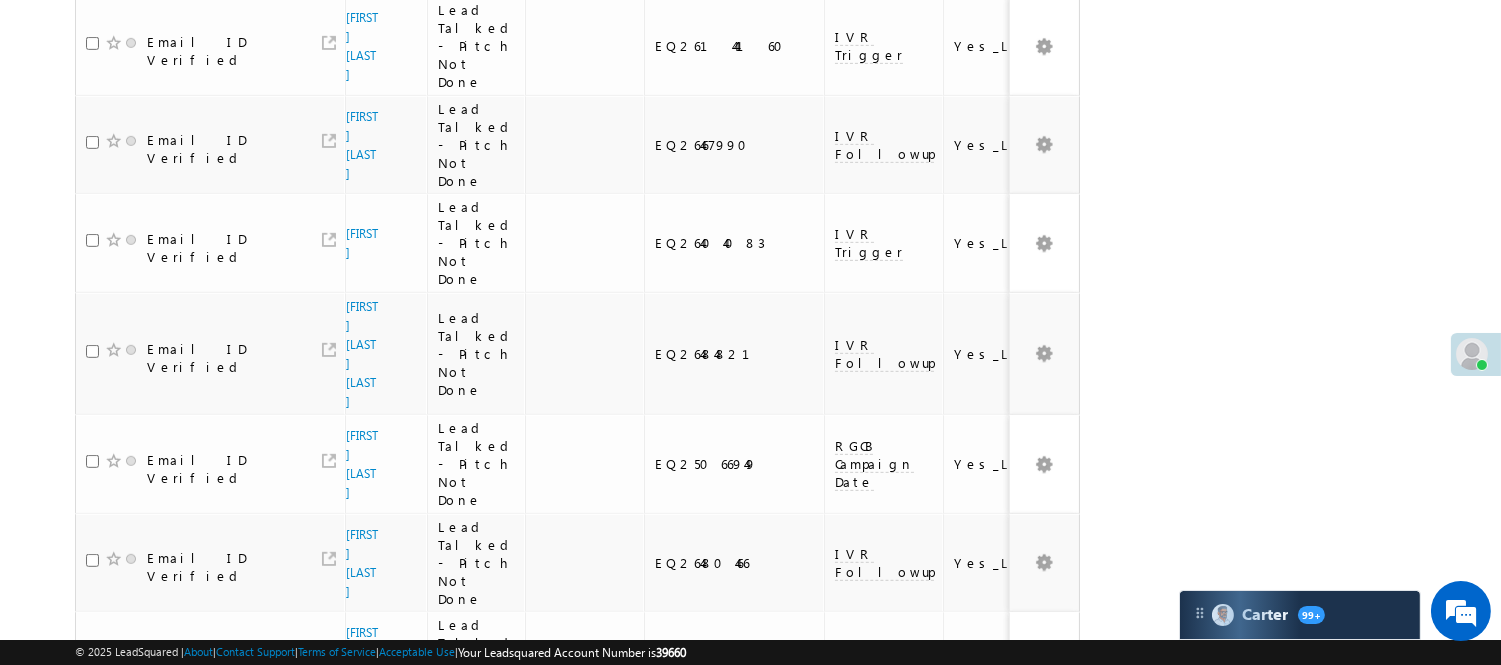 scroll, scrollTop: 1837, scrollLeft: 0, axis: vertical 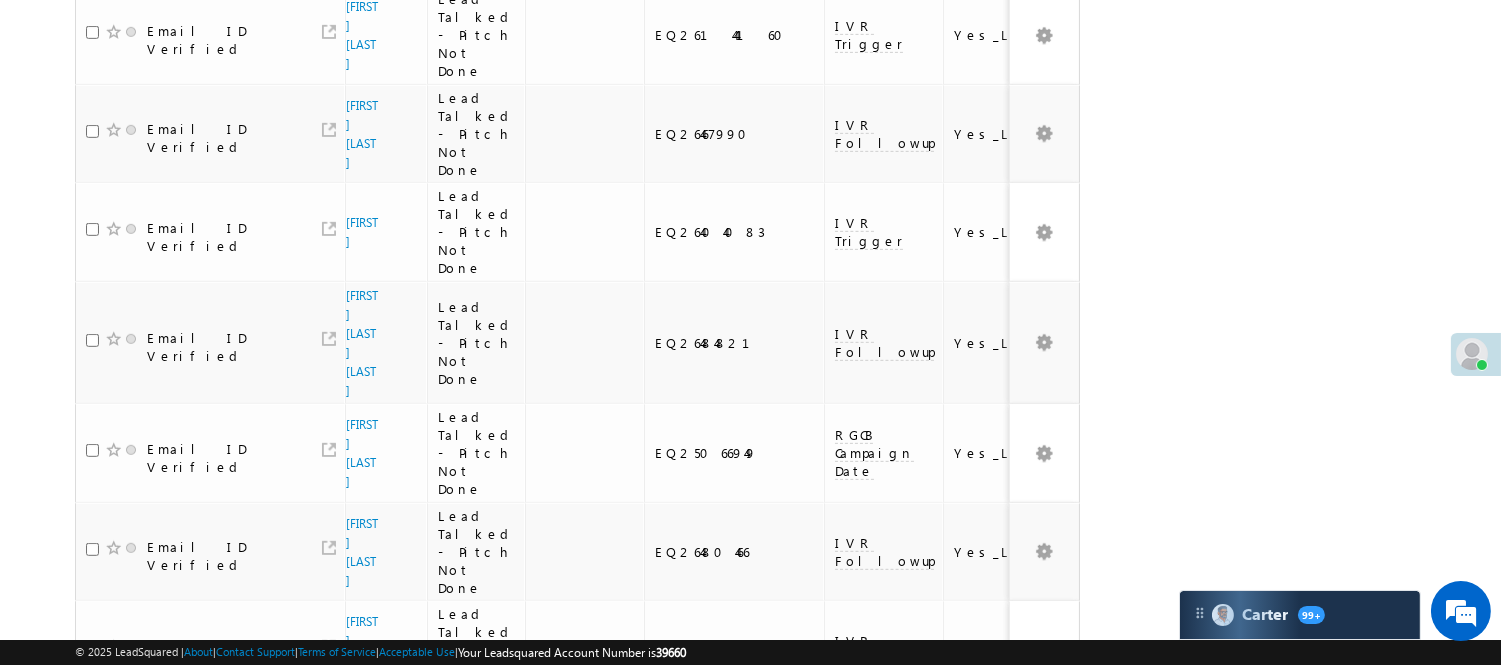 click on "2" at bounding box center [1018, 935] 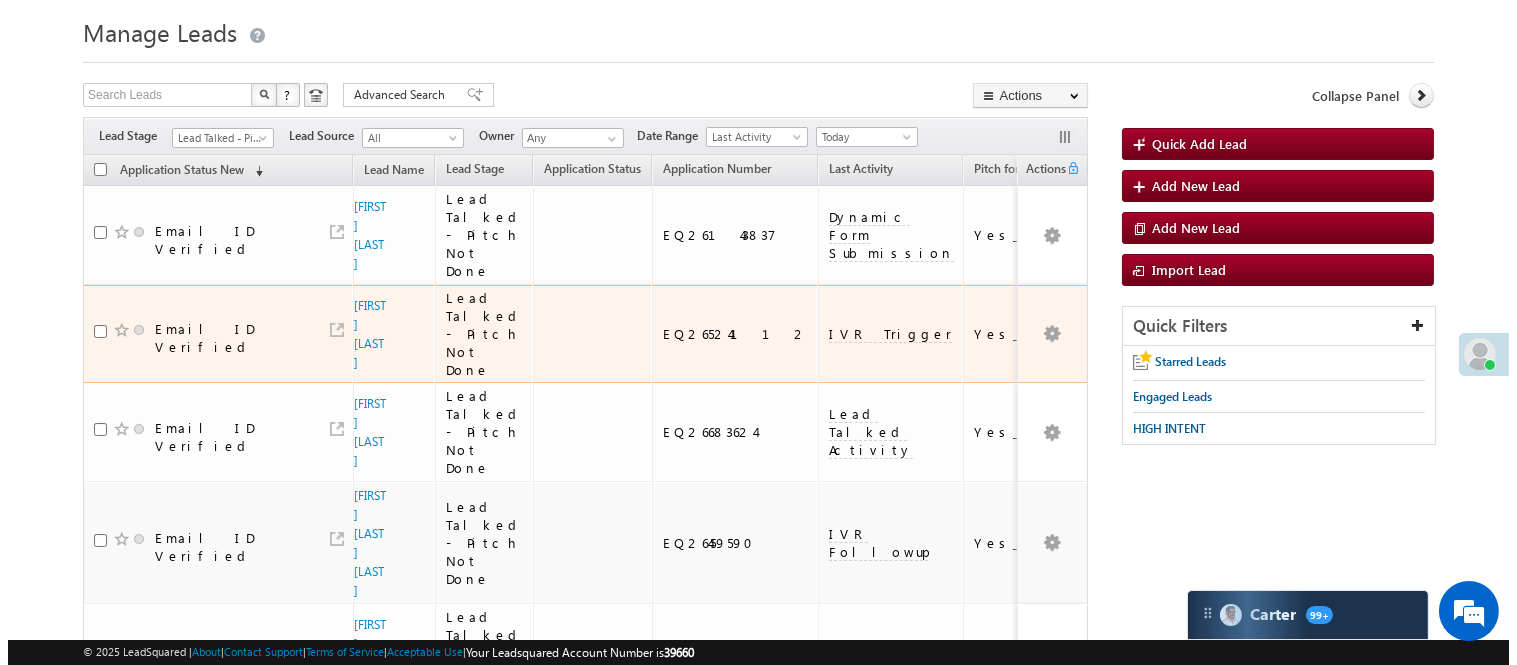 scroll, scrollTop: 0, scrollLeft: 0, axis: both 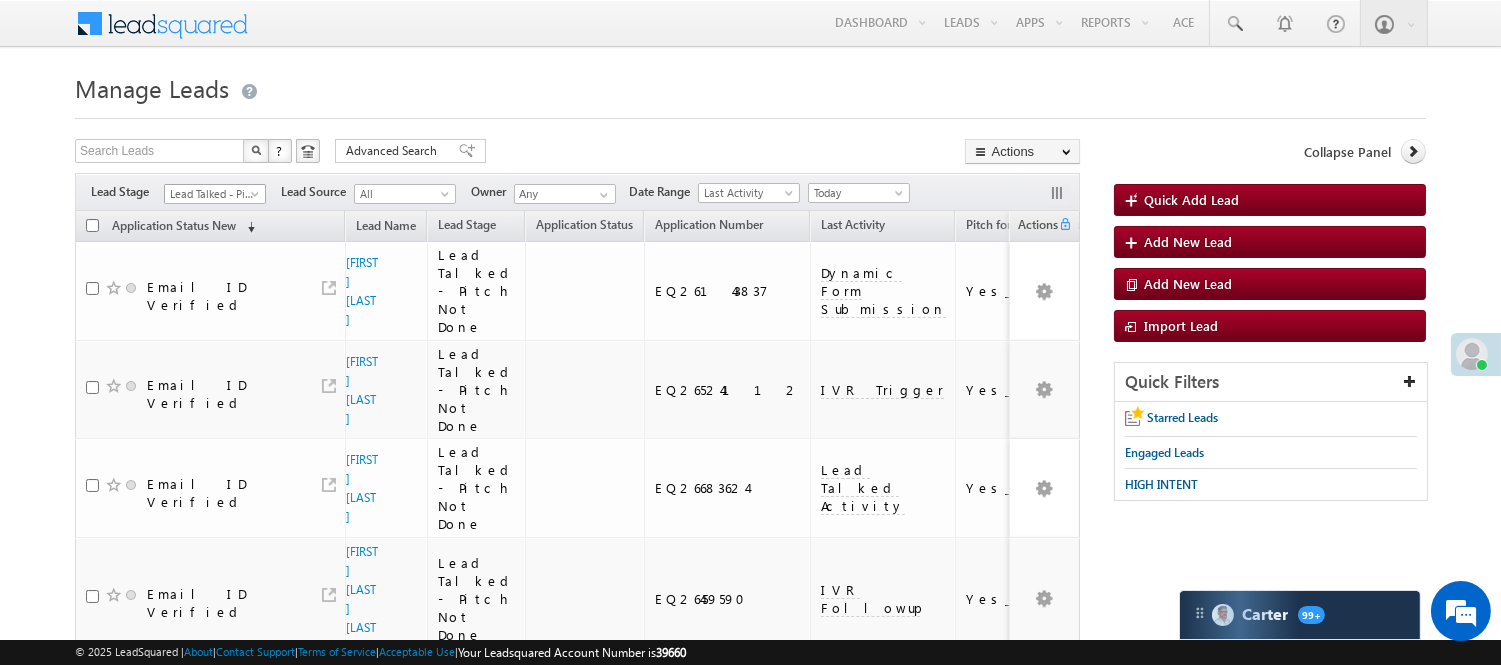 click on "Lead Talked - Pitch Not Done" at bounding box center [212, 194] 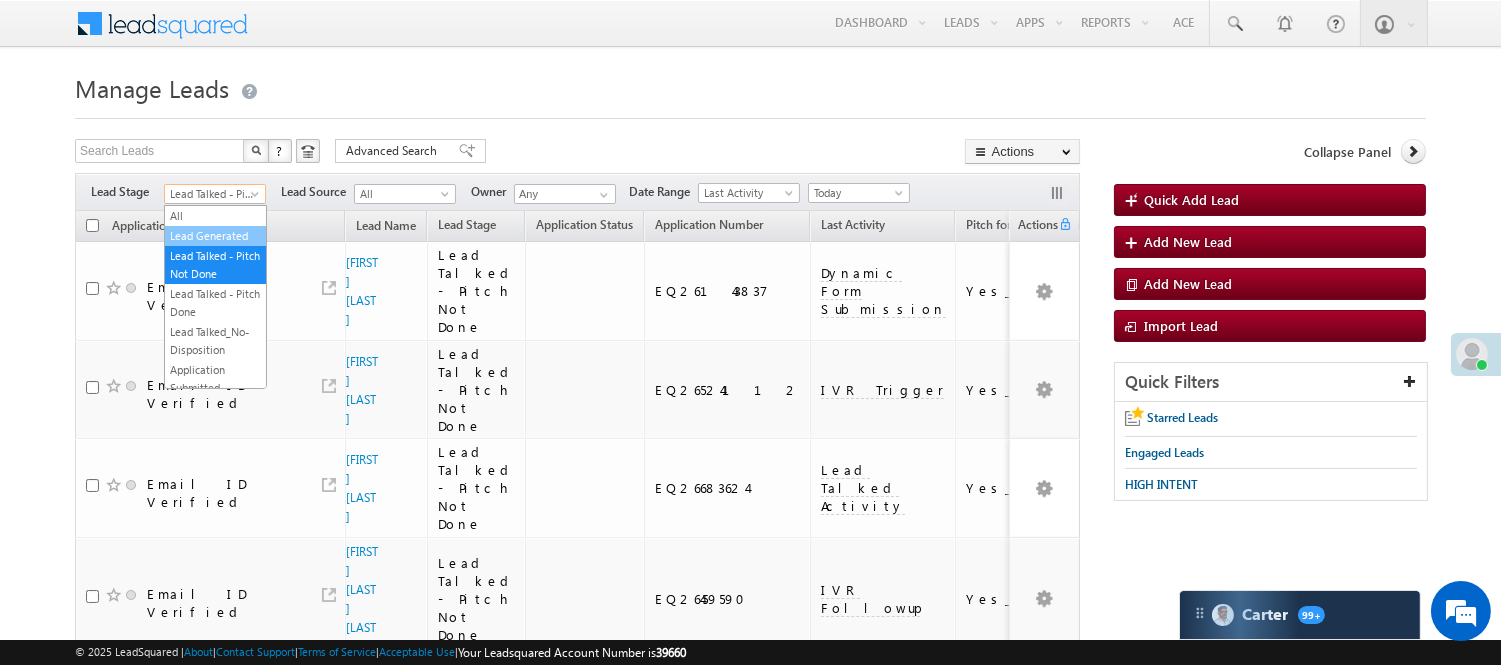 click on "Lead Generated" at bounding box center (215, 236) 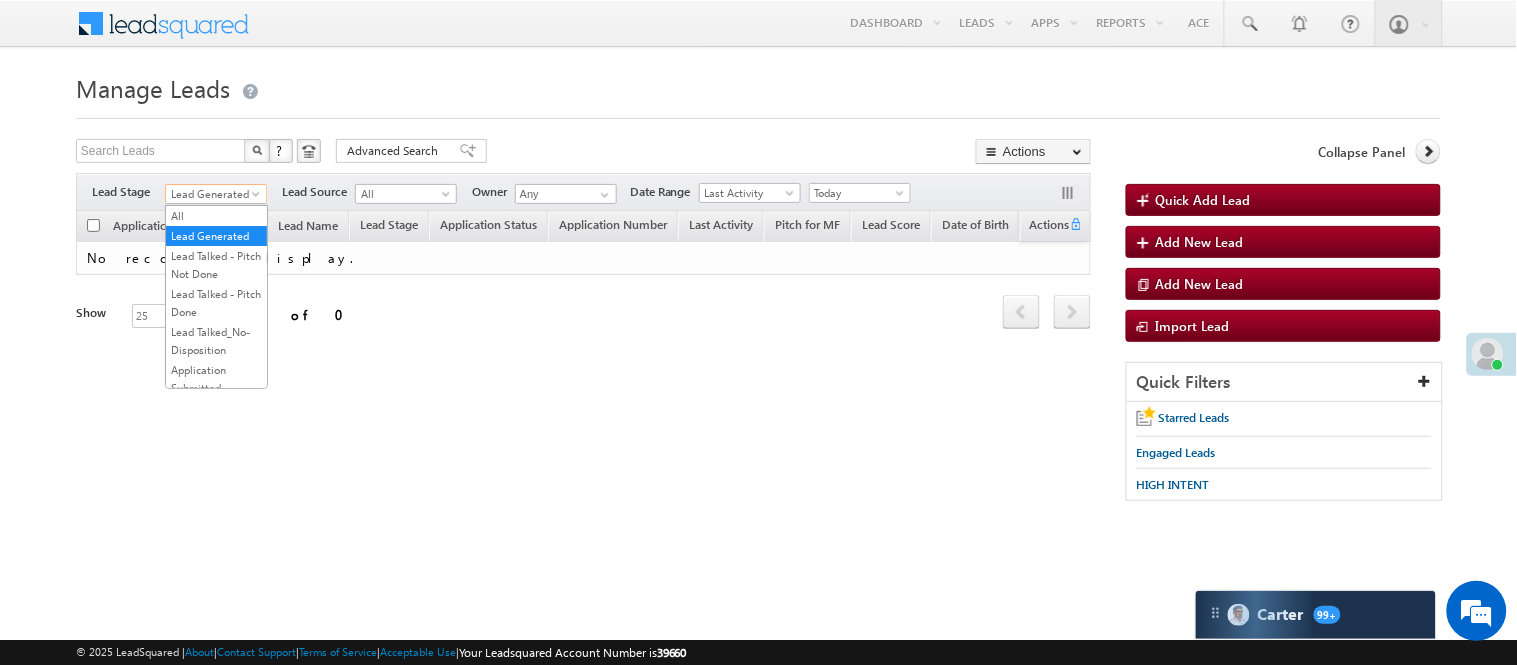 click on "Lead Generated" at bounding box center [213, 194] 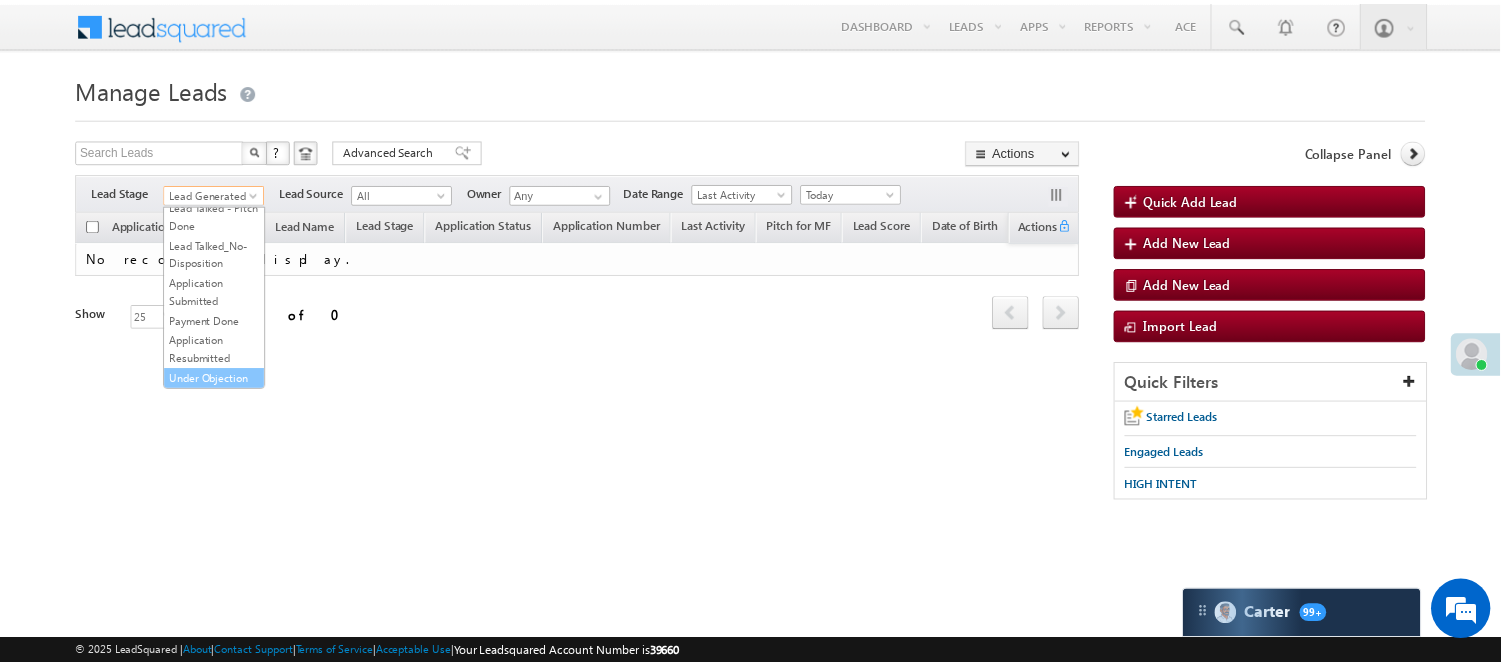scroll, scrollTop: 222, scrollLeft: 0, axis: vertical 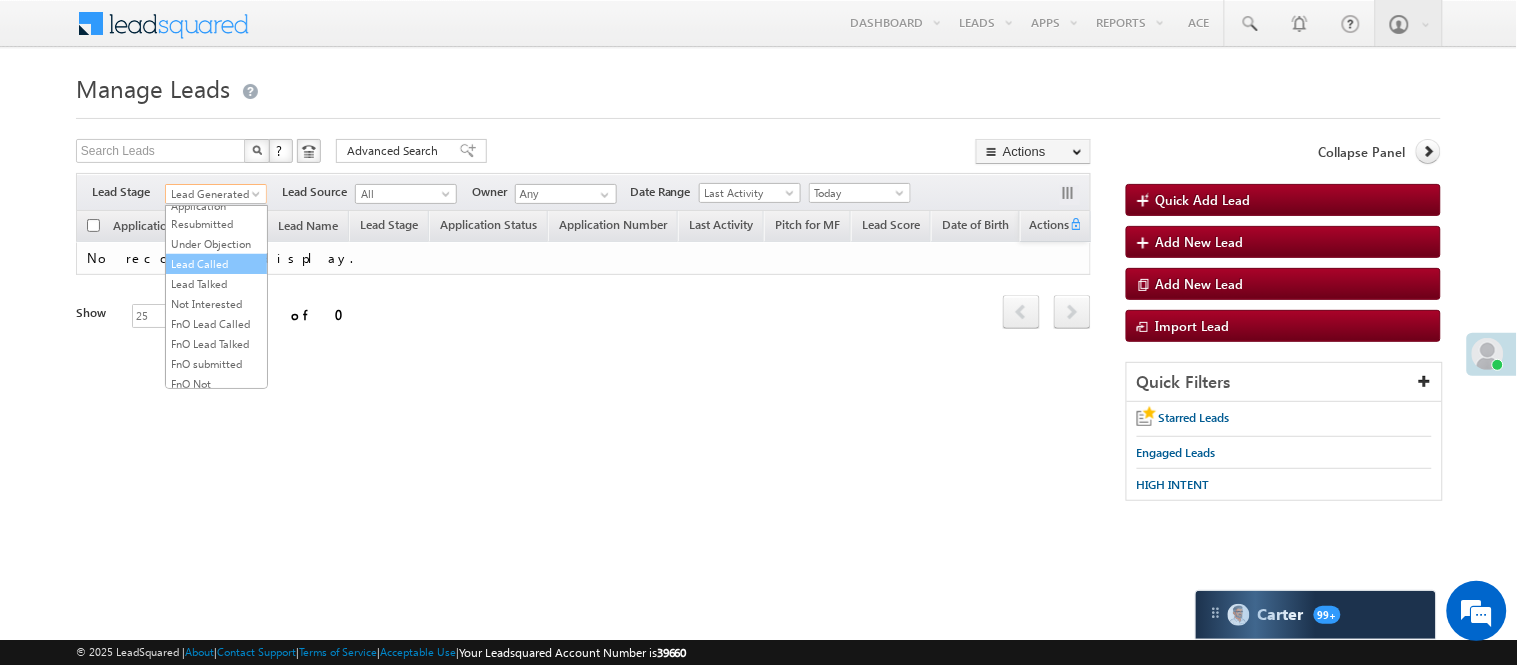 click on "Lead Called" at bounding box center (216, 264) 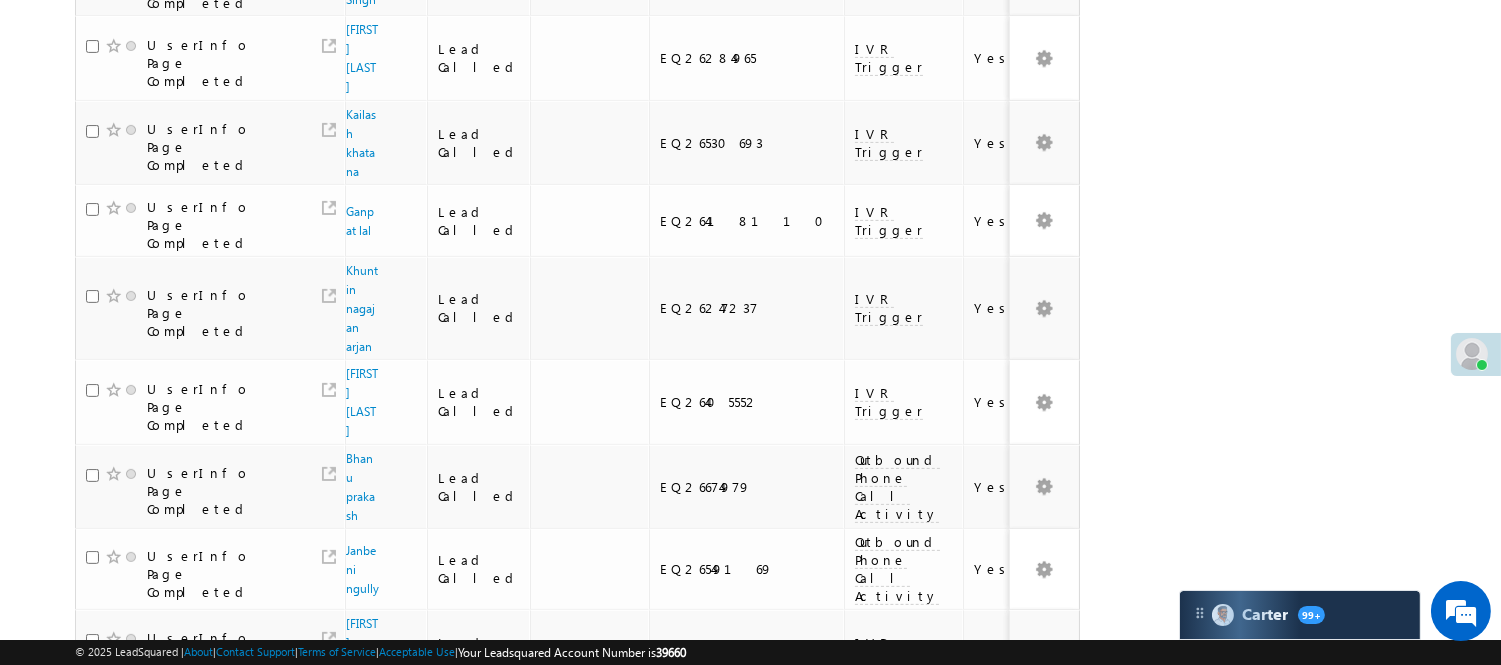 scroll, scrollTop: 1253, scrollLeft: 0, axis: vertical 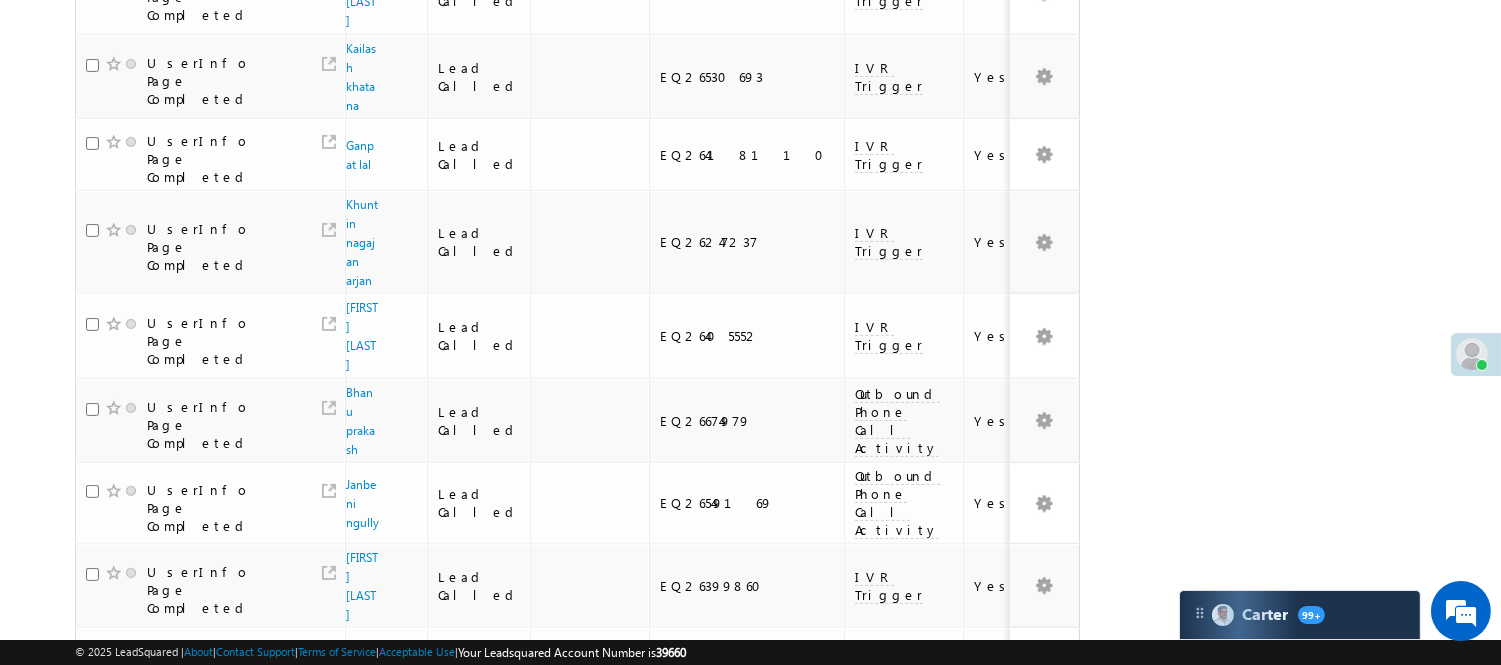 click on "2" at bounding box center (898, 1050) 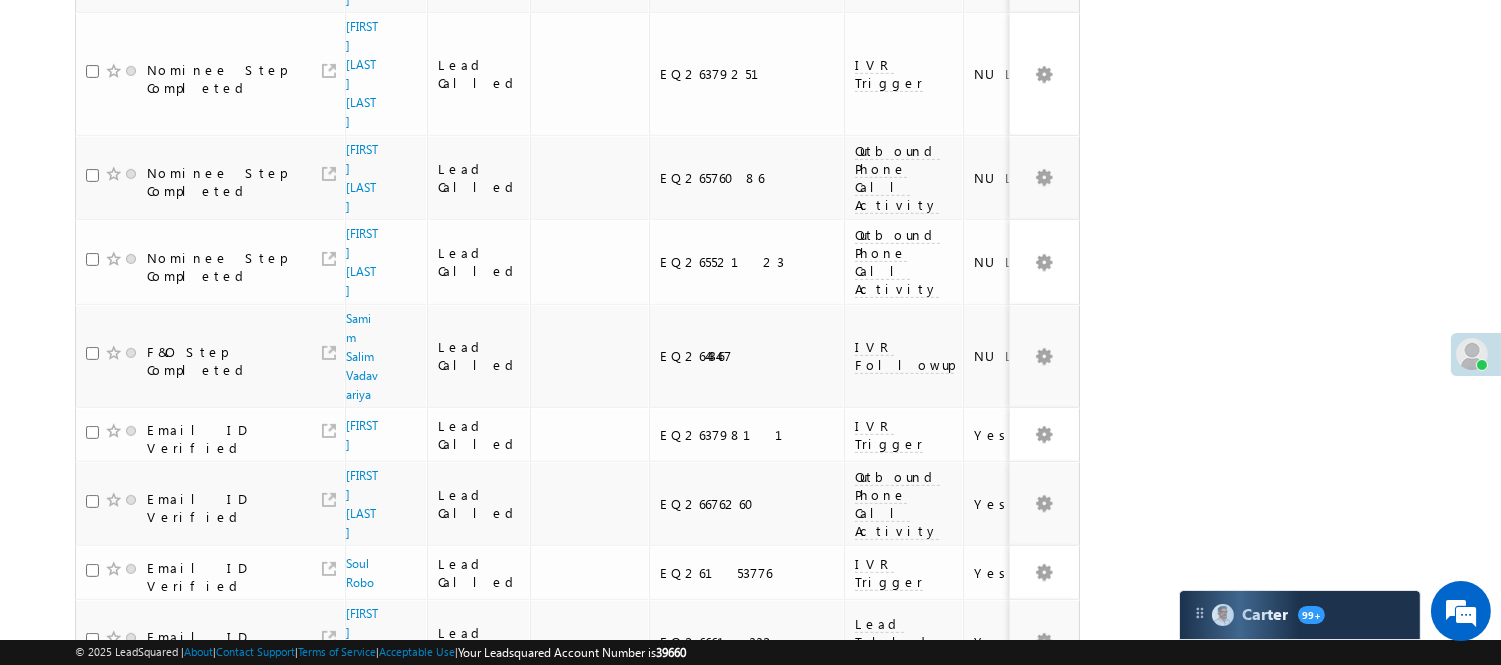 scroll, scrollTop: 1504, scrollLeft: 0, axis: vertical 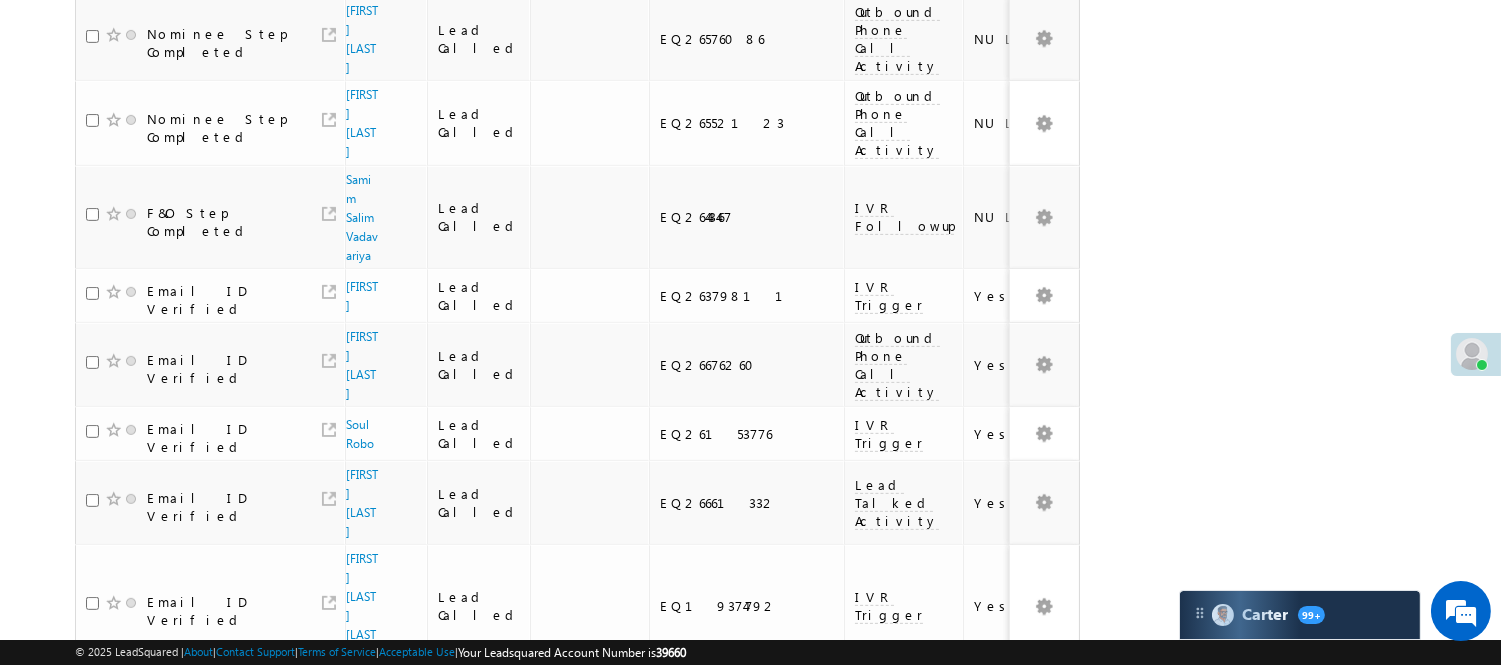 click on "3" at bounding box center [938, 853] 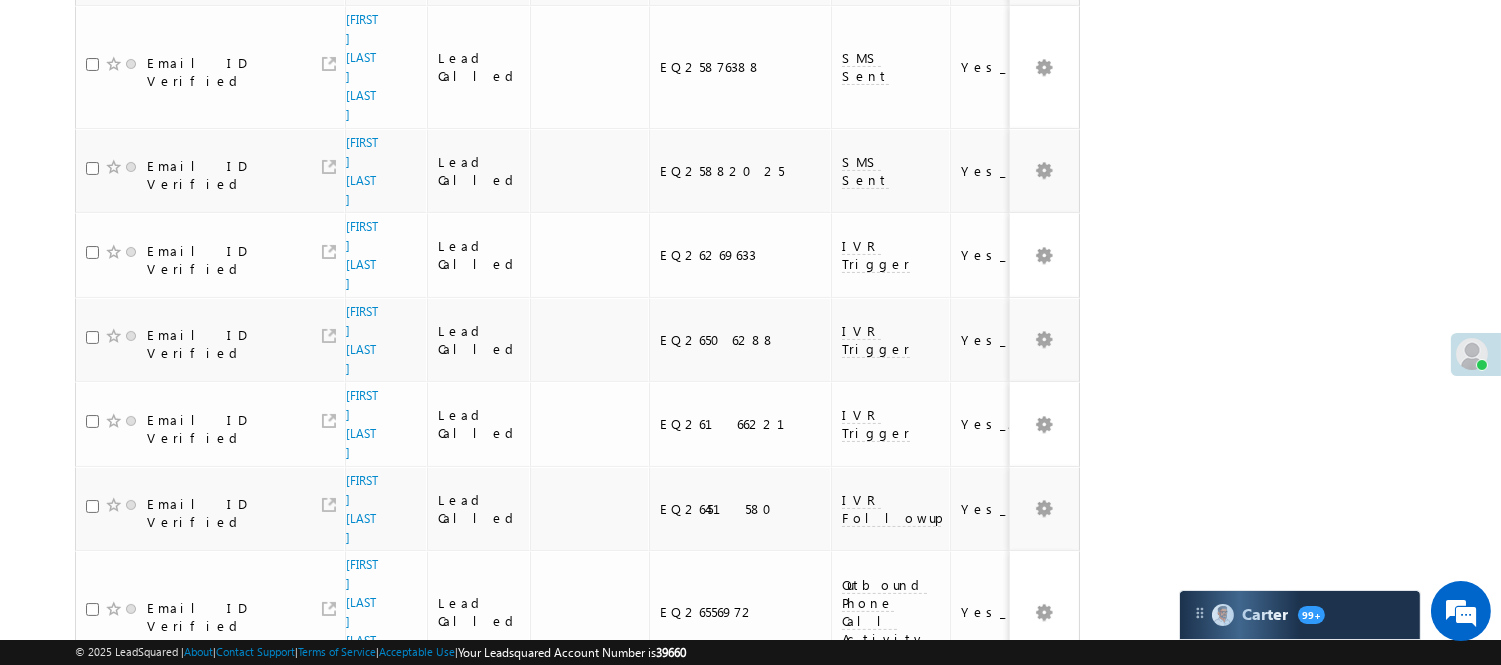 scroll, scrollTop: 0, scrollLeft: 0, axis: both 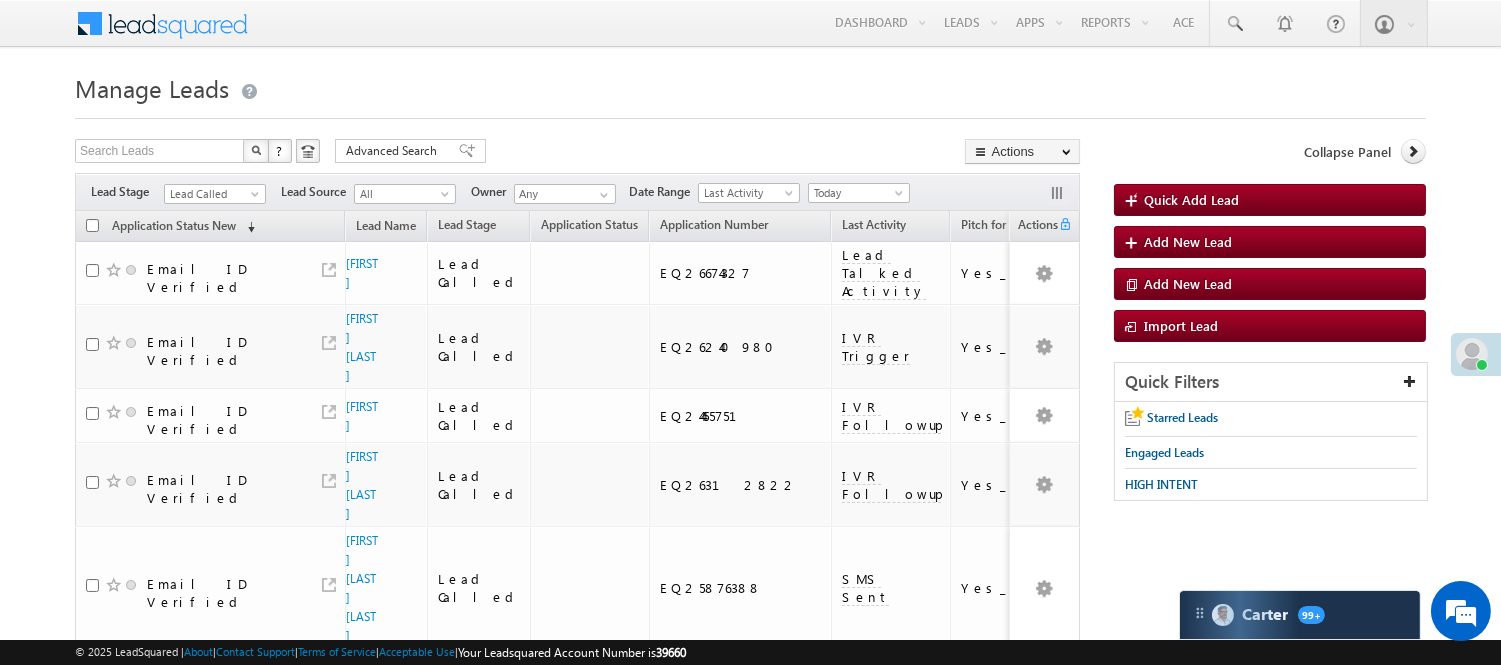 click on "Lead Called" at bounding box center [212, 194] 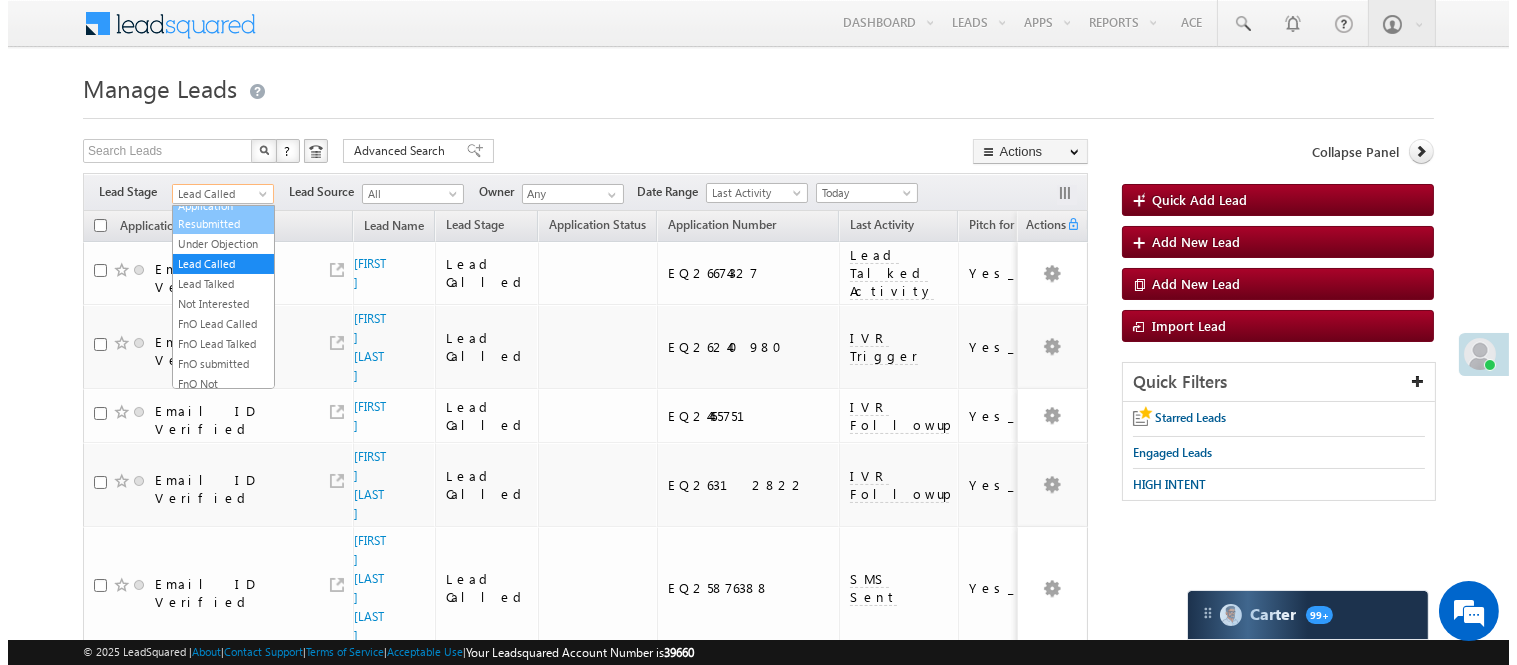 scroll, scrollTop: 0, scrollLeft: 0, axis: both 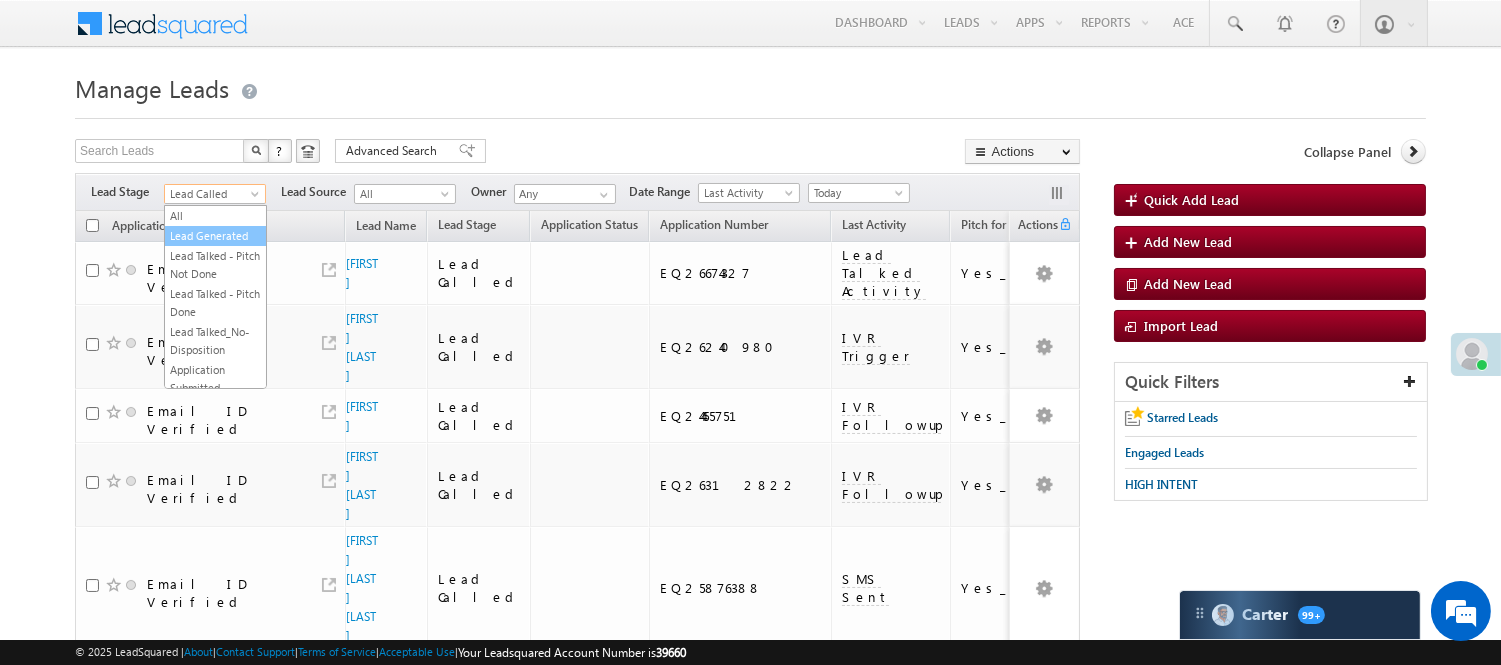 click on "Lead Generated" at bounding box center (215, 236) 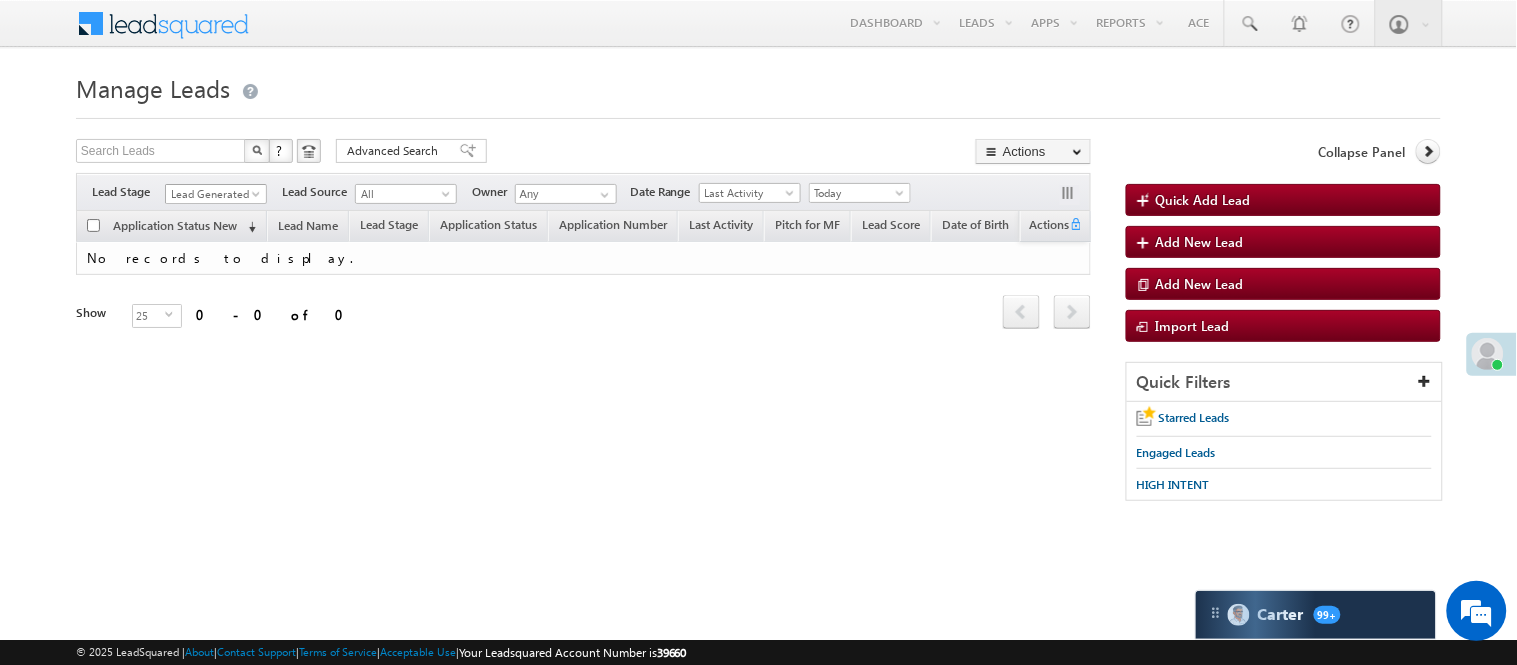 click on "Lead Generated" at bounding box center (213, 194) 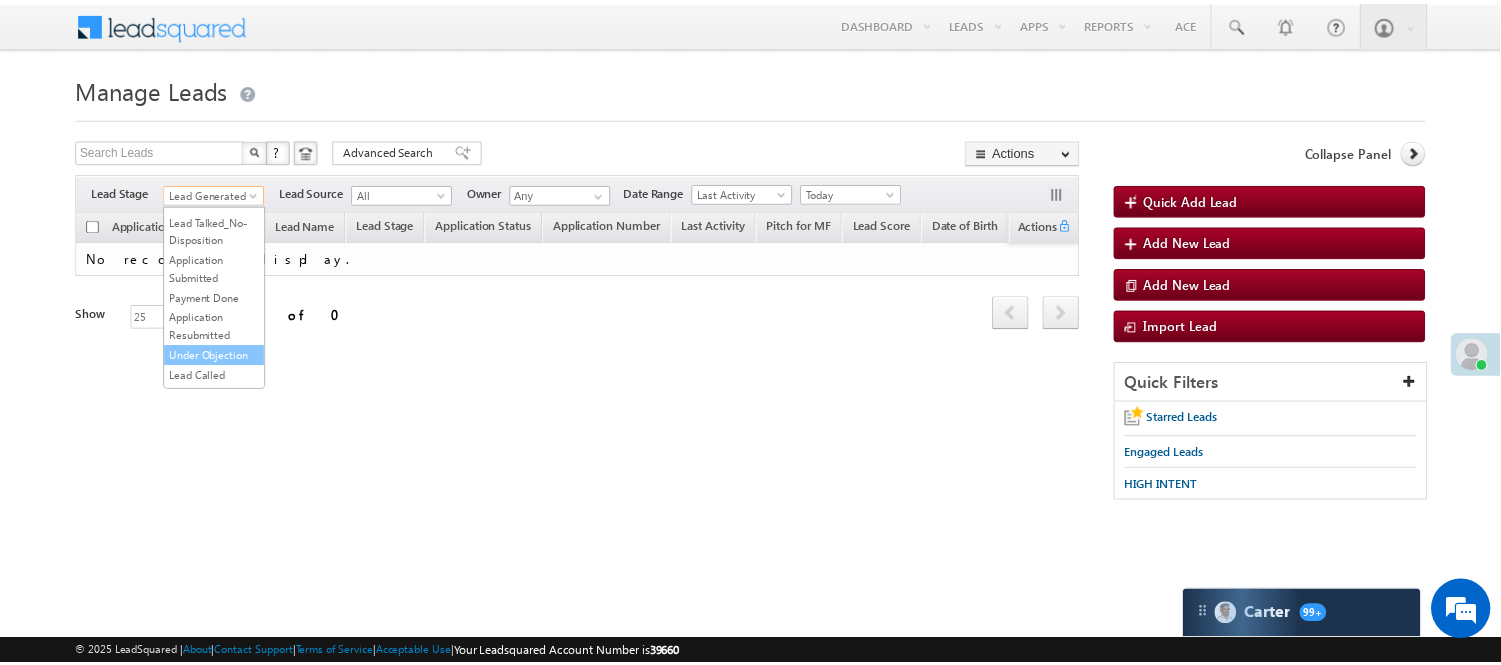 scroll, scrollTop: 222, scrollLeft: 0, axis: vertical 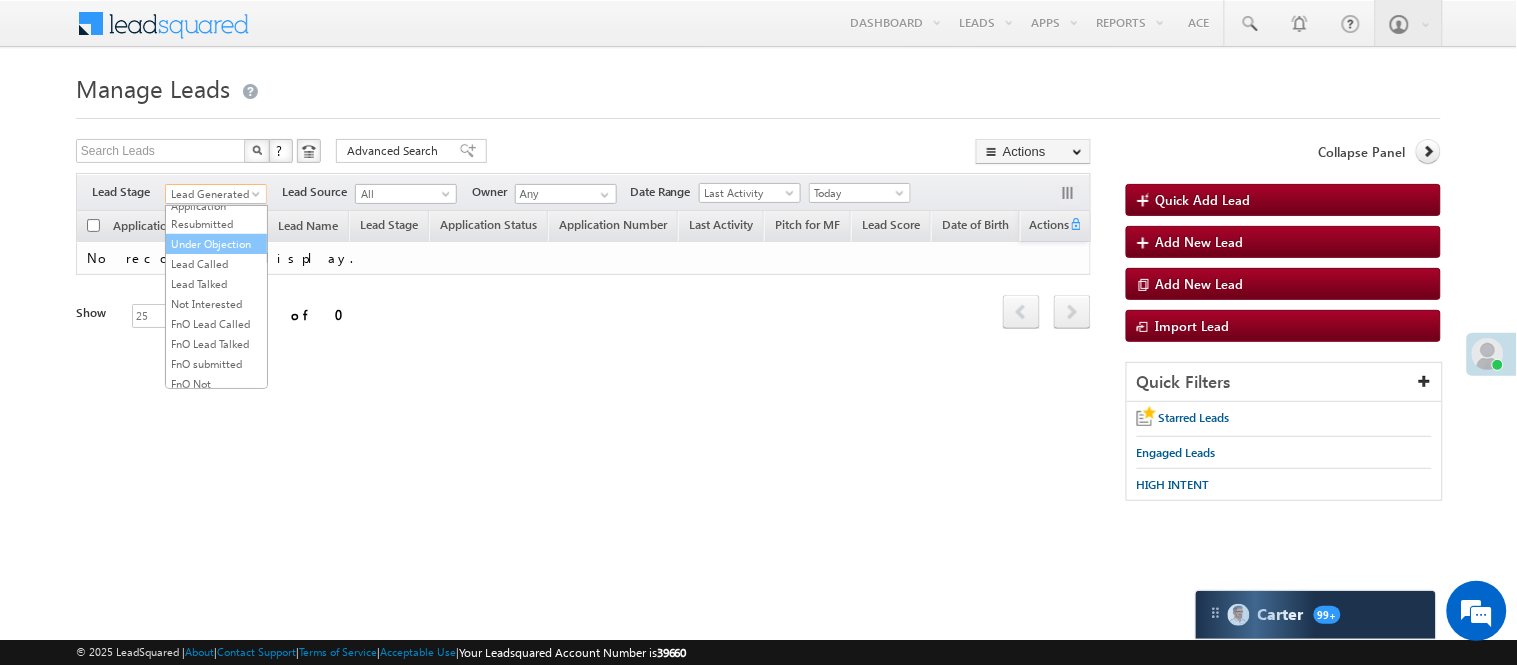 click on "Under Objection" at bounding box center [216, 244] 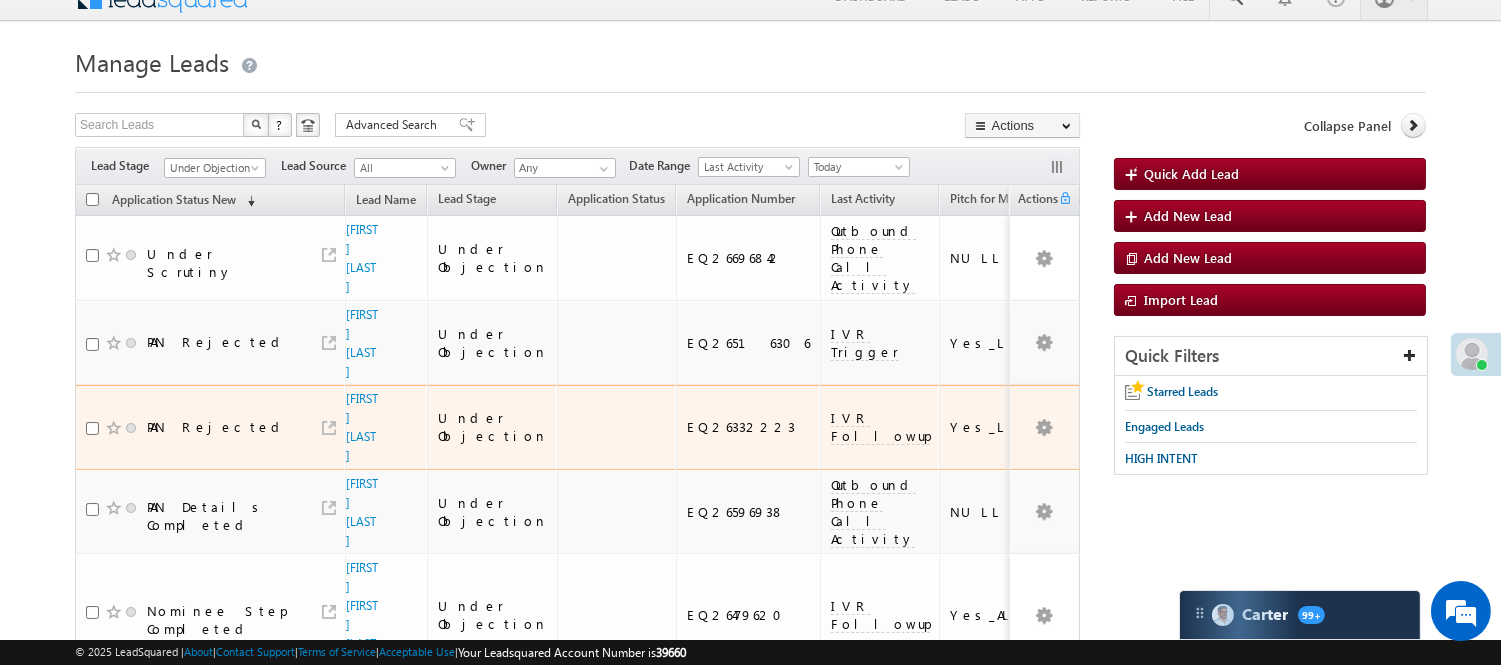 scroll, scrollTop: 0, scrollLeft: 0, axis: both 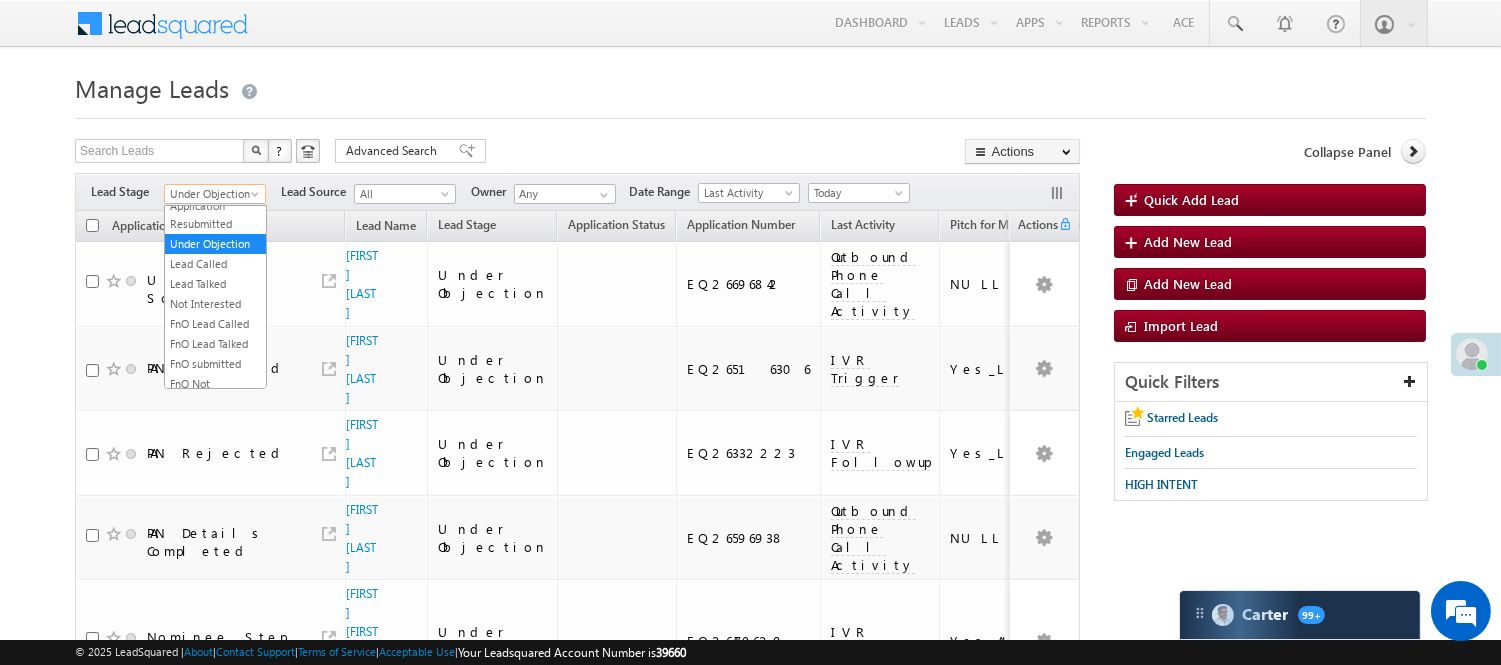 click at bounding box center (257, 198) 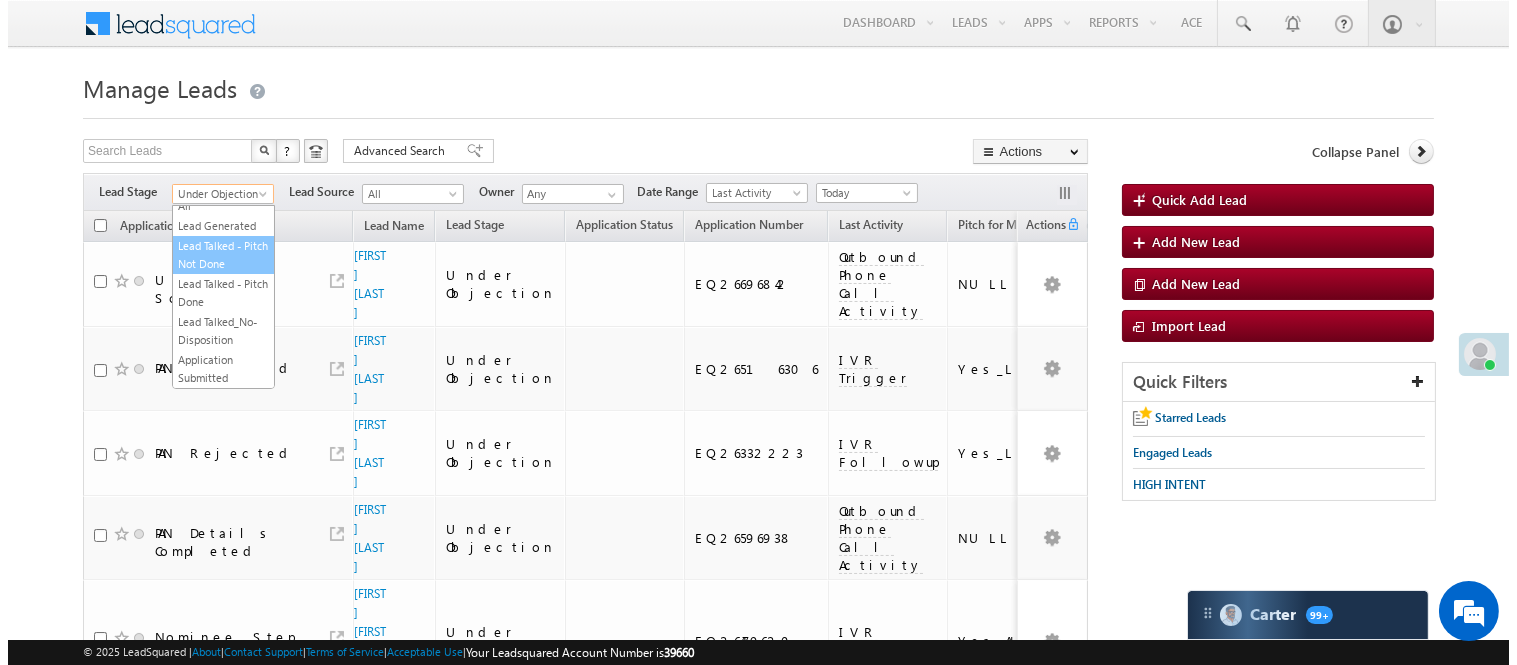 scroll, scrollTop: 0, scrollLeft: 0, axis: both 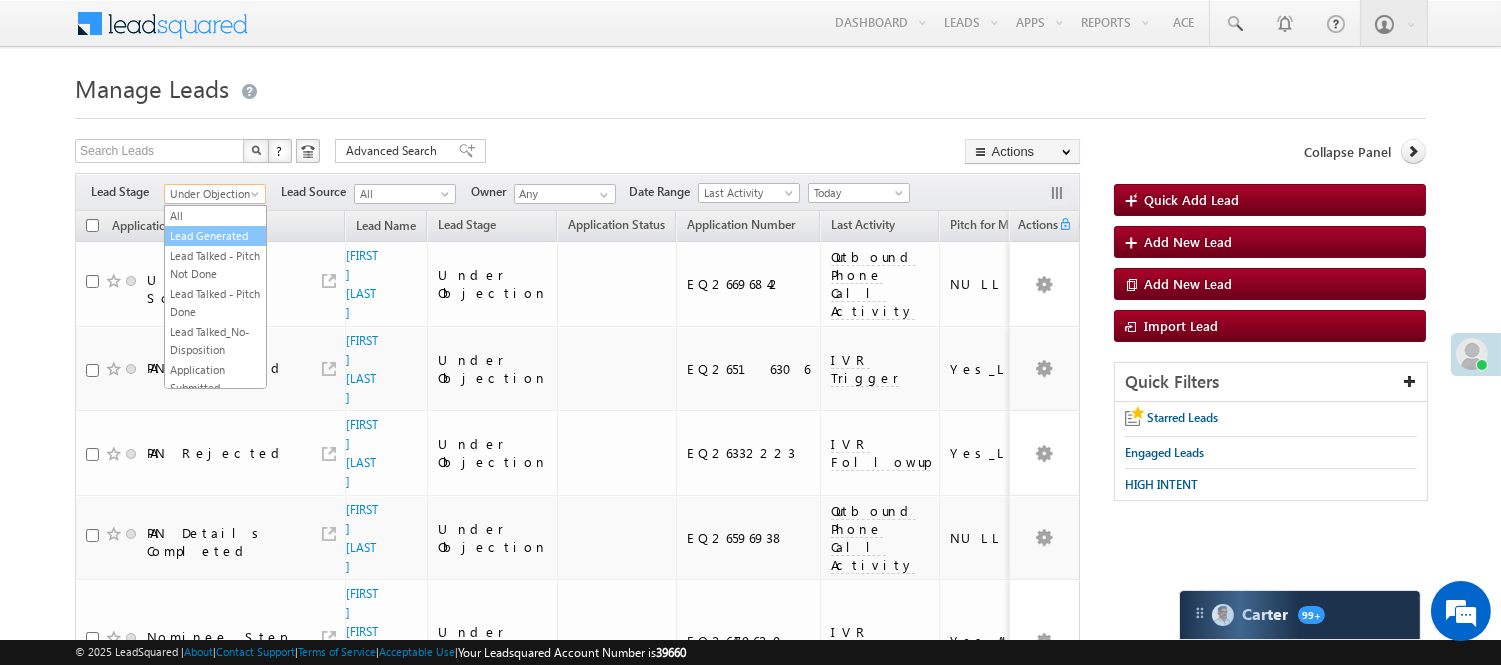 click on "Lead Generated" at bounding box center [215, 236] 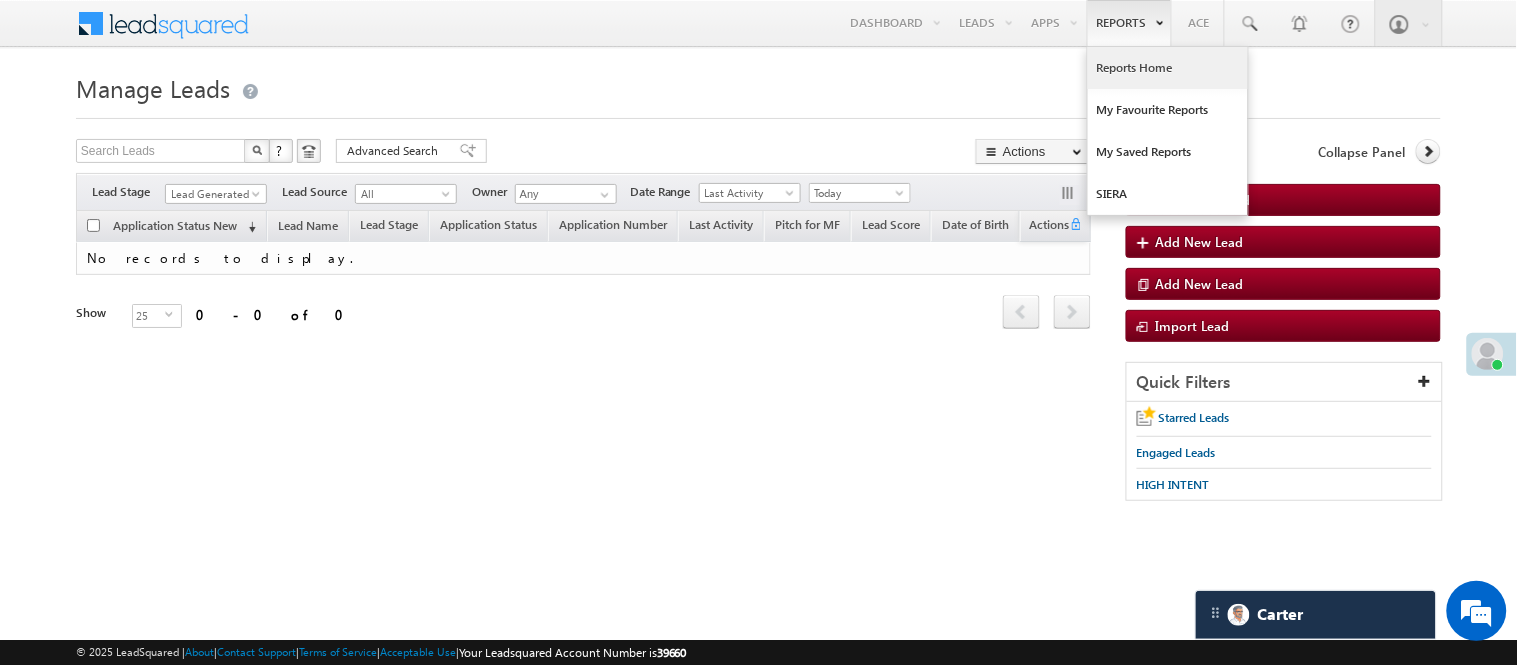 click on "Reports Home" at bounding box center [1168, 68] 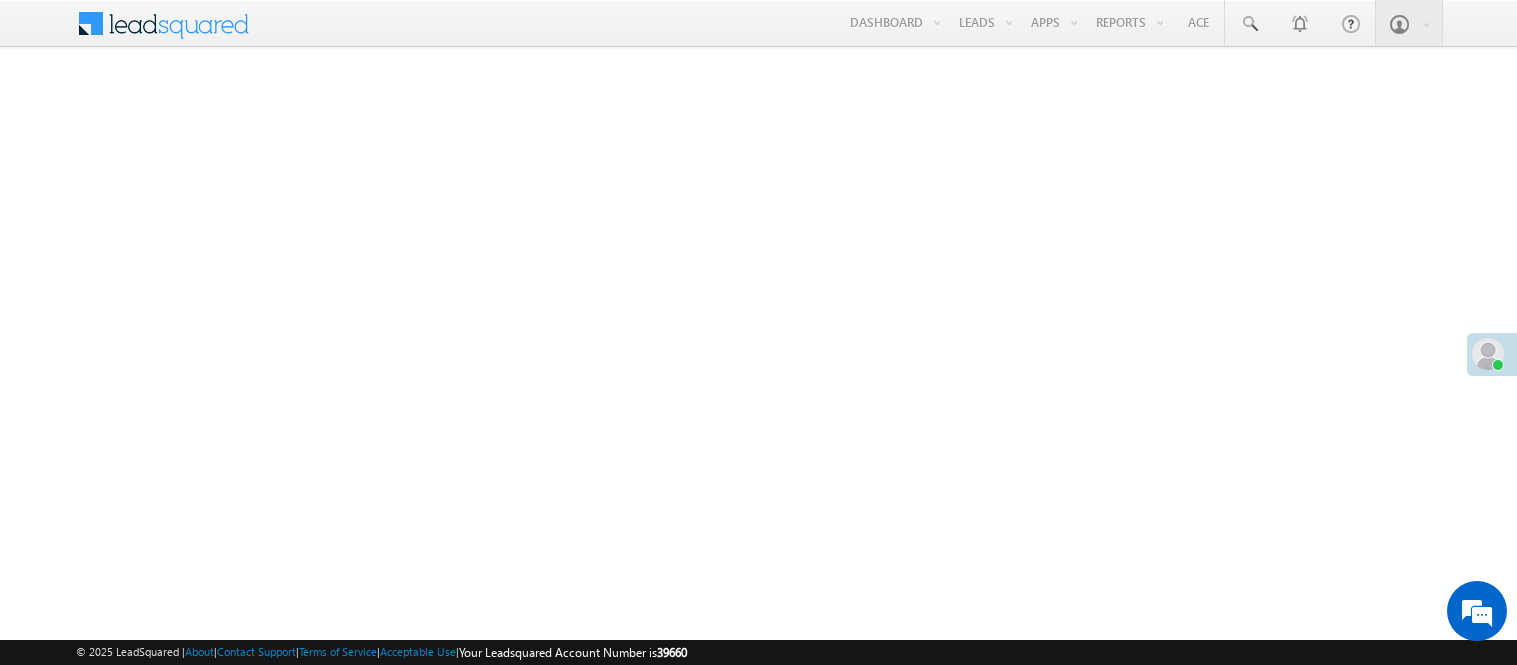 scroll, scrollTop: 0, scrollLeft: 0, axis: both 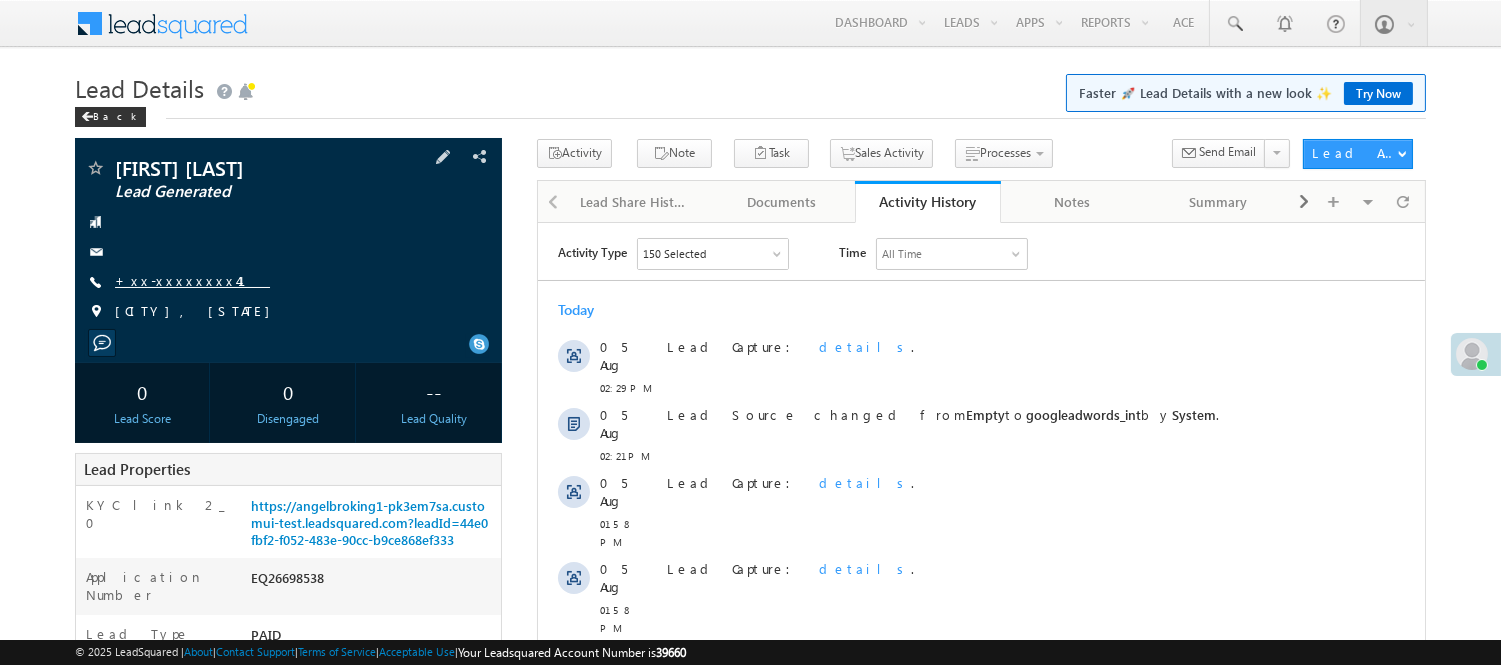 click on "+xx-xxxxxxxx41" at bounding box center [192, 280] 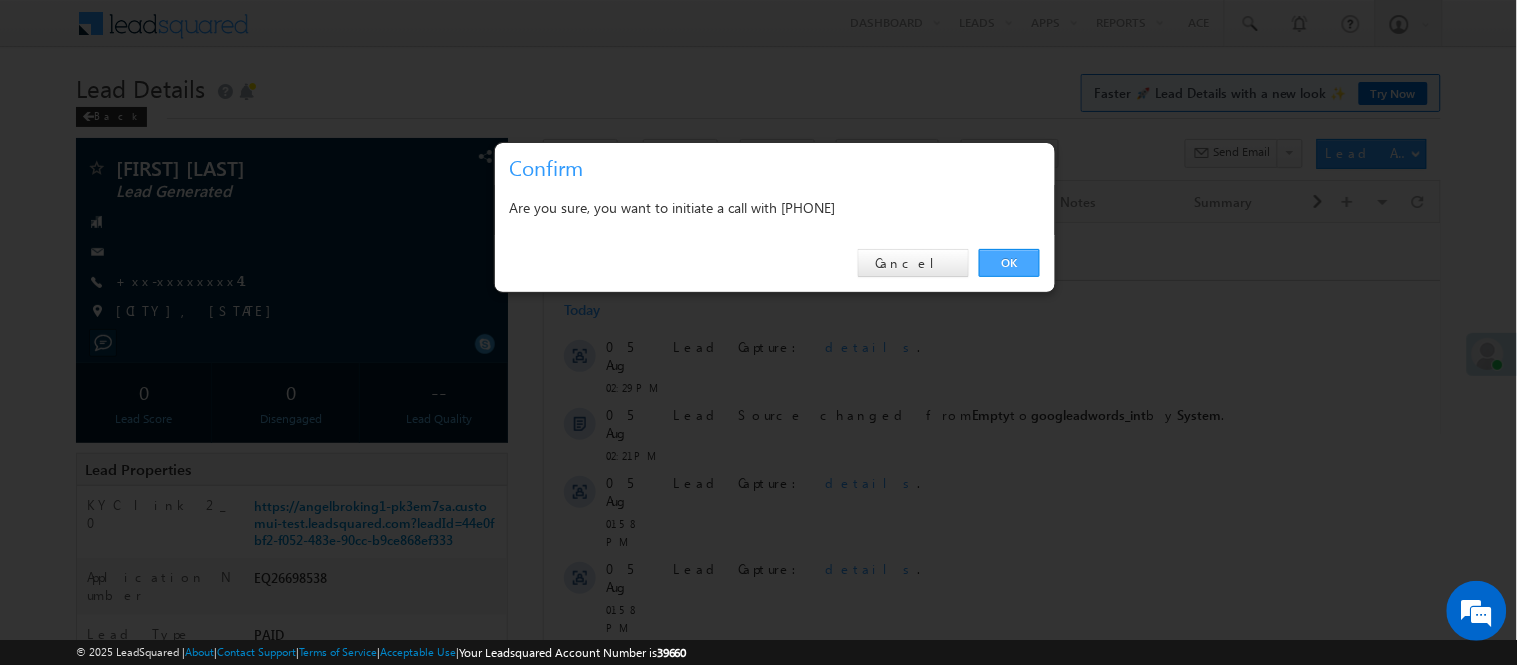 click on "OK" at bounding box center (1009, 263) 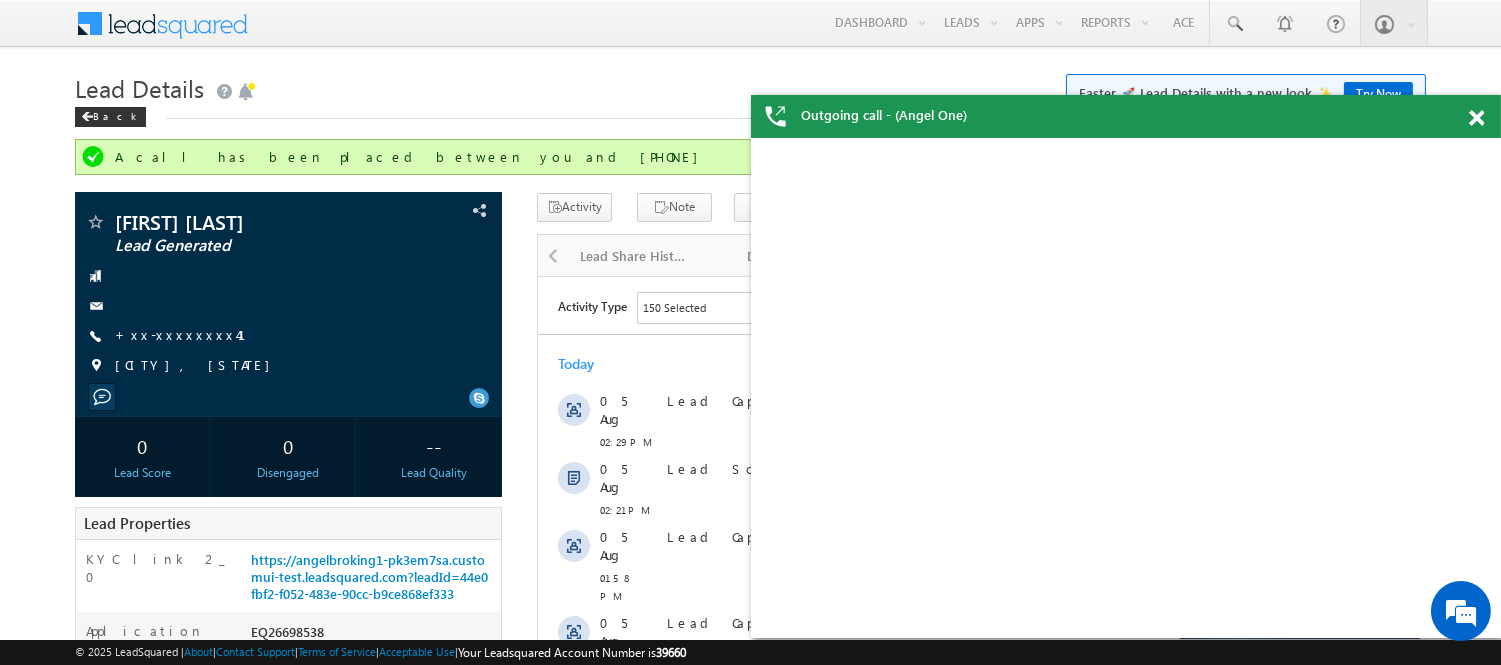 scroll, scrollTop: 0, scrollLeft: 0, axis: both 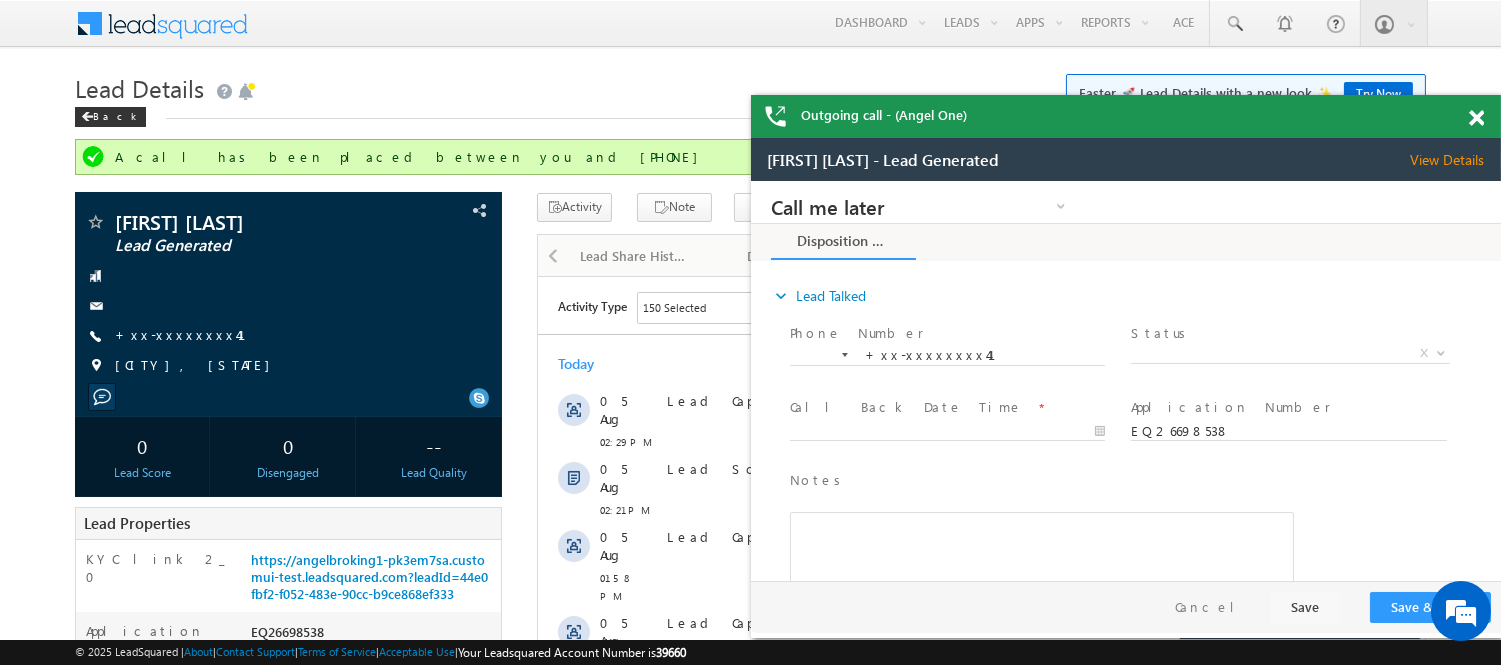click at bounding box center [1476, 118] 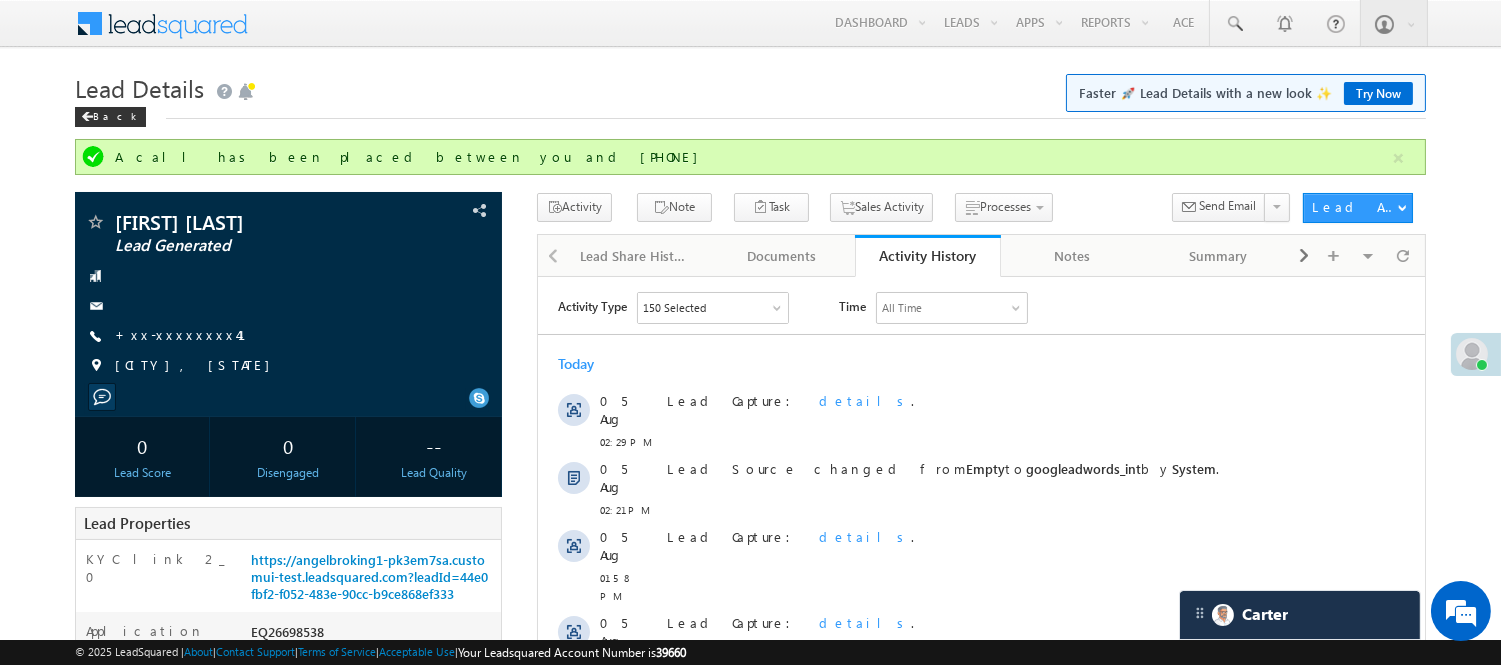 scroll, scrollTop: 582, scrollLeft: 0, axis: vertical 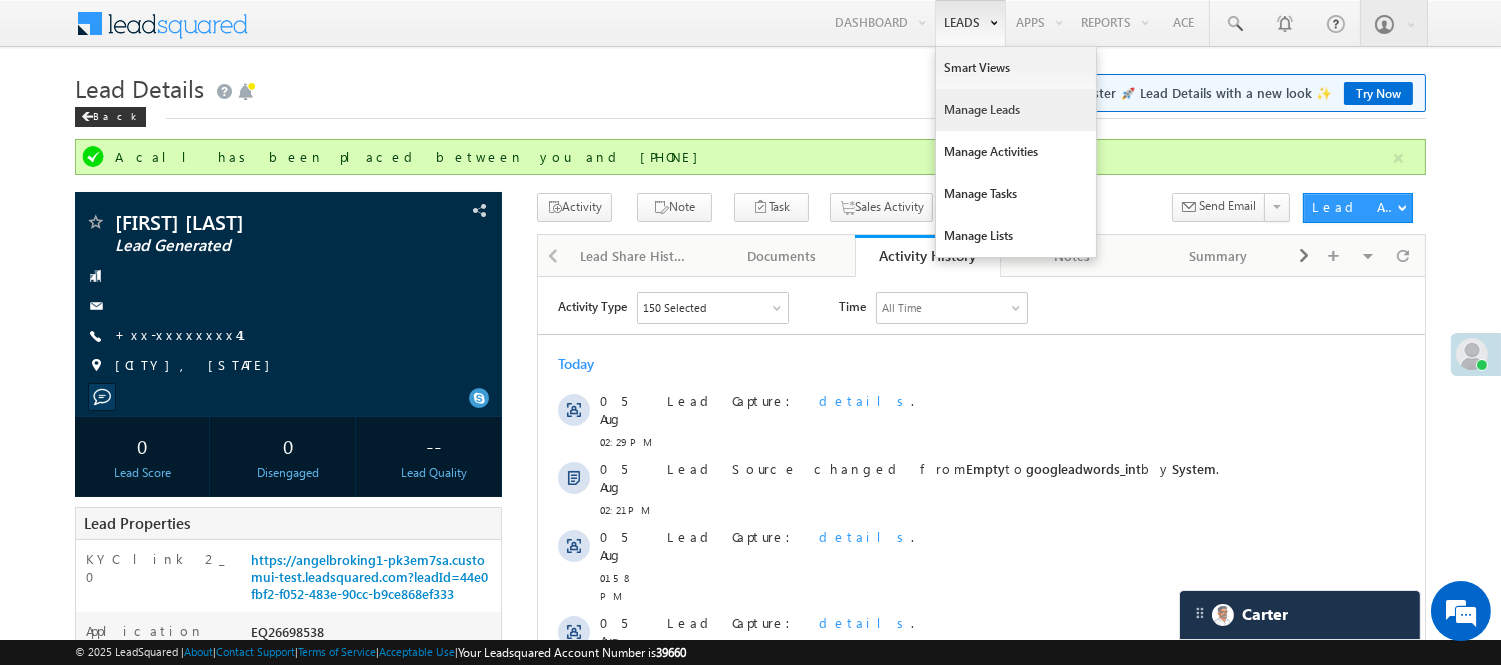 click on "Manage Leads" at bounding box center (1016, 110) 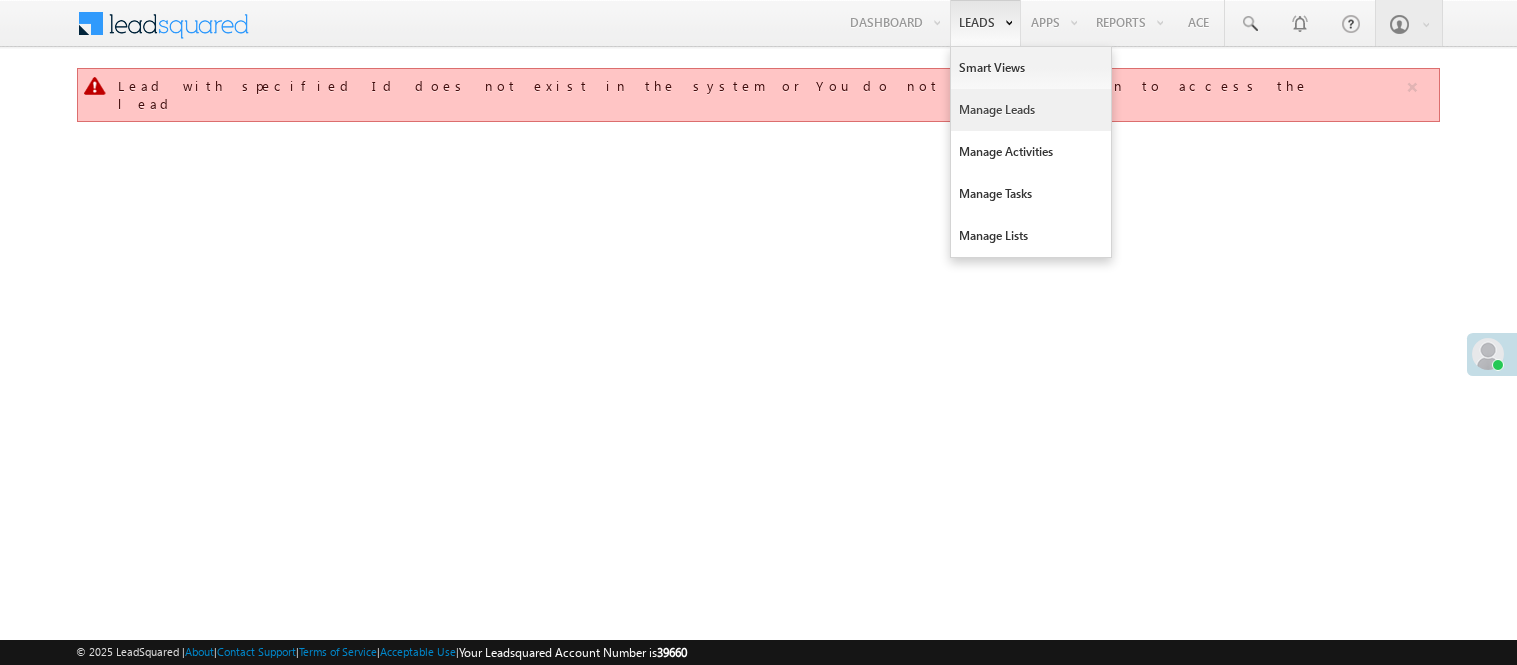 scroll, scrollTop: 0, scrollLeft: 0, axis: both 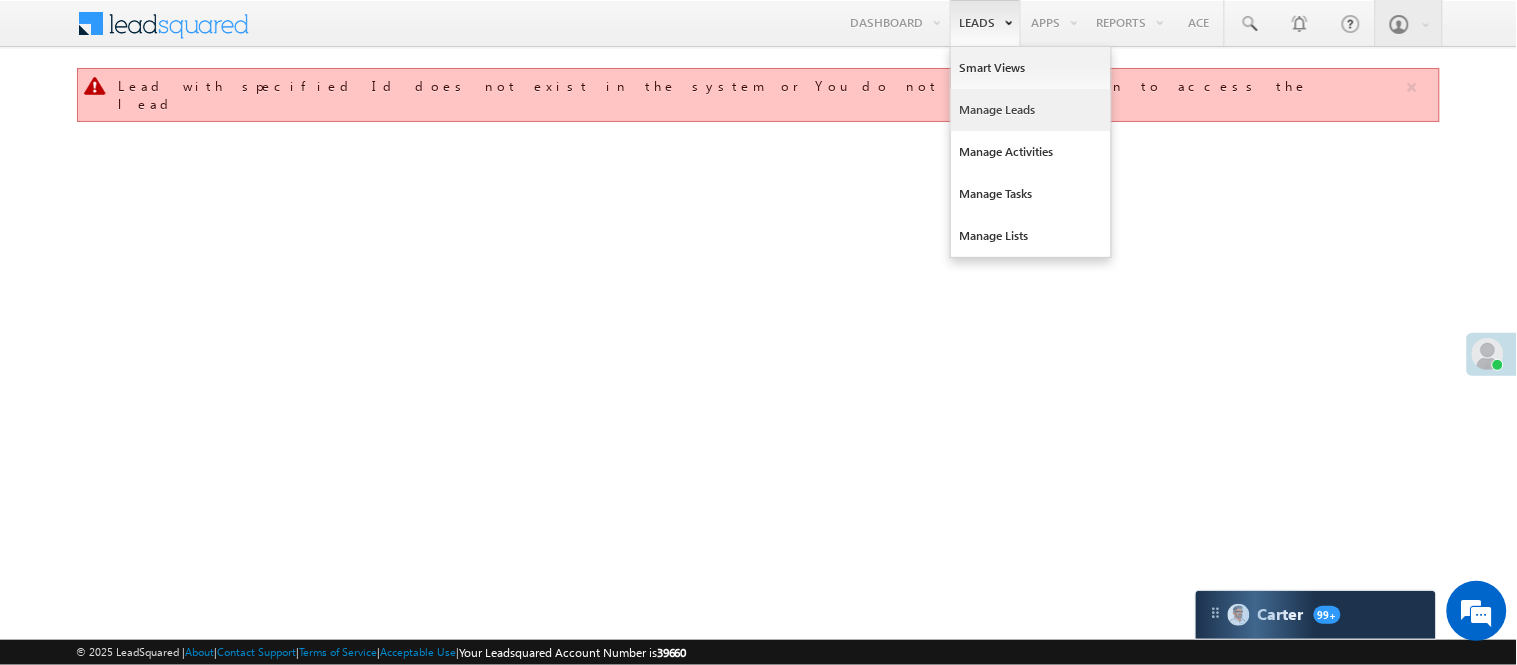 click on "Manage Leads" at bounding box center [1031, 110] 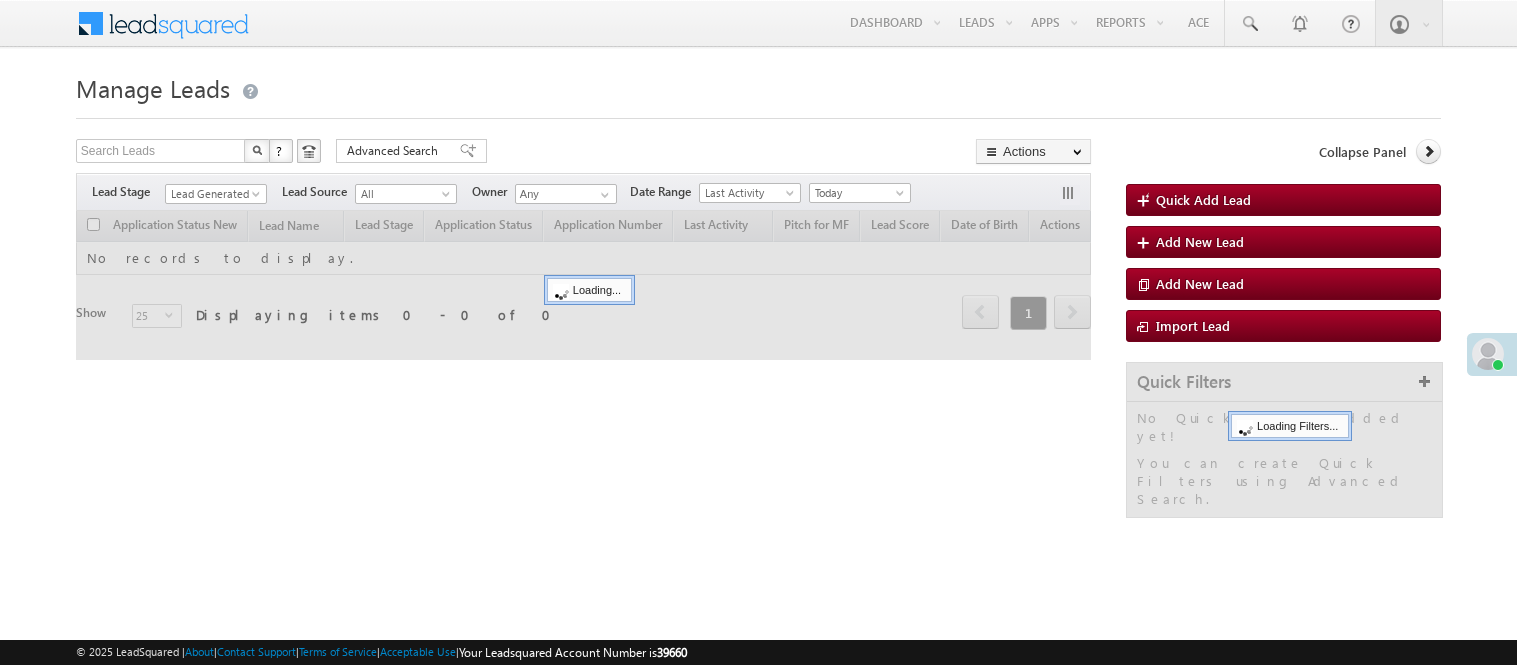 scroll, scrollTop: 0, scrollLeft: 0, axis: both 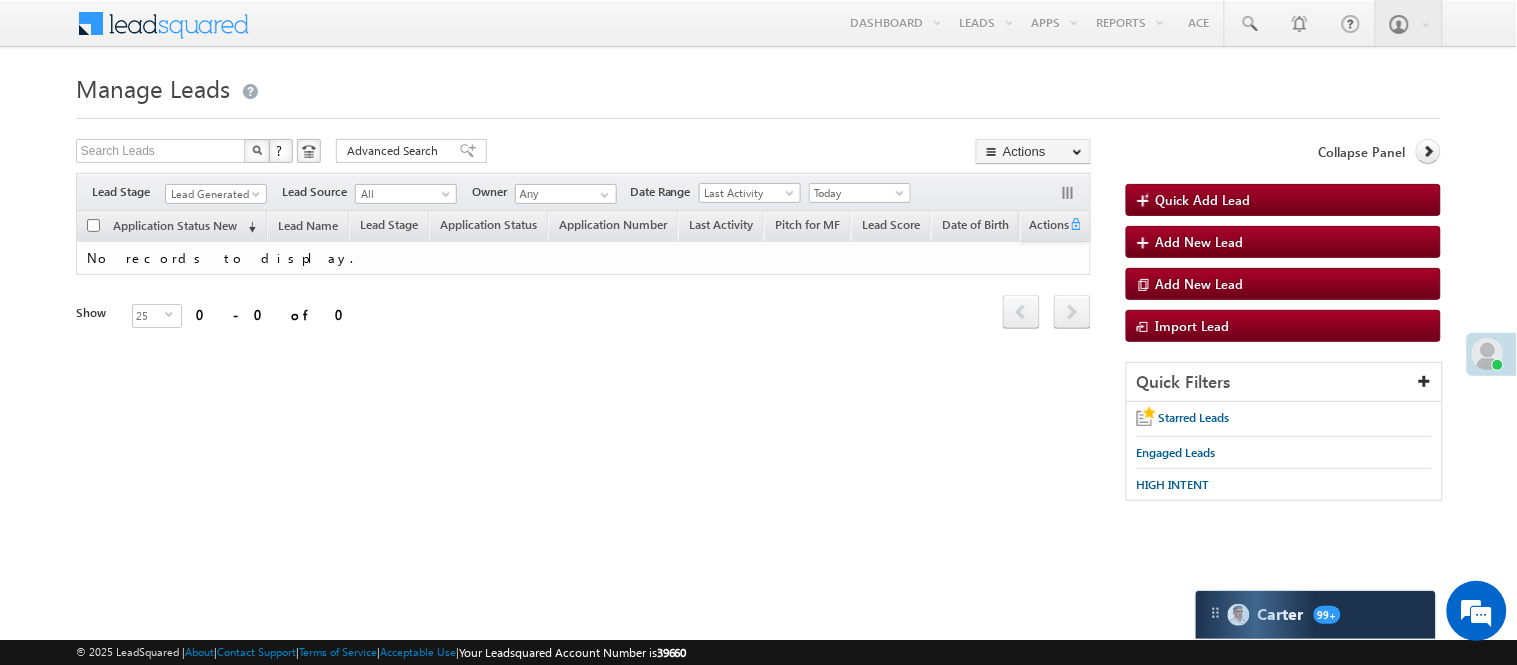 click on "Lead Generated" at bounding box center (213, 194) 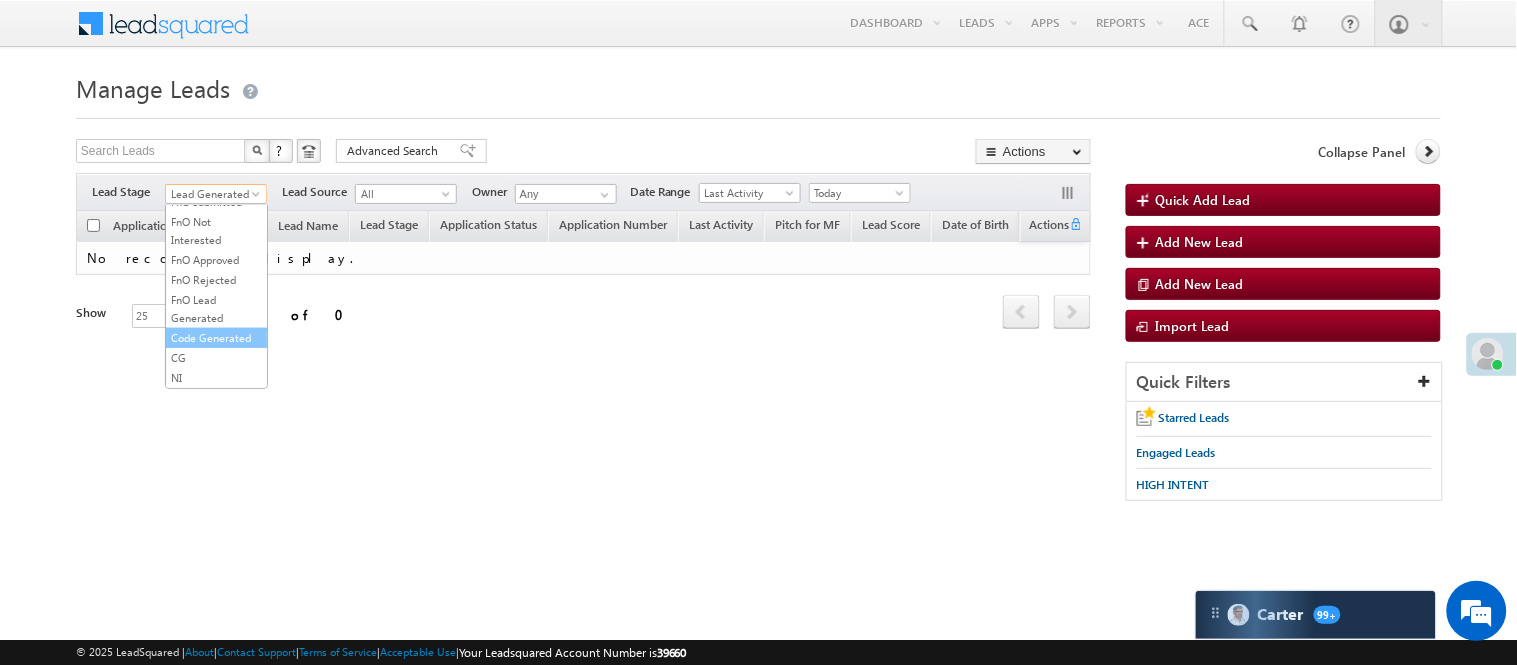 scroll, scrollTop: 496, scrollLeft: 0, axis: vertical 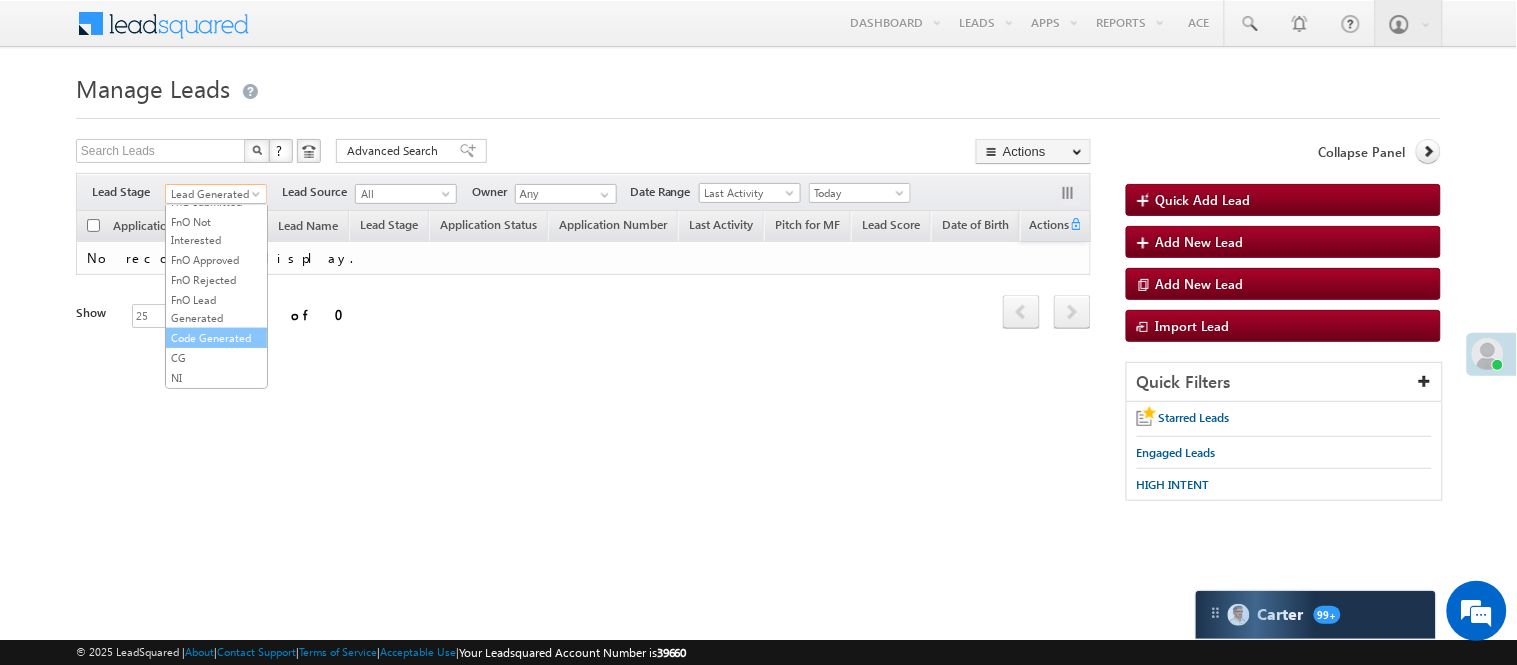 click on "Code Generated" at bounding box center (216, 338) 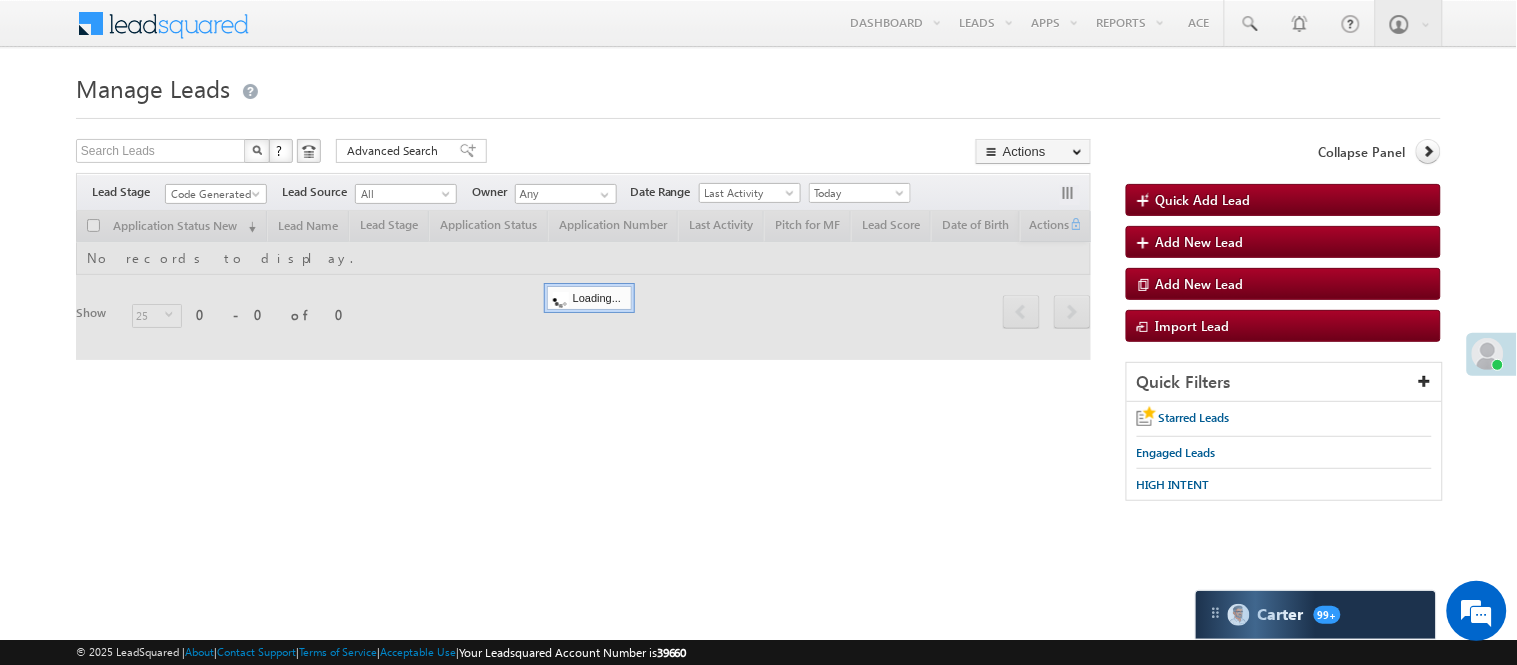click on "Manage Leads" at bounding box center (758, 86) 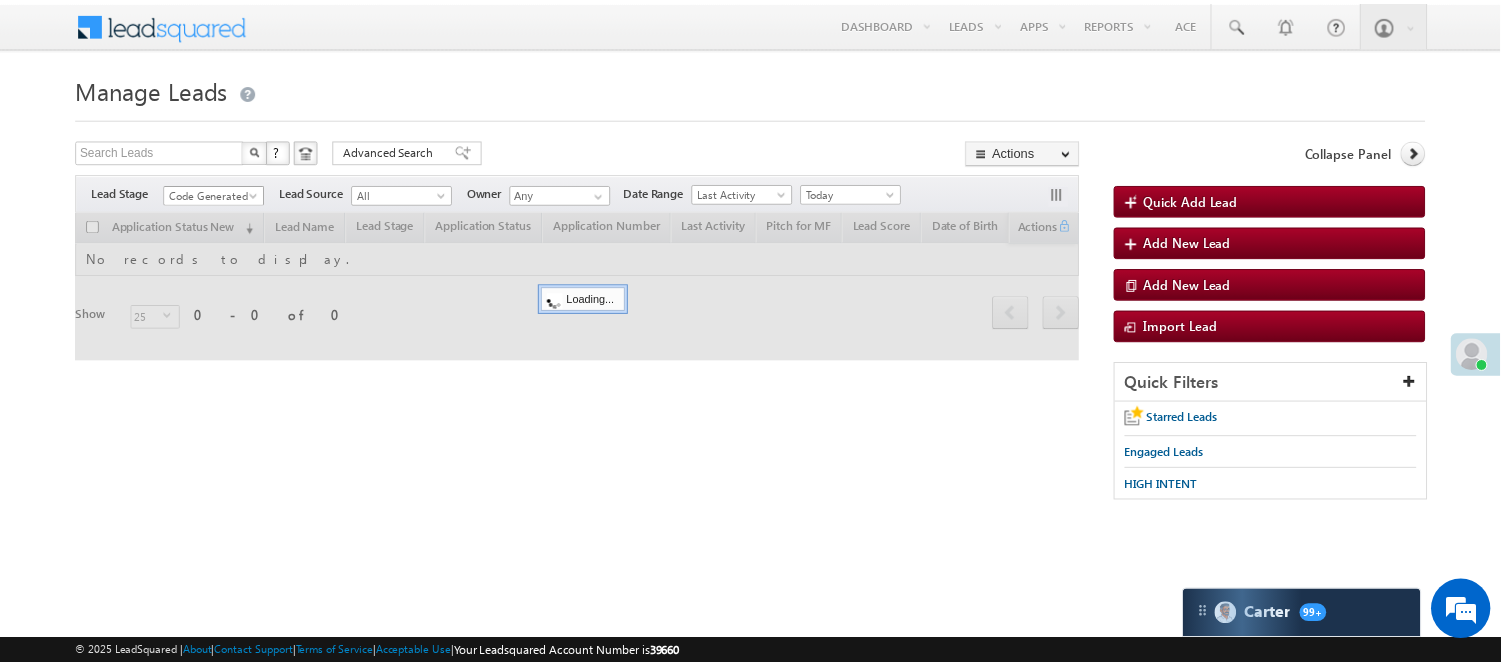 scroll, scrollTop: 0, scrollLeft: 0, axis: both 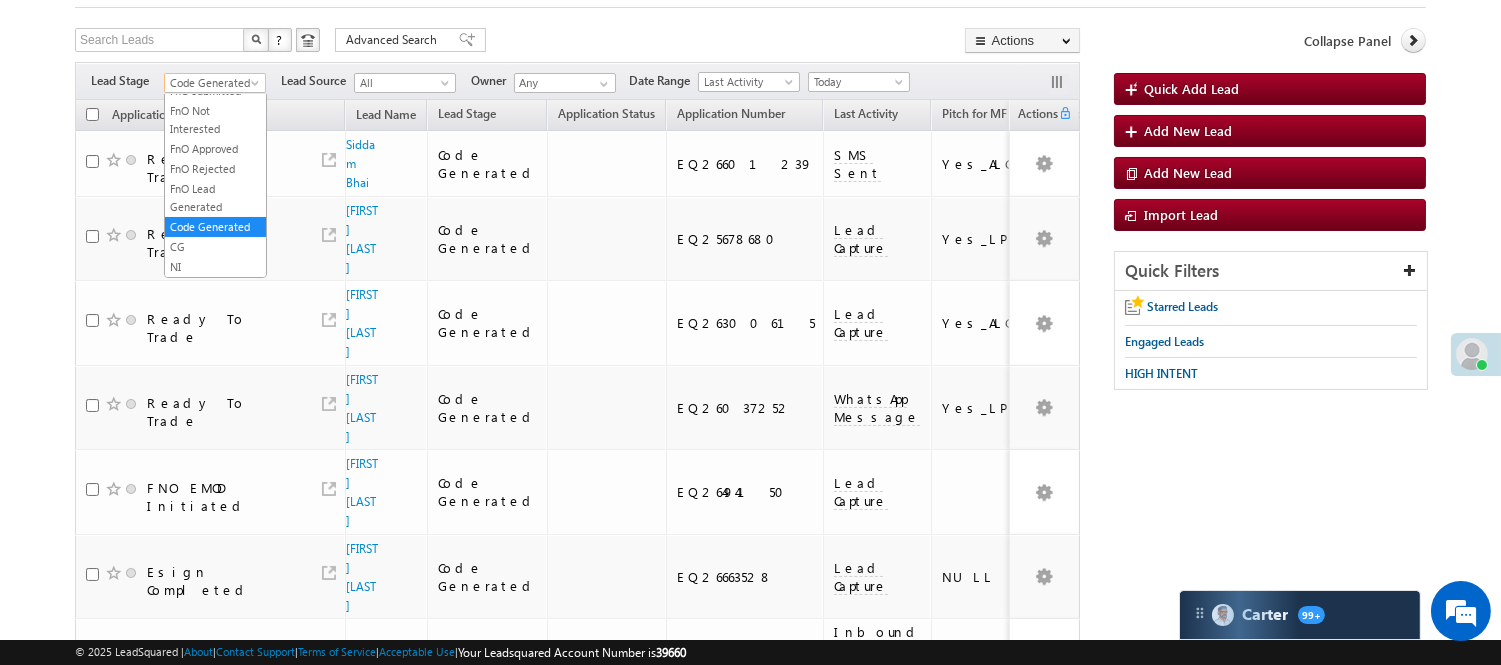click on "Code Generated" at bounding box center [212, 83] 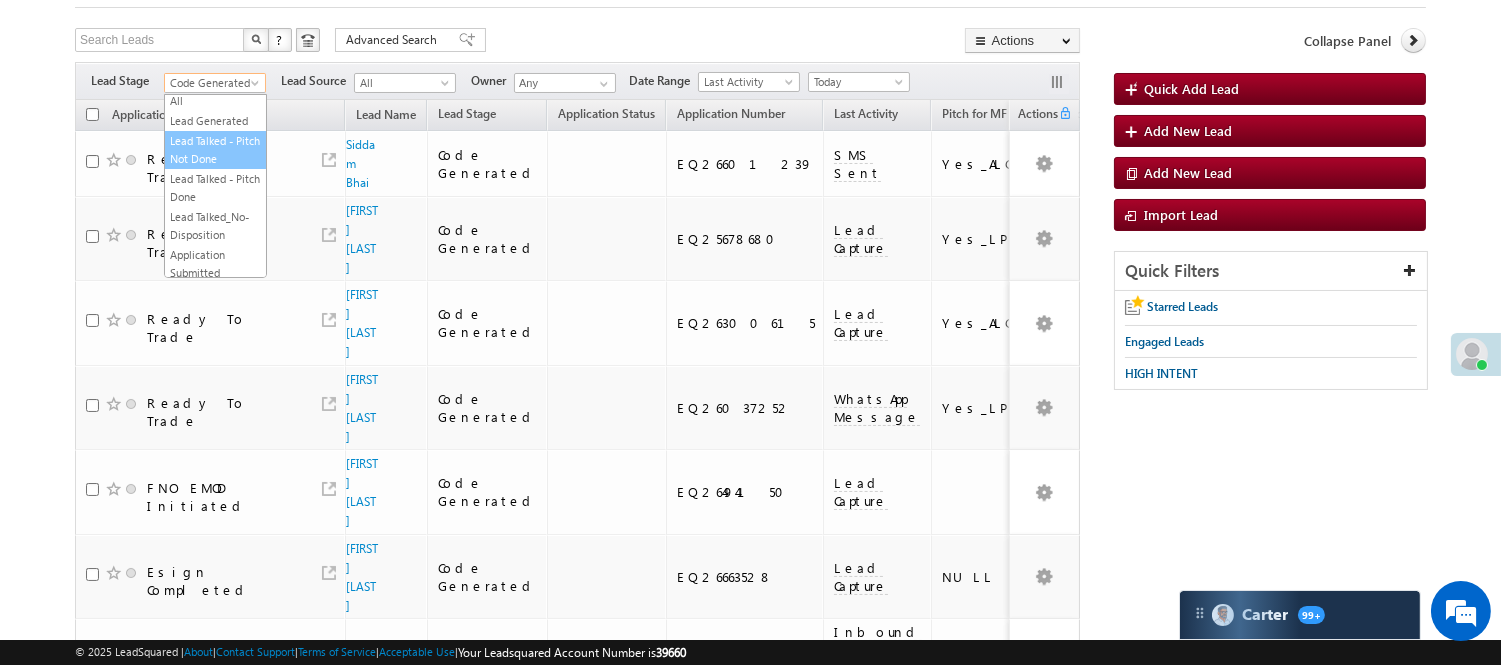 scroll, scrollTop: 0, scrollLeft: 0, axis: both 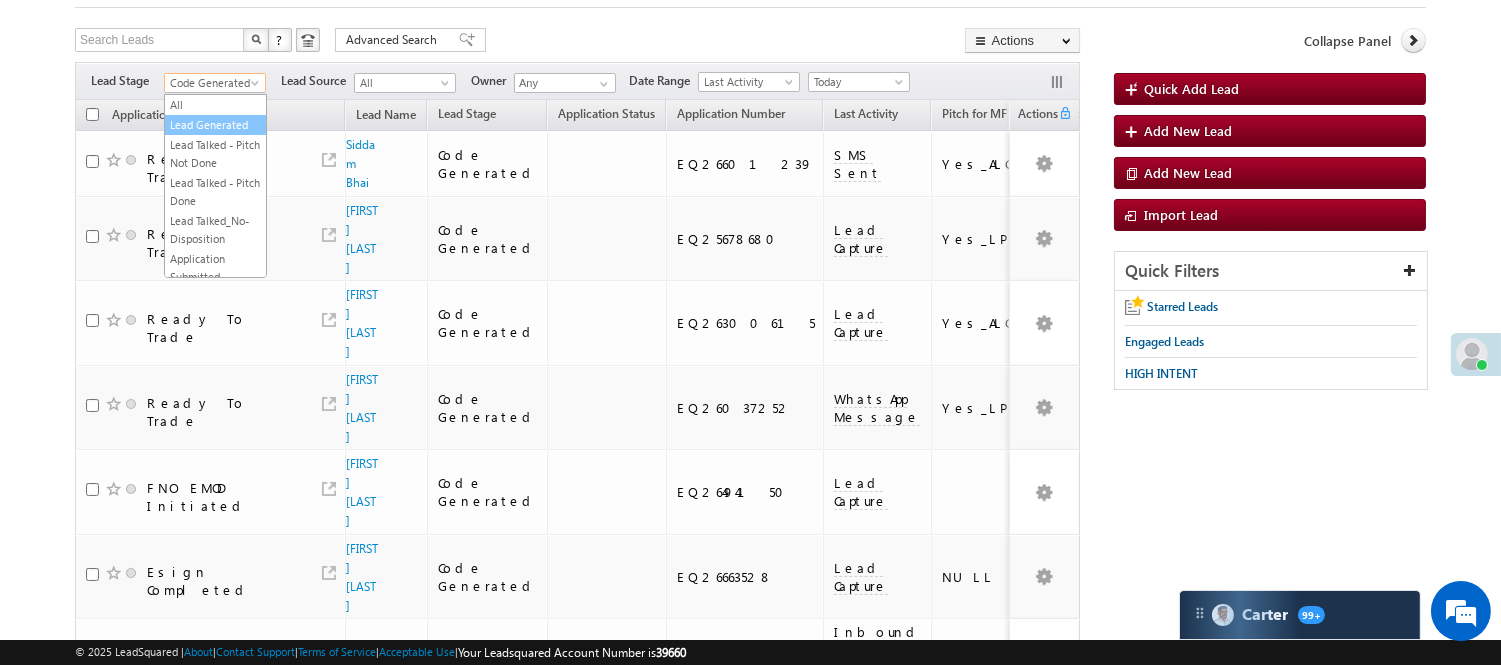 click on "Lead Generated" at bounding box center (215, 125) 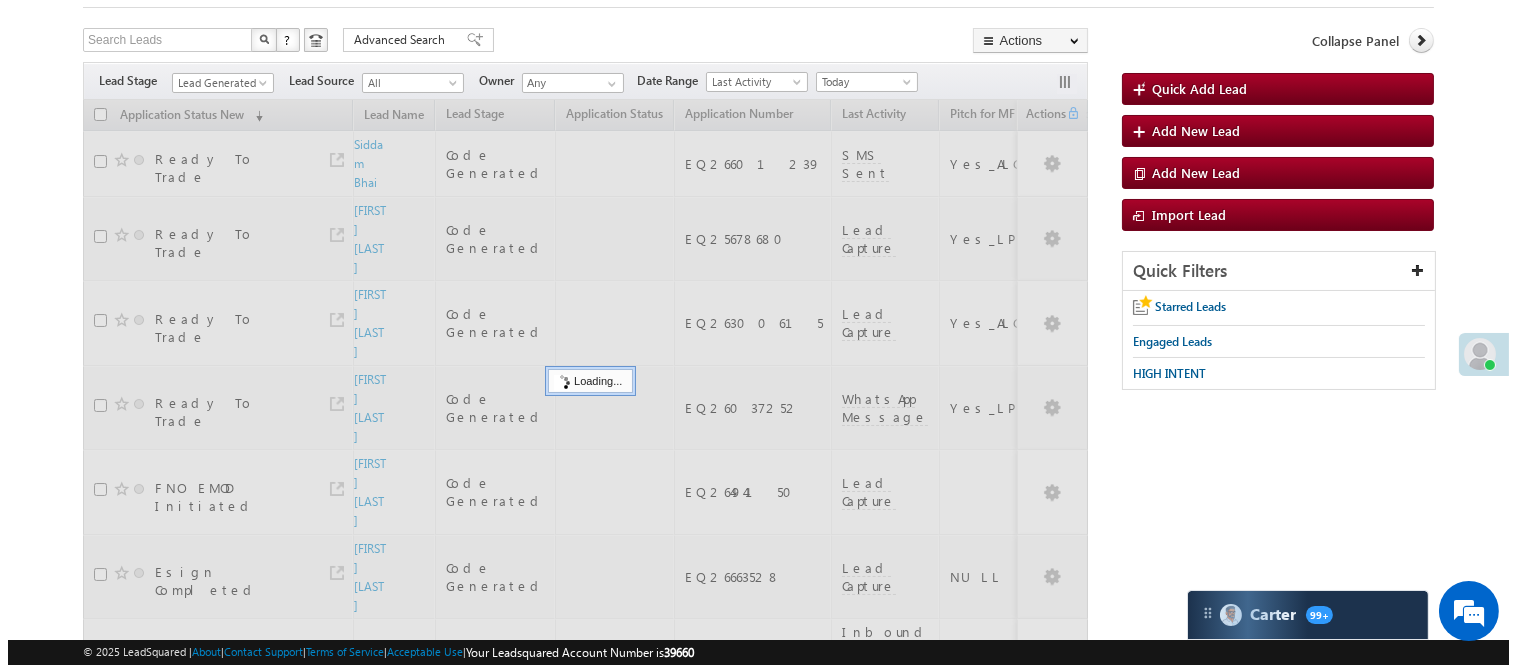 scroll, scrollTop: 0, scrollLeft: 0, axis: both 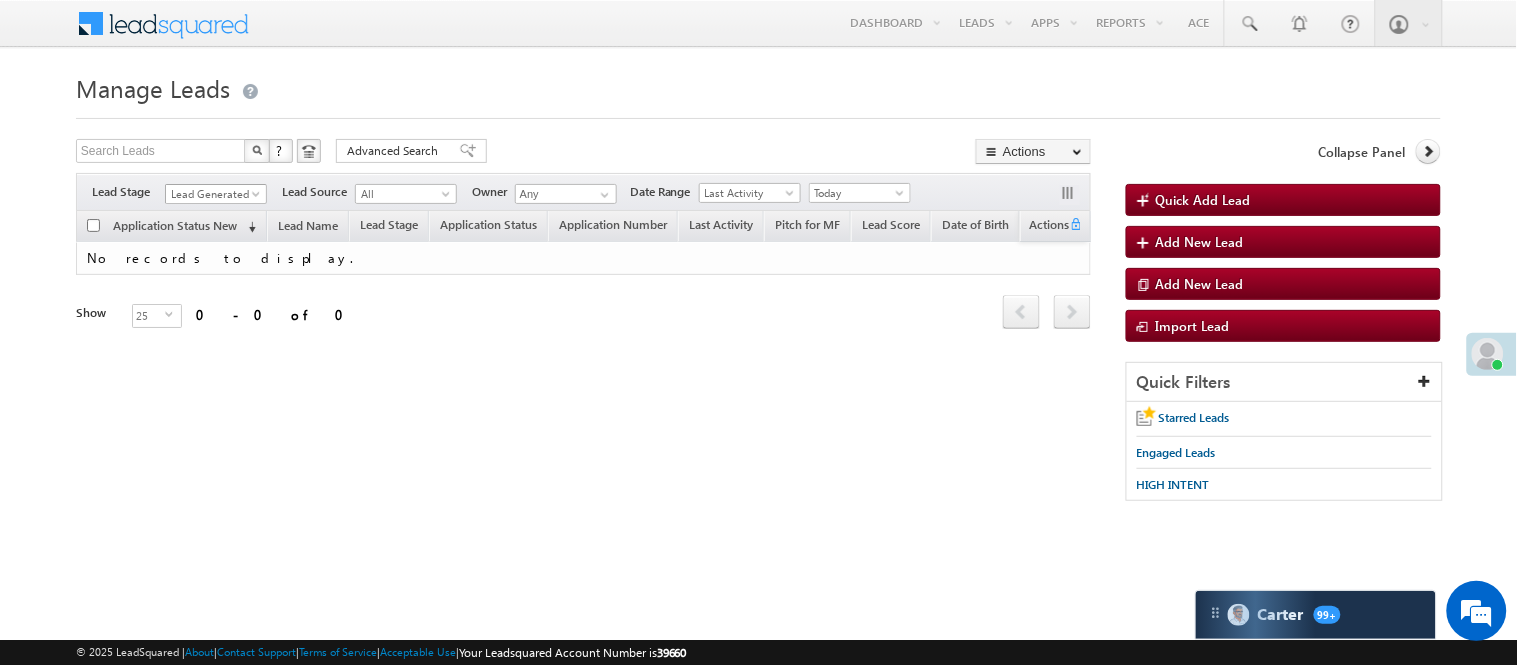 click on "Lead Generated" at bounding box center [213, 194] 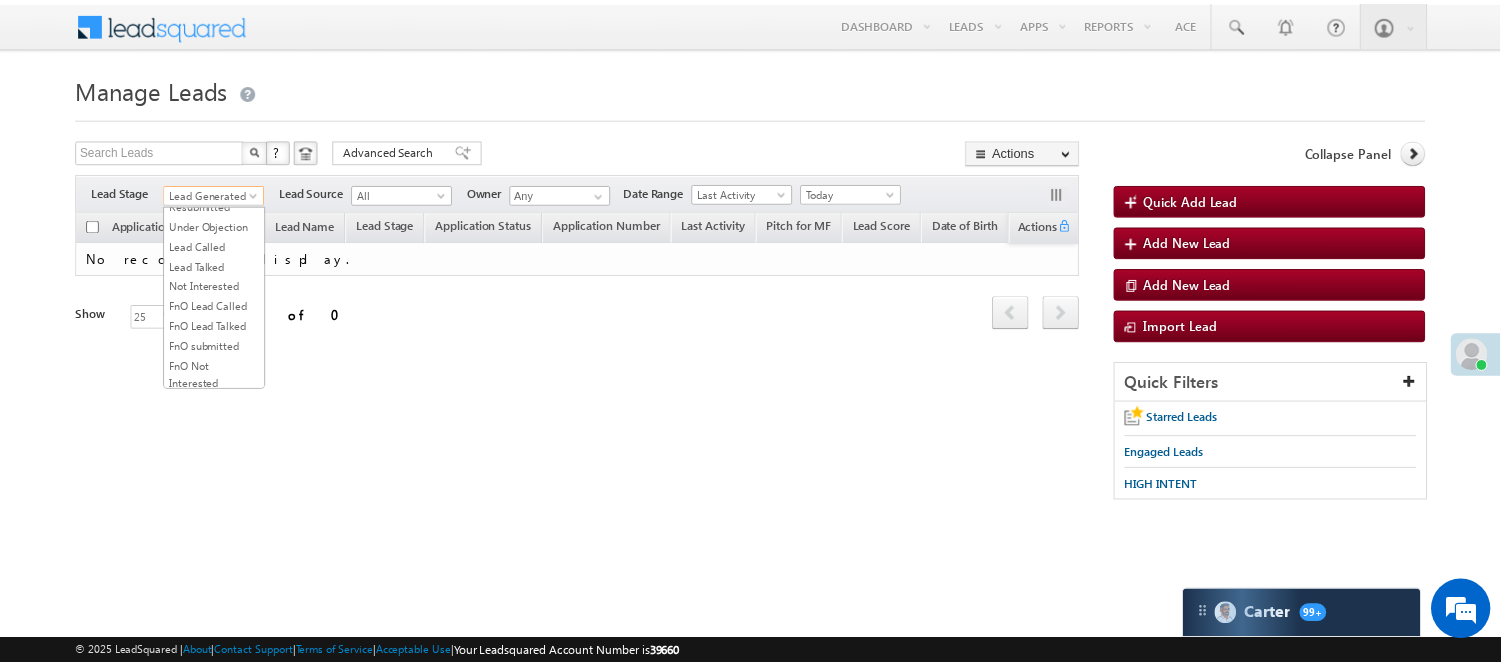 scroll, scrollTop: 496, scrollLeft: 0, axis: vertical 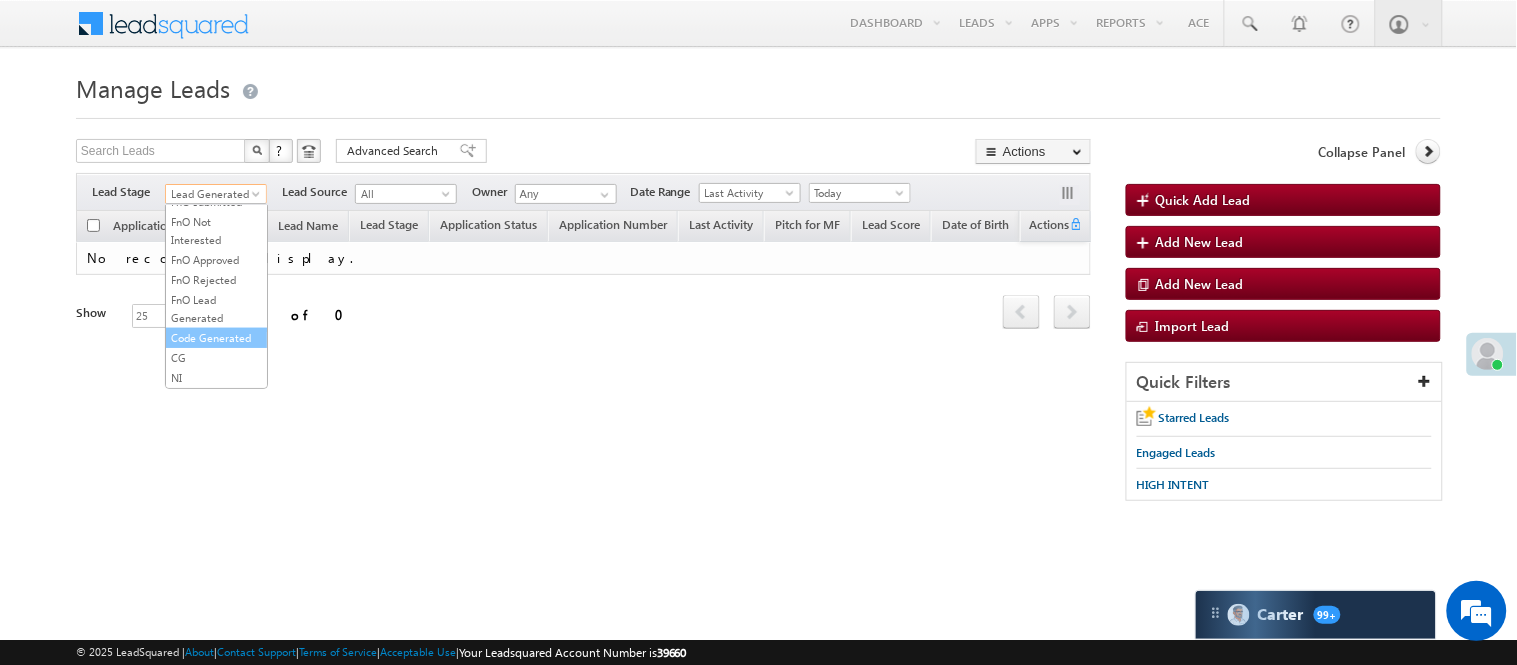 click on "Code Generated" at bounding box center [216, 338] 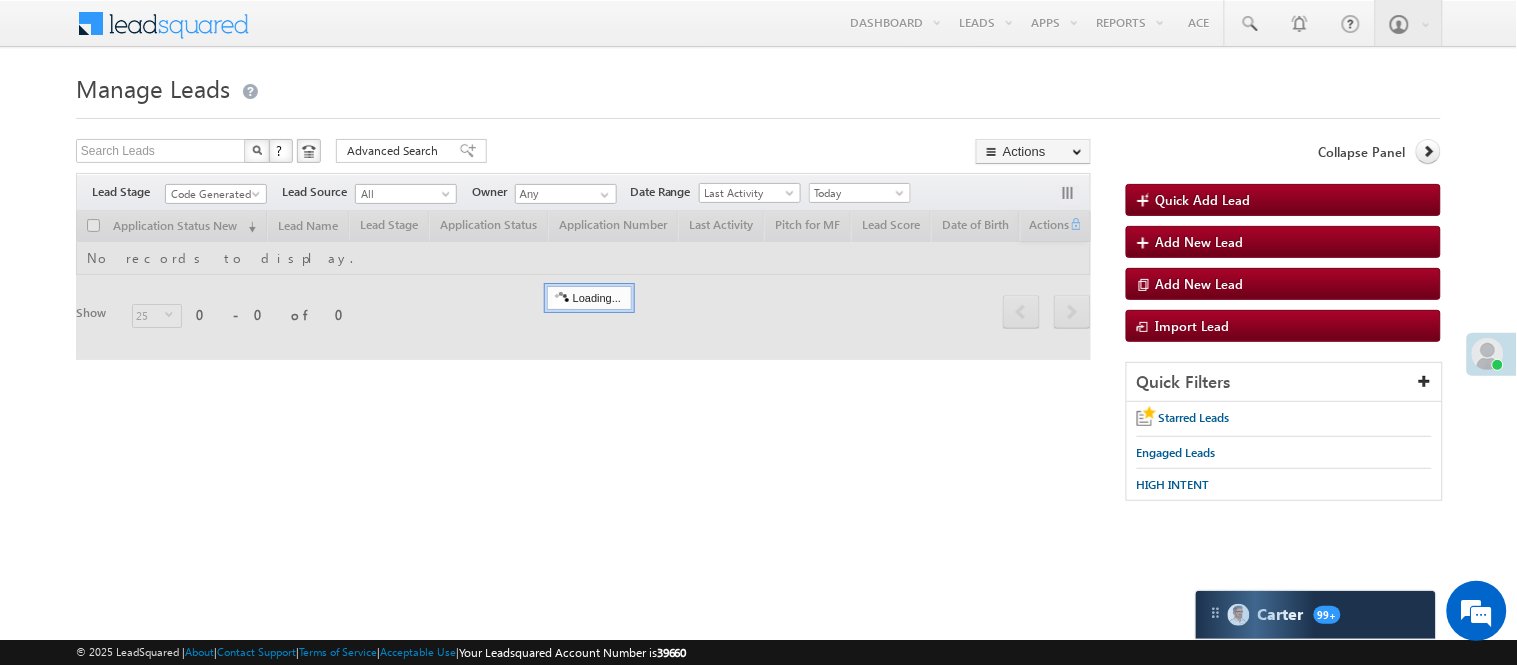 click on "Search Leads X ?   0 results found
Advanced Search
Advanced Search
Advanced search results
Actions Export Leads Reset all Filters
Actions Export Leads Bulk Update Send Email Add to List Add Activity Change Owner Change Stage Delete Merge Leads" at bounding box center [583, 153] 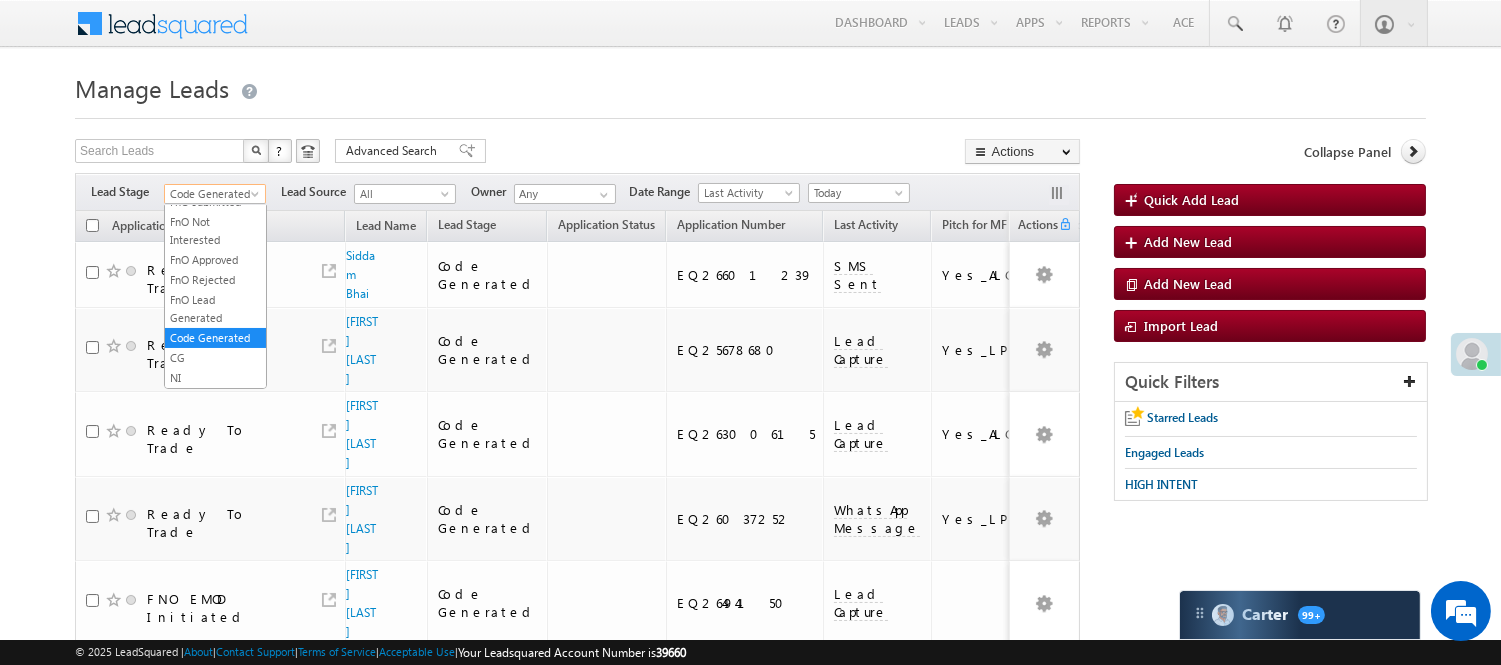 click on "Code Generated" at bounding box center [212, 194] 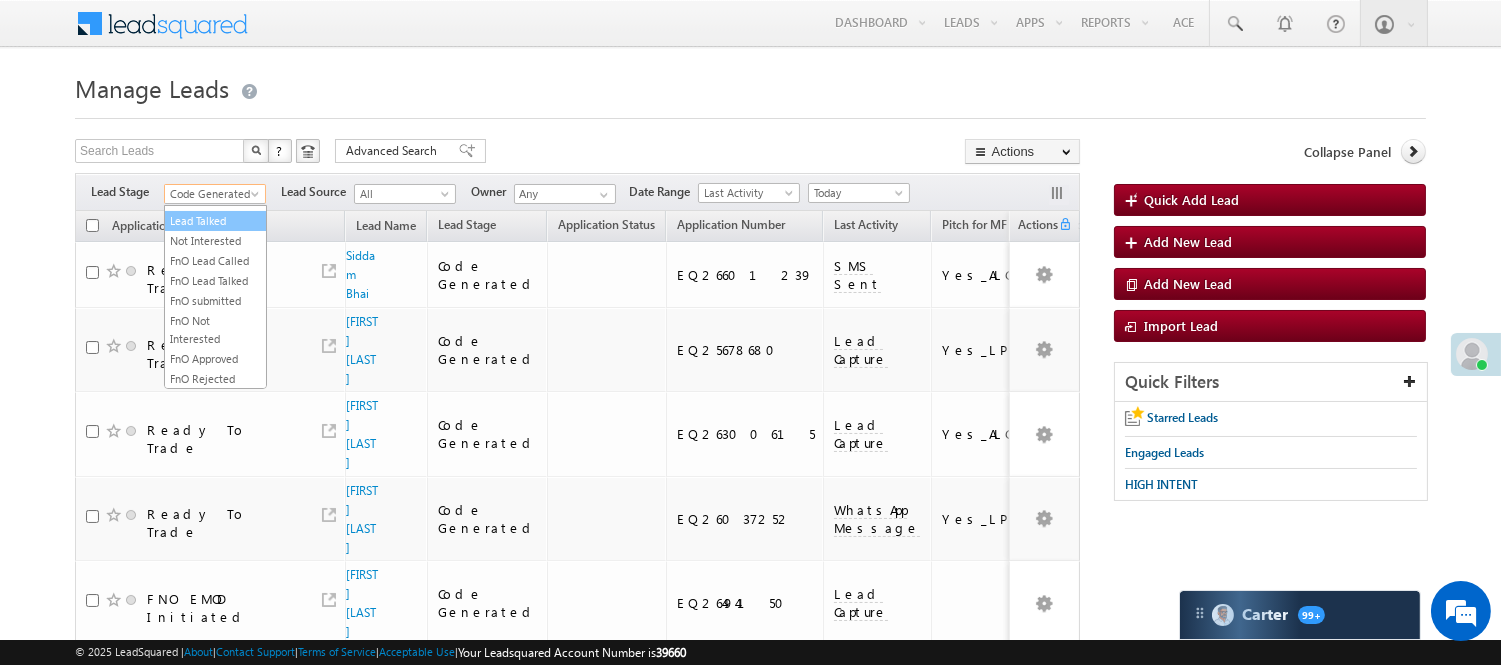 scroll, scrollTop: 274, scrollLeft: 0, axis: vertical 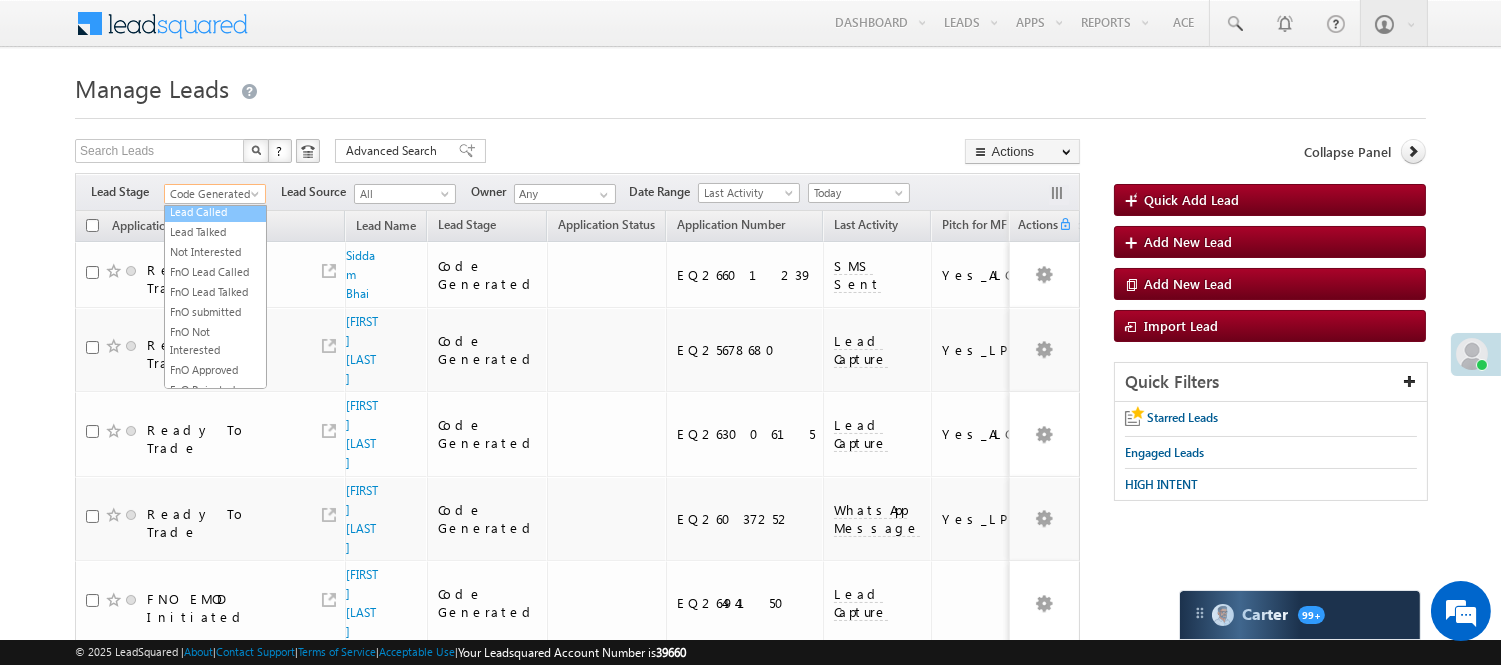 click on "Lead Called" at bounding box center [215, 212] 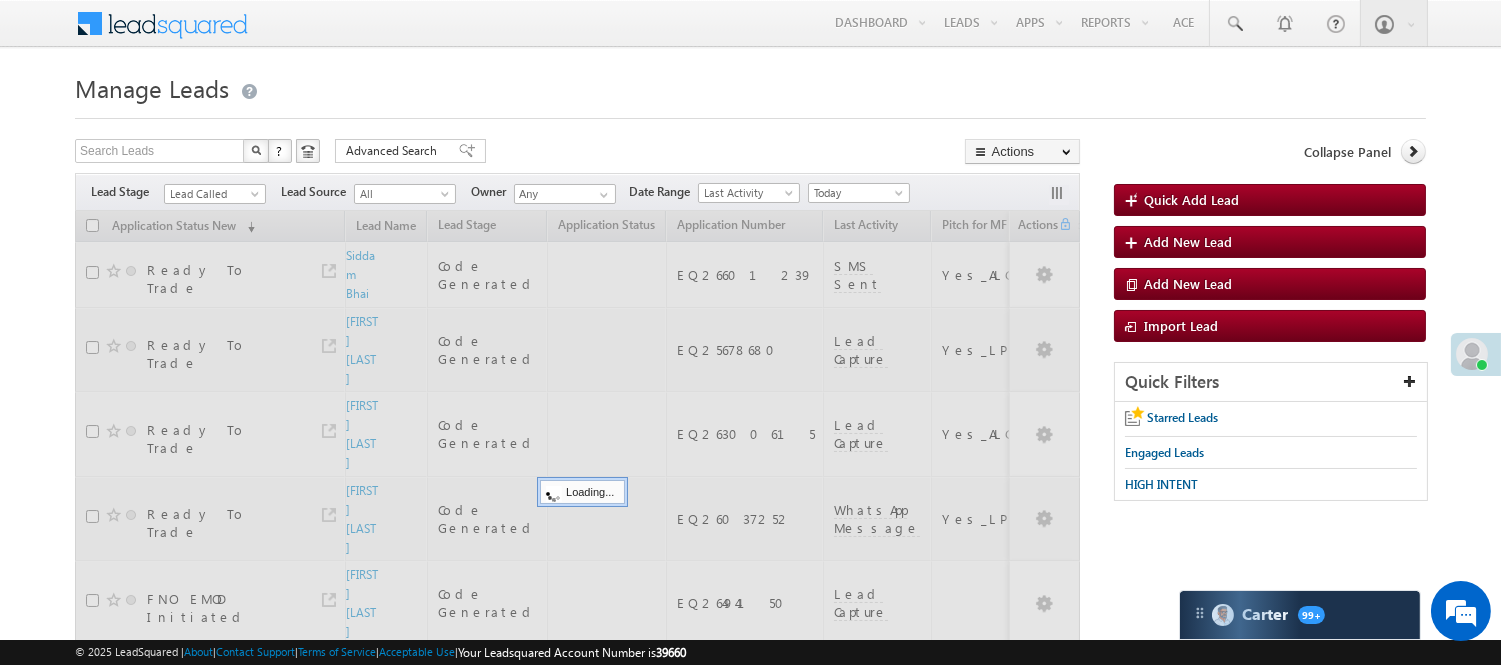 click on "Search Leads X ?   7 results found
Advanced Search
Advanced Search
Advanced search results
Actions Export Leads Reset all Filters
Actions Export Leads Bulk Update Send Email Add to List Add Activity Change Owner Change Stage Delete Merge Leads" at bounding box center (577, 153) 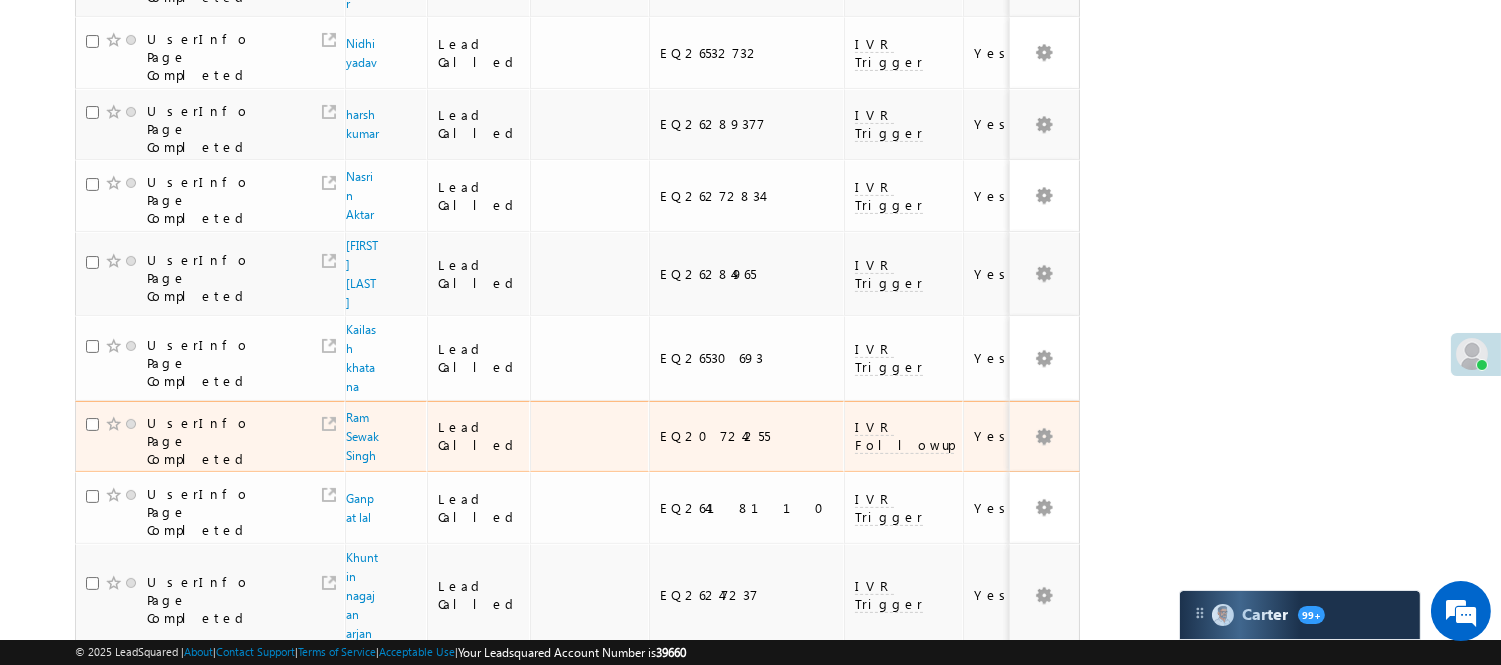 scroll, scrollTop: 1253, scrollLeft: 0, axis: vertical 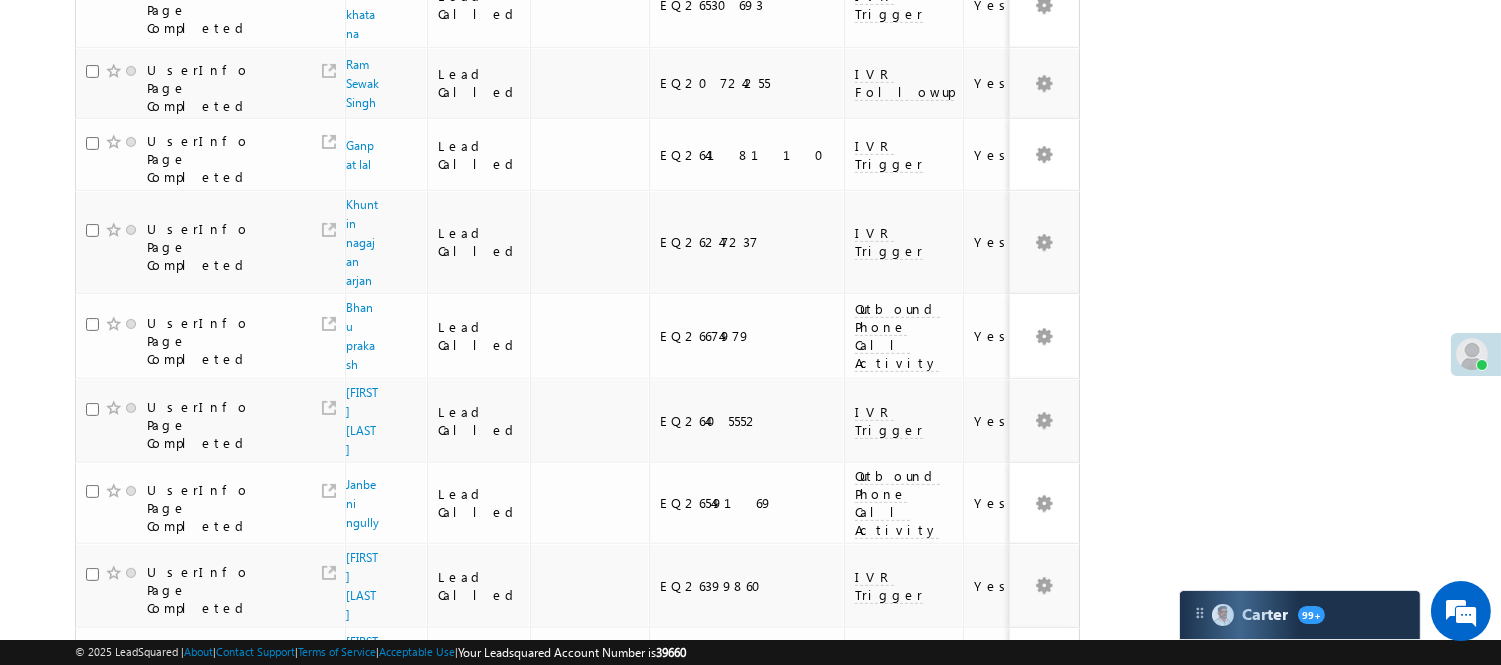 click on "3" at bounding box center (938, 1050) 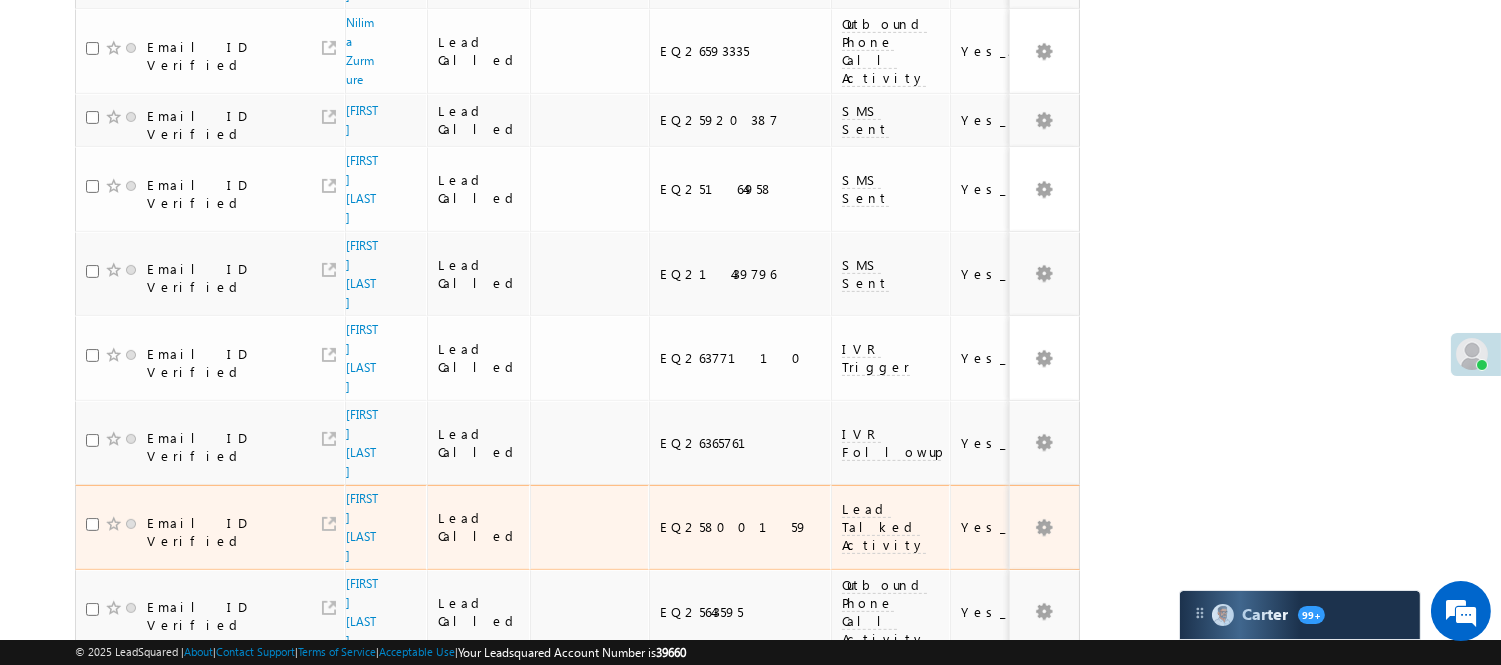 scroll, scrollTop: 1418, scrollLeft: 0, axis: vertical 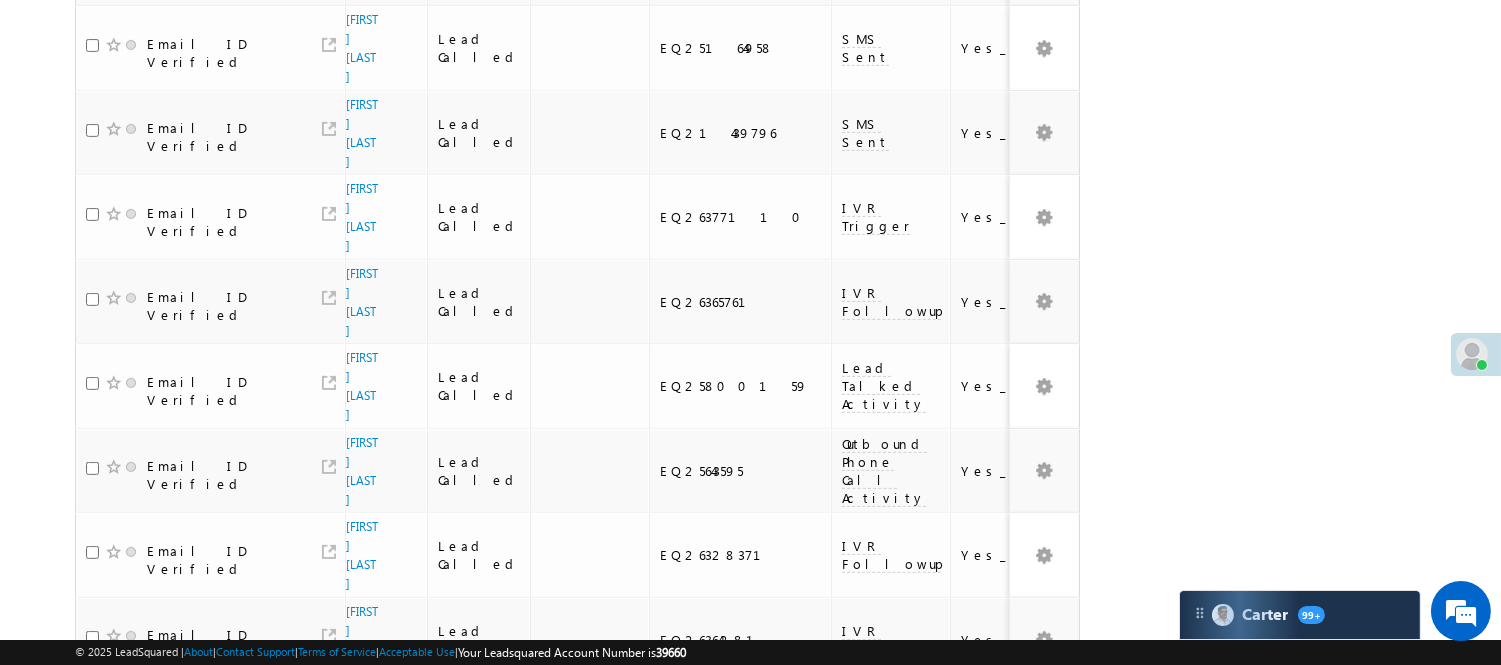 click on "2" at bounding box center (897, 948) 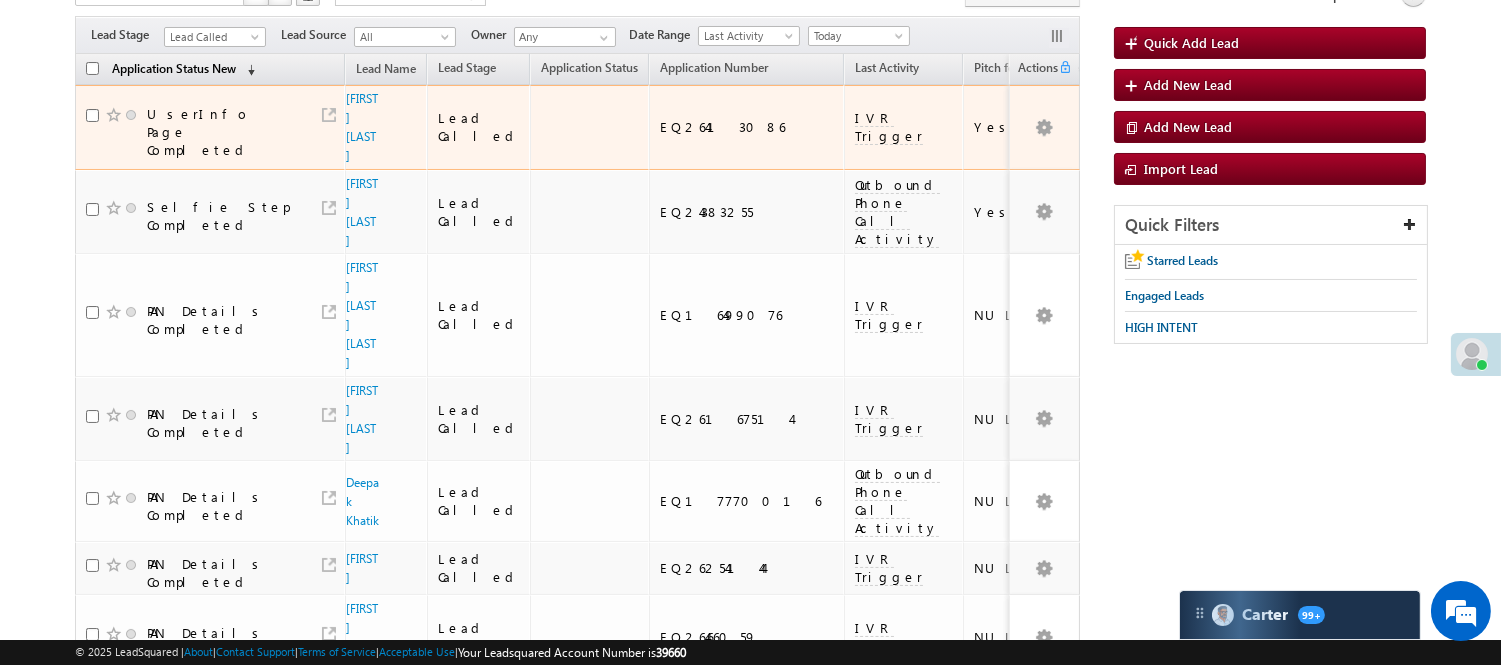 scroll, scrollTop: 0, scrollLeft: 0, axis: both 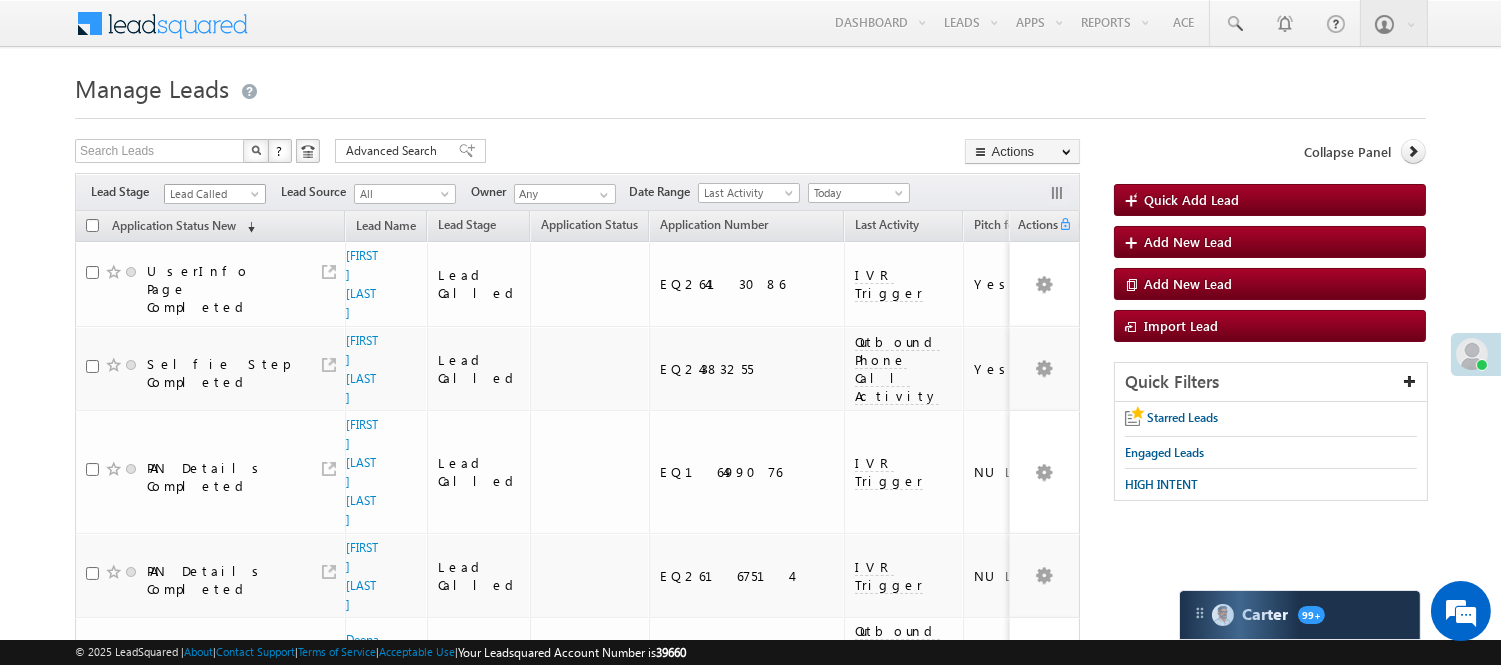 click on "Lead Called" at bounding box center [212, 194] 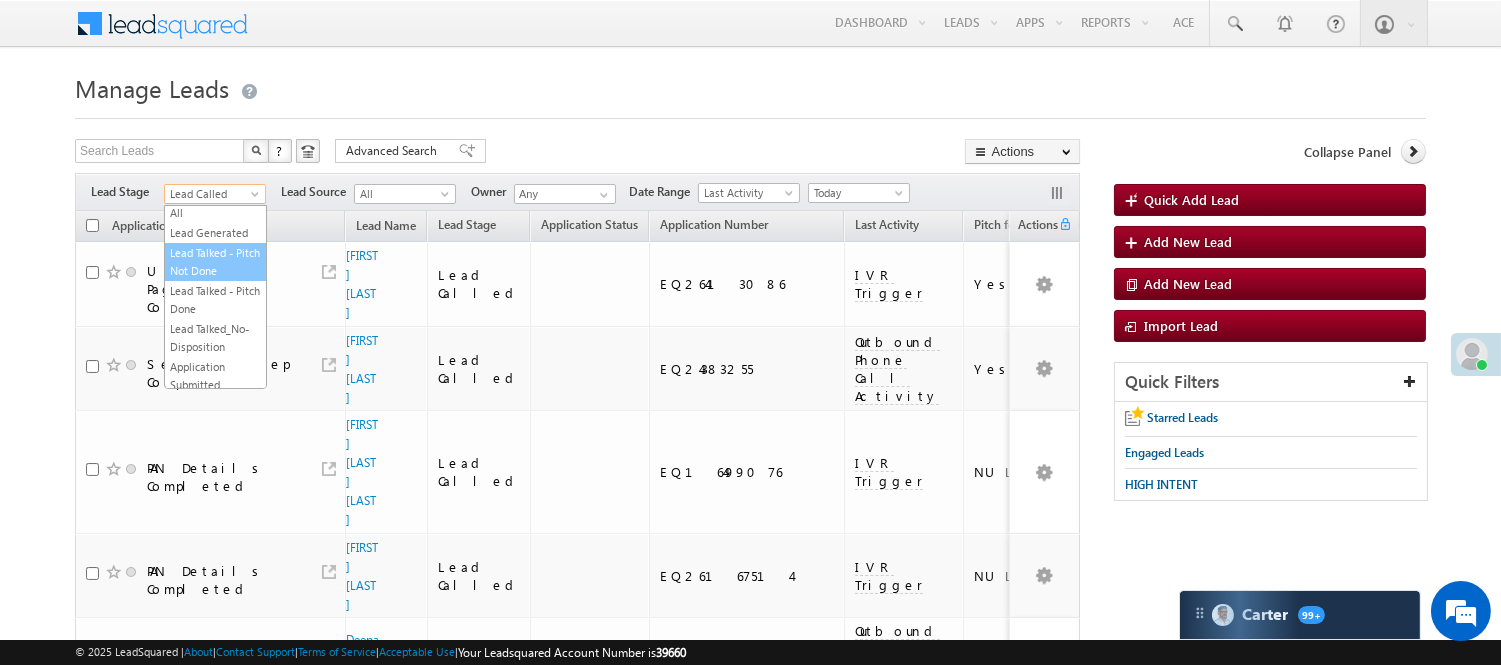scroll, scrollTop: 0, scrollLeft: 0, axis: both 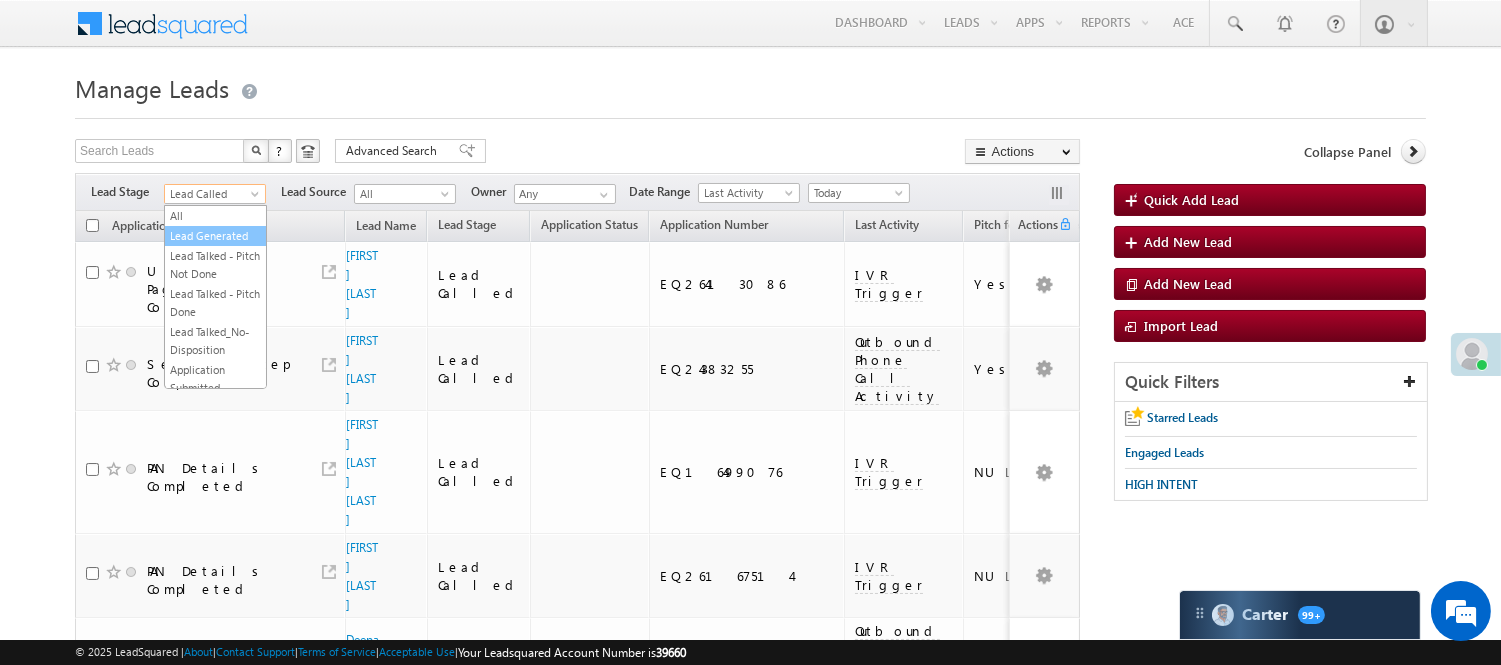click on "Lead Generated" at bounding box center [215, 236] 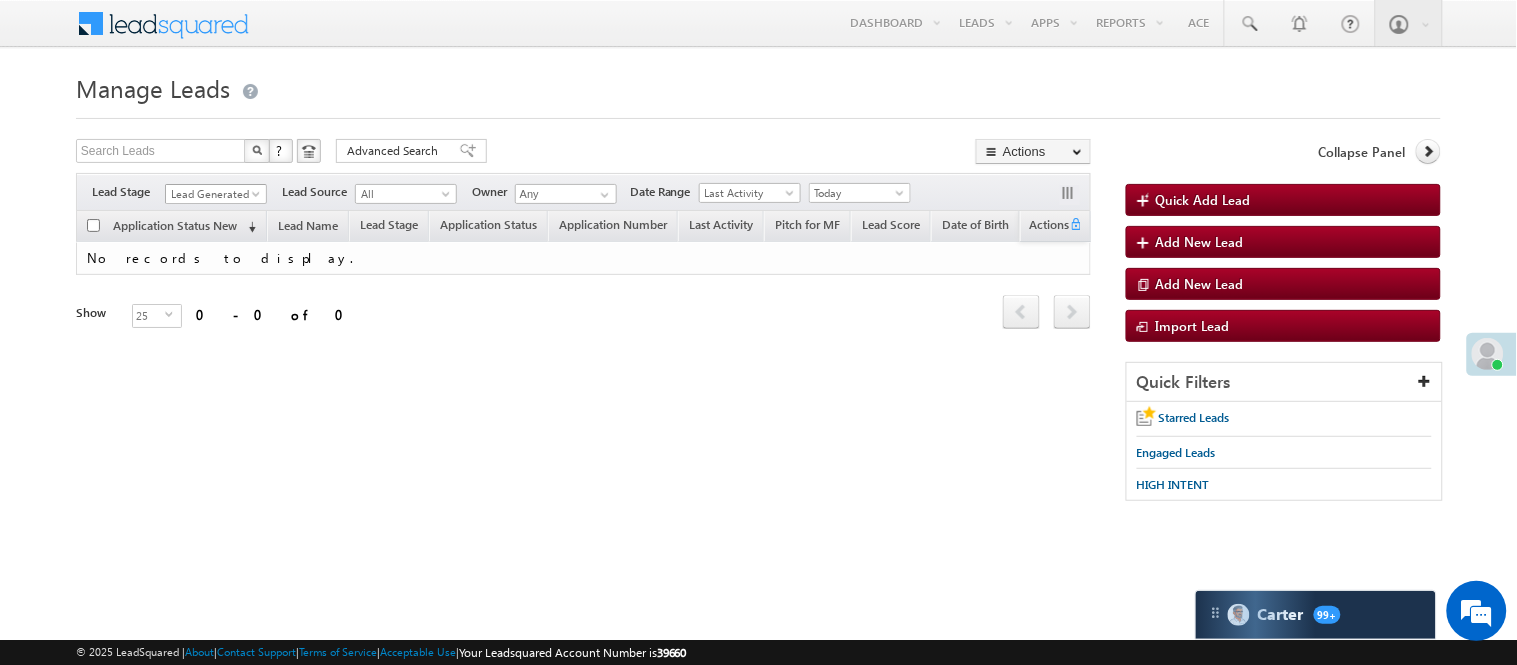 click on "Lead Generated" at bounding box center (213, 194) 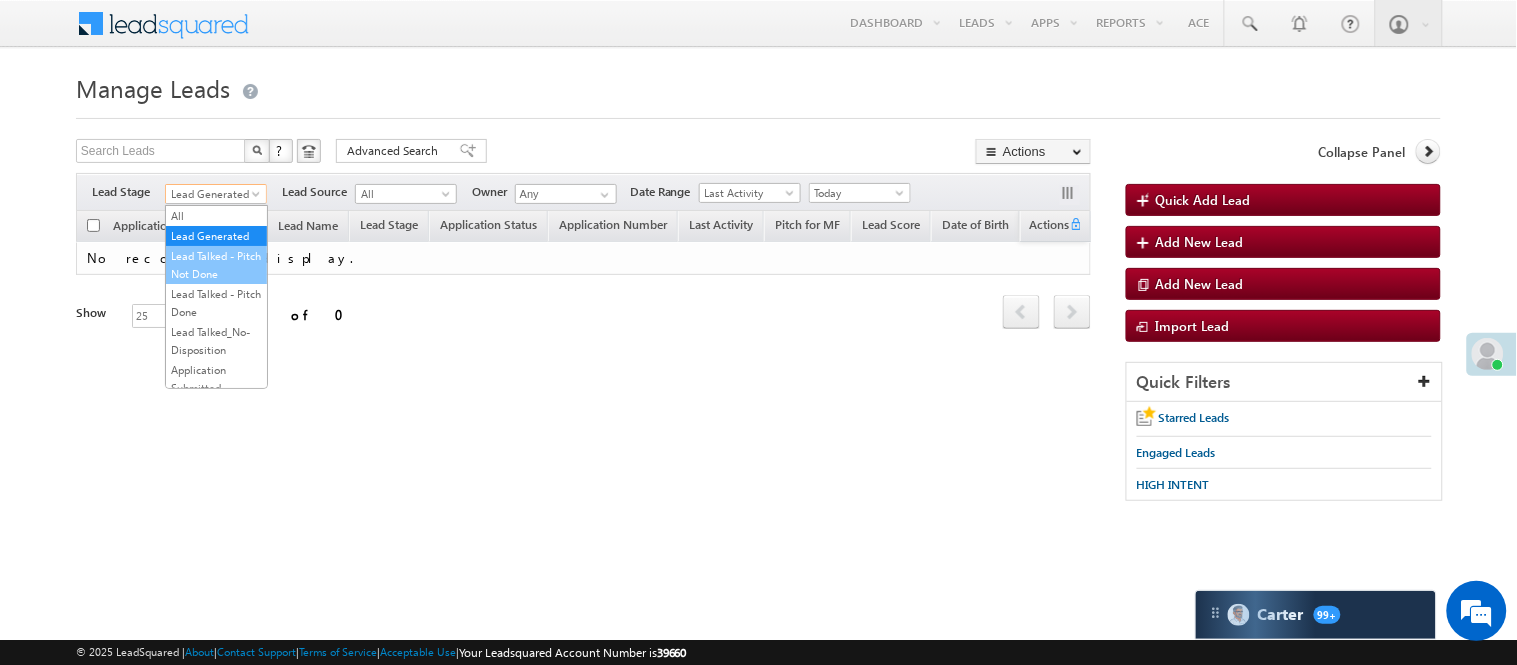 click on "Lead Talked - Pitch Not Done" at bounding box center [216, 265] 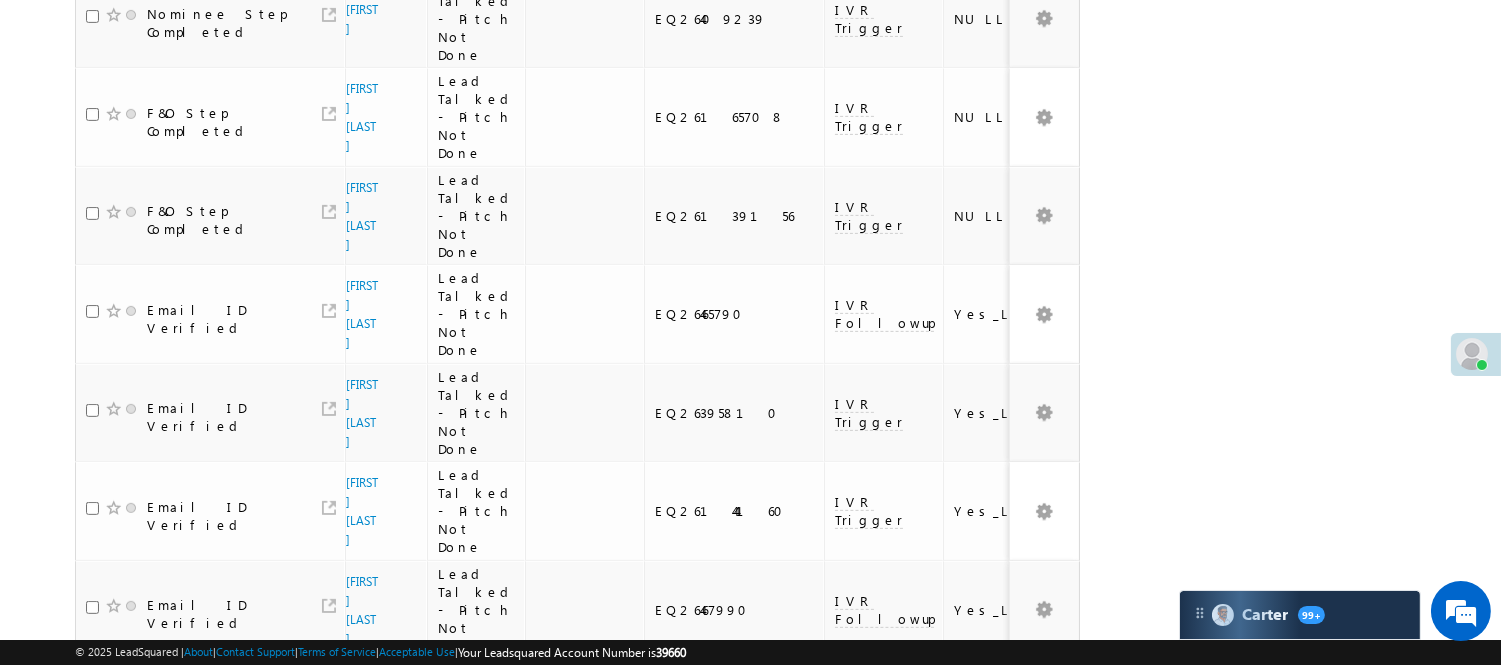 scroll, scrollTop: 1837, scrollLeft: 0, axis: vertical 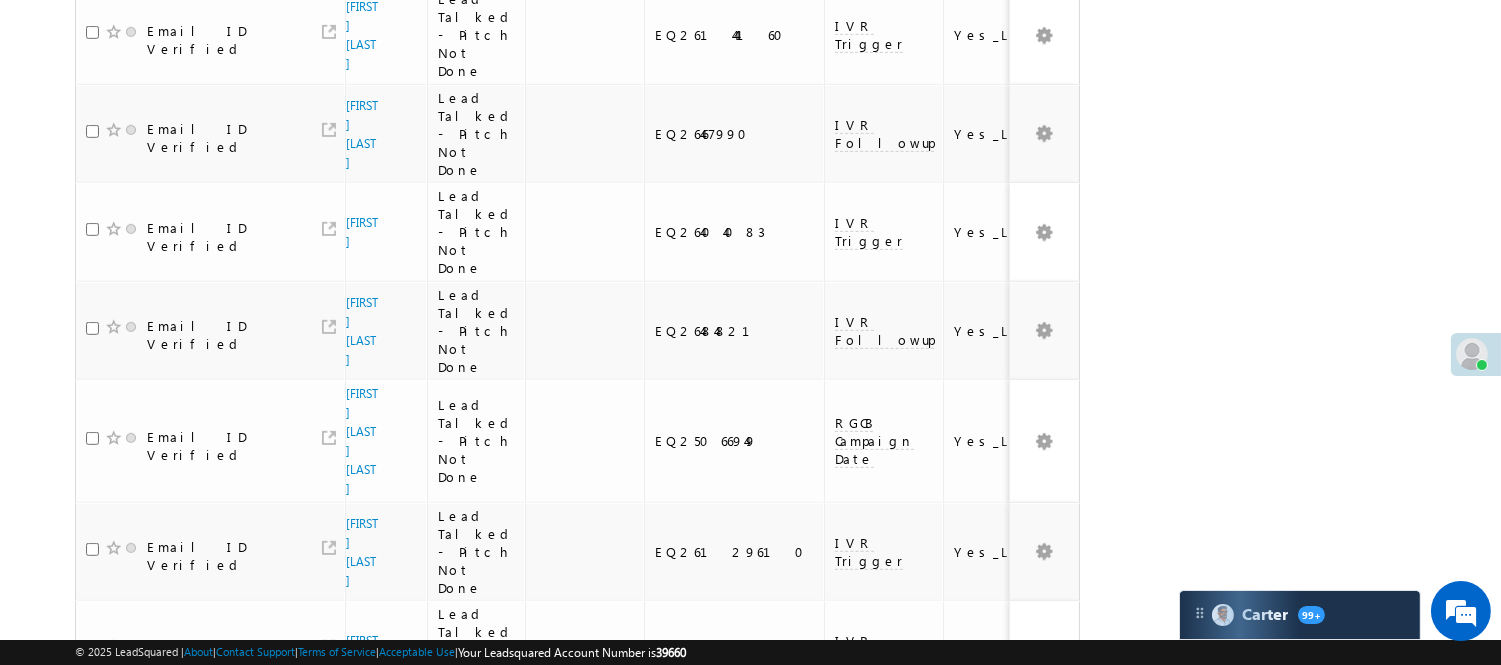click on "2" at bounding box center [1018, 935] 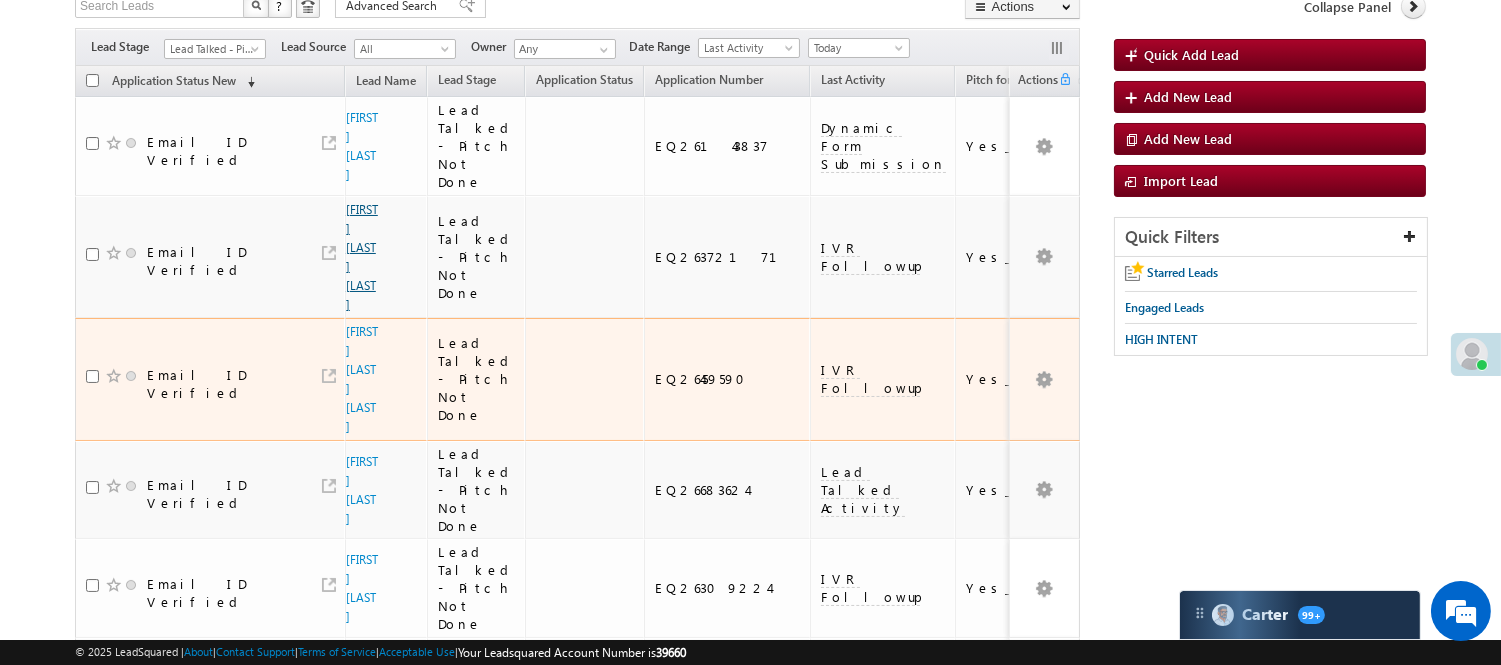 scroll, scrollTop: 111, scrollLeft: 0, axis: vertical 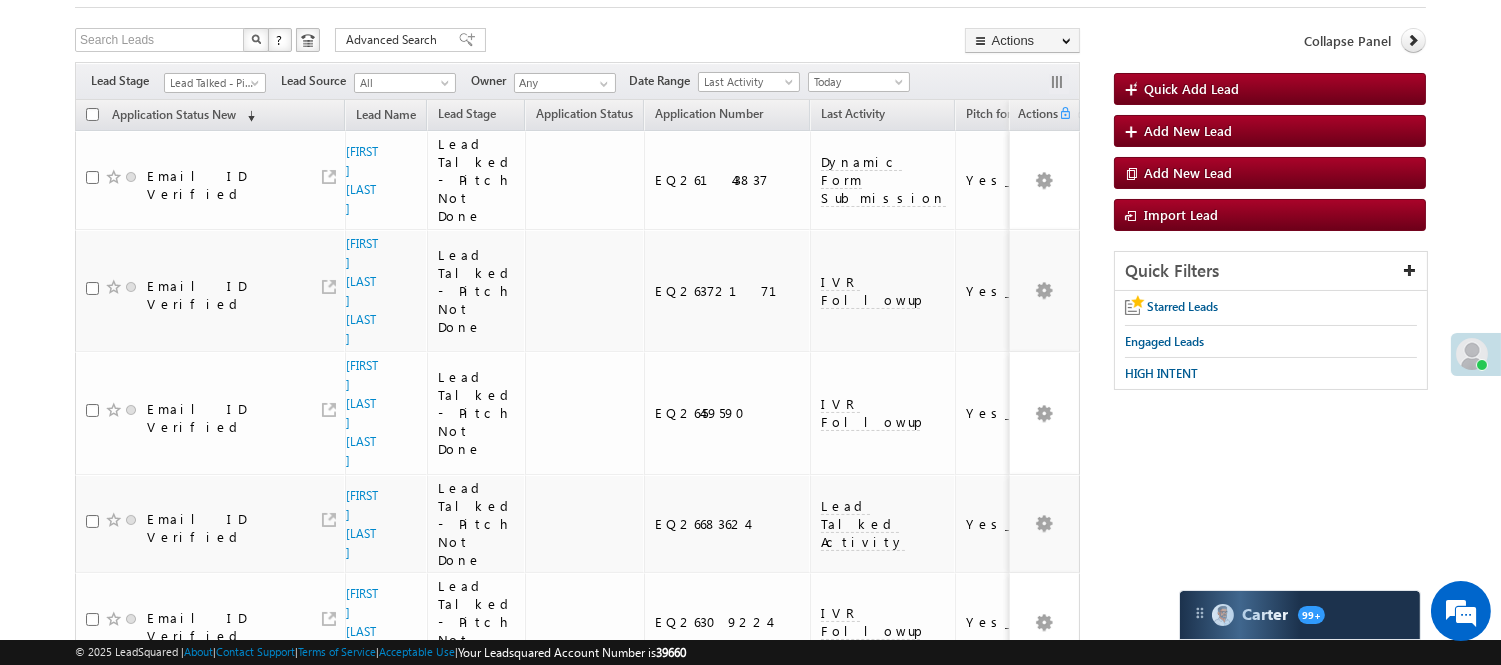 click on "Search Leads X ?   37 results found" at bounding box center [197, 41] 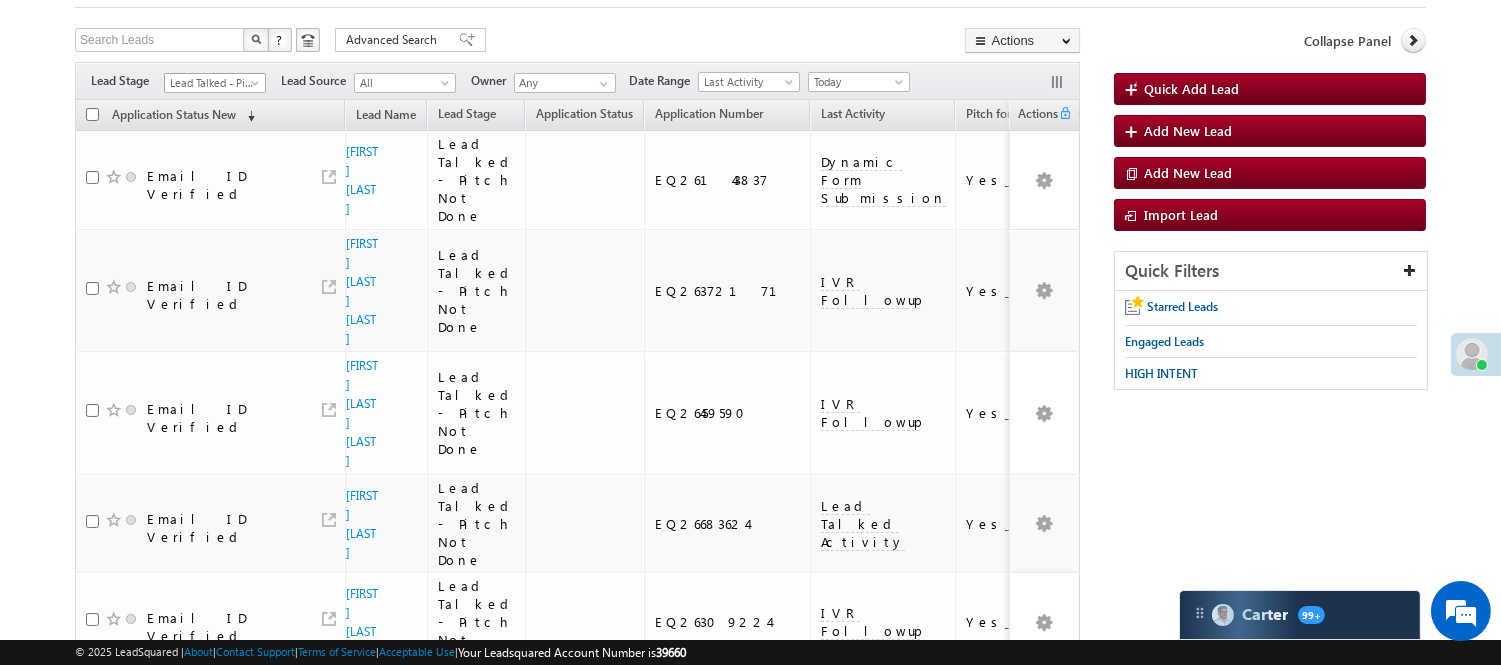 click on "Lead Talked - Pitch Not Done" at bounding box center (212, 83) 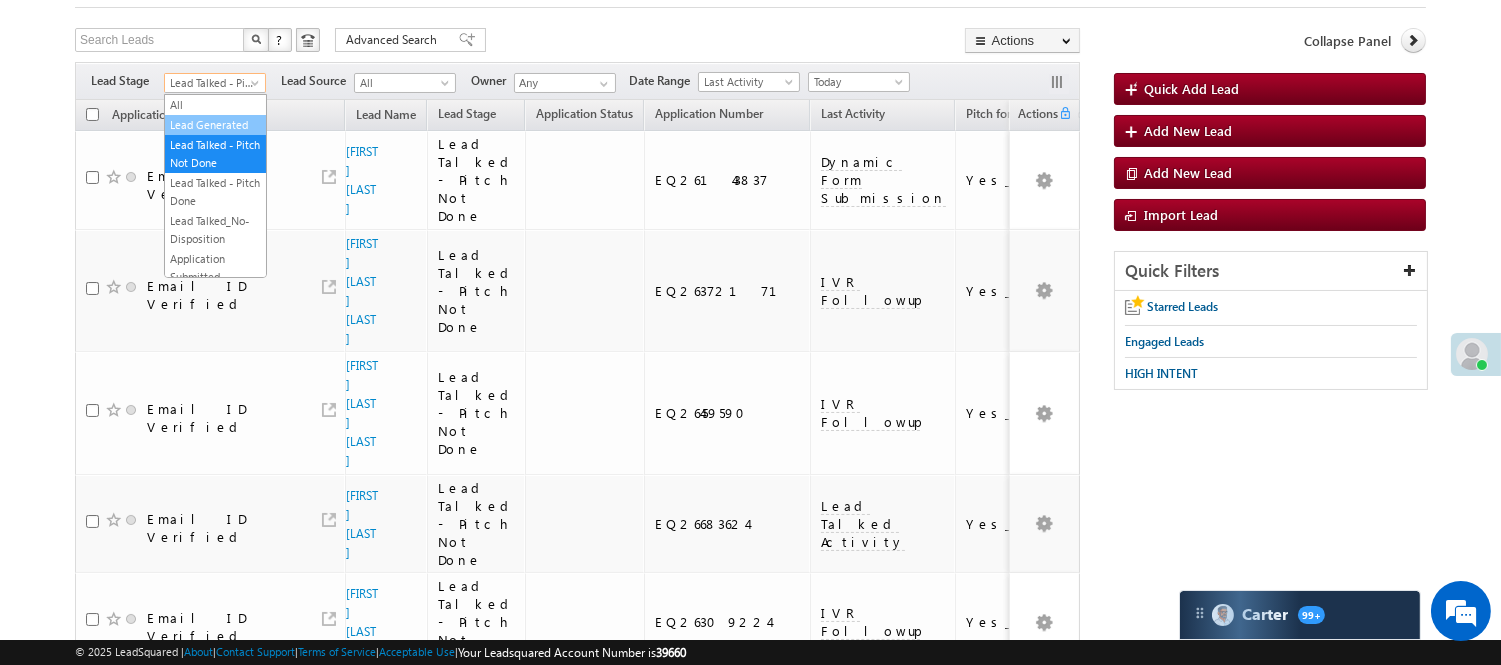 click on "Lead Generated" at bounding box center [215, 125] 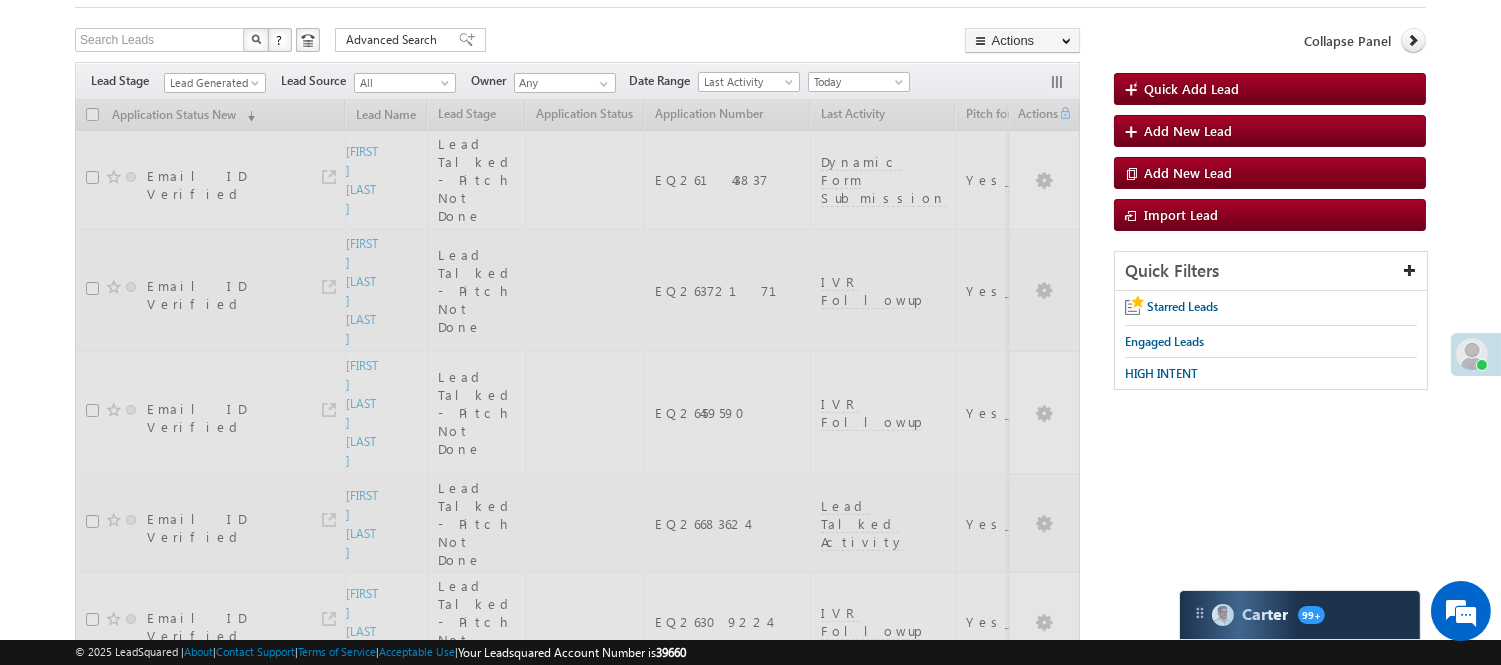 scroll, scrollTop: 0, scrollLeft: 0, axis: both 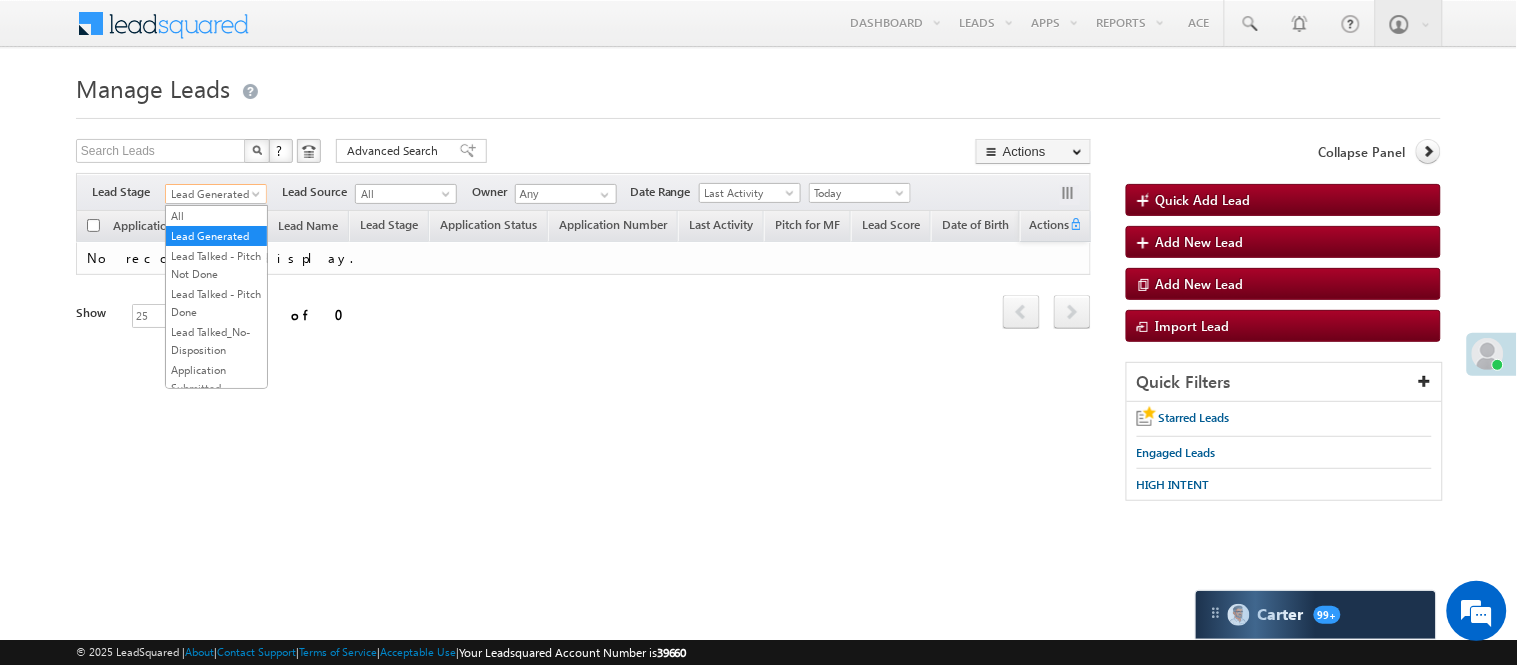 click on "Lead Generated" at bounding box center [213, 194] 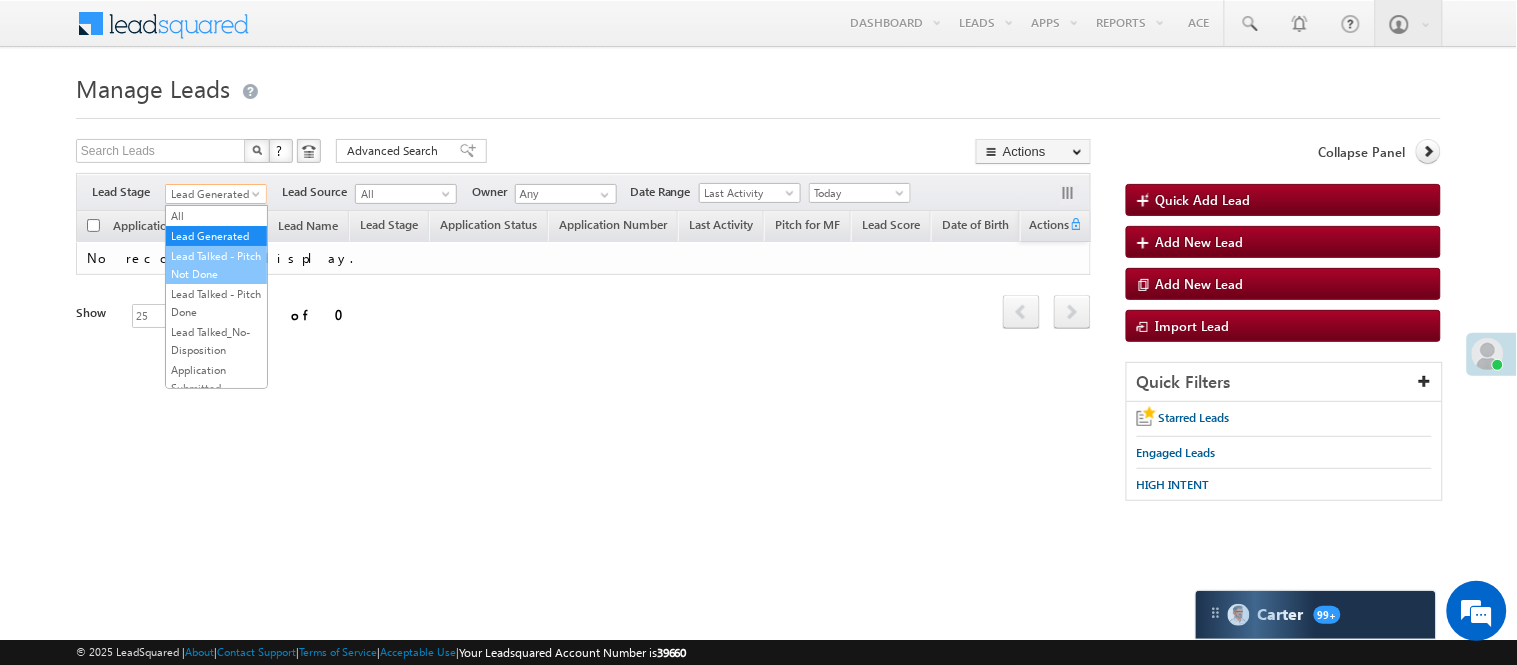 click on "Lead Talked - Pitch Not Done" at bounding box center (216, 265) 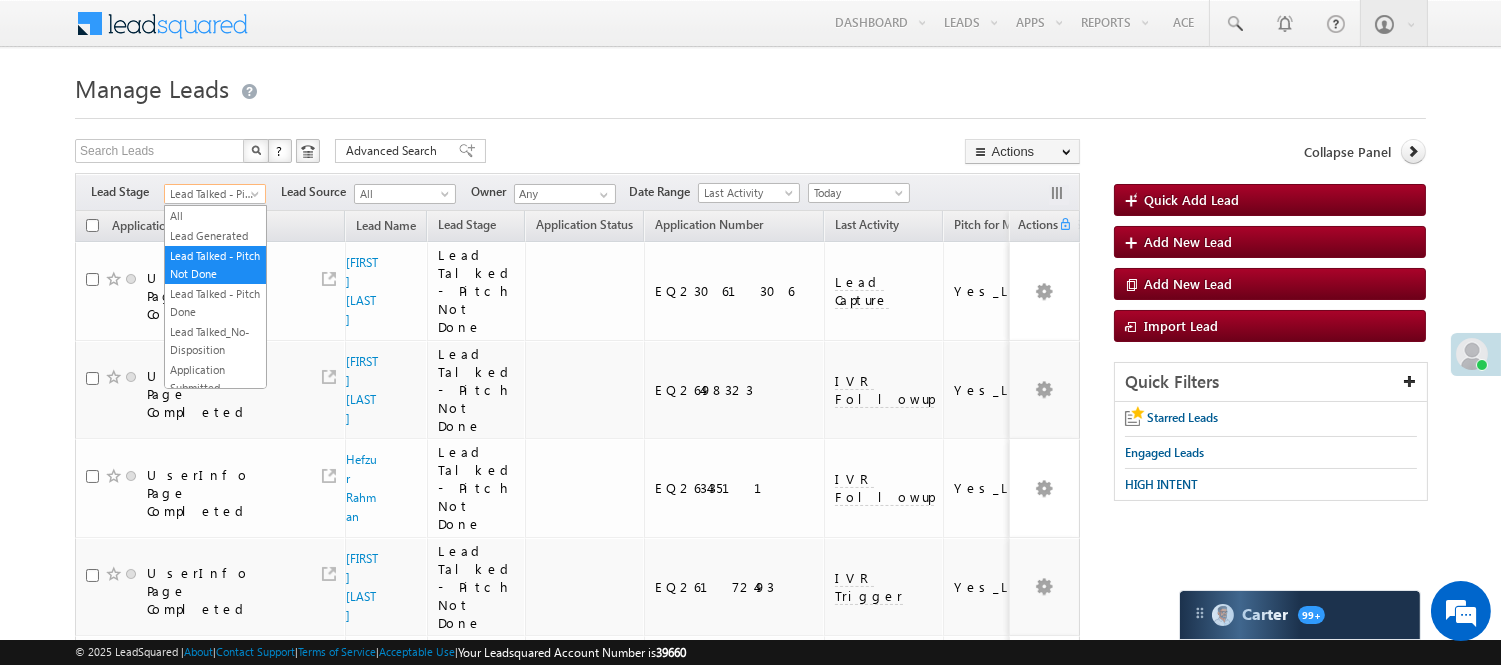 click on "Lead Talked - Pitch Not Done" at bounding box center (215, 194) 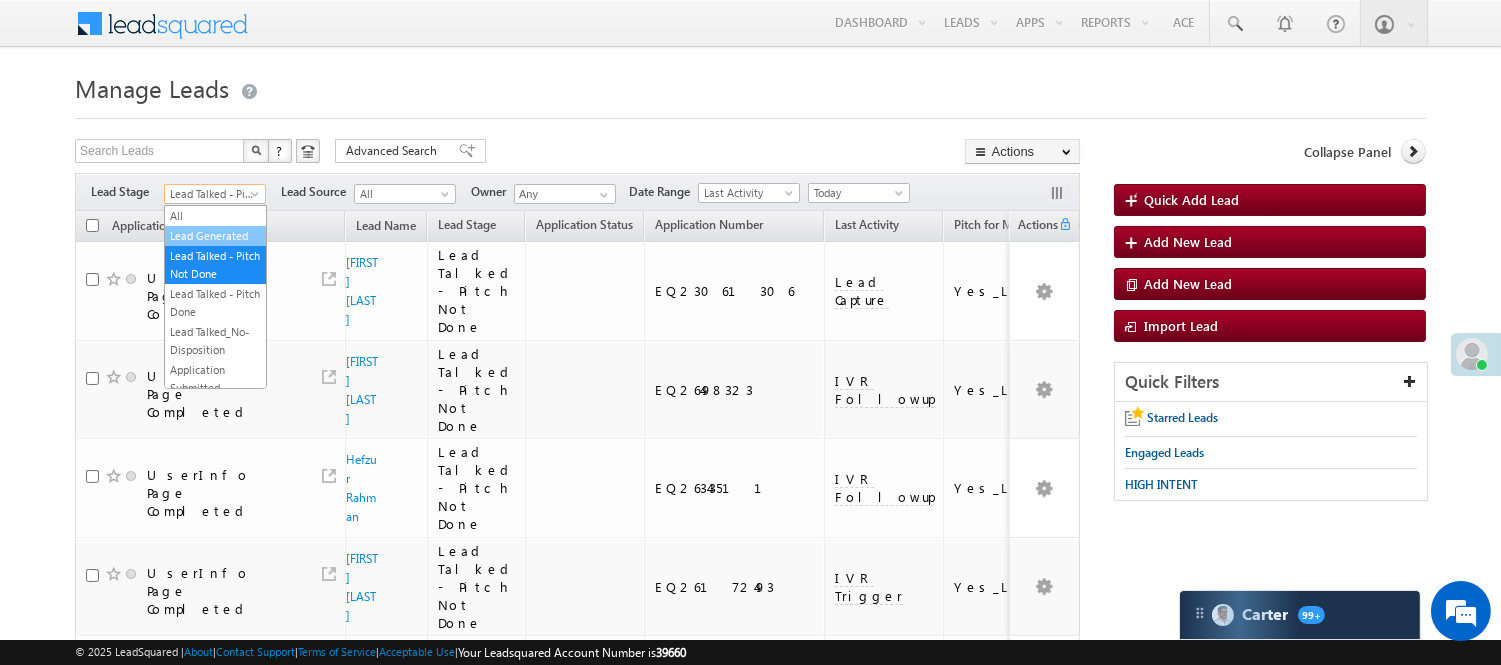 click on "Lead Generated" at bounding box center (215, 236) 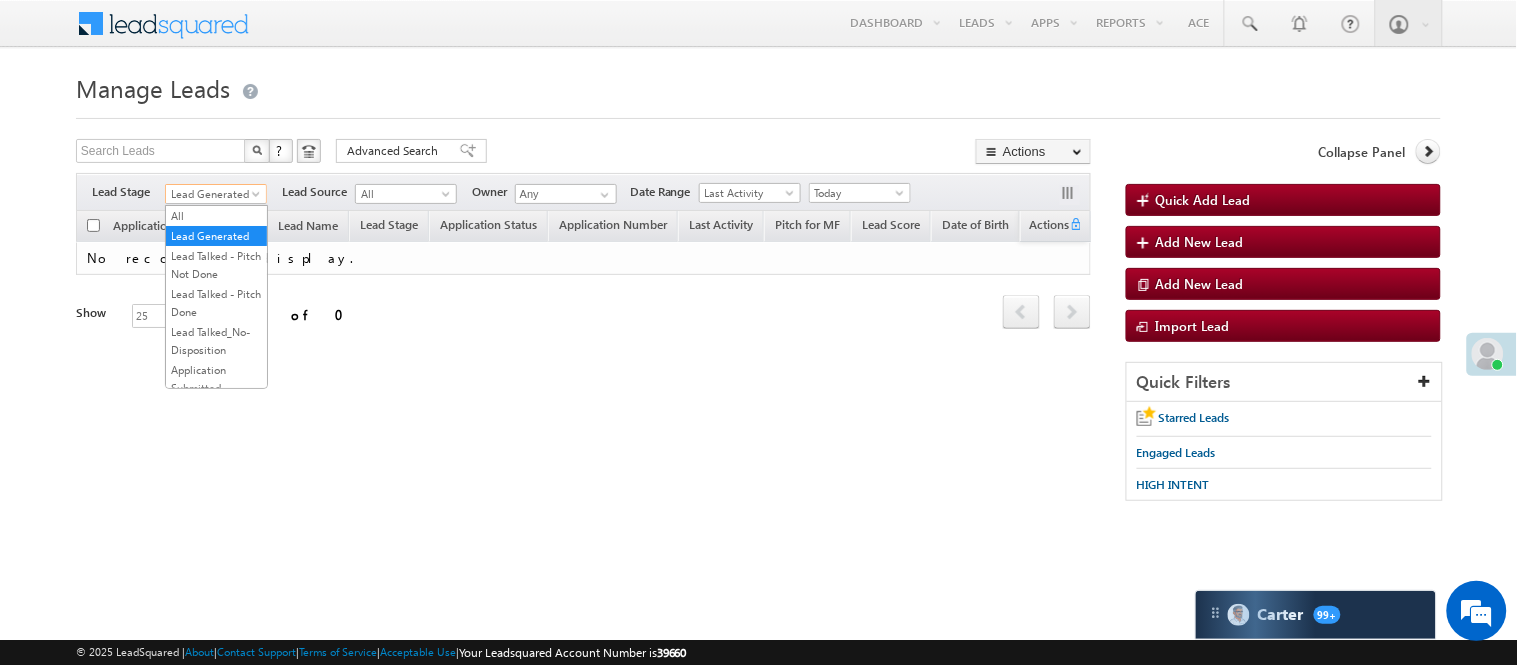 click on "Lead Generated" at bounding box center (213, 194) 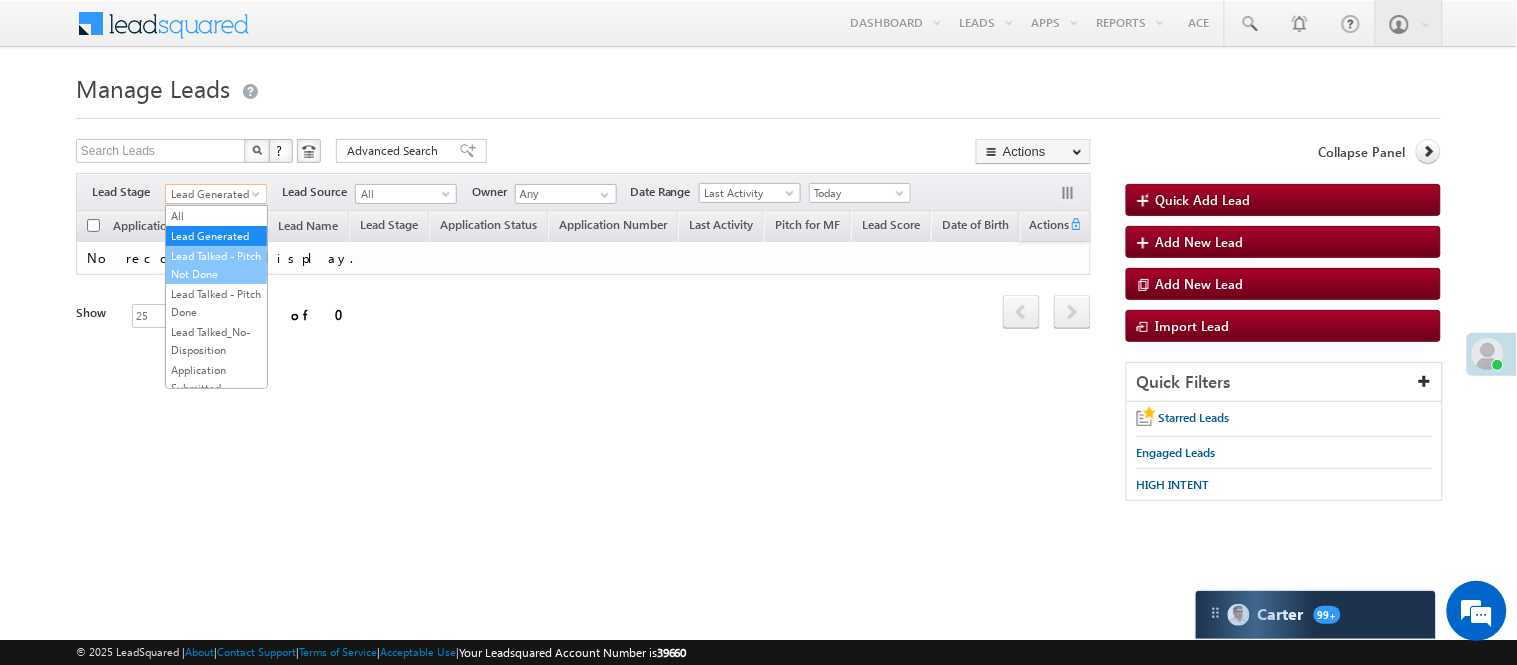 click on "Lead Talked - Pitch Not Done" at bounding box center (216, 265) 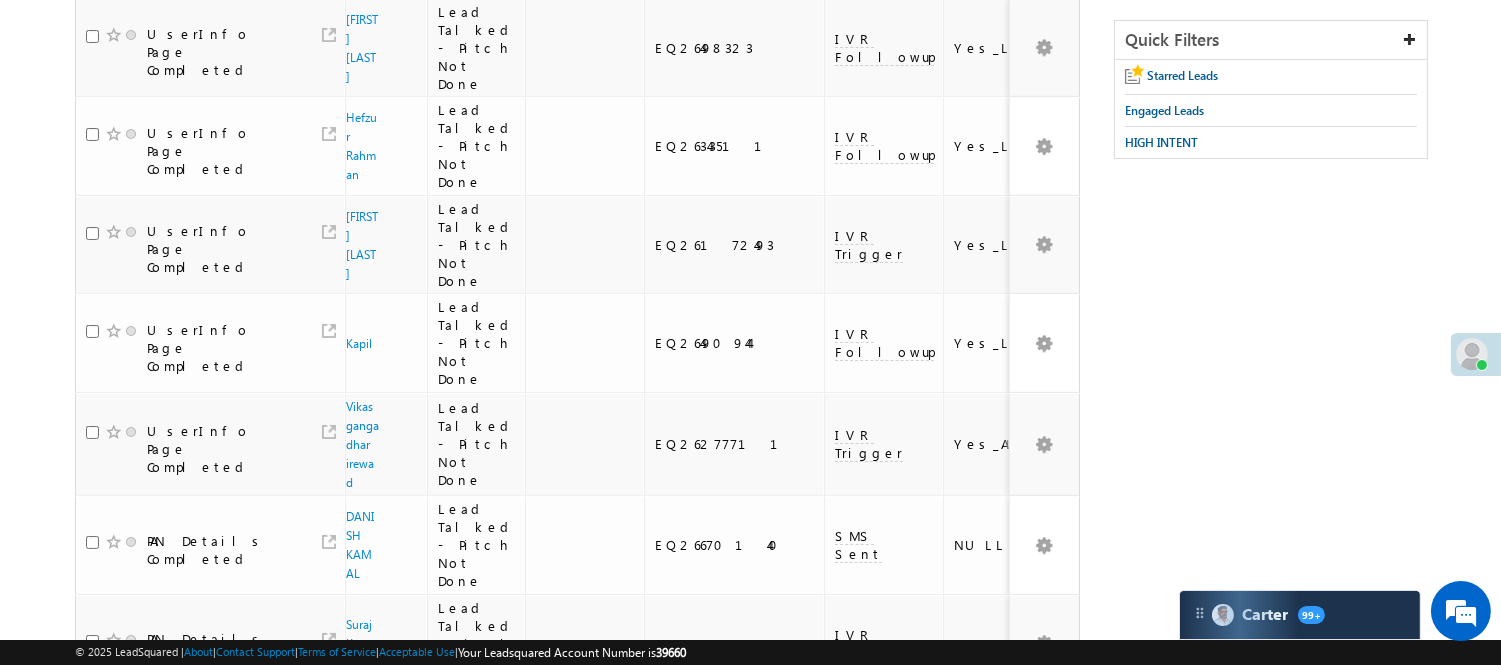 scroll, scrollTop: 1837, scrollLeft: 0, axis: vertical 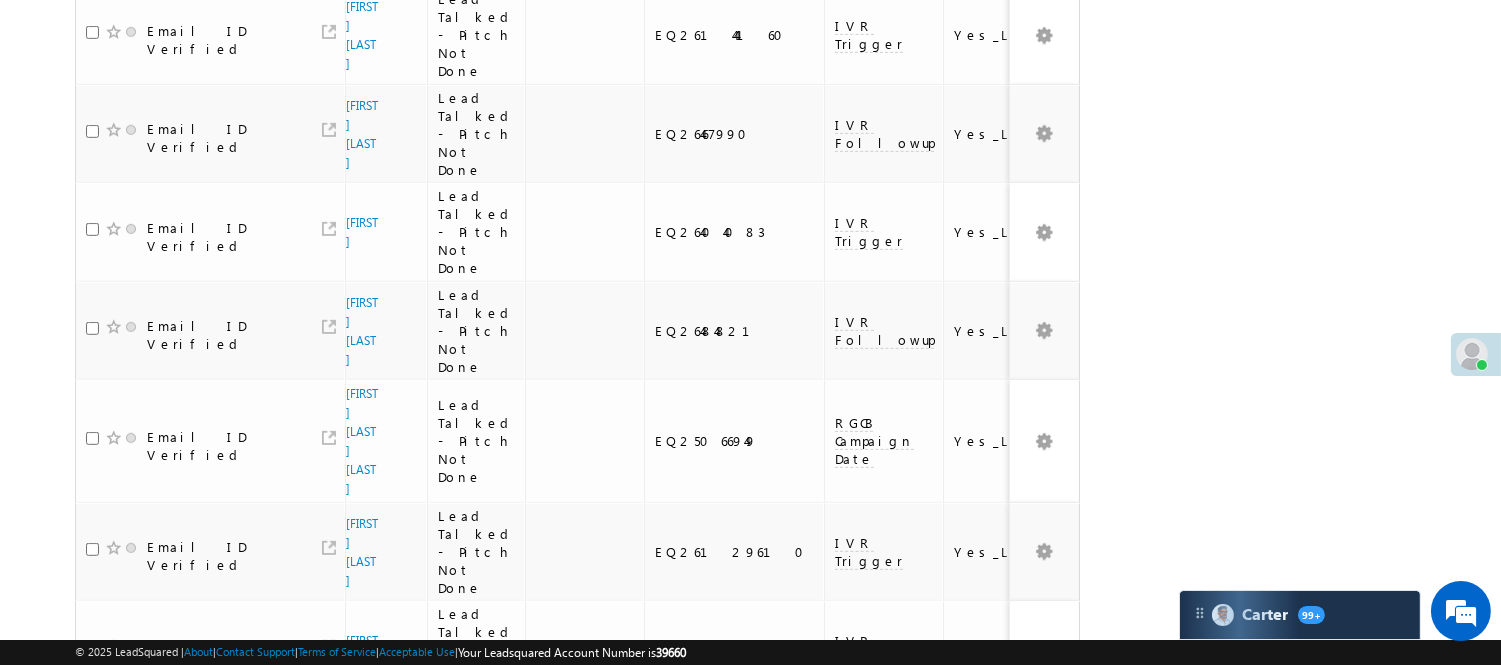 click on "2" at bounding box center (1018, 935) 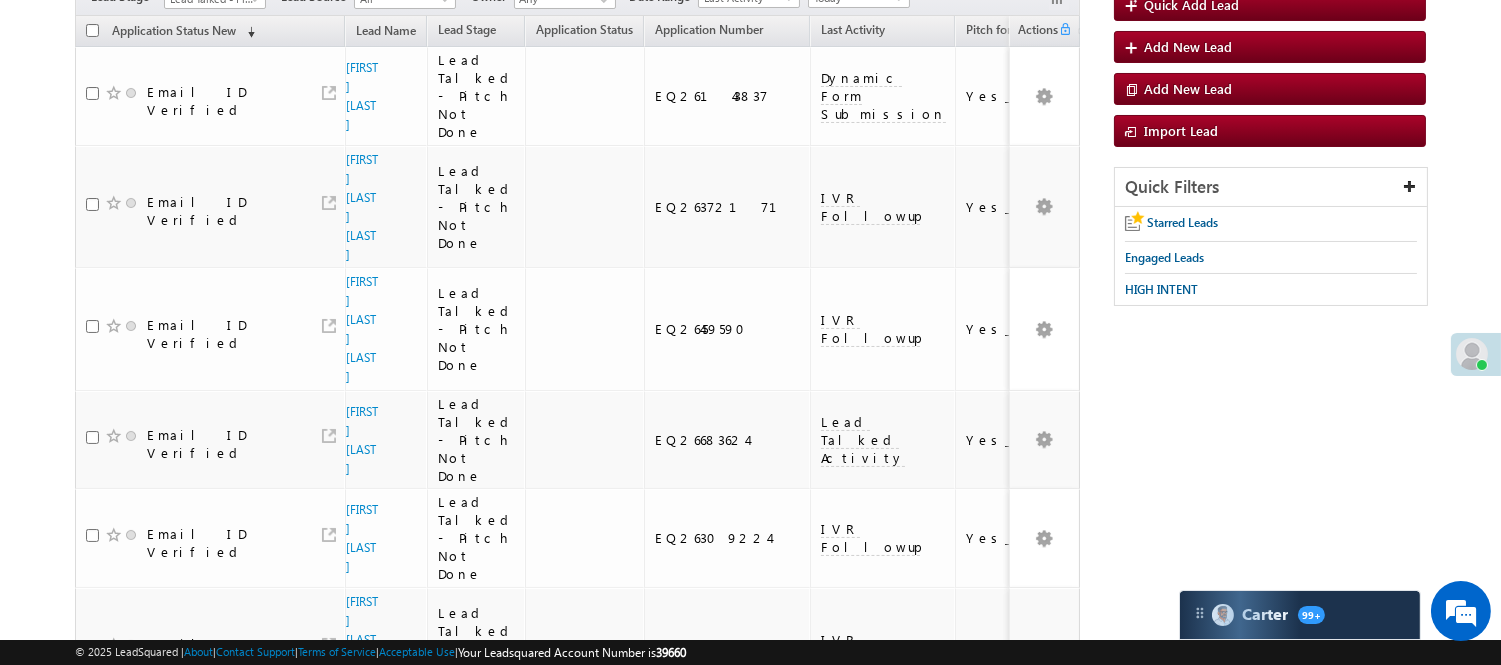 scroll, scrollTop: 0, scrollLeft: 0, axis: both 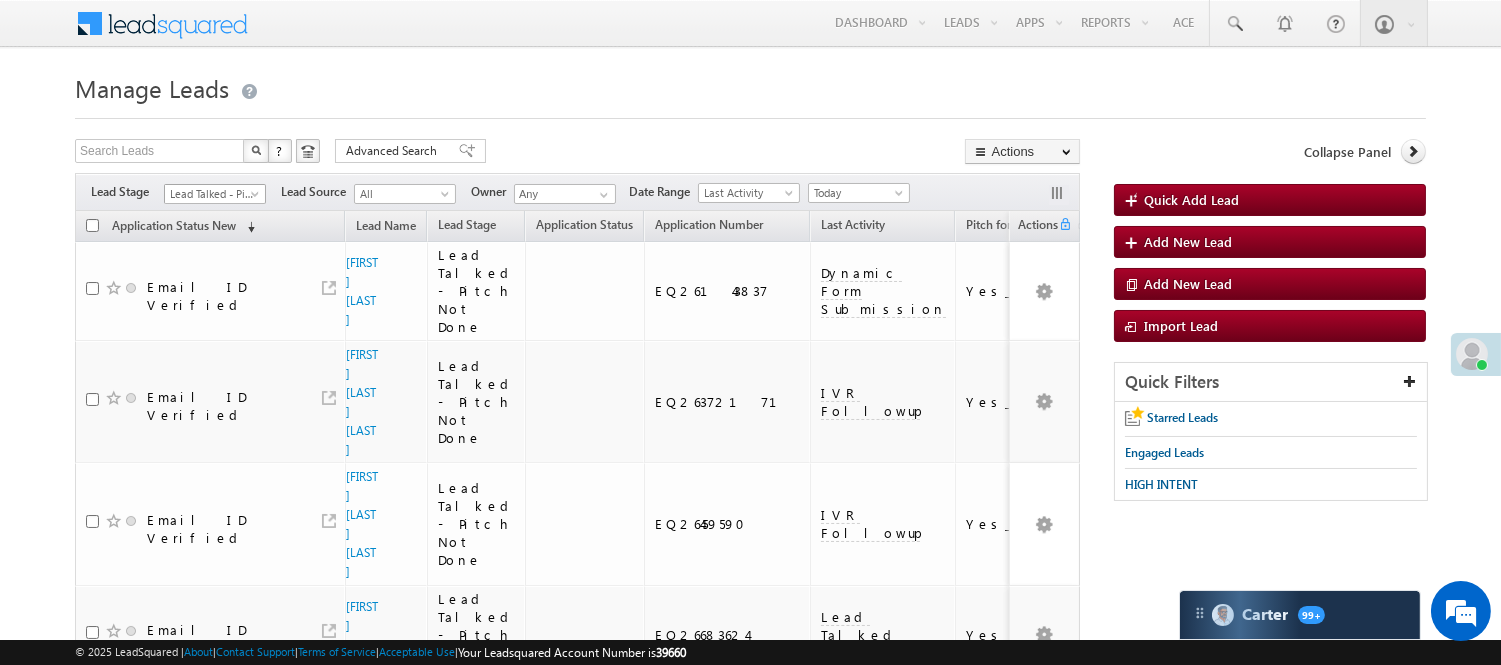 click on "Lead Talked - Pitch Not Done" at bounding box center (212, 194) 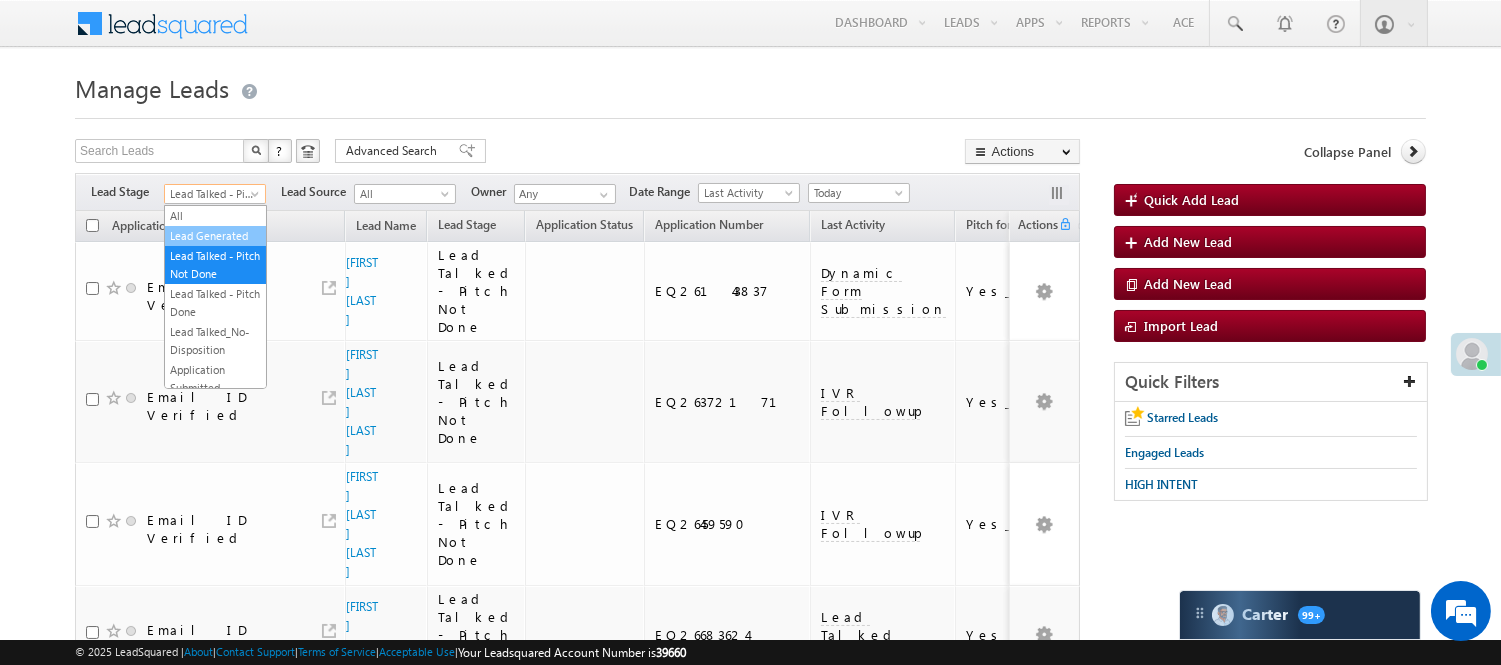 click on "Lead Generated" at bounding box center (215, 236) 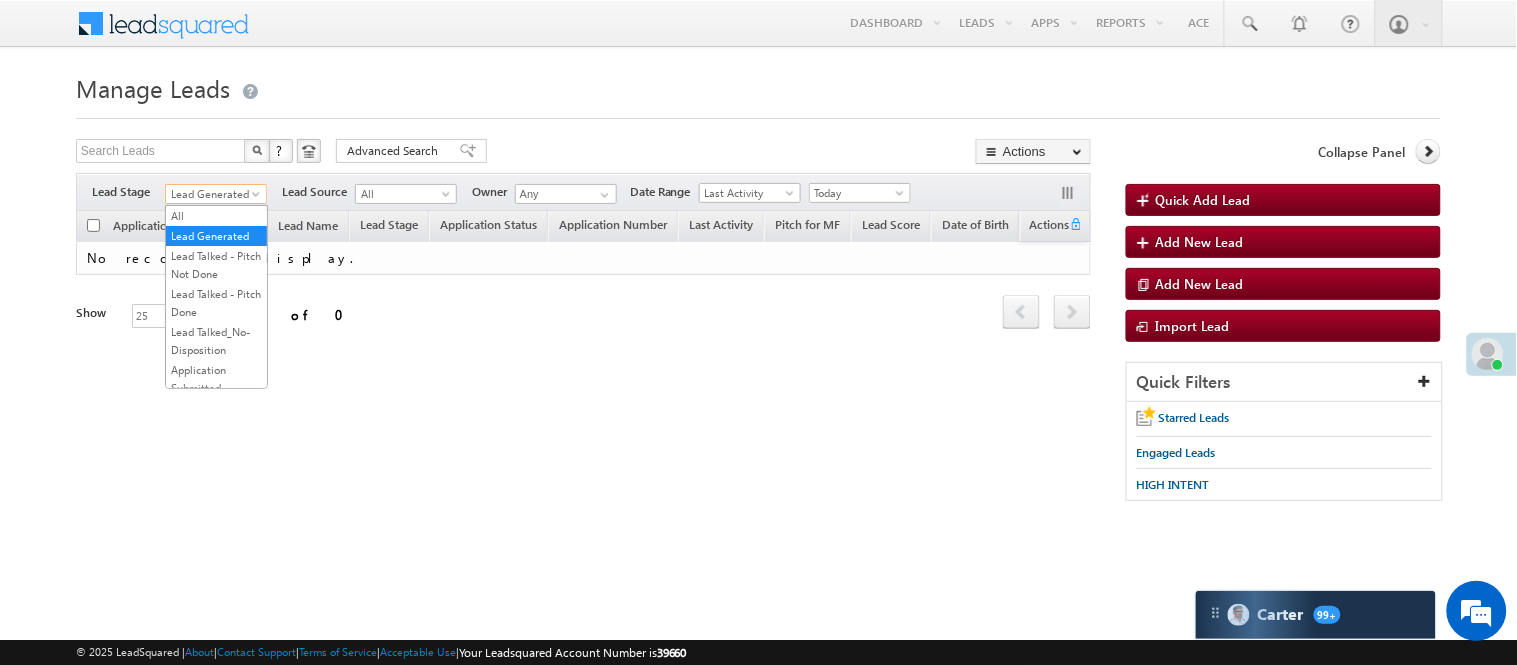 click on "Lead Generated" at bounding box center [213, 194] 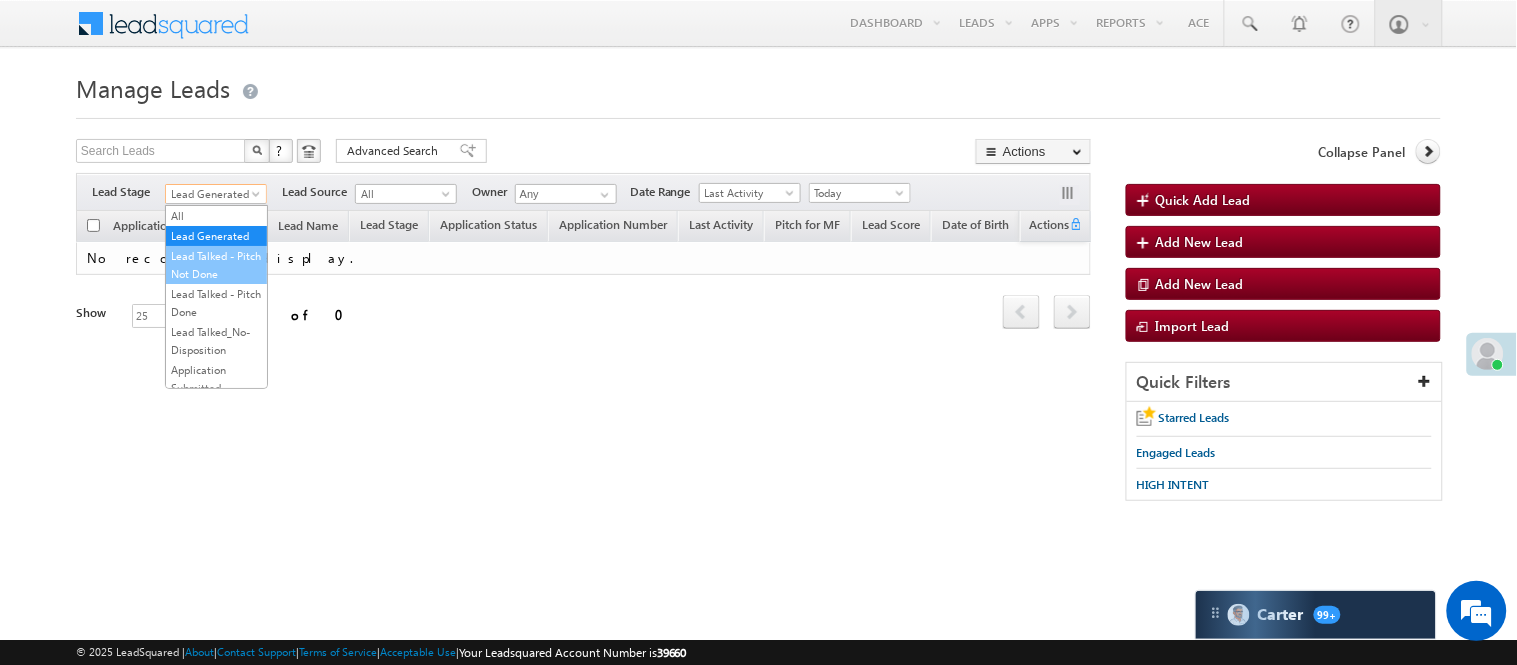 click on "Lead Talked - Pitch Not Done" at bounding box center (216, 265) 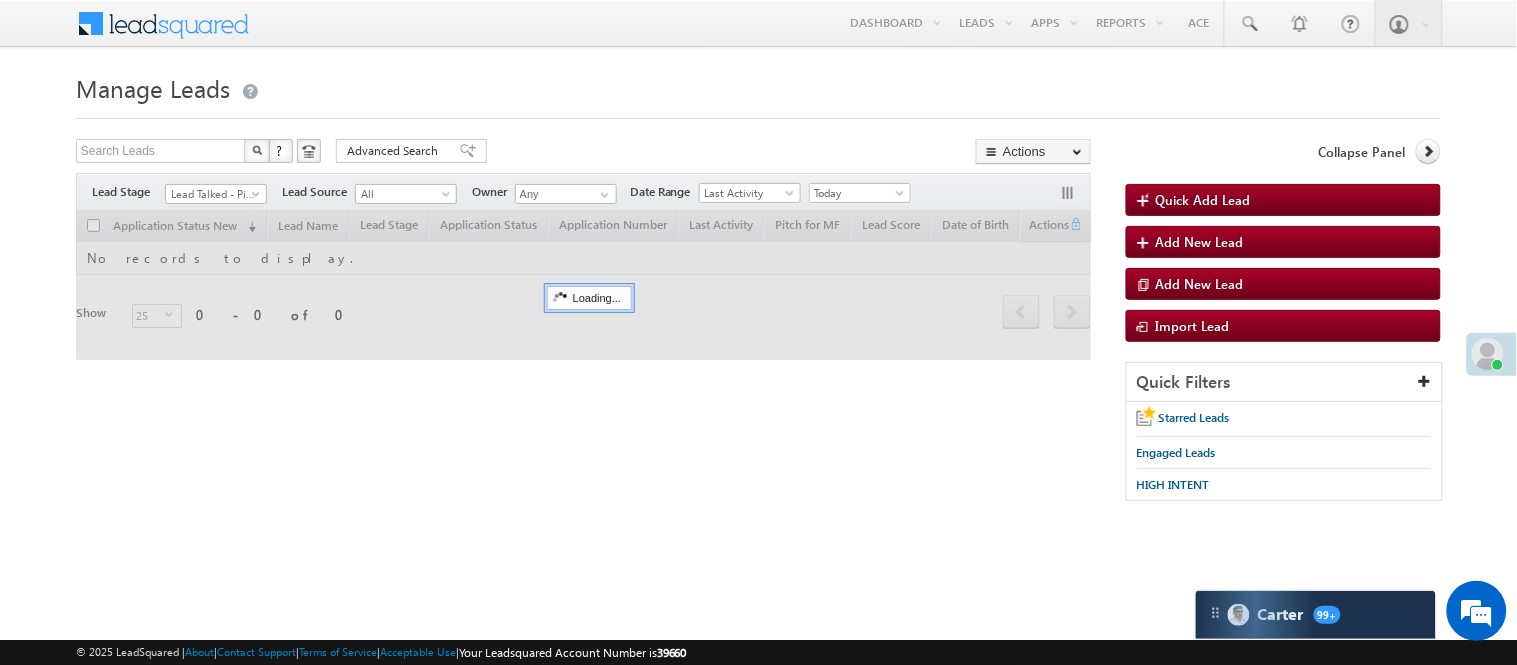 click on "Search Leads X ?   0 results found
Advanced Search
Advanced Search
Advanced search results
Actions Export Leads Reset all Filters
Actions Export Leads Bulk Update Send Email Add to List Add Activity Change Owner Change Stage Delete Merge Leads" at bounding box center (583, 153) 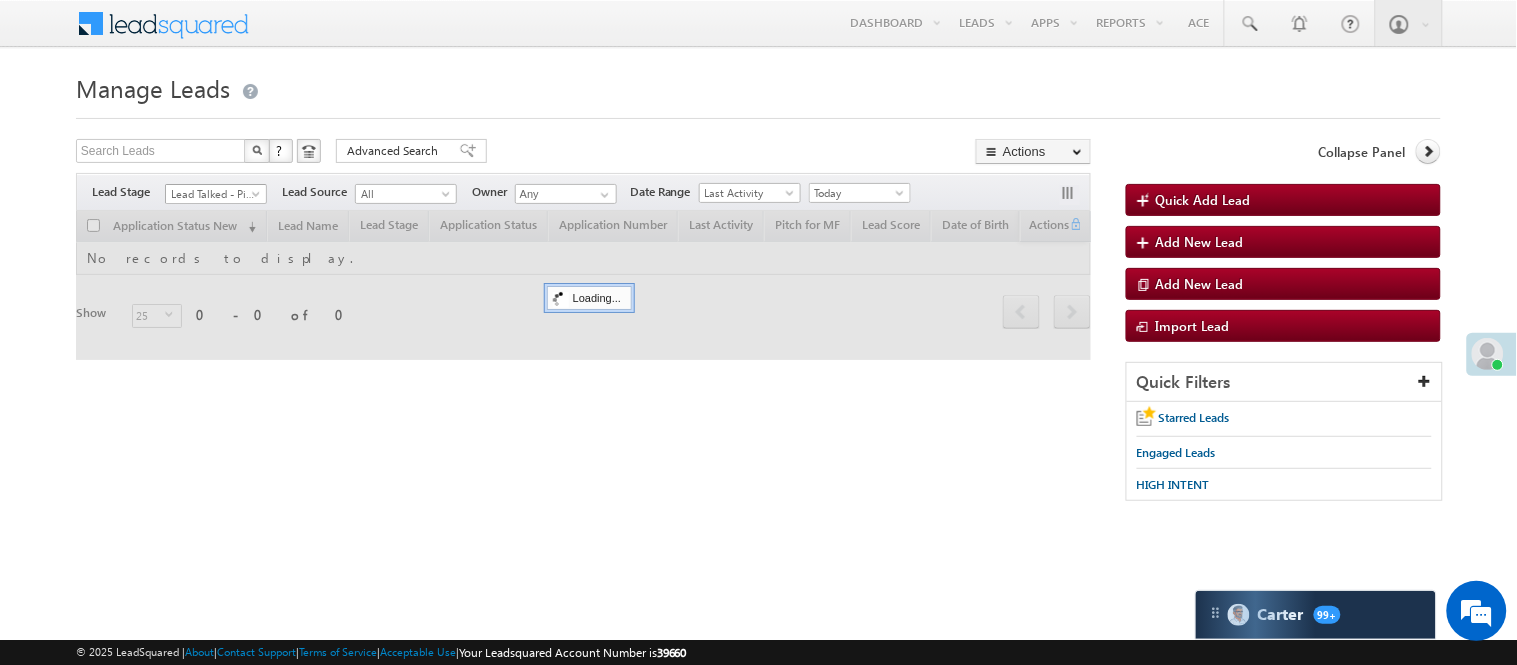 click on "Lead Talked - Pitch Not Done" at bounding box center [213, 194] 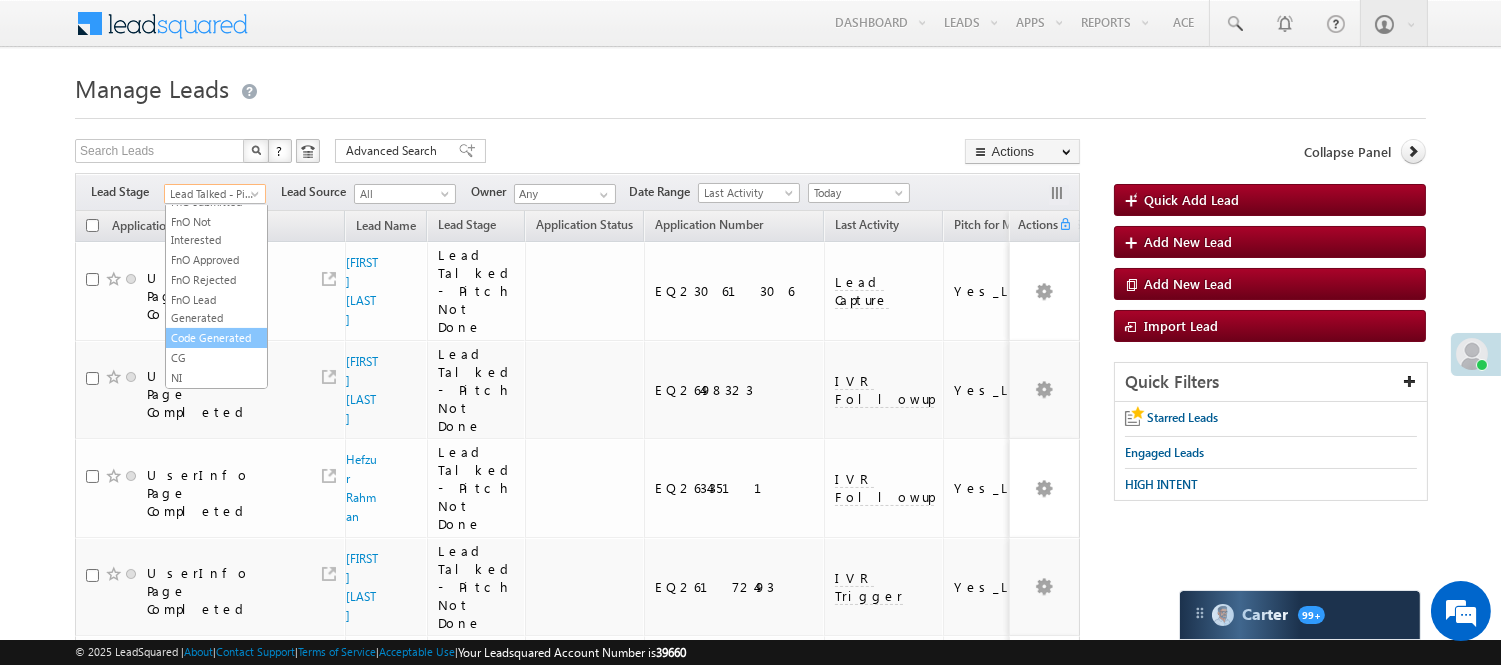 scroll, scrollTop: 496, scrollLeft: 0, axis: vertical 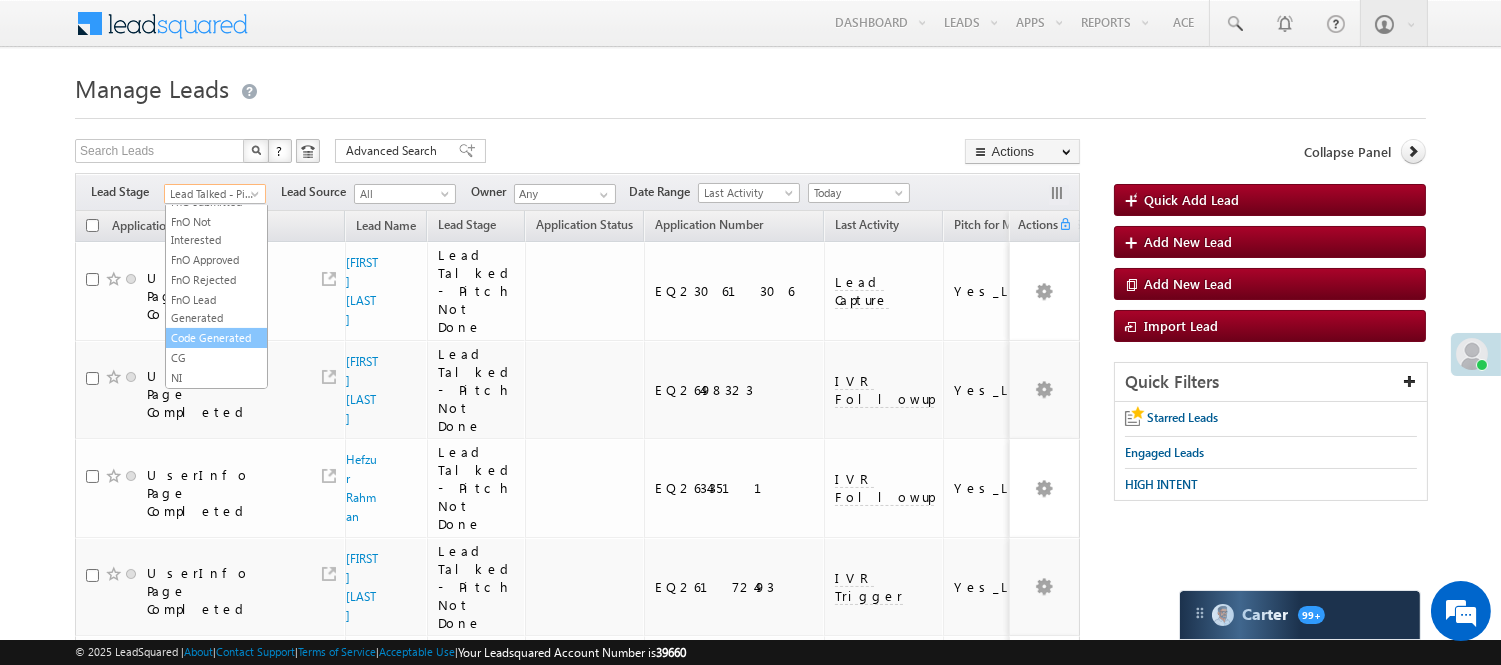 click on "Code Generated" at bounding box center (216, 338) 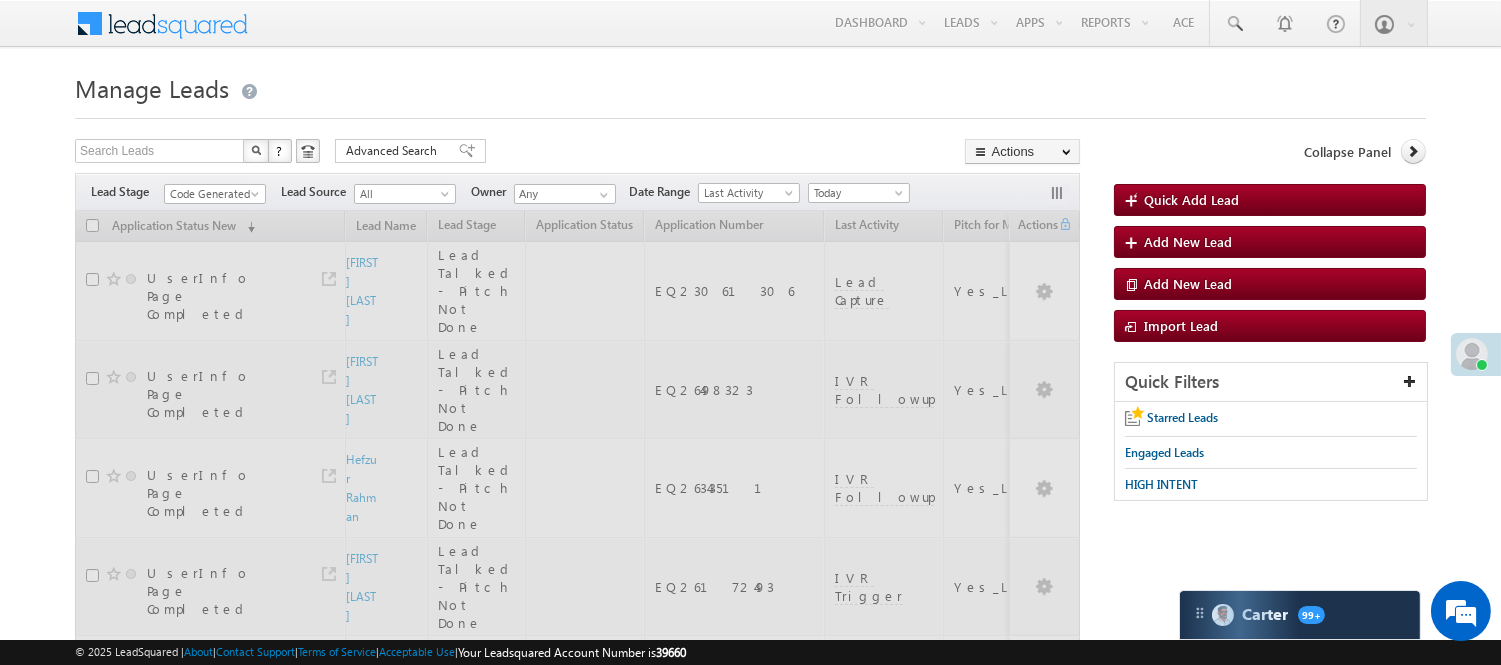 click on "Manage Leads" at bounding box center (750, 86) 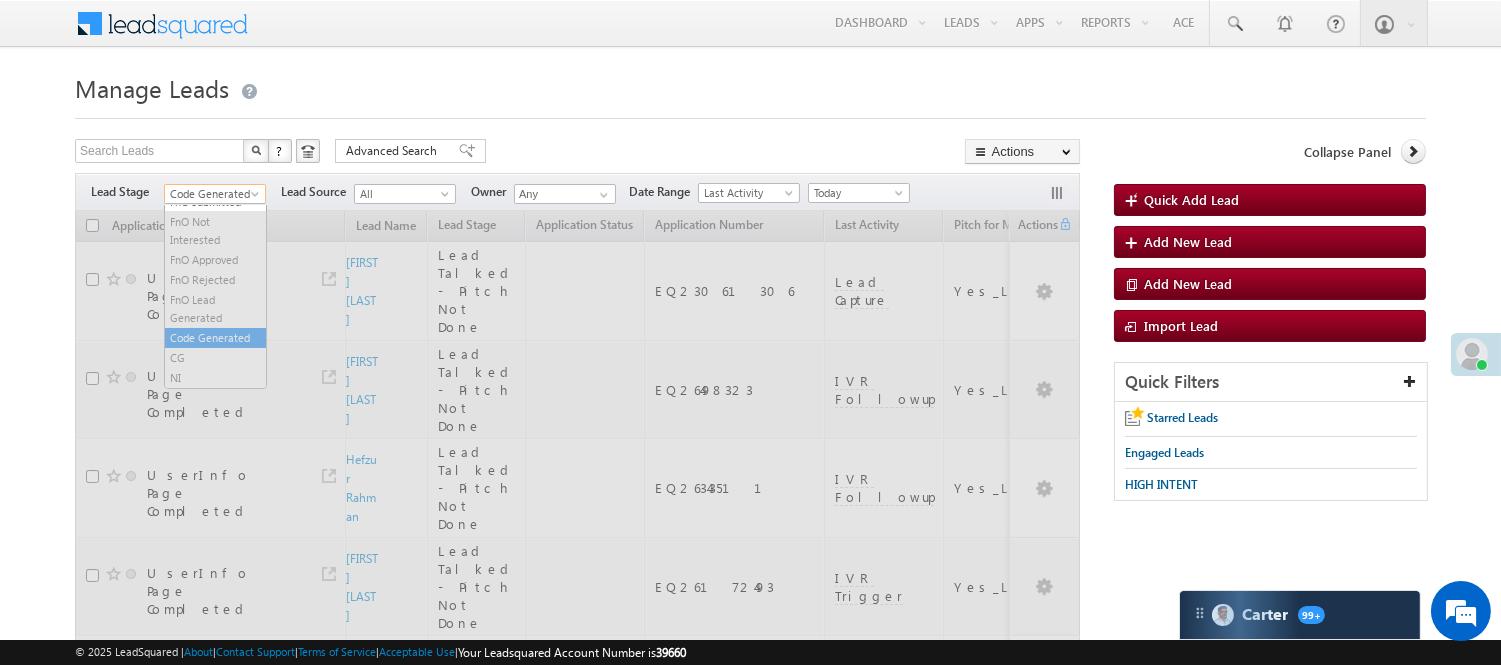 click on "Code Generated" at bounding box center [212, 194] 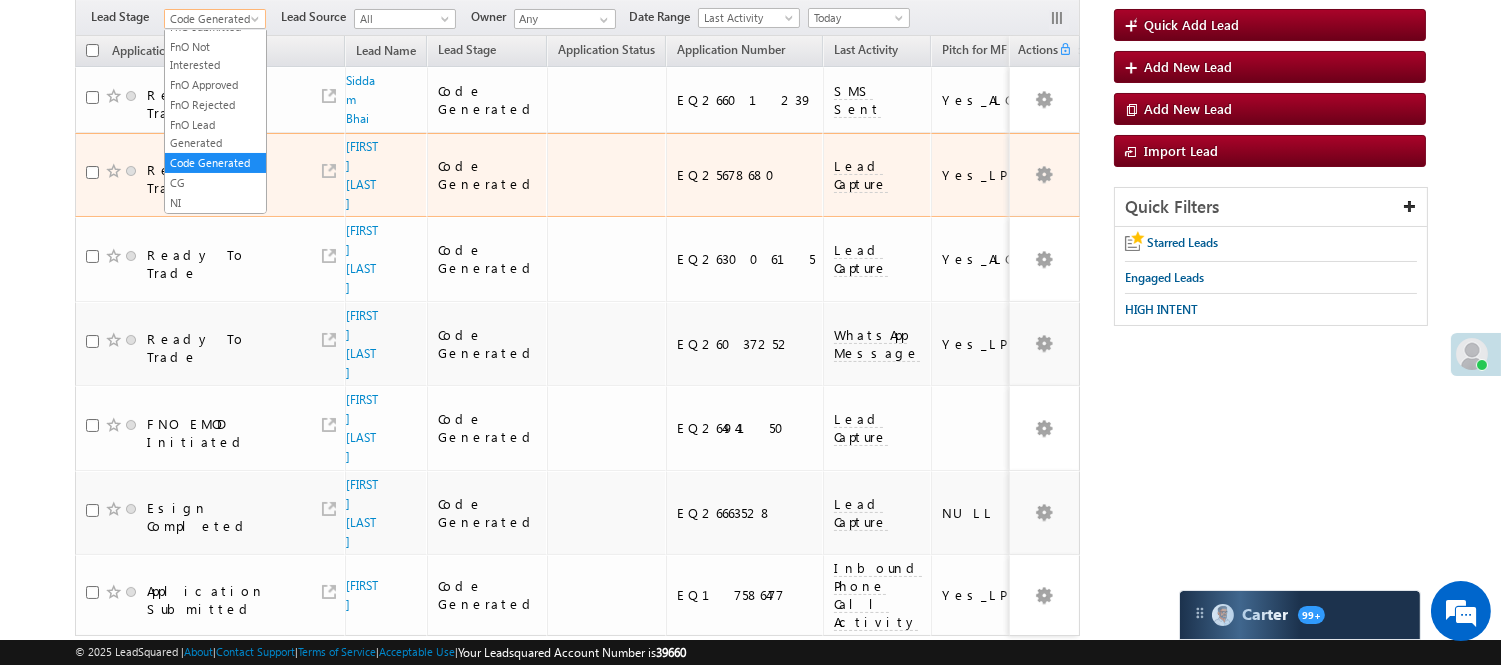 scroll, scrollTop: 0, scrollLeft: 0, axis: both 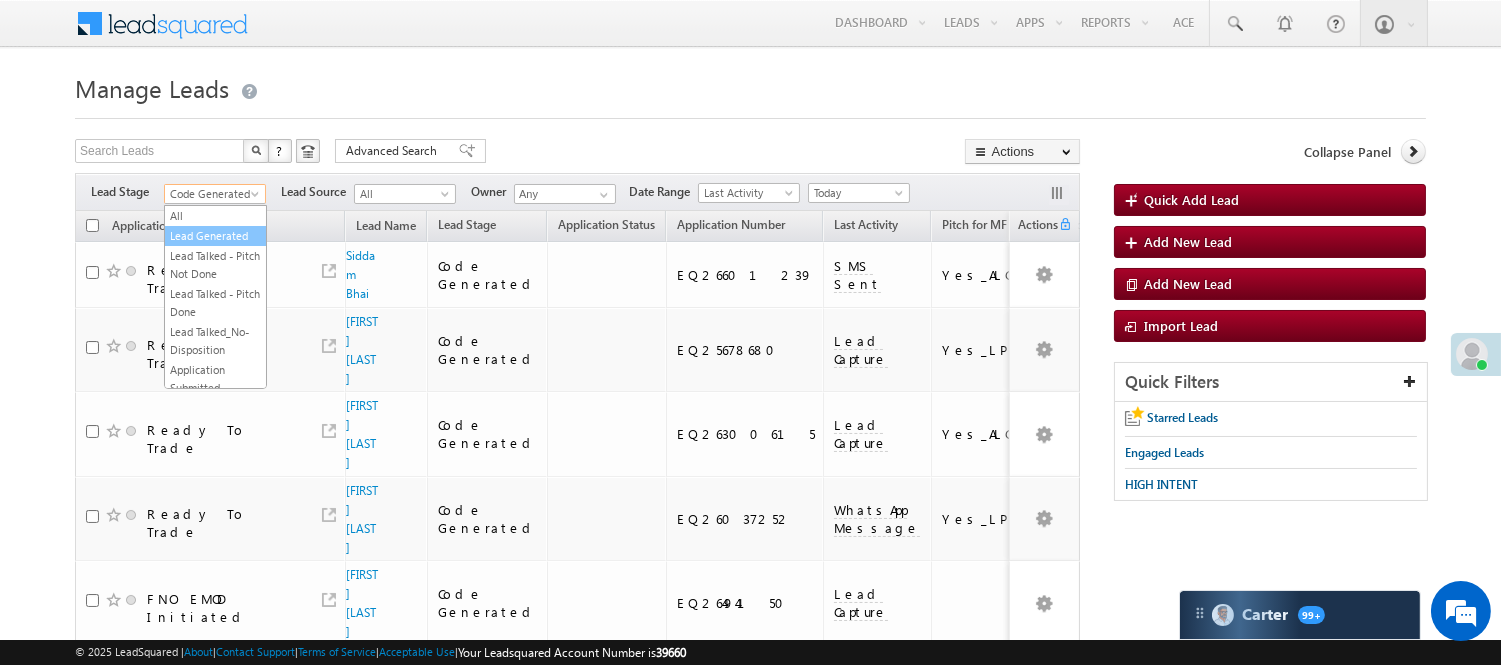 click on "Lead Generated" at bounding box center [215, 236] 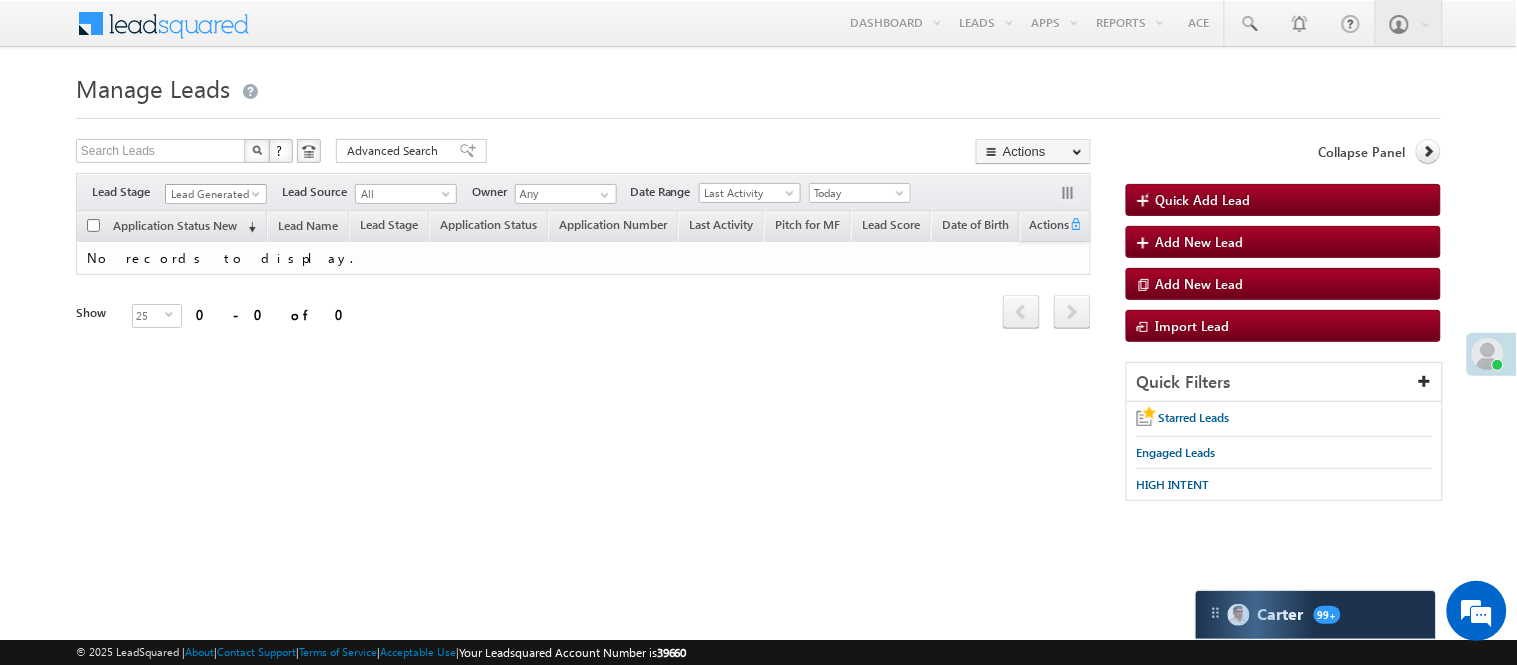 click on "Lead Generated" at bounding box center (213, 194) 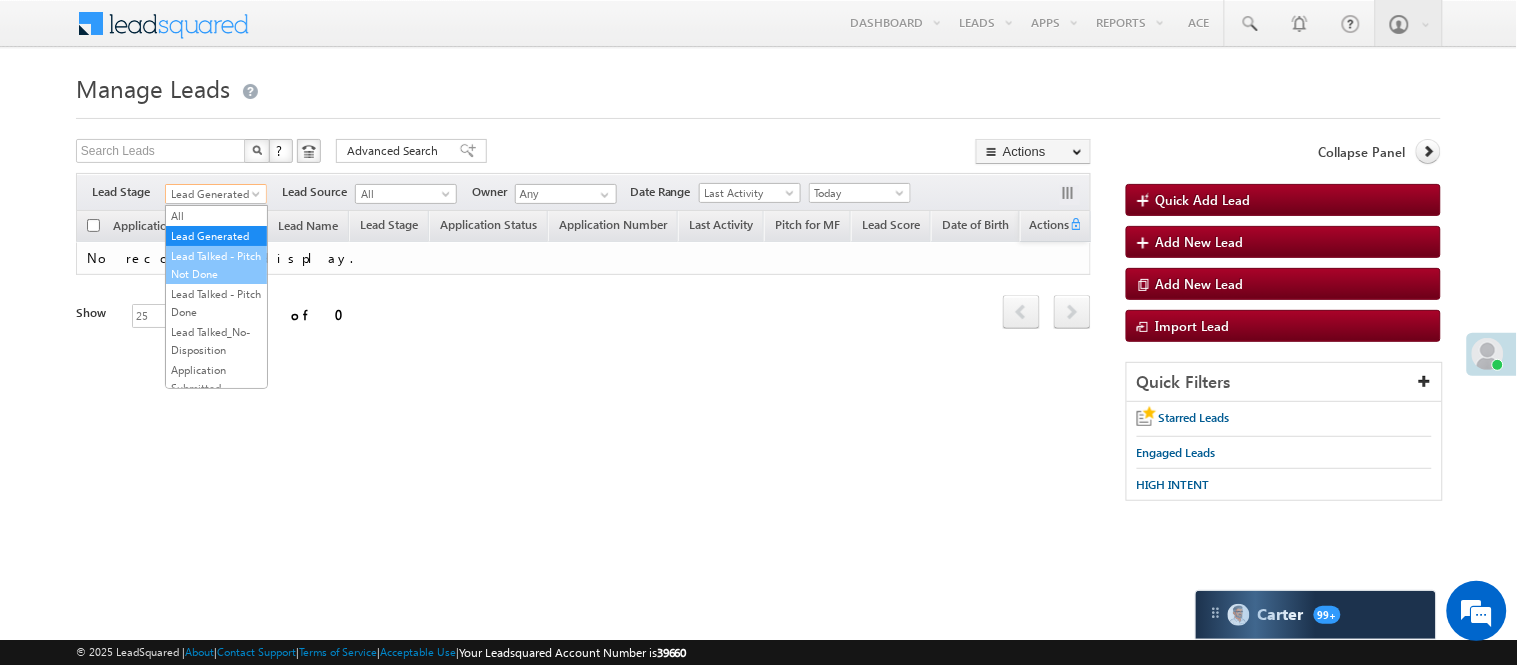 click on "Lead Talked - Pitch Not Done" at bounding box center [216, 265] 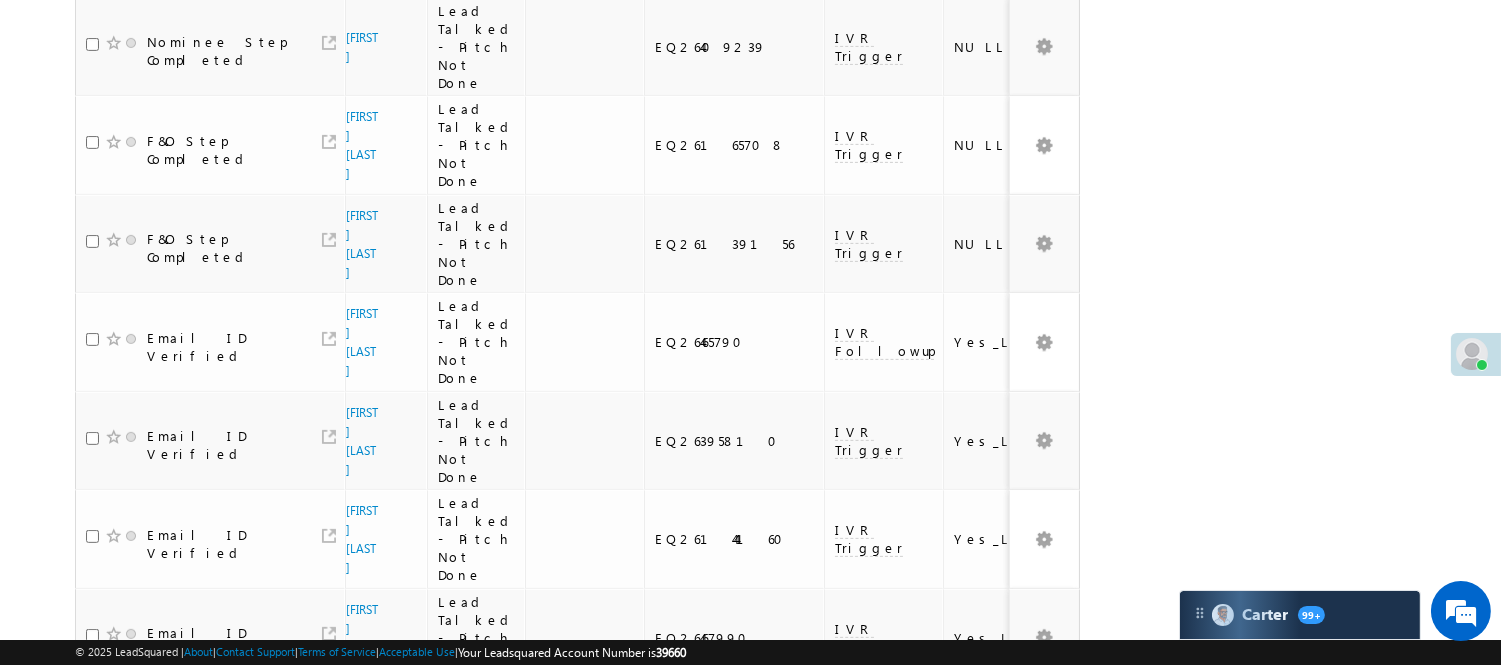 scroll, scrollTop: 1837, scrollLeft: 0, axis: vertical 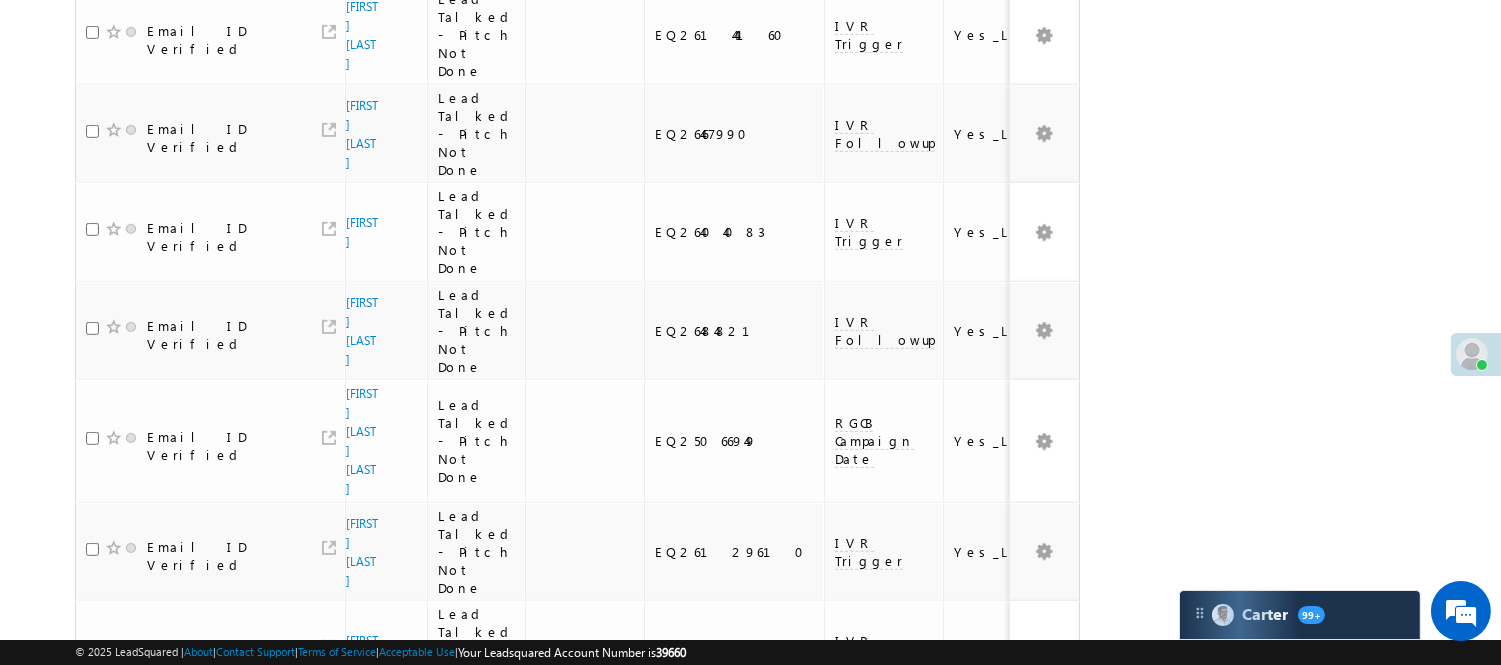 click on "2" at bounding box center (1018, 935) 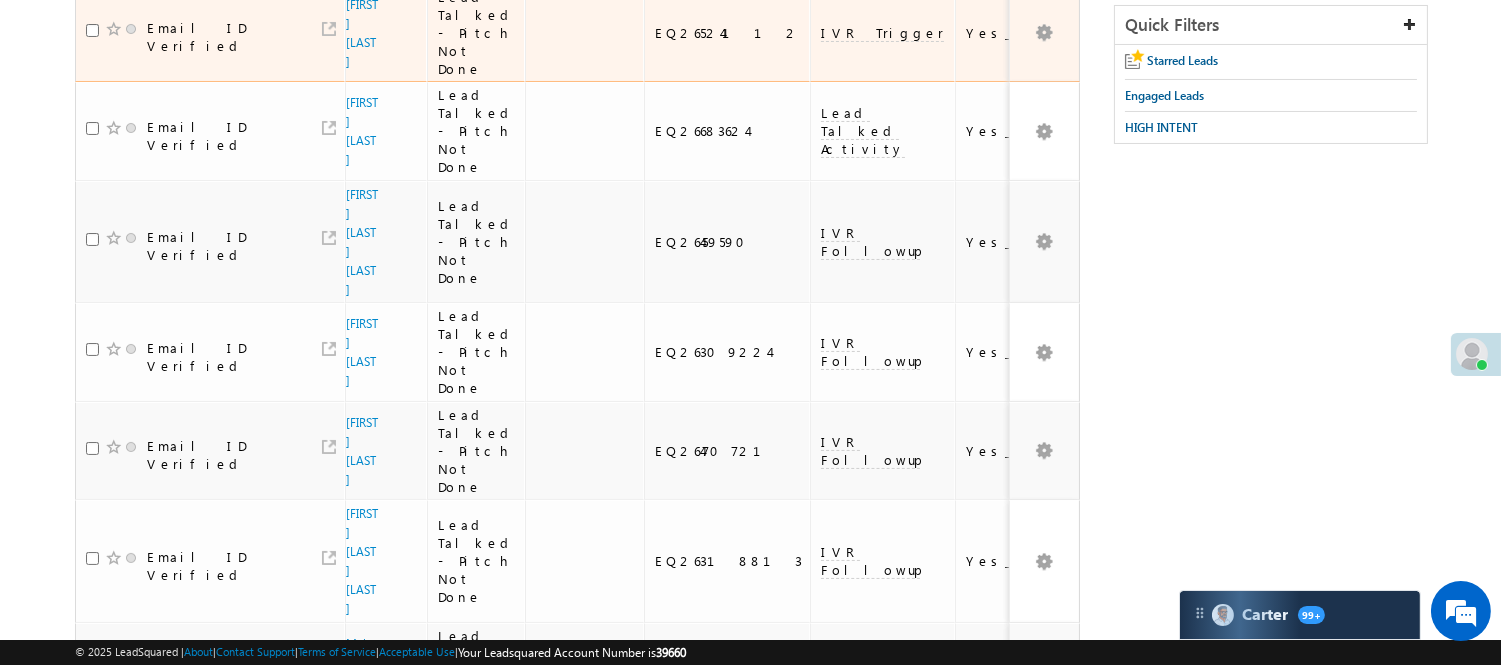 scroll, scrollTop: 0, scrollLeft: 0, axis: both 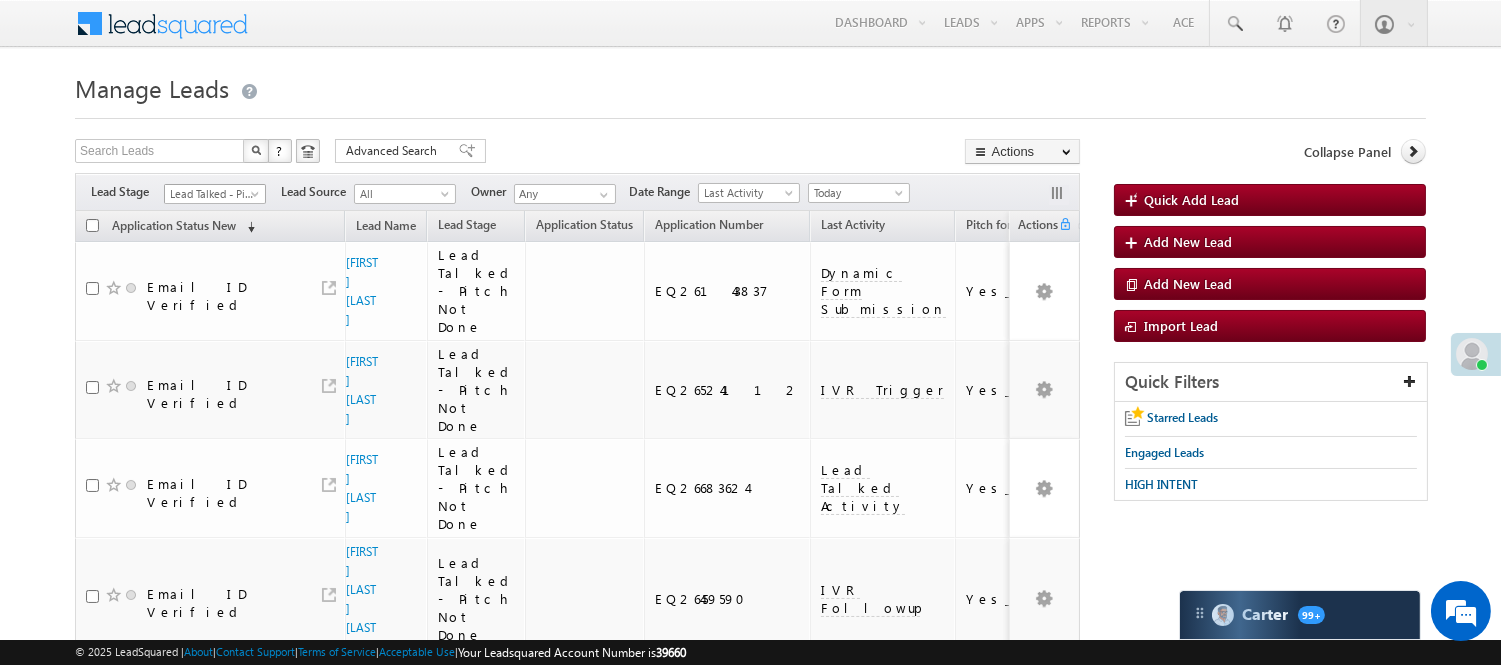 click on "Lead Talked - Pitch Not Done" at bounding box center [212, 194] 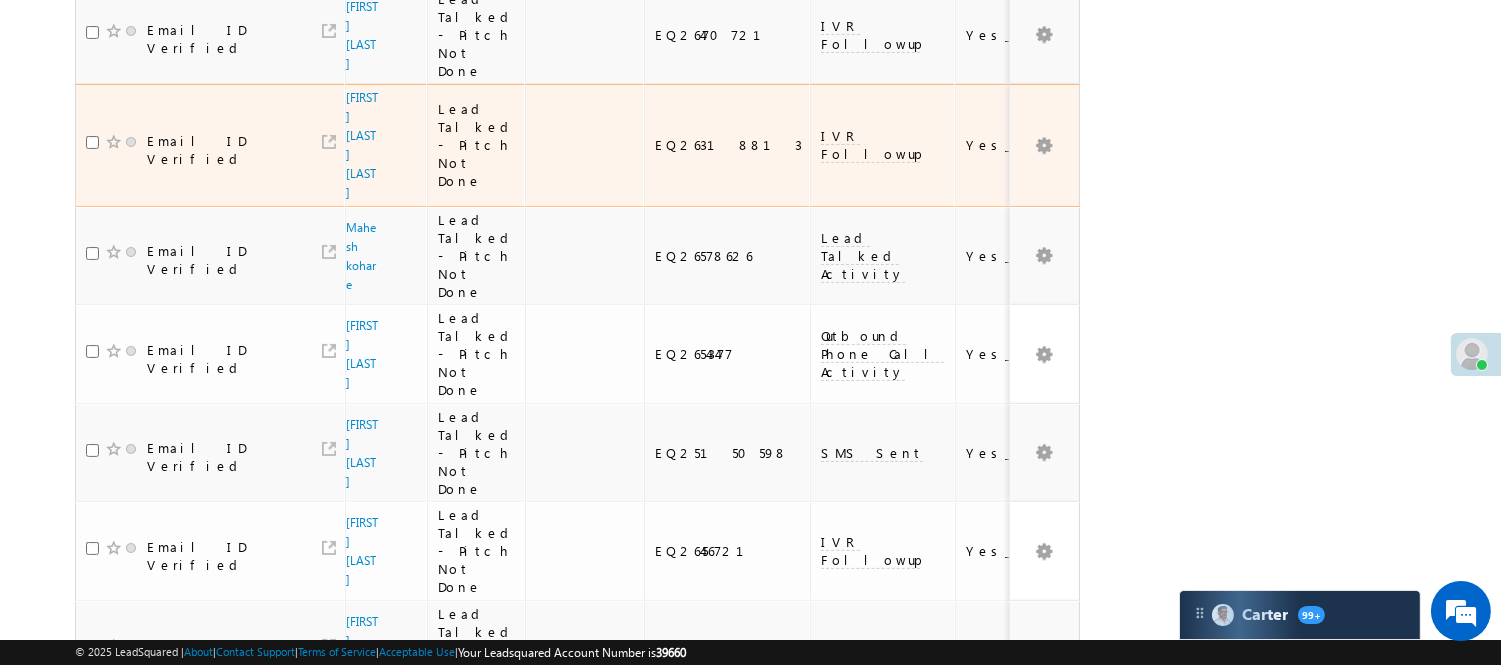 scroll, scrollTop: 217, scrollLeft: 0, axis: vertical 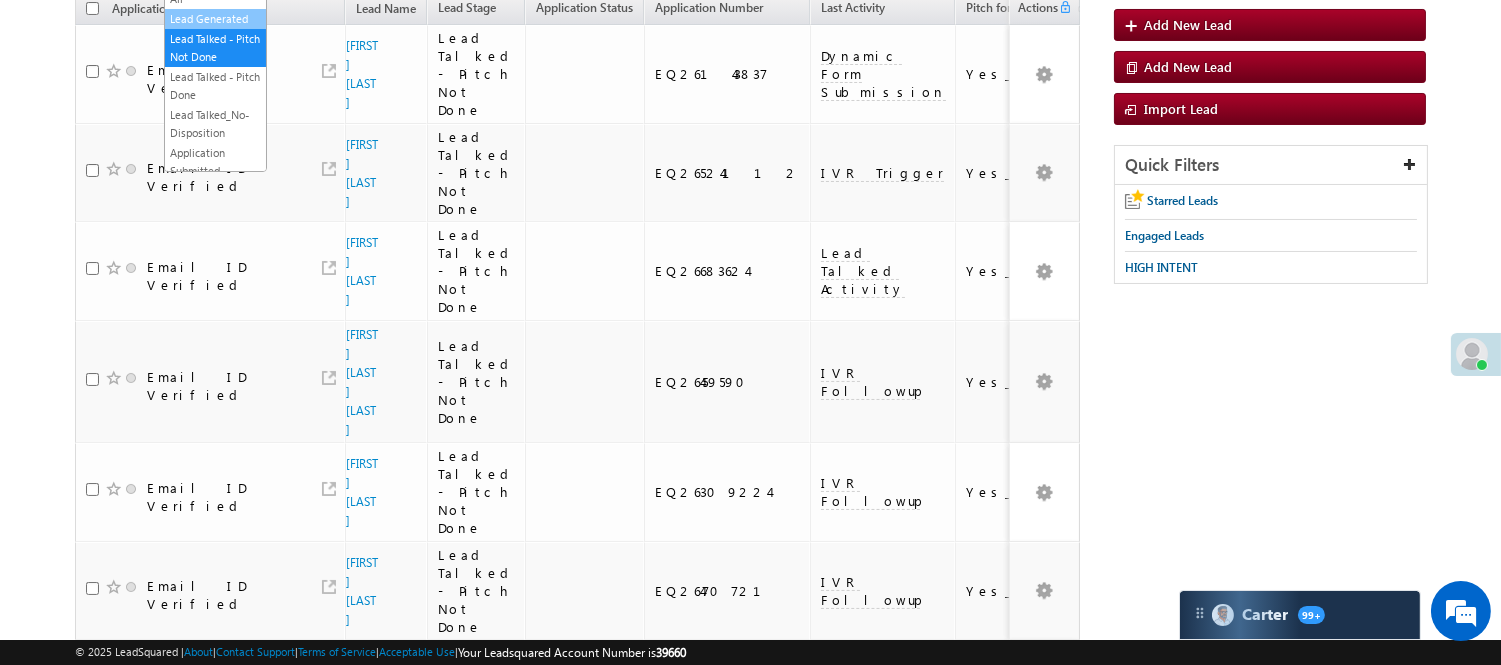 click on "Lead Generated" at bounding box center (215, 19) 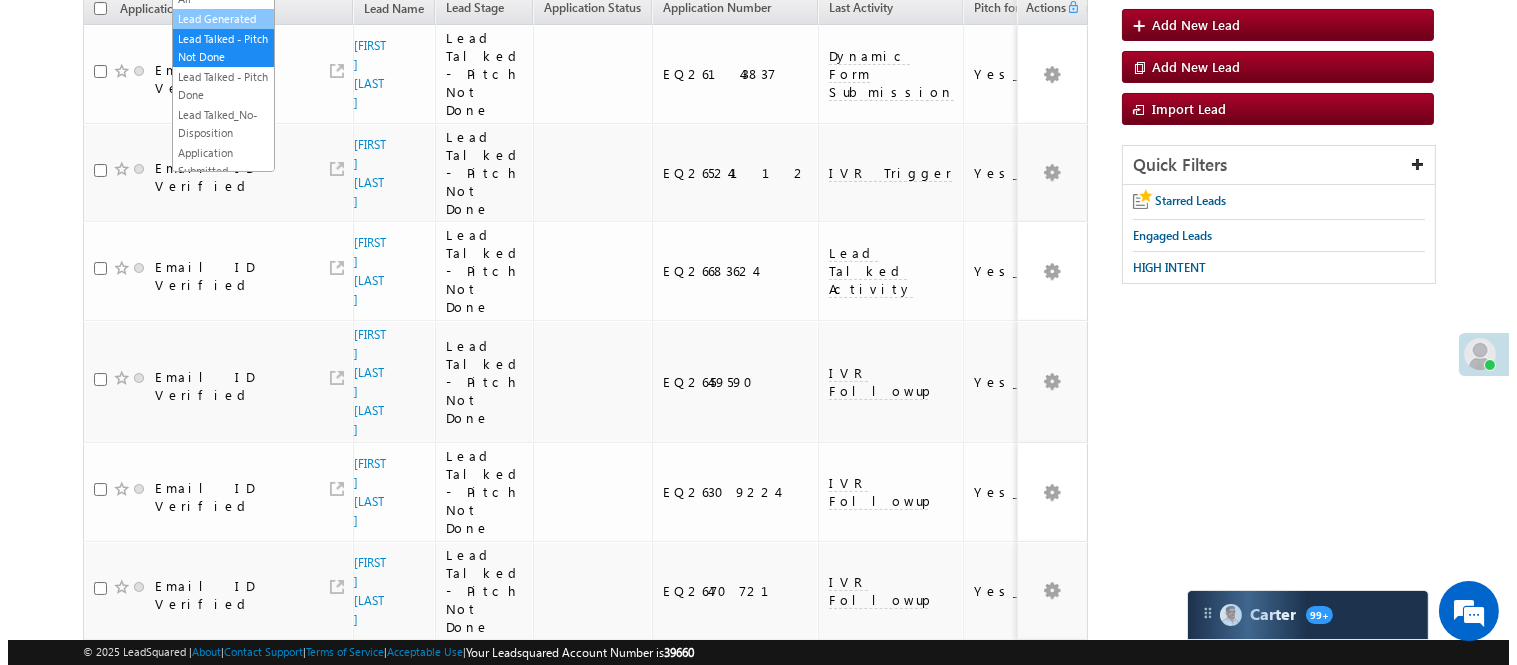 scroll, scrollTop: 0, scrollLeft: 0, axis: both 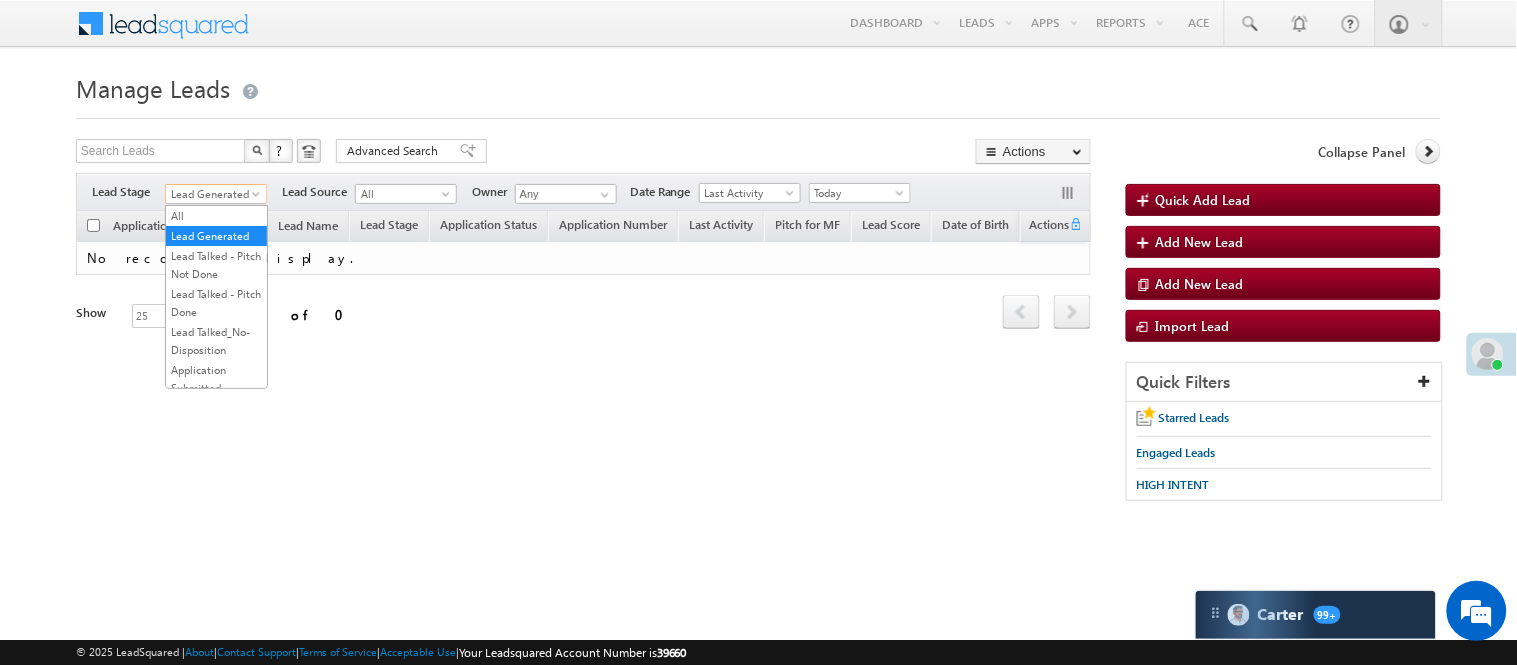 click on "Lead Generated" at bounding box center (213, 194) 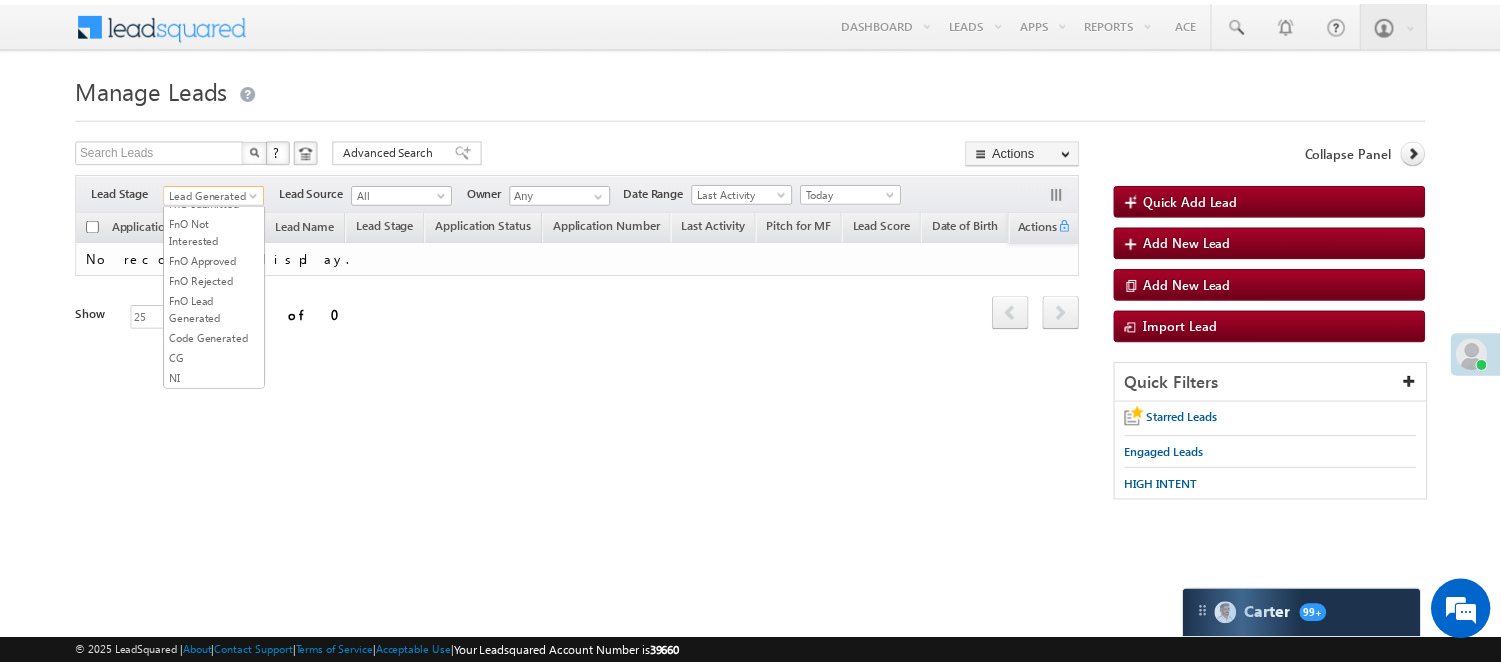 scroll, scrollTop: 333, scrollLeft: 0, axis: vertical 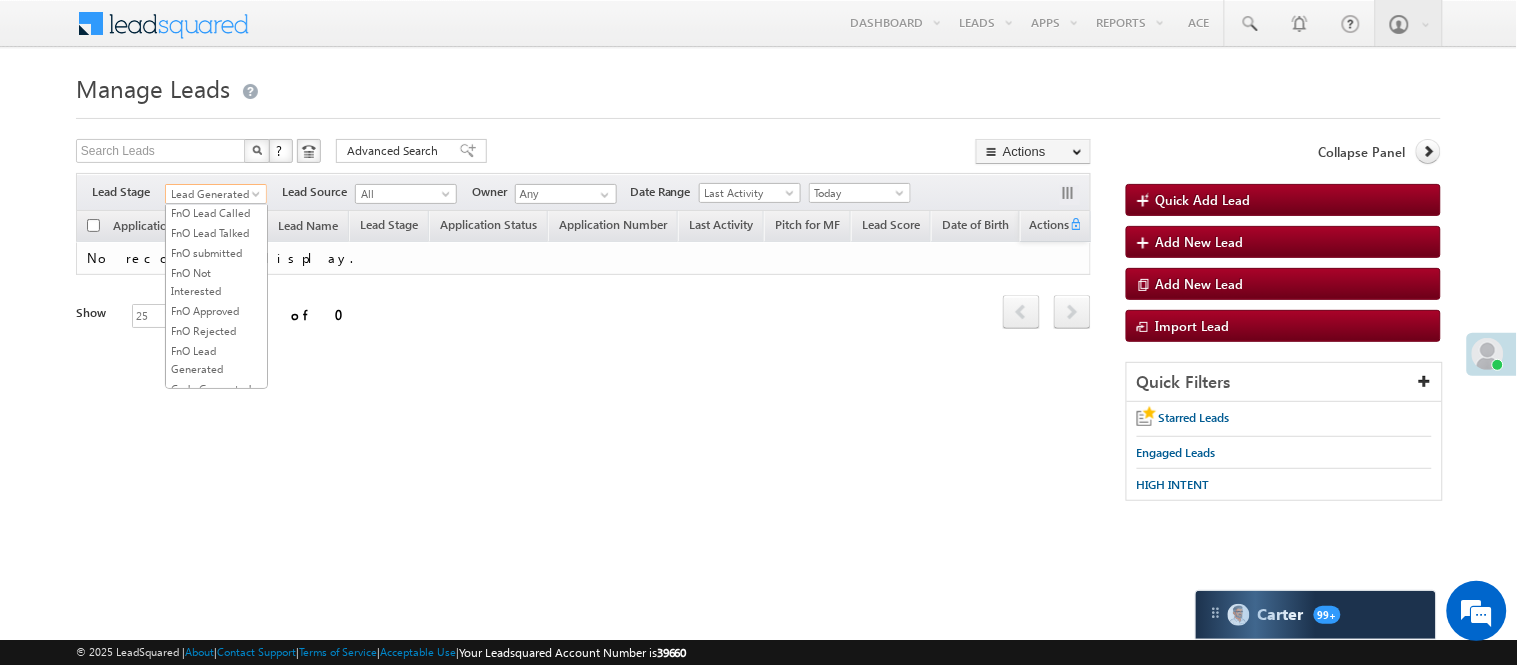 click on "Lead Called" at bounding box center (216, 153) 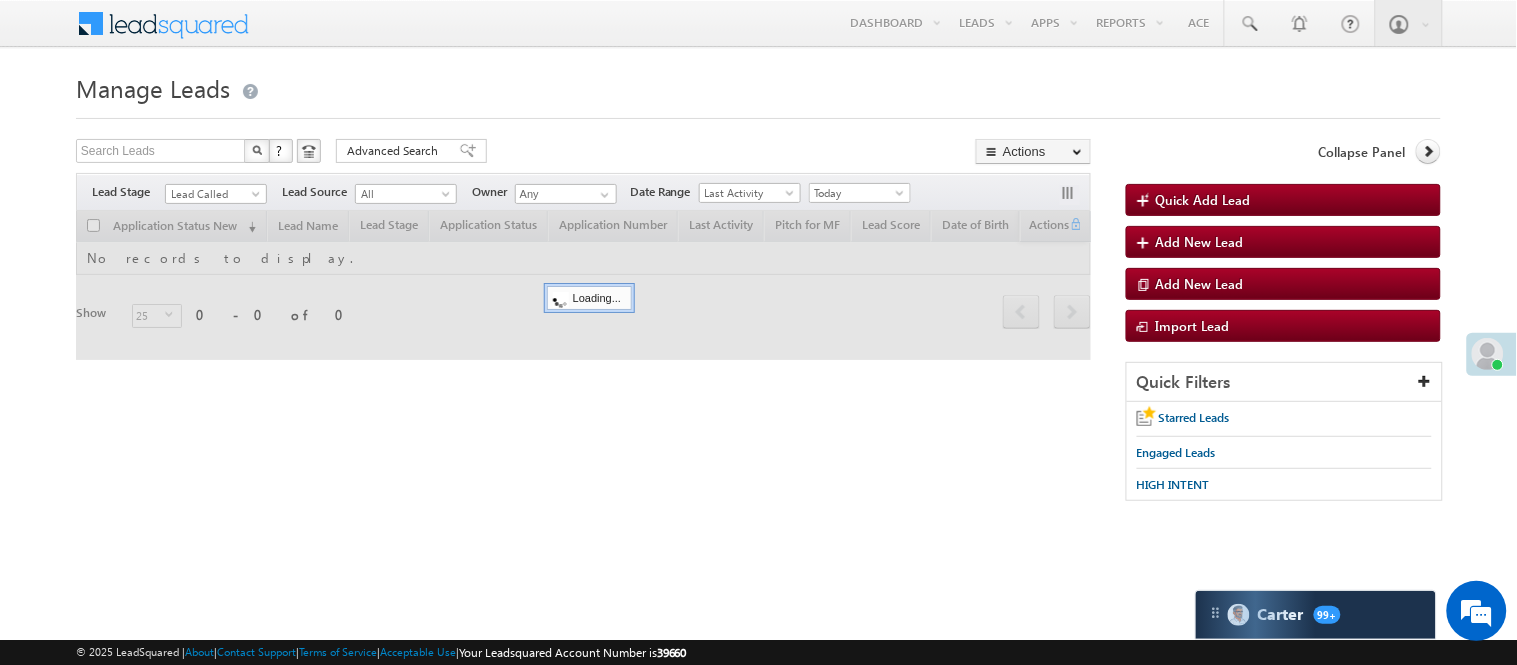 click on "Manage Leads" at bounding box center [758, 86] 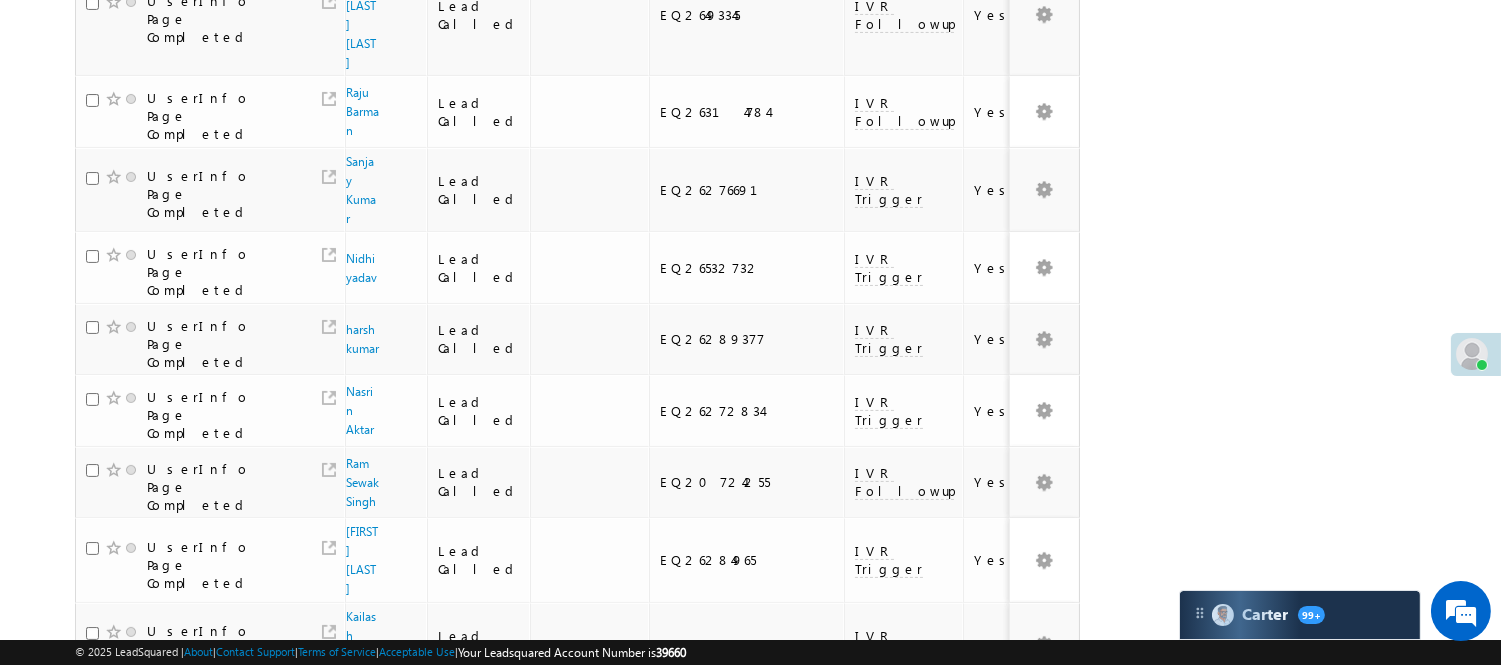 scroll, scrollTop: 1222, scrollLeft: 0, axis: vertical 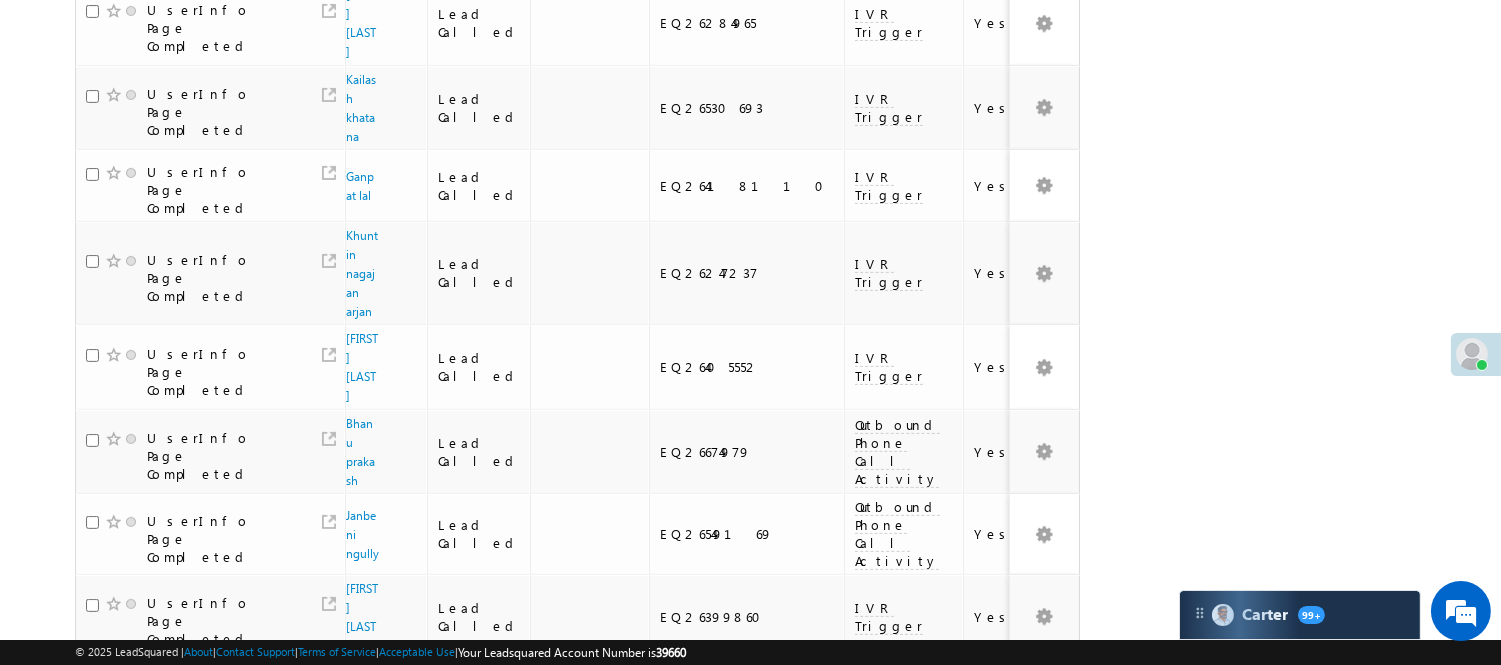 click on "3" at bounding box center [938, 1081] 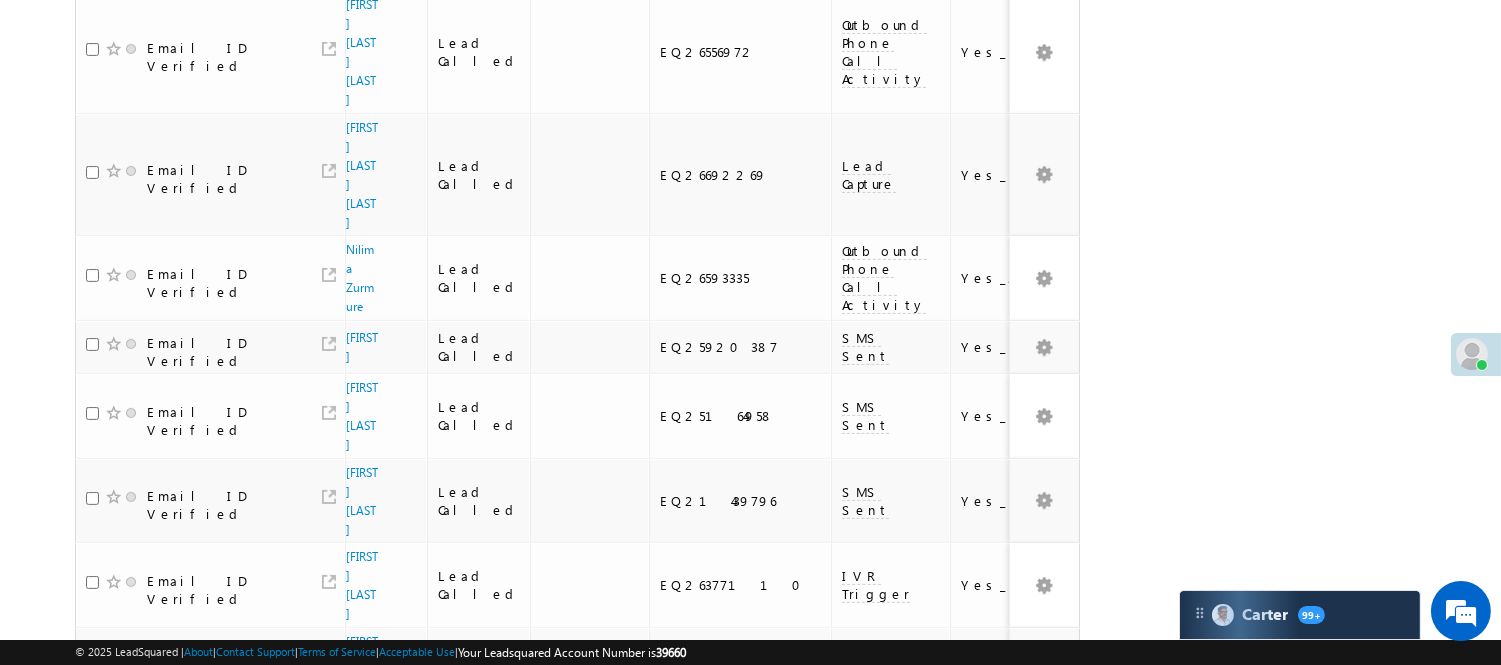 scroll, scrollTop: 1418, scrollLeft: 0, axis: vertical 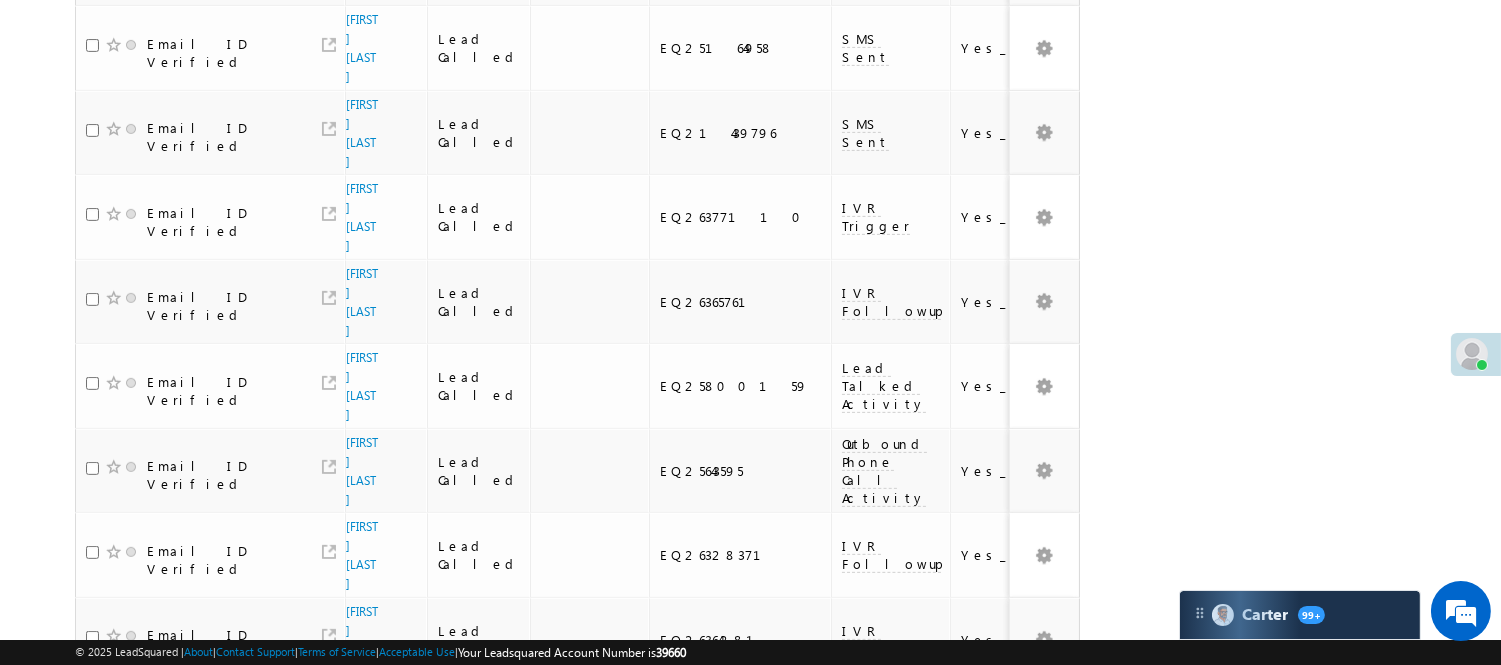 click on "4" at bounding box center [978, 948] 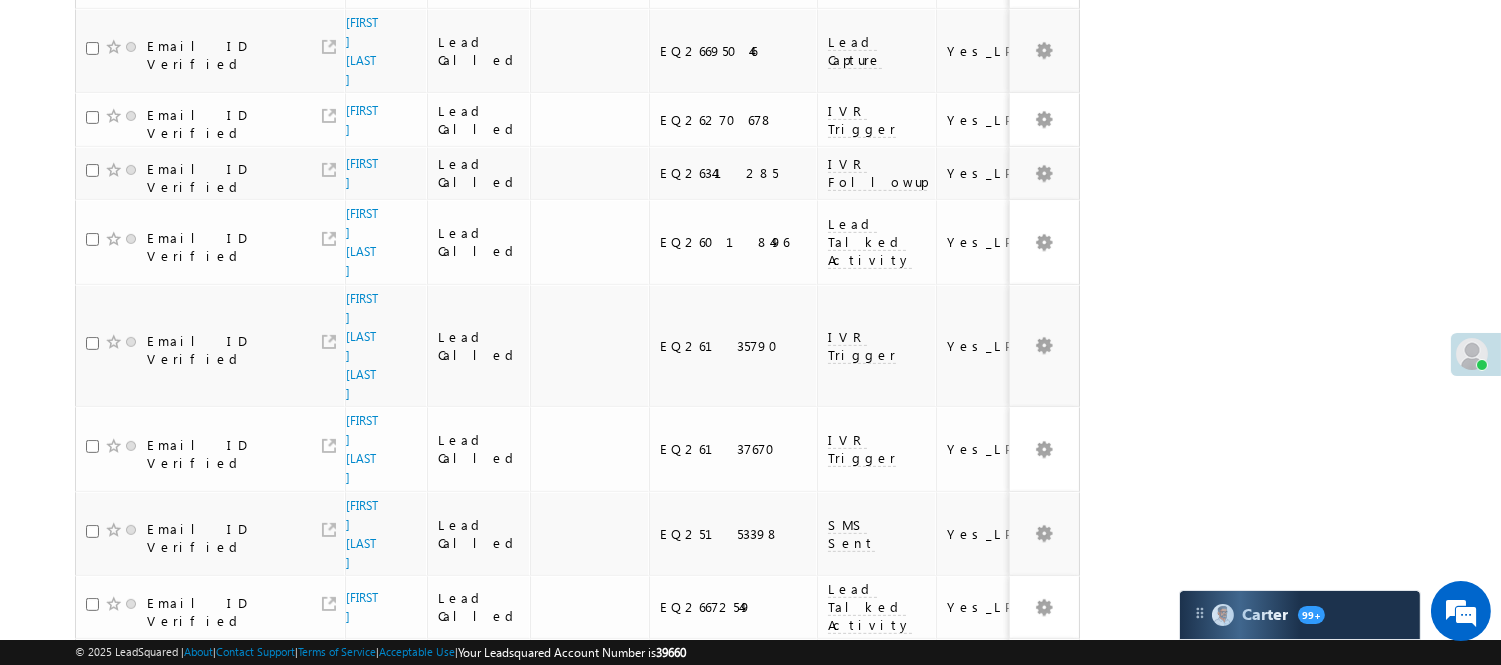 scroll, scrollTop: 1356, scrollLeft: 0, axis: vertical 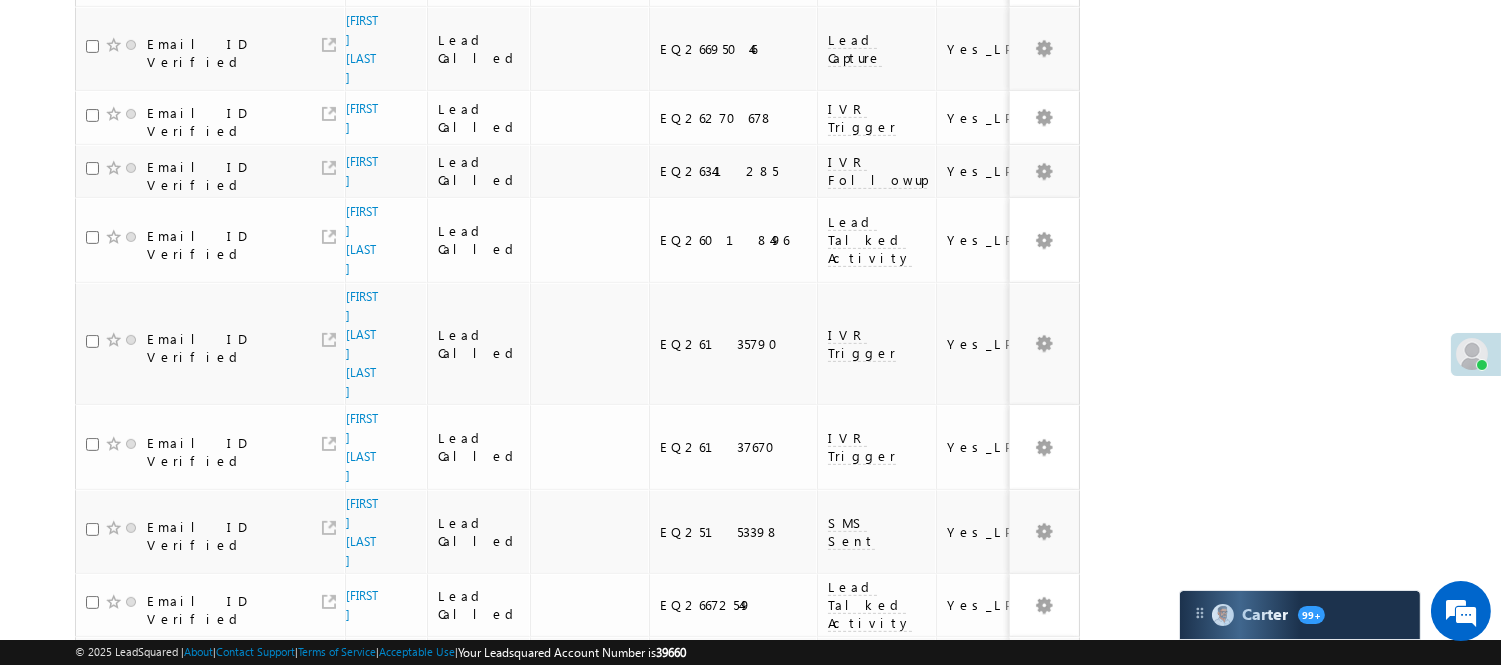 click on "5" at bounding box center [1018, 822] 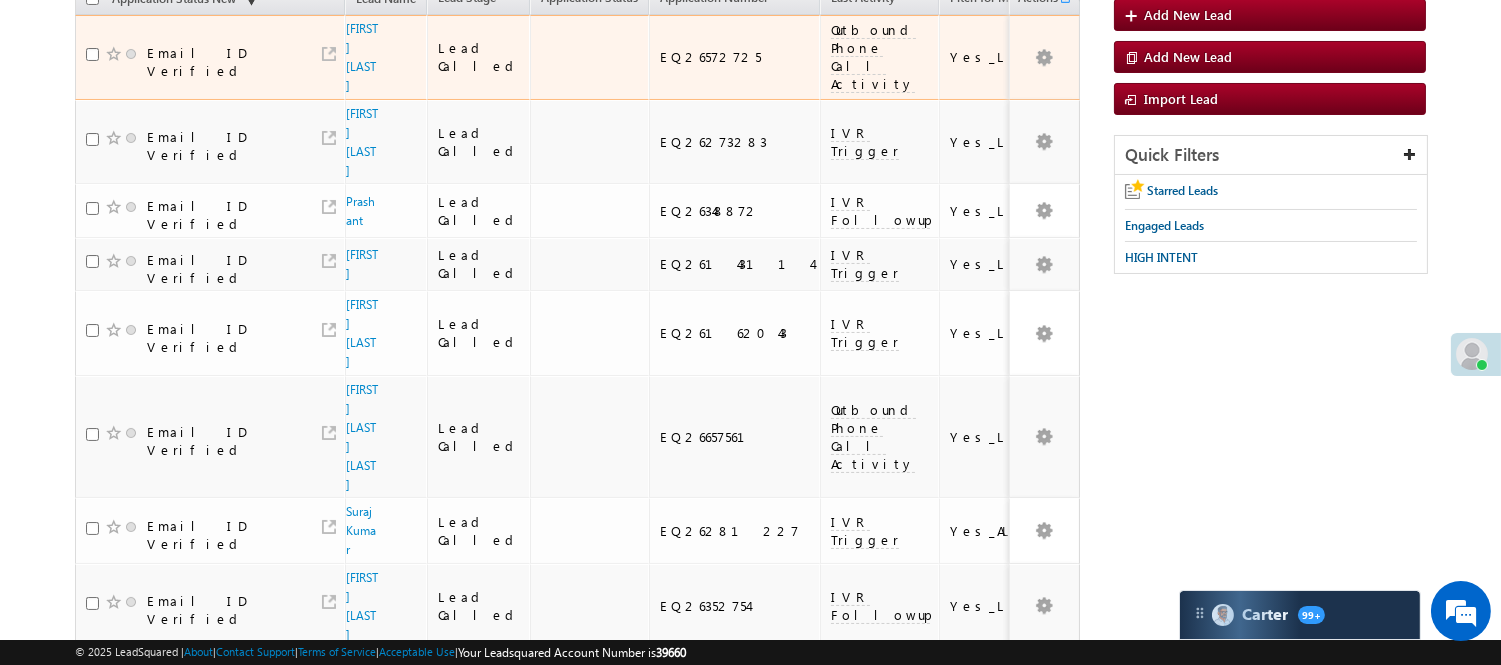 scroll, scrollTop: 0, scrollLeft: 0, axis: both 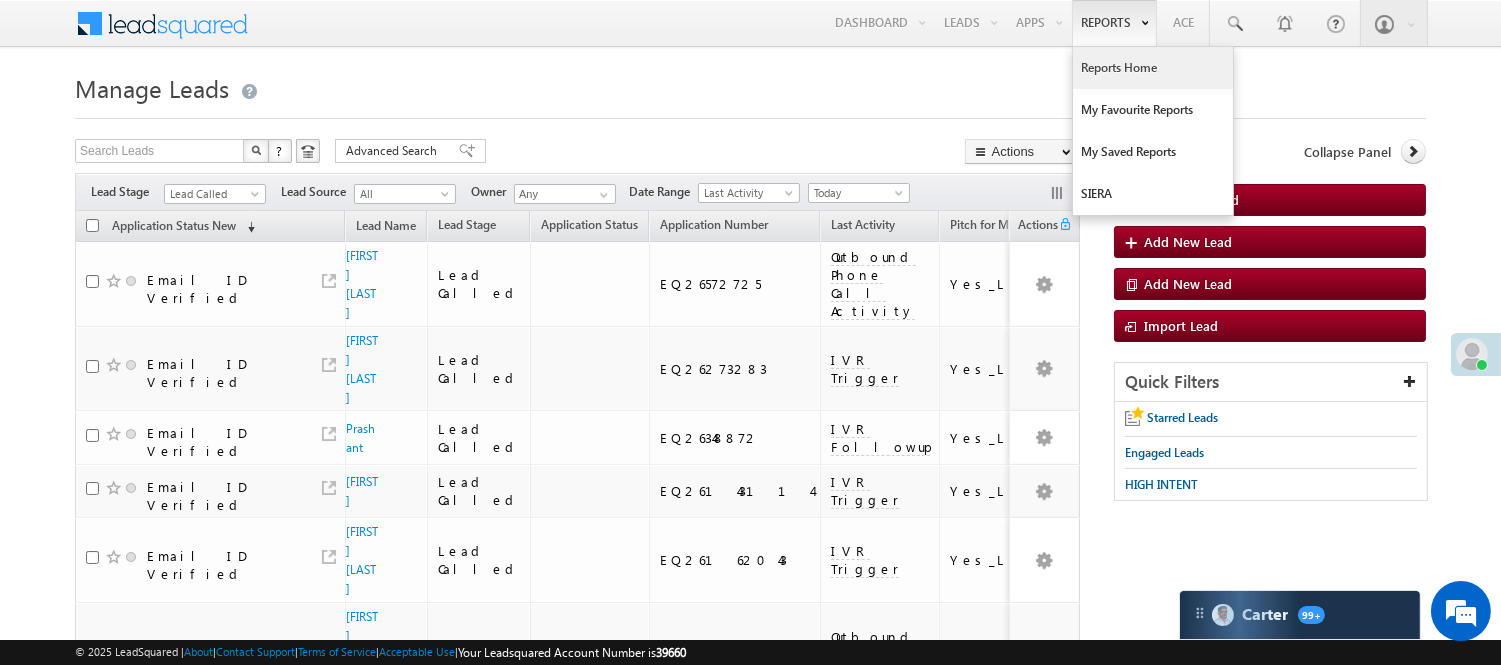 click on "Reports Home" at bounding box center [1153, 68] 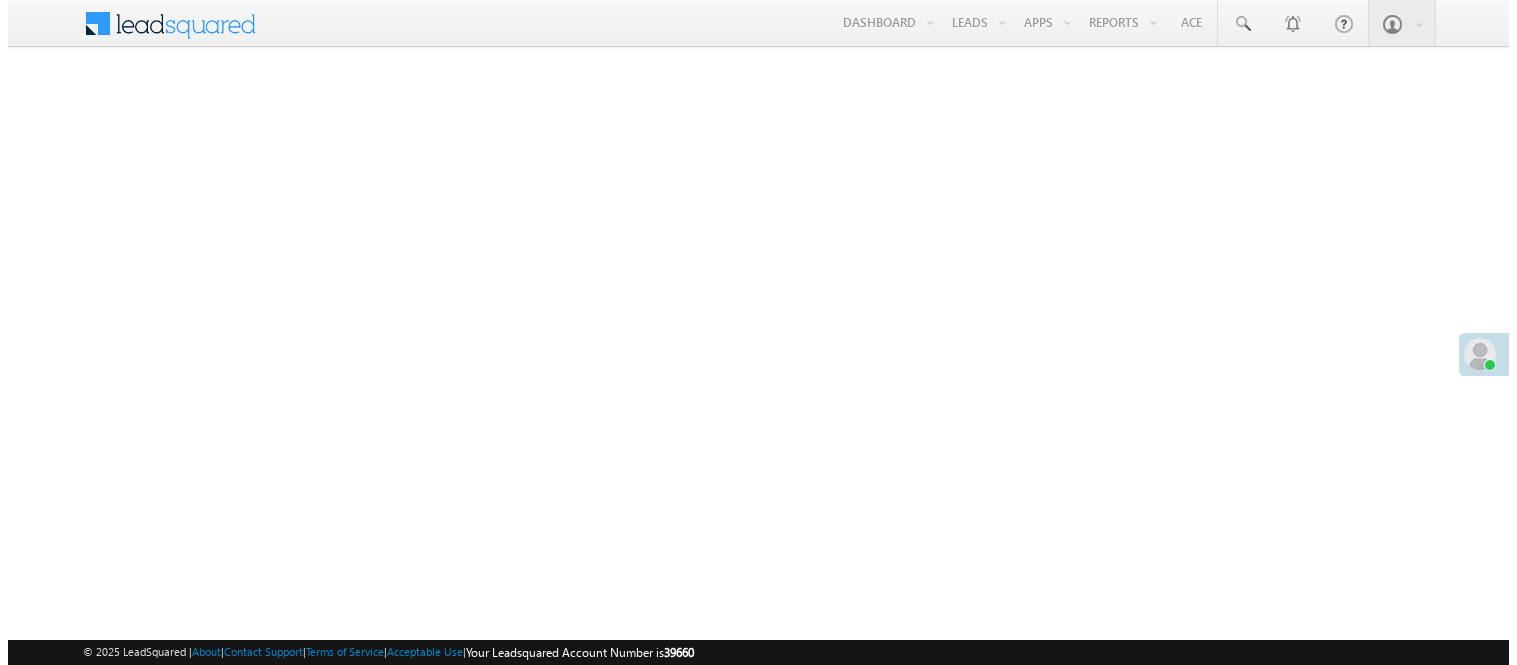scroll, scrollTop: 0, scrollLeft: 0, axis: both 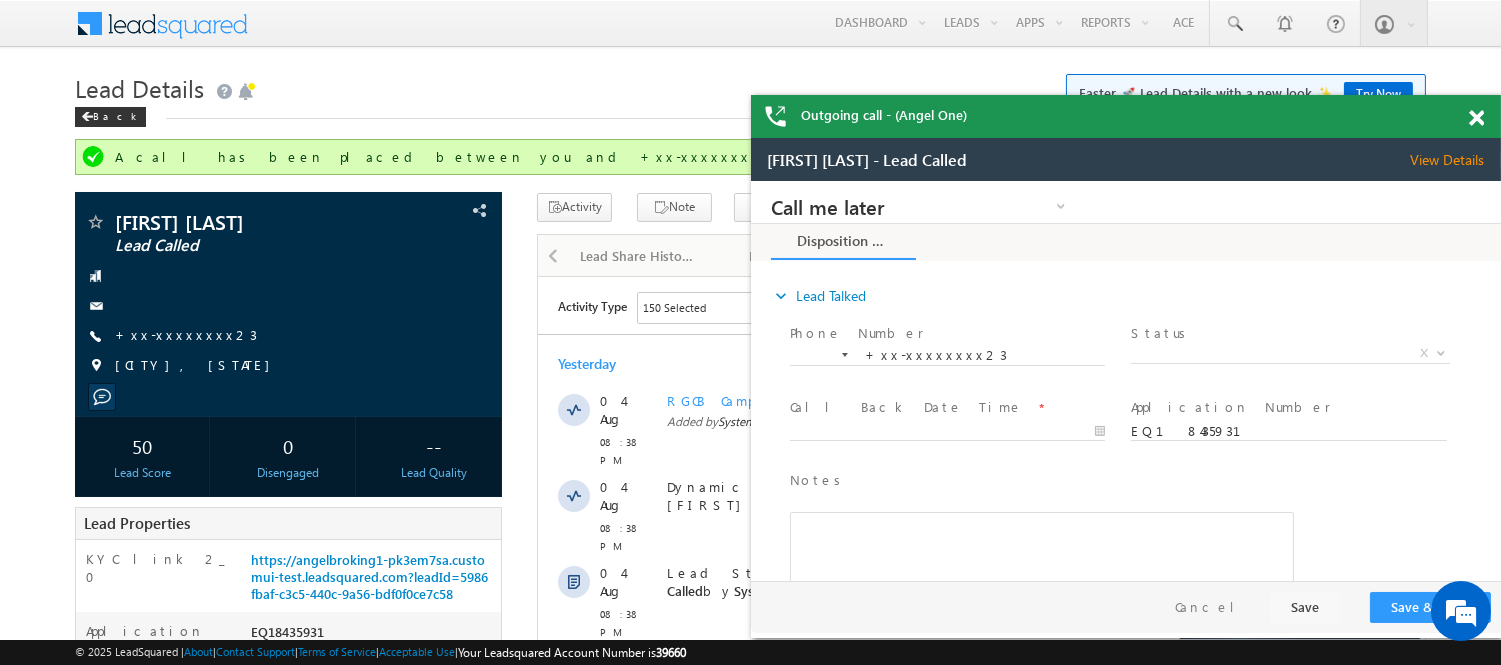 click at bounding box center (1476, 118) 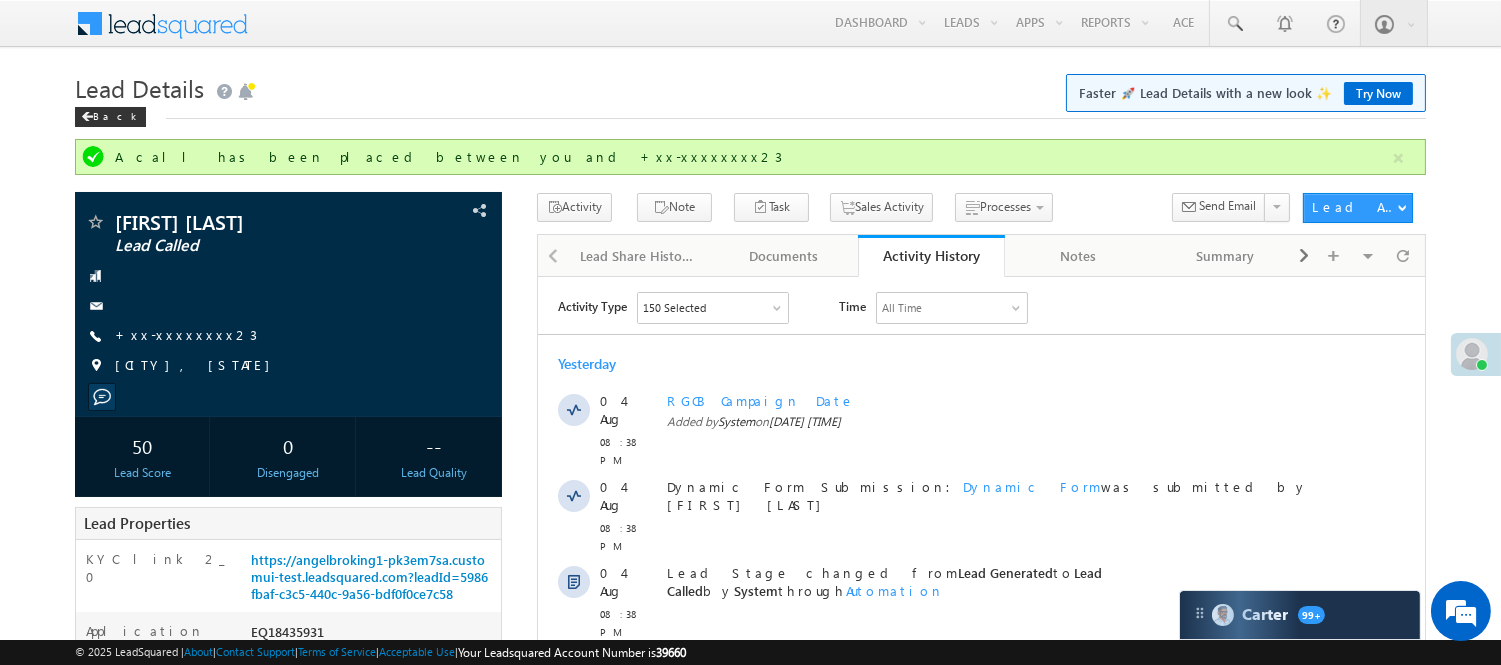 scroll, scrollTop: 0, scrollLeft: 0, axis: both 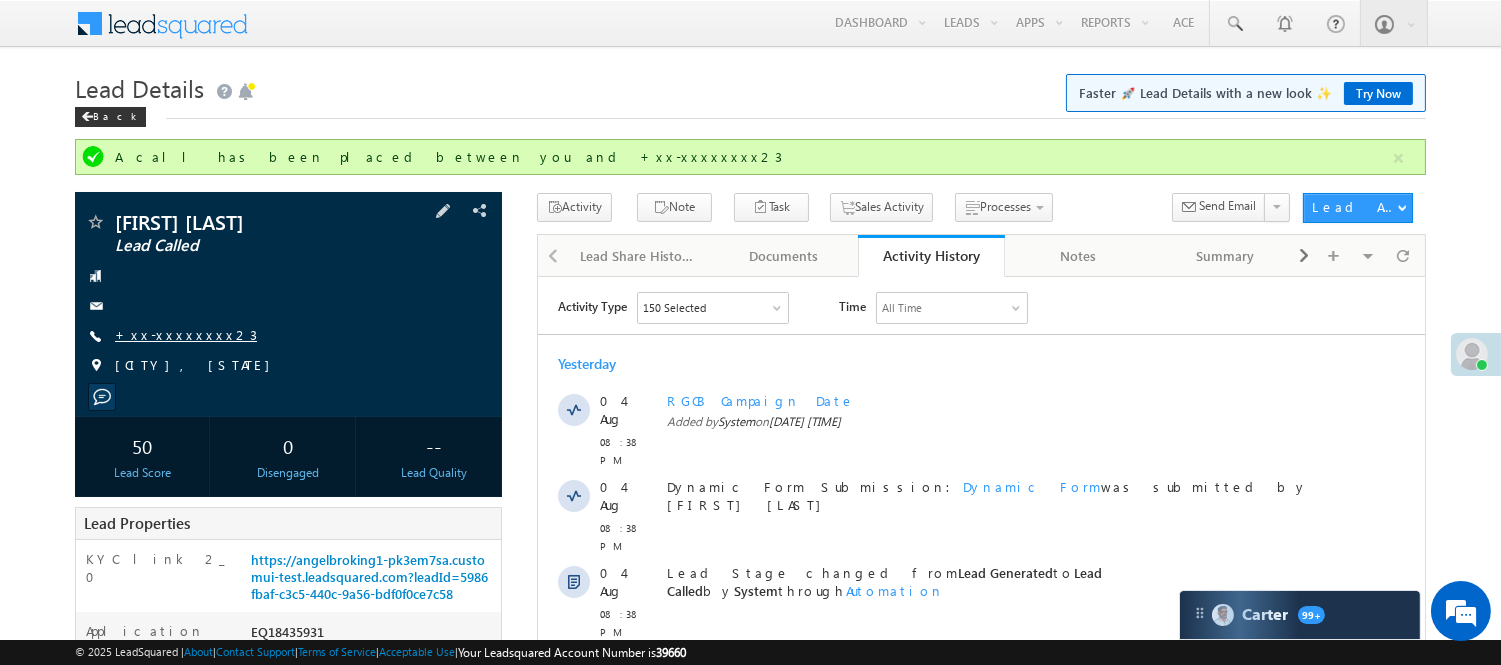click on "+xx-xxxxxxxx23" at bounding box center (186, 334) 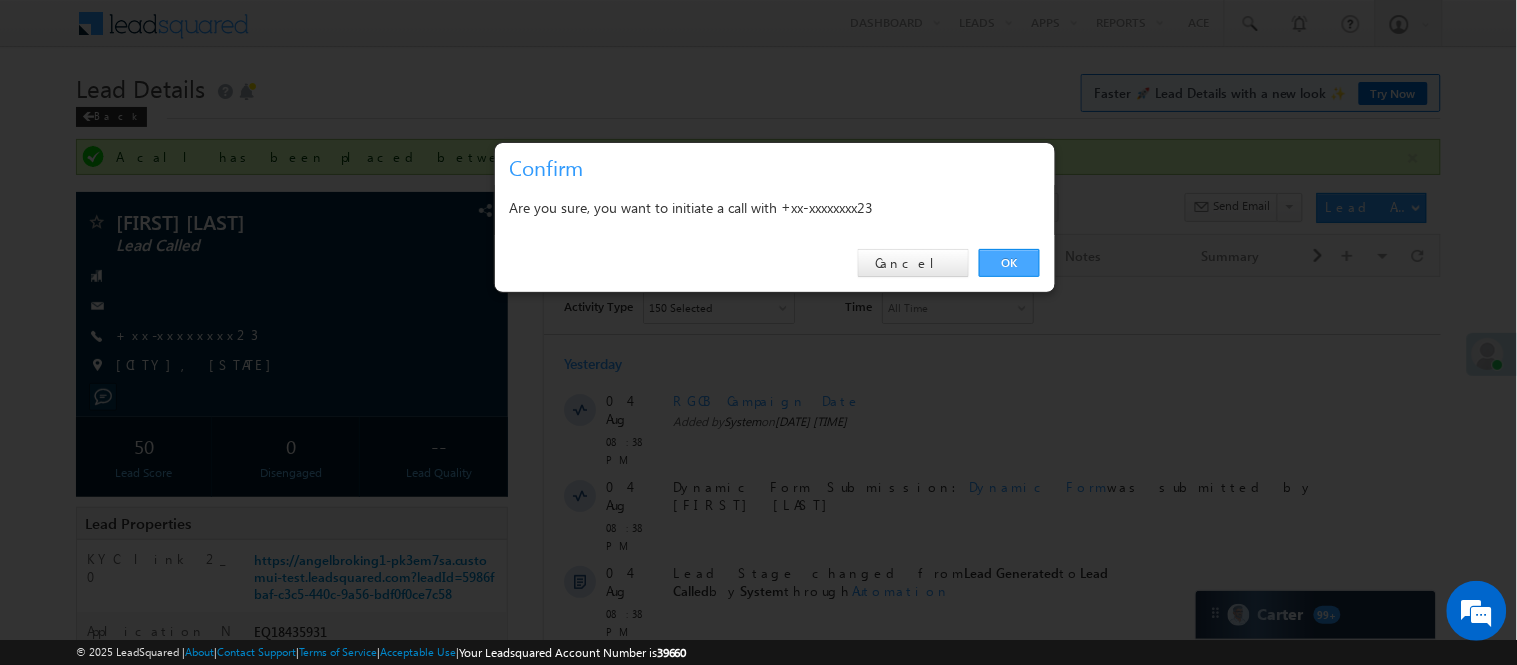 click on "OK" at bounding box center [1009, 263] 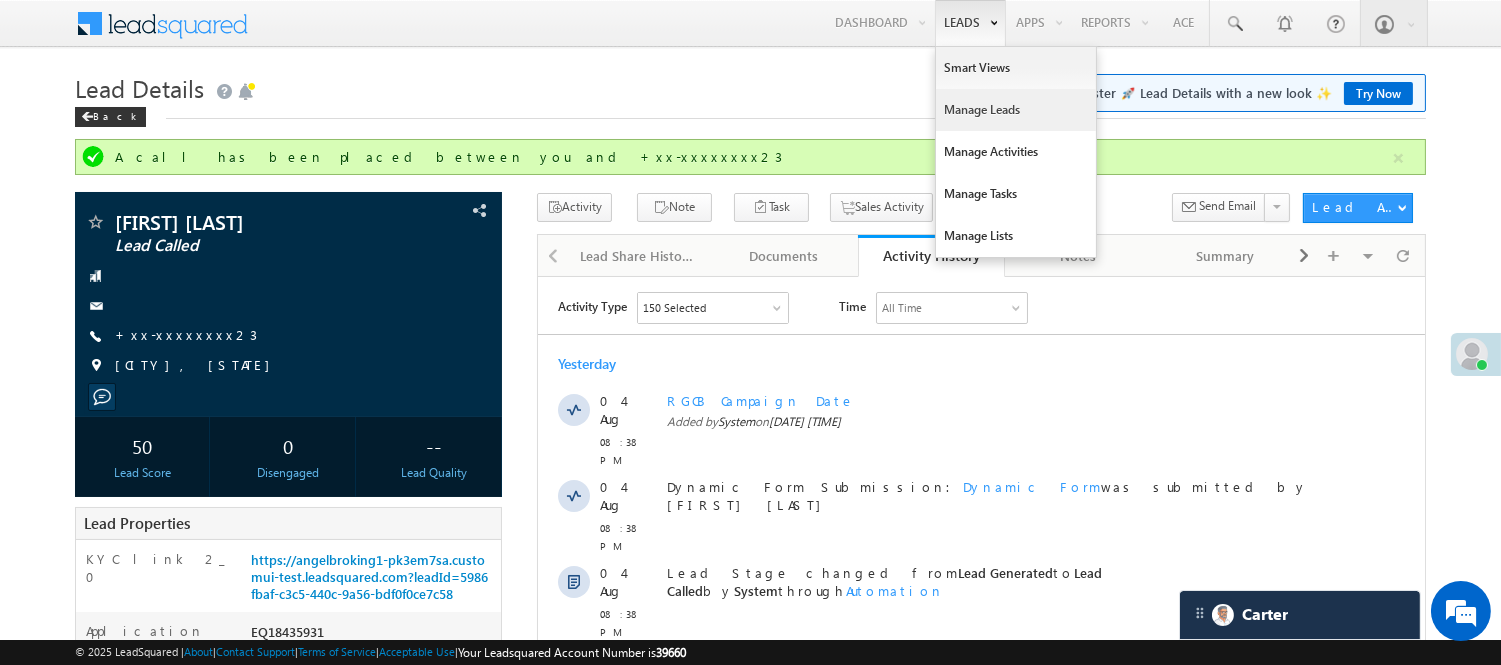 click on "Manage Leads" at bounding box center (1016, 110) 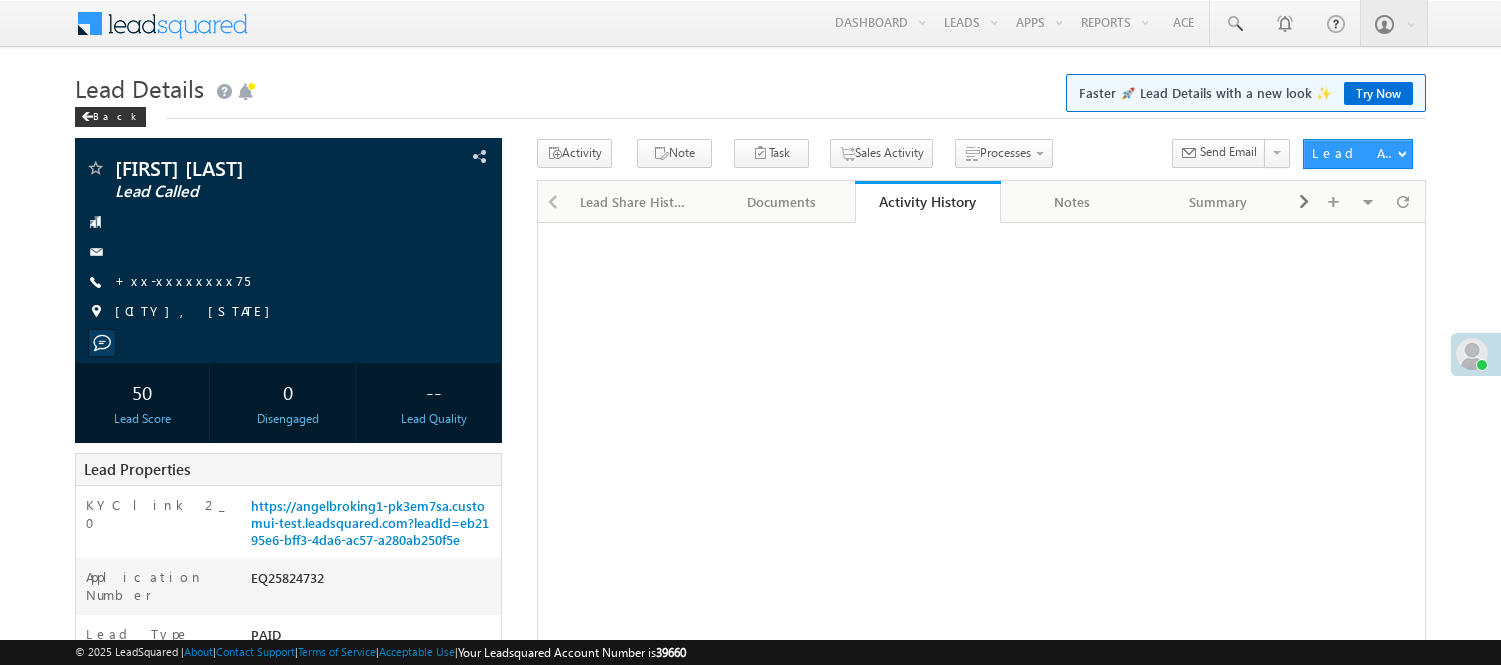 scroll, scrollTop: 0, scrollLeft: 0, axis: both 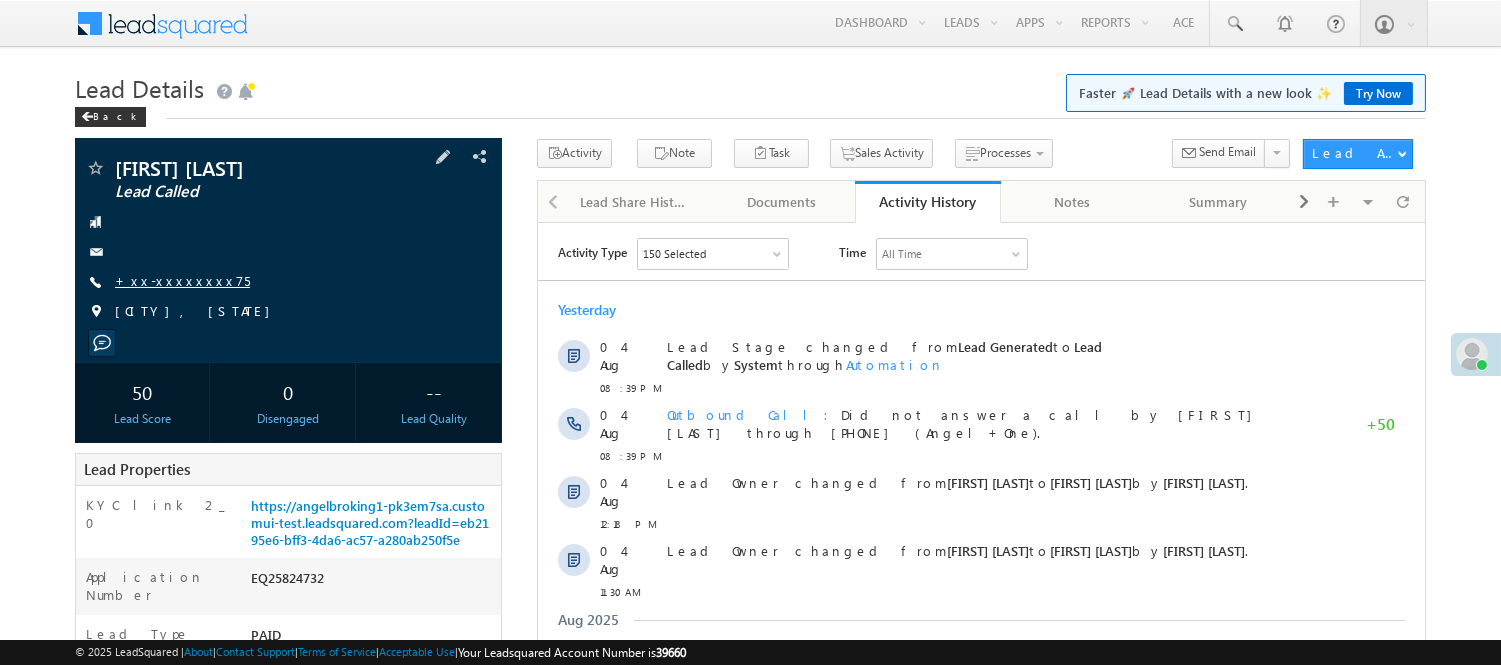 click on "+xx-xxxxxxxx75" at bounding box center [182, 280] 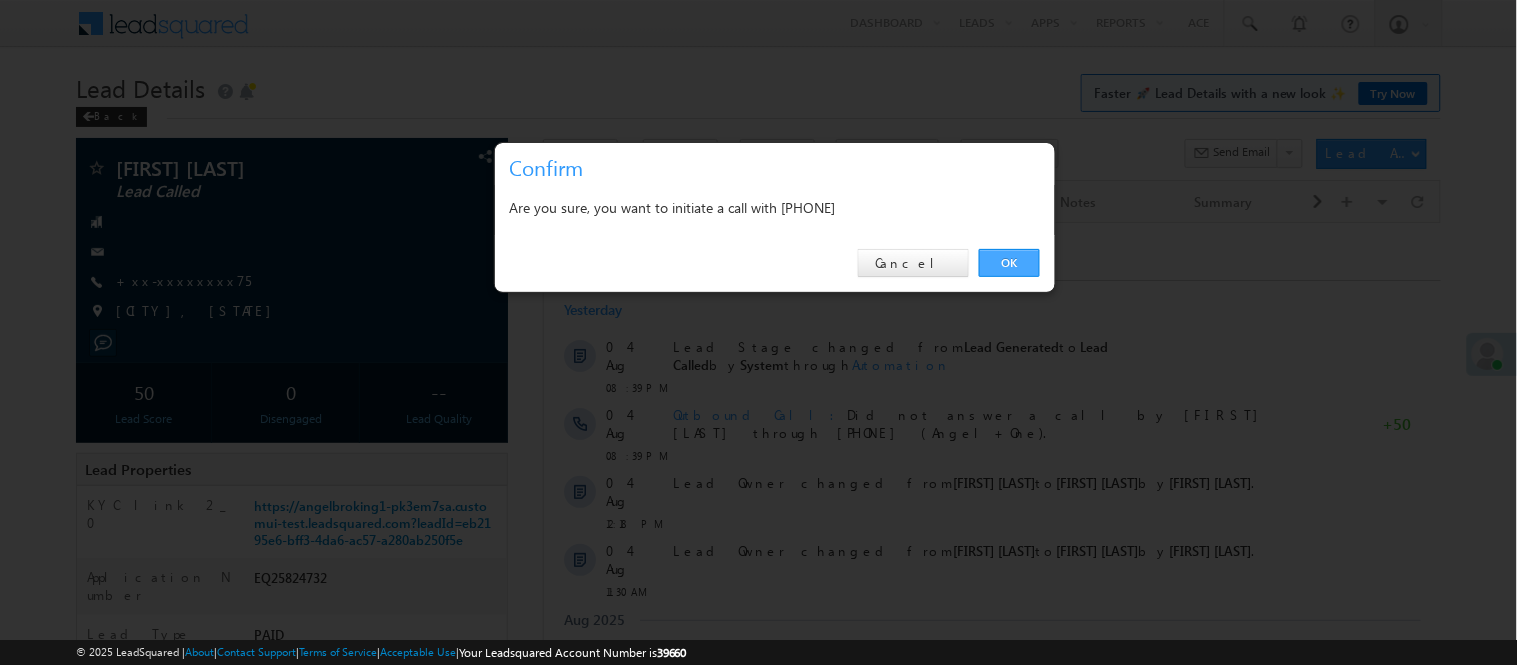 click on "OK" at bounding box center [1009, 263] 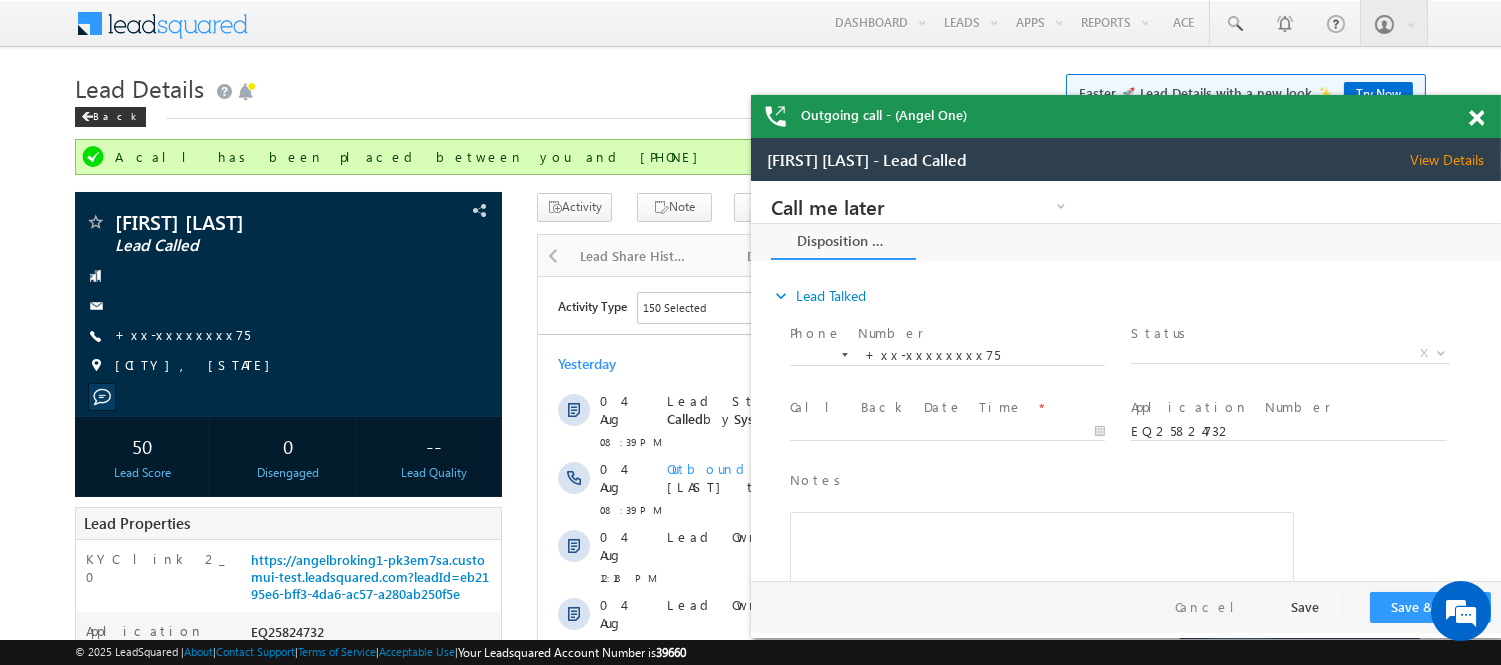scroll, scrollTop: 0, scrollLeft: 0, axis: both 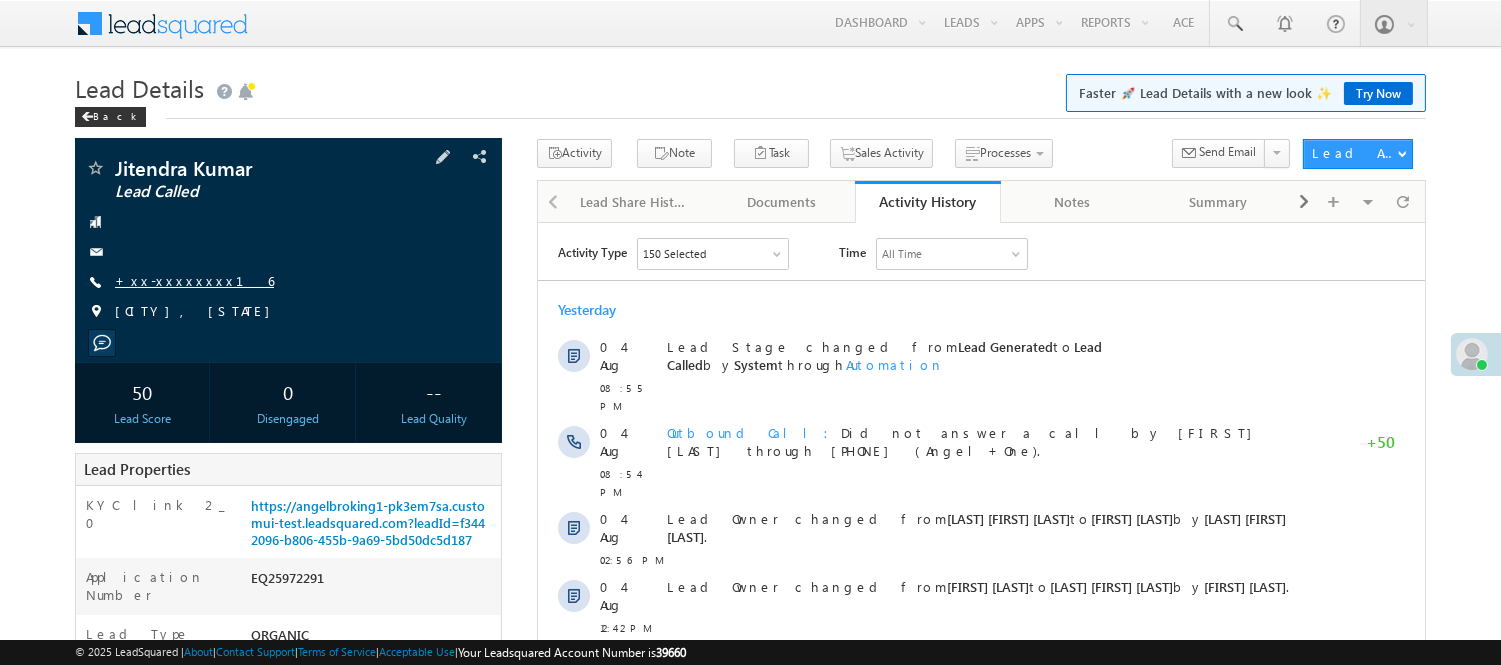 click on "+xx-xxxxxxxx16" at bounding box center (194, 280) 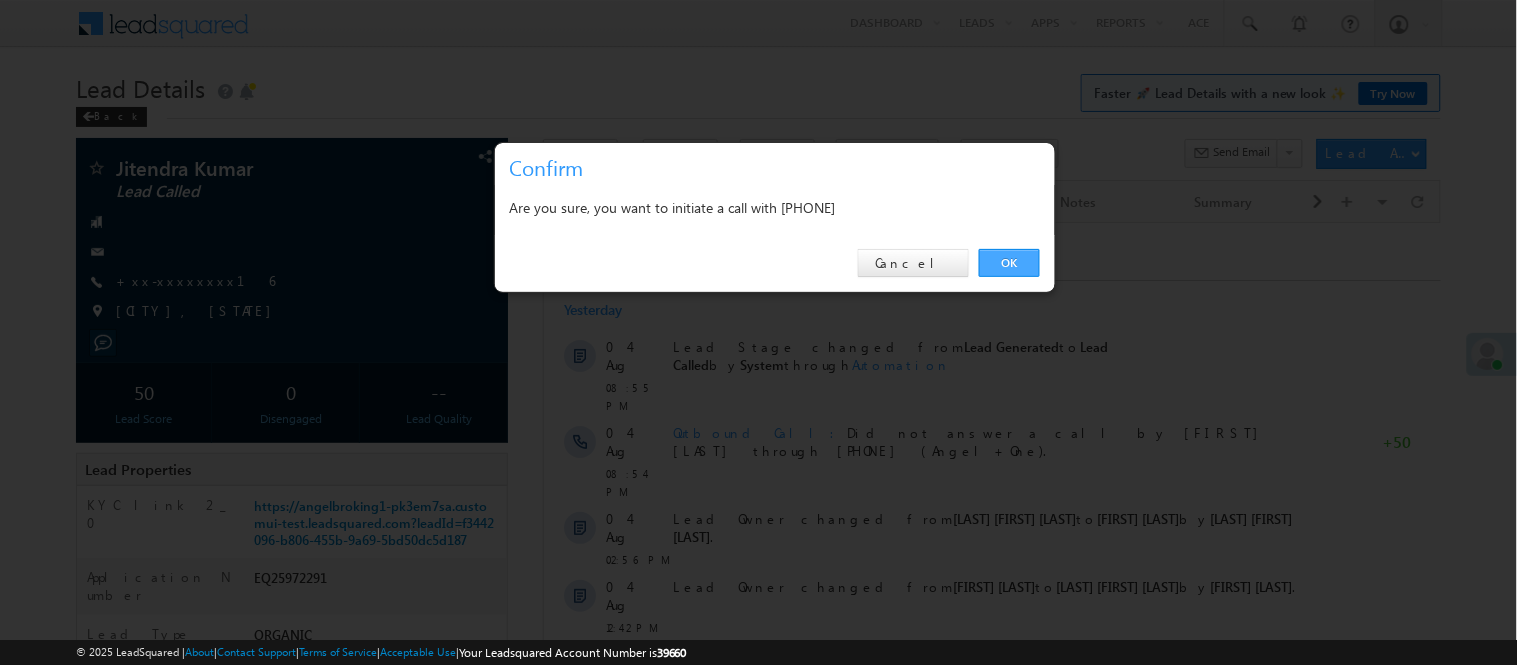 click on "OK" at bounding box center [1009, 263] 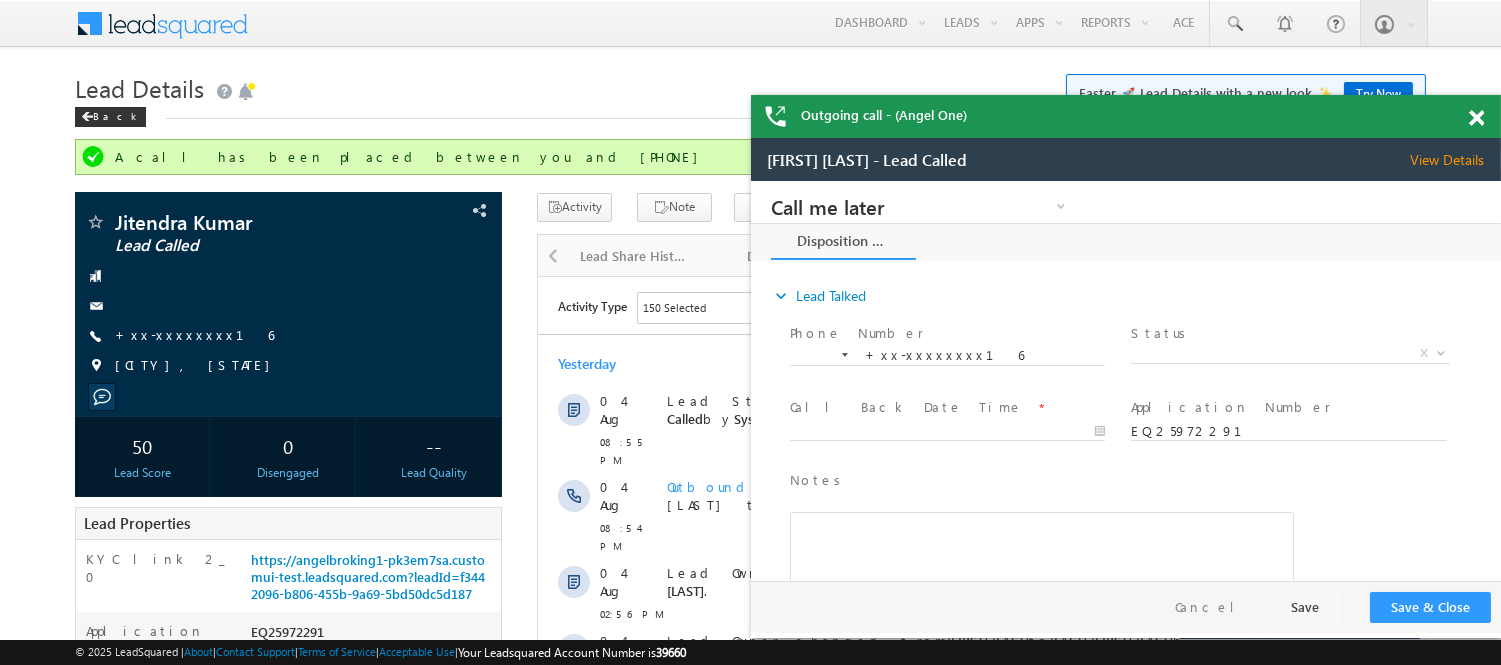 scroll, scrollTop: 0, scrollLeft: 0, axis: both 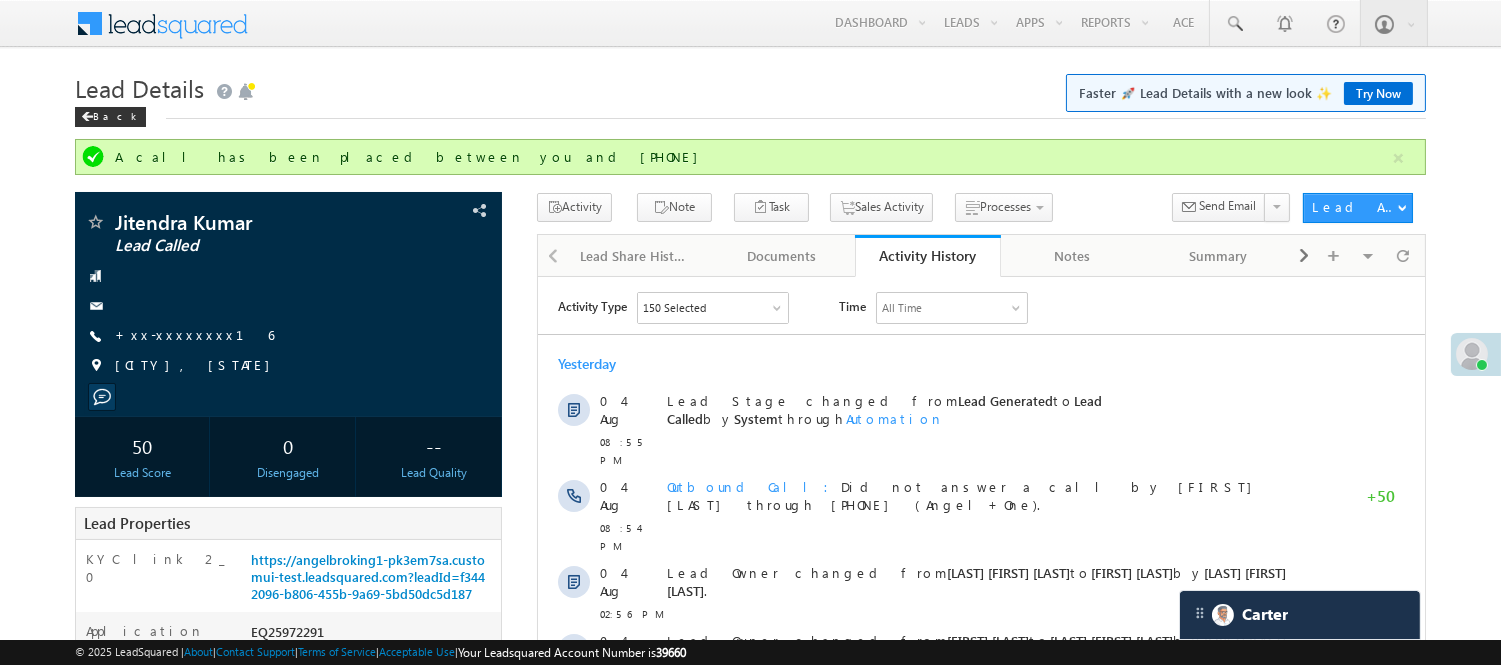click on "Lead Details Faster 🚀 Lead Details with a new look ✨ Try Now" at bounding box center (750, 86) 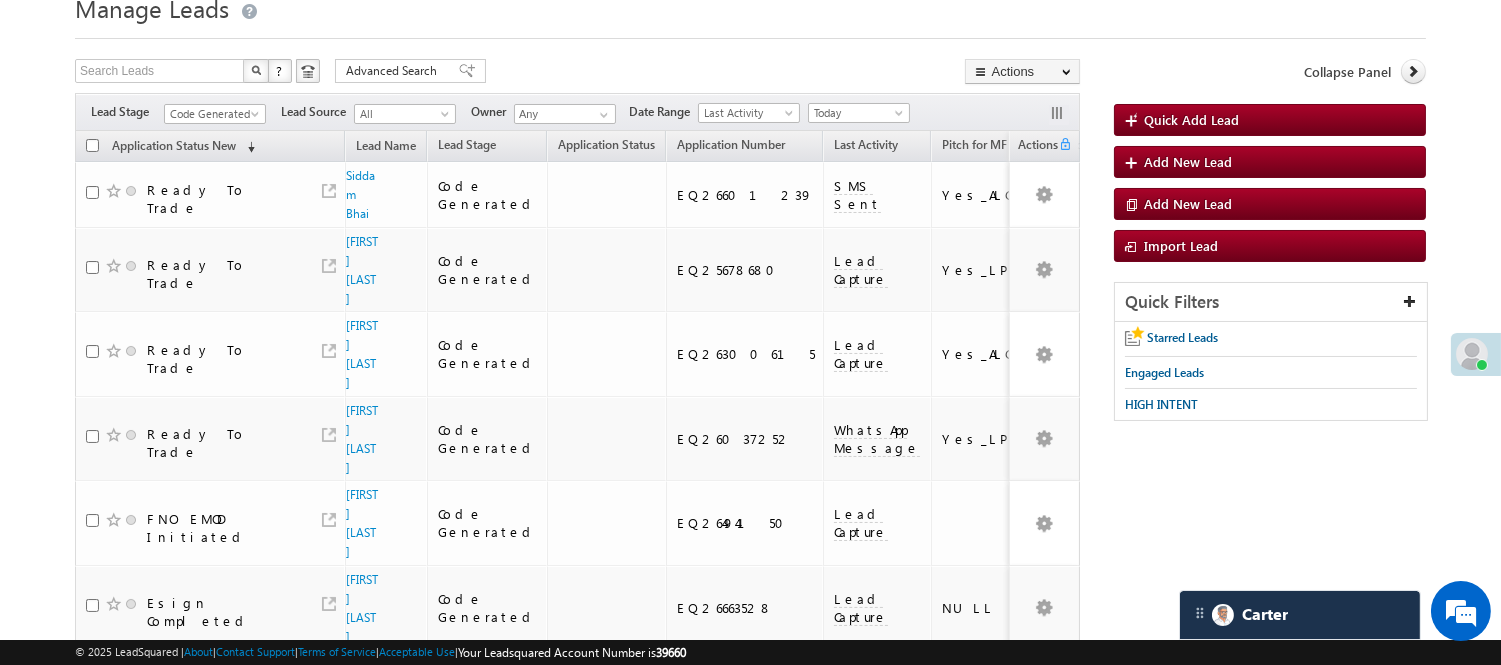 scroll, scrollTop: 0, scrollLeft: 0, axis: both 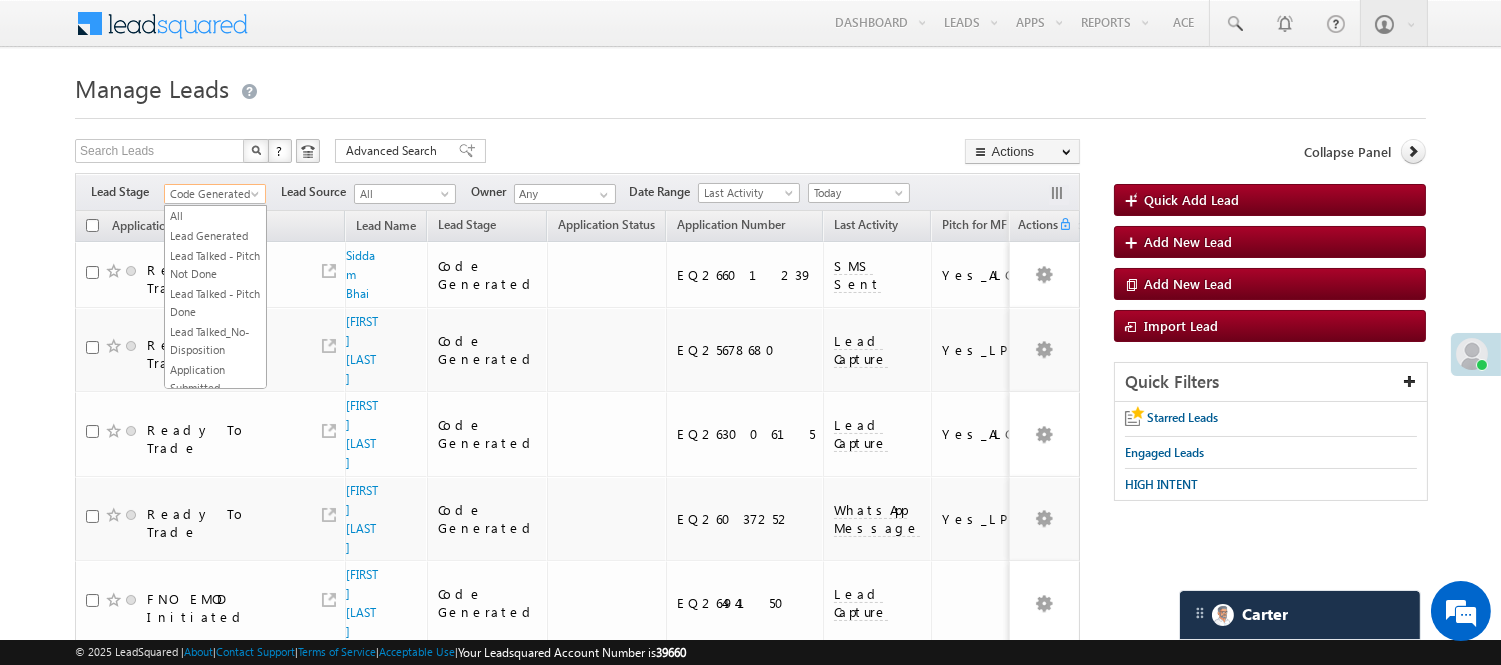 click on "Code Generated" at bounding box center [212, 194] 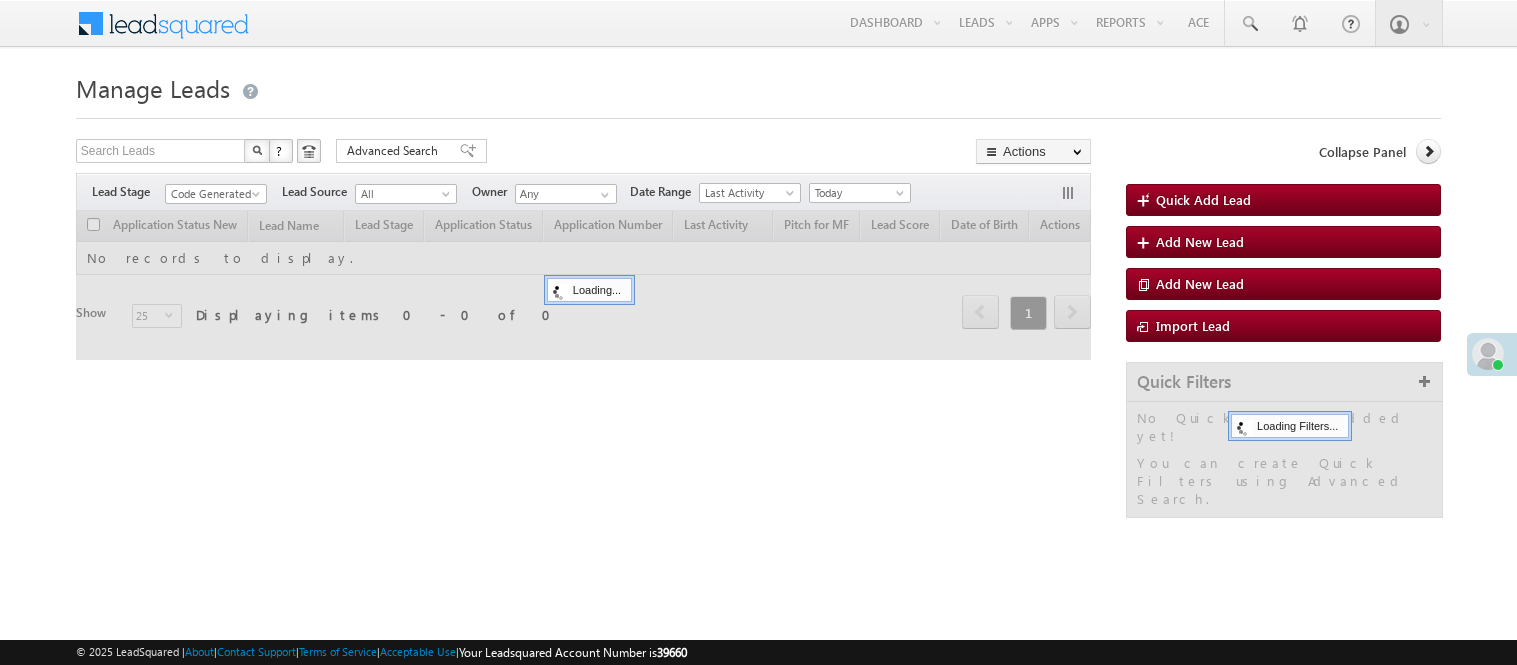 scroll, scrollTop: 0, scrollLeft: 0, axis: both 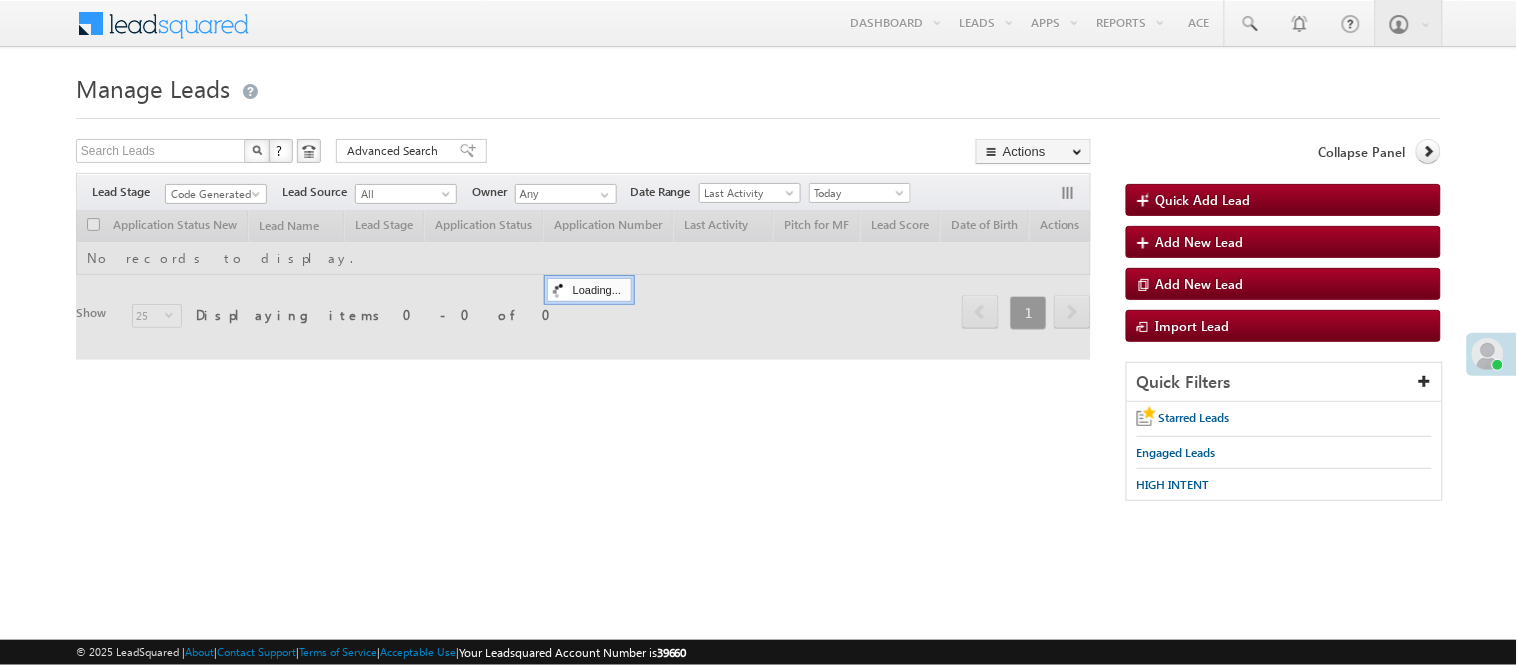 click on "Code Generated" at bounding box center (213, 194) 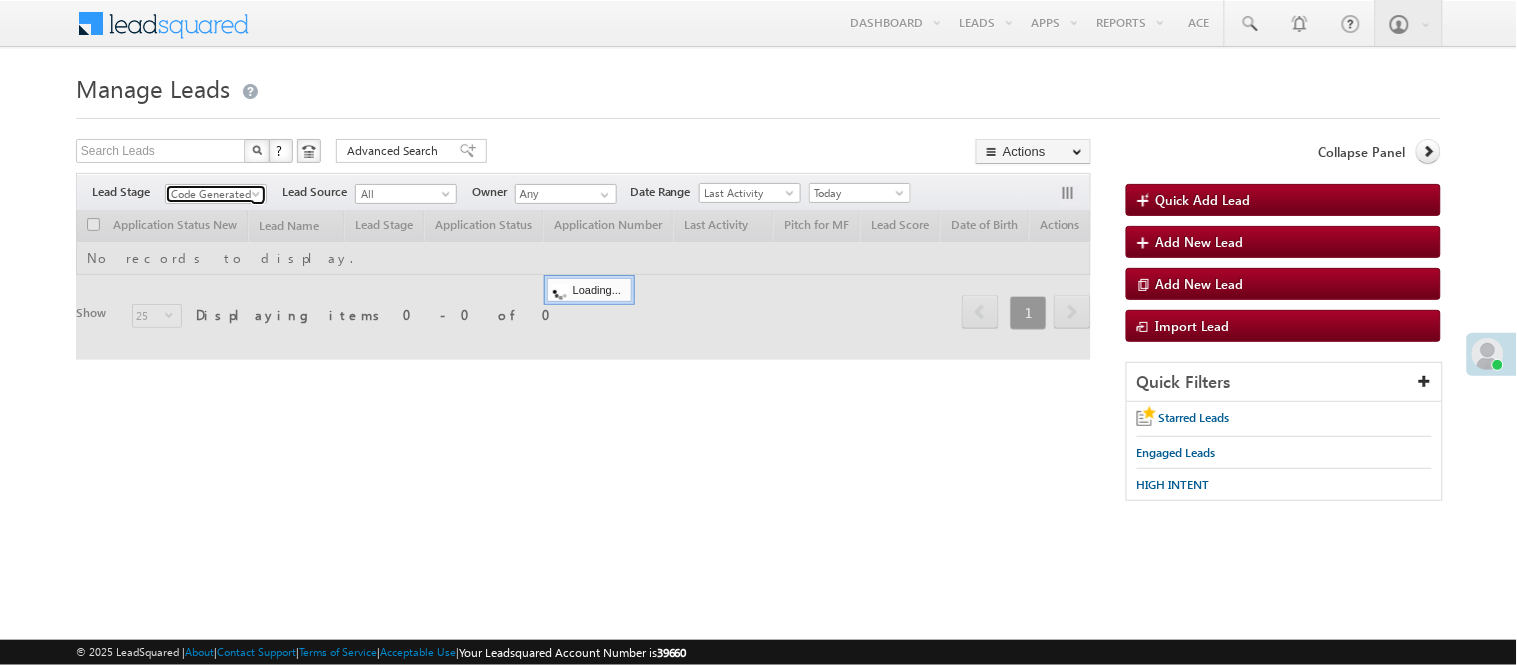 click on "Code Generated" at bounding box center [213, 194] 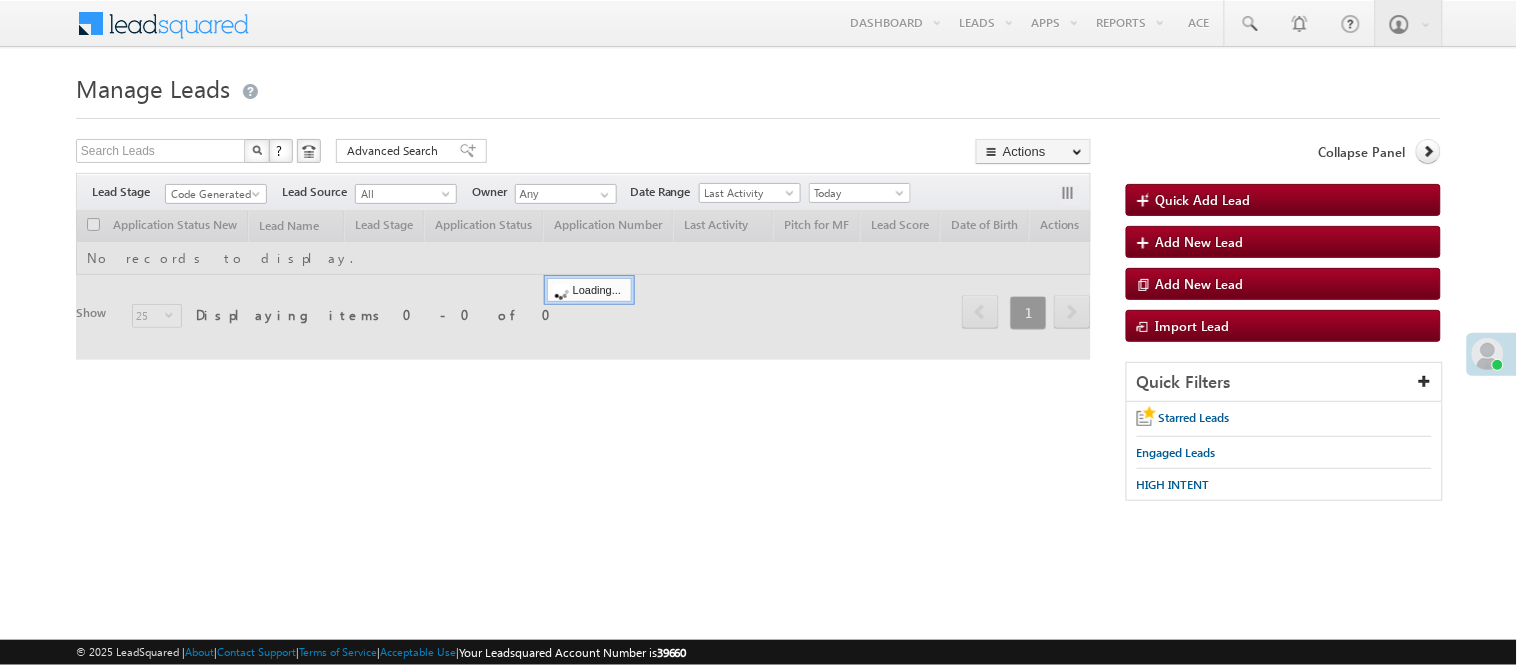 click on "Code Generated" at bounding box center [213, 194] 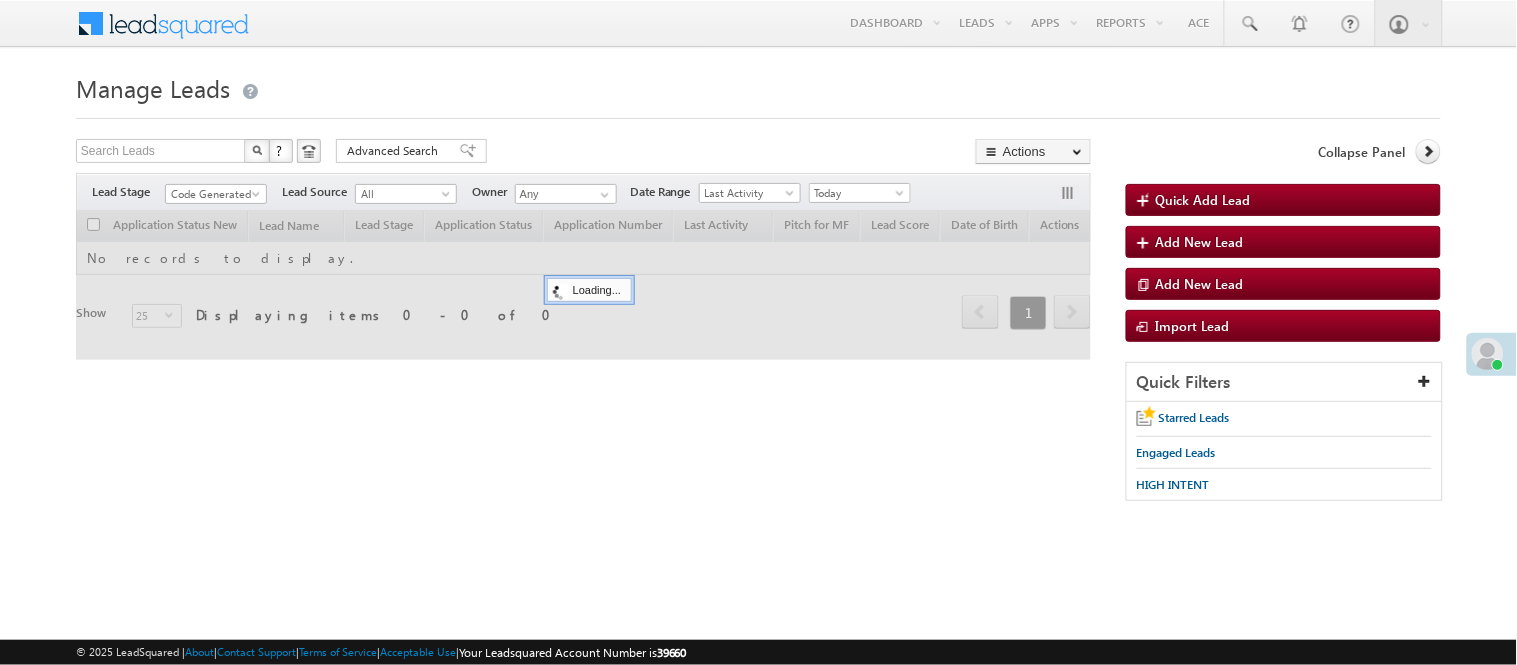 click on "Manage Leads" at bounding box center [758, 86] 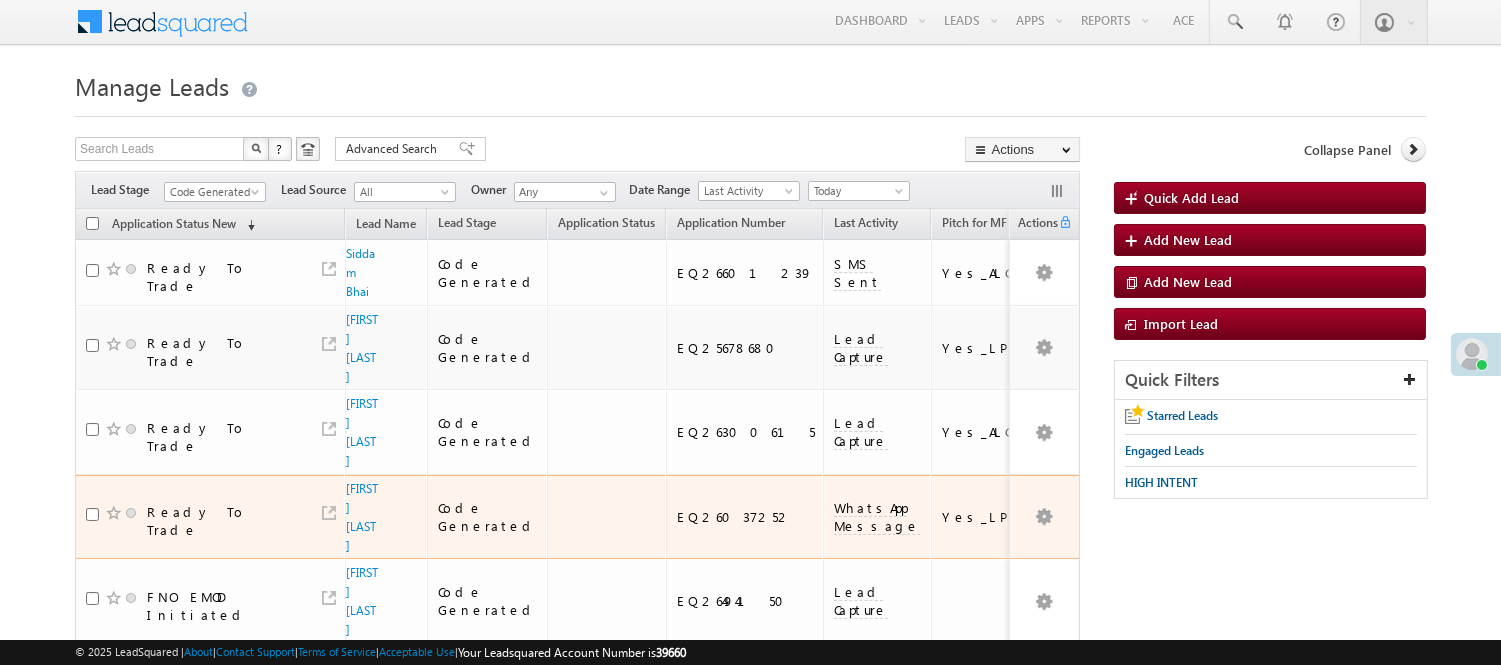 scroll, scrollTop: 0, scrollLeft: 0, axis: both 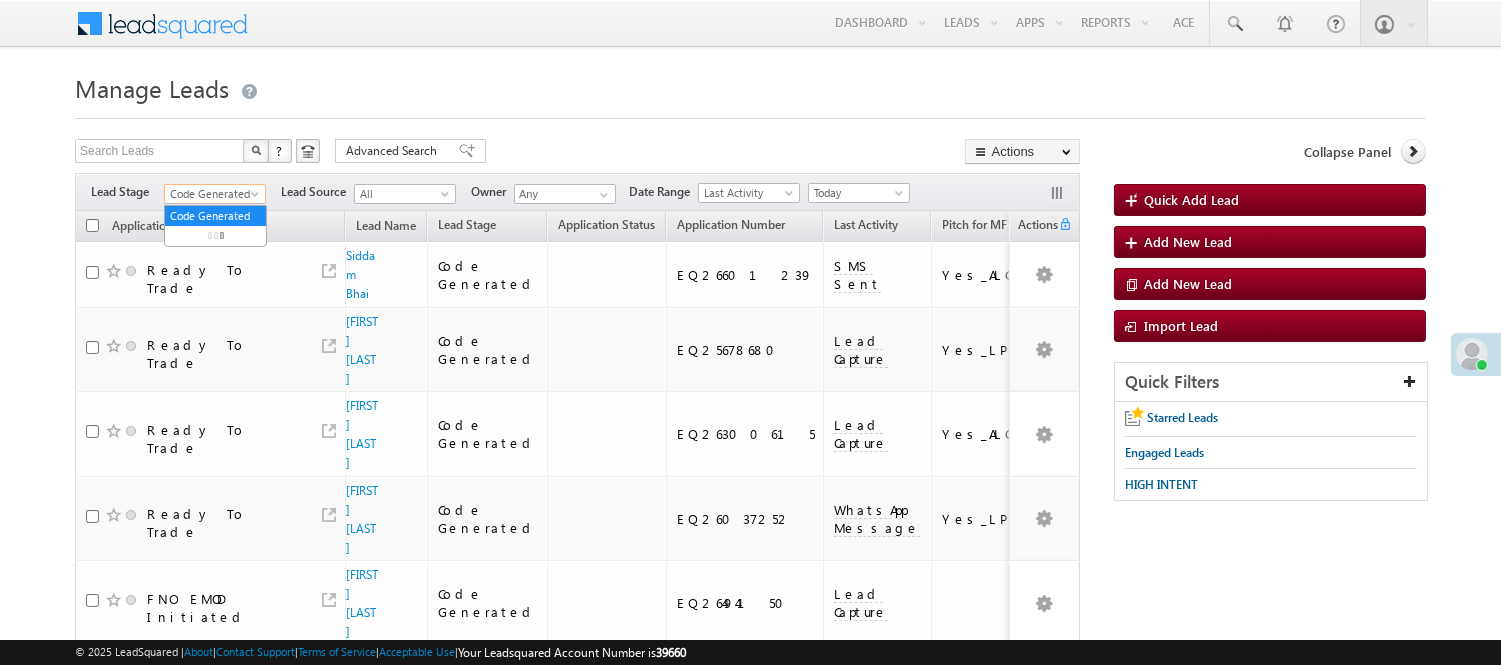 click on "Code Generated" at bounding box center (212, 194) 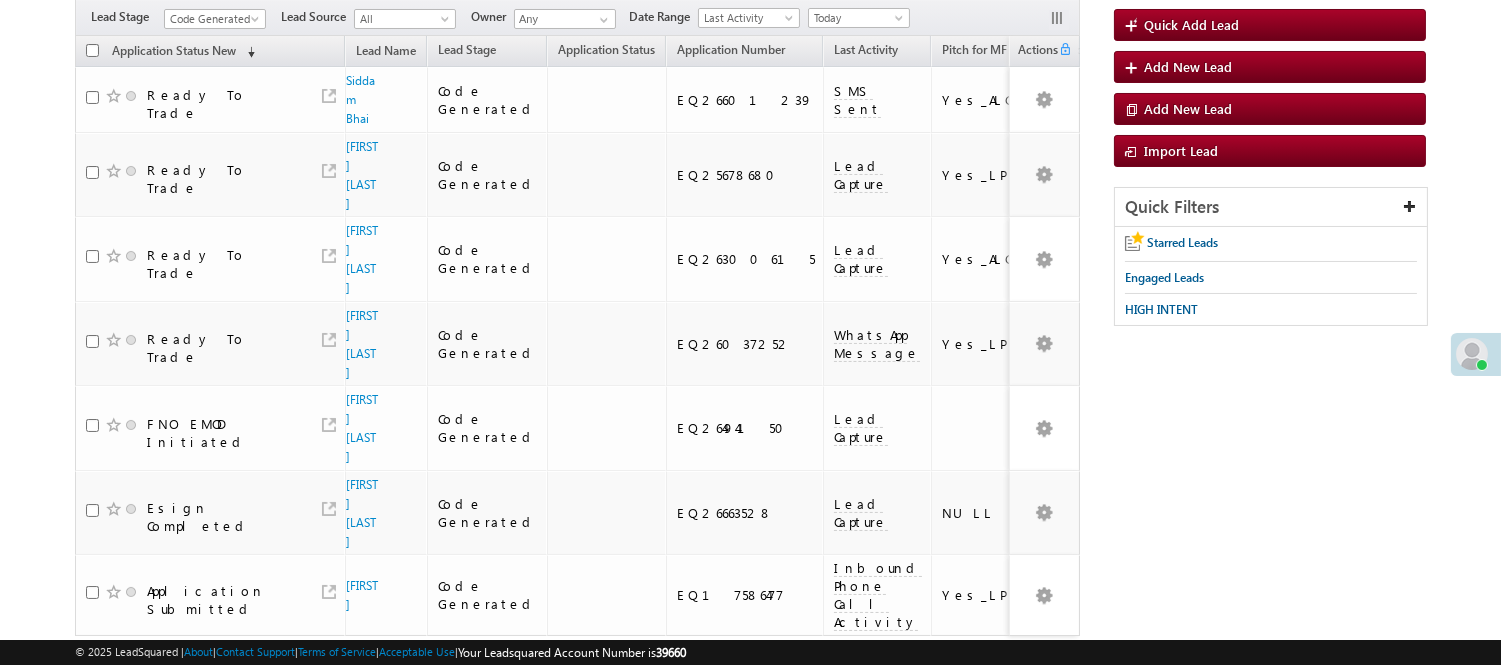 scroll, scrollTop: 0, scrollLeft: 0, axis: both 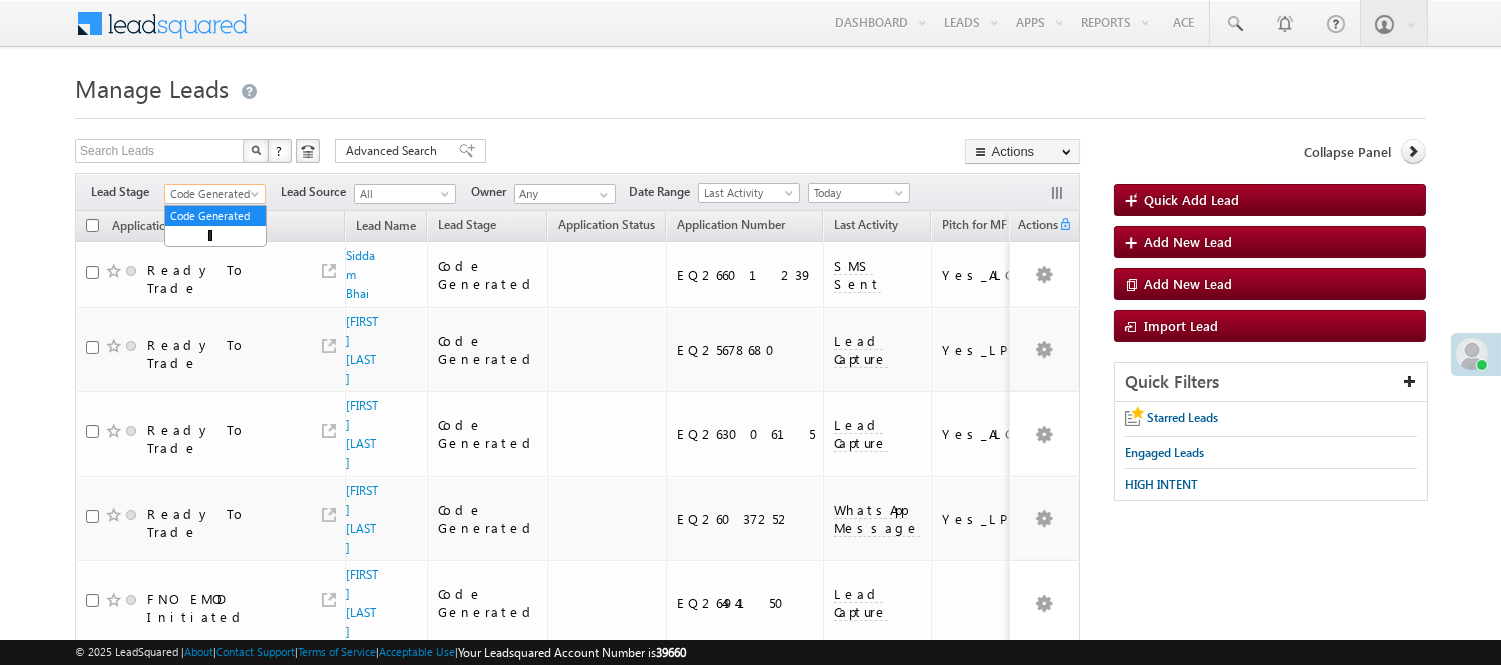 click on "Code Generated" at bounding box center (212, 194) 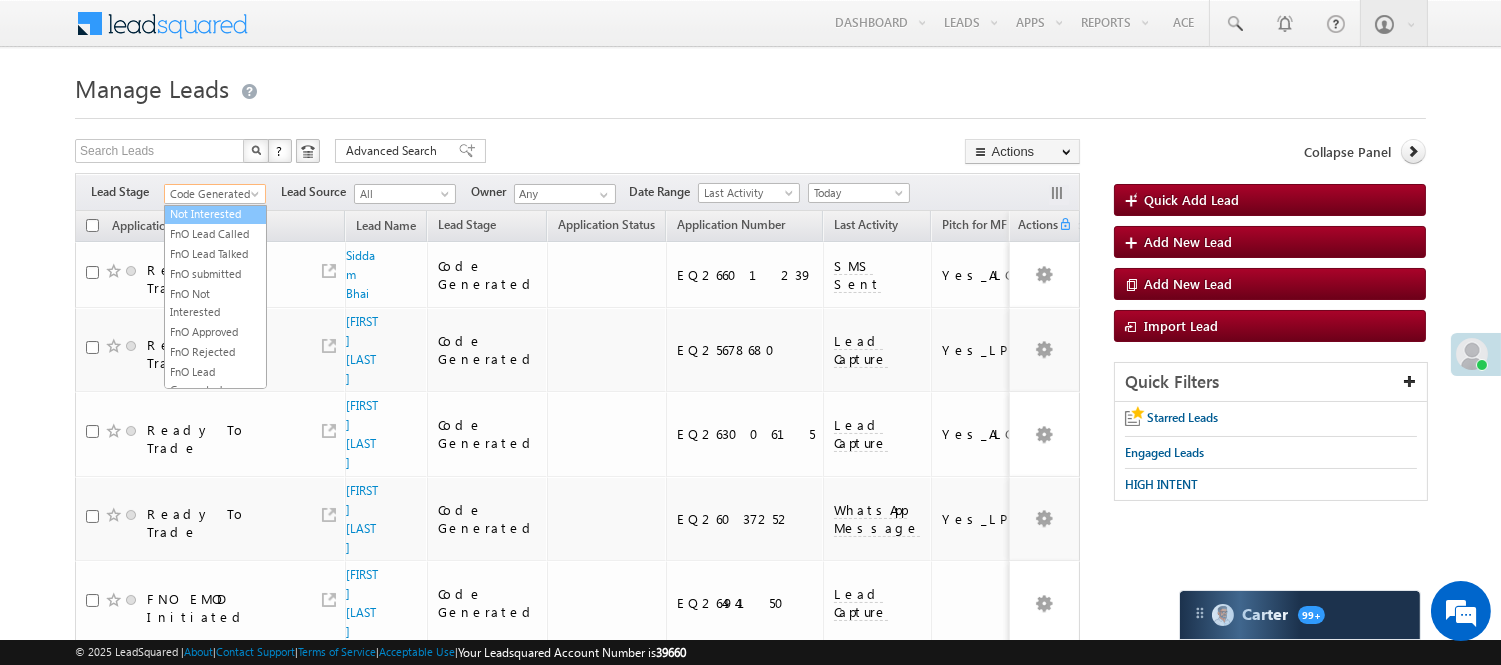 scroll, scrollTop: 274, scrollLeft: 0, axis: vertical 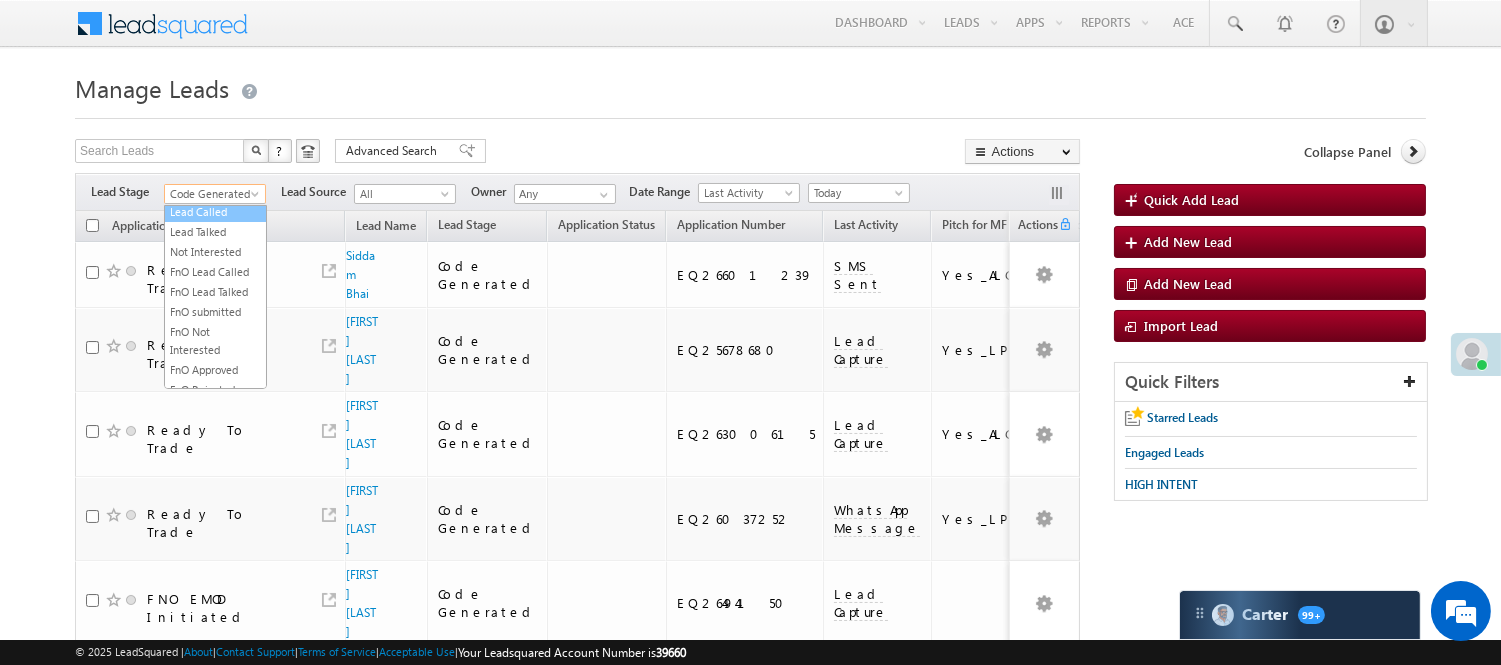 click on "Lead Called" at bounding box center (215, 212) 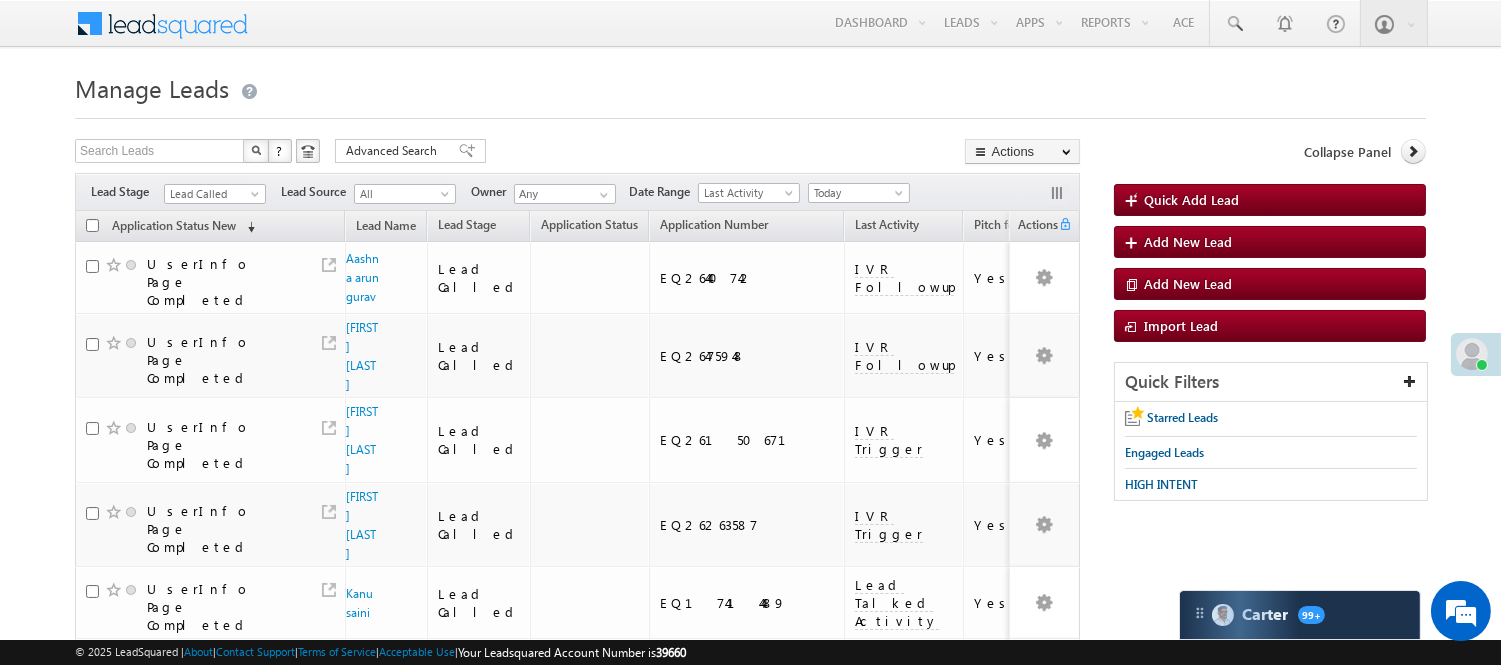 scroll, scrollTop: 1253, scrollLeft: 0, axis: vertical 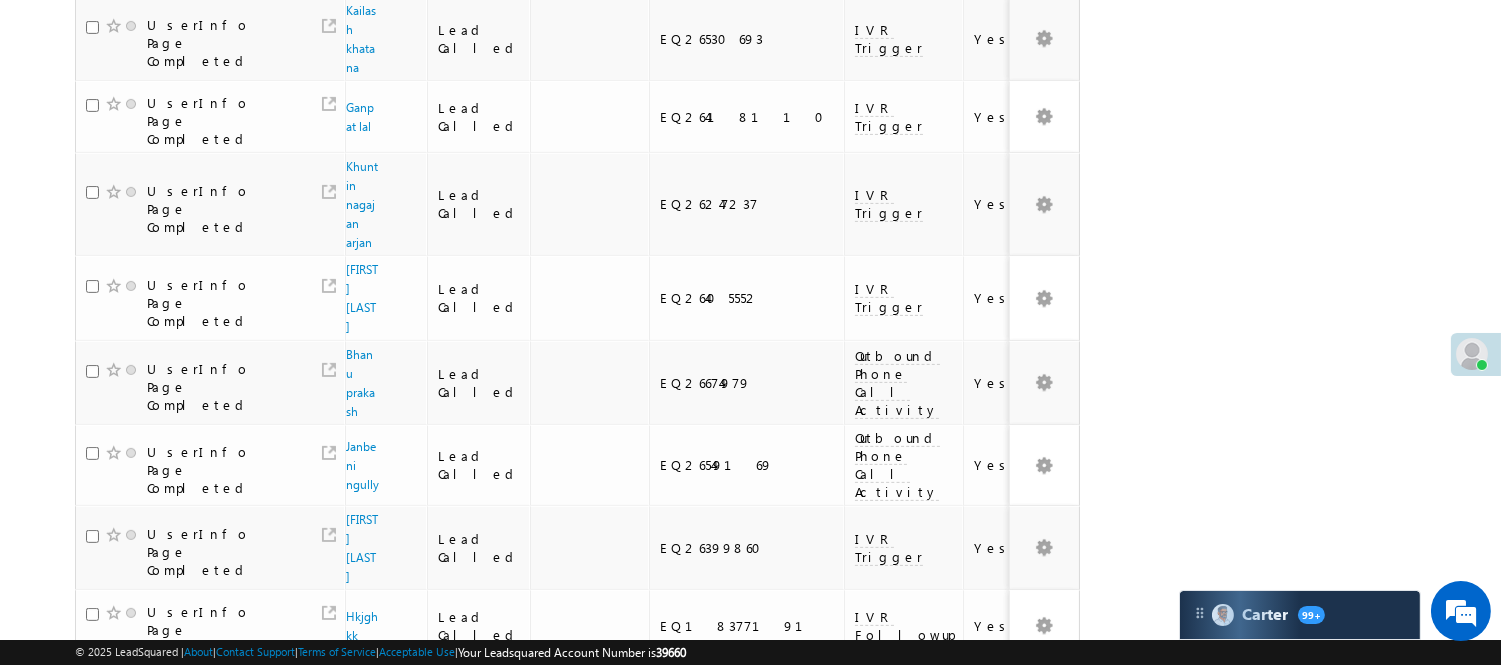 click on "3" at bounding box center (938, 1012) 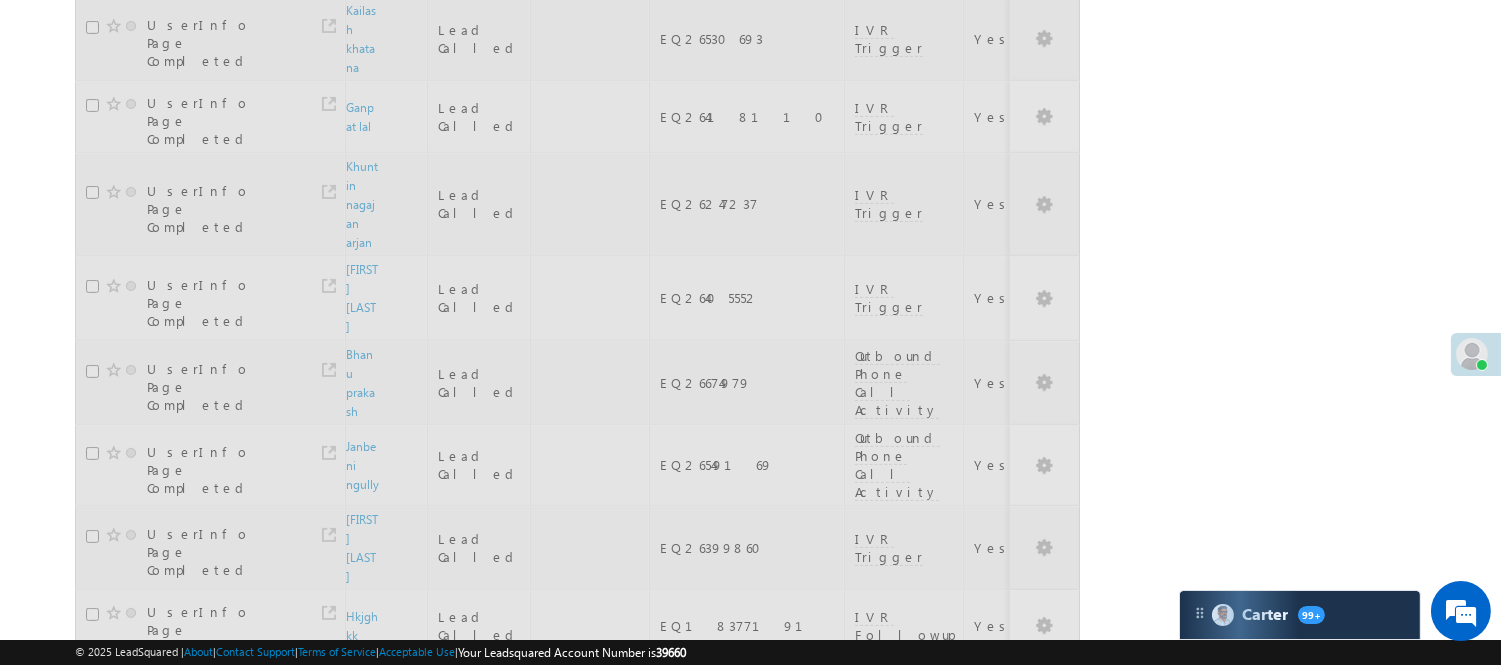 scroll, scrollTop: 0, scrollLeft: 0, axis: both 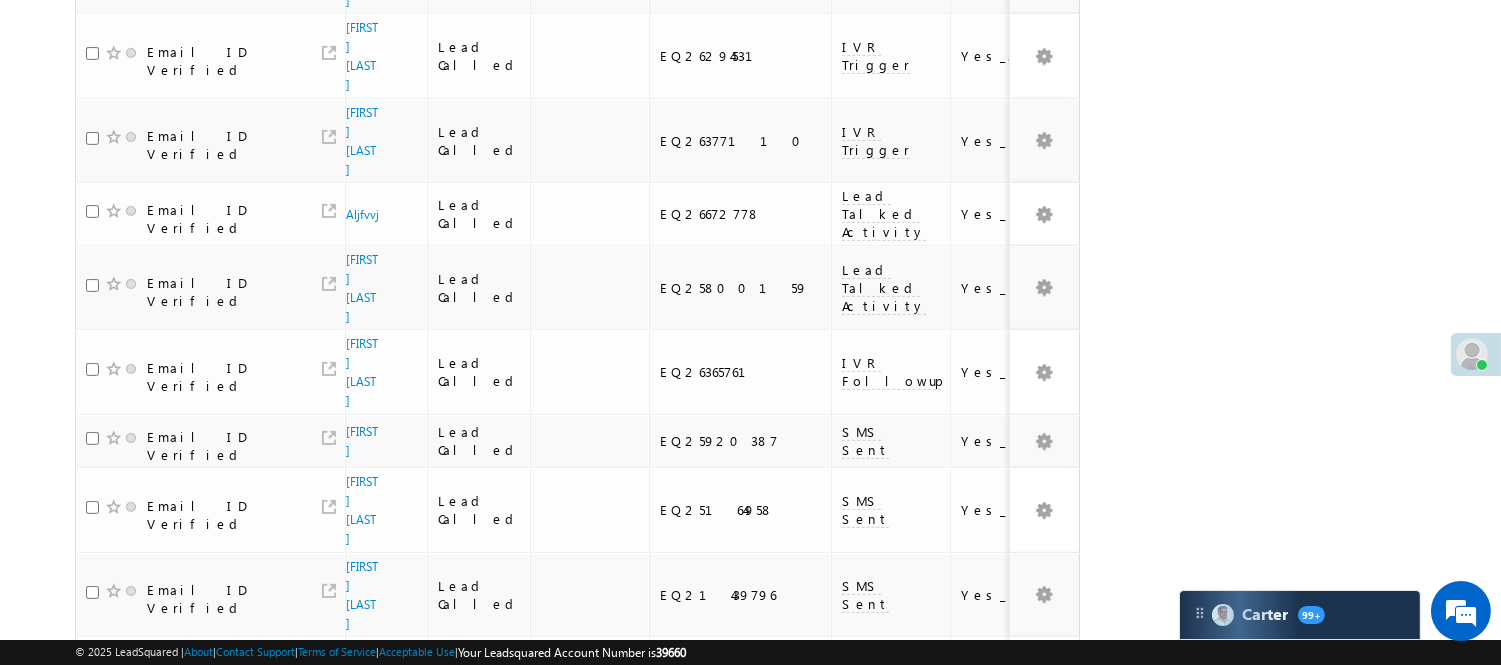 click on "4" at bounding box center (978, 917) 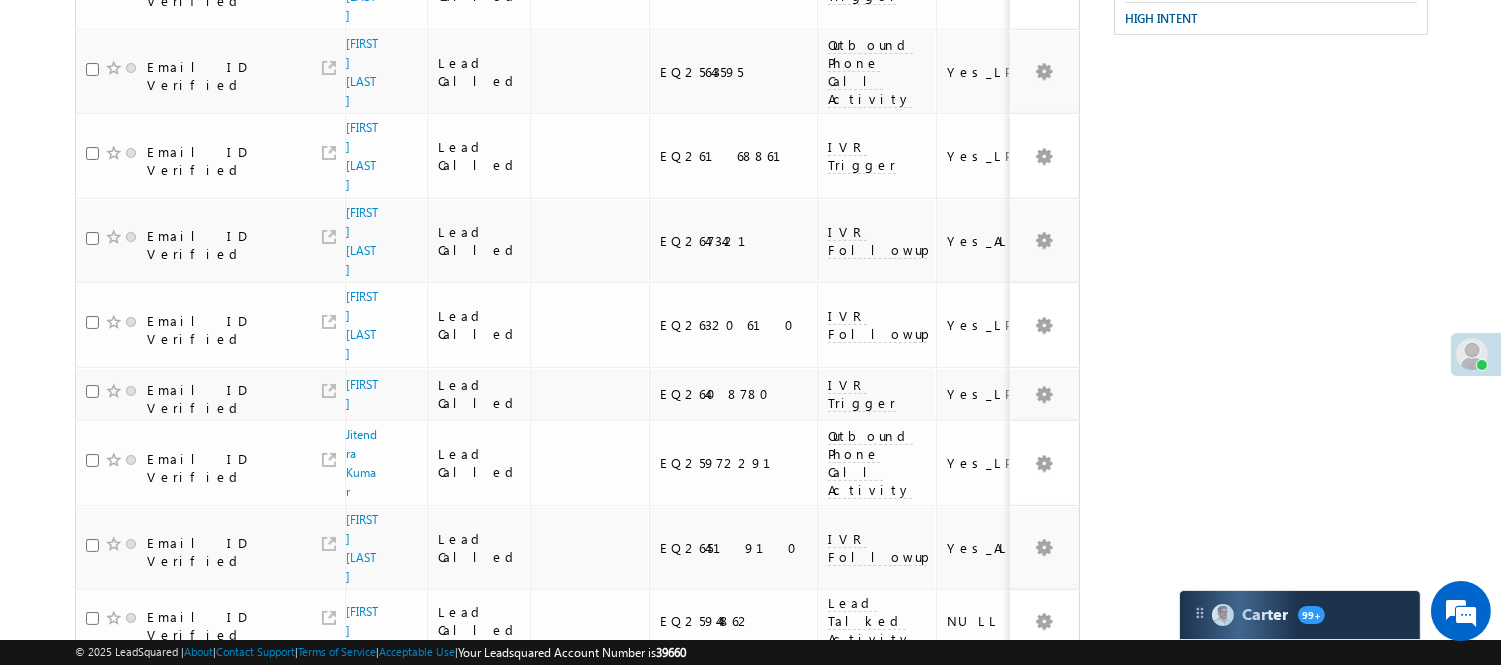 scroll, scrollTop: 0, scrollLeft: 0, axis: both 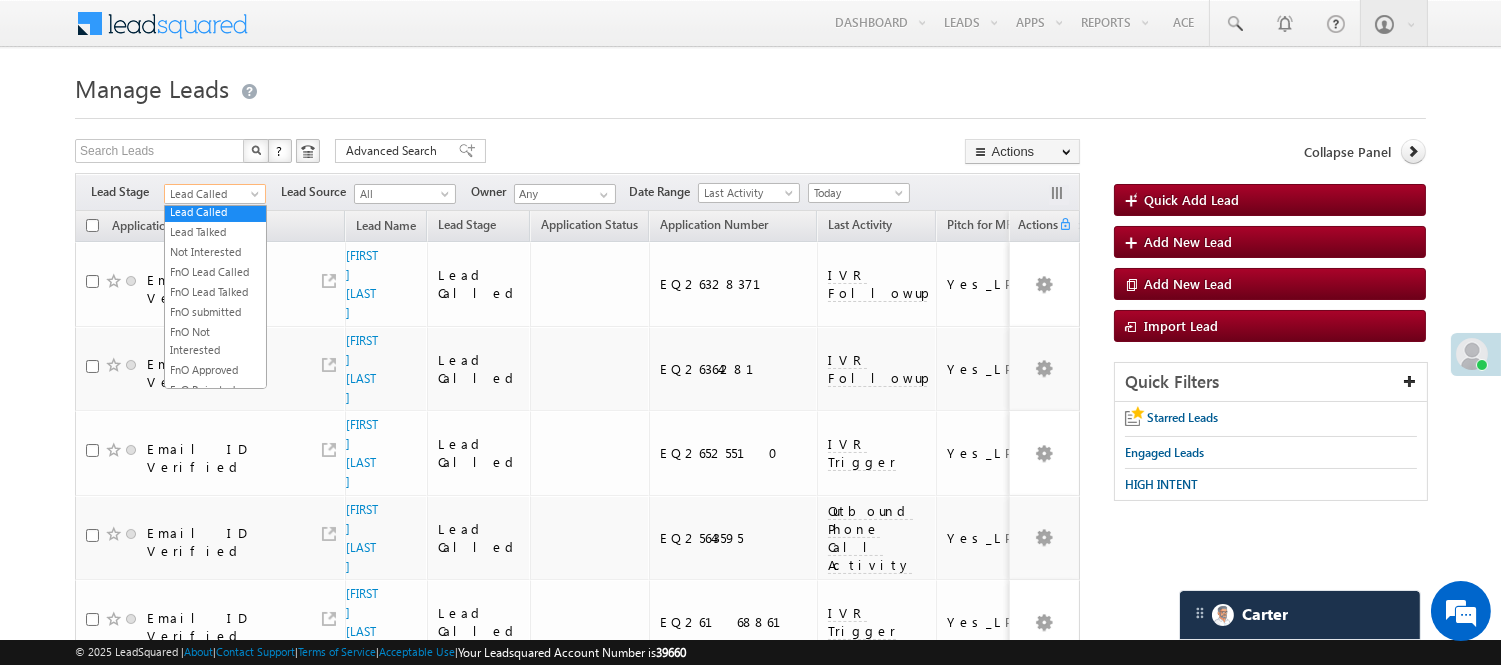 click on "Lead Called" at bounding box center [212, 194] 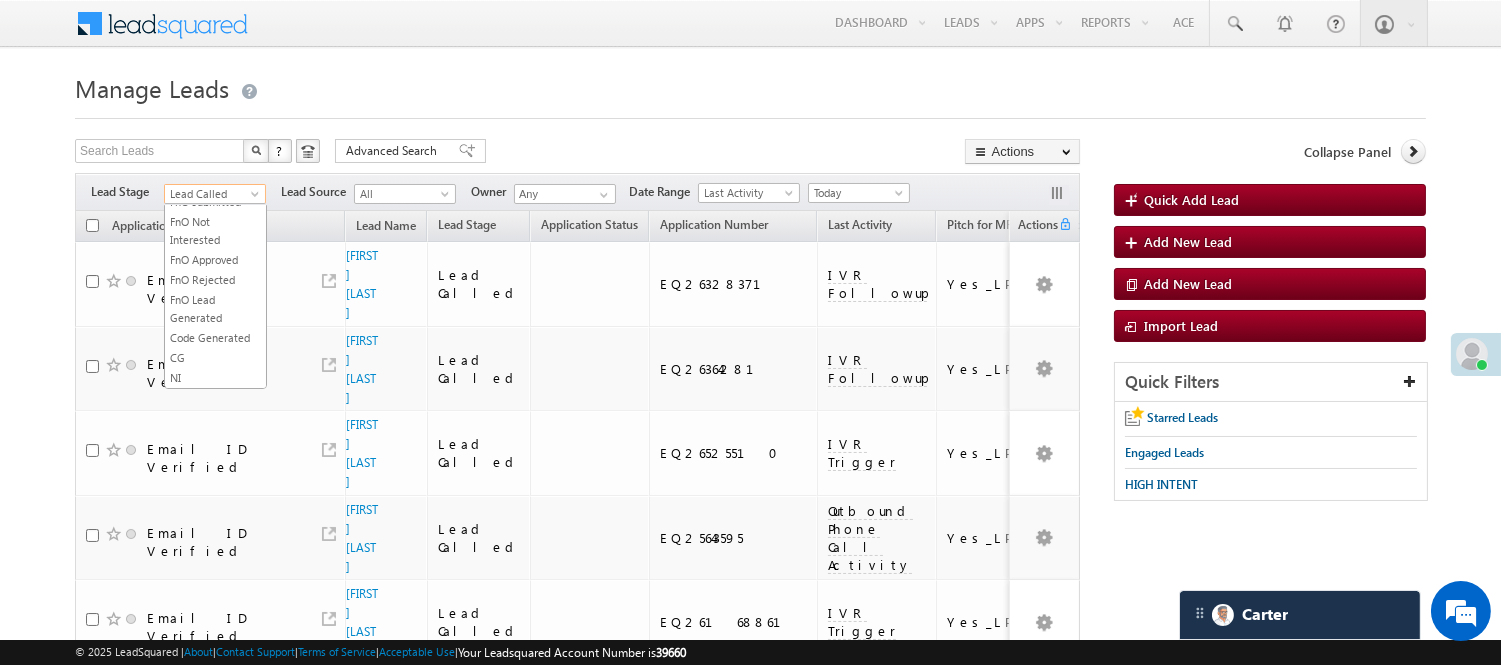 scroll, scrollTop: 496, scrollLeft: 0, axis: vertical 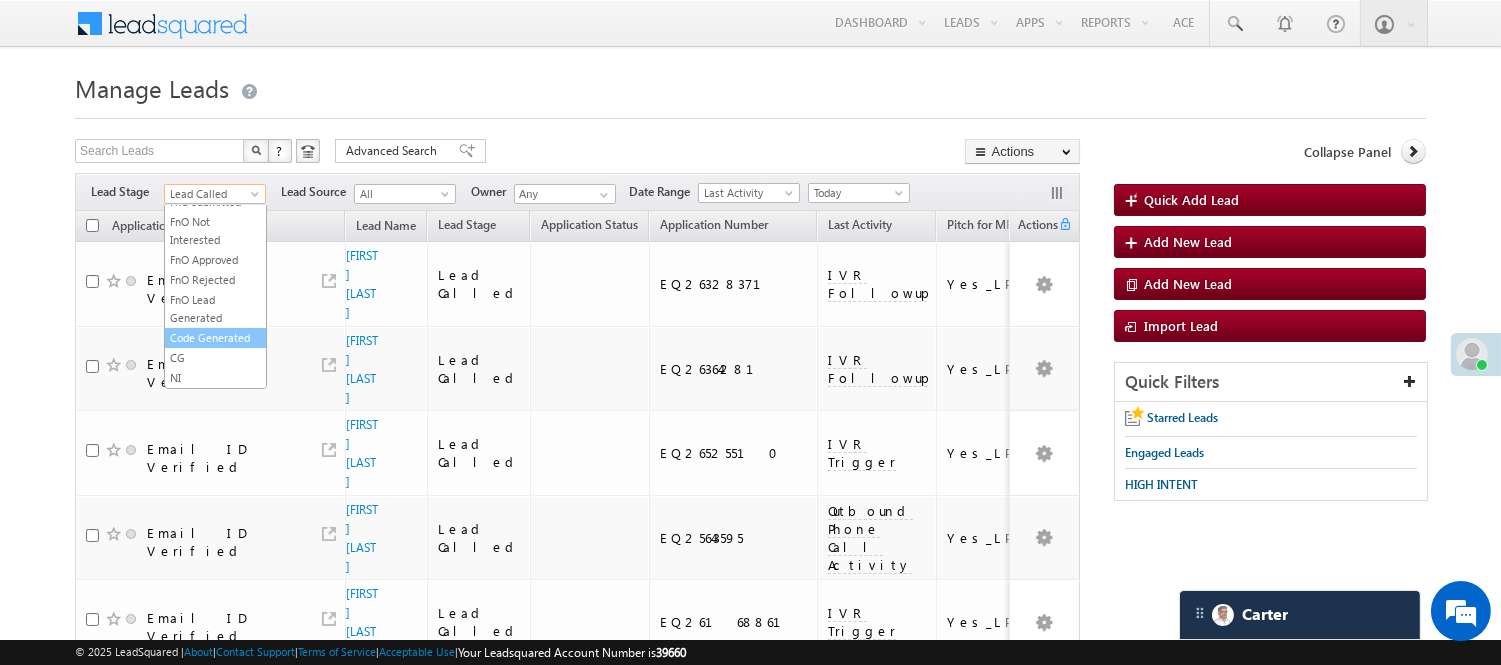 click on "Code Generated" at bounding box center (215, 338) 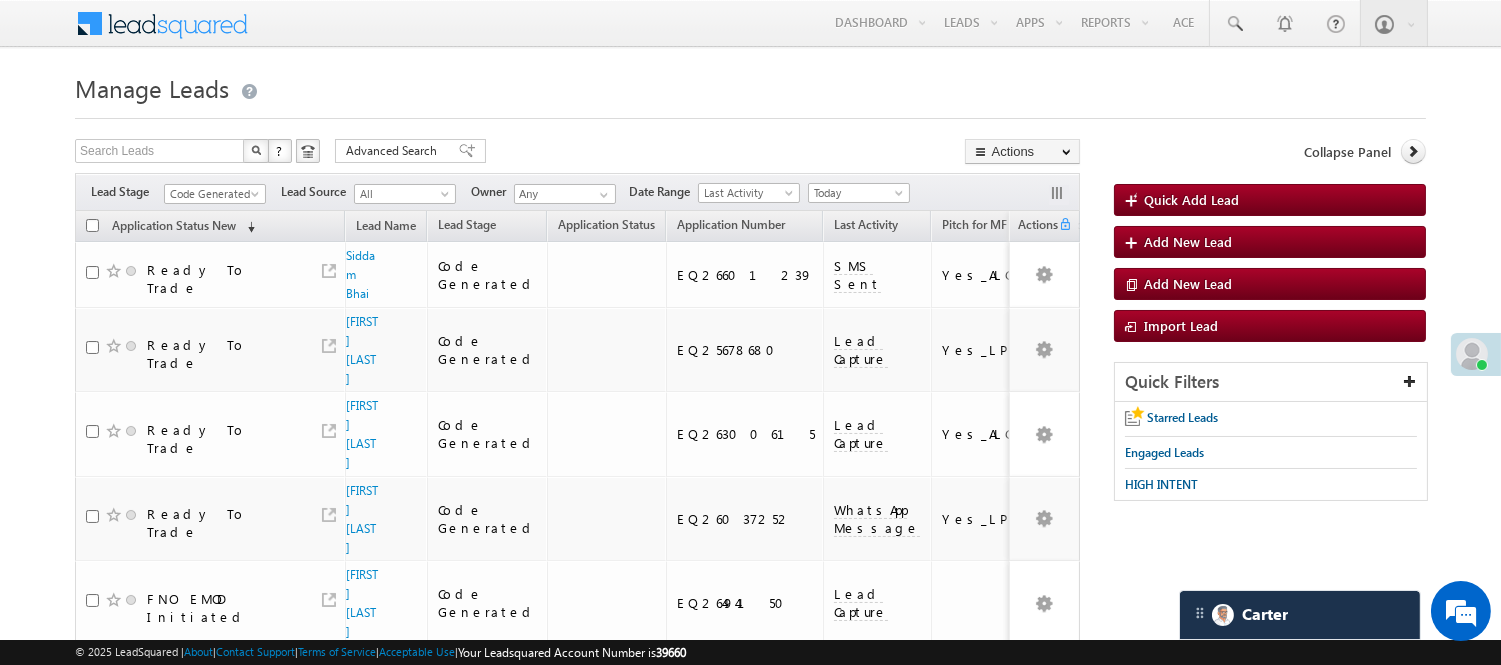 click on "Code Generated" at bounding box center [212, 194] 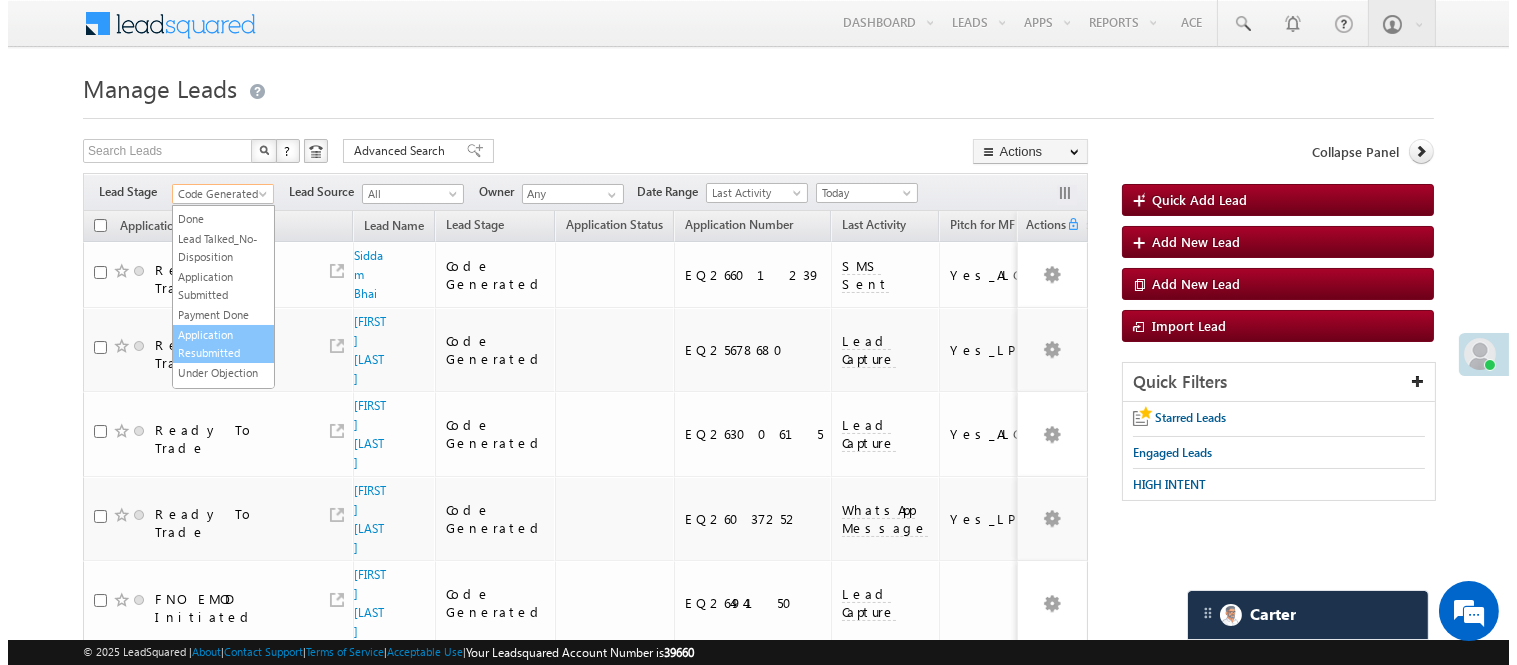 scroll, scrollTop: 0, scrollLeft: 0, axis: both 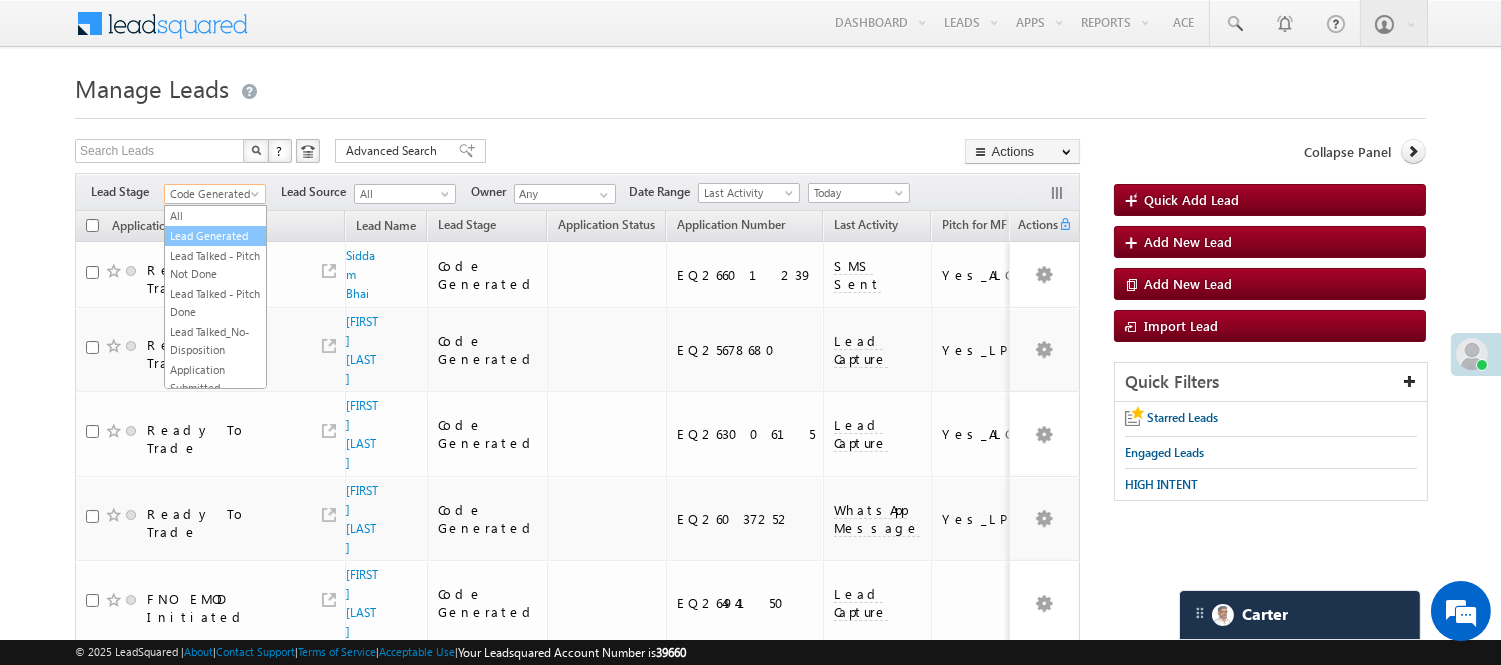click on "Lead Generated" at bounding box center (215, 236) 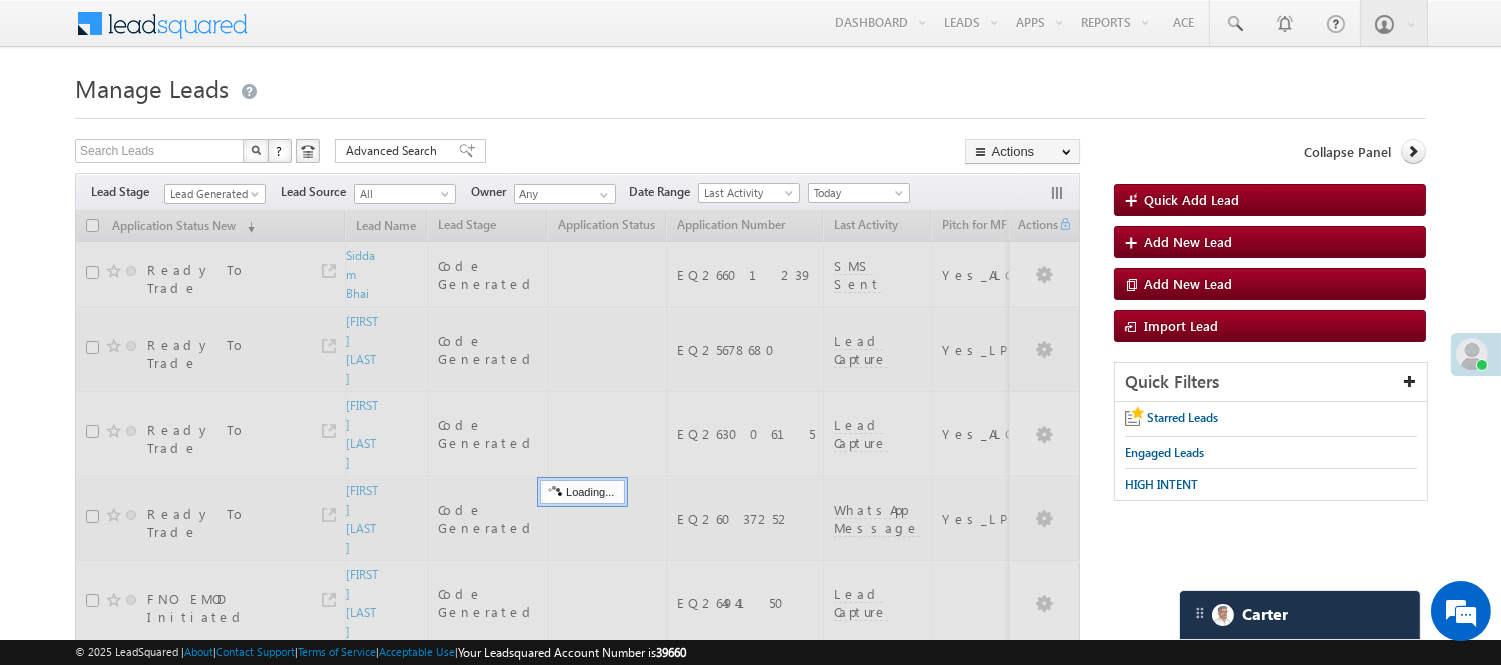 click at bounding box center (750, 112) 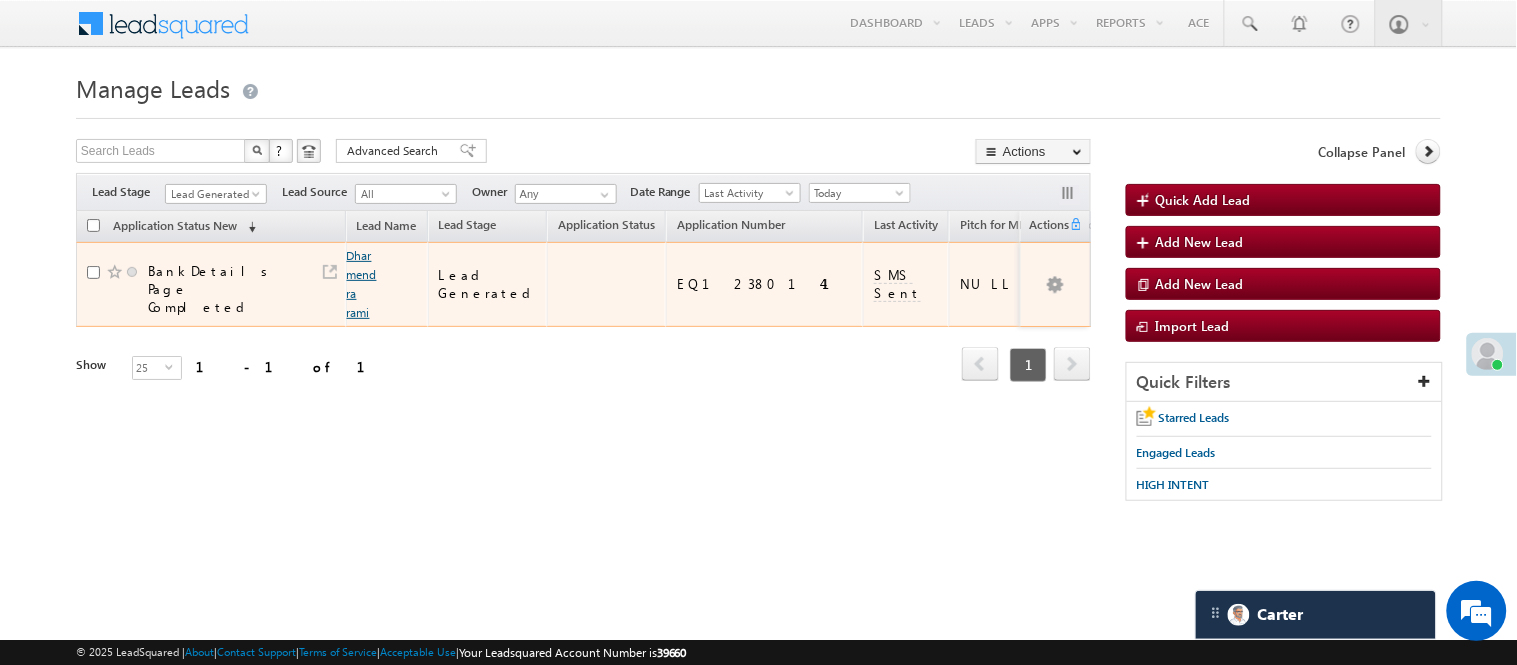 click on "Dharmendra rami" at bounding box center (362, 284) 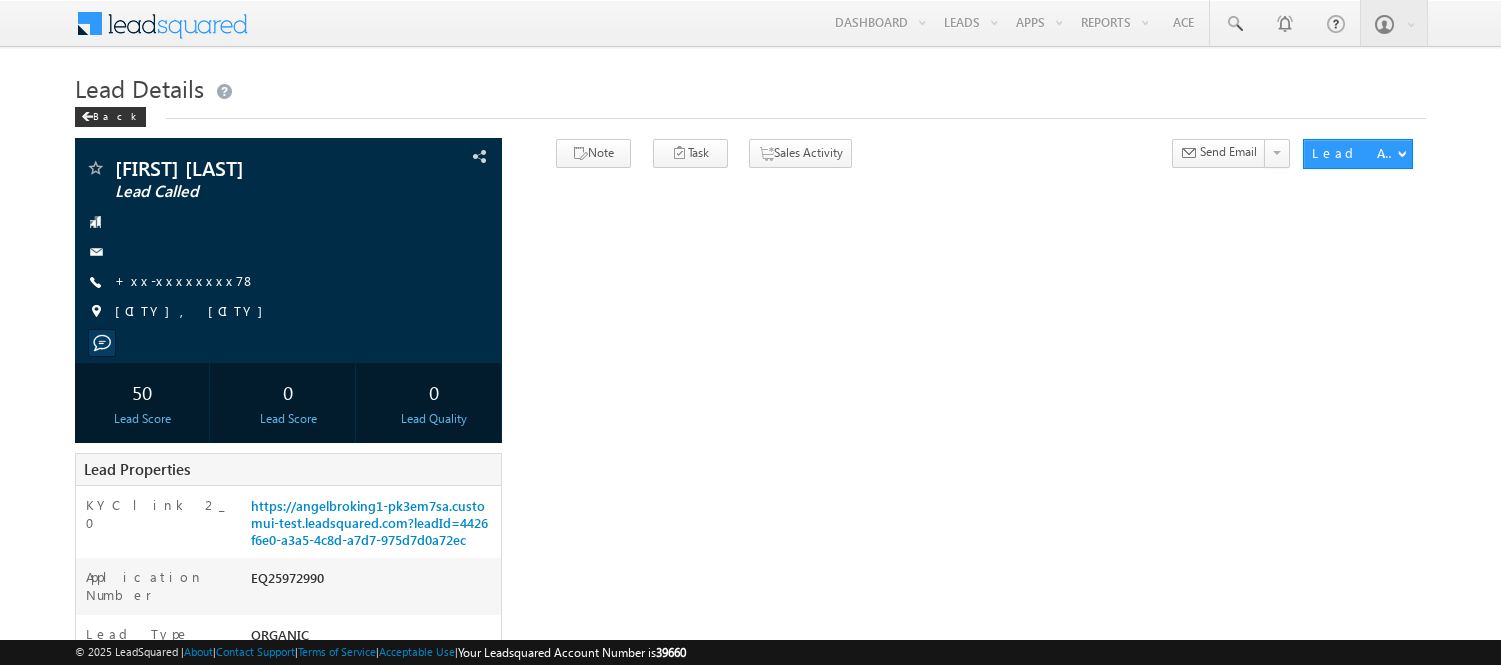 click on "+xx-xxxxxxxx78" at bounding box center [185, 280] 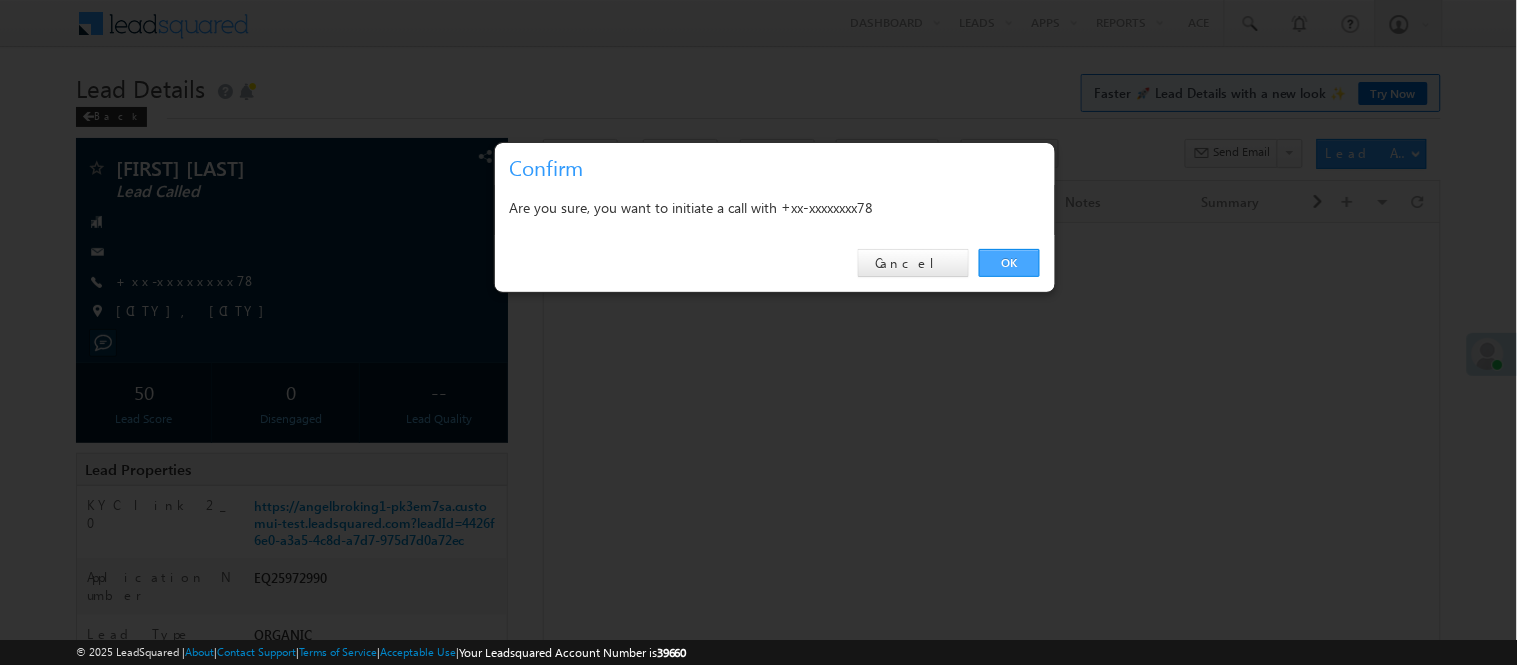 click on "OK" at bounding box center (1009, 263) 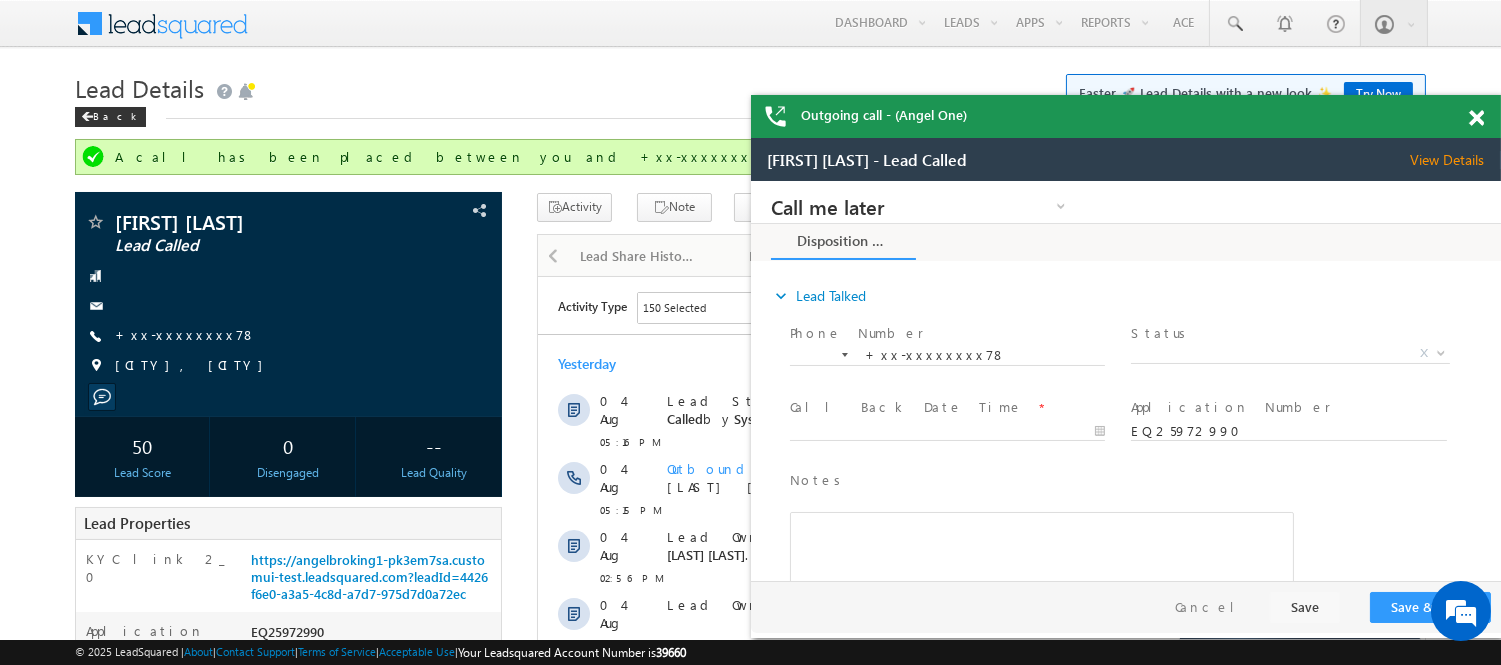 scroll, scrollTop: 0, scrollLeft: 0, axis: both 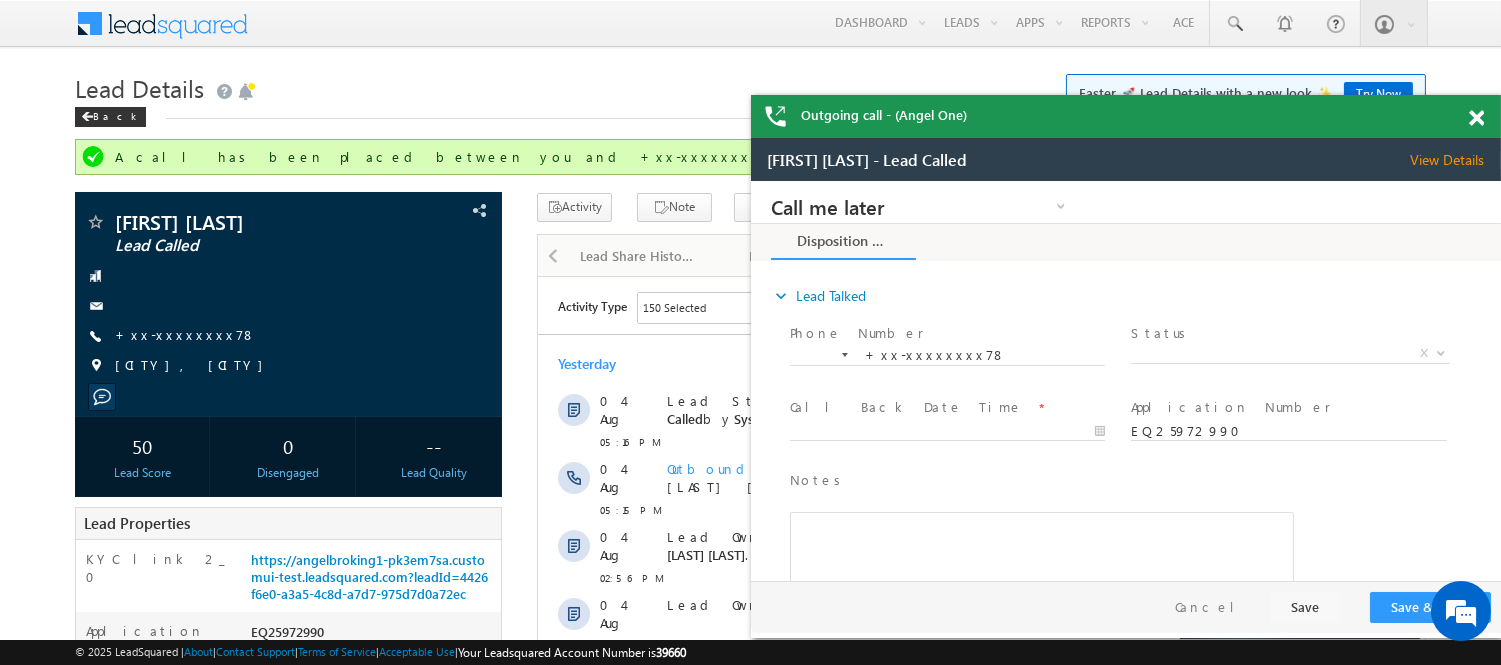 click at bounding box center [1476, 118] 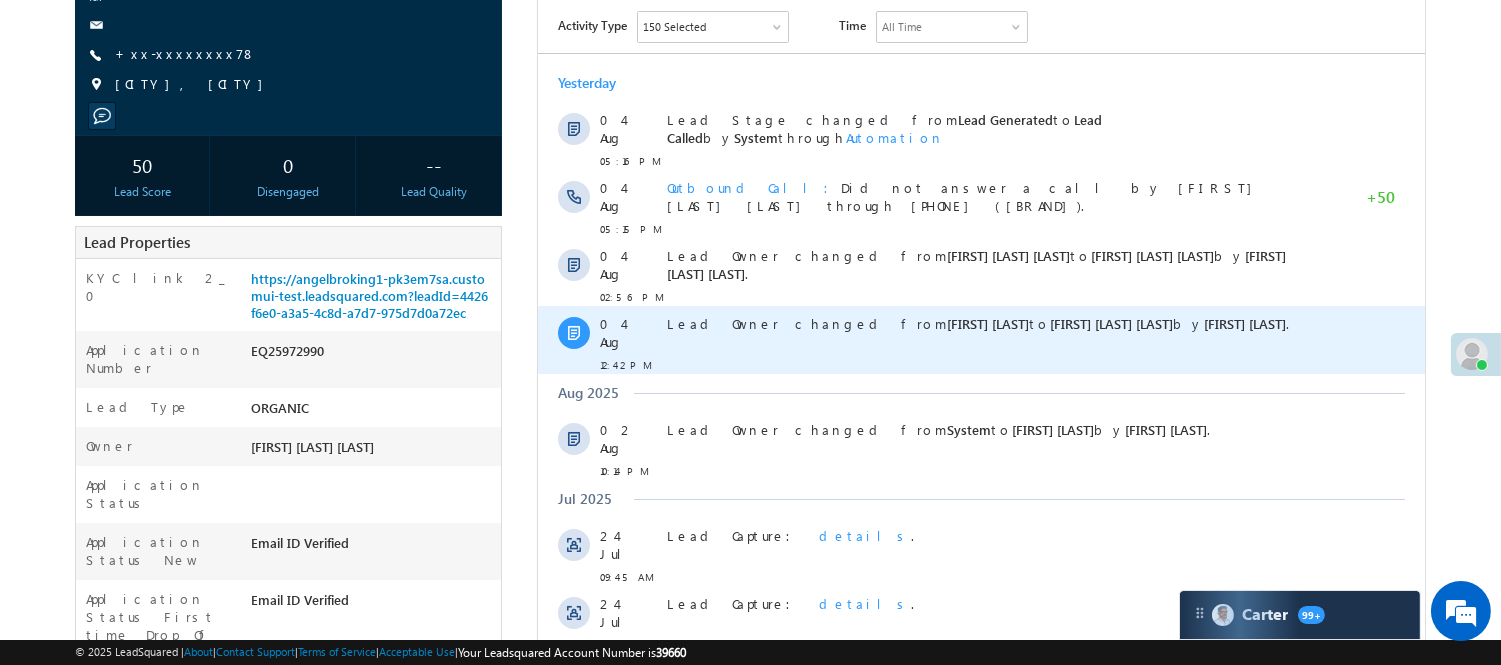 scroll, scrollTop: 333, scrollLeft: 0, axis: vertical 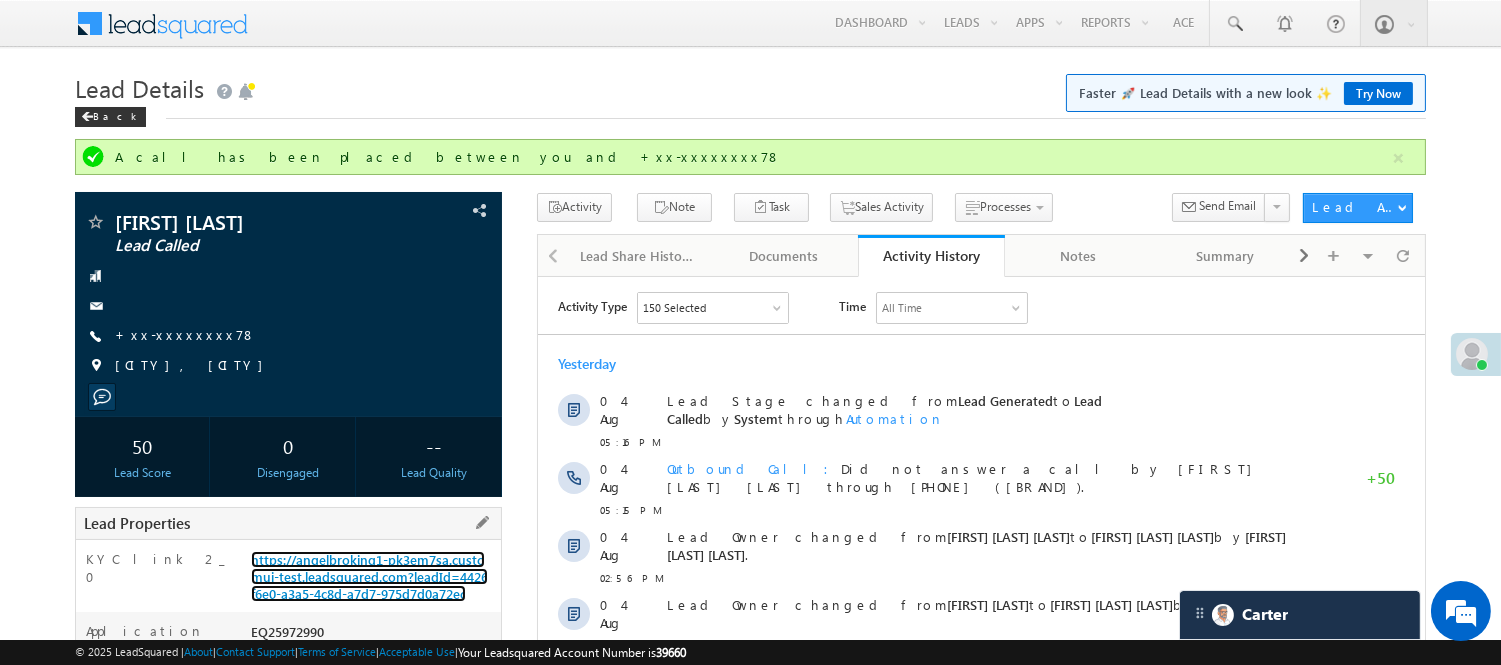 click on "https://angelbroking1-pk3em7sa.customui-test.leadsquared.com?leadId=4426f6e0-a3a5-4c8d-a7d7-975d7d0a72ec" at bounding box center [369, 576] 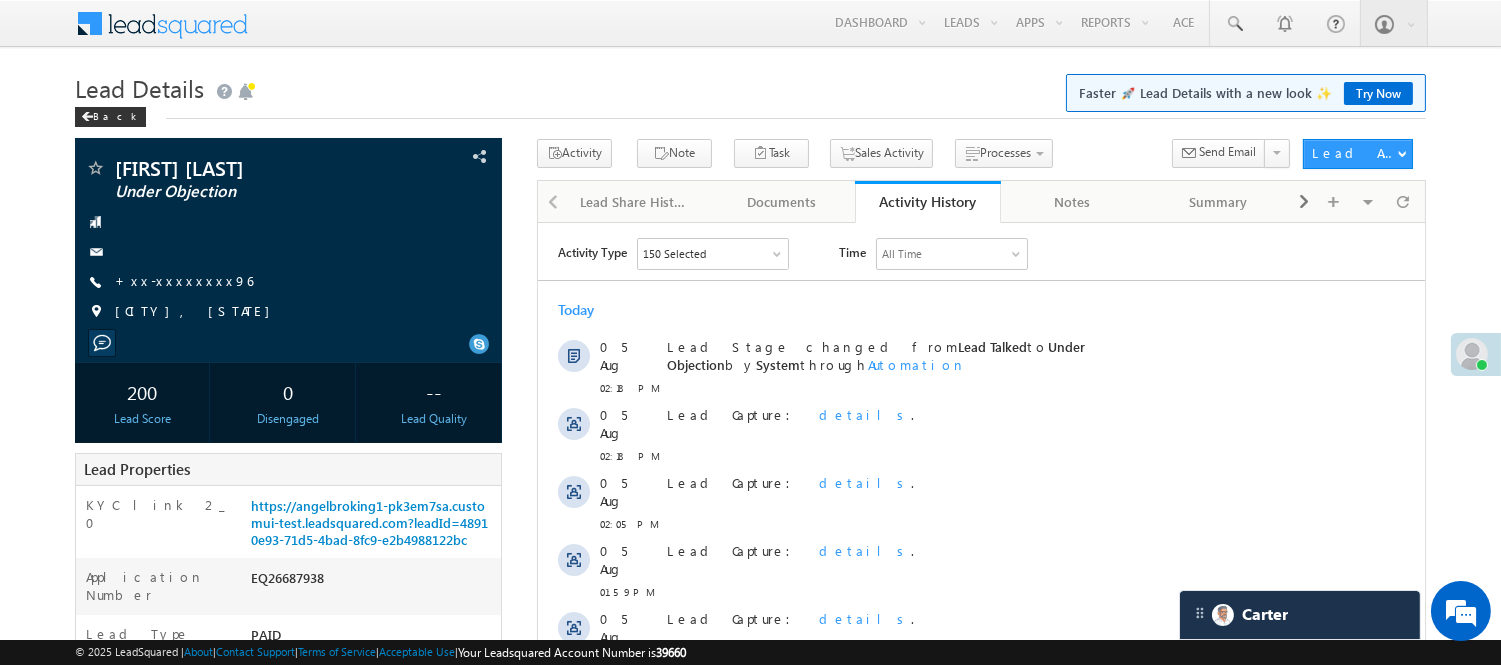 scroll, scrollTop: 0, scrollLeft: 0, axis: both 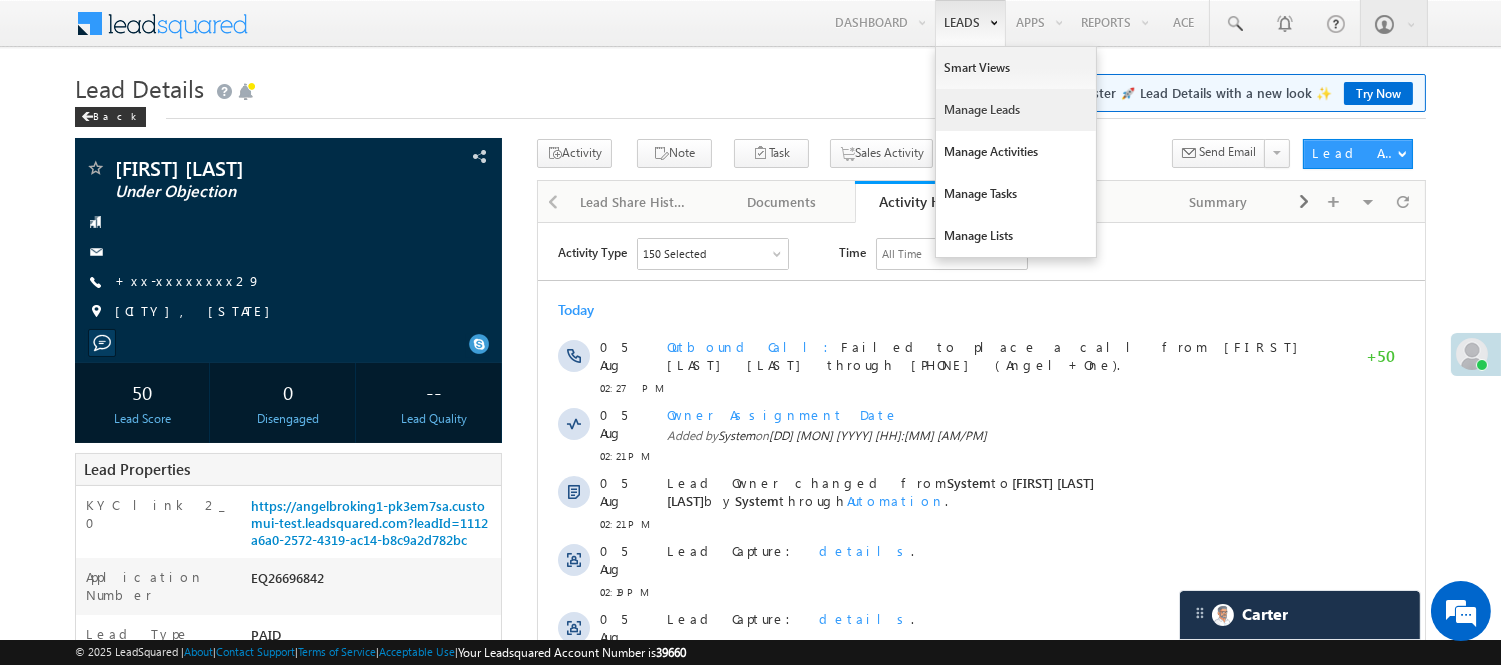 click on "Manage Leads" at bounding box center [1016, 110] 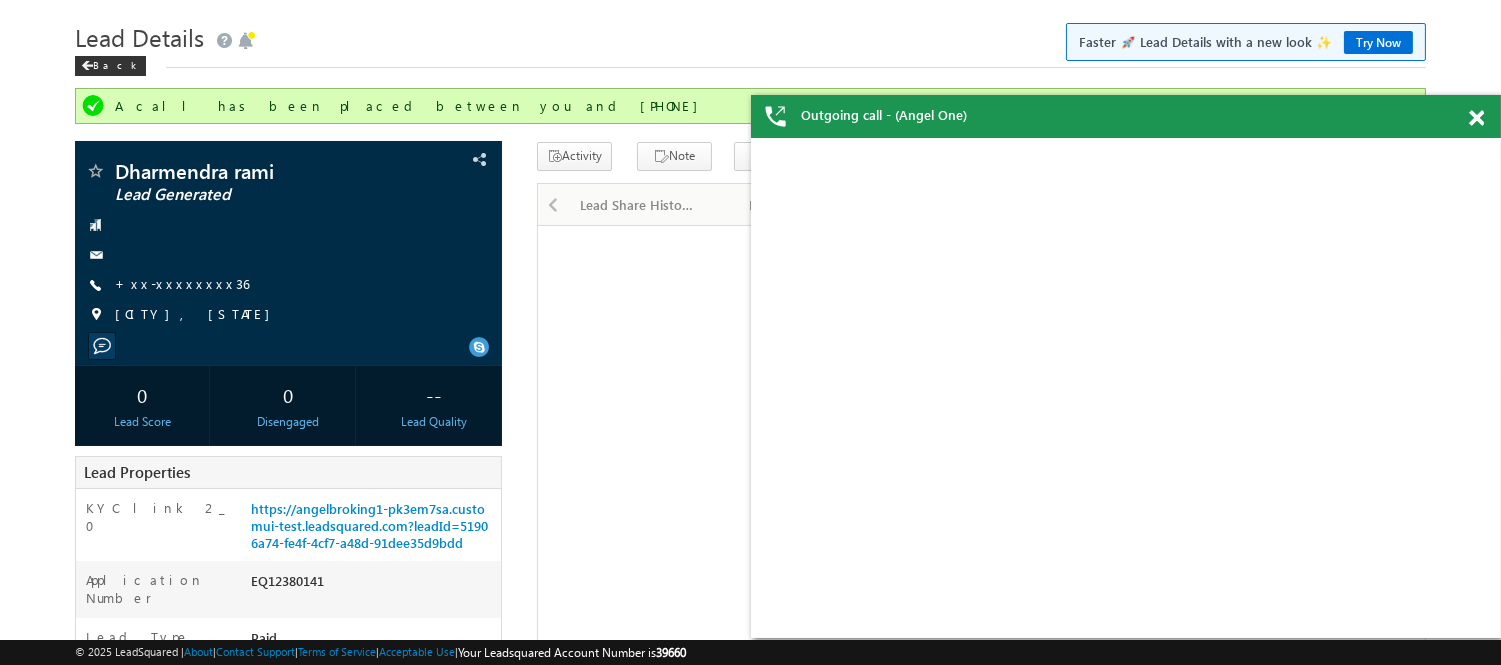 scroll, scrollTop: 222, scrollLeft: 0, axis: vertical 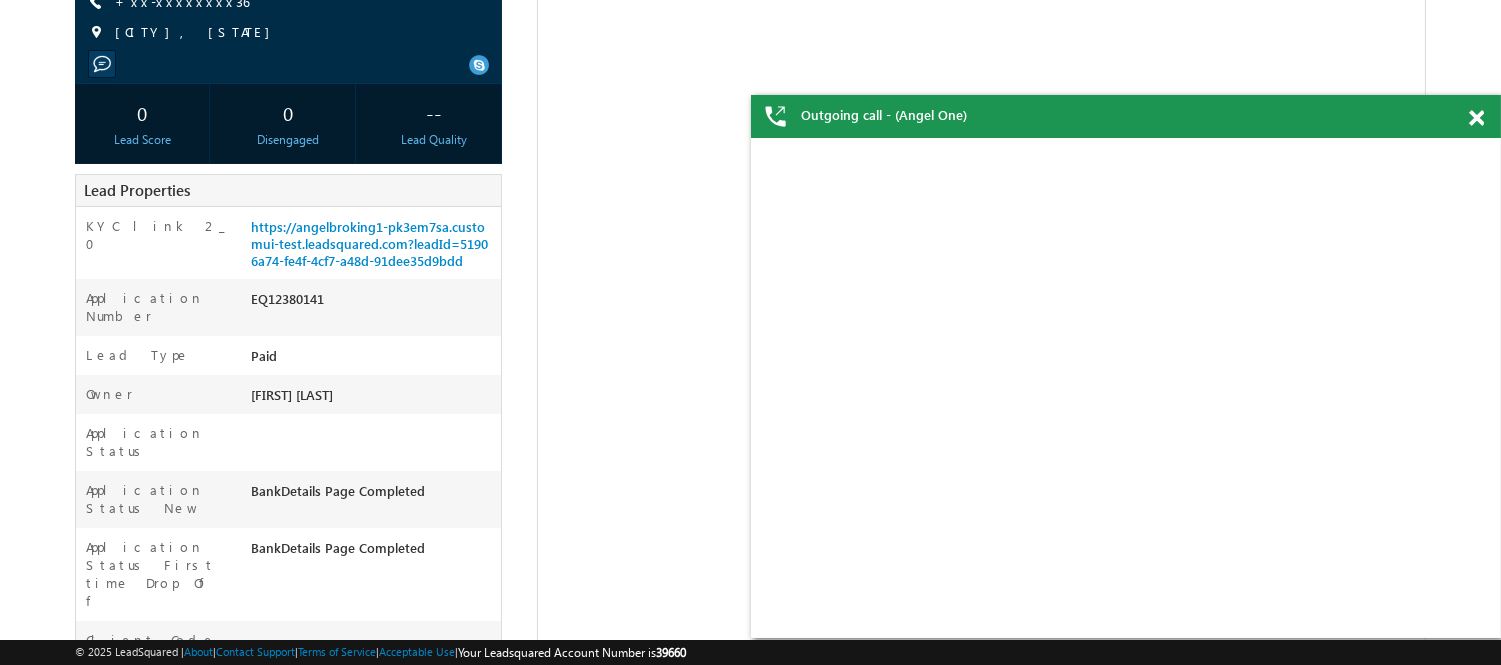 click at bounding box center [1476, 118] 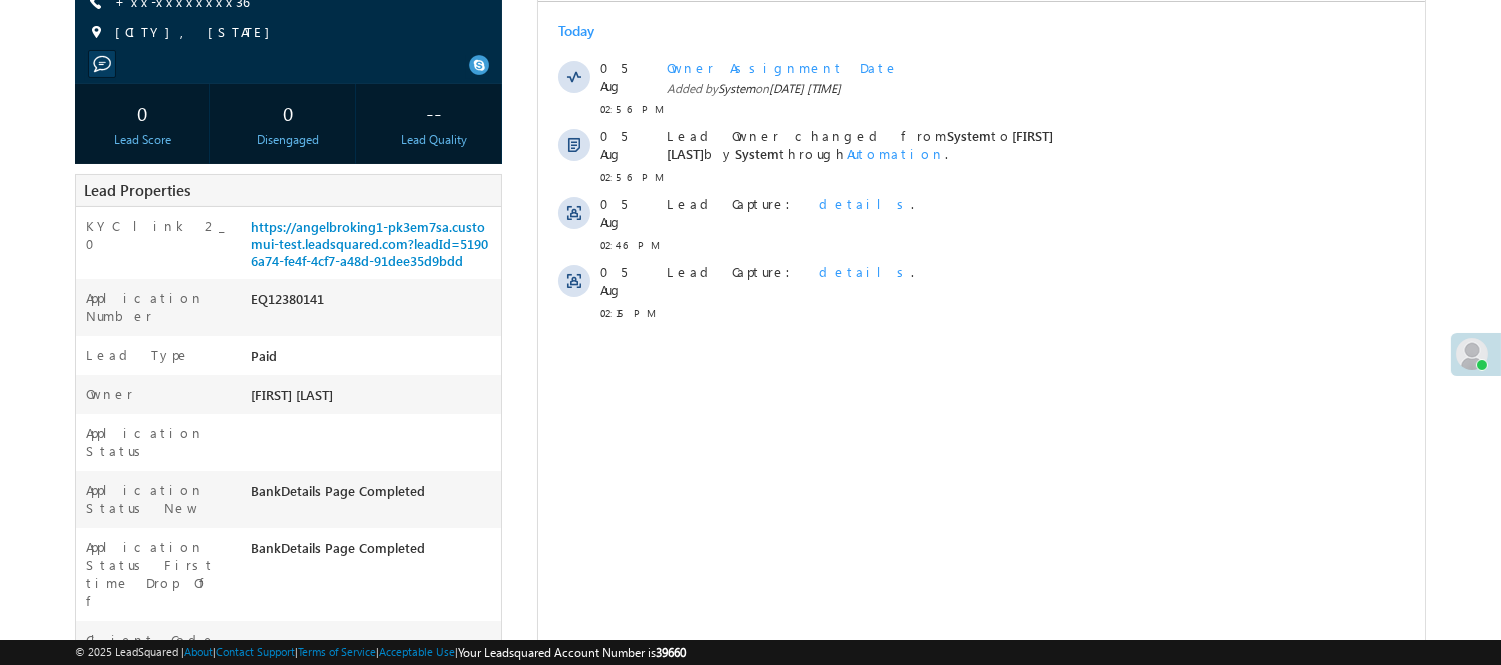 scroll, scrollTop: 0, scrollLeft: 0, axis: both 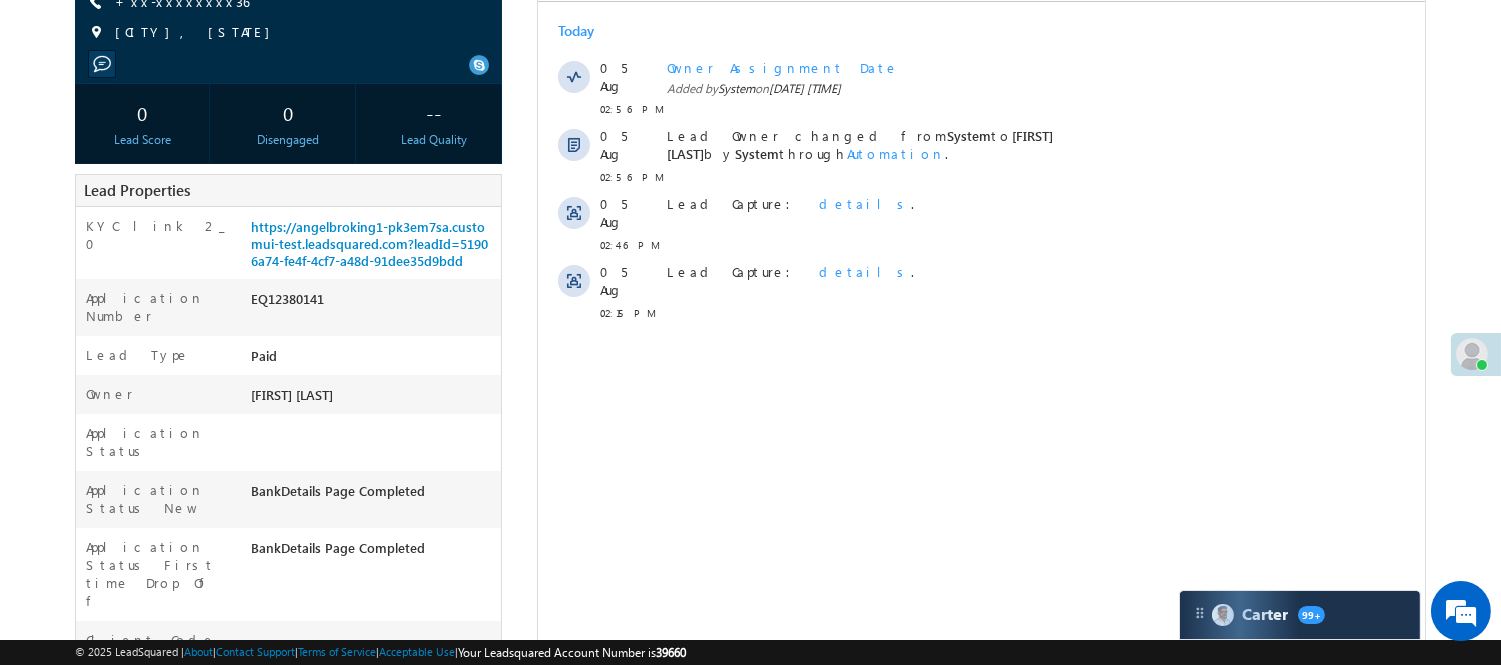 click on "Menu
Nisha Anand Yadav
Nisha .Yada v@ang elbro king. com" at bounding box center [750, 496] 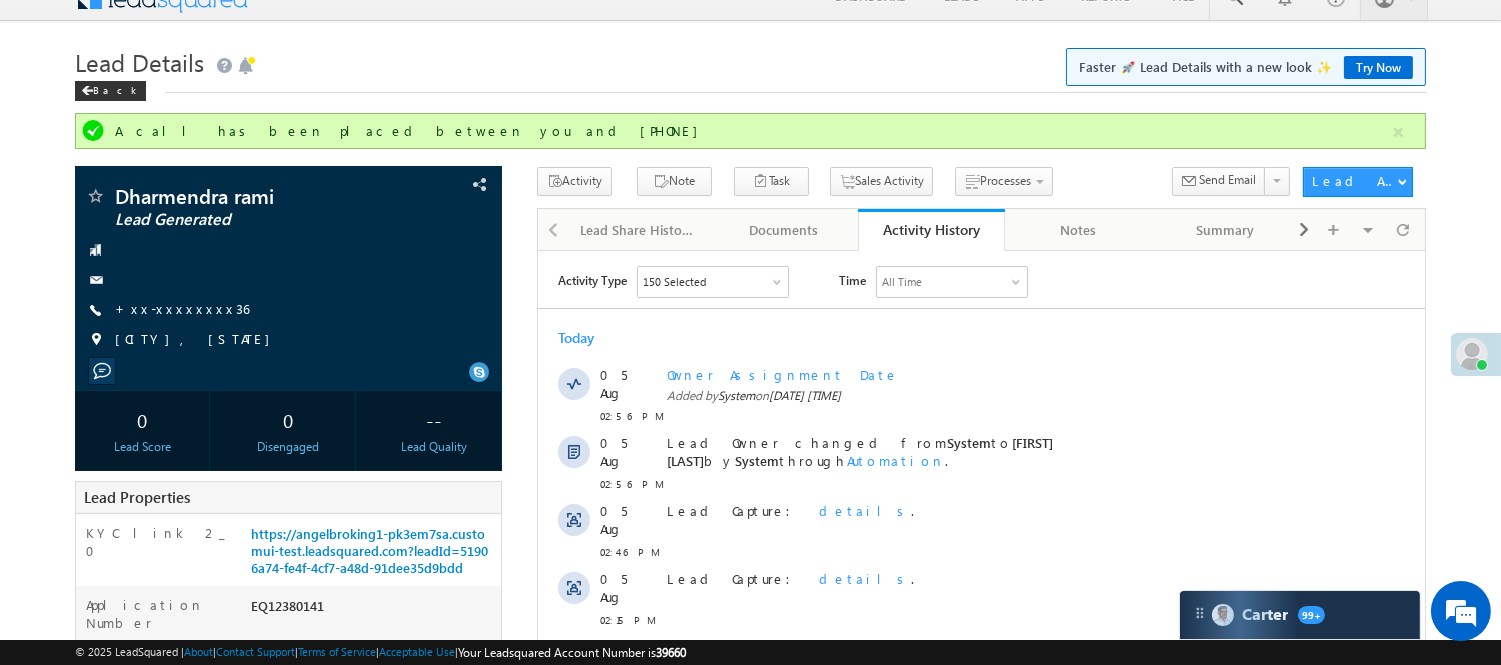 scroll, scrollTop: 0, scrollLeft: 0, axis: both 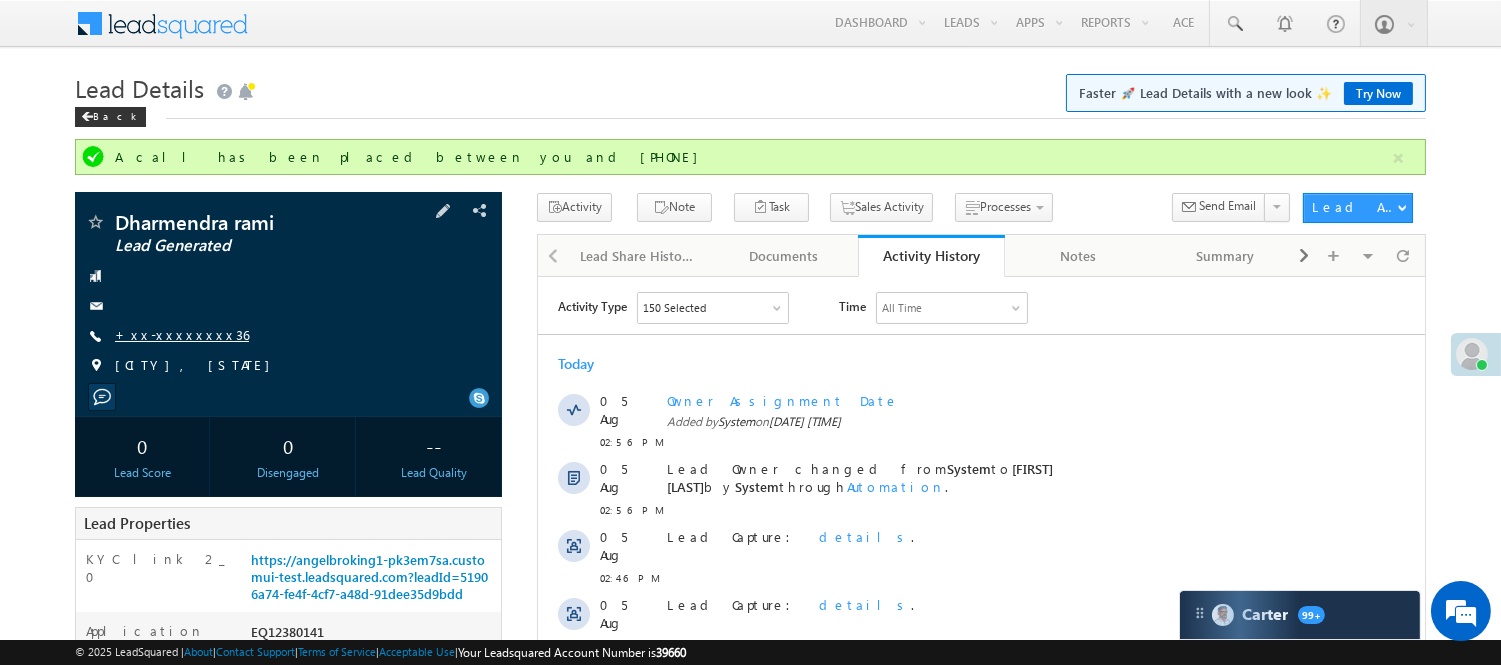 click on "+xx-xxxxxxxx36" at bounding box center [182, 334] 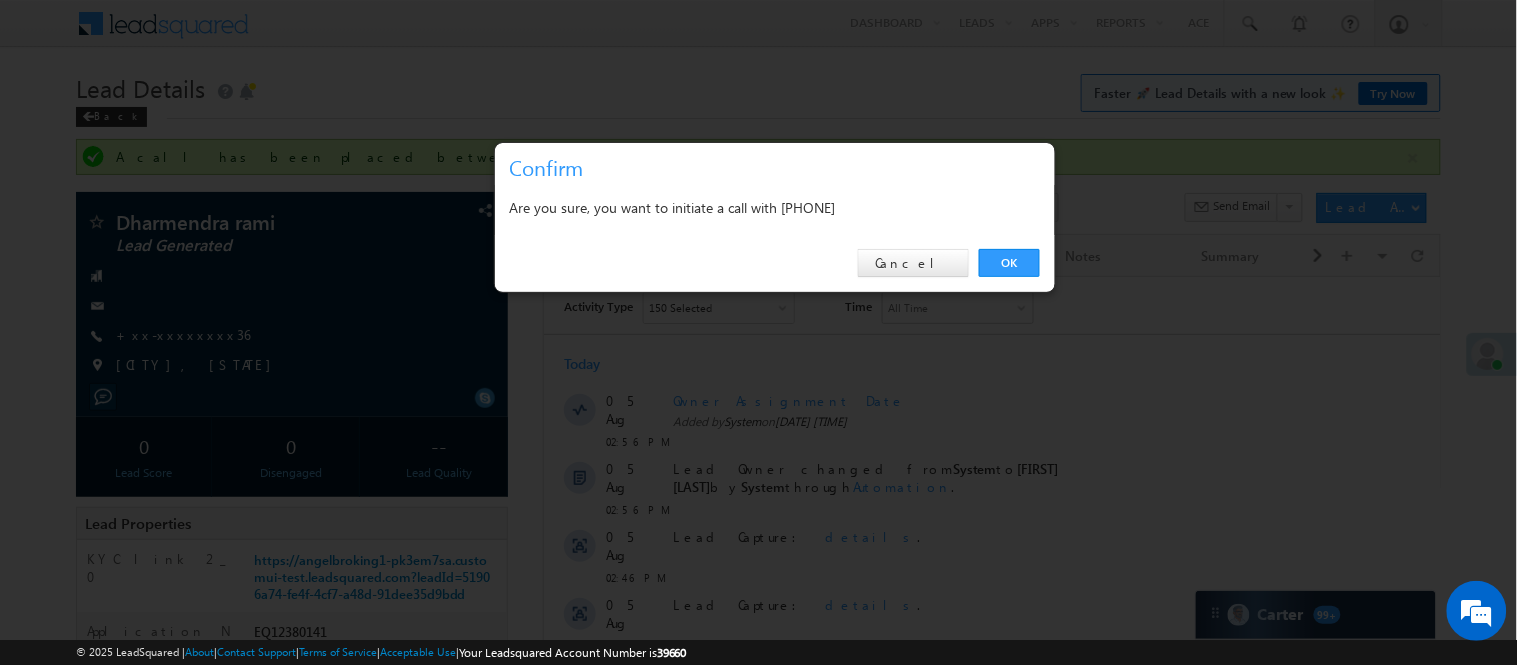 click on "OK Cancel" at bounding box center (775, 263) 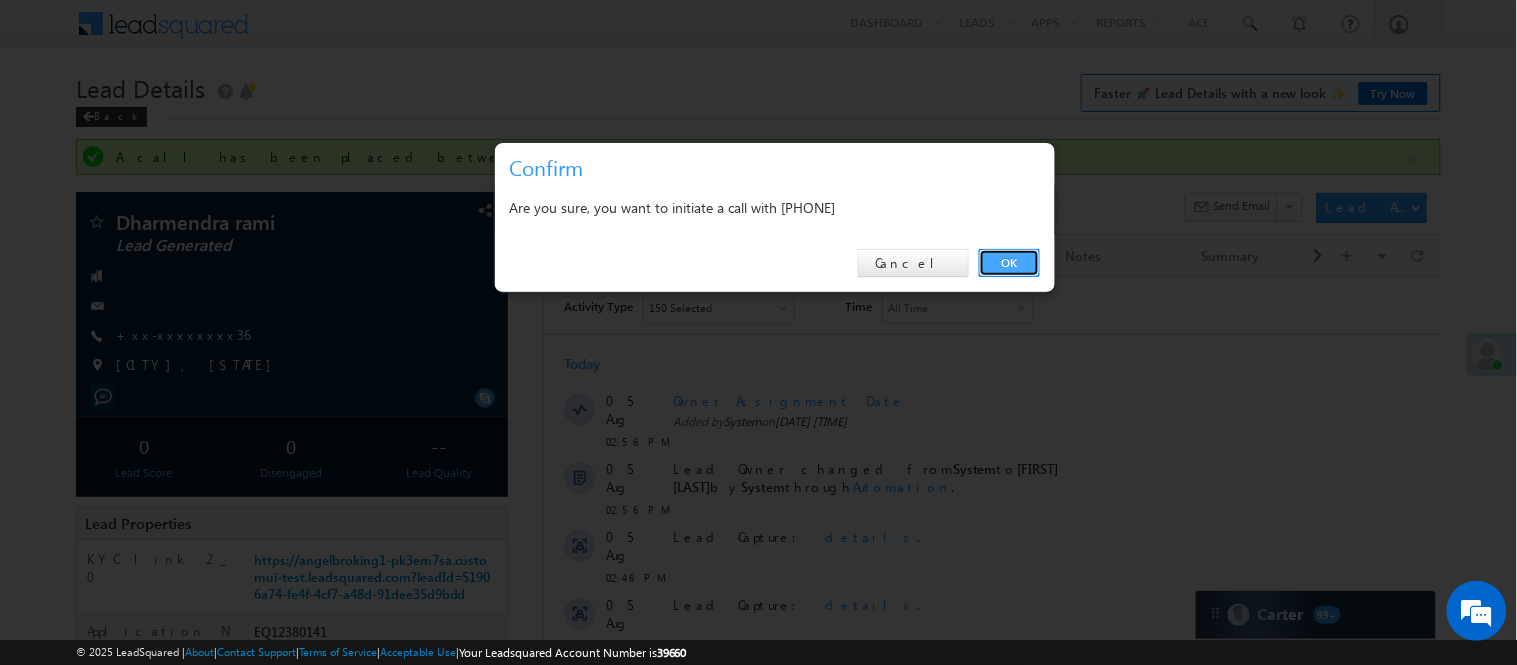 click on "OK" at bounding box center [1009, 263] 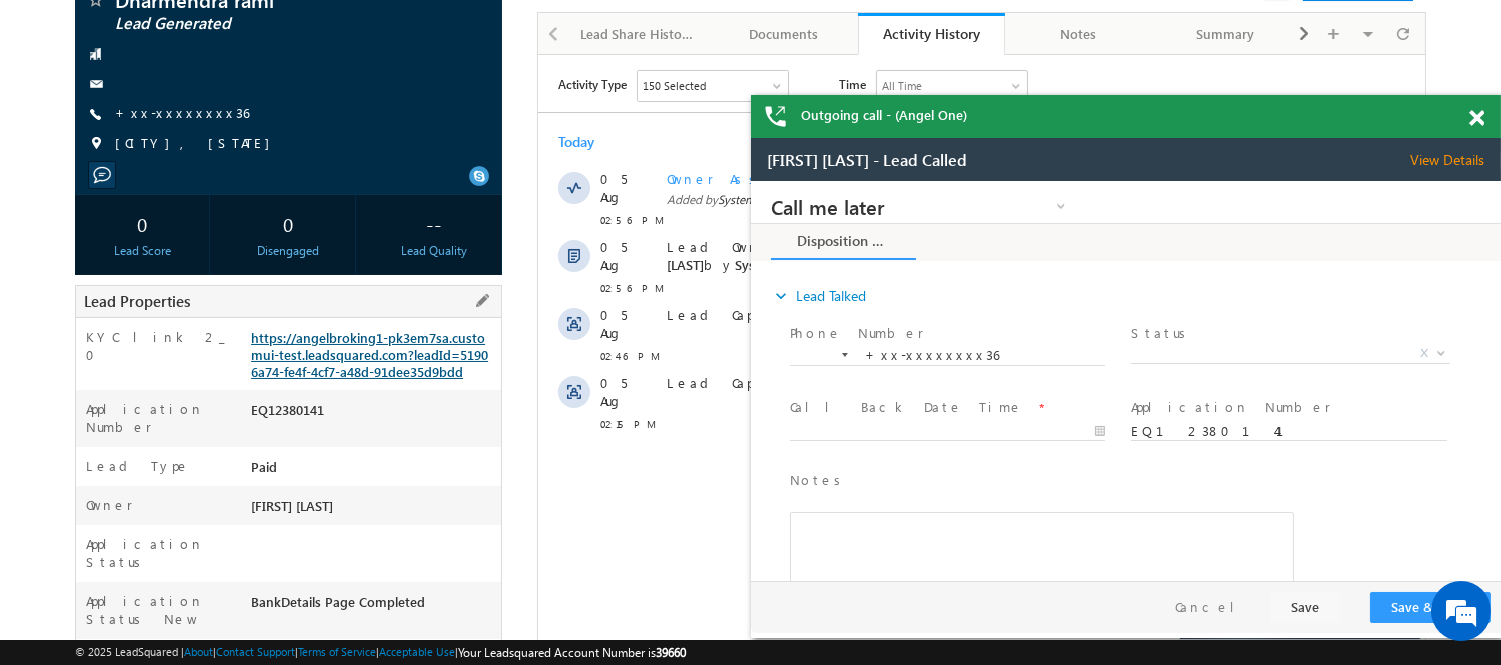 scroll, scrollTop: 0, scrollLeft: 0, axis: both 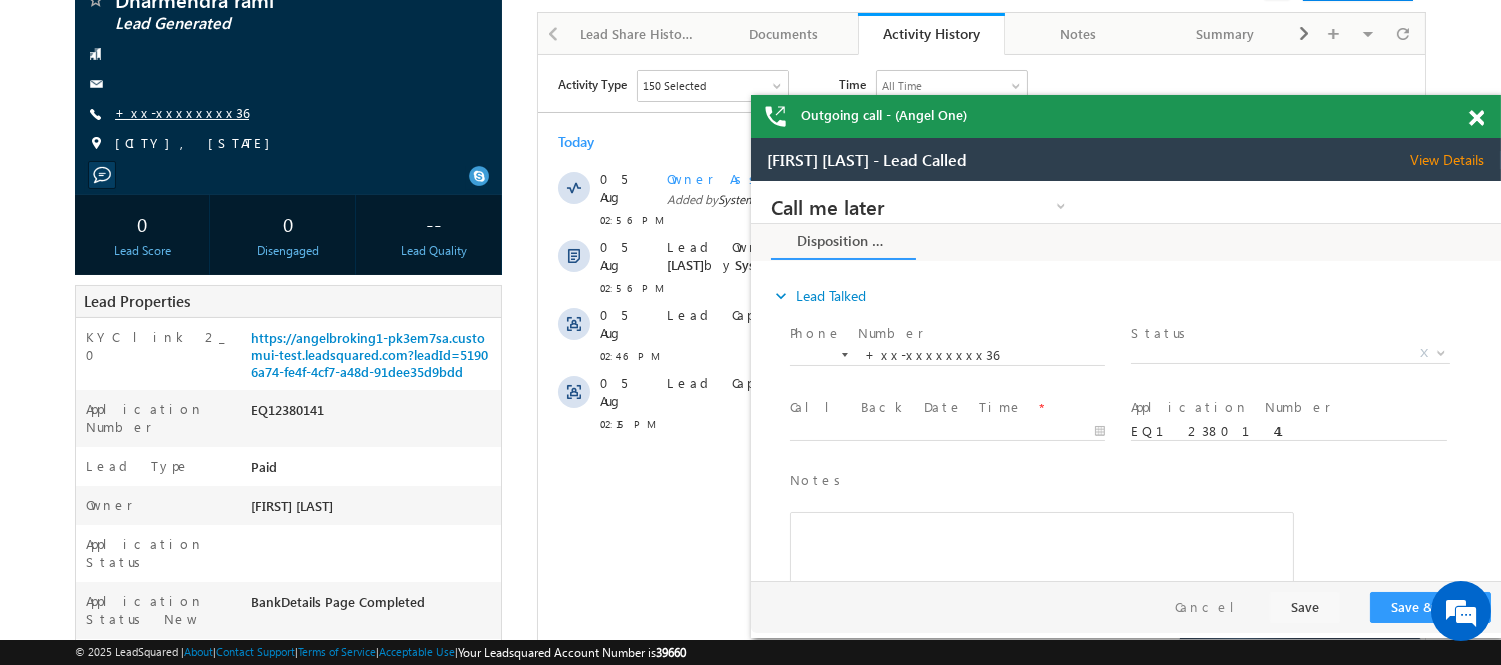 click on "+xx-xxxxxxxx36" at bounding box center [182, 112] 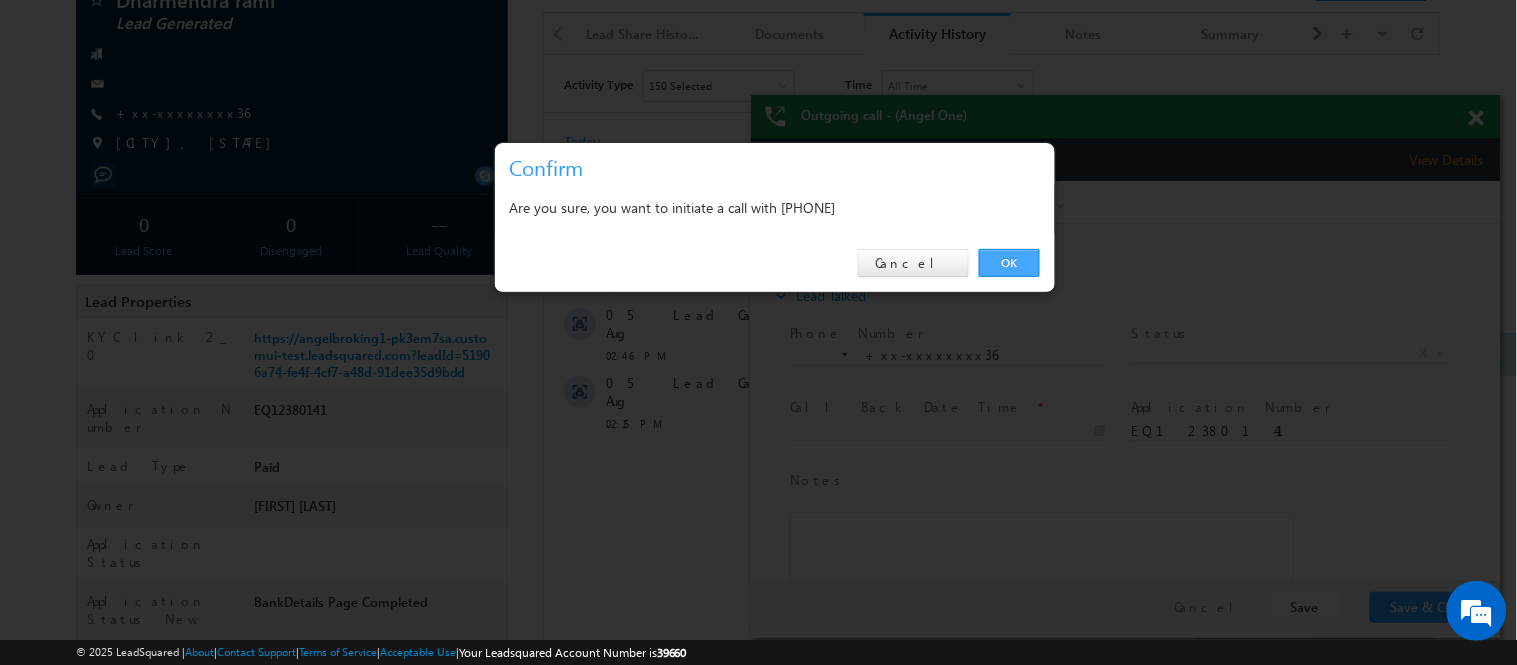 click on "OK" at bounding box center [1009, 263] 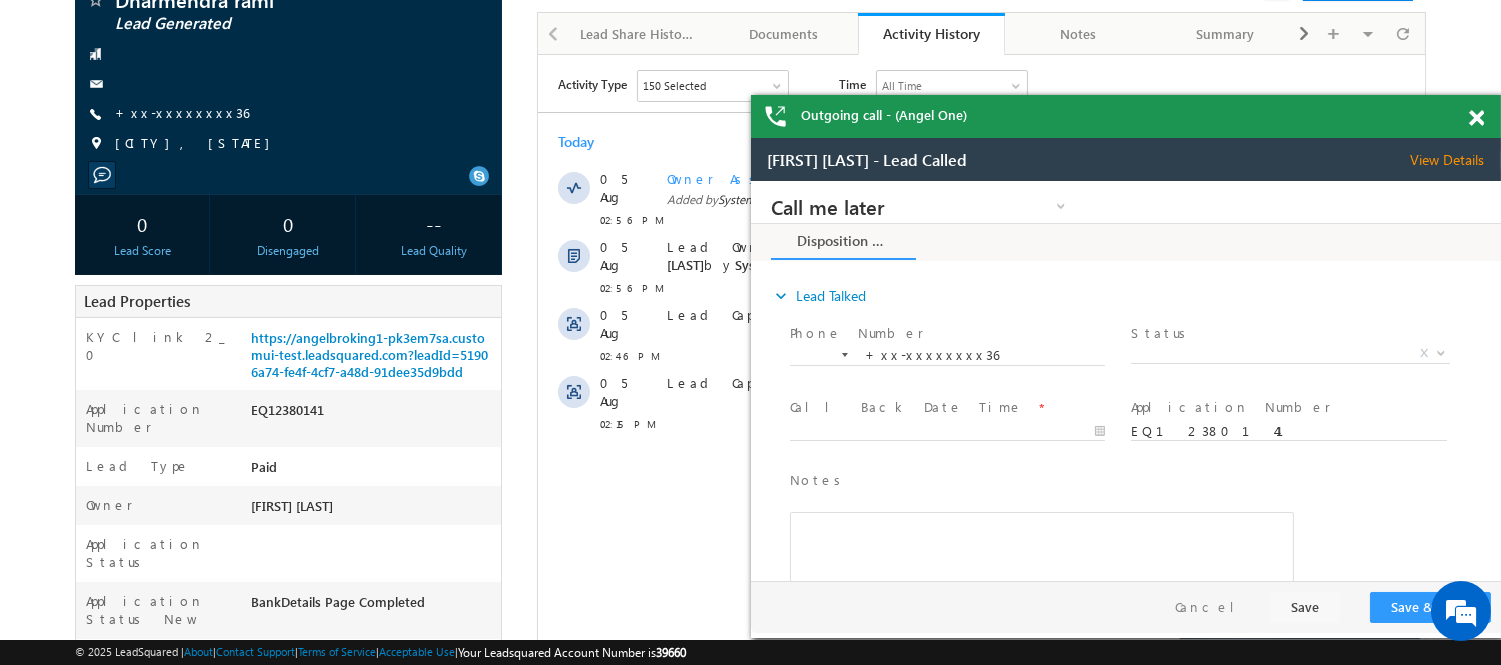 scroll, scrollTop: 0, scrollLeft: 0, axis: both 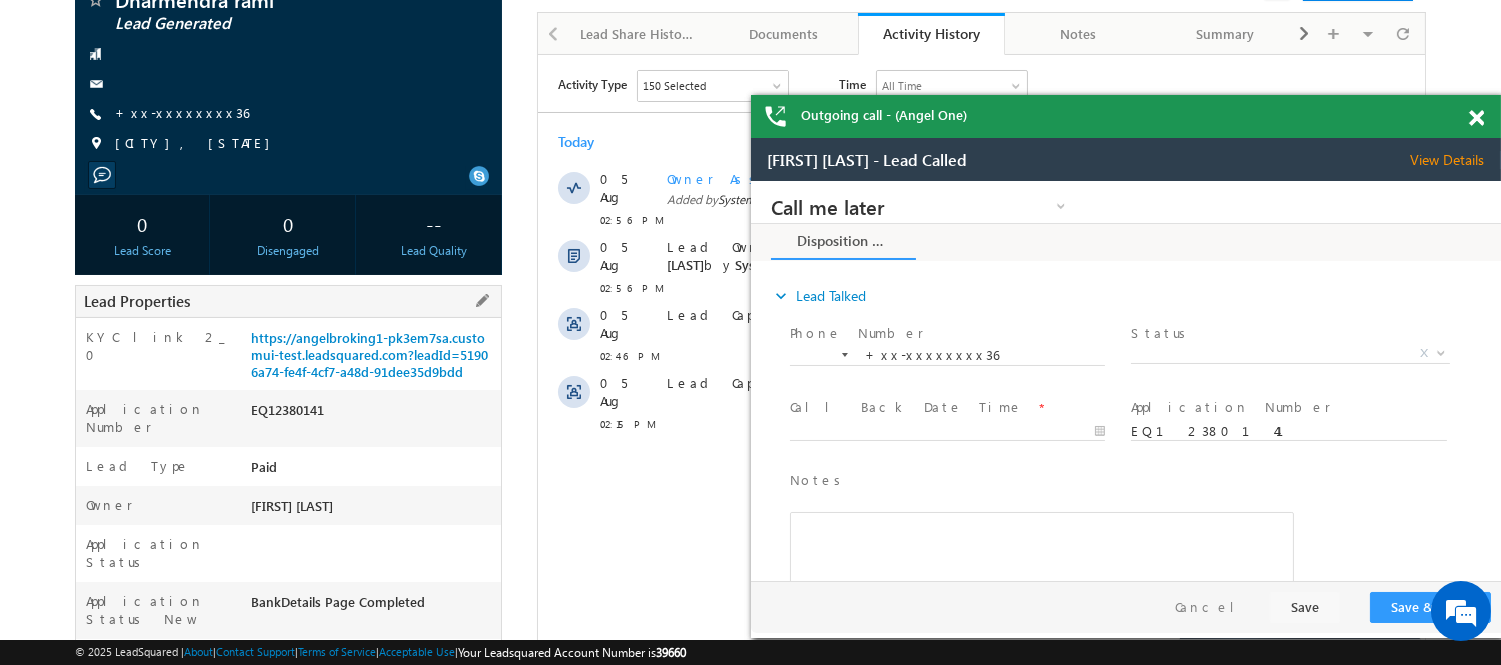click on "EQ12380141" at bounding box center [373, 414] 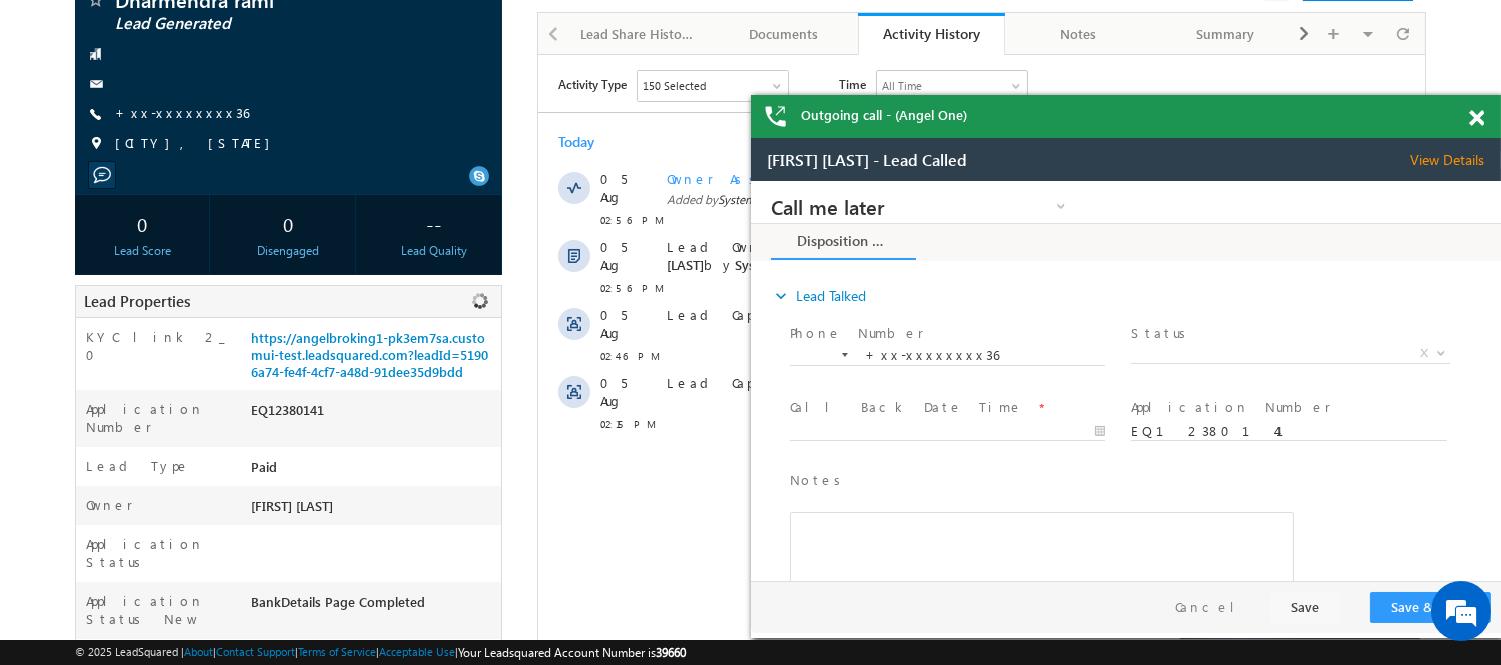 copy on "EQ12380141" 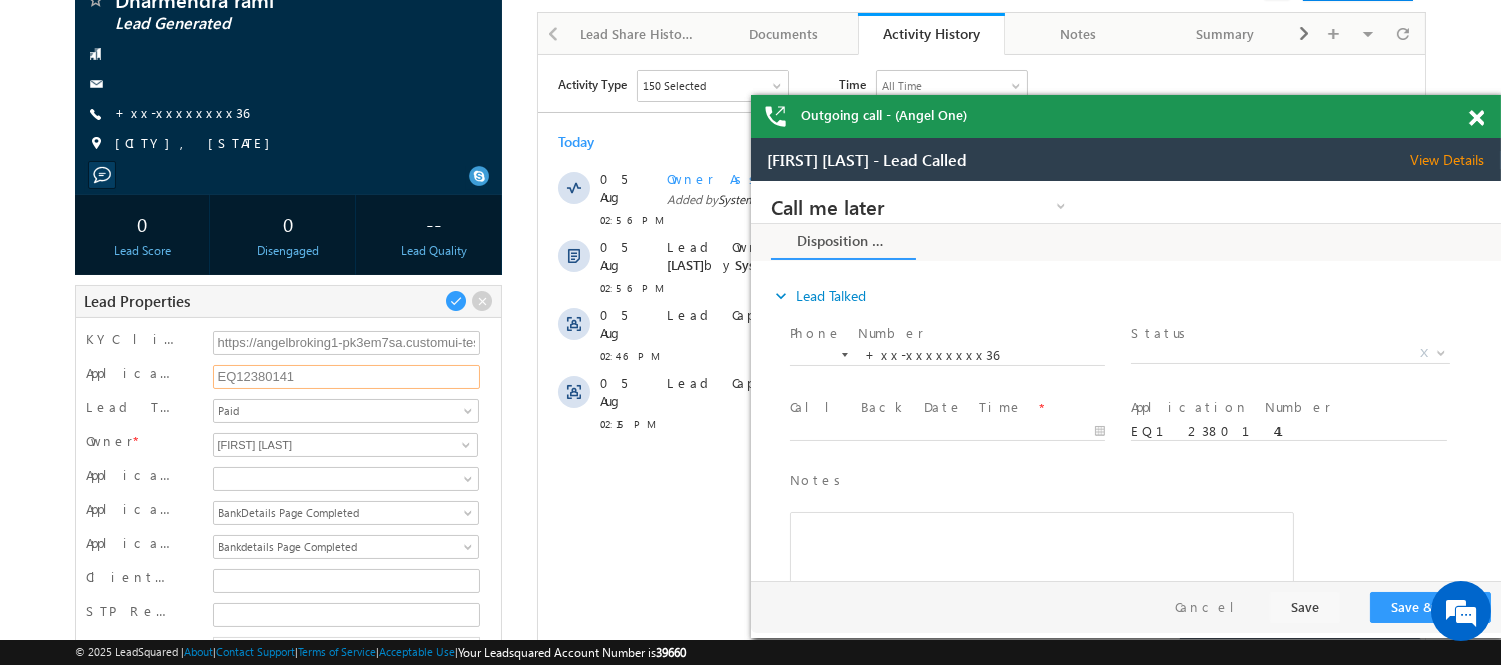 click on "EQ12380141" at bounding box center [347, 377] 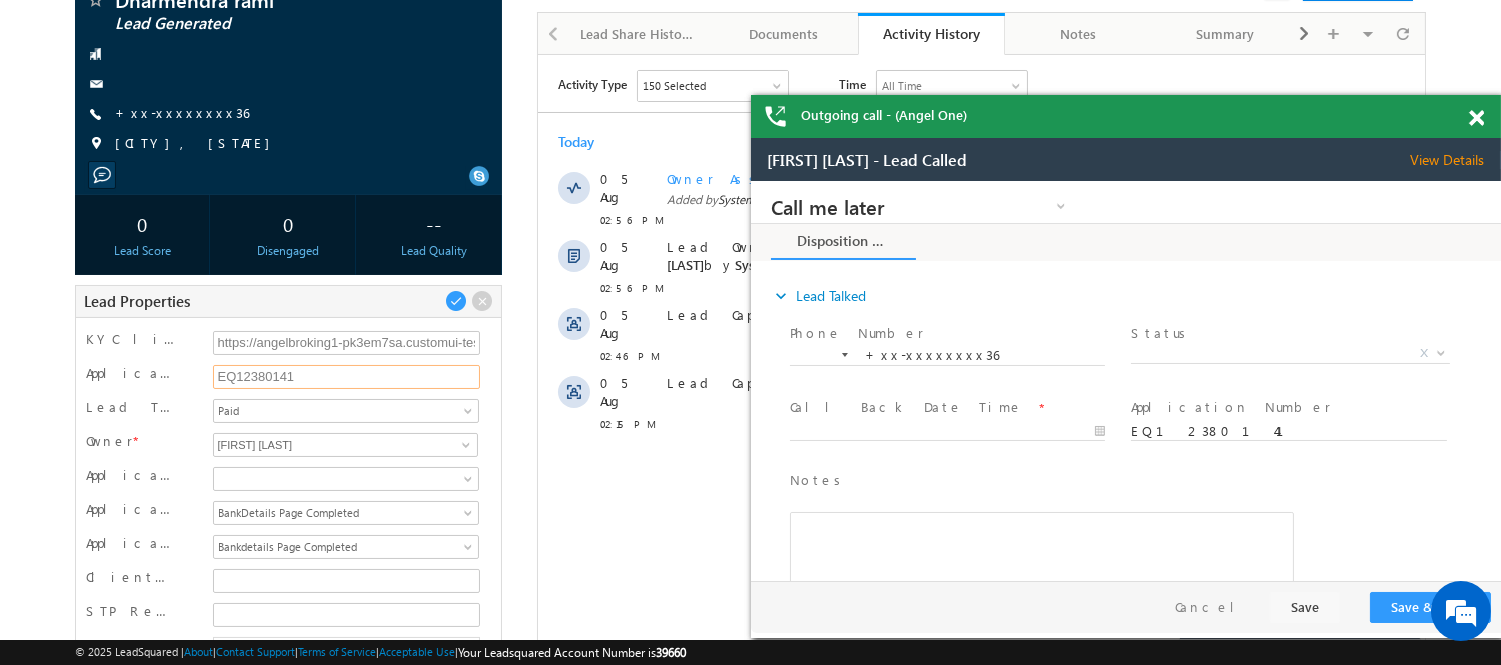 copy on "EQ12380141" 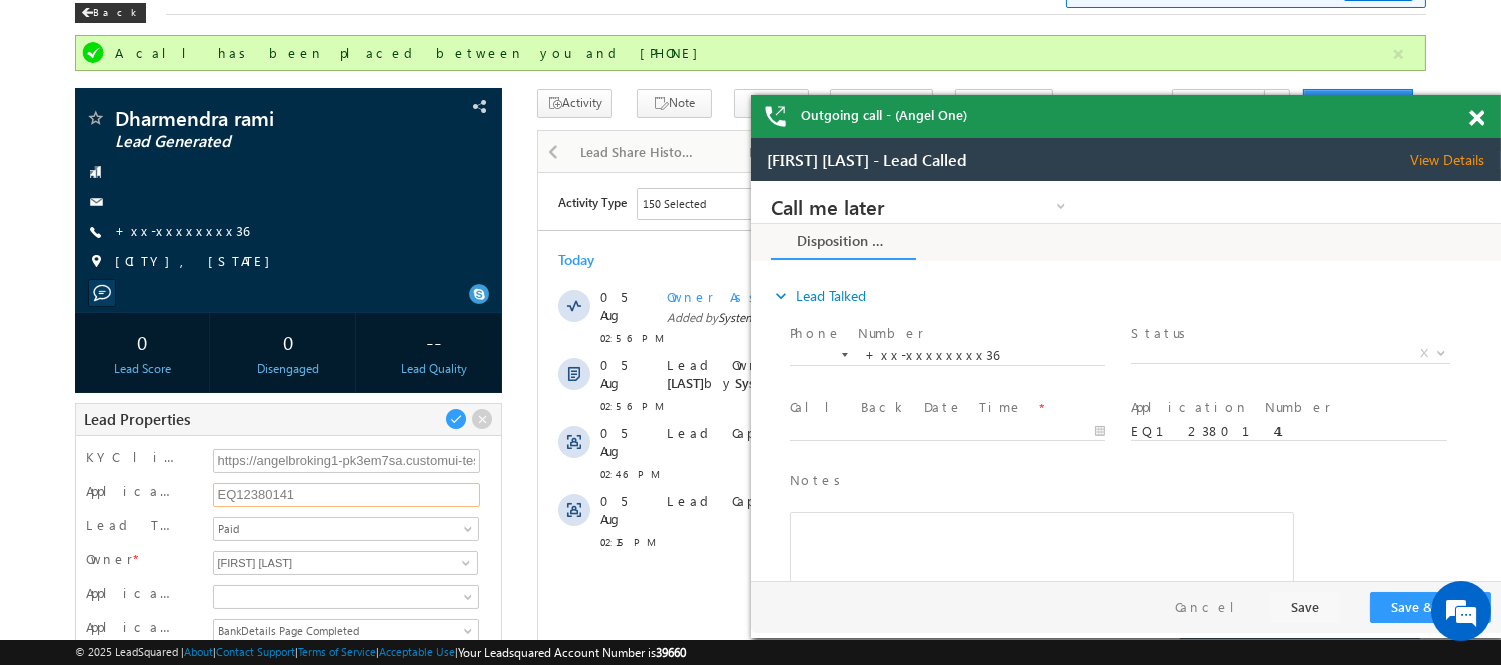scroll, scrollTop: 0, scrollLeft: 0, axis: both 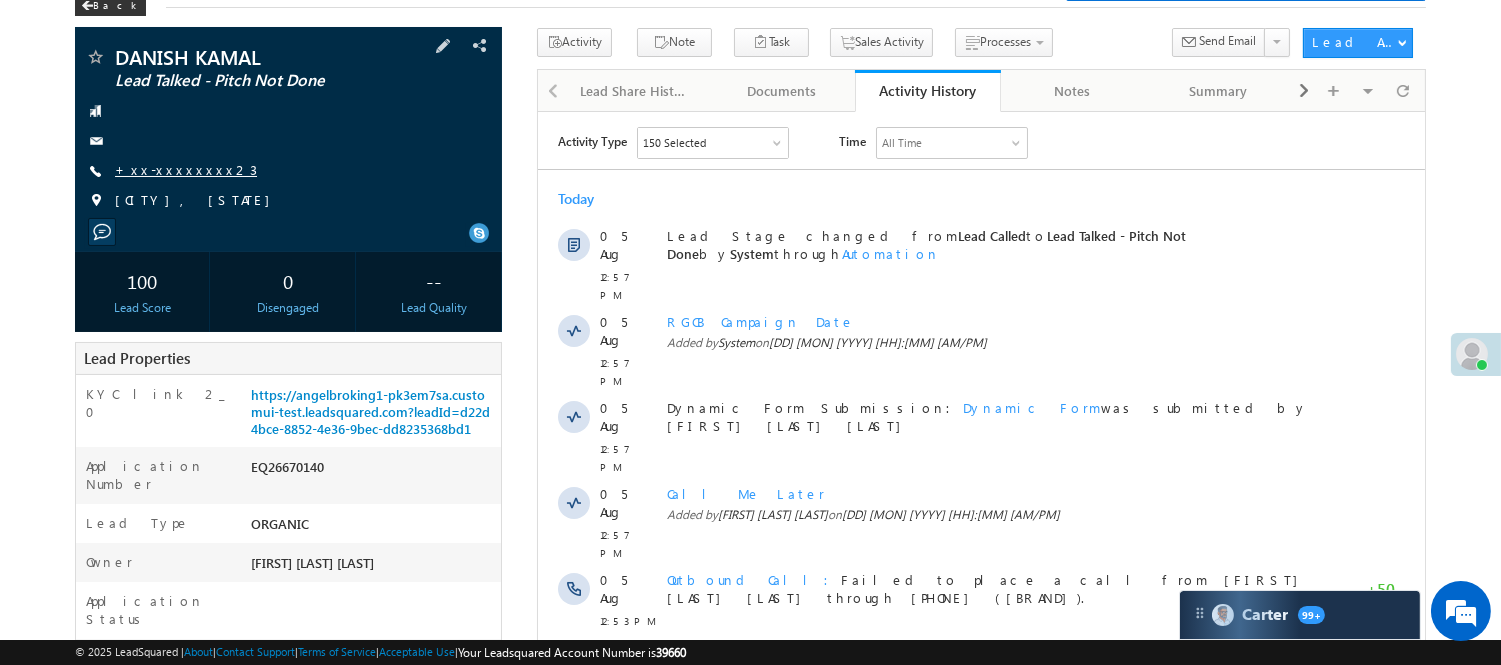 click on "+xx-xxxxxxxx23" at bounding box center [186, 169] 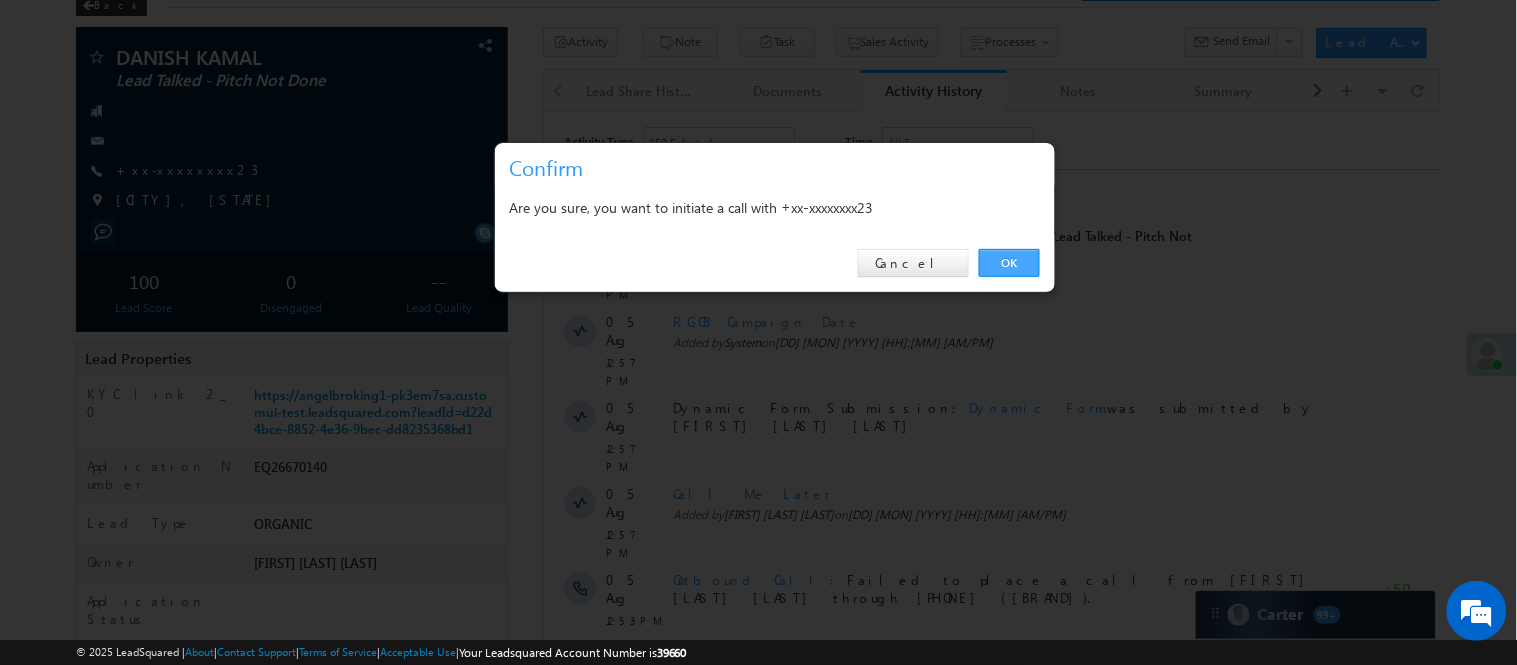 click on "OK" at bounding box center [1009, 263] 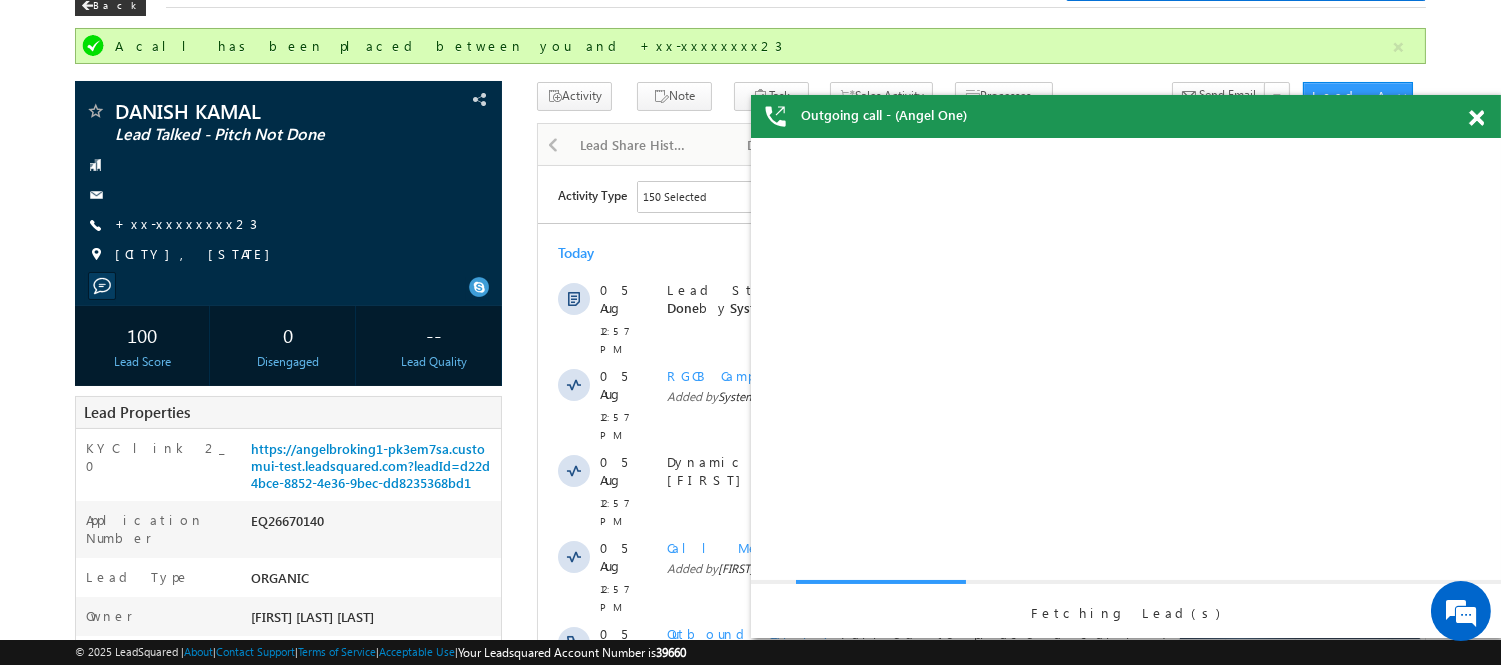 scroll, scrollTop: 0, scrollLeft: 0, axis: both 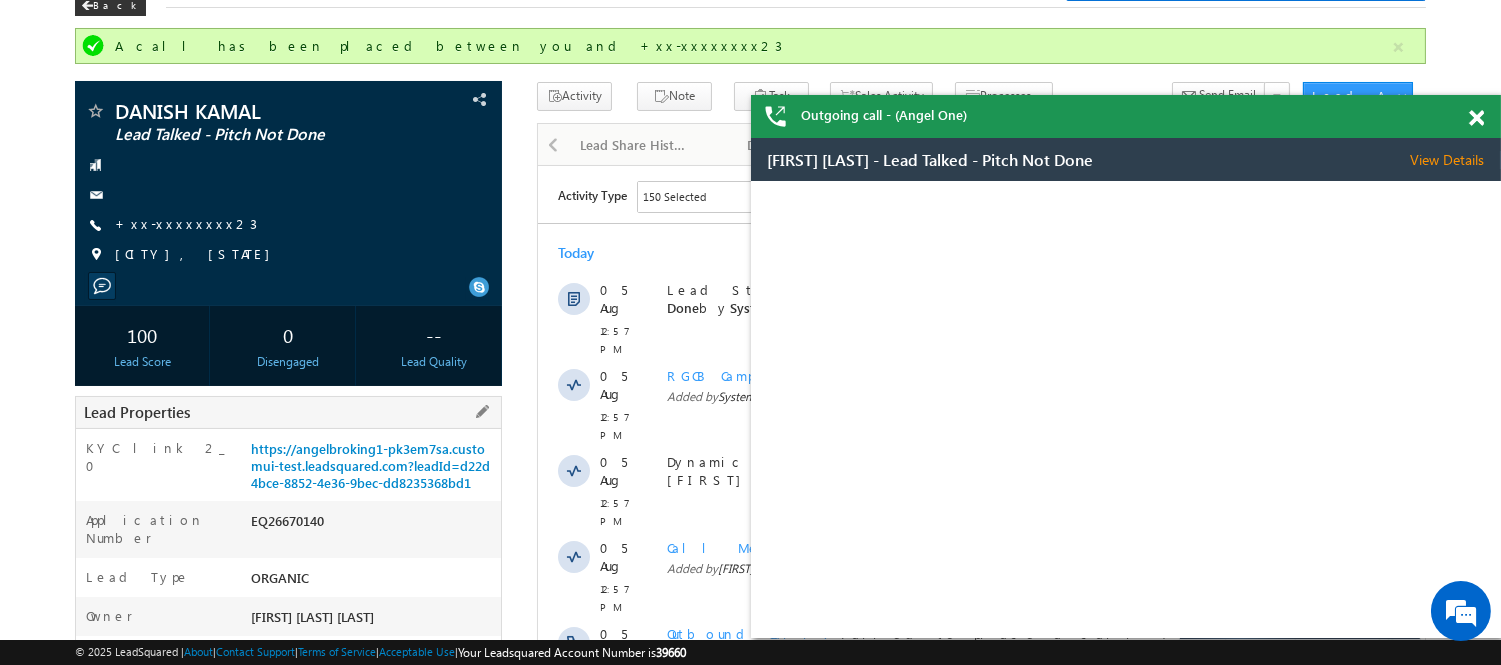 click on "EQ26670140" at bounding box center (373, 525) 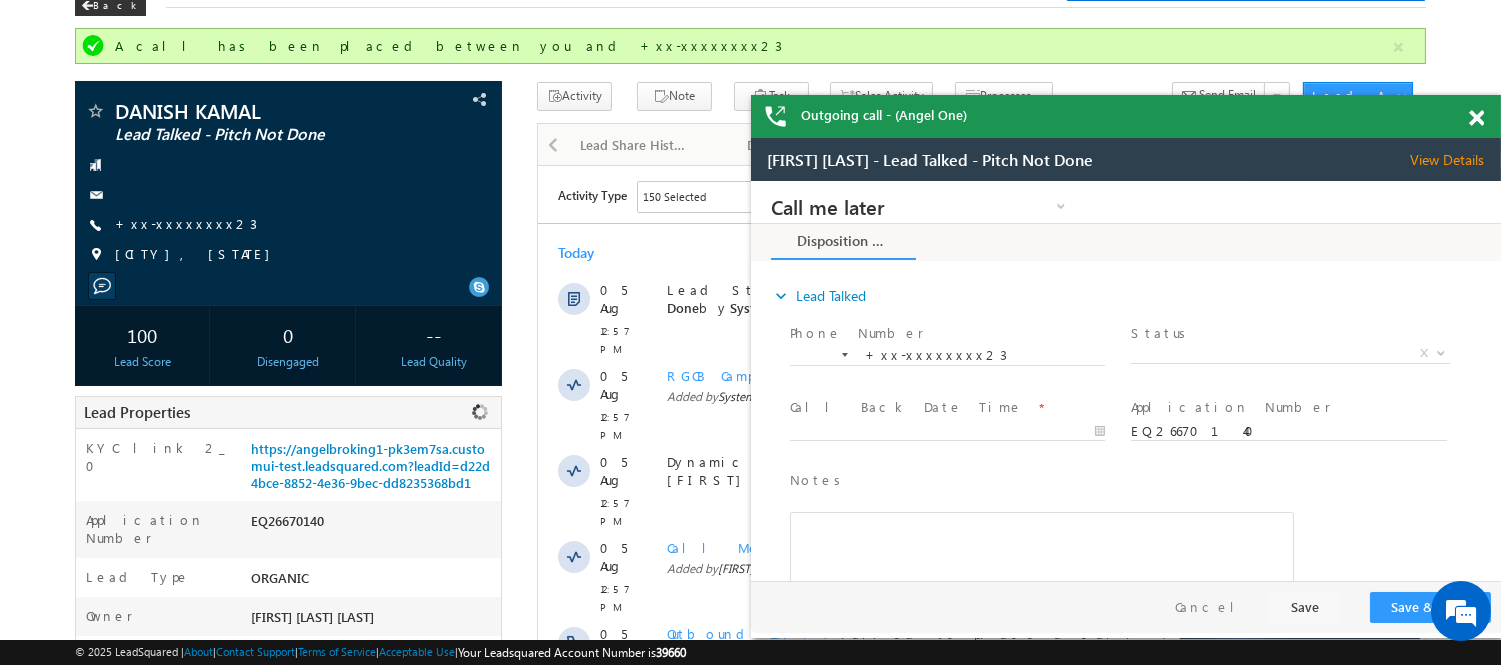 scroll, scrollTop: 0, scrollLeft: 0, axis: both 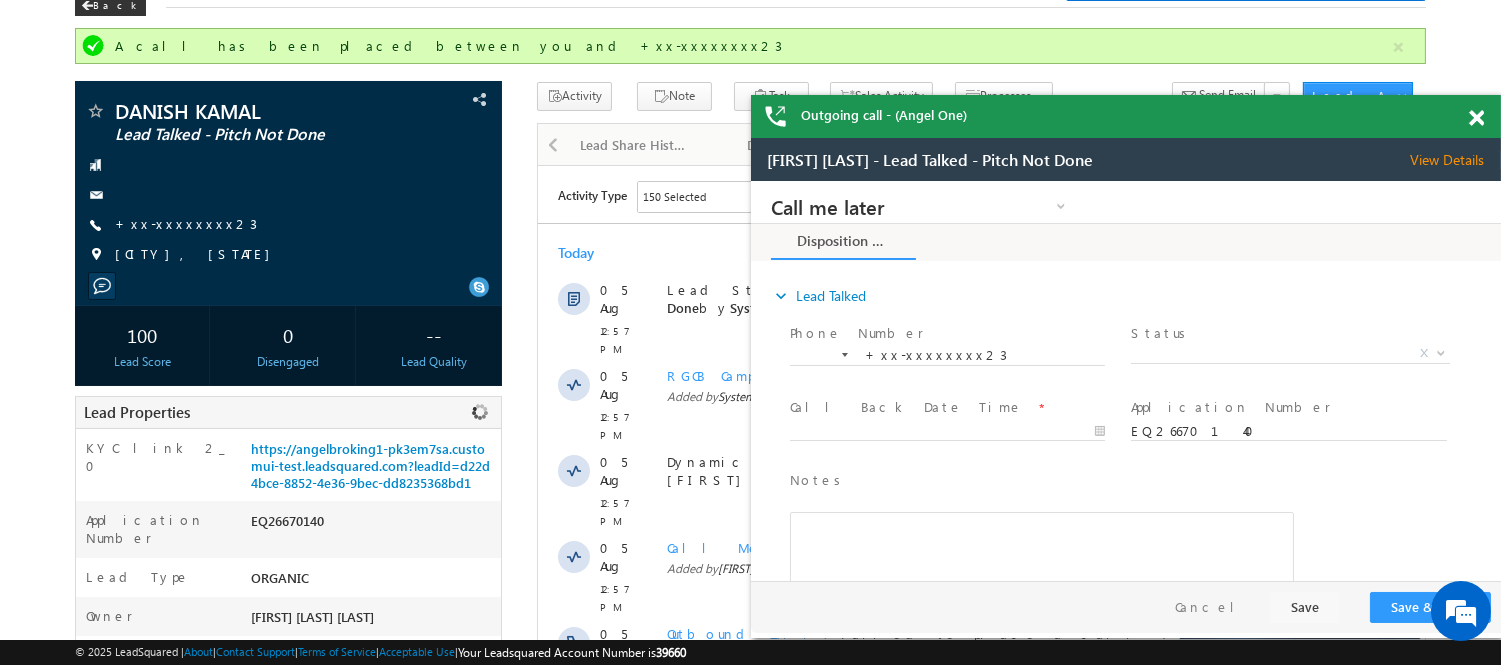 copy on "EQ26670140" 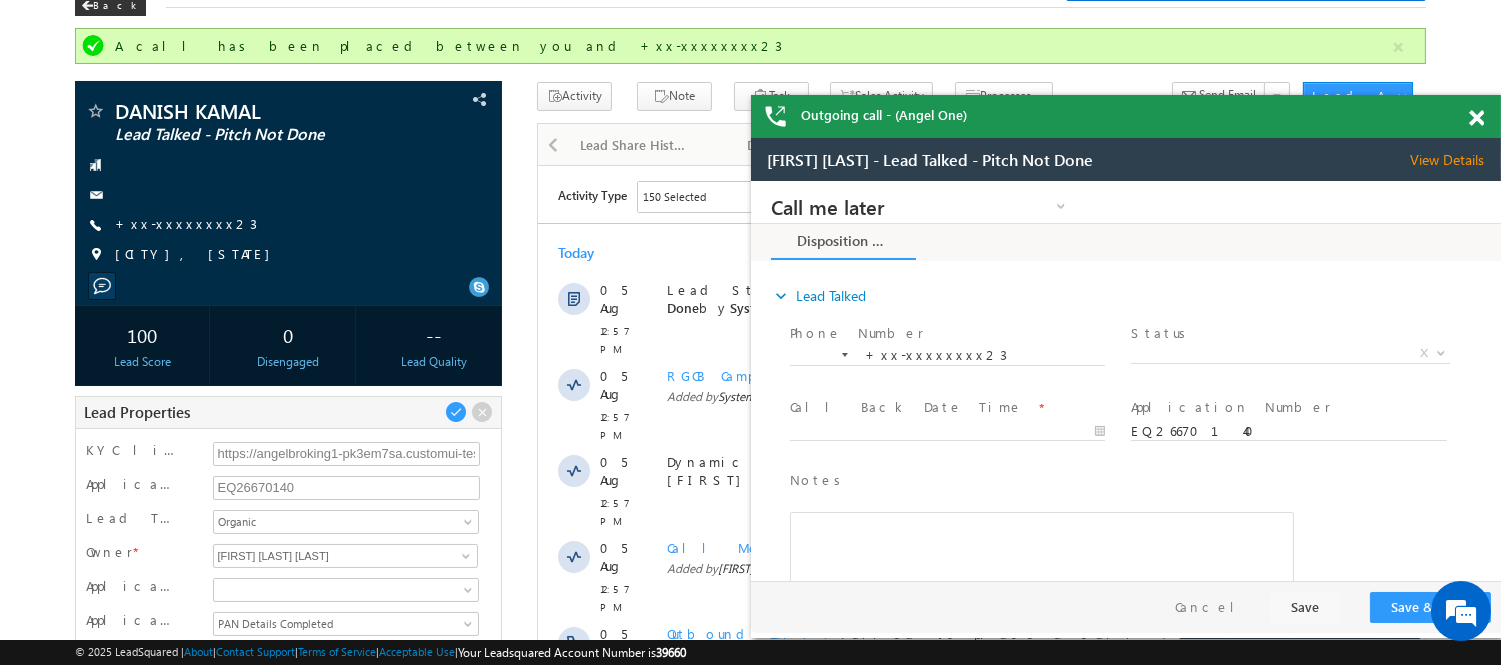 scroll, scrollTop: 555, scrollLeft: 0, axis: vertical 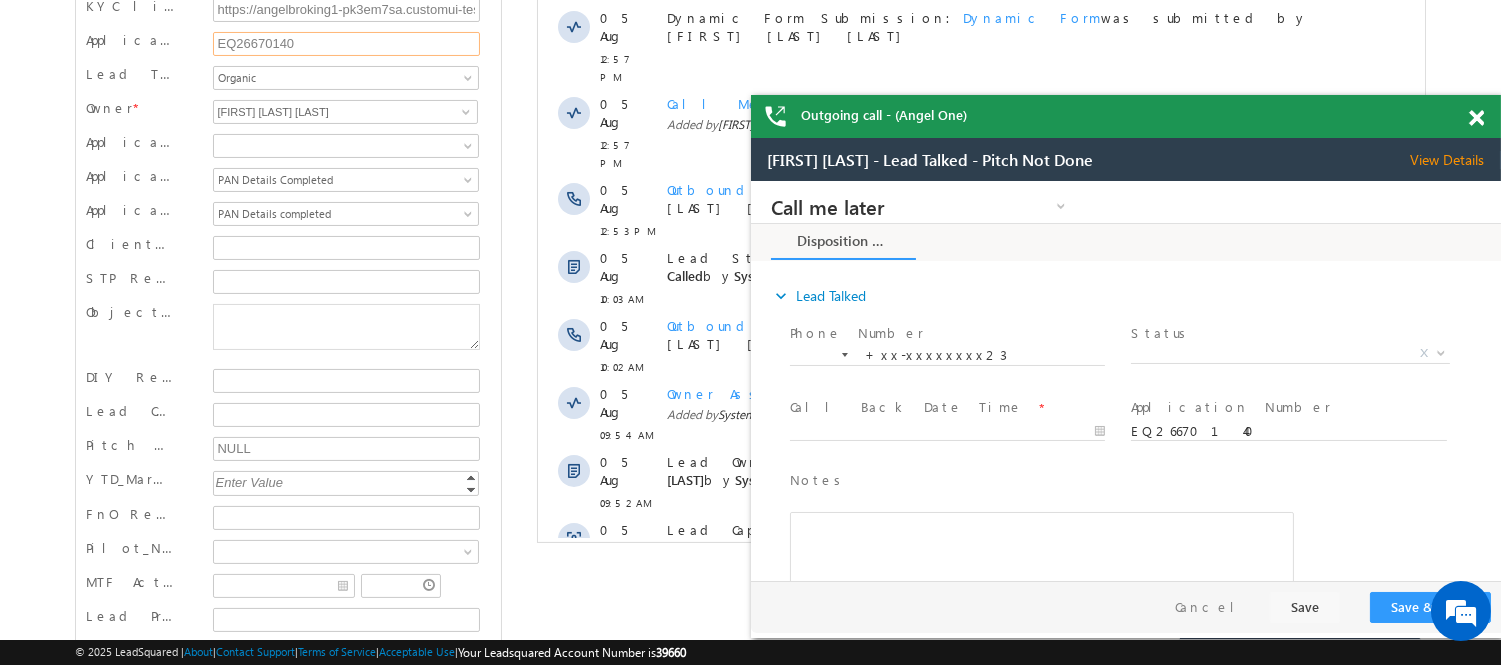 click on "EQ26670140" at bounding box center [347, 44] 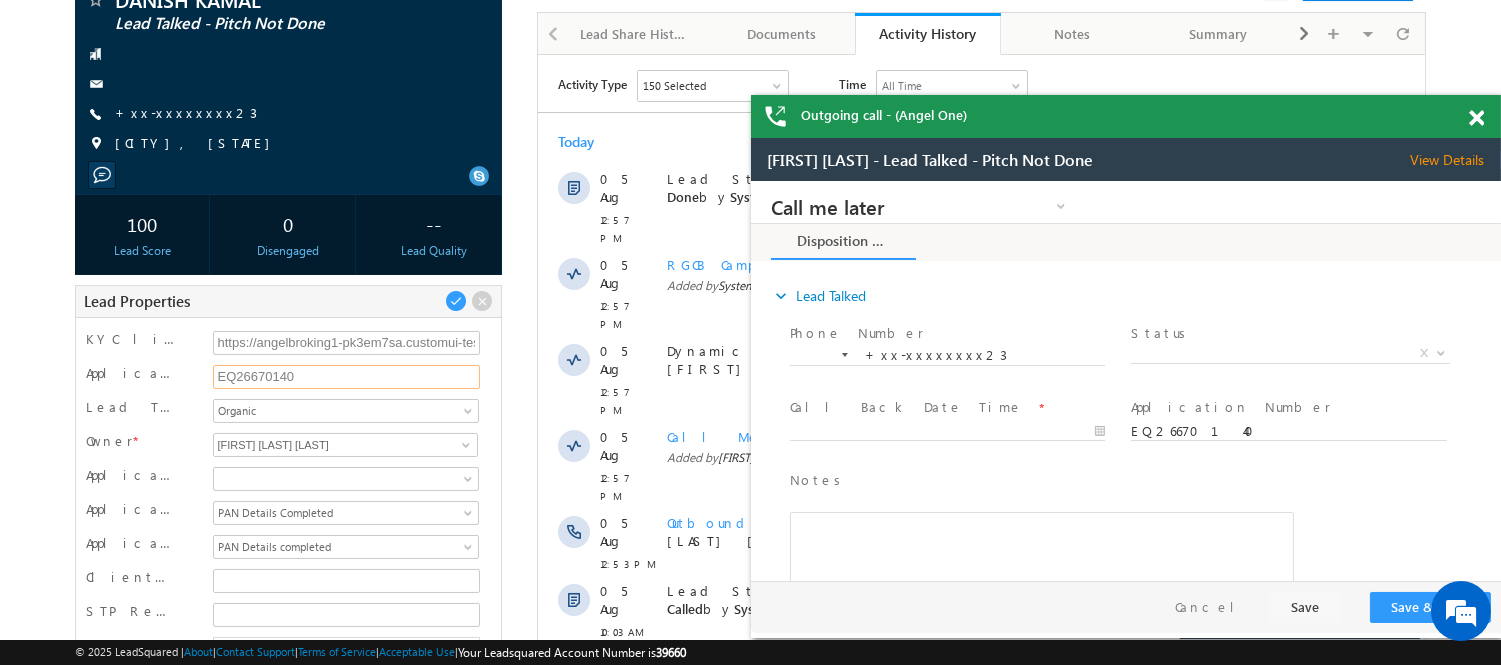 scroll, scrollTop: 0, scrollLeft: 0, axis: both 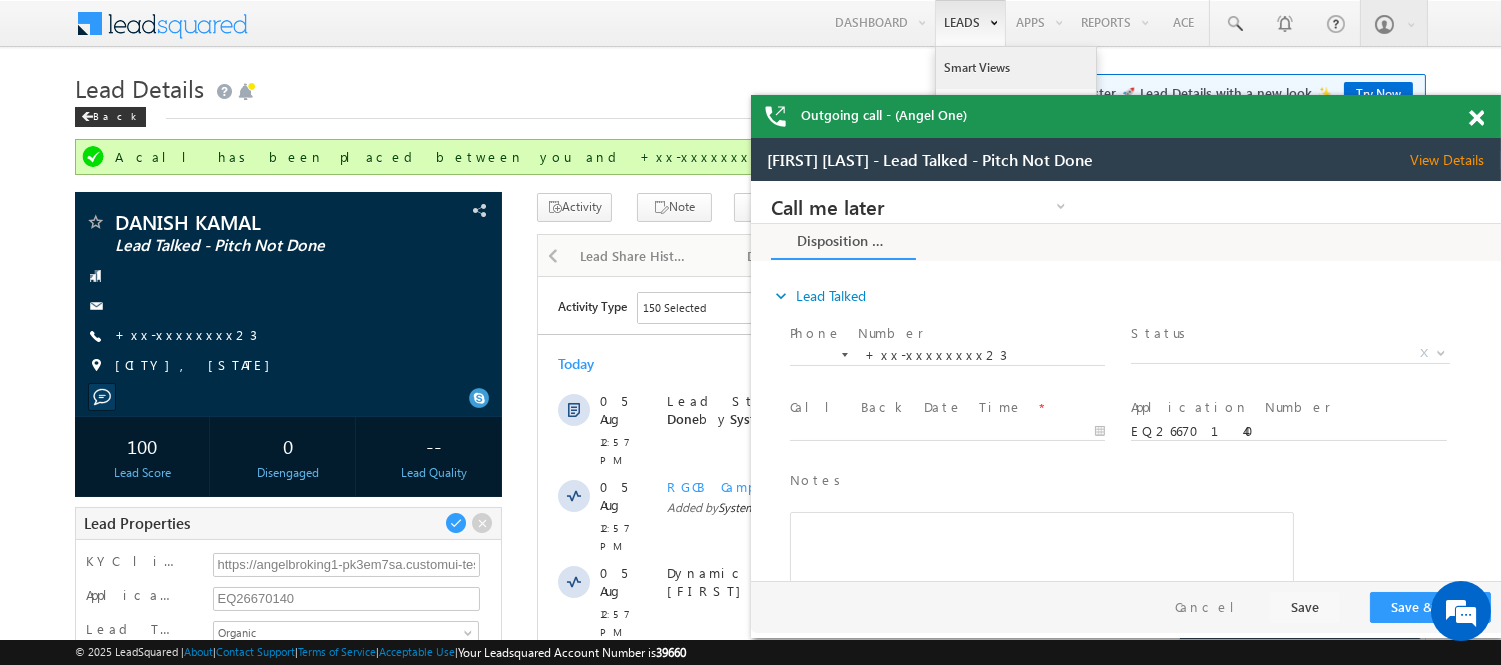 click on "Smart Views" at bounding box center [1016, 68] 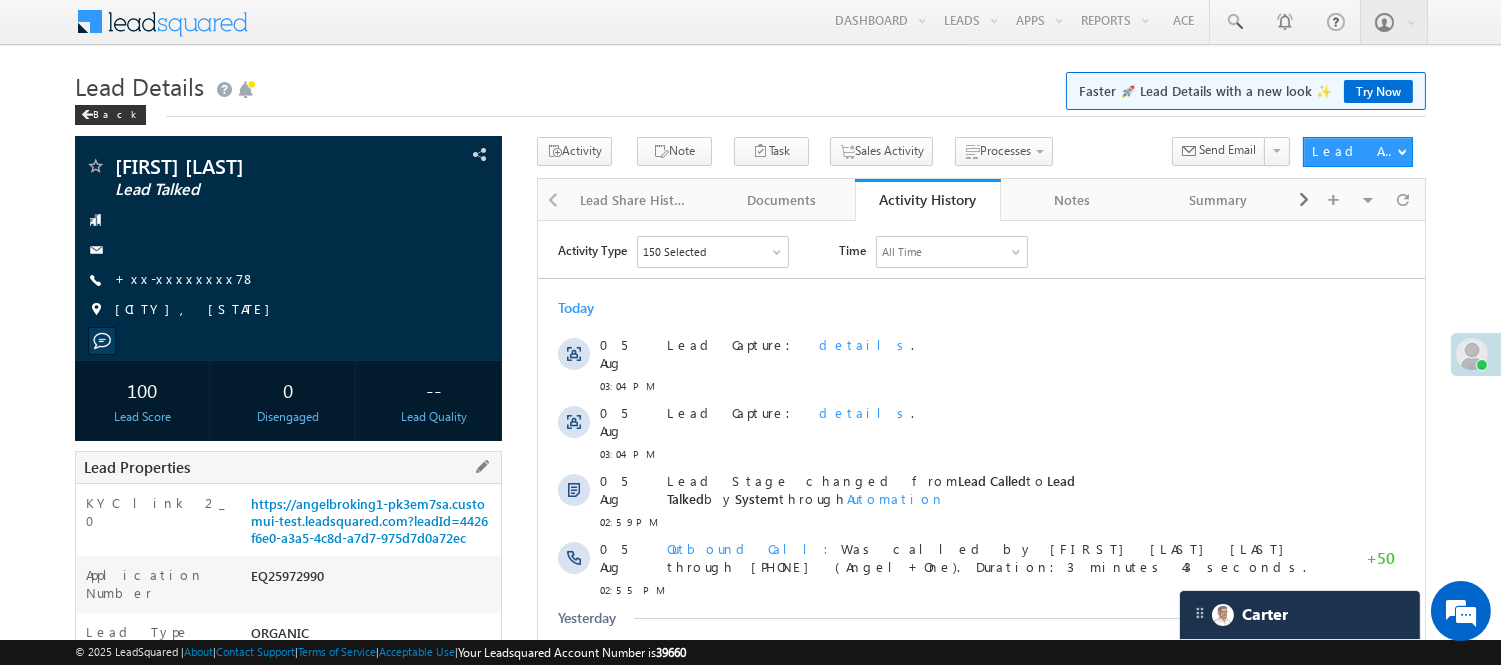scroll, scrollTop: 557, scrollLeft: 0, axis: vertical 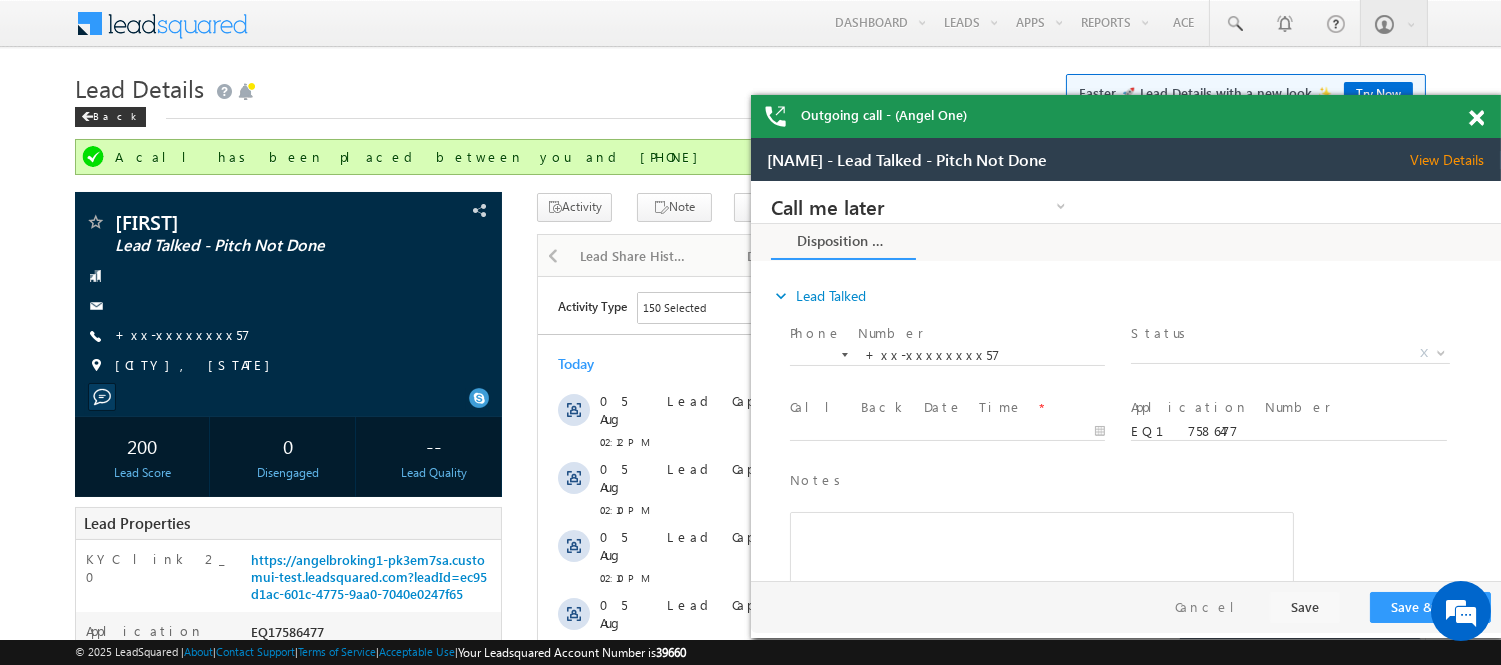 click at bounding box center (1476, 118) 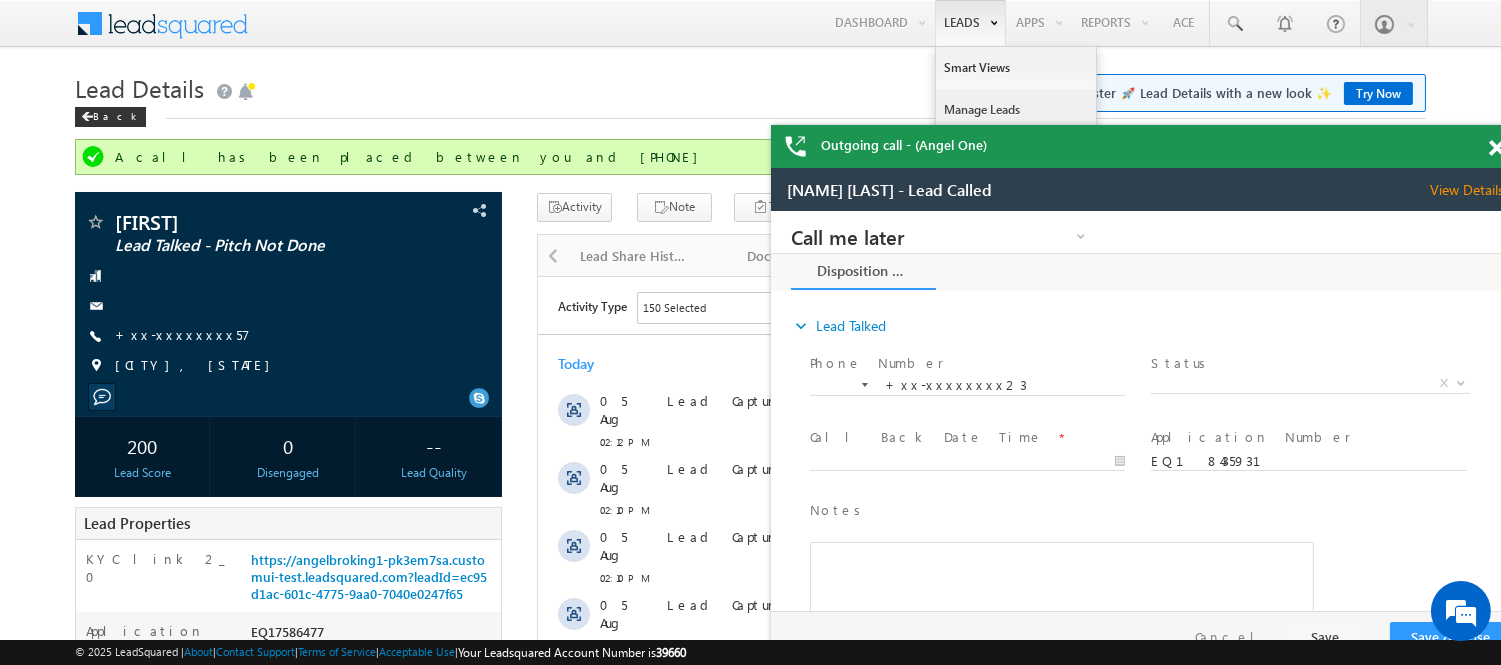 click on "Manage Leads" at bounding box center (1016, 110) 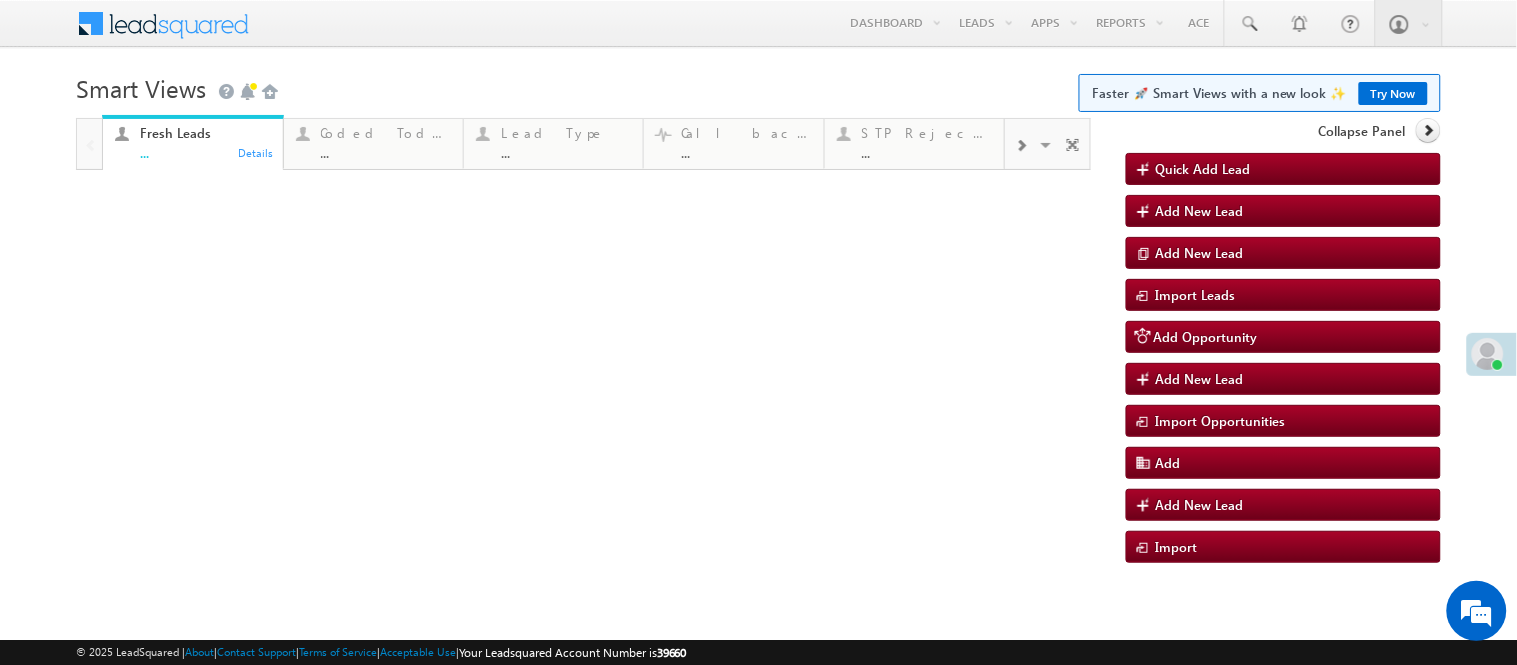 scroll, scrollTop: 0, scrollLeft: 0, axis: both 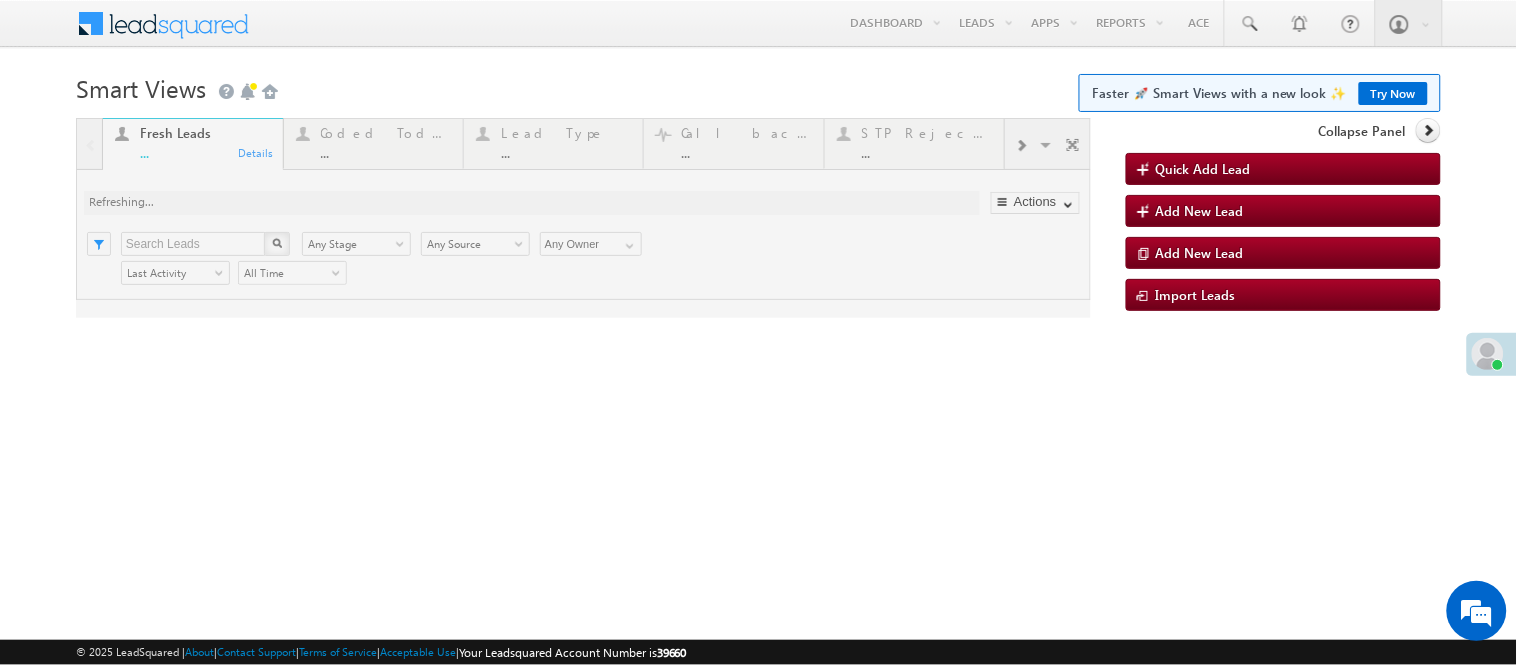 click at bounding box center (583, 218) 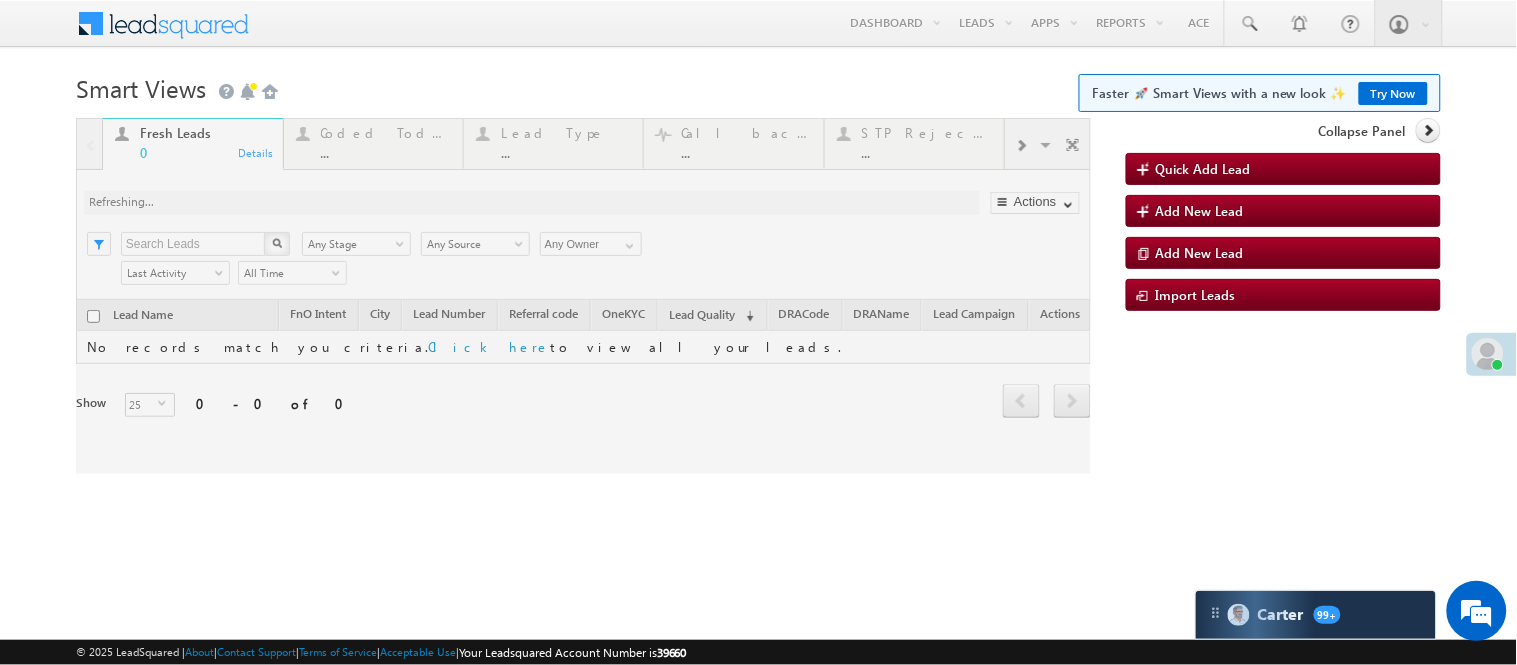 scroll, scrollTop: 0, scrollLeft: 0, axis: both 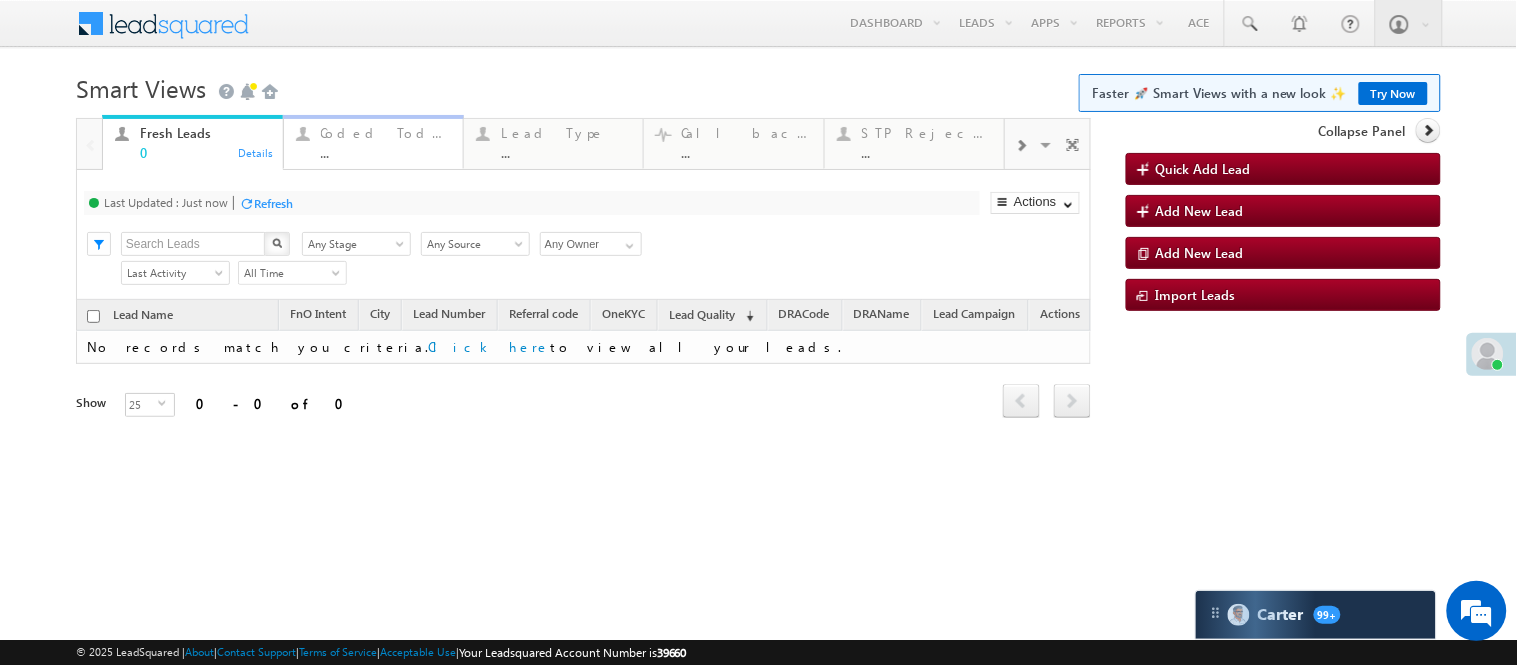 click on "Coded Today ..." at bounding box center (386, 140) 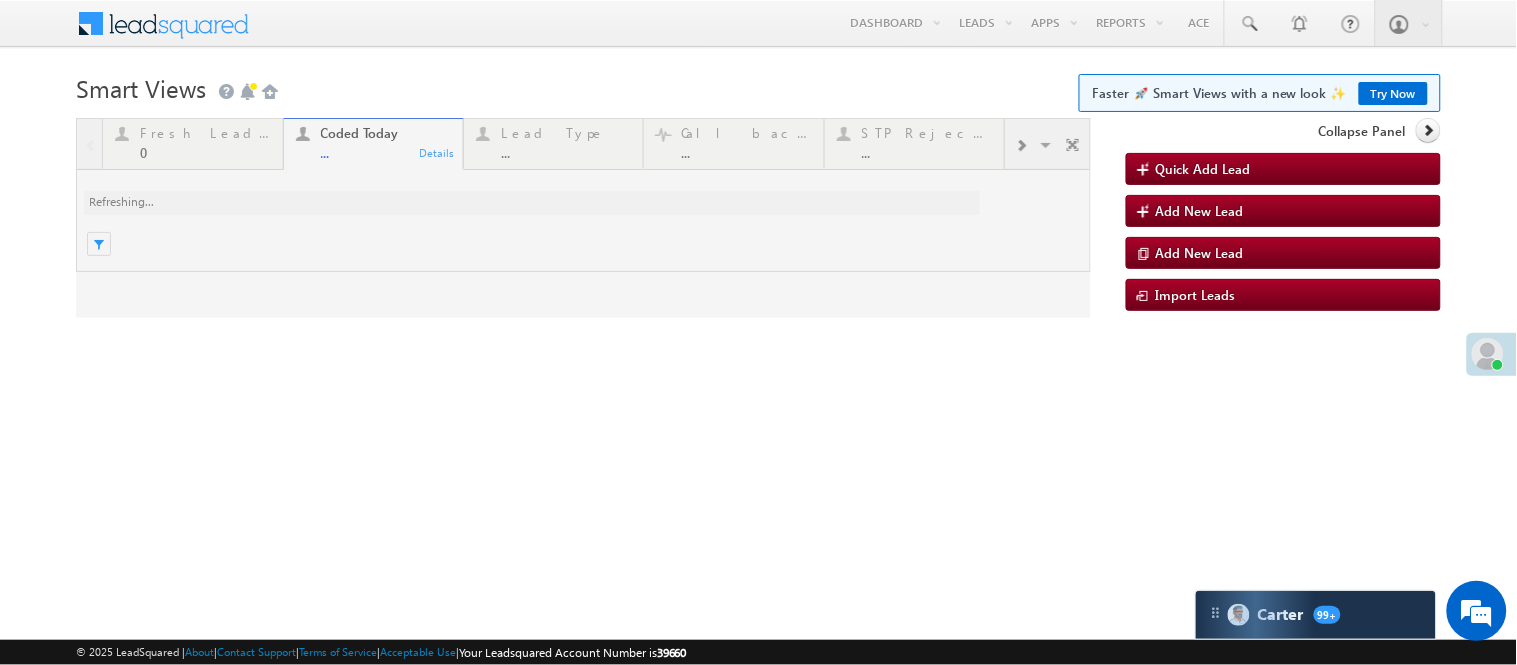scroll, scrollTop: 0, scrollLeft: 0, axis: both 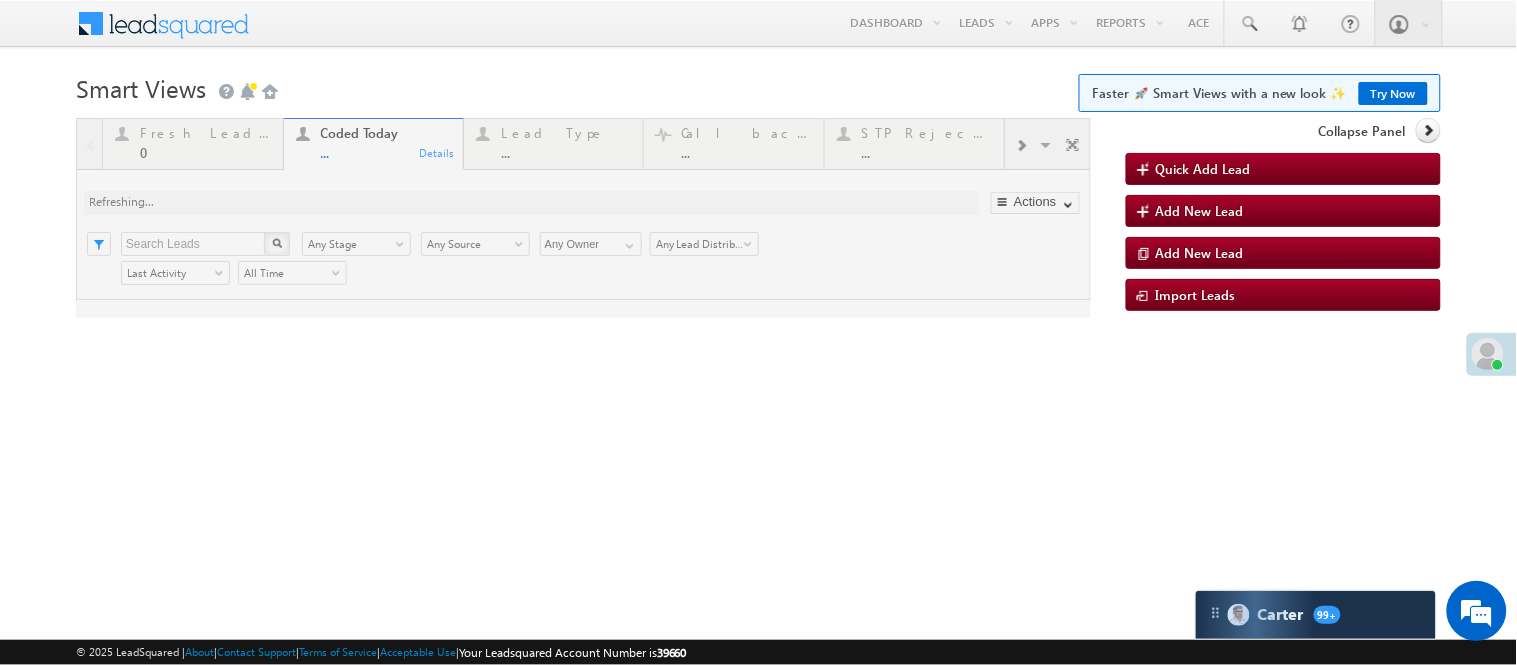 click on "Smart Views Getting Started Faster 🚀 Smart Views with a new look ✨ Try Now" at bounding box center (758, 86) 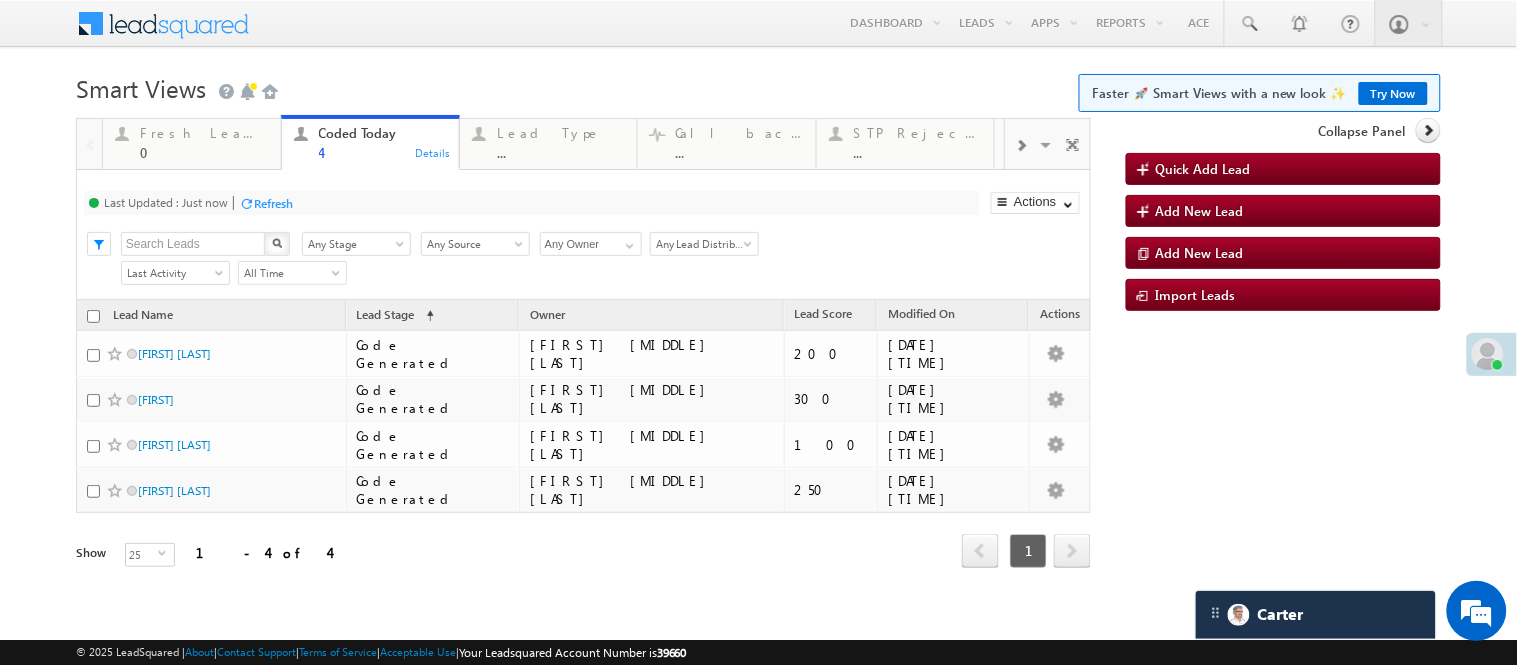 click on "Smart Views Getting Started Faster 🚀 Smart Views with a new look ✨ Try Now" at bounding box center [758, 86] 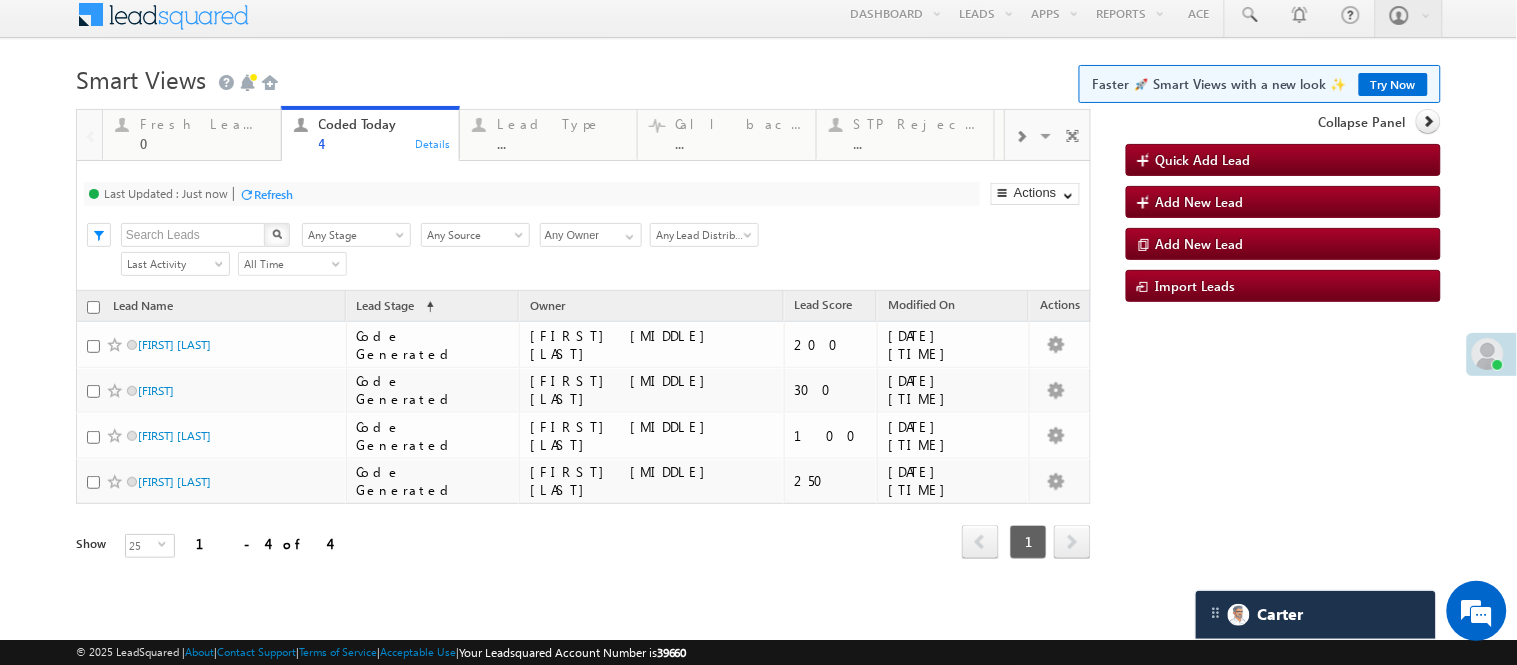 scroll, scrollTop: 60, scrollLeft: 0, axis: vertical 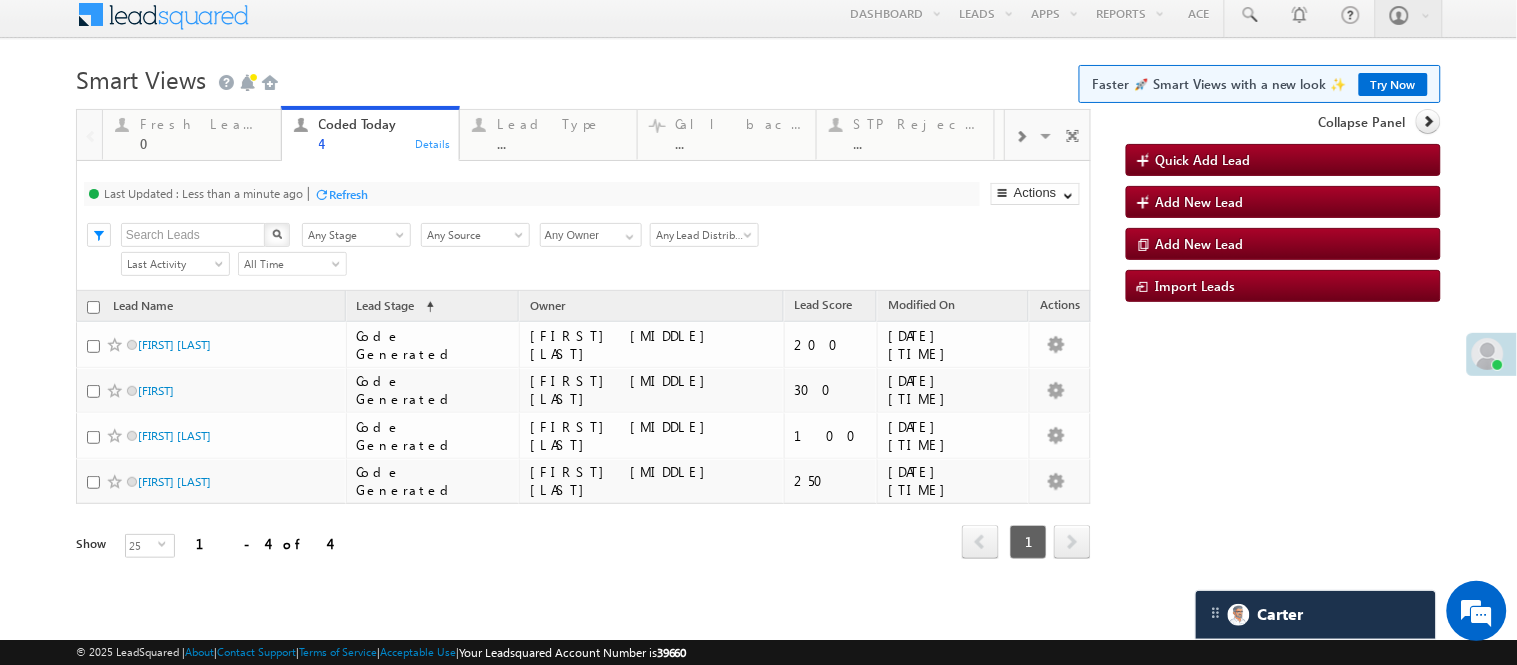 click on "Smart Views Getting Started Faster 🚀 Smart Views with a new look ✨ Try Now" at bounding box center [758, 77] 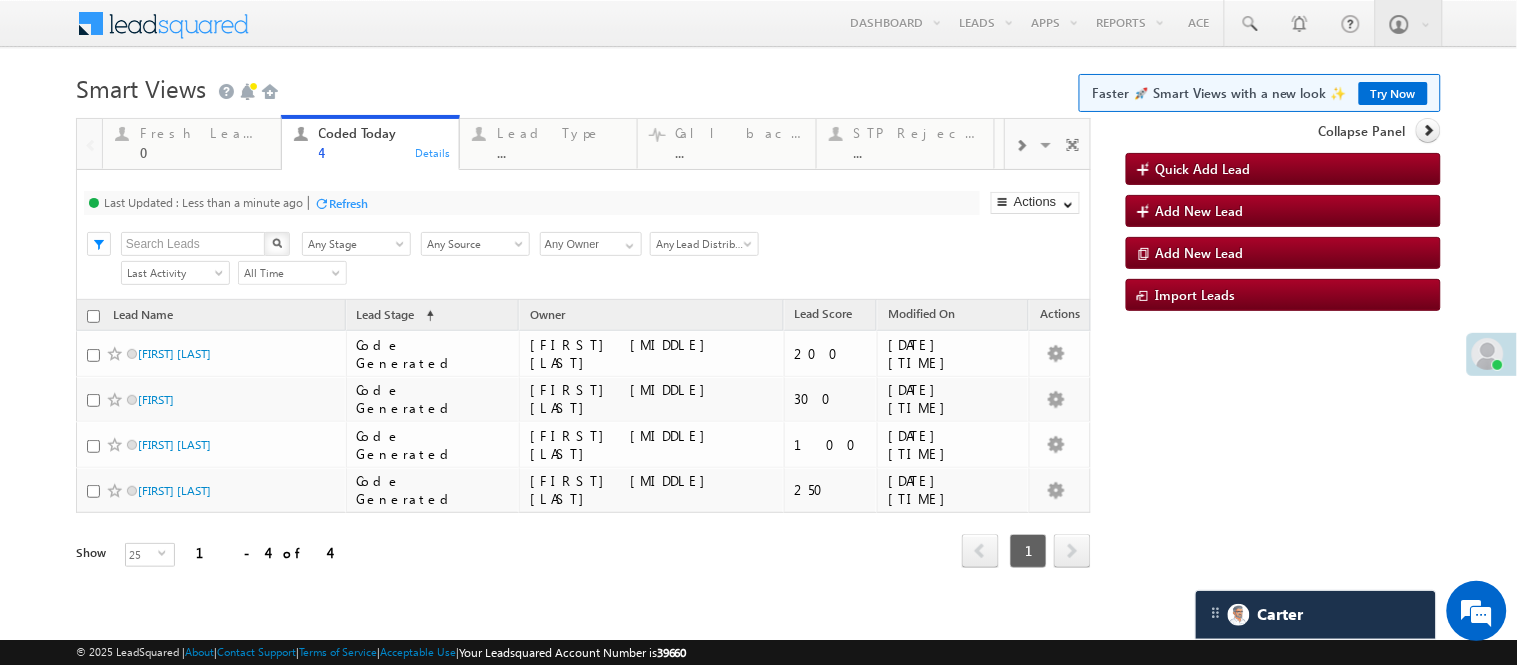 click on "Smart Views Getting Started Faster 🚀 Smart Views with a new look ✨ Try Now" at bounding box center (758, 86) 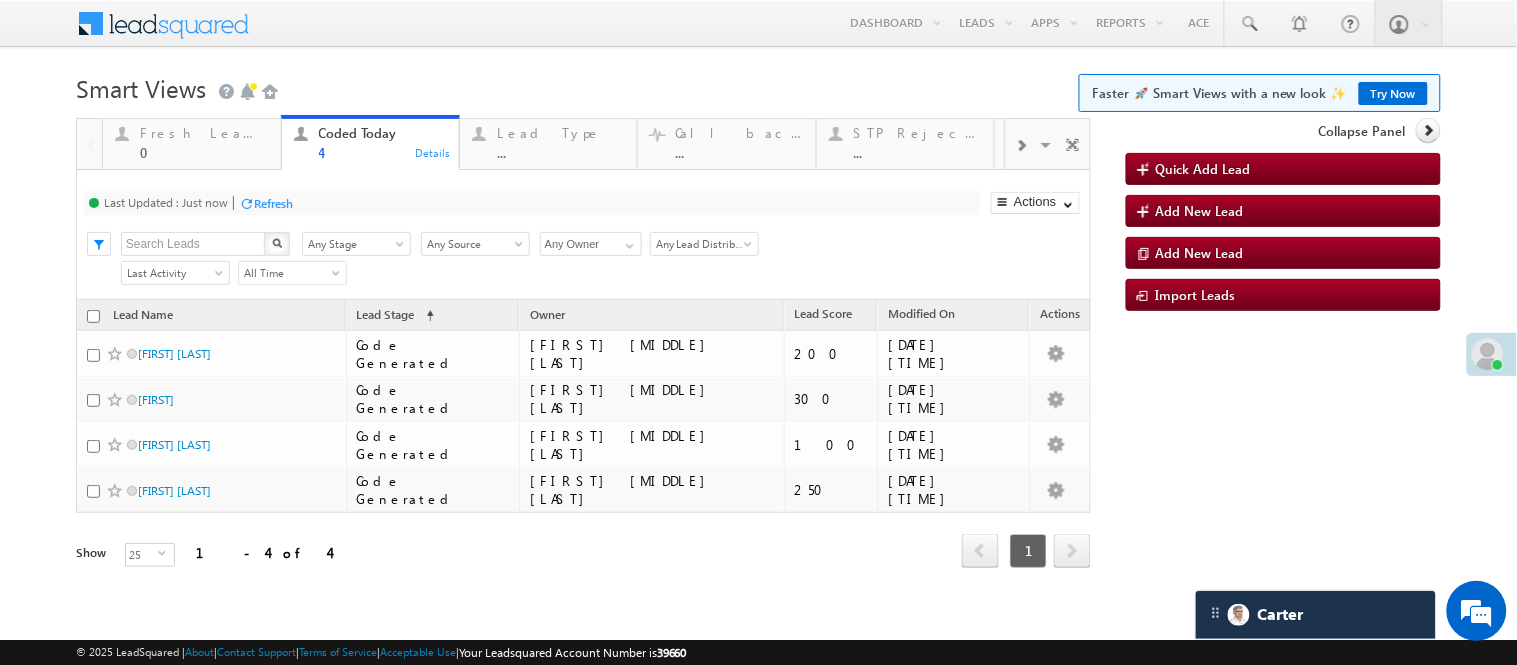 click on "Smart Views Getting Started Faster 🚀 Smart Views with a new look ✨ Try Now" at bounding box center [758, 86] 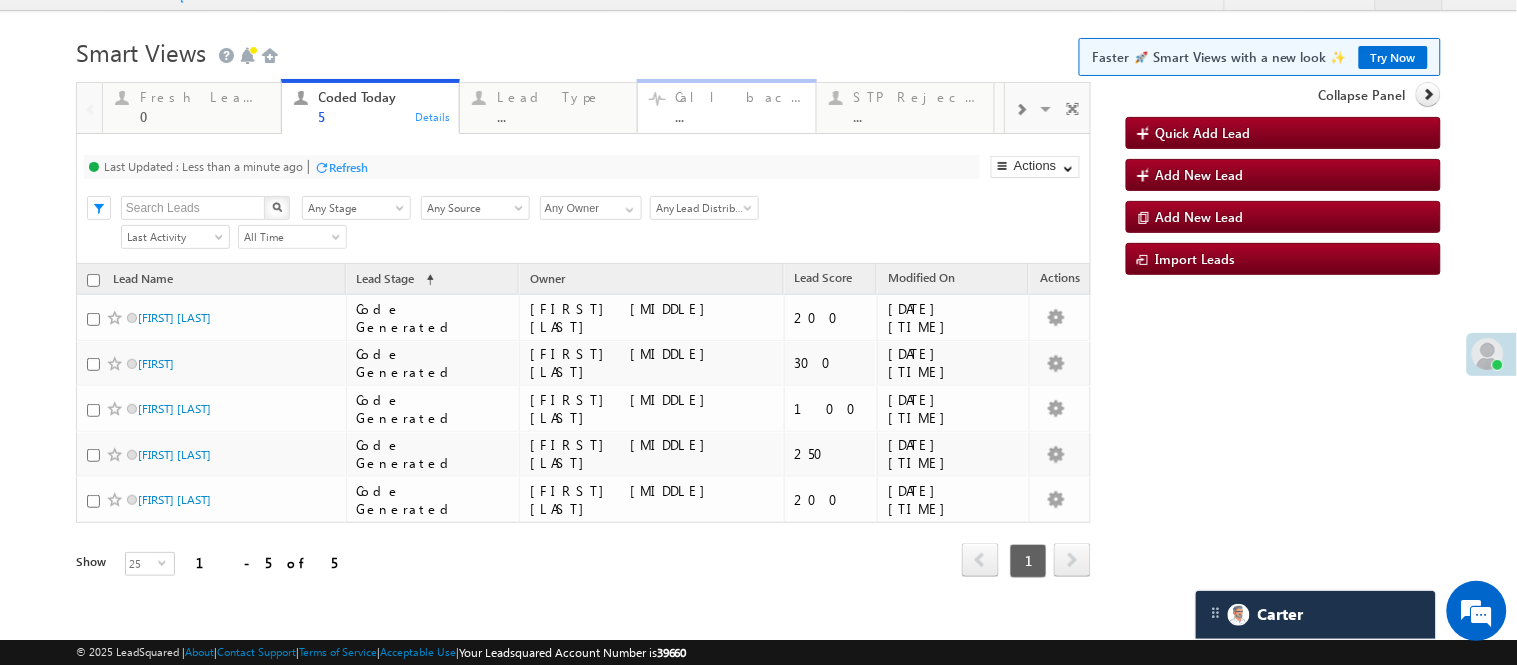 scroll, scrollTop: 0, scrollLeft: 0, axis: both 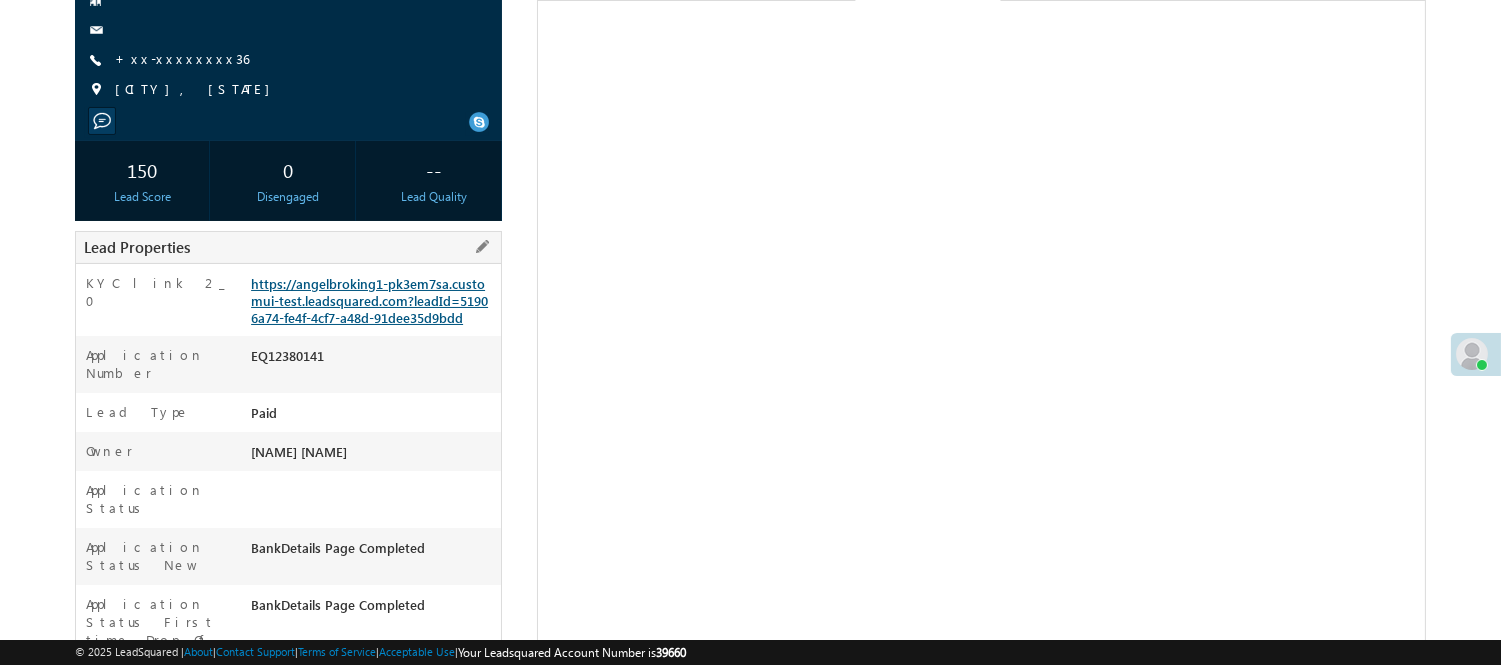 click on "https://angelbroking1-pk3em7sa.customui-test.leadsquared.com?leadId=51906a74-fe4f-4cf7-a48d-91dee35d9bdd" at bounding box center [369, 300] 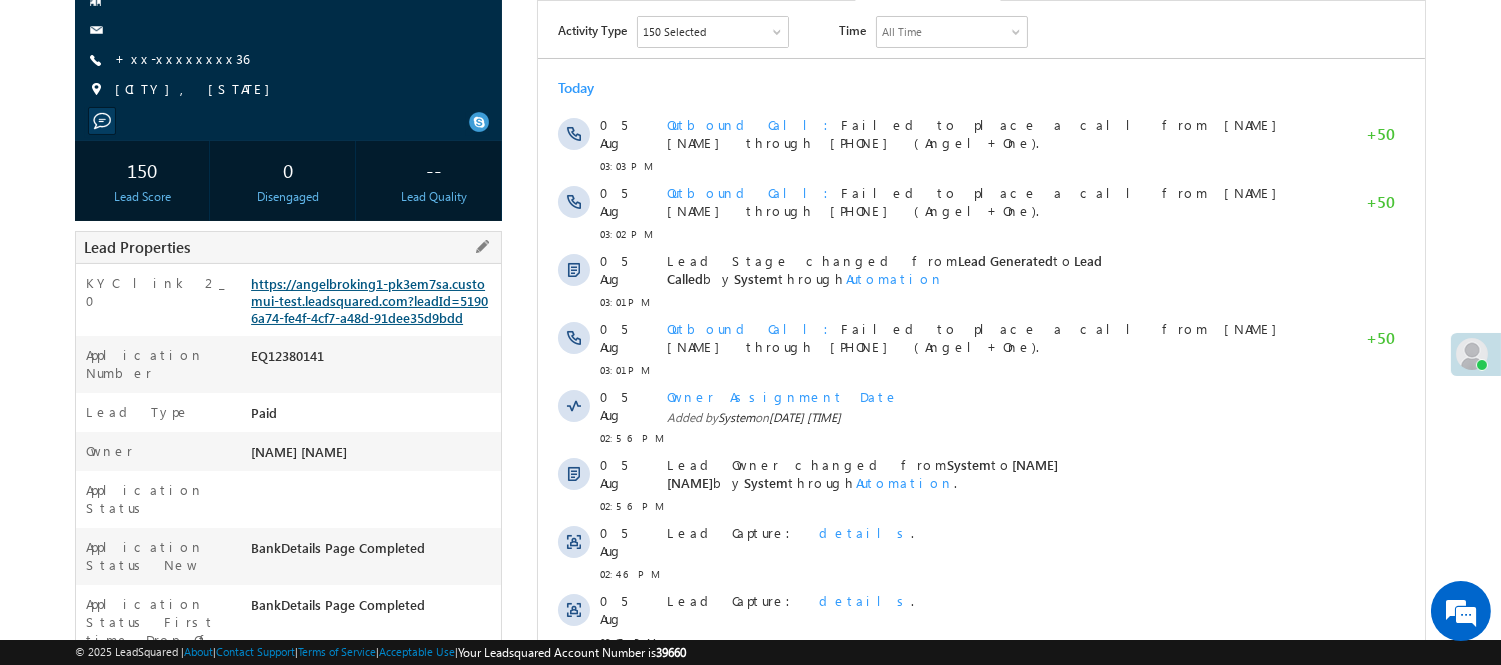 scroll, scrollTop: 0, scrollLeft: 0, axis: both 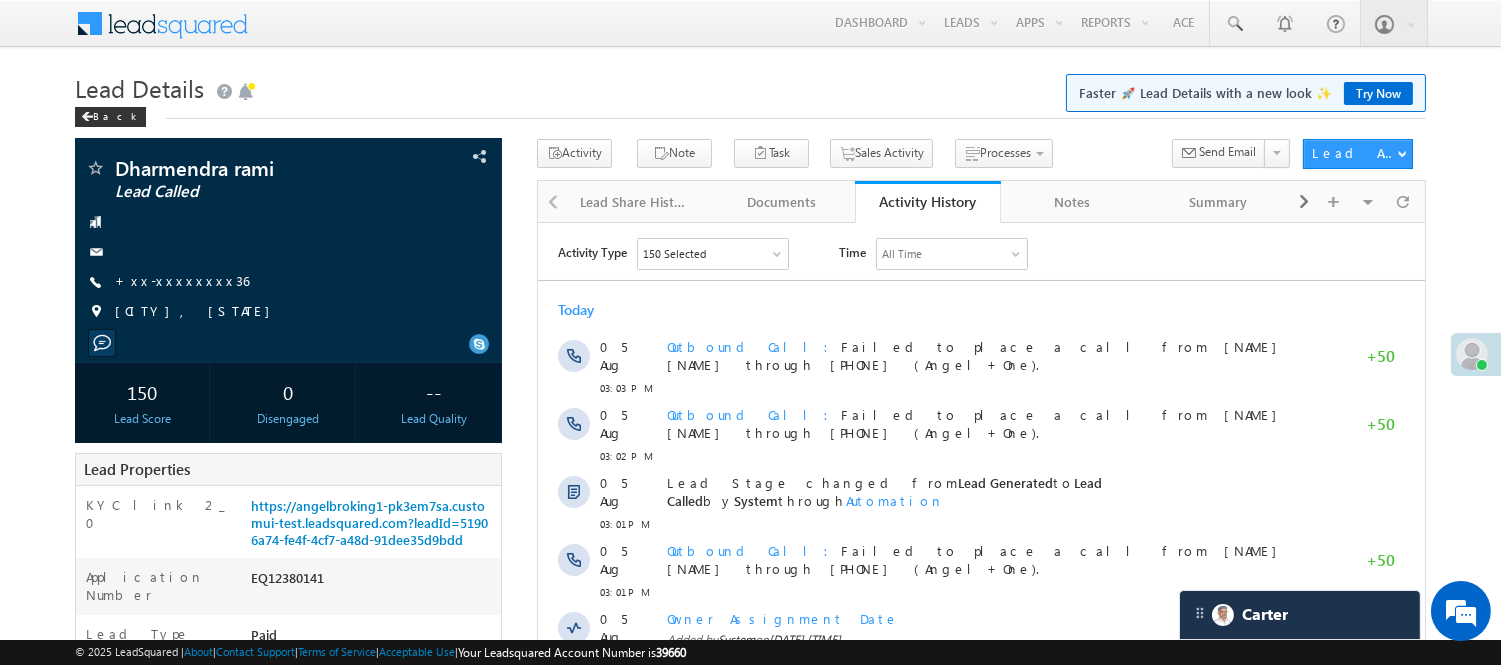 click on "Lead Details Faster 🚀 Lead Details with a new look ✨ Try Now" at bounding box center [750, 86] 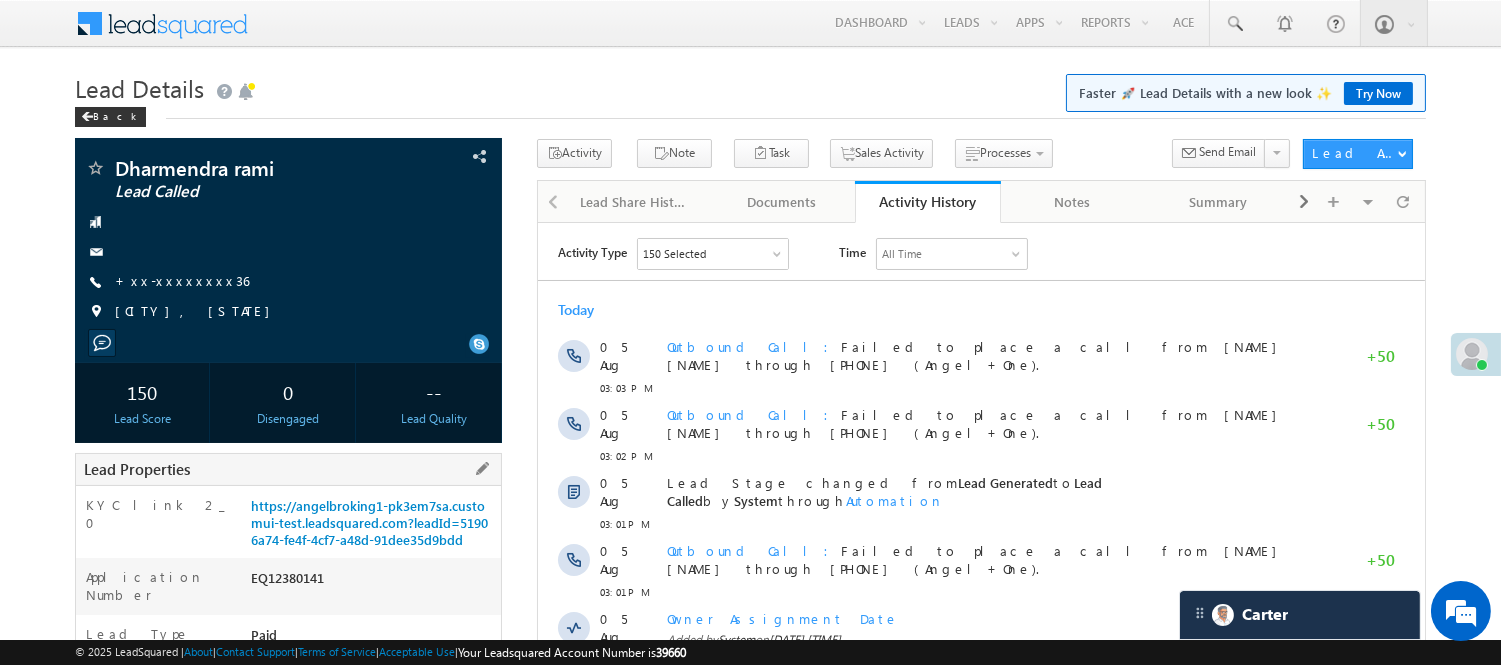 click on "EQ12380141" at bounding box center [373, 582] 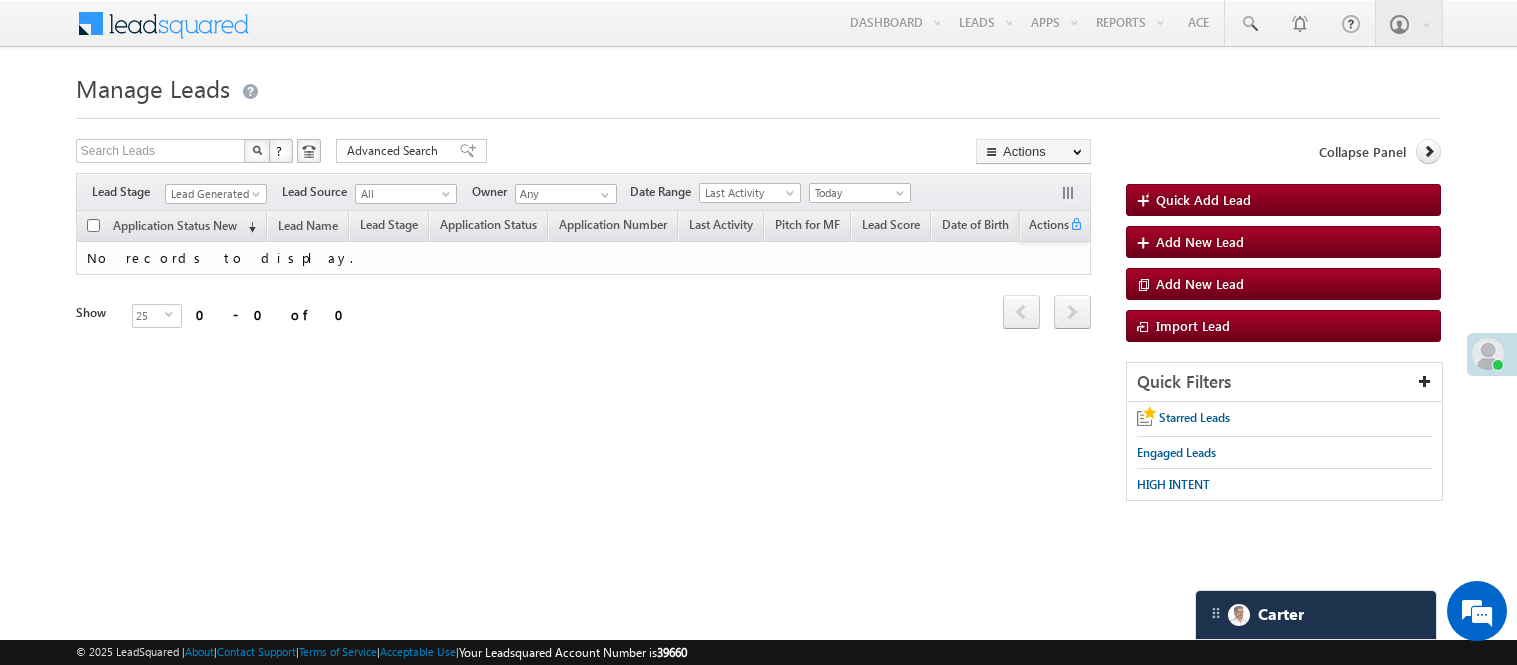 scroll, scrollTop: 0, scrollLeft: 0, axis: both 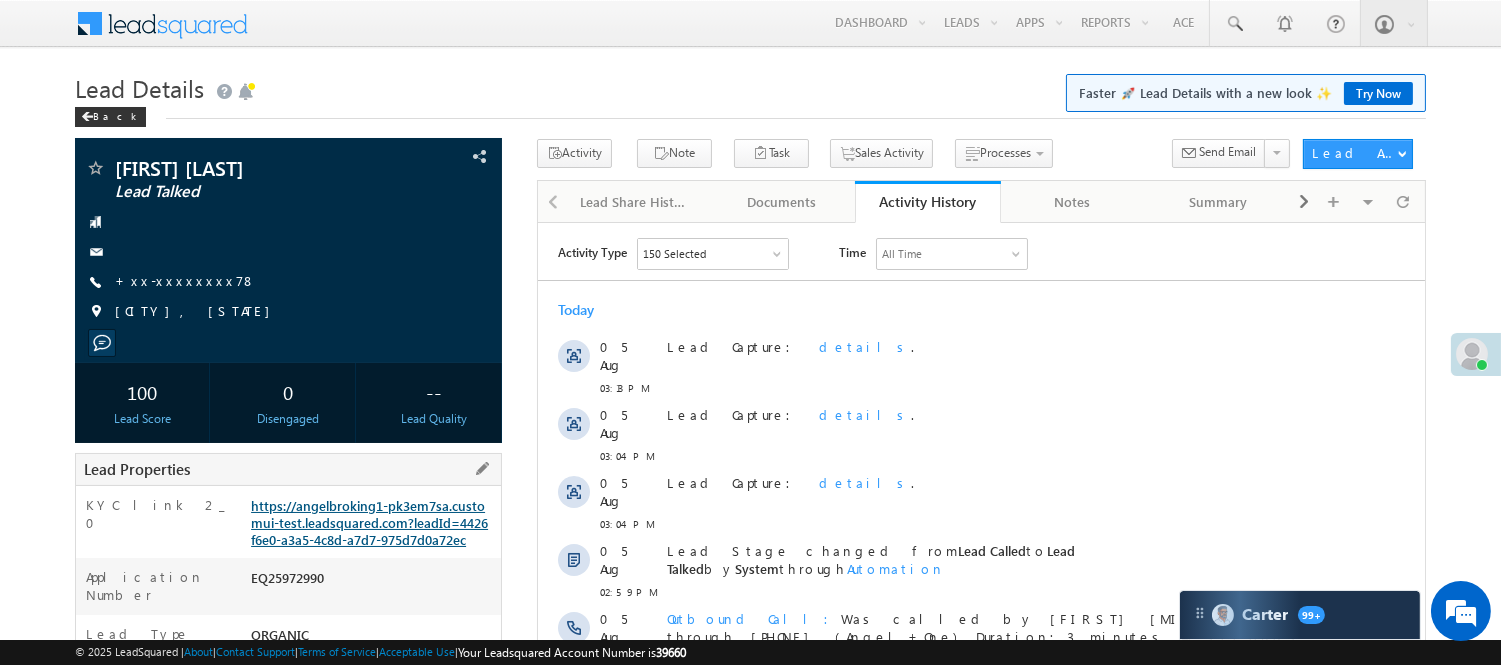 click on "https://angelbroking1-pk3em7sa.customui-test.leadsquared.com?leadId=4426f6e0-a3a5-4c8d-a7d7-975d7d0a72ec" at bounding box center [369, 522] 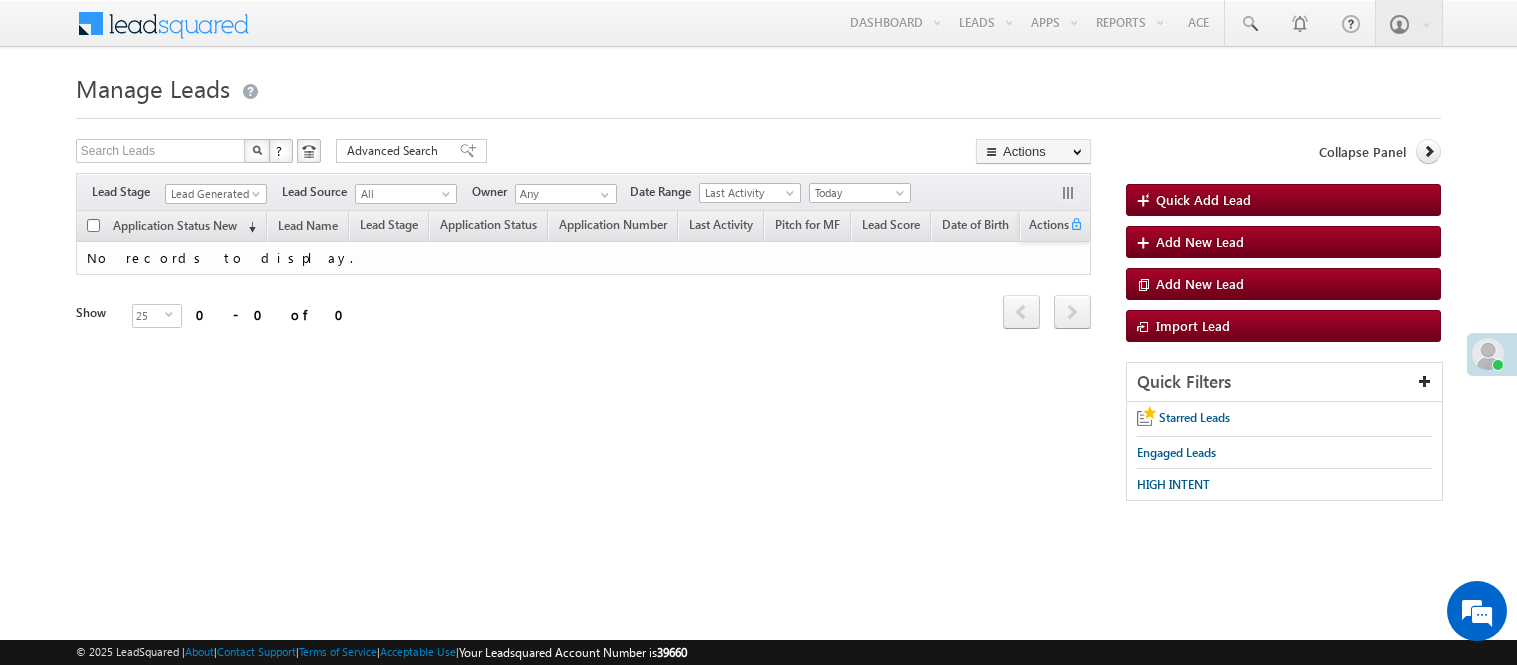 scroll, scrollTop: 0, scrollLeft: 0, axis: both 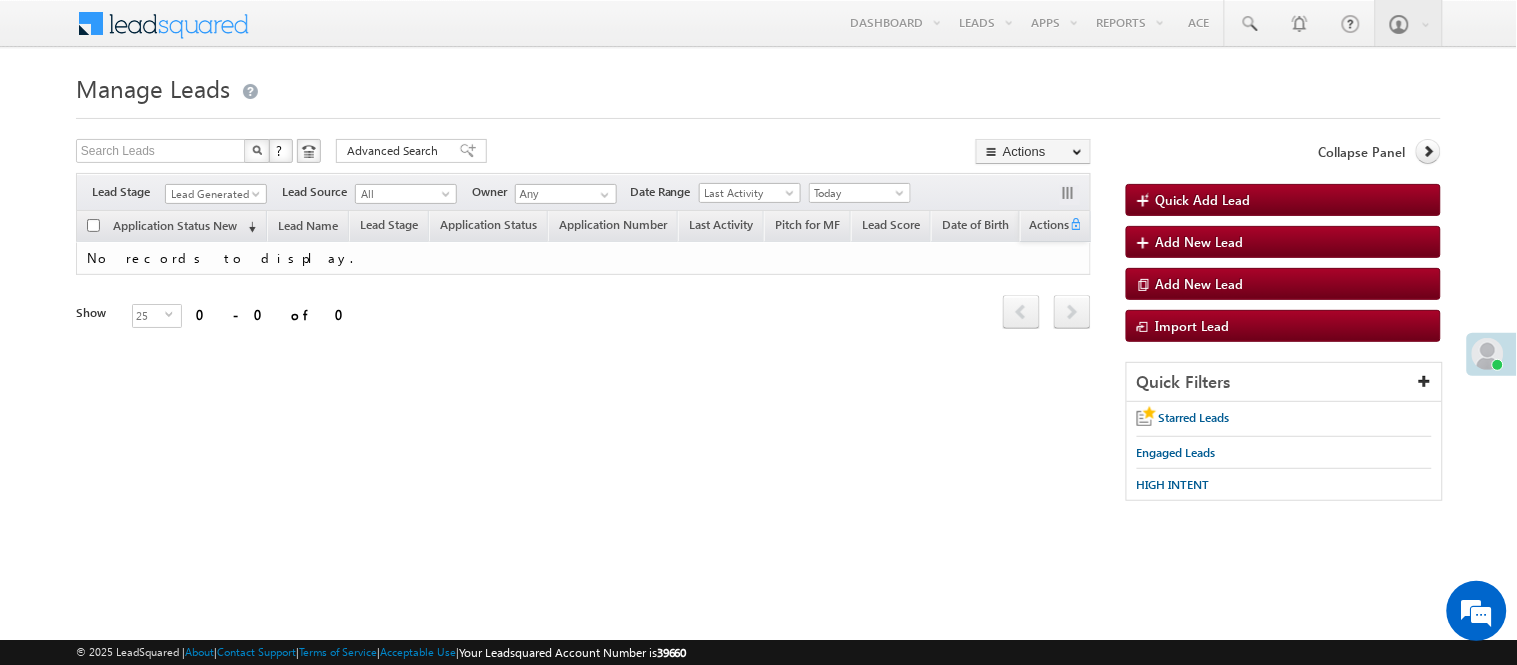 click on "Lead Generated" at bounding box center (213, 194) 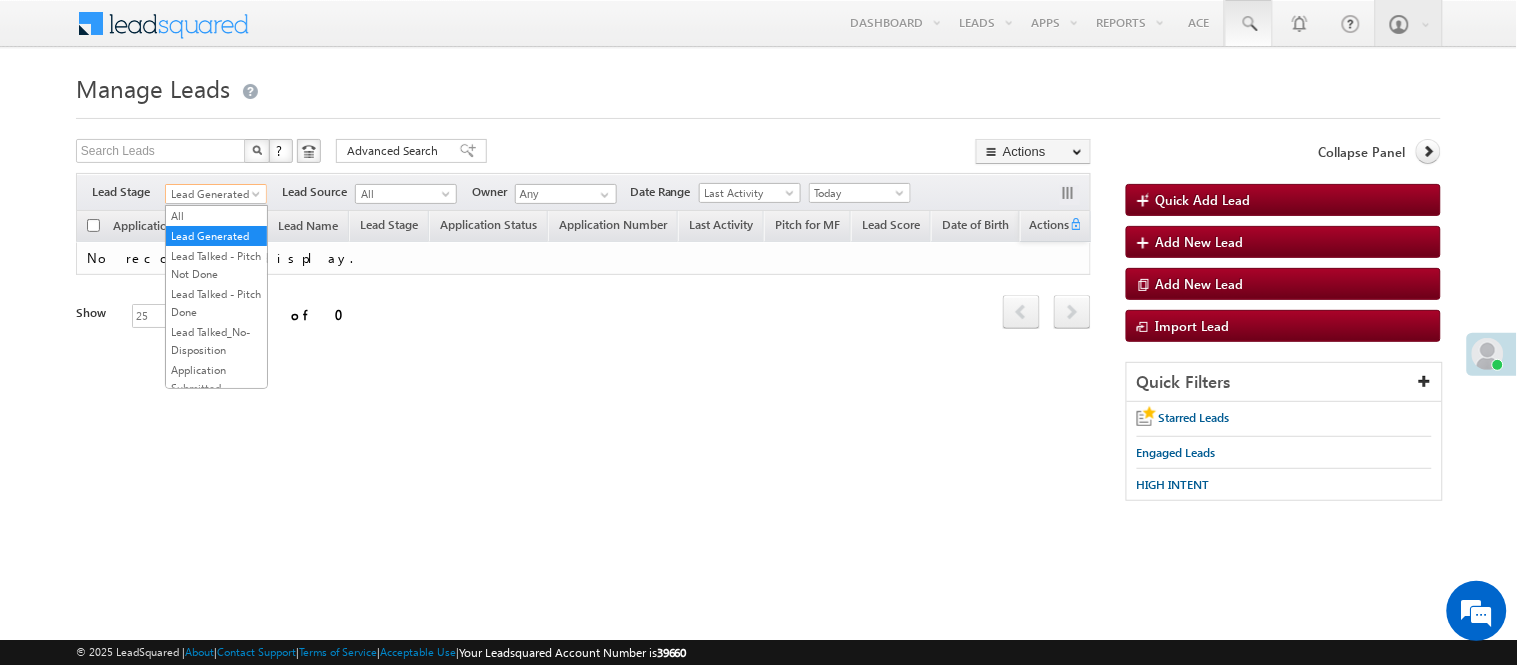 click at bounding box center (1249, 24) 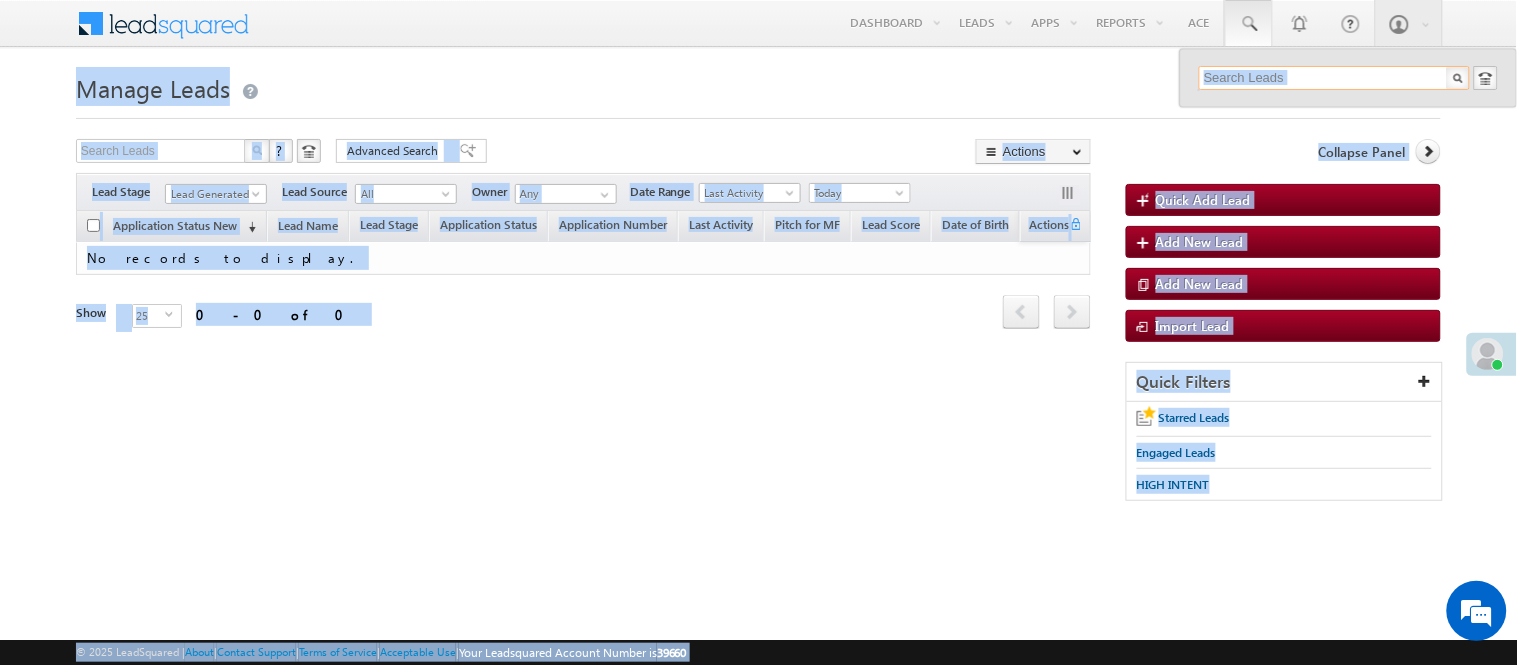 click at bounding box center (1334, 78) 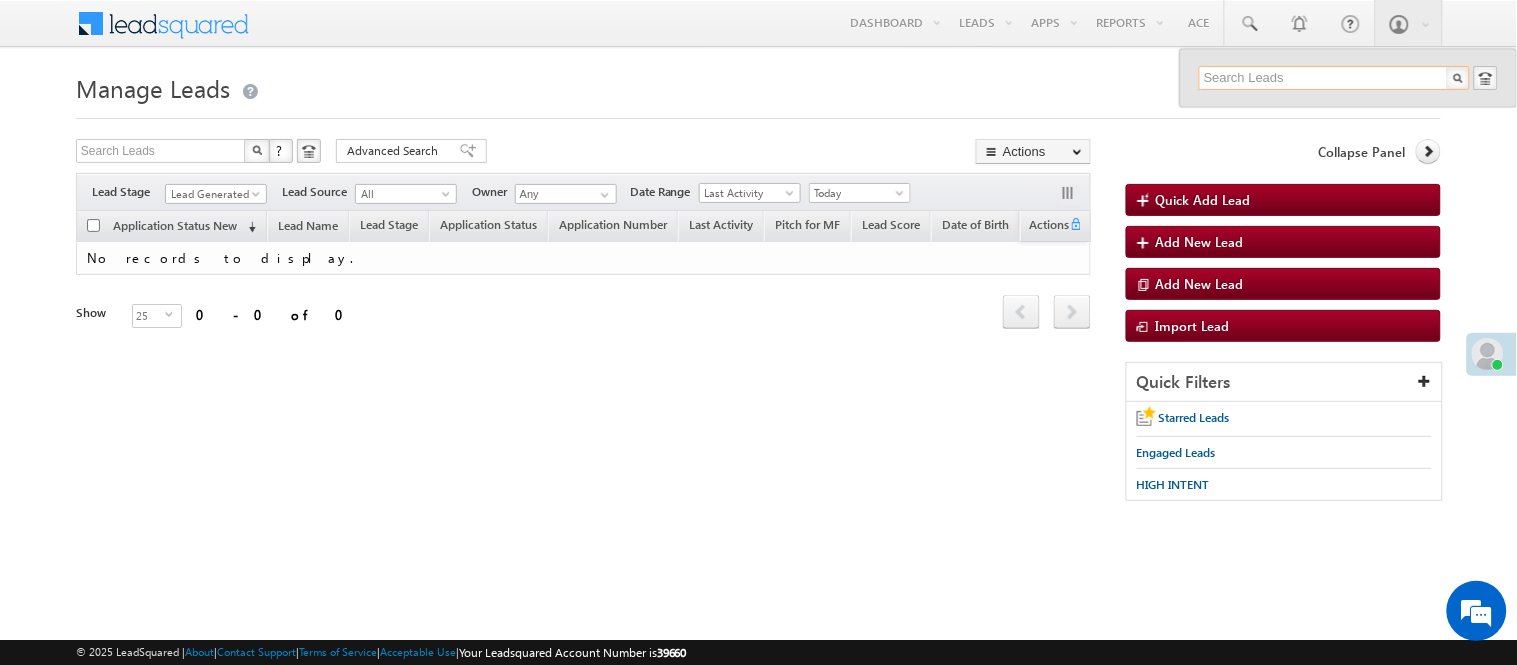 paste on "EQ26699061" 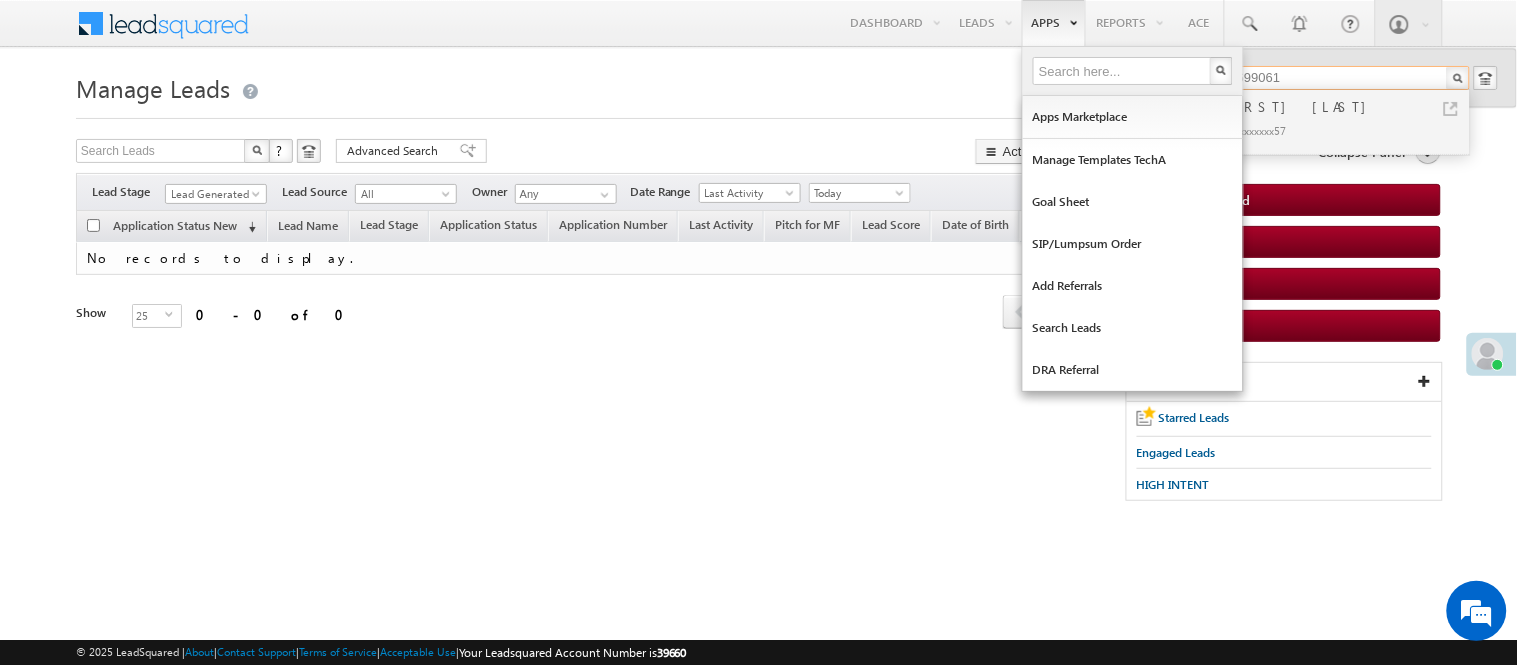 type on "EQ26699061" 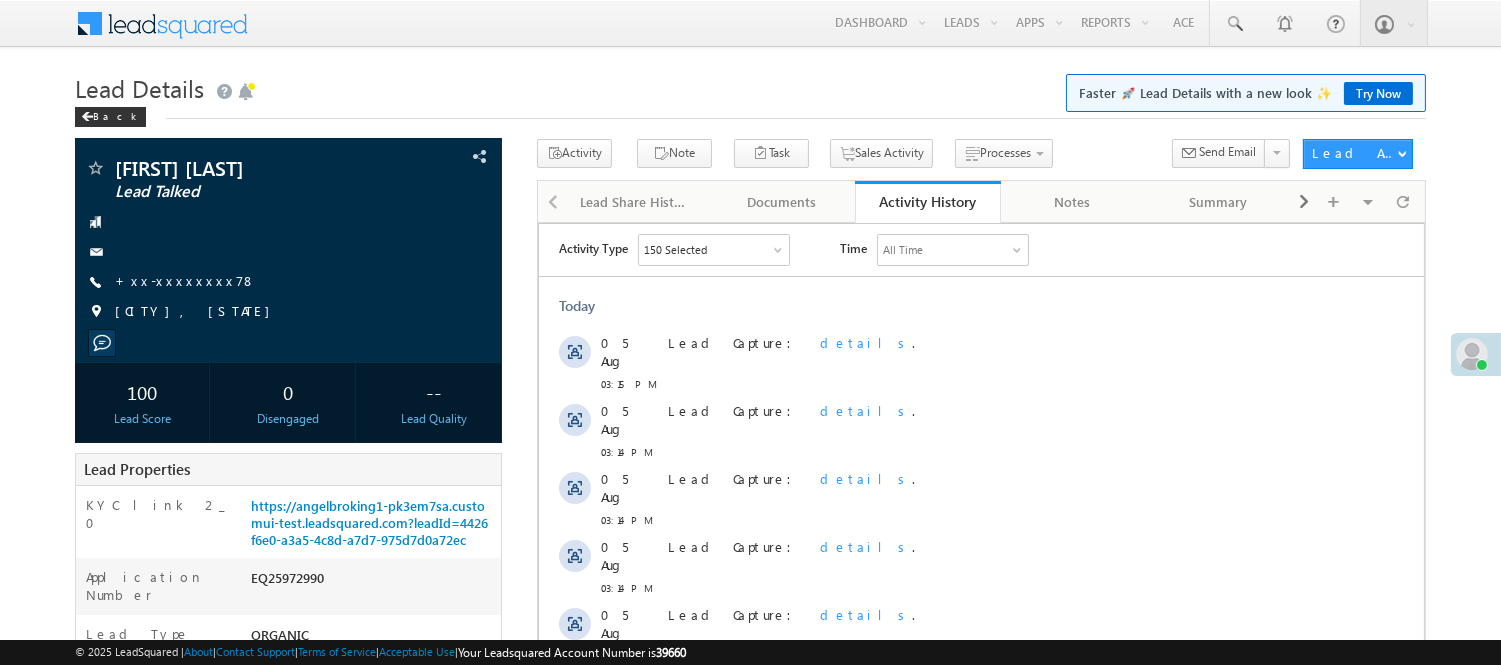 scroll, scrollTop: 0, scrollLeft: 0, axis: both 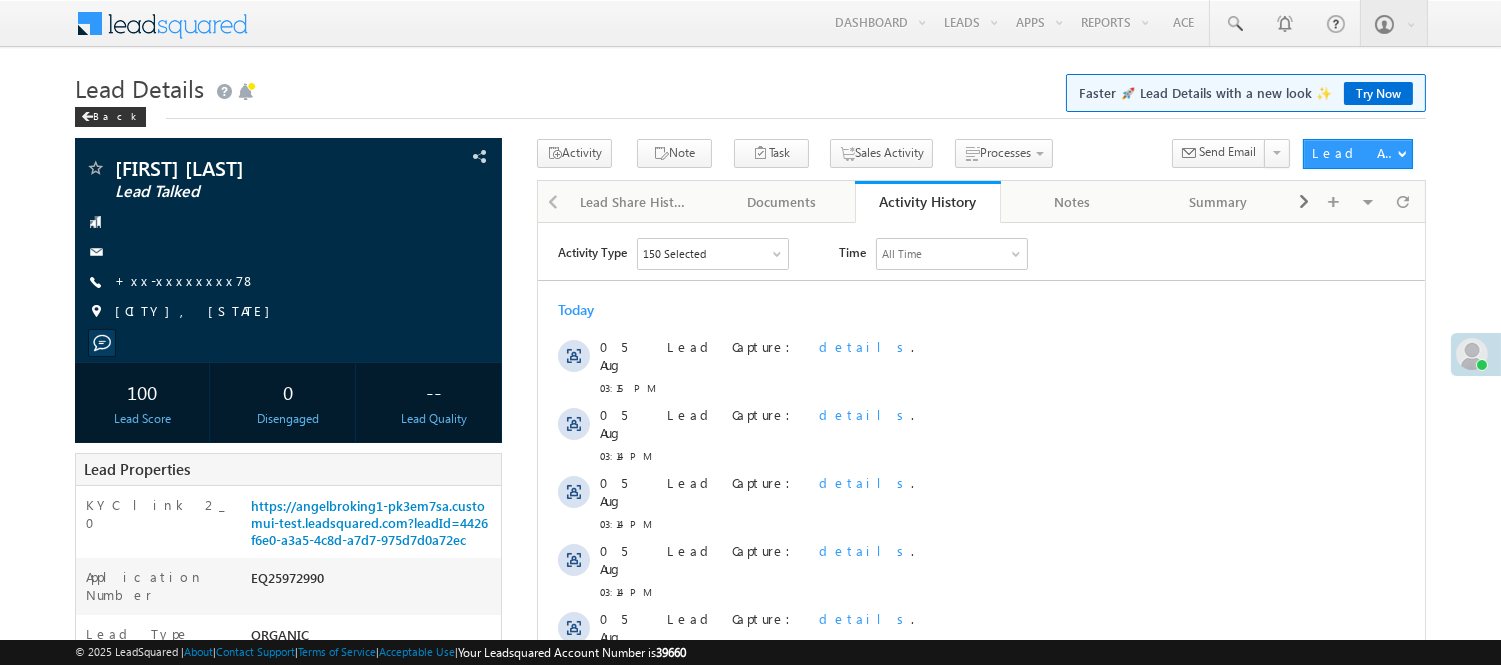 click on "Lead Details Faster 🚀 Lead Details with a new look ✨ Try Now" at bounding box center [750, 86] 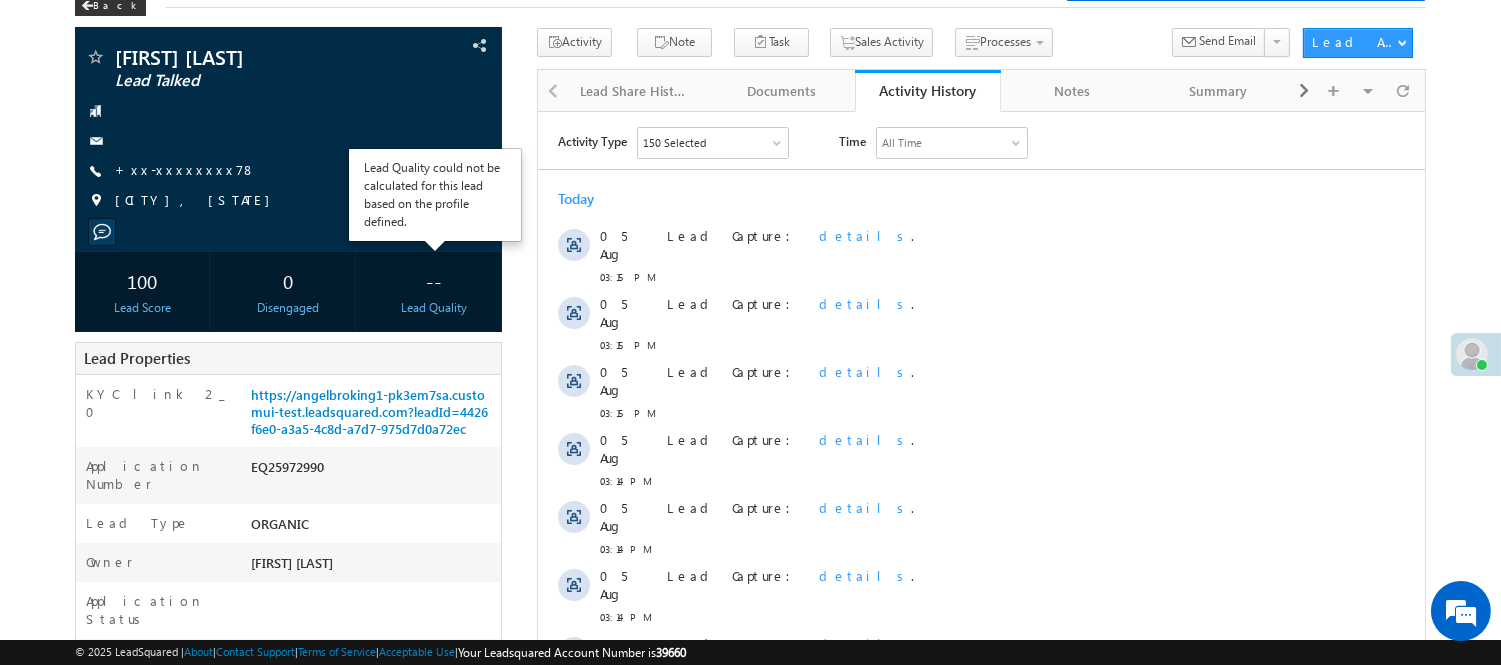 scroll, scrollTop: 0, scrollLeft: 0, axis: both 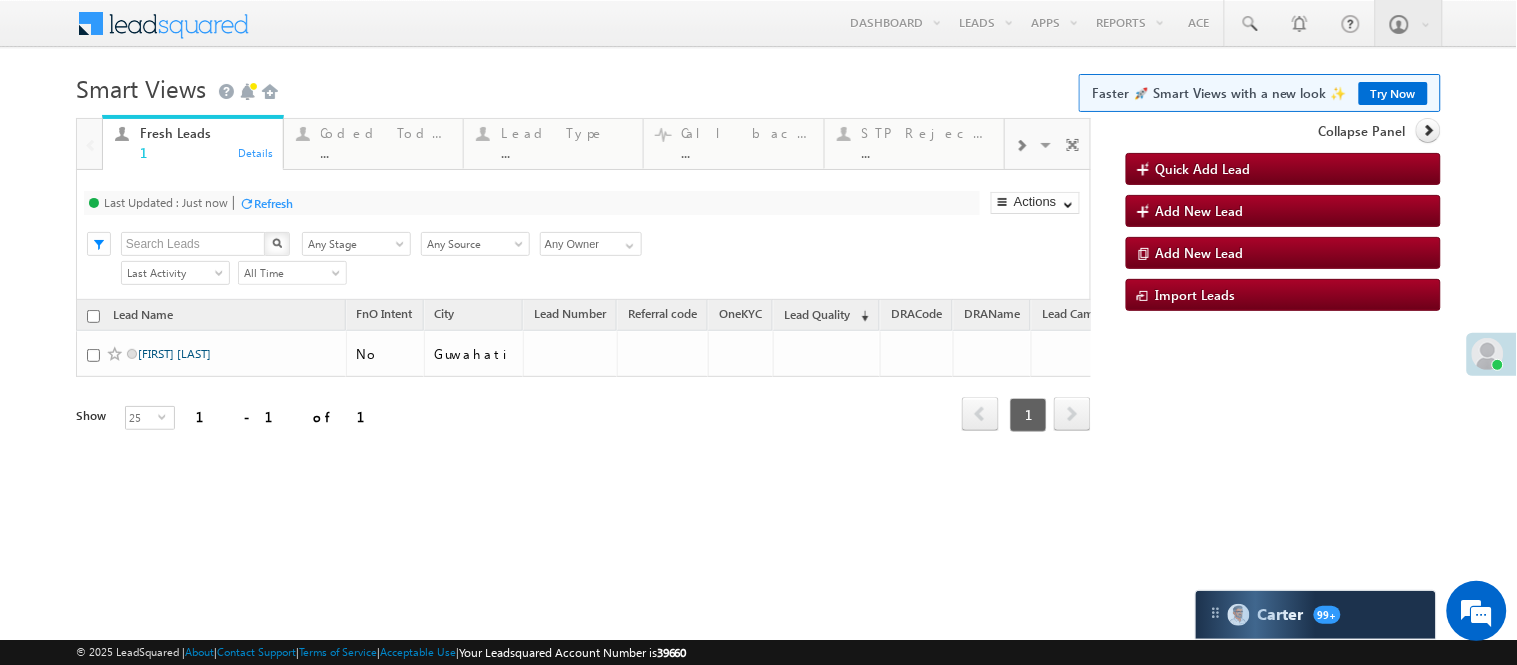 click on "[FIRST] [LAST]" at bounding box center [174, 353] 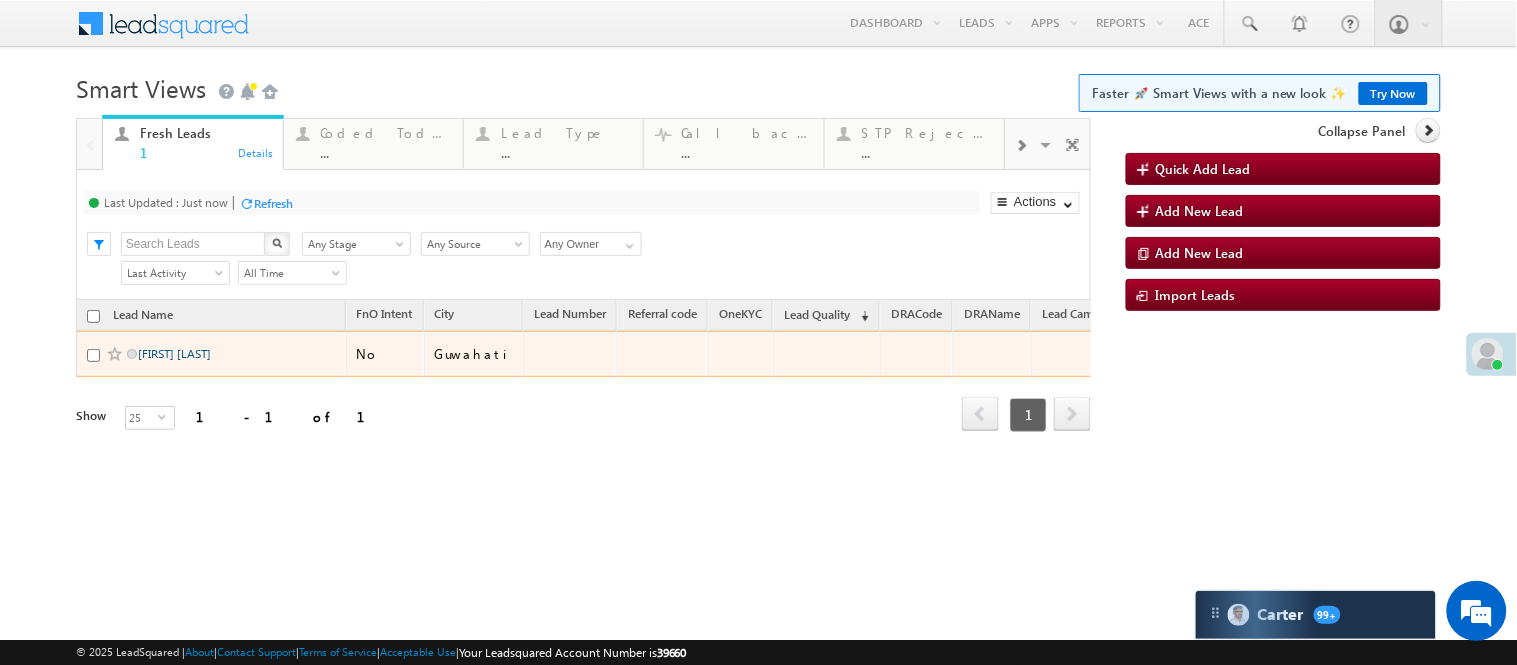 click on "[FIRST] [LAST]" at bounding box center [174, 353] 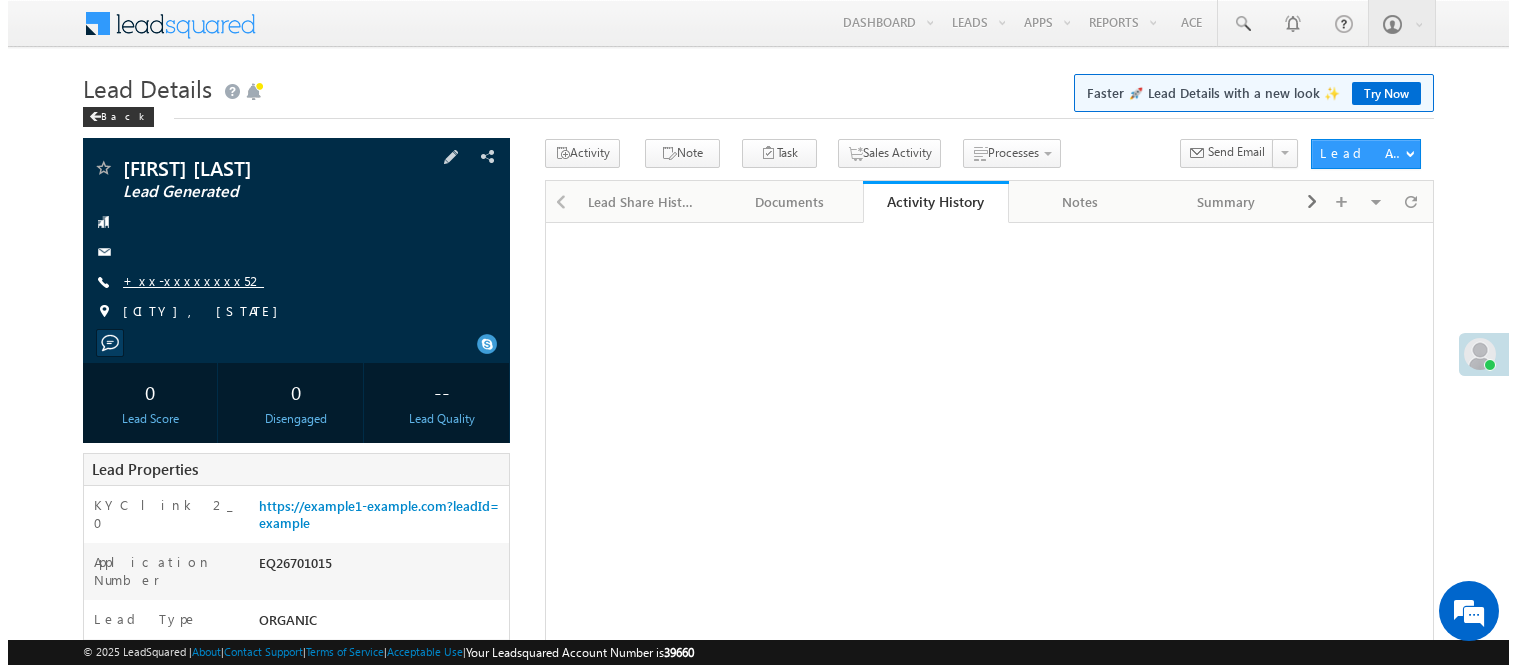 scroll, scrollTop: 0, scrollLeft: 0, axis: both 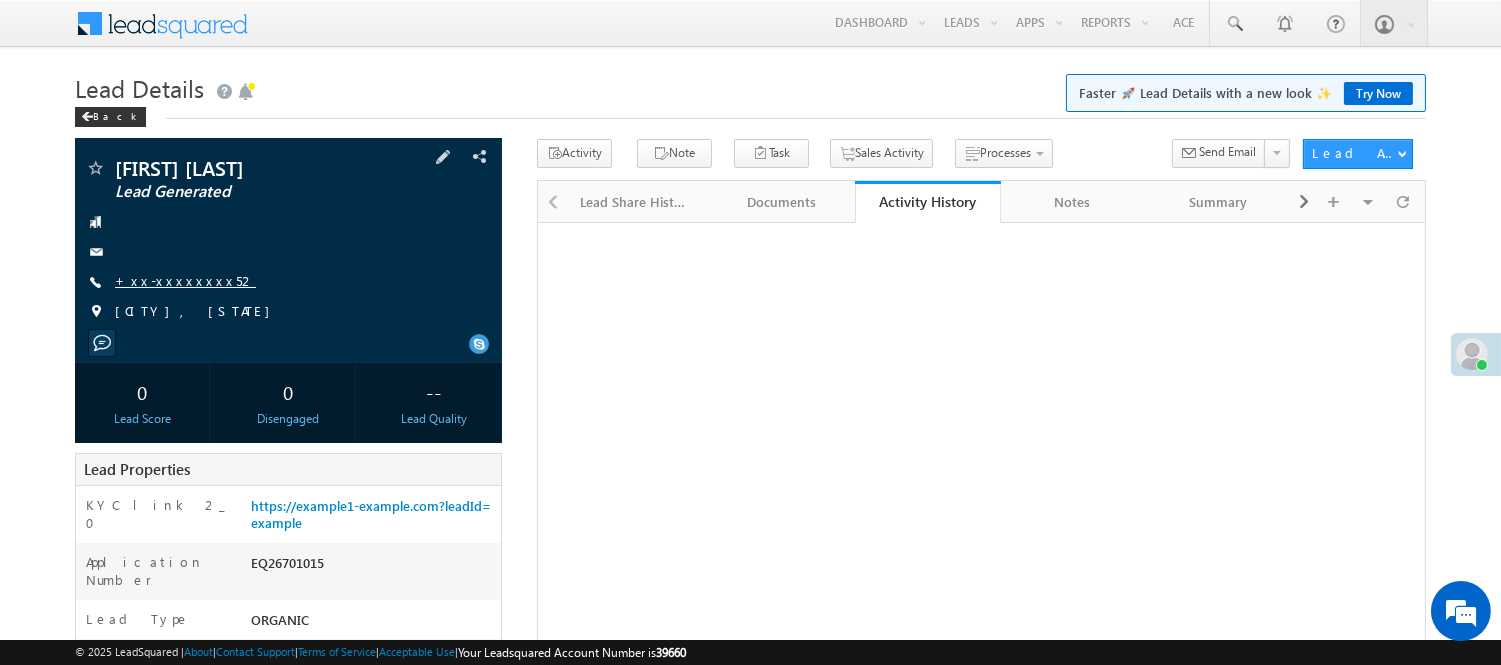 click on "+xx-xxxxxxxx52" at bounding box center [185, 280] 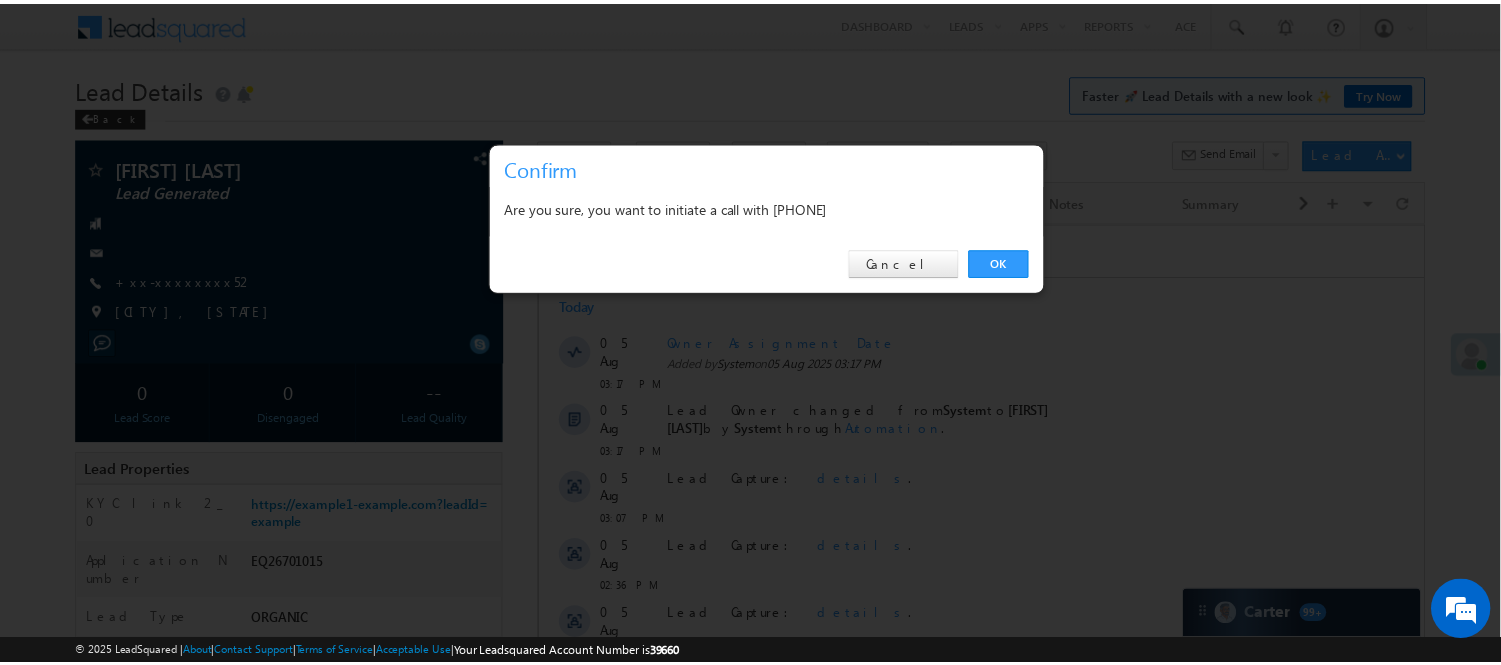 scroll, scrollTop: 0, scrollLeft: 0, axis: both 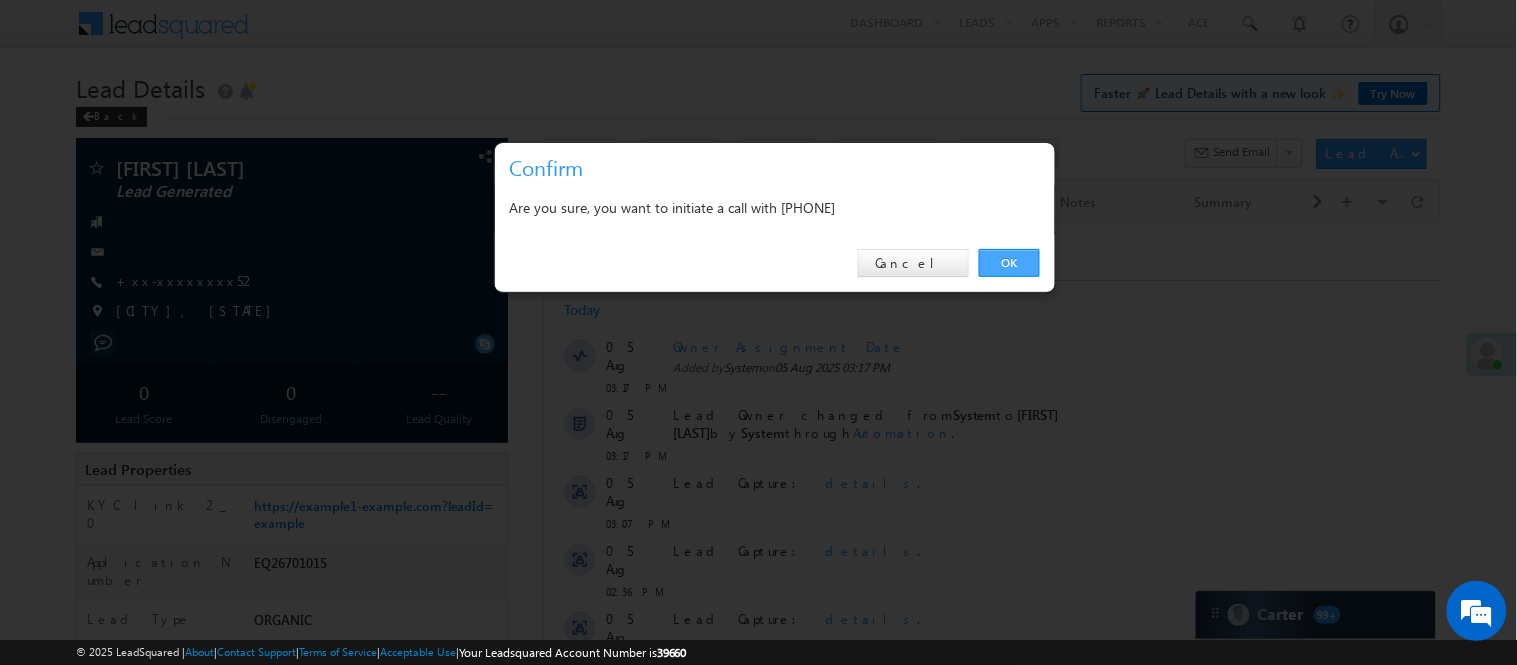 click on "OK" at bounding box center (1009, 263) 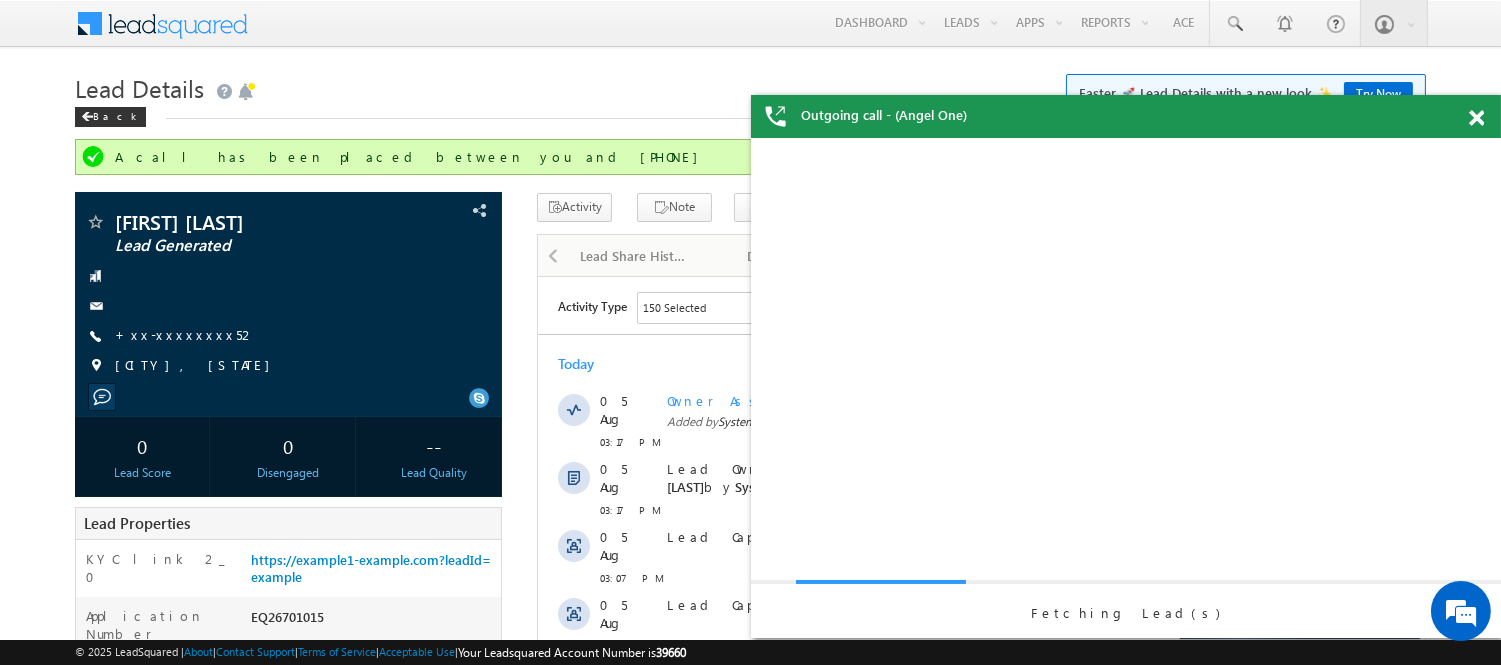 scroll, scrollTop: 0, scrollLeft: 0, axis: both 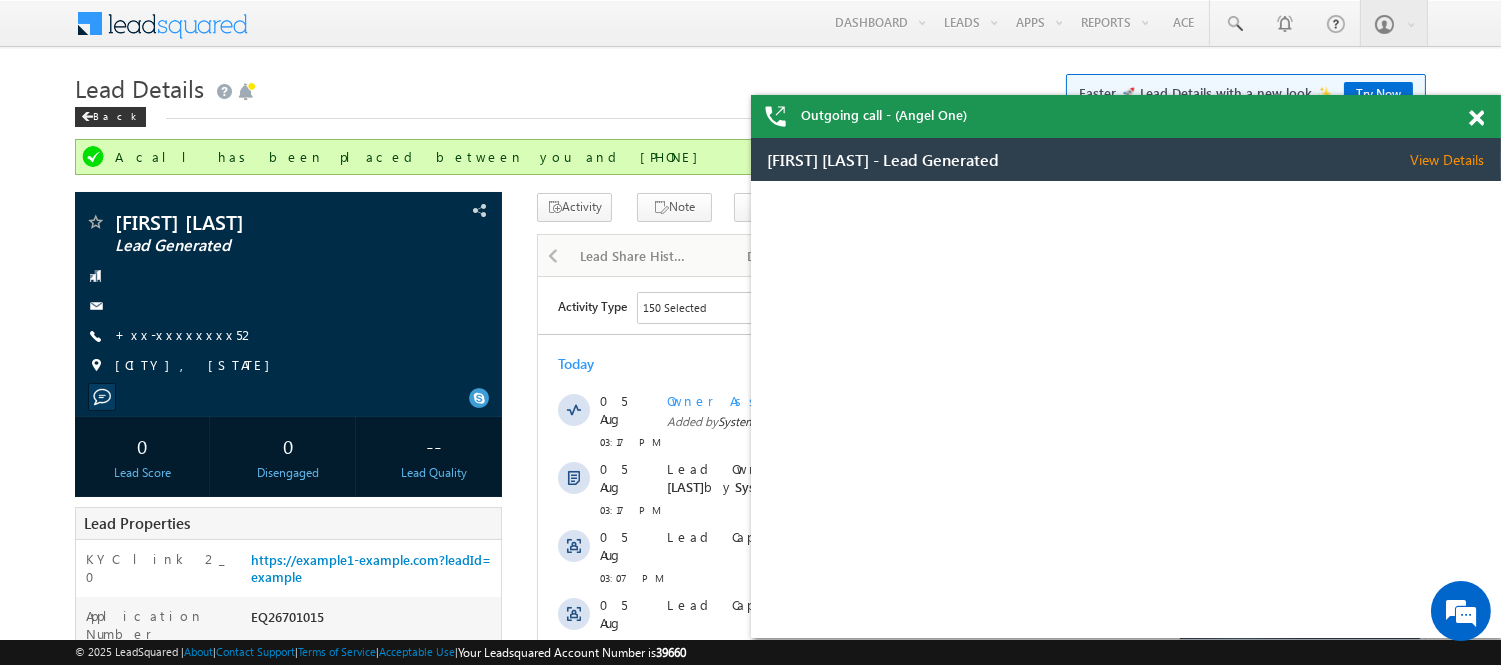 click at bounding box center [1487, 114] 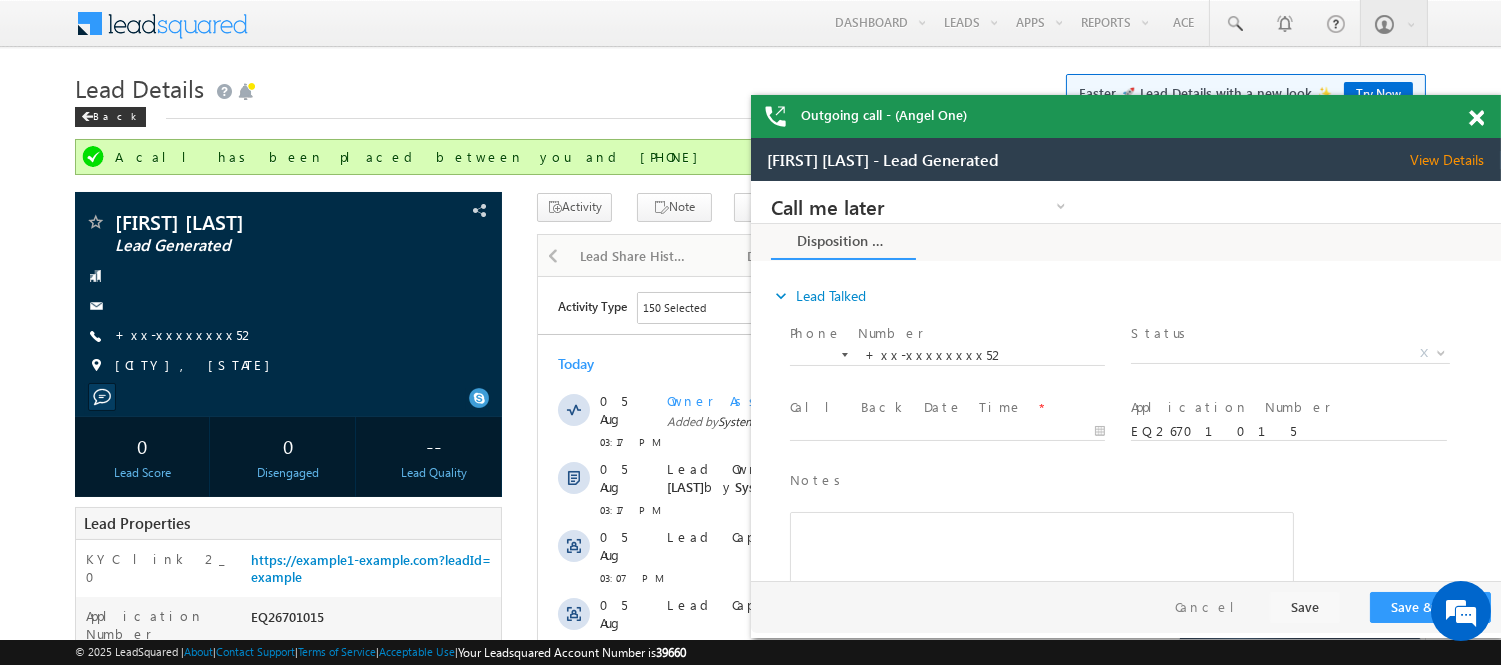 click at bounding box center (1476, 118) 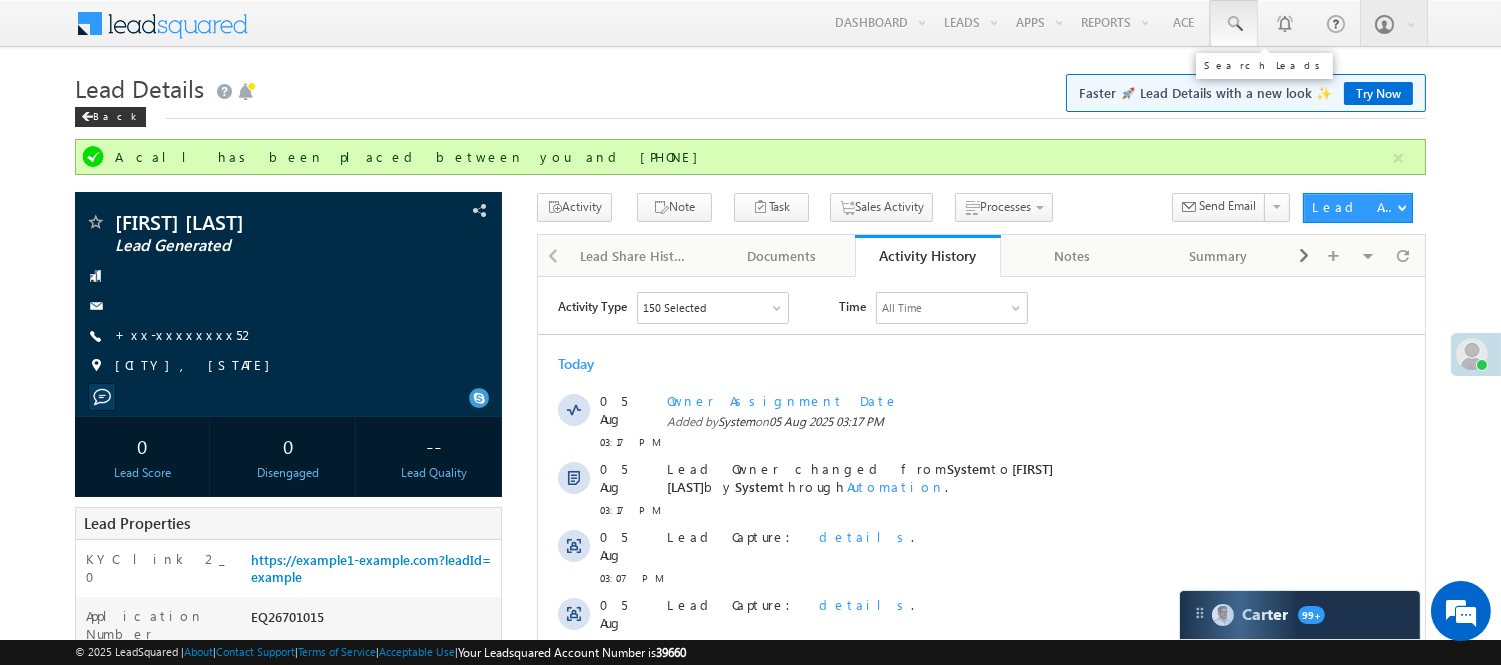 click at bounding box center (1234, 24) 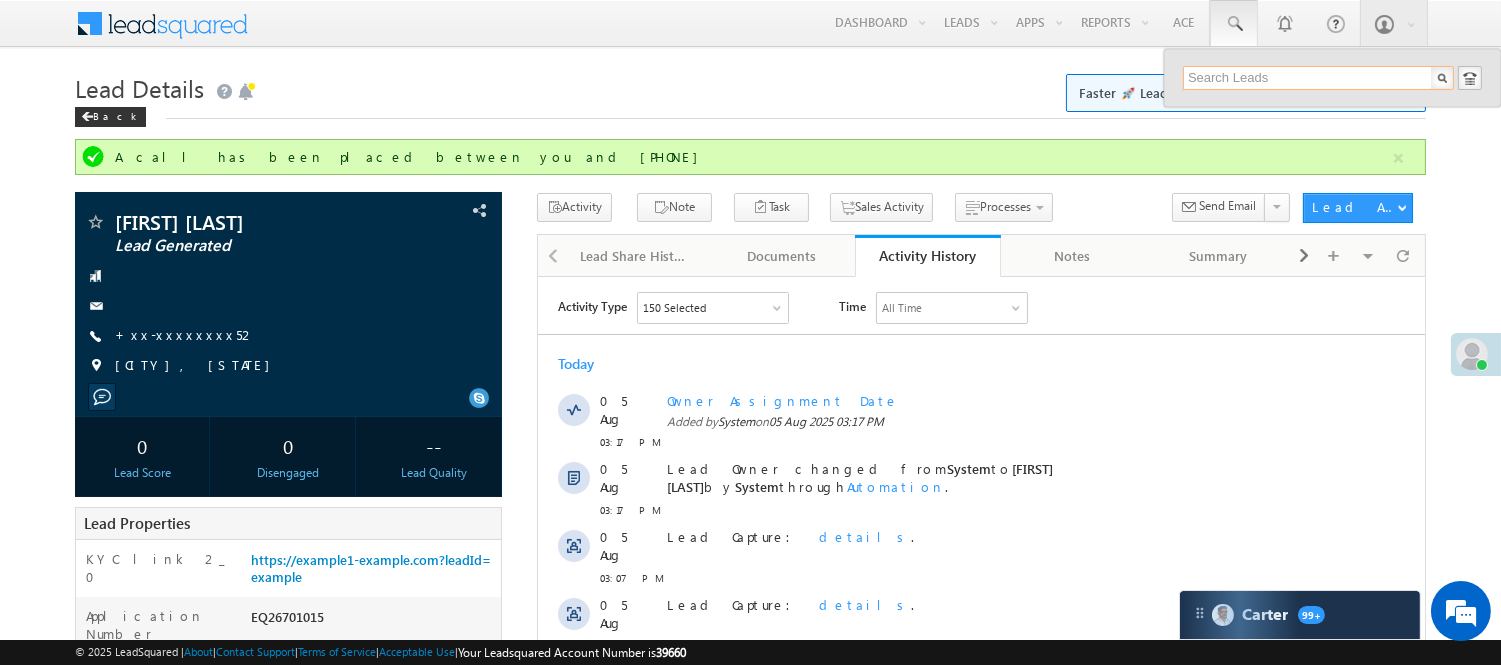 click at bounding box center [1318, 78] 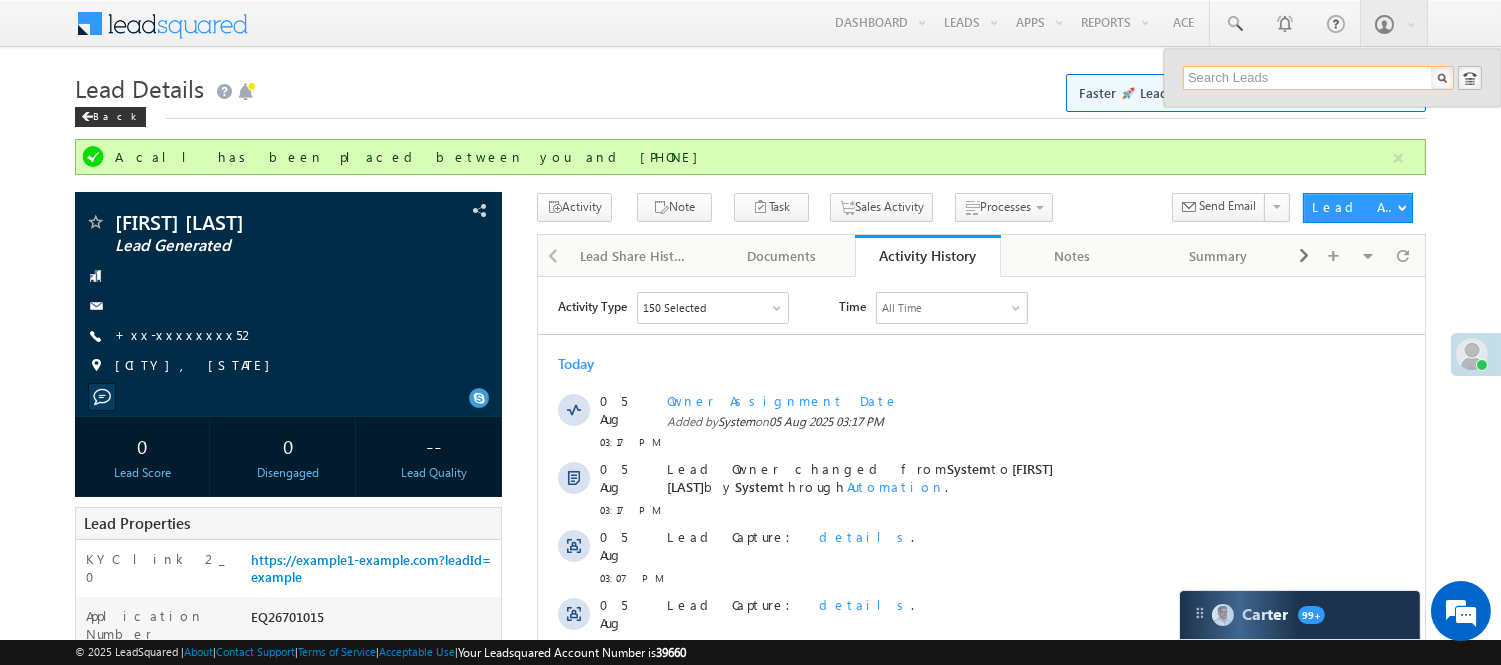 paste on "EQ26631605" 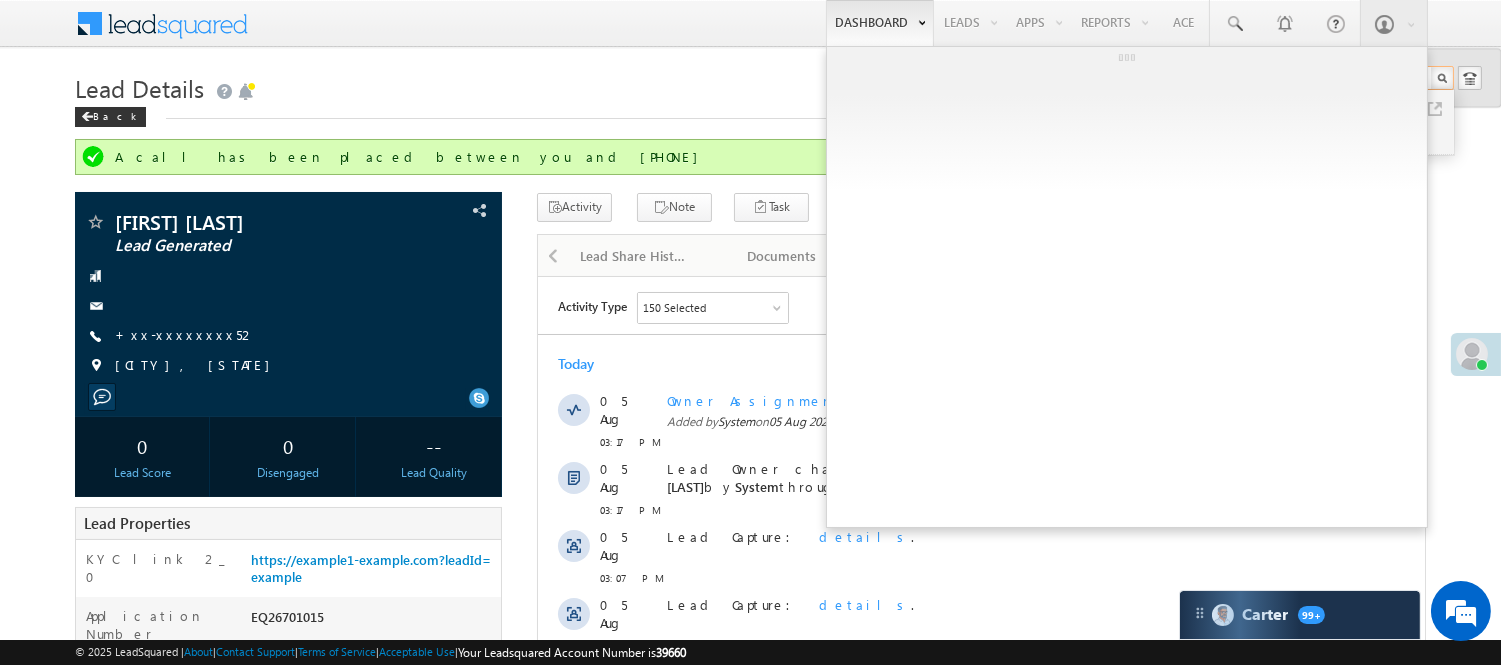 type on "EQ26631605" 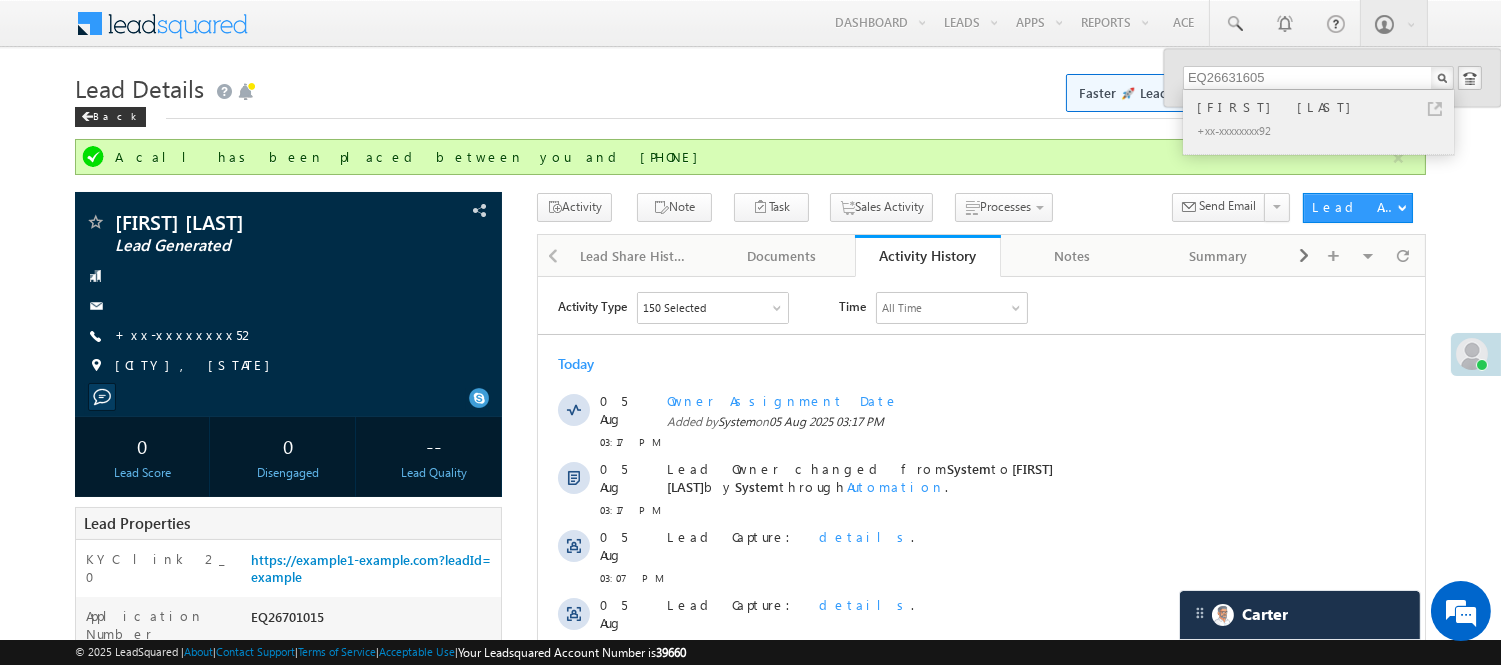 click on "+xx-xxxxxxxx92" at bounding box center (1327, 130) 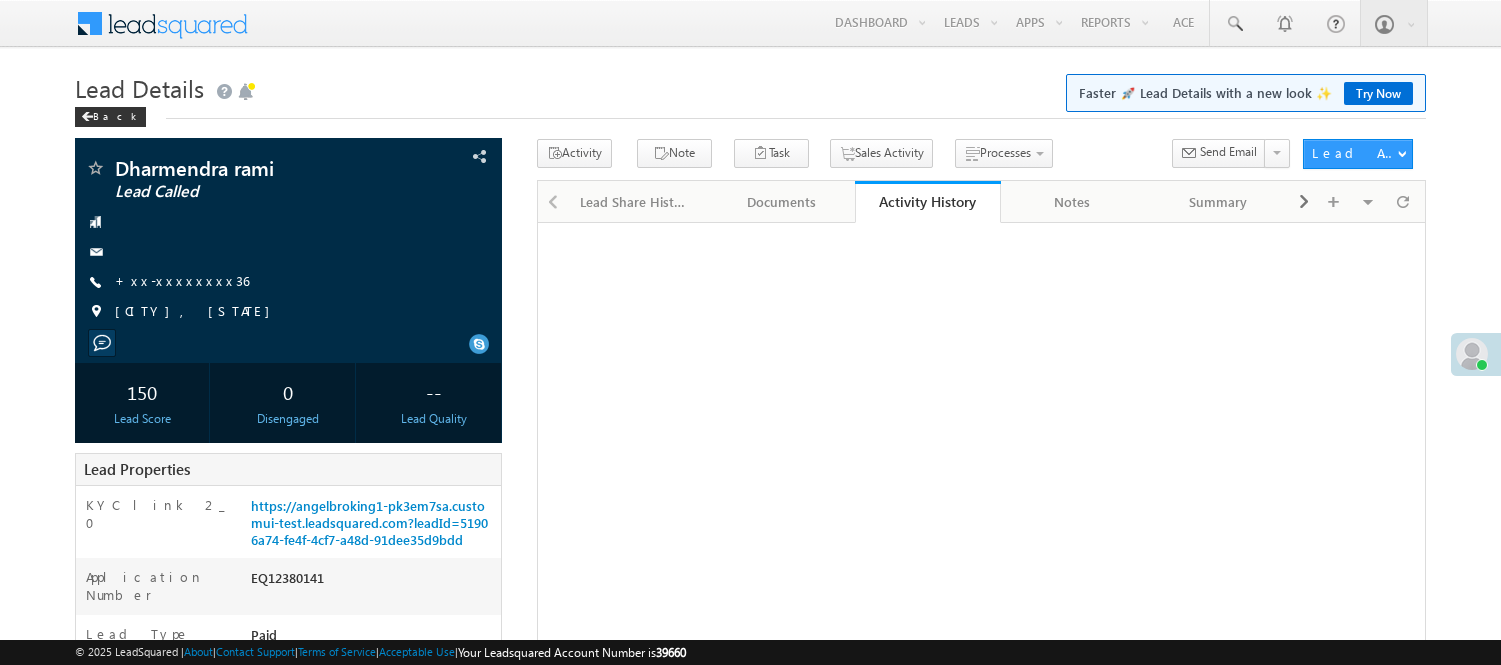 scroll, scrollTop: 335, scrollLeft: 0, axis: vertical 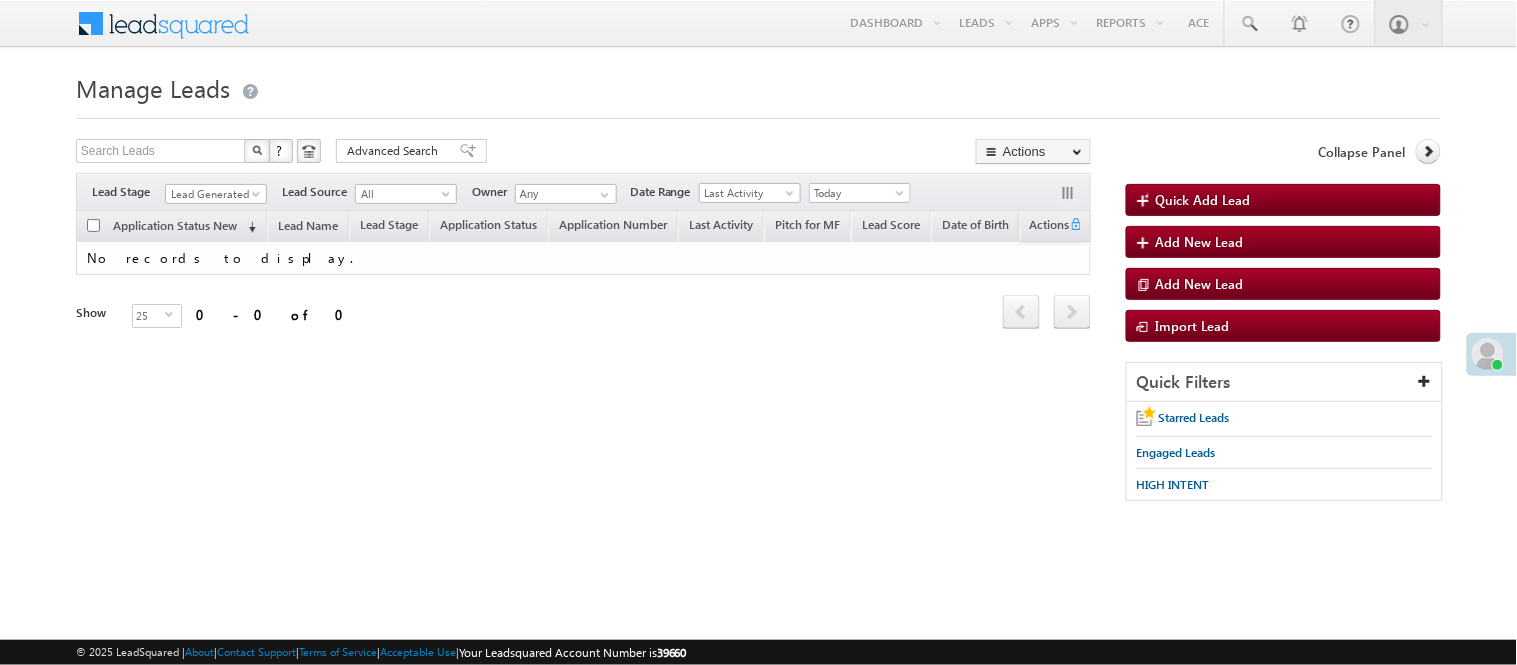 click on "Filters
Lead Stage
Lead Generated Lead Generated
Lead Source
All All
Owner
Any Any
Go" at bounding box center [583, 192] 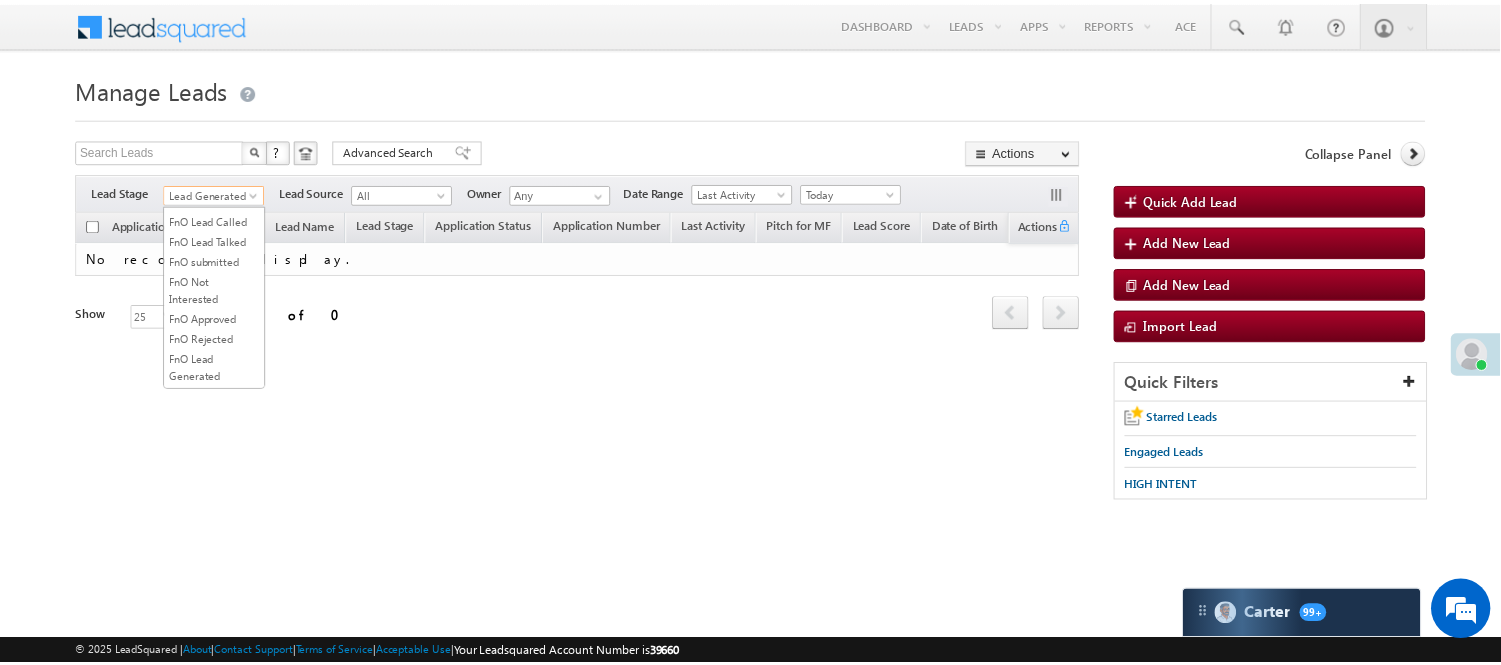 scroll, scrollTop: 496, scrollLeft: 0, axis: vertical 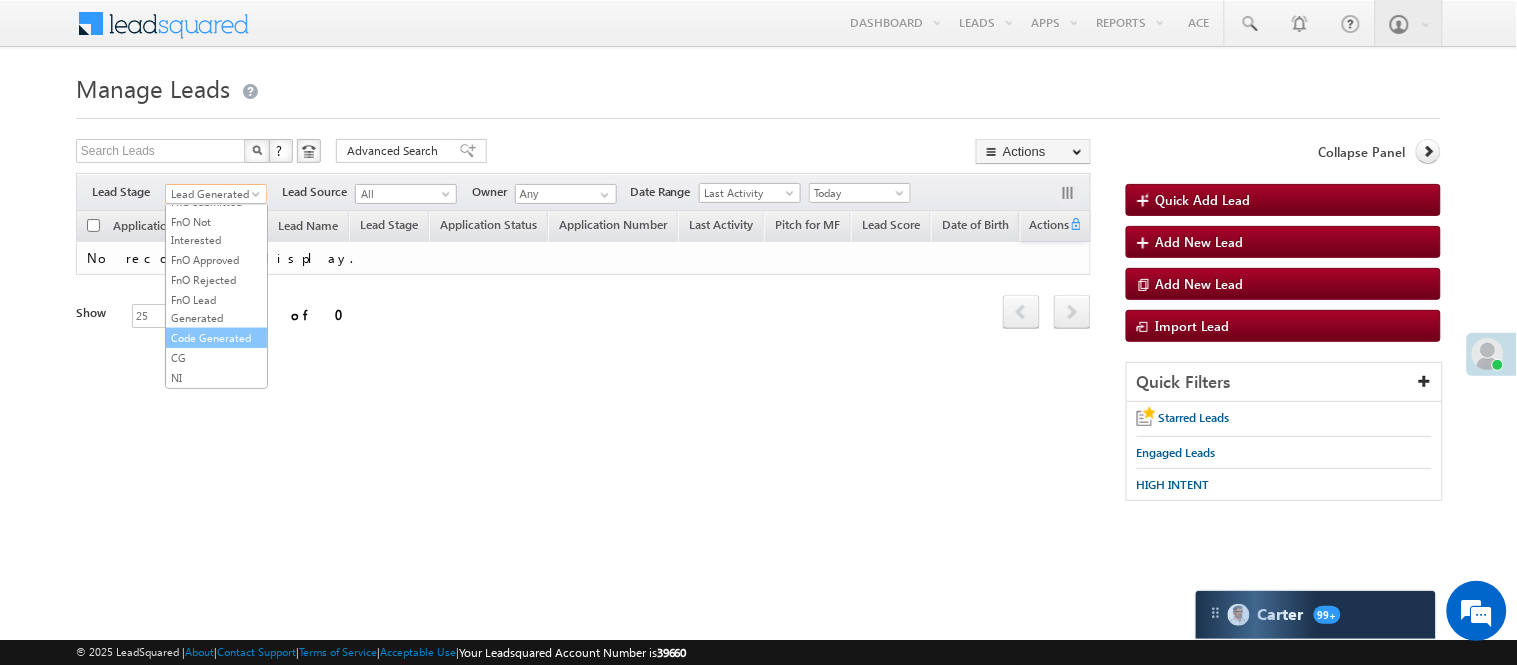 click on "Code Generated" at bounding box center [216, 338] 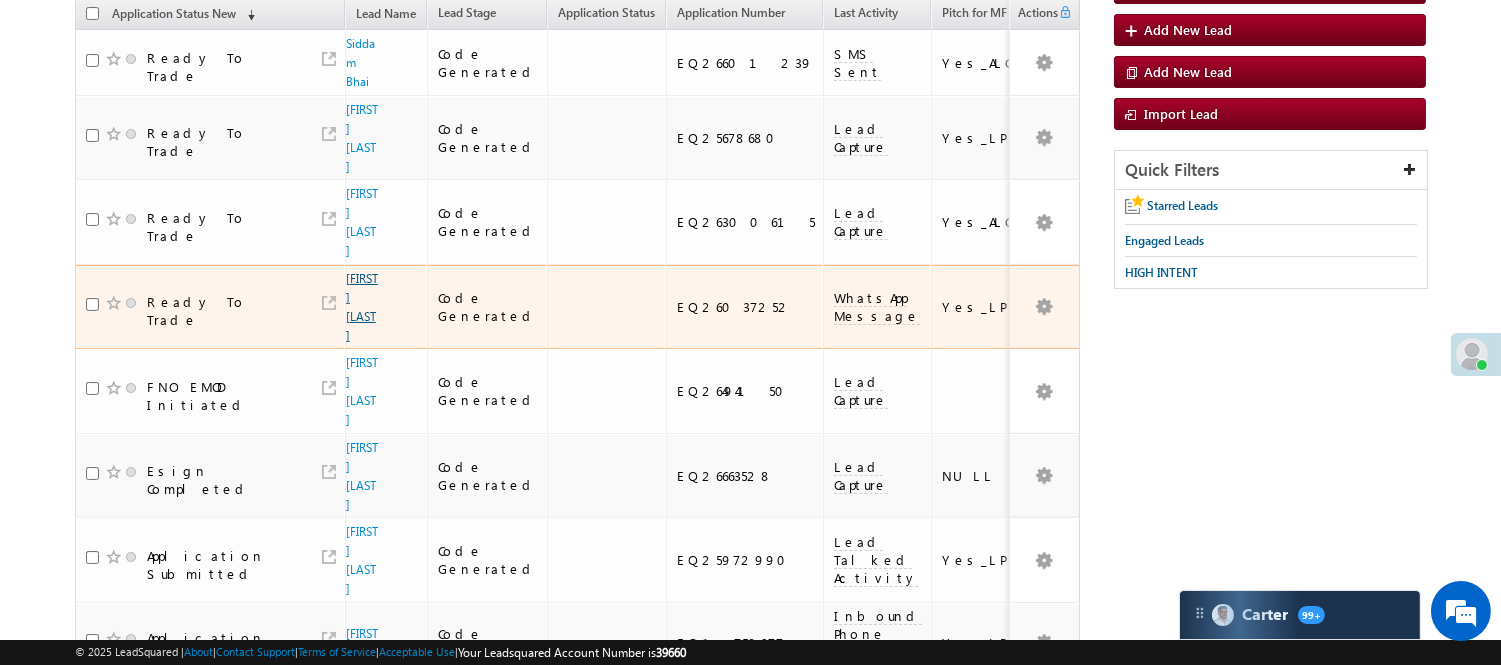 scroll, scrollTop: 222, scrollLeft: 0, axis: vertical 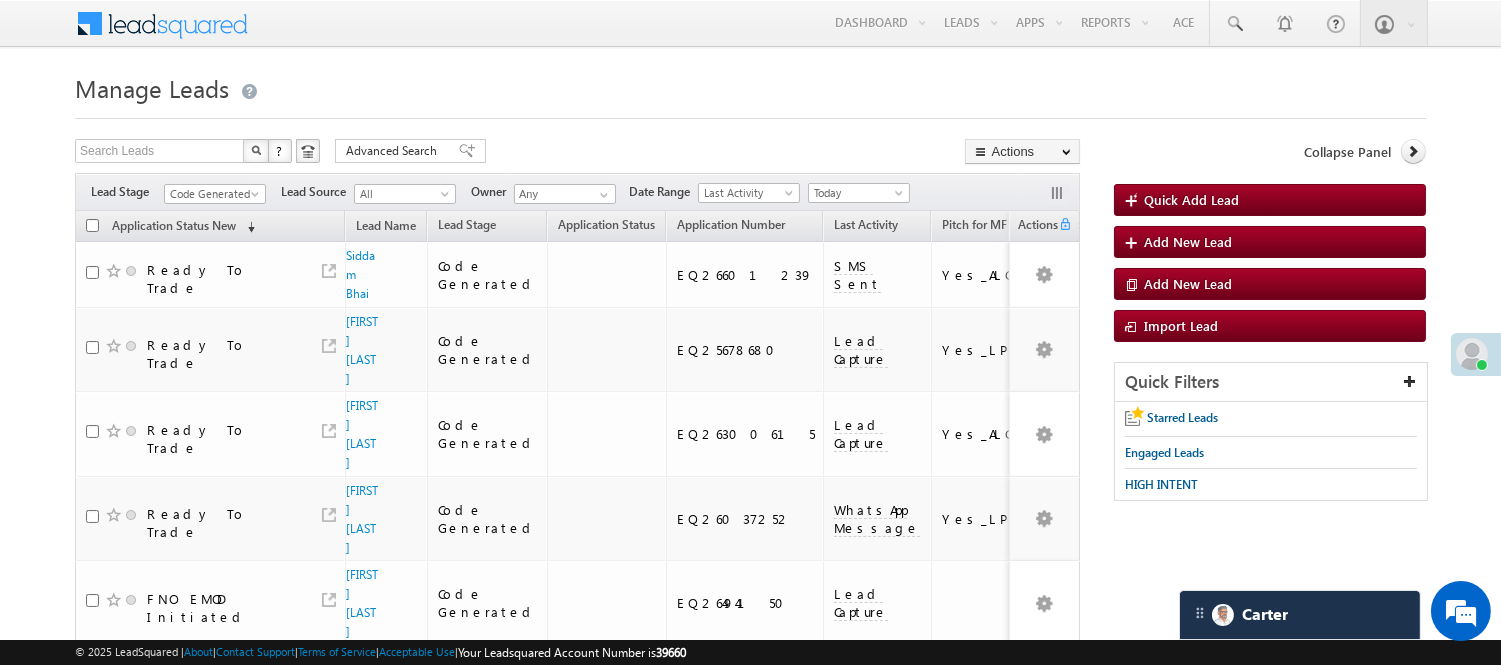 click on "Code Generated" at bounding box center [212, 194] 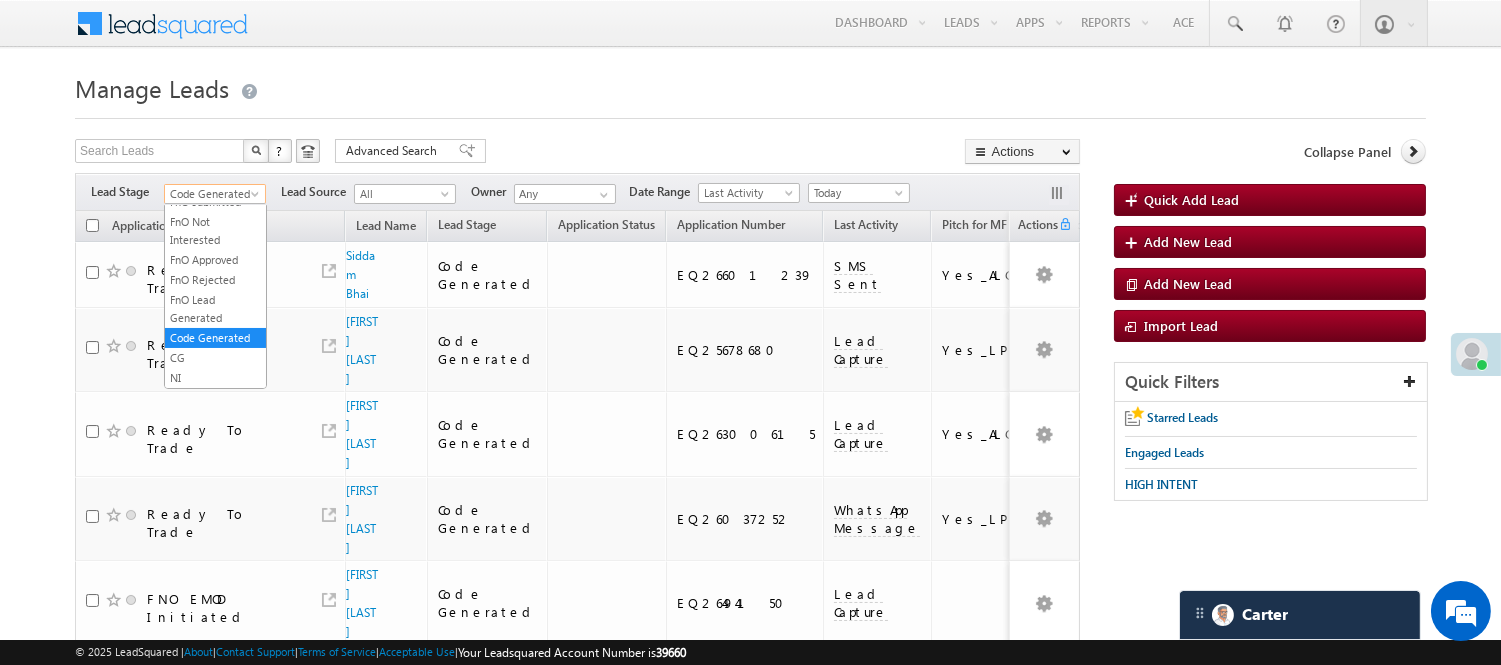 click on "Code Generated" at bounding box center [212, 194] 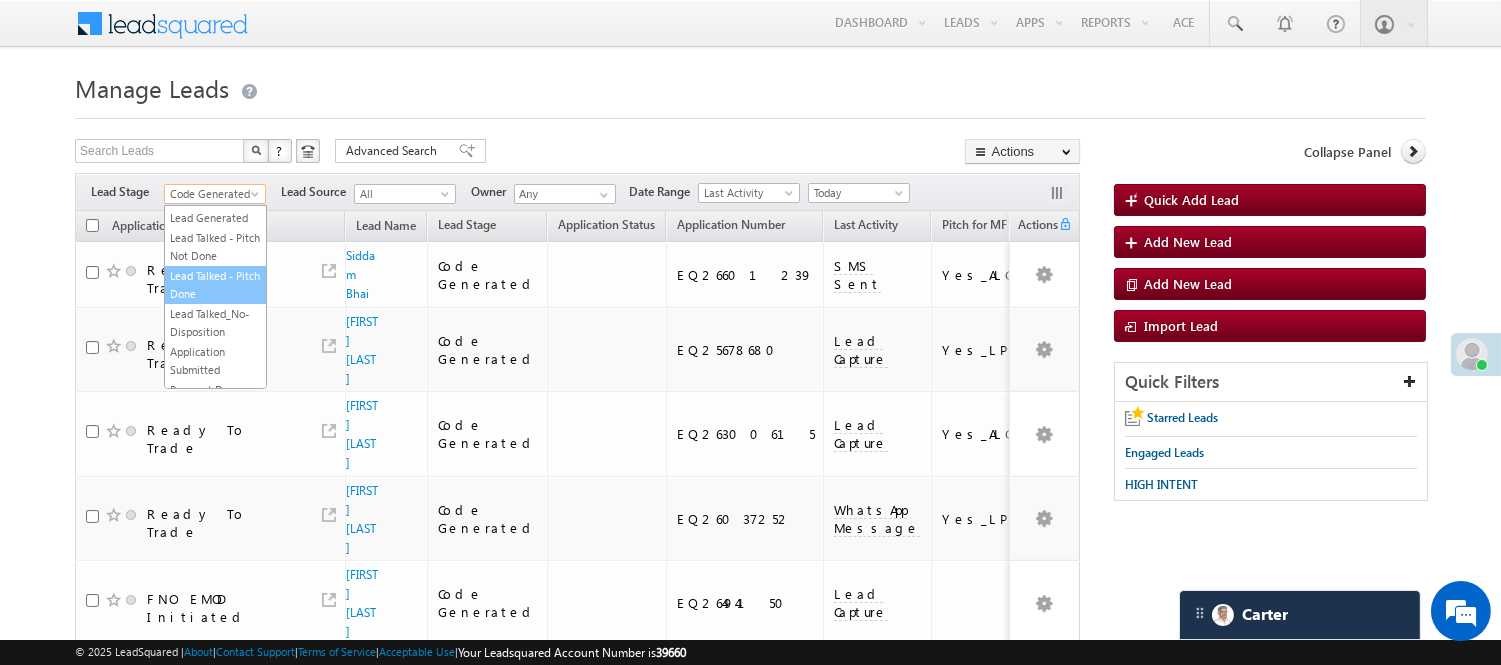 scroll, scrollTop: 0, scrollLeft: 0, axis: both 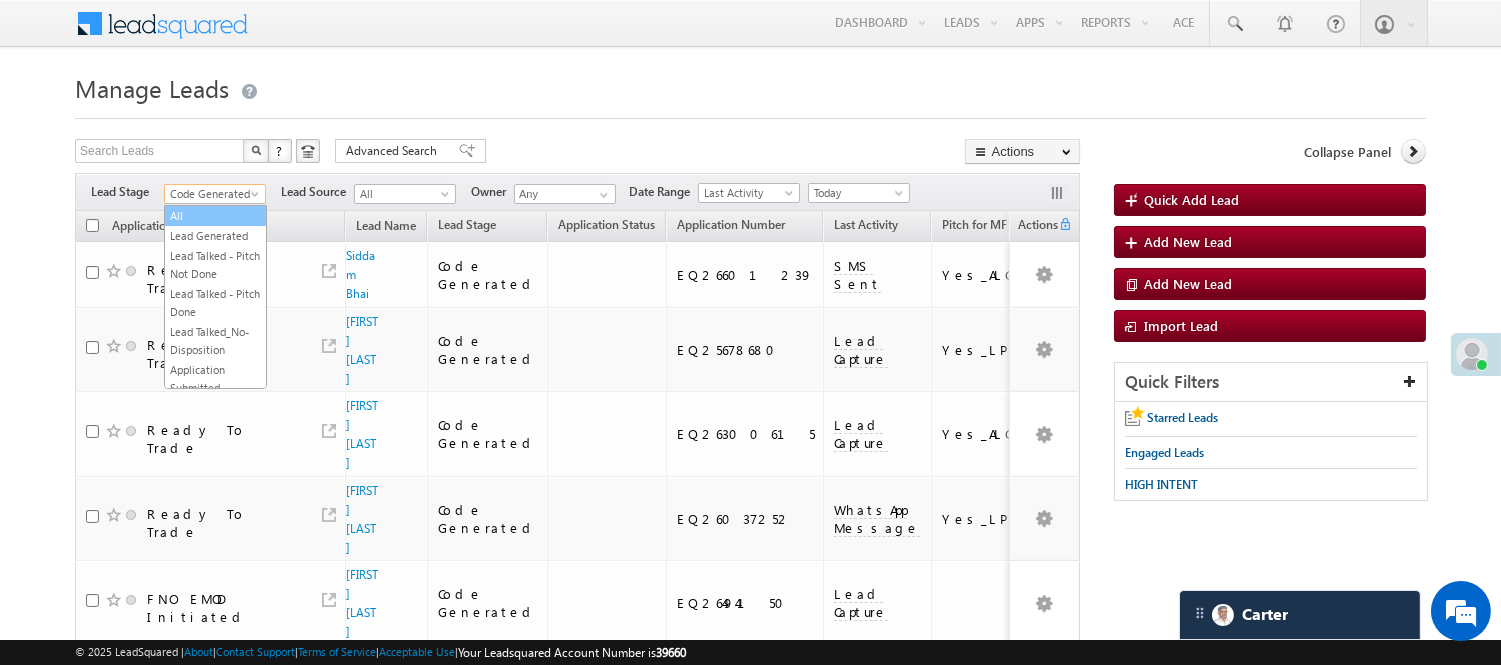 click on "All" at bounding box center [215, 216] 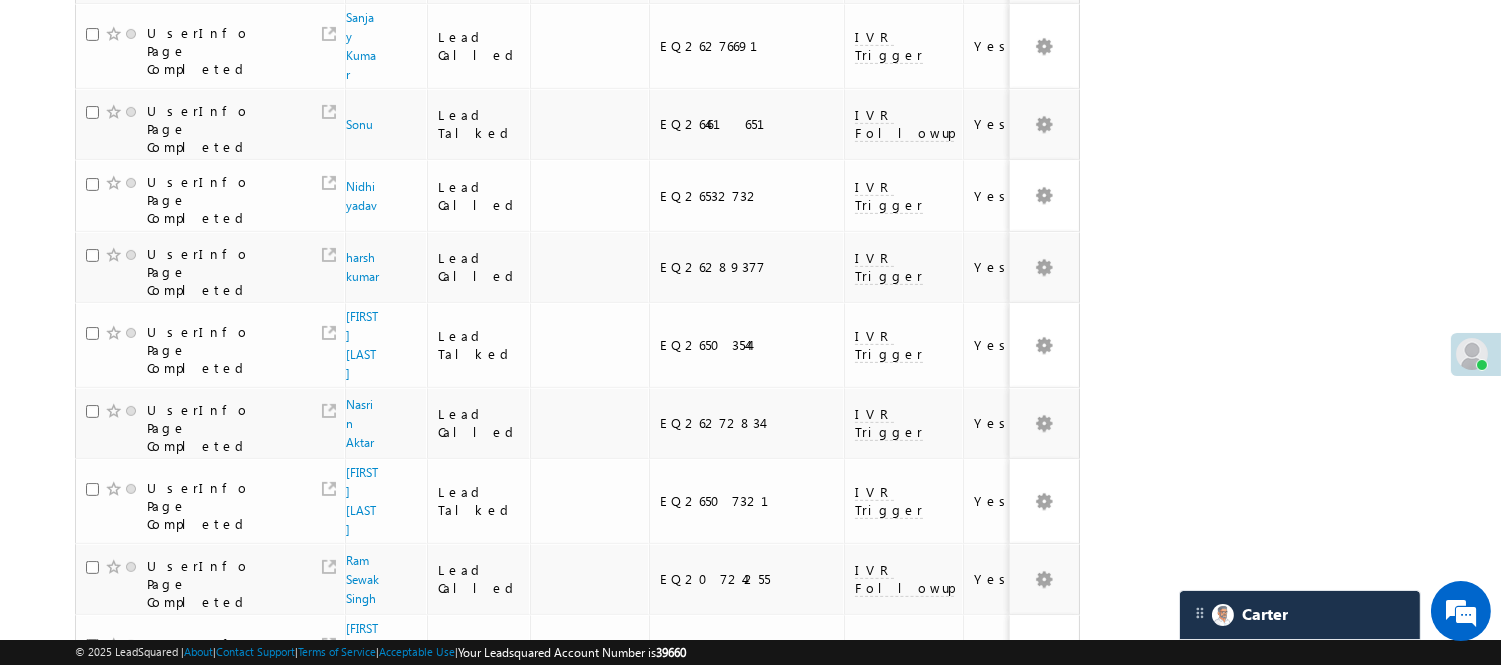 scroll, scrollTop: 1277, scrollLeft: 0, axis: vertical 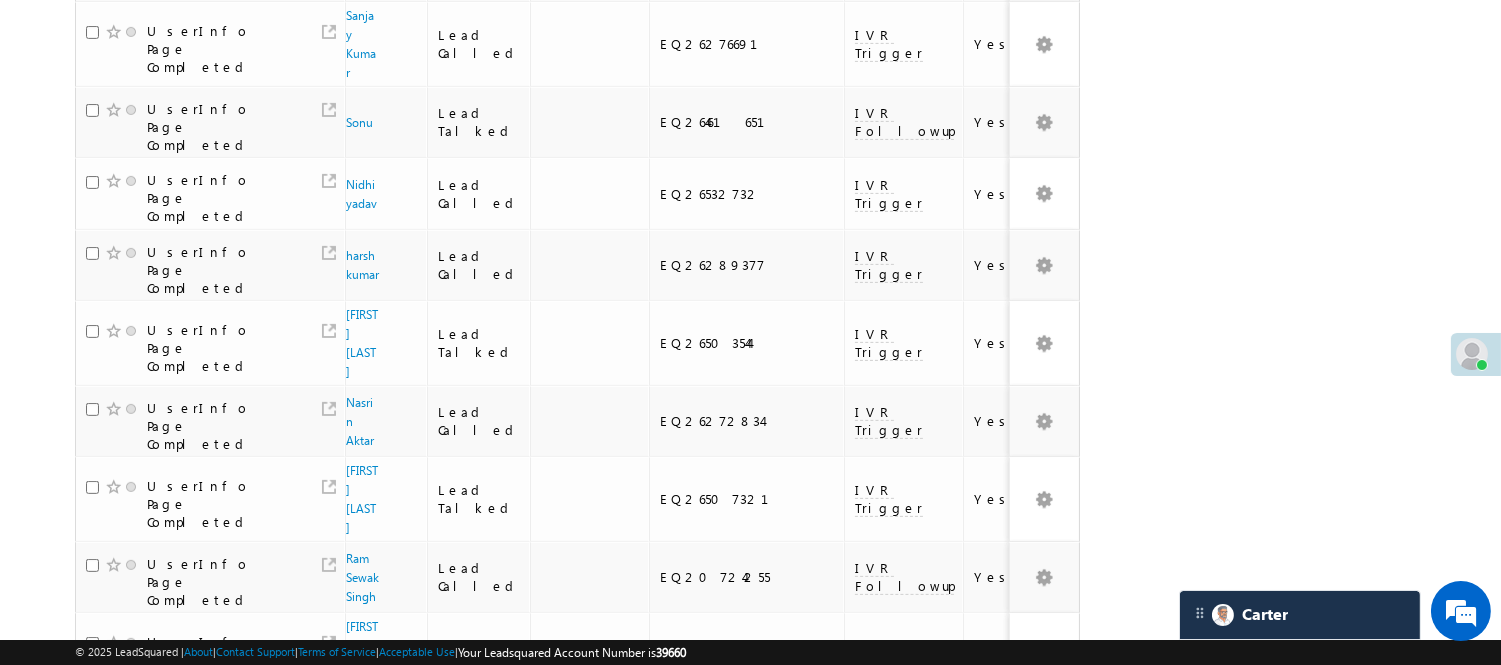 click on "3" at bounding box center [738, 1086] 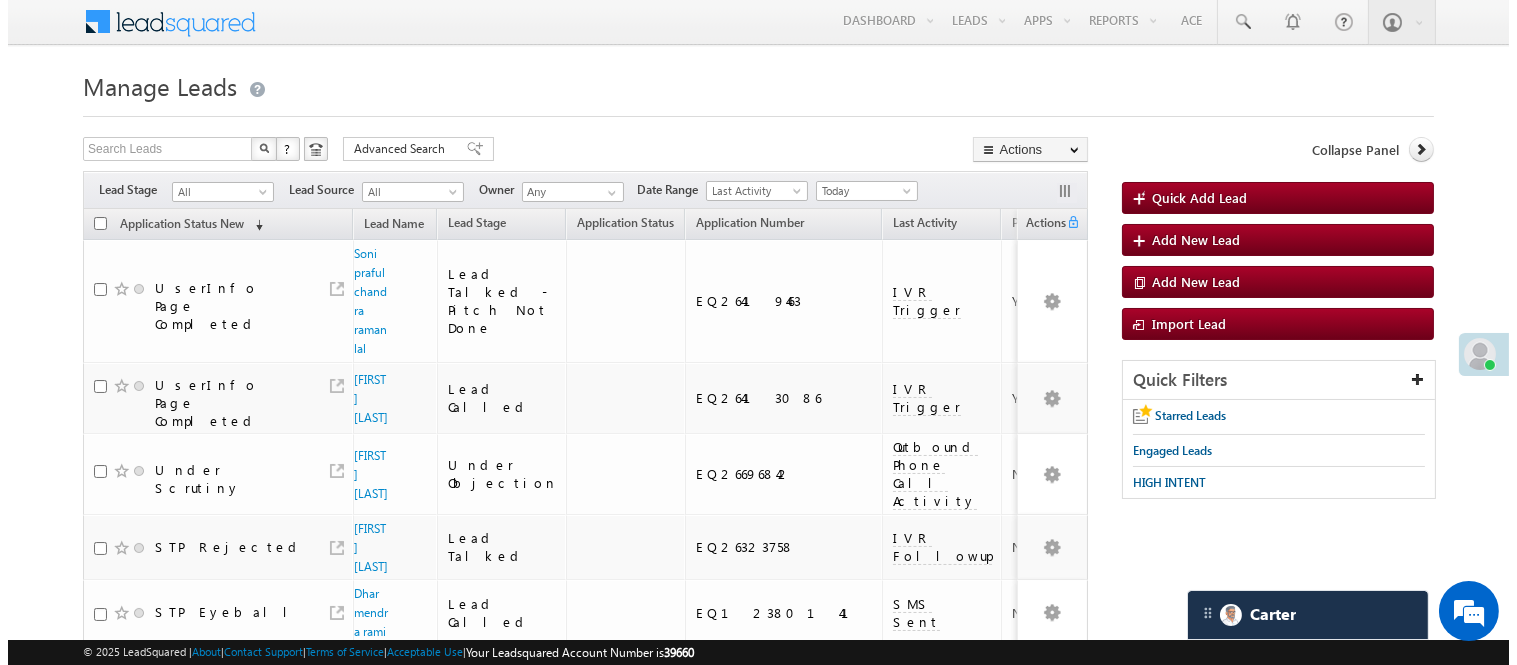 scroll, scrollTop: 0, scrollLeft: 0, axis: both 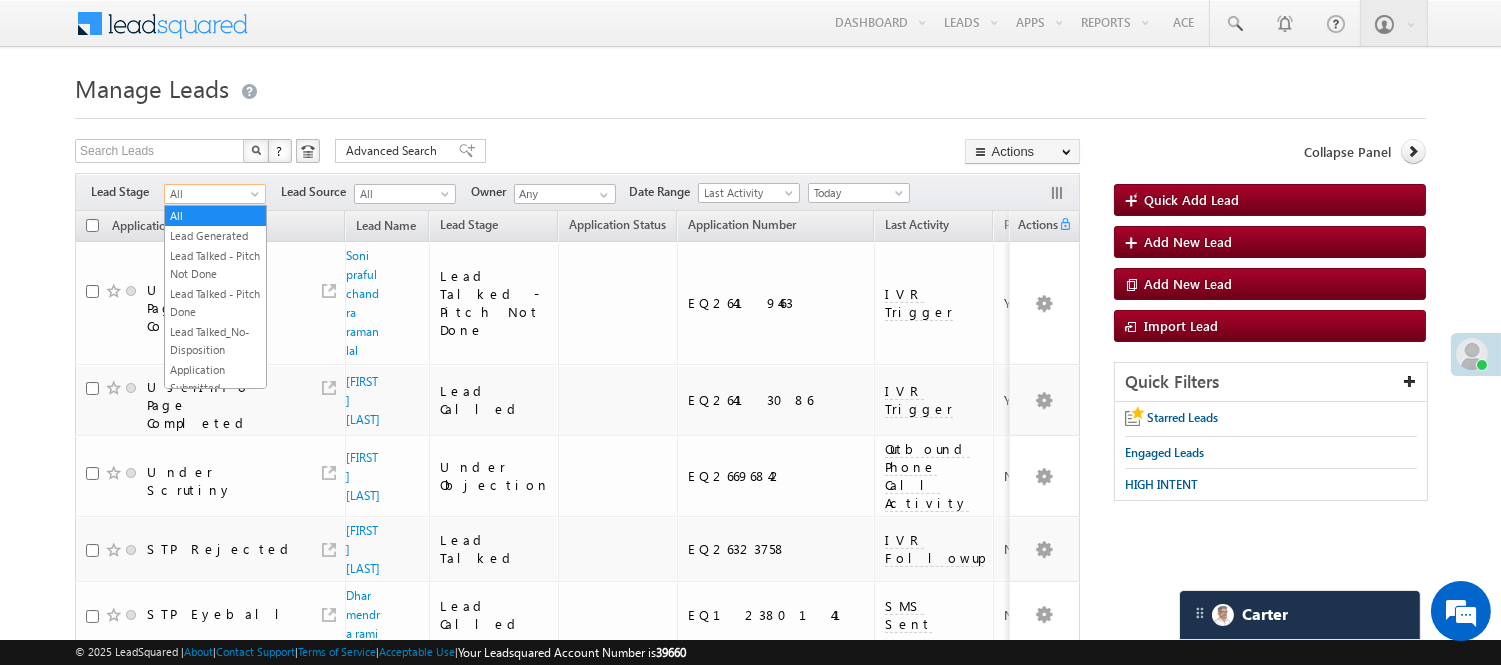 click on "All" at bounding box center (212, 194) 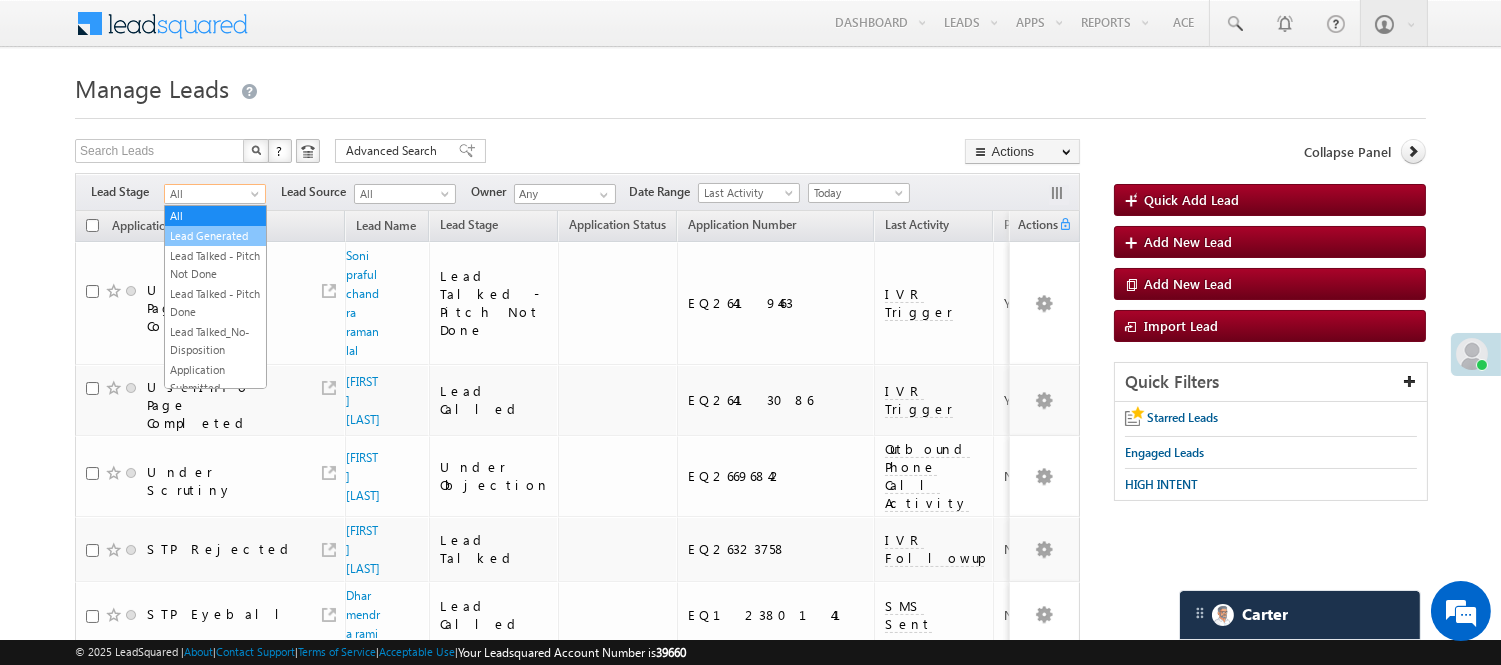 click on "Lead Generated" at bounding box center [215, 236] 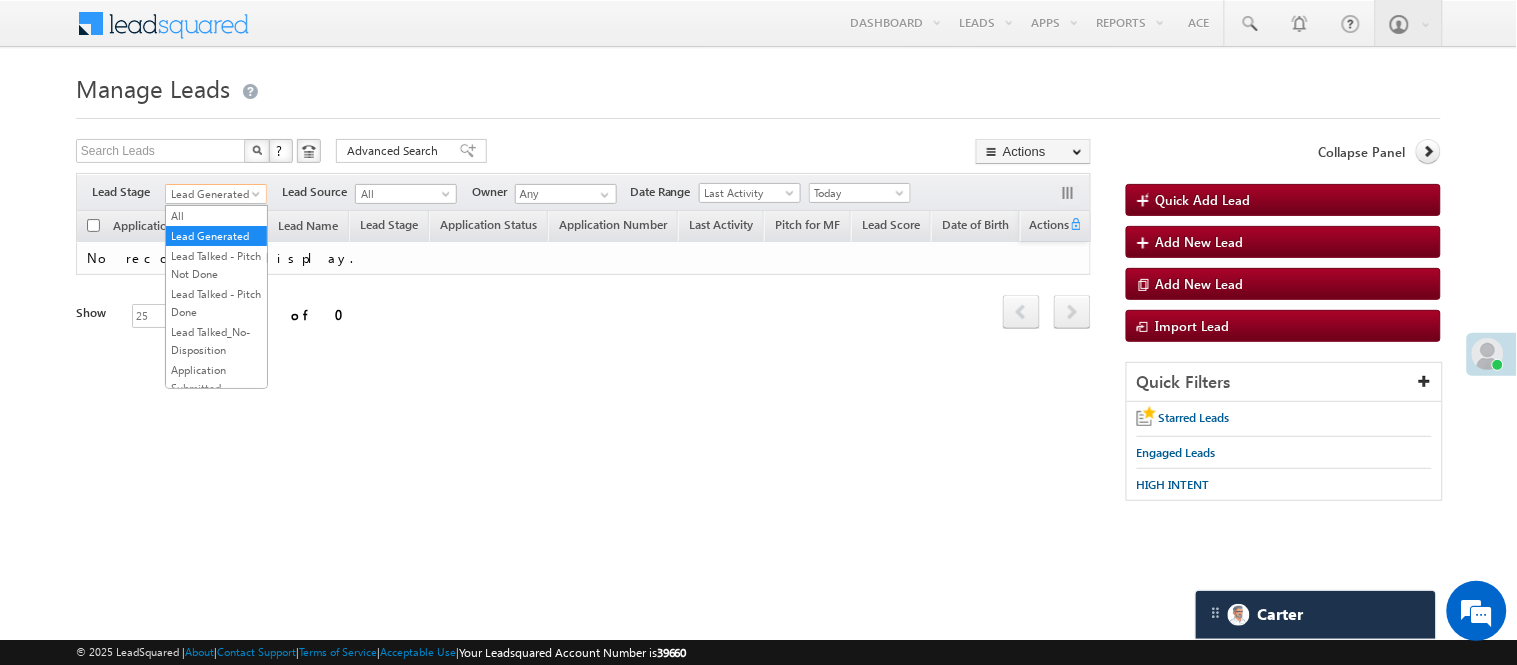 click on "Lead Generated" at bounding box center [213, 194] 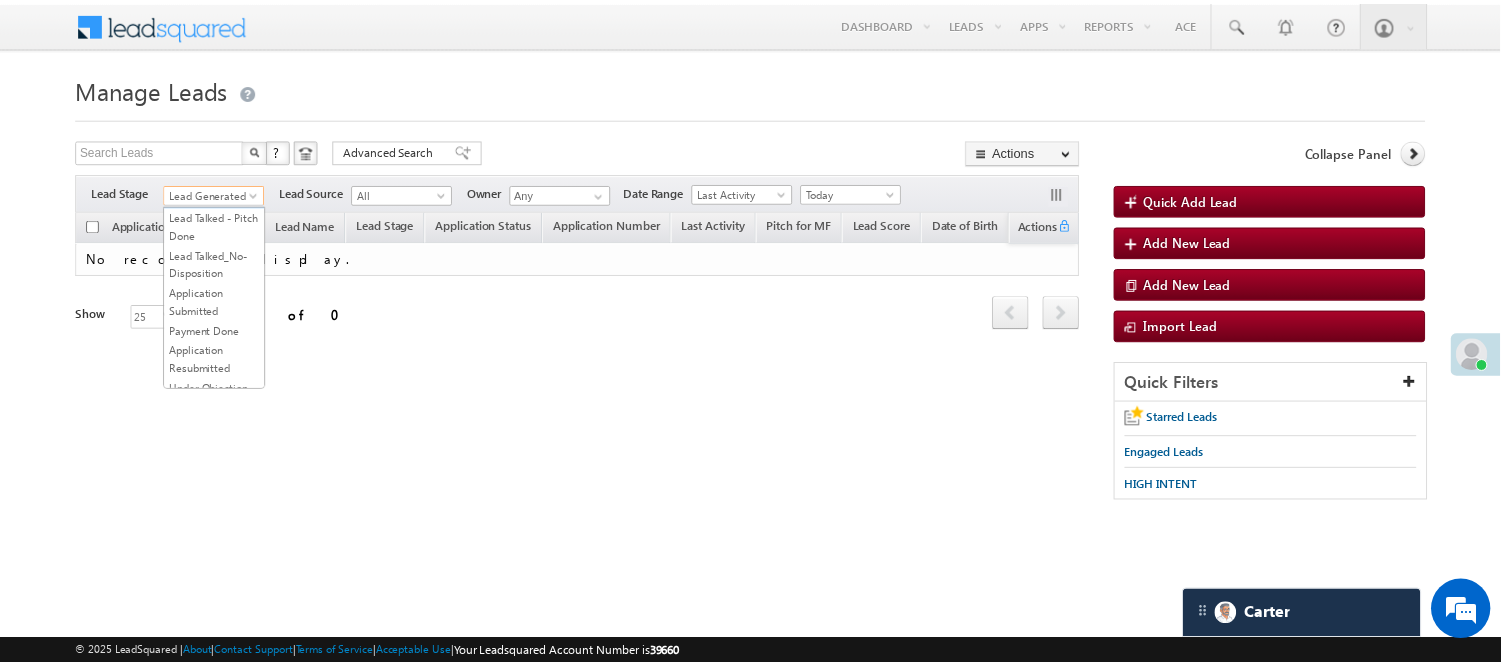 scroll, scrollTop: 222, scrollLeft: 0, axis: vertical 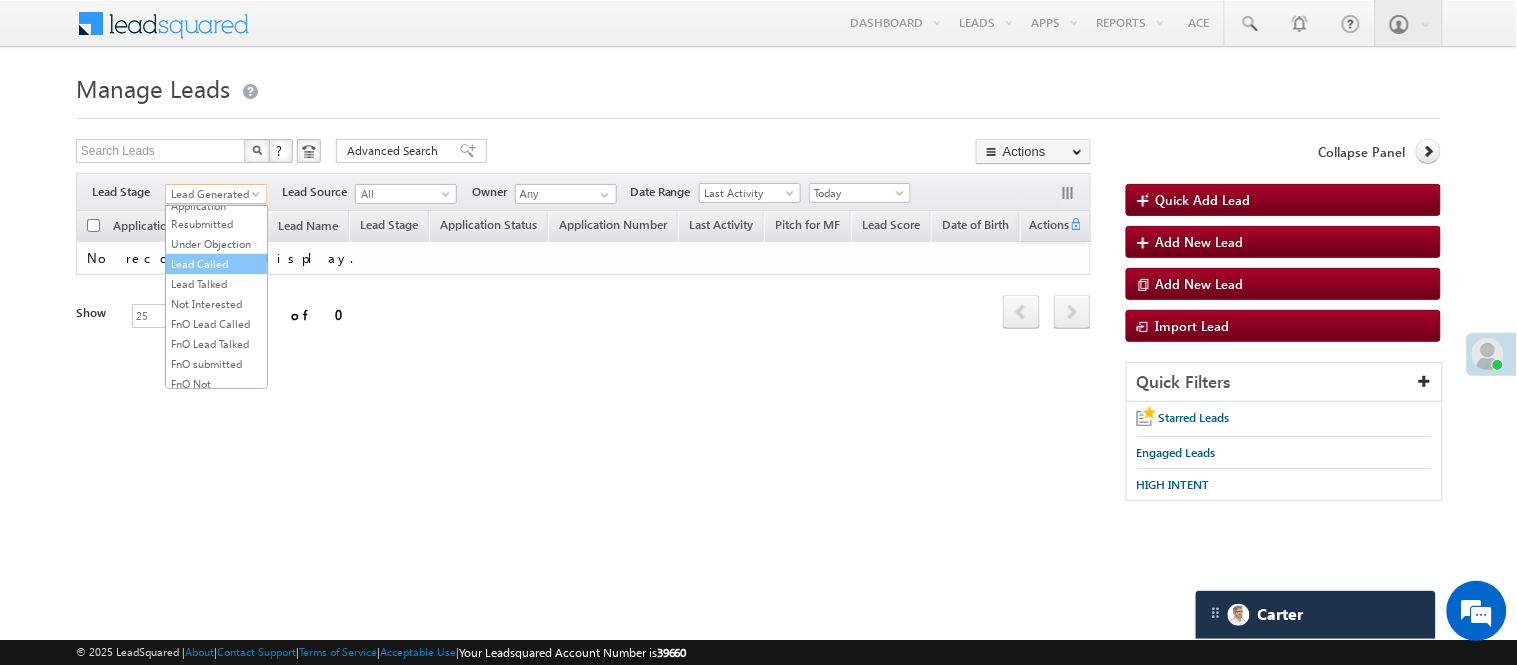 click on "Lead Called" at bounding box center [216, 264] 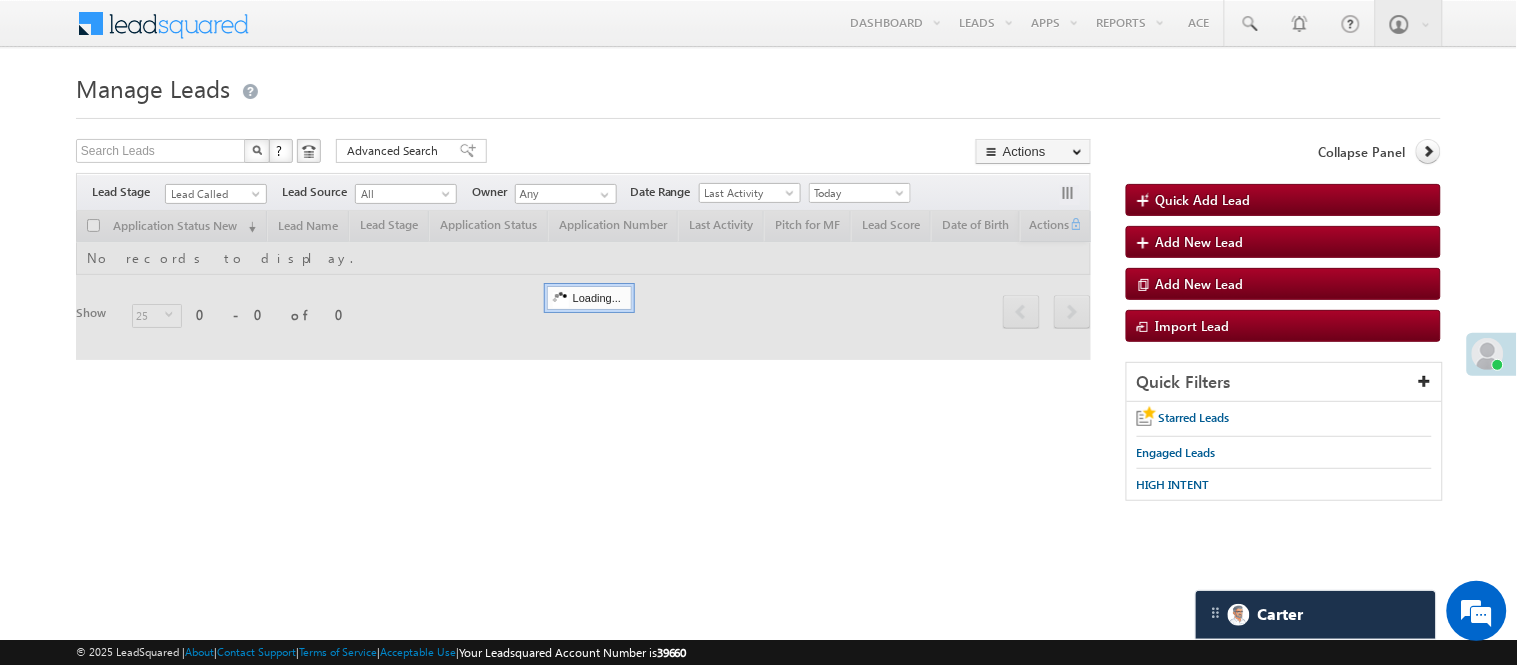 click on "Manage Leads
Quick Add Lead
Search Leads X ?   0 results found
Advanced Search
Advanced Search
Actions Actions" at bounding box center (758, 294) 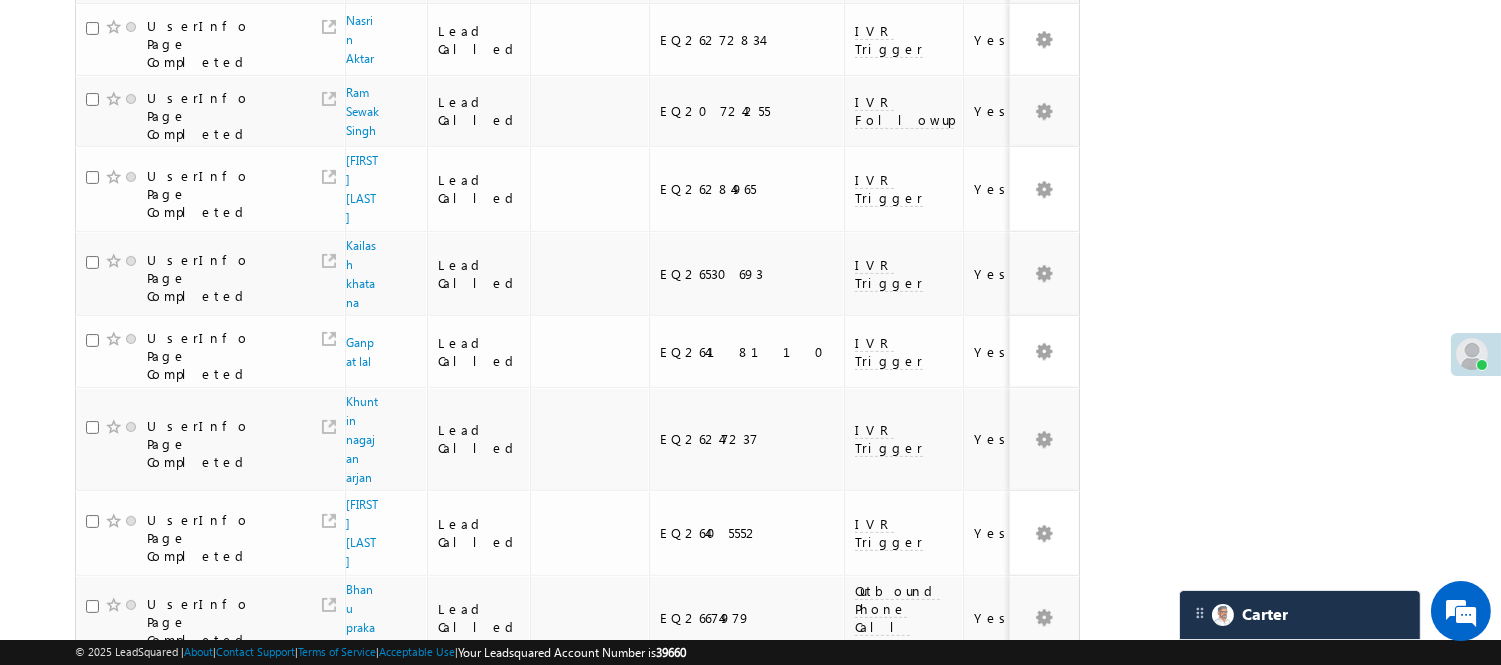 scroll, scrollTop: 1253, scrollLeft: 0, axis: vertical 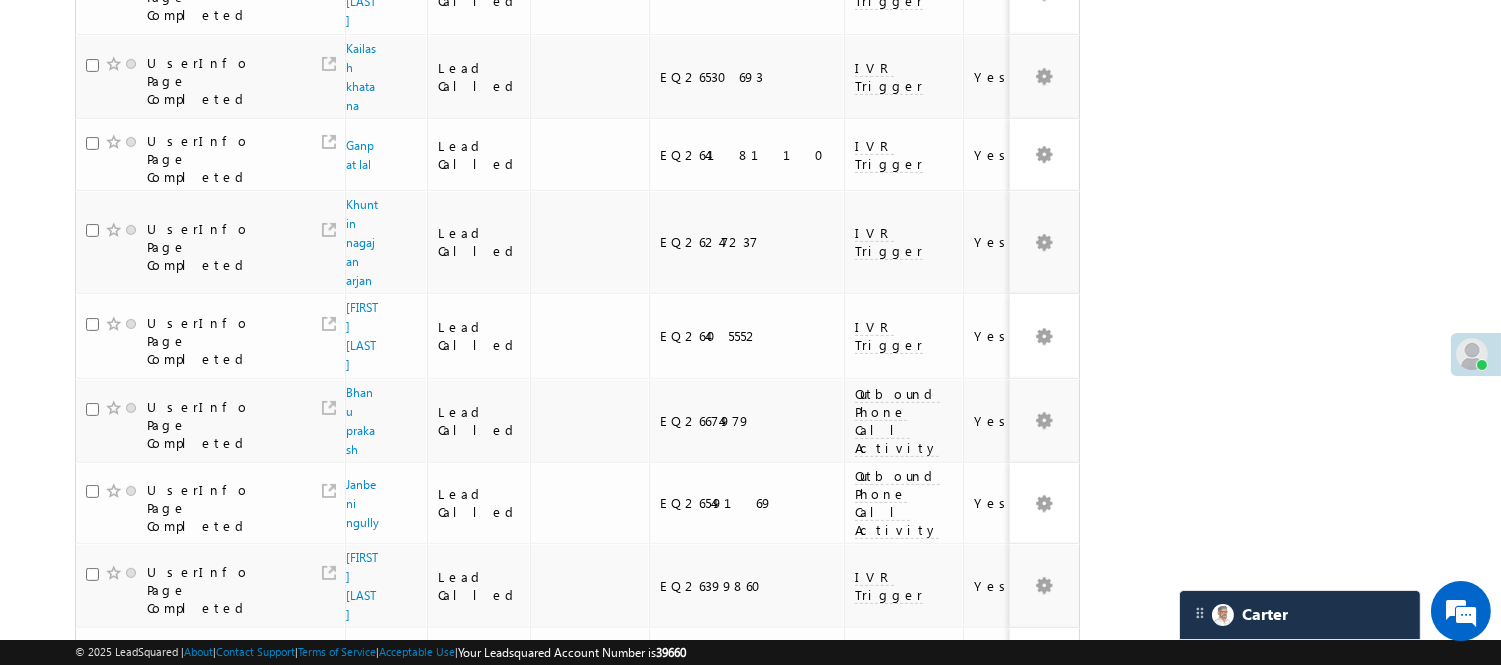 click on "2" at bounding box center [898, 1050] 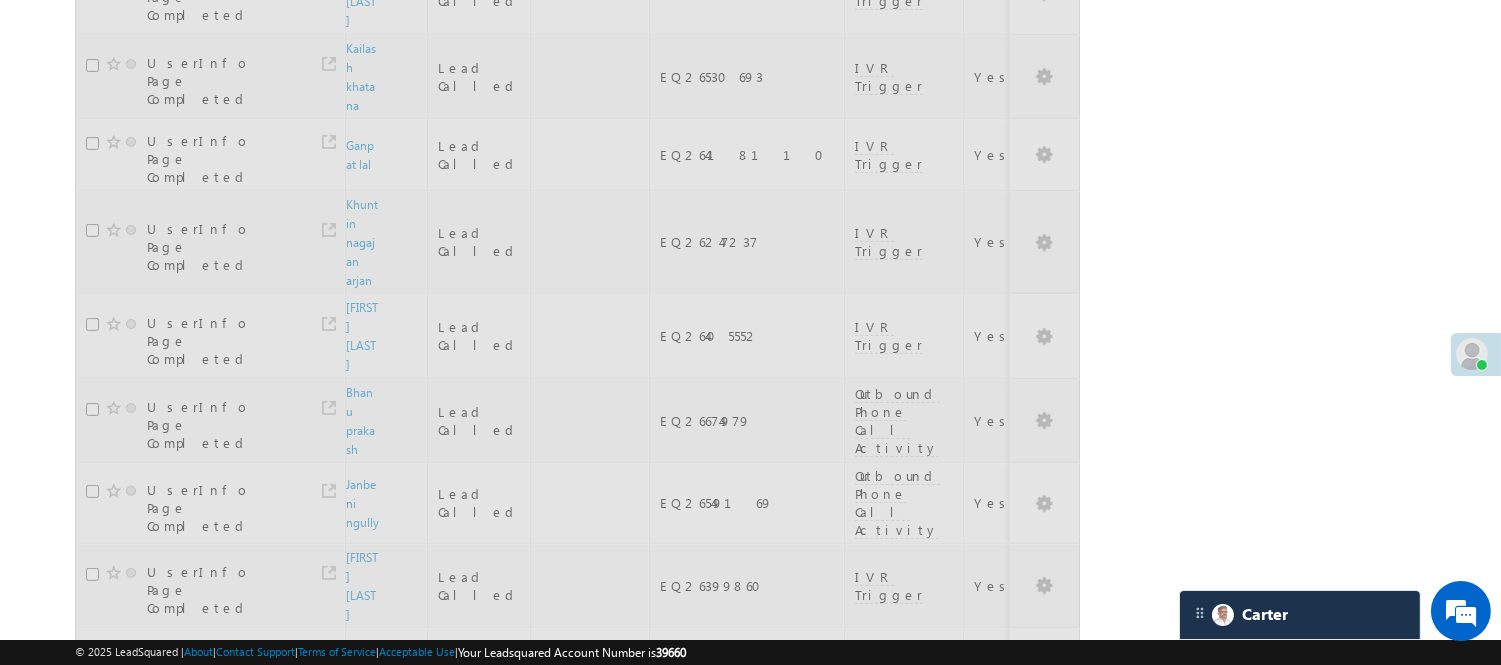 scroll, scrollTop: 671, scrollLeft: 0, axis: vertical 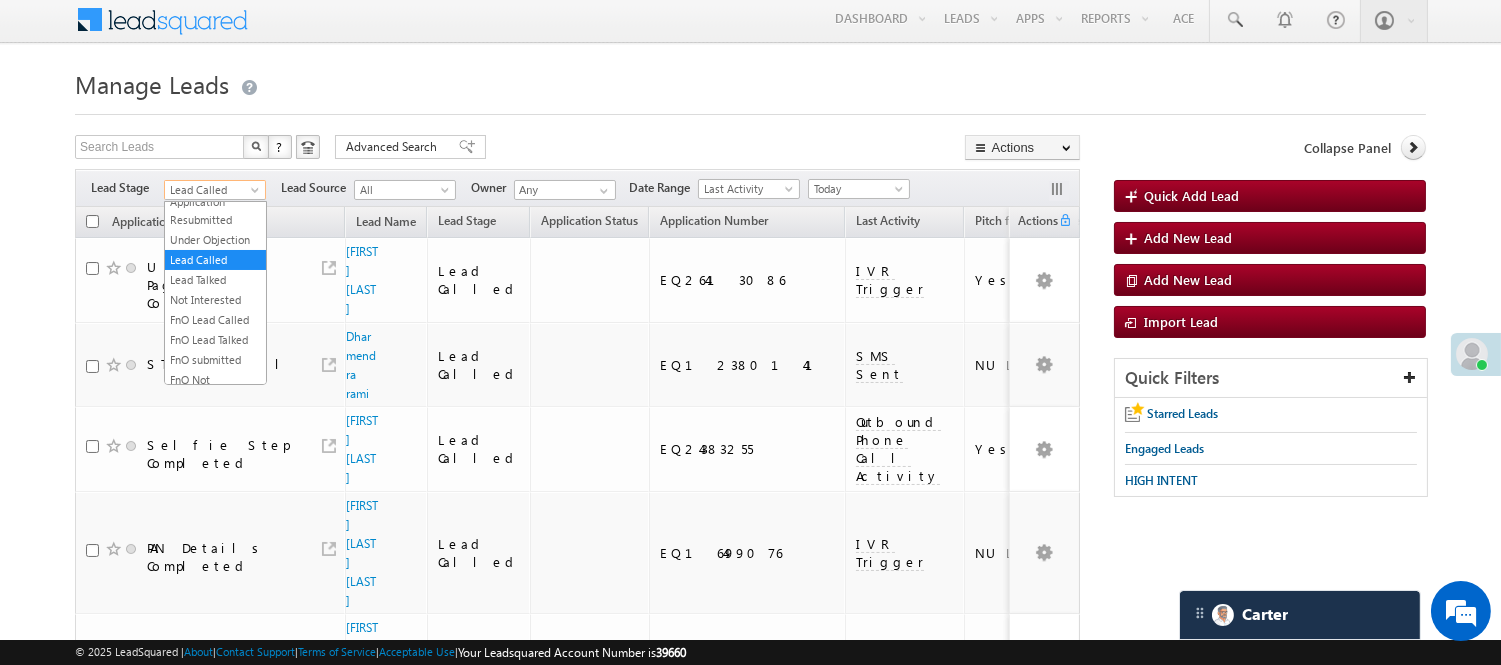 click on "Lead Called" at bounding box center [212, 190] 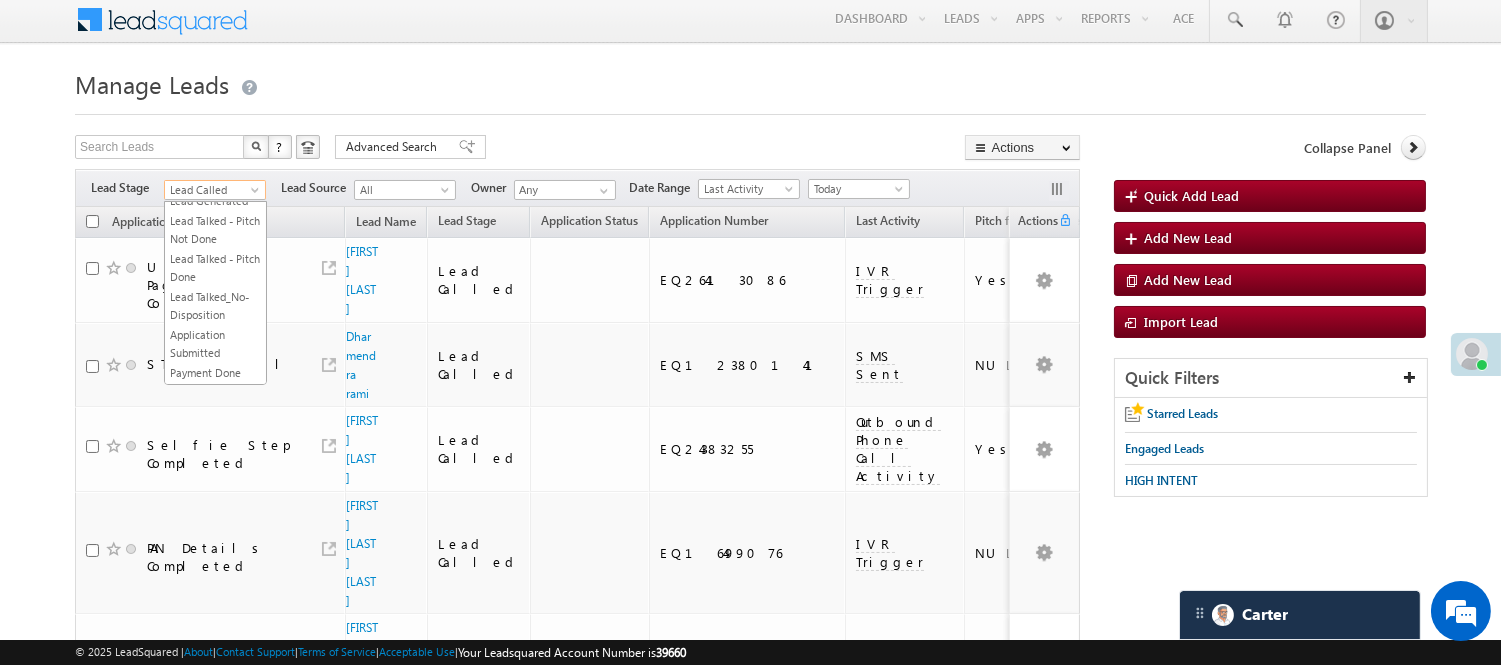 scroll, scrollTop: 0, scrollLeft: 0, axis: both 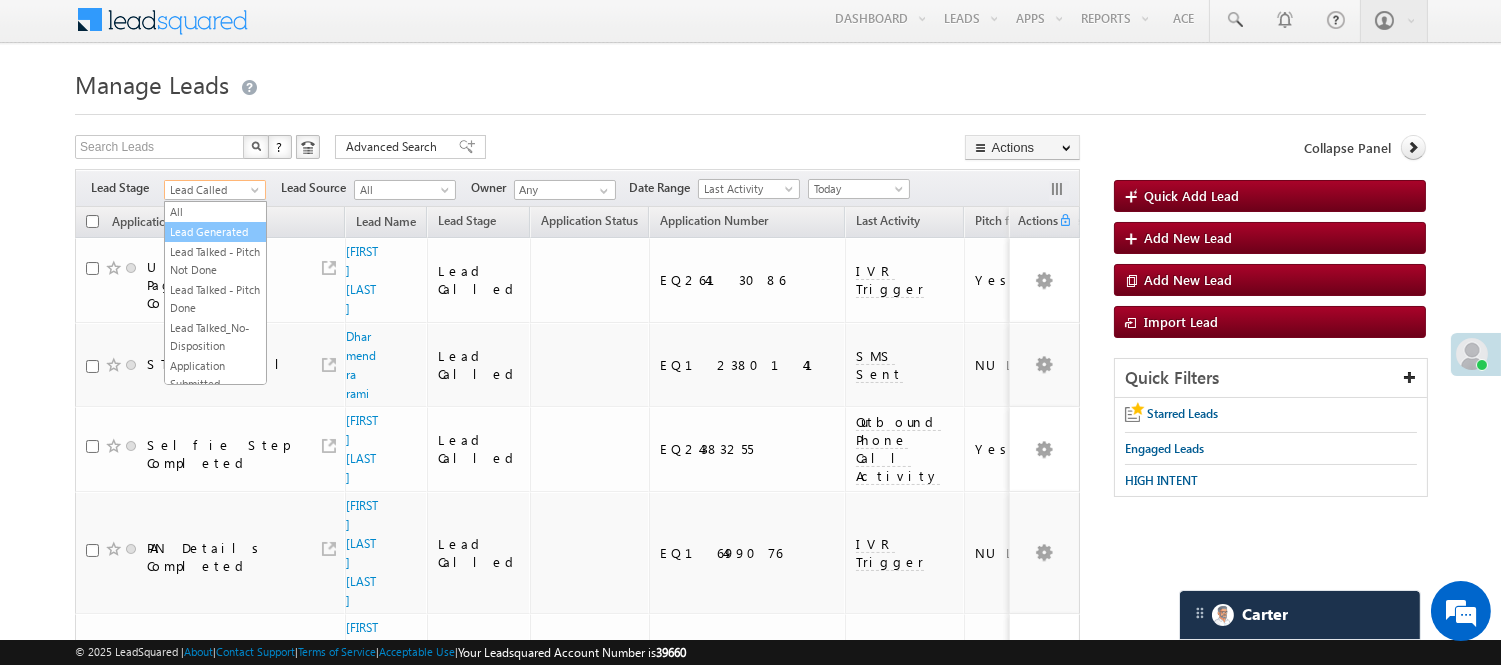 click on "Lead Generated" at bounding box center [215, 232] 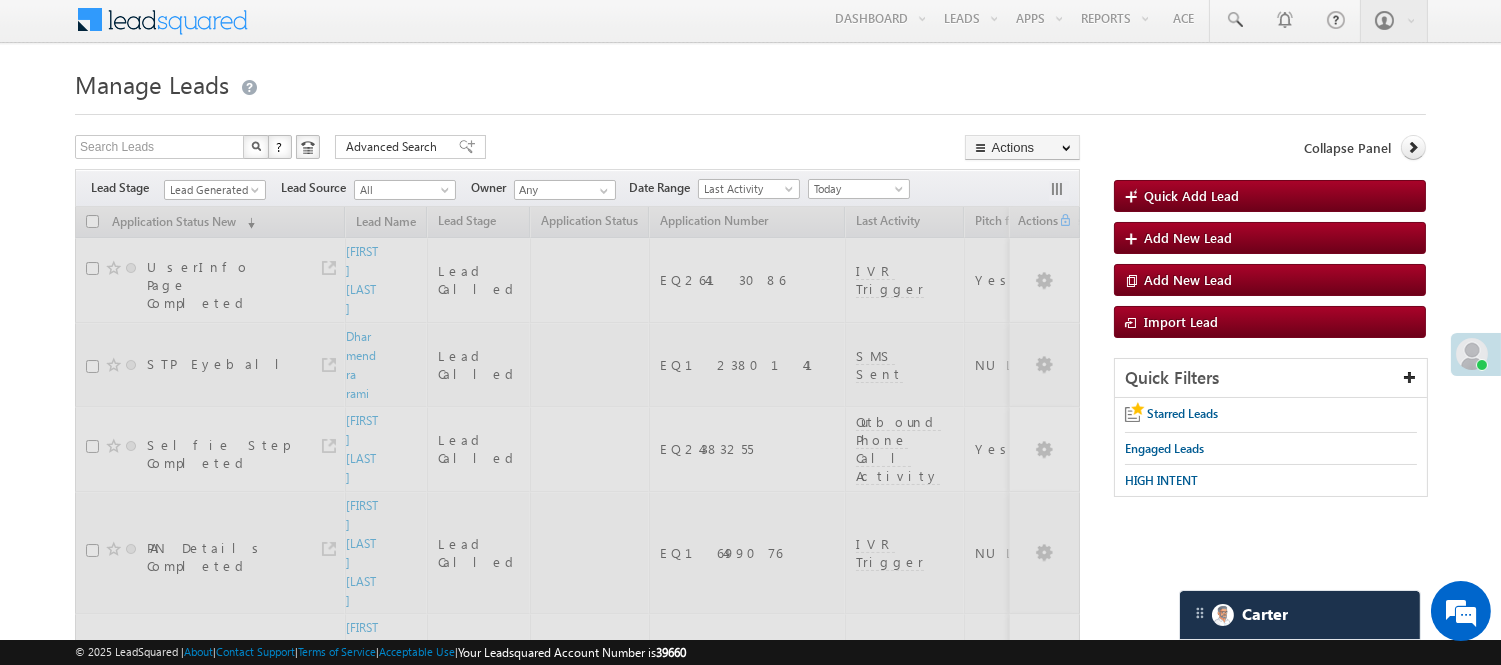 click on "Manage Leads
Quick Add Lead
Search Leads X ?   119 results found
Advanced Search
Advanced Search
Actions Actions" at bounding box center (750, 1274) 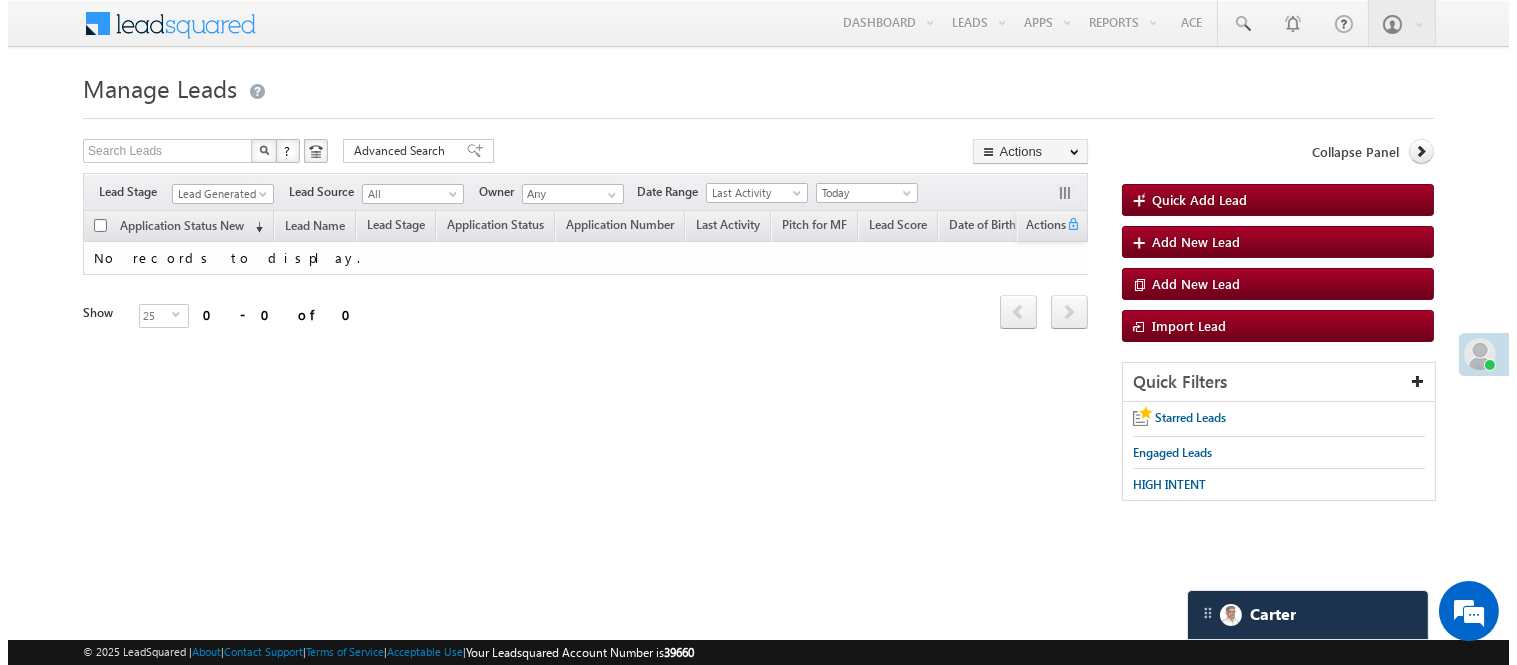scroll, scrollTop: 0, scrollLeft: 0, axis: both 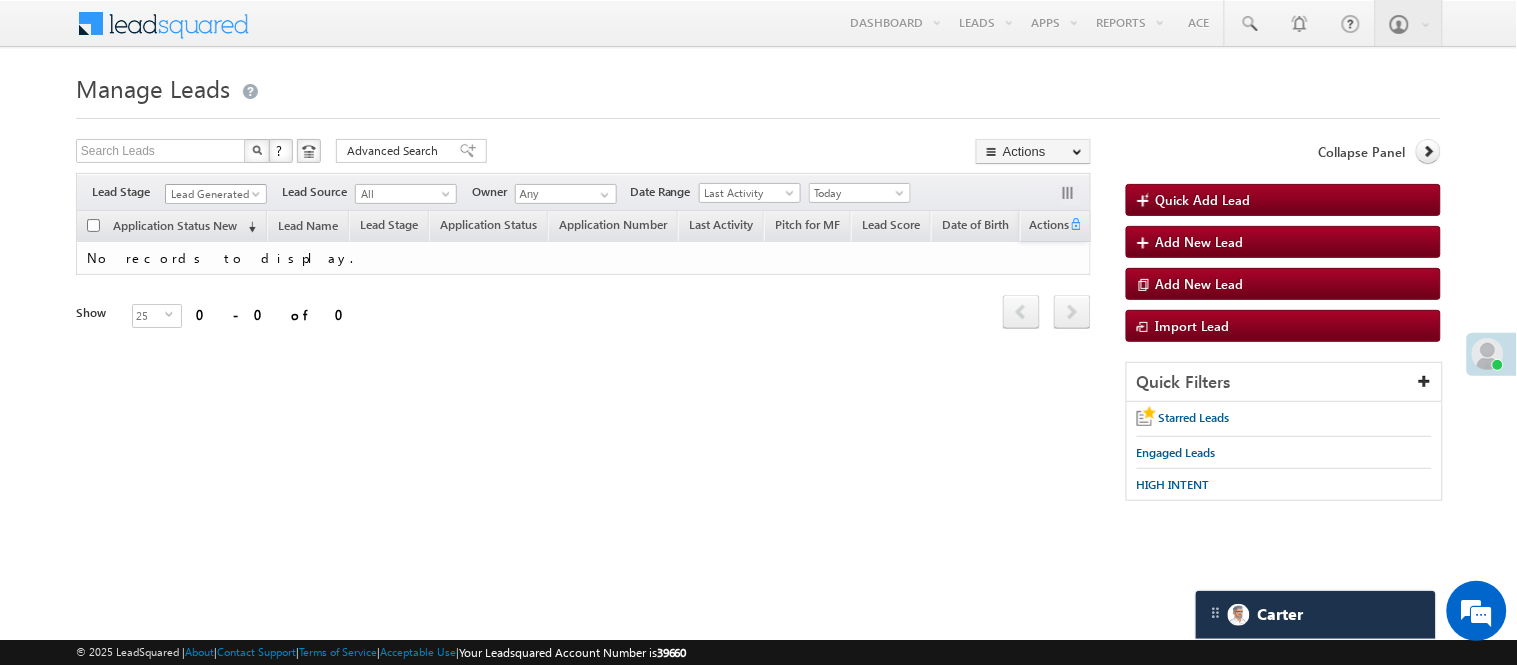 click on "Lead Generated" at bounding box center [213, 194] 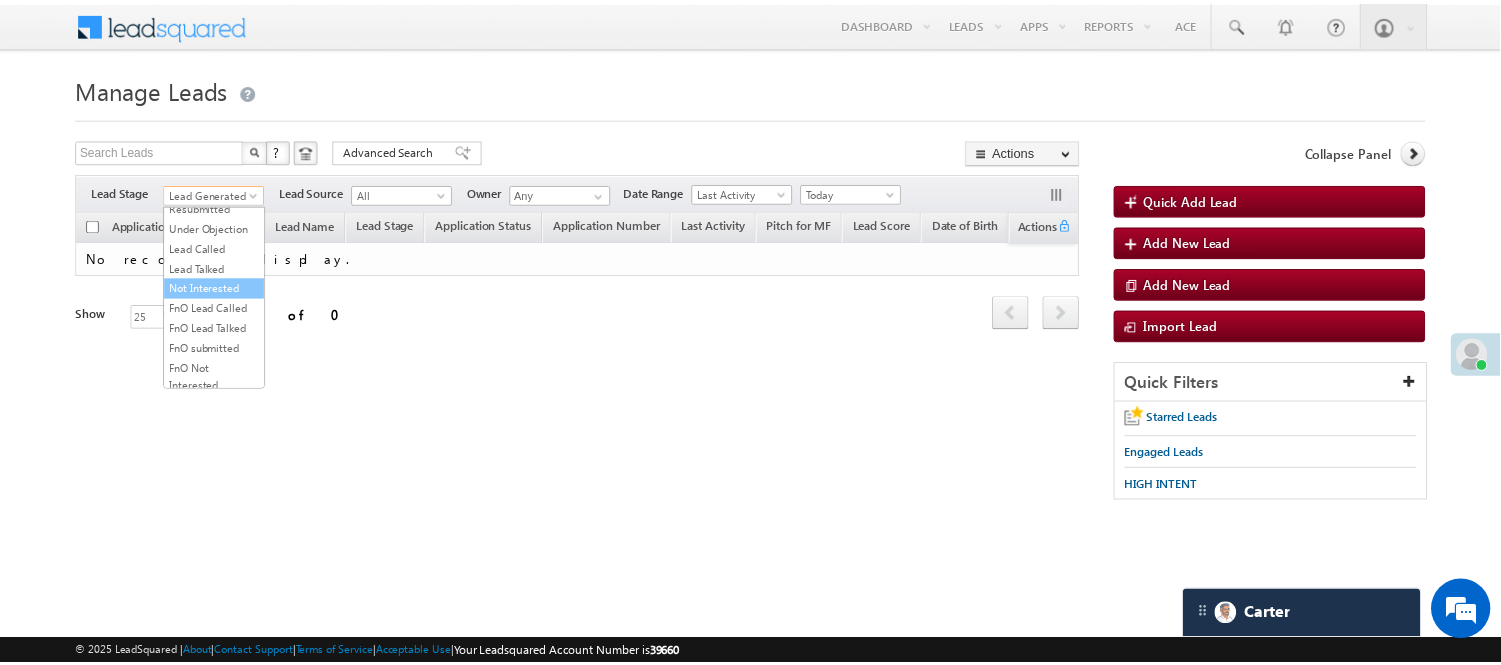 scroll, scrollTop: 333, scrollLeft: 0, axis: vertical 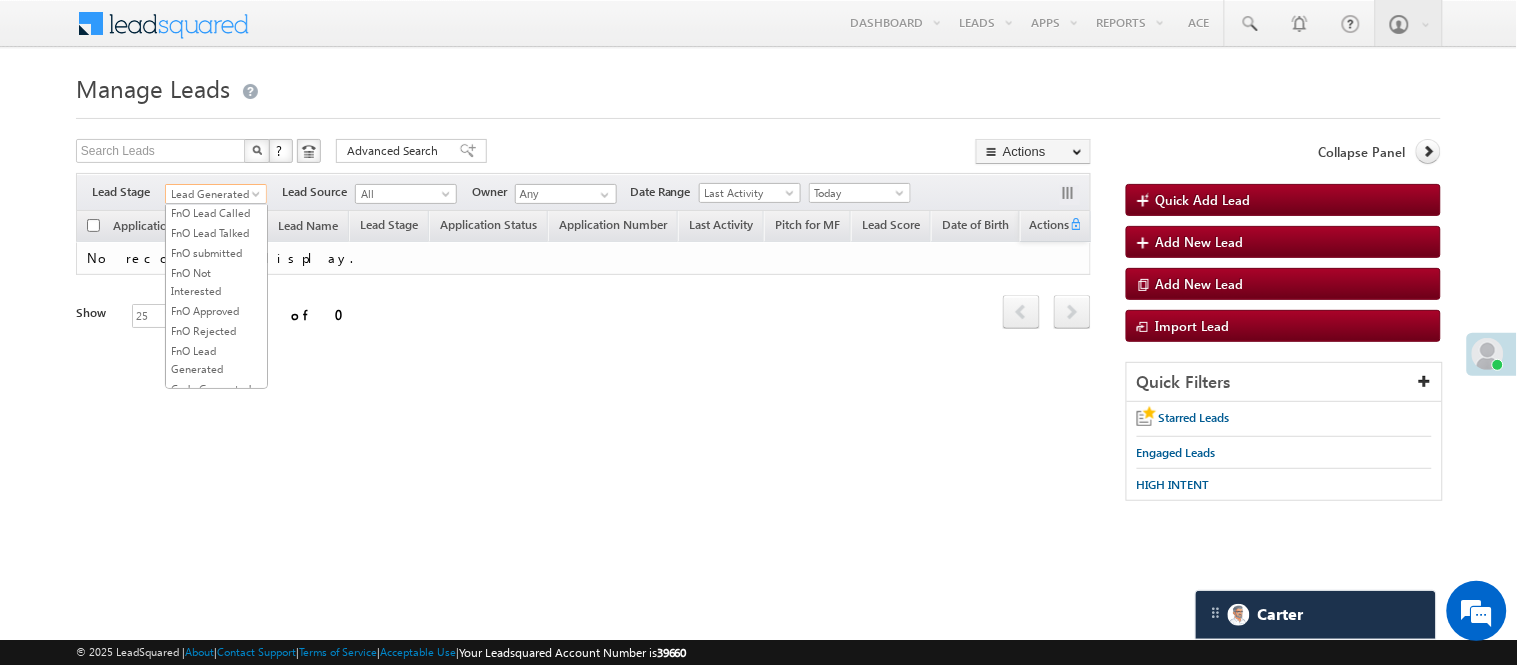 click on "Lead Talked" at bounding box center (216, 173) 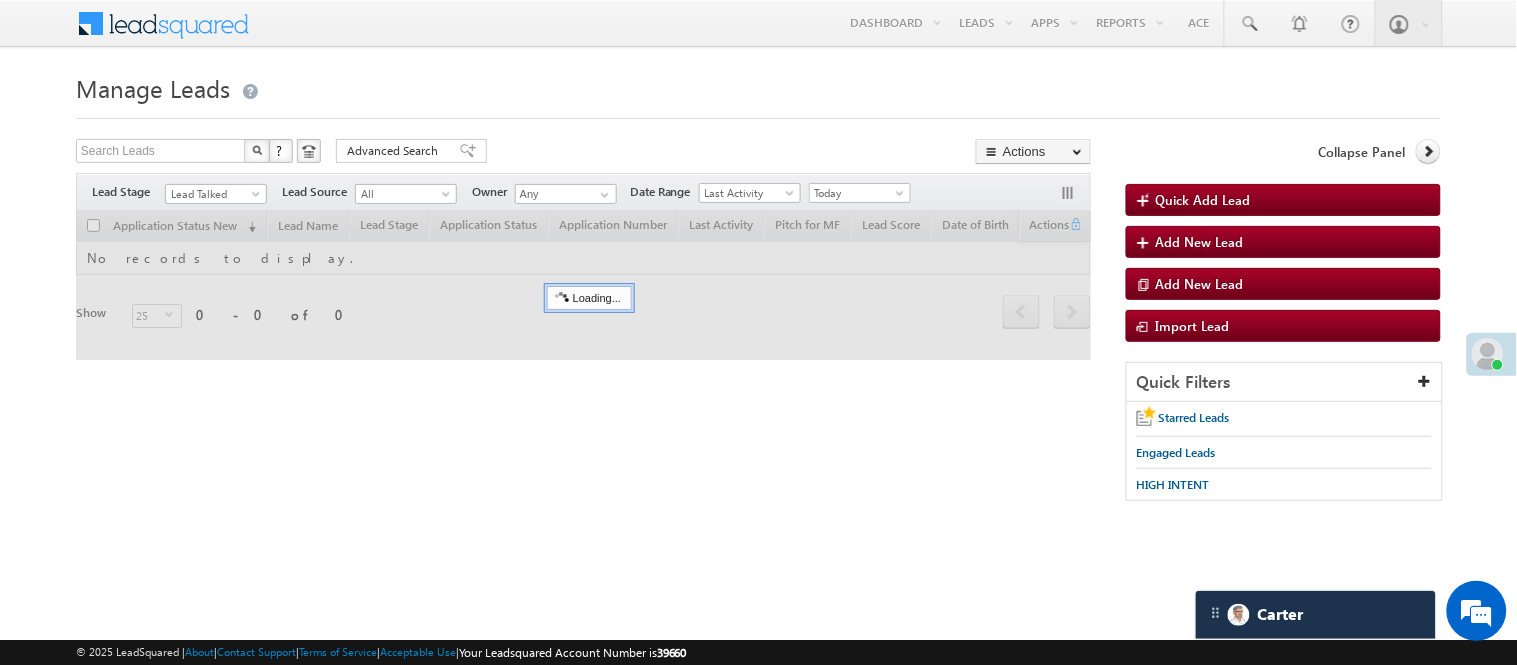 click on "Manage Leads" at bounding box center (758, 86) 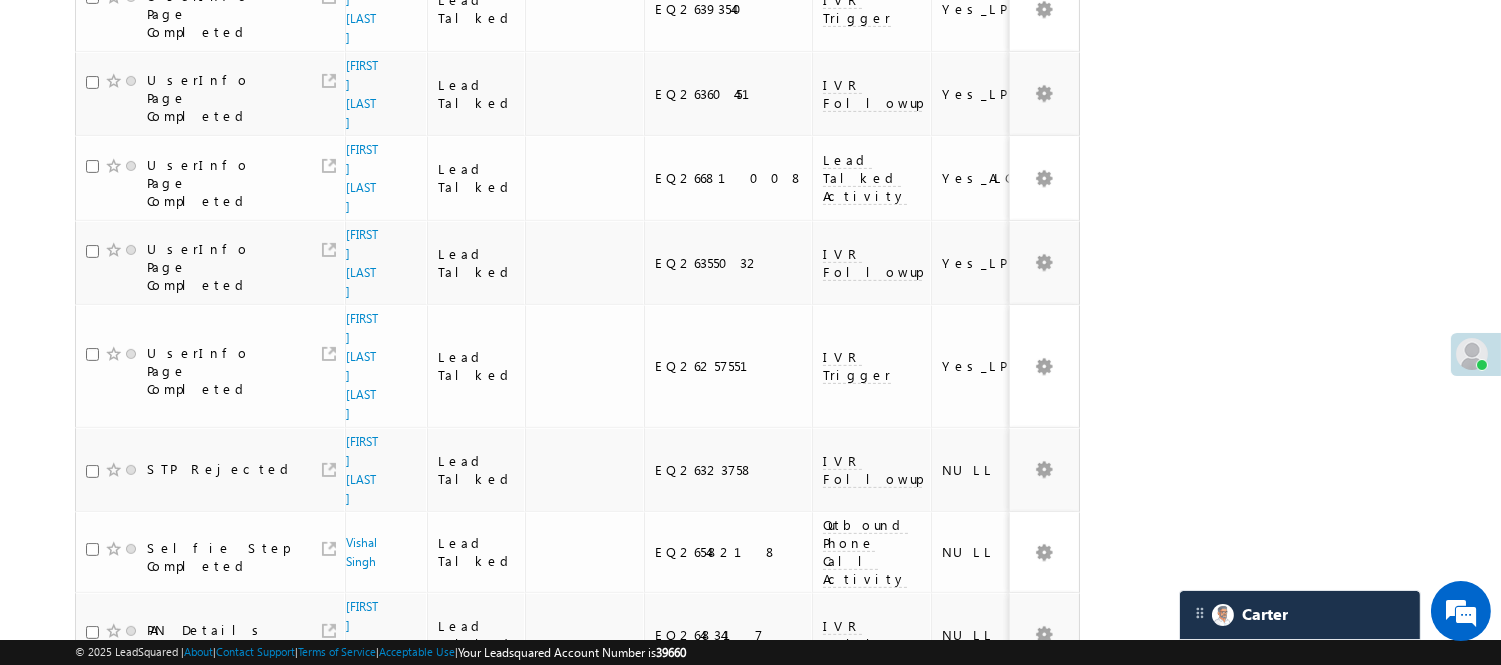 scroll, scrollTop: 1281, scrollLeft: 0, axis: vertical 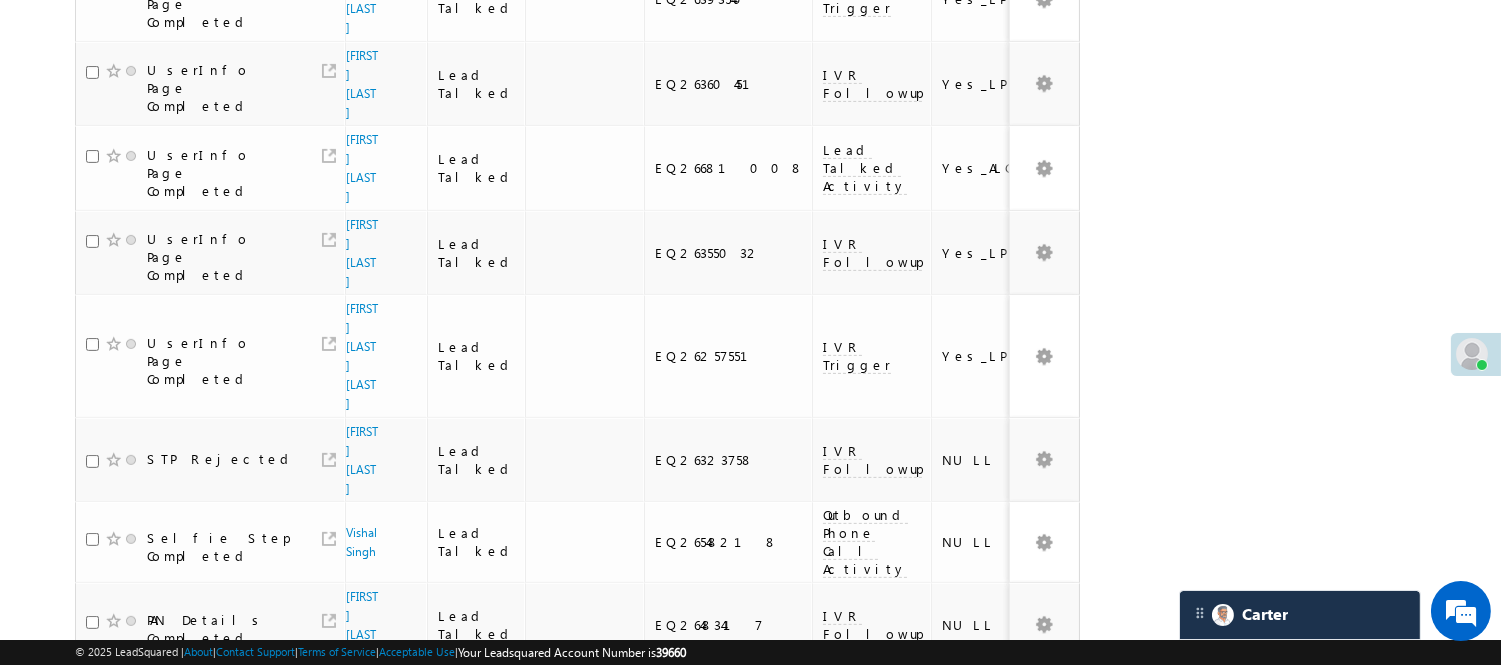 click on "2" at bounding box center [978, 1204] 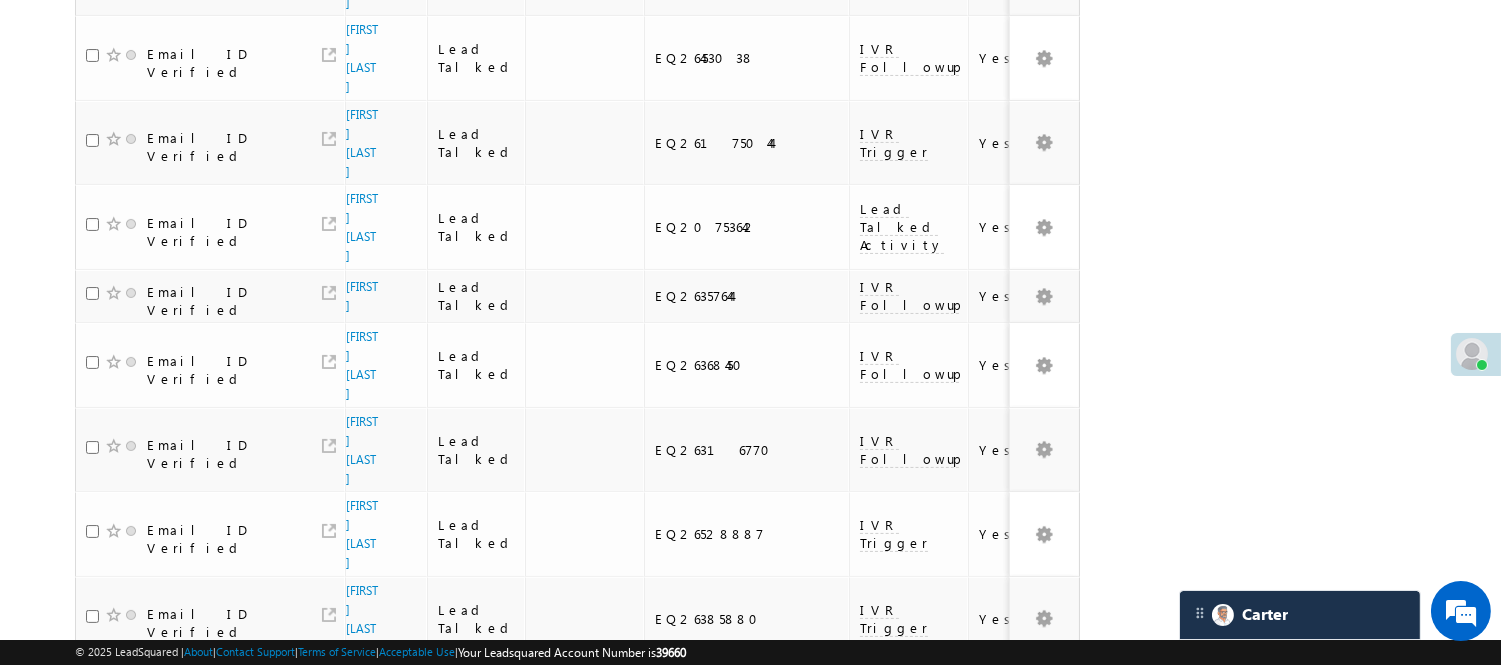 scroll, scrollTop: 116, scrollLeft: 0, axis: vertical 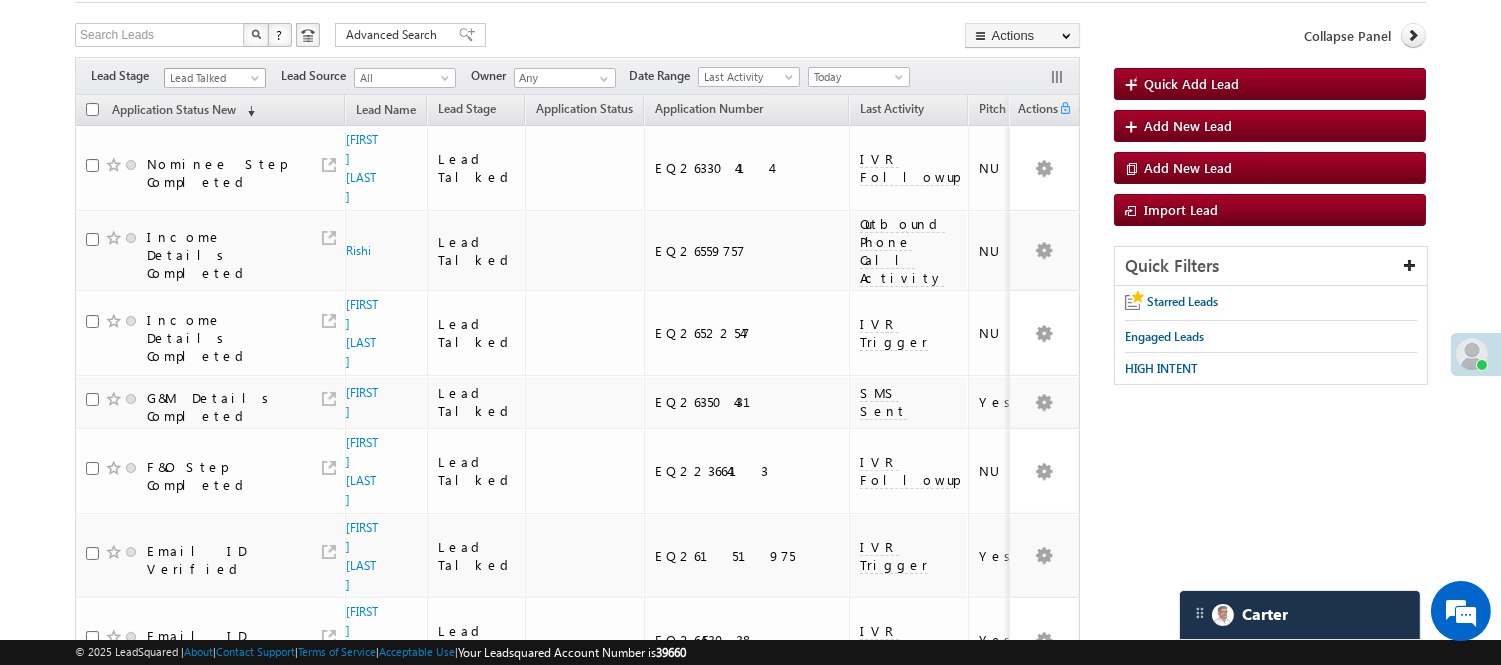 click on "Lead Talked" at bounding box center [212, 78] 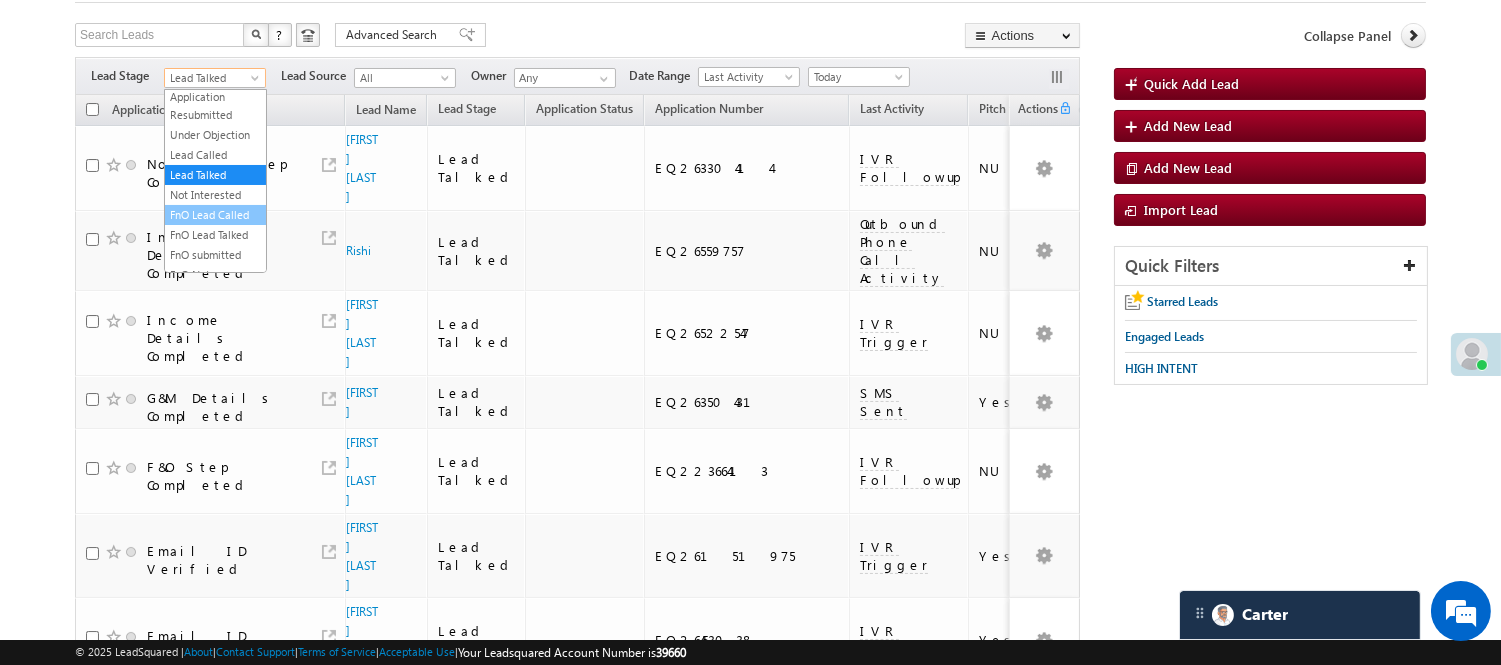 scroll, scrollTop: 0, scrollLeft: 0, axis: both 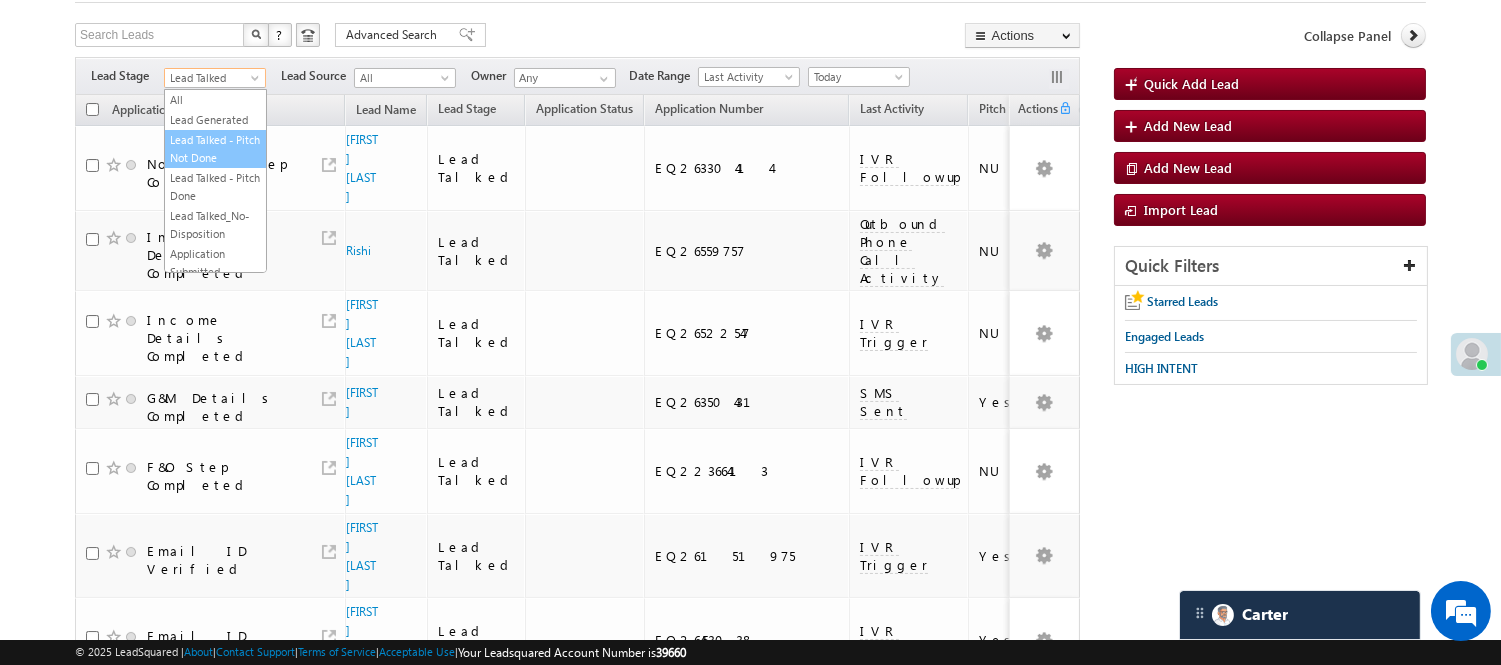click on "Lead Talked - Pitch Not Done" at bounding box center (215, 149) 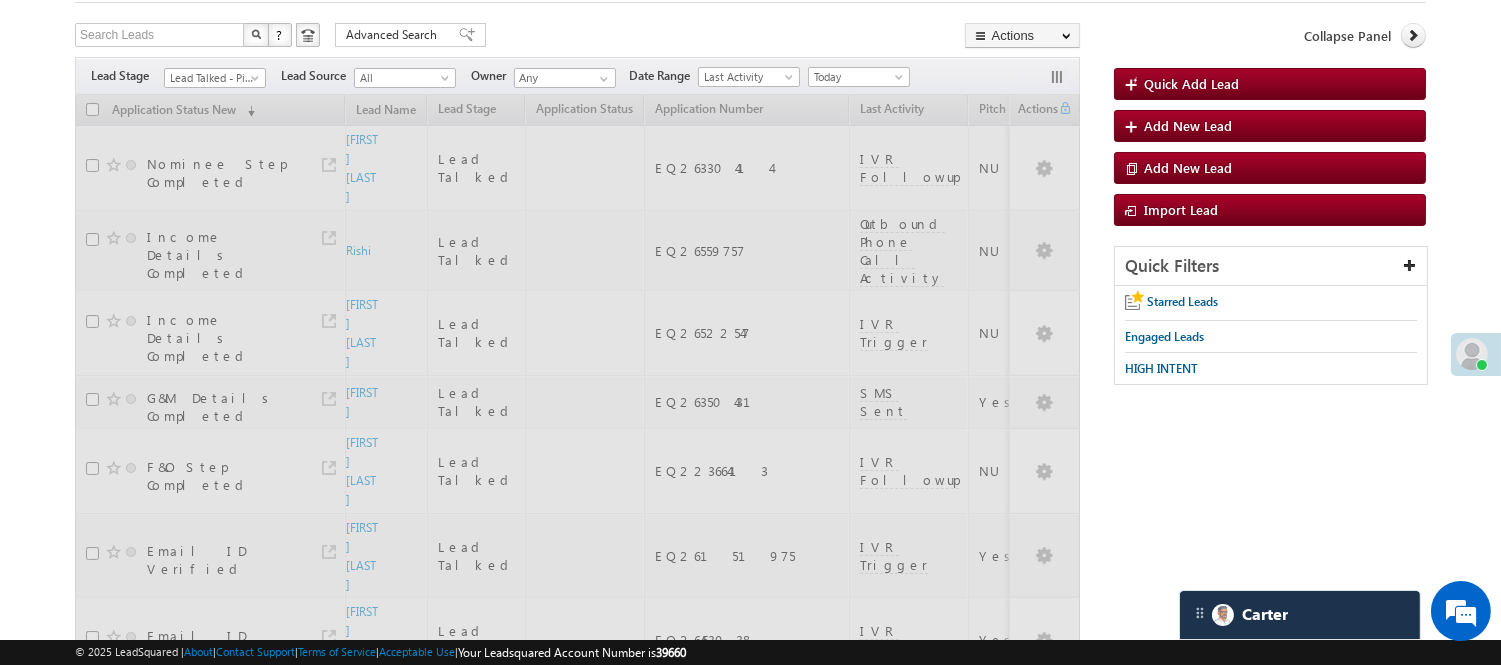 click on "Search Leads X ?   68 results found
Advanced Search
Advanced Search
Advanced search results
Actions Export Leads Reset all Filters
Actions Export Leads Bulk Update Send Email Add to List Add Activity Change Owner Change Stage Delete Merge Leads" at bounding box center (577, 37) 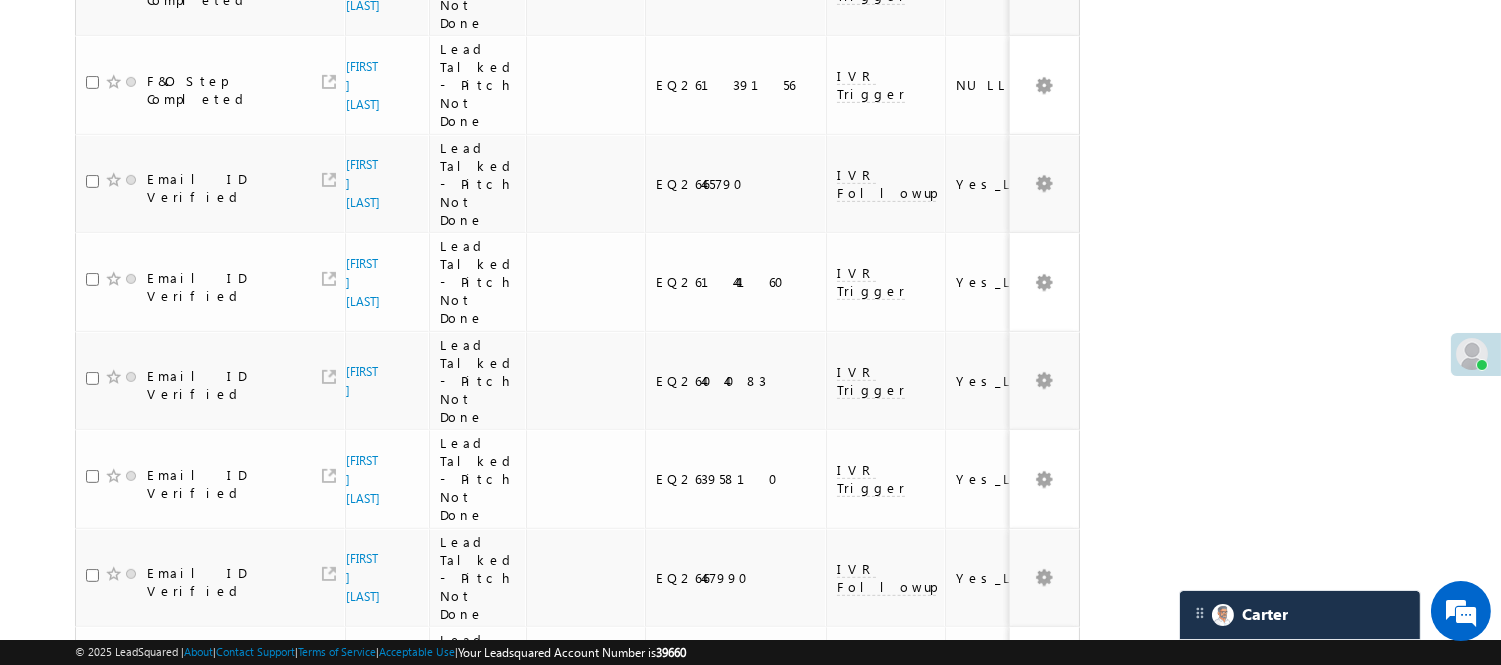 scroll, scrollTop: 1880, scrollLeft: 0, axis: vertical 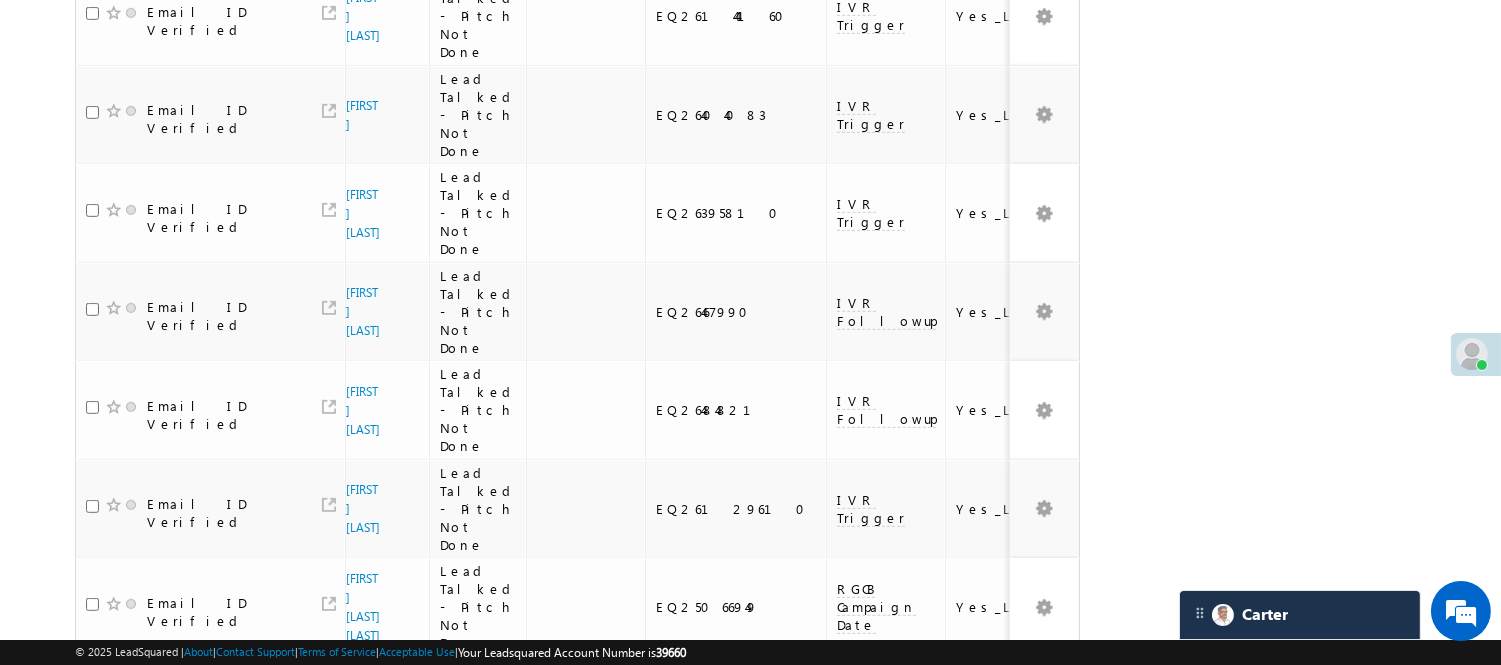 click on "2" at bounding box center [1018, 892] 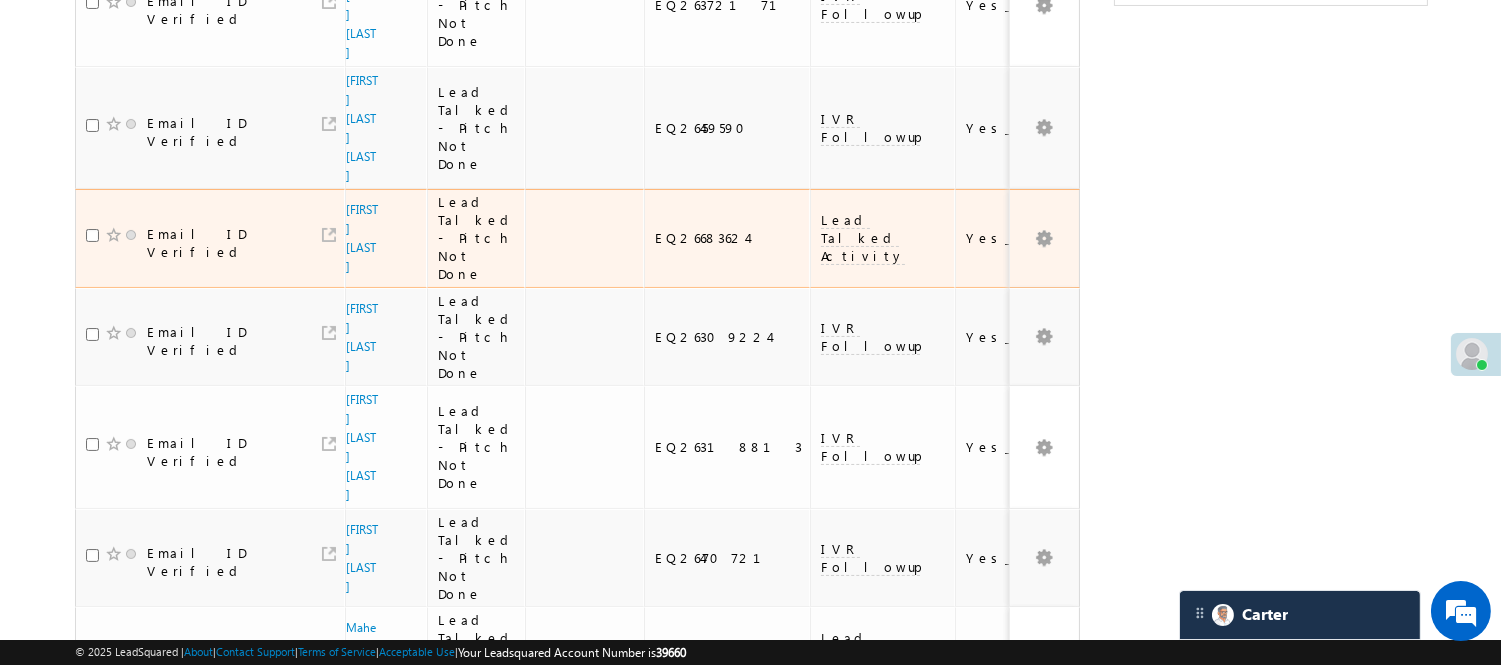 scroll, scrollTop: 0, scrollLeft: 0, axis: both 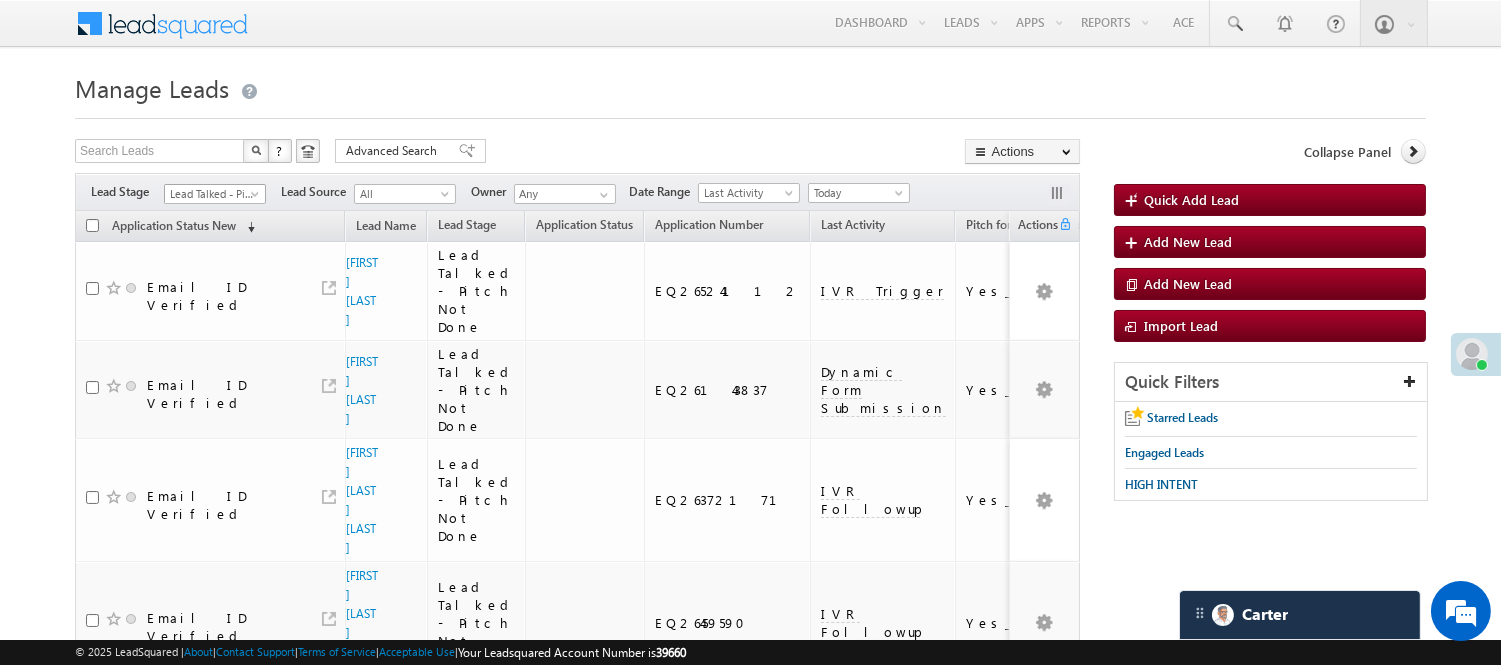 click on "Lead Talked - Pitch Not Done" at bounding box center [212, 194] 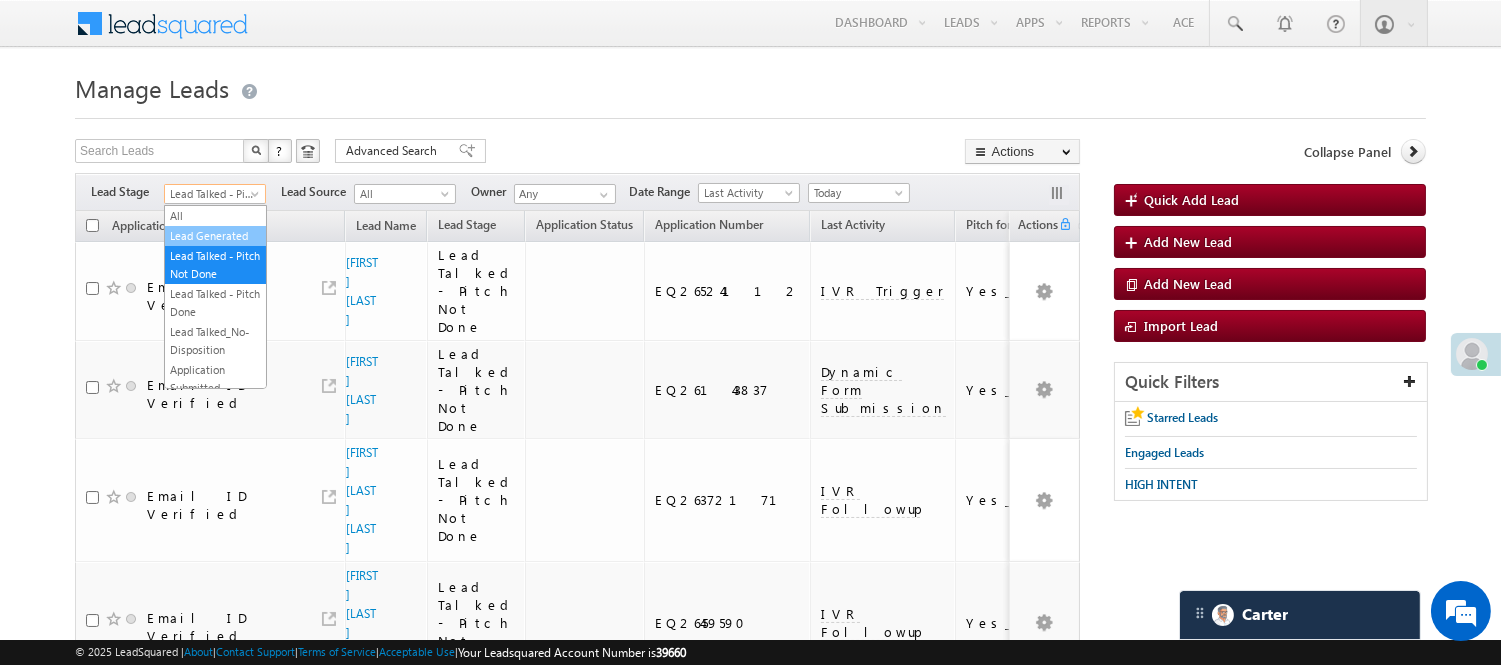 click on "Lead Generated" at bounding box center [215, 236] 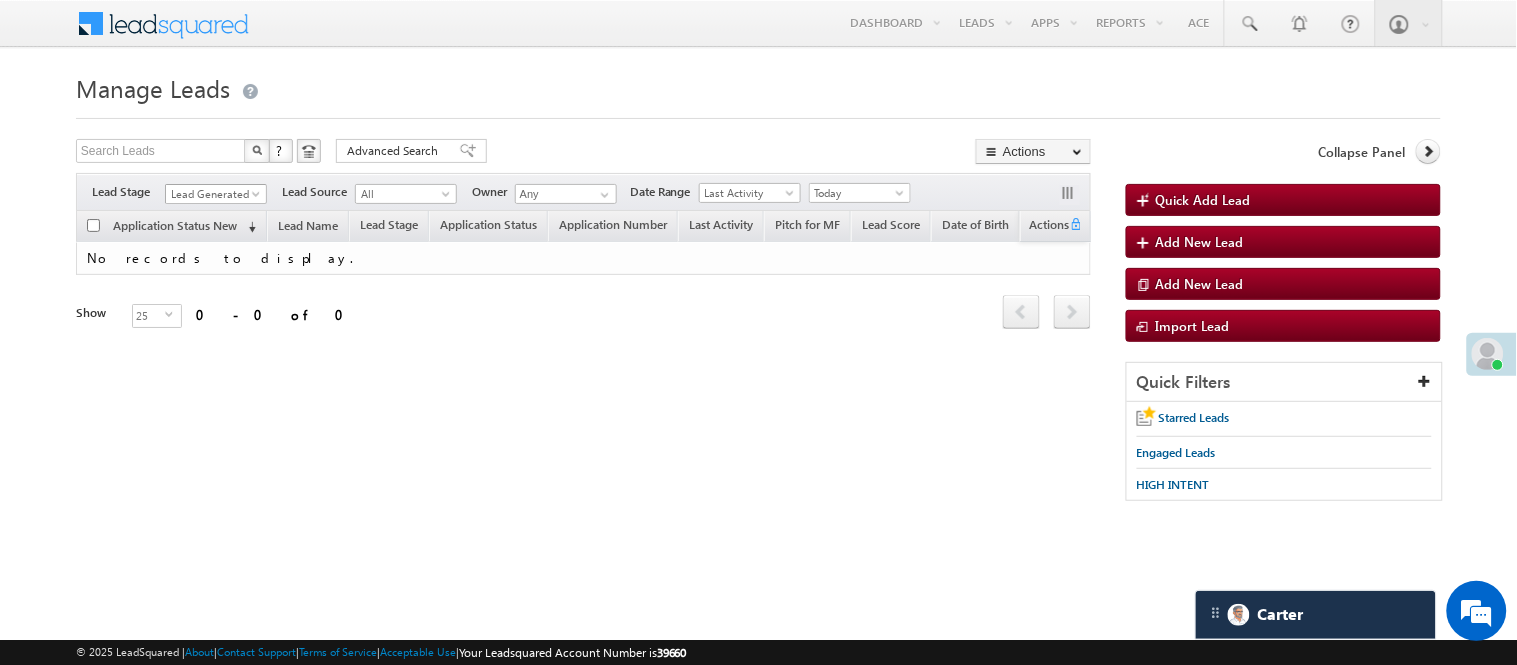 click on "Lead Generated" at bounding box center (213, 194) 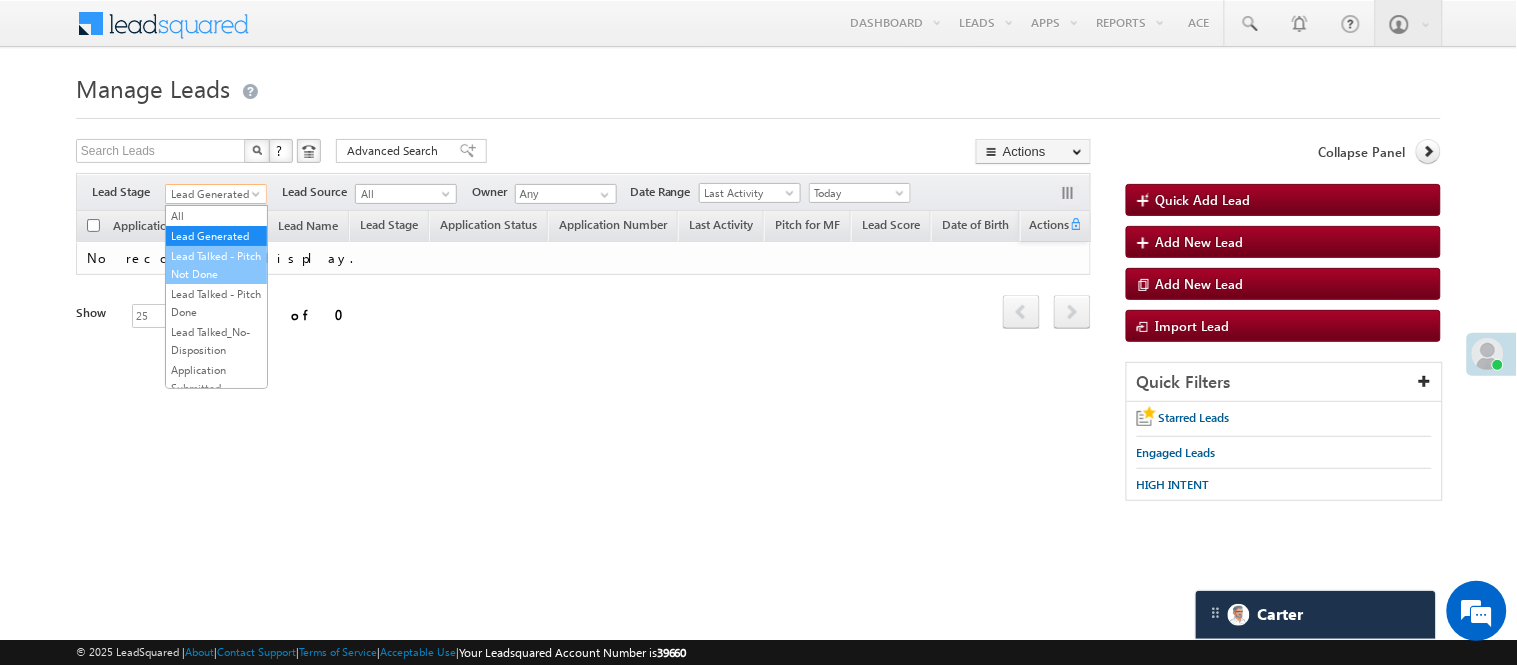 click on "Lead Talked - Pitch Not Done" at bounding box center (216, 265) 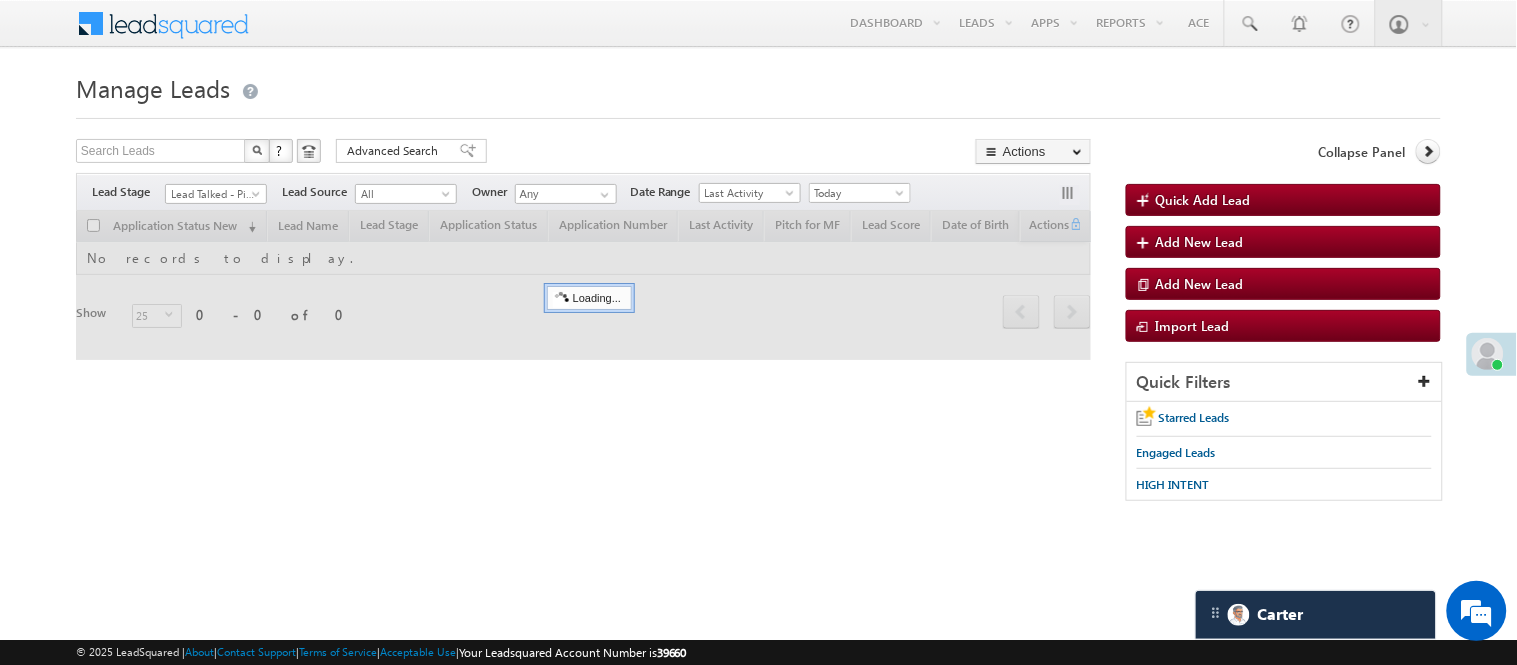 click at bounding box center [758, 112] 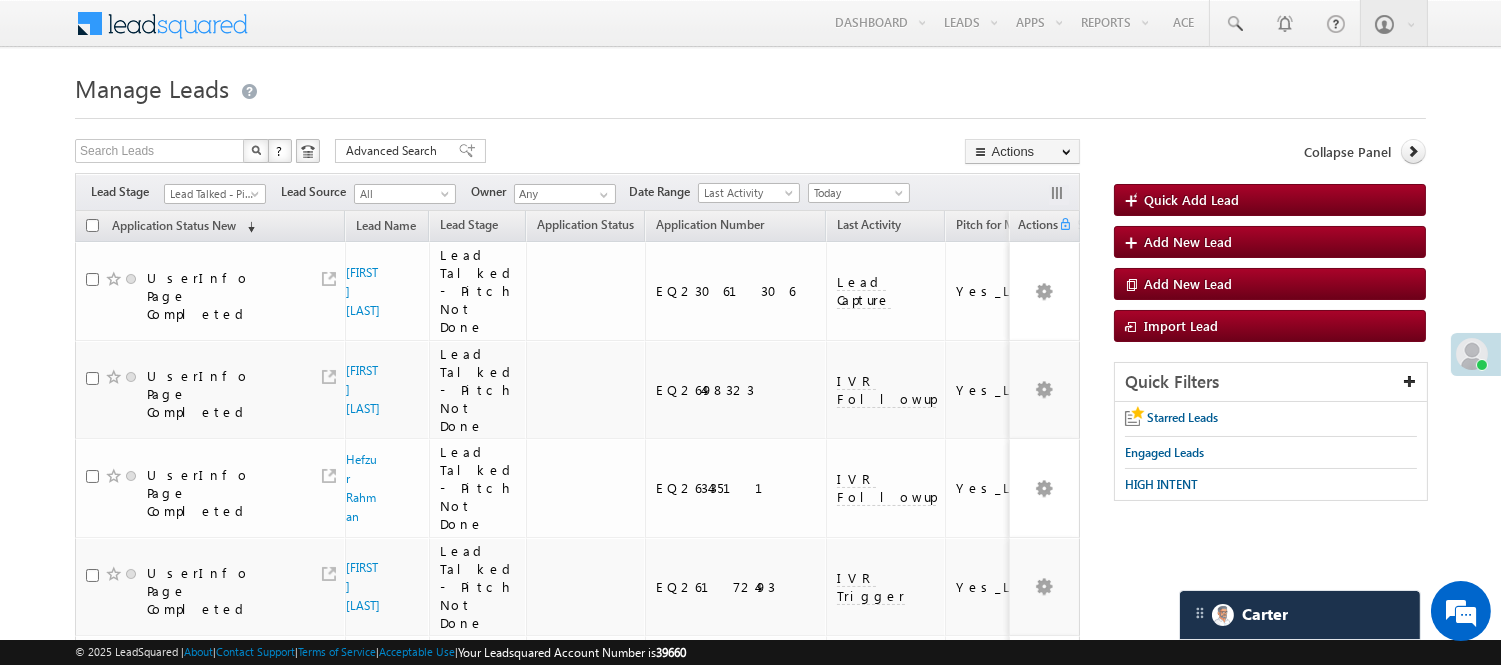 scroll, scrollTop: 582, scrollLeft: 0, axis: vertical 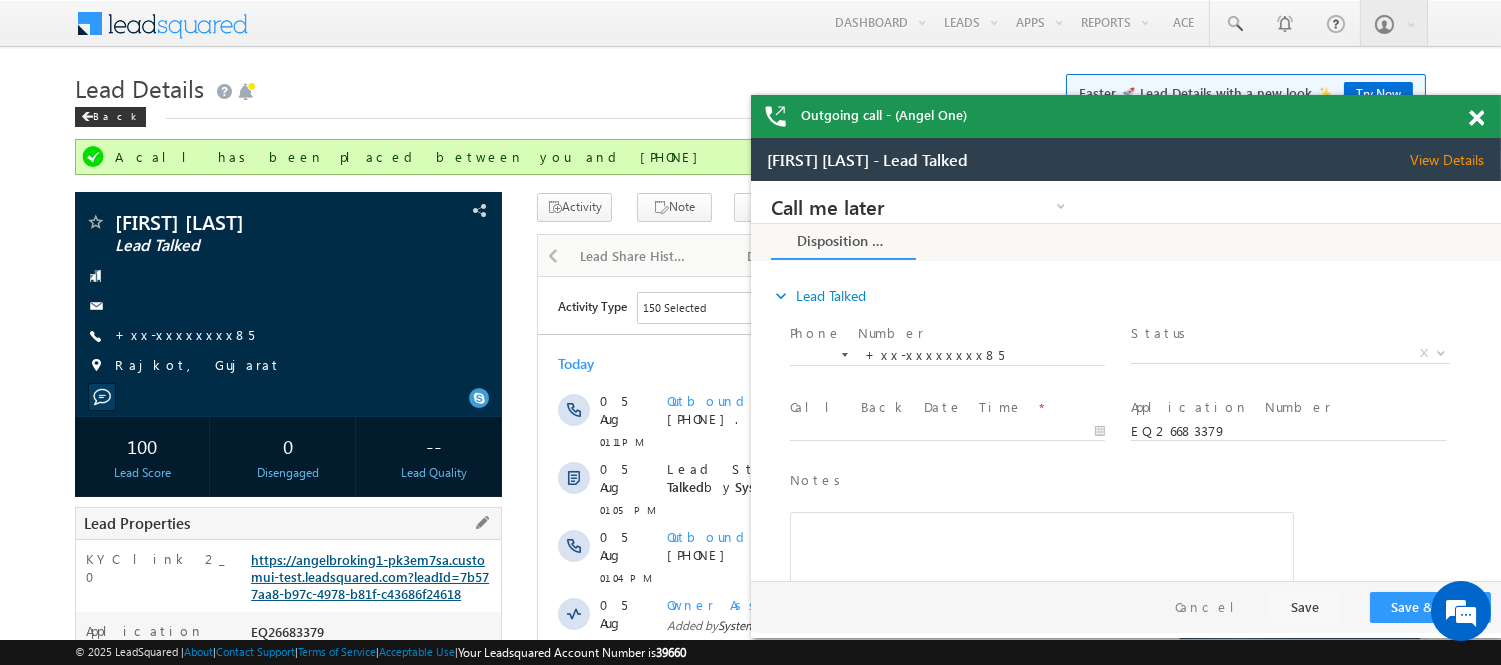 click on "https://angelbroking1-pk3em7sa.customui-test.leadsquared.com?leadId=7b577aa8-b97c-4978-b81f-c43686f24618" at bounding box center (370, 576) 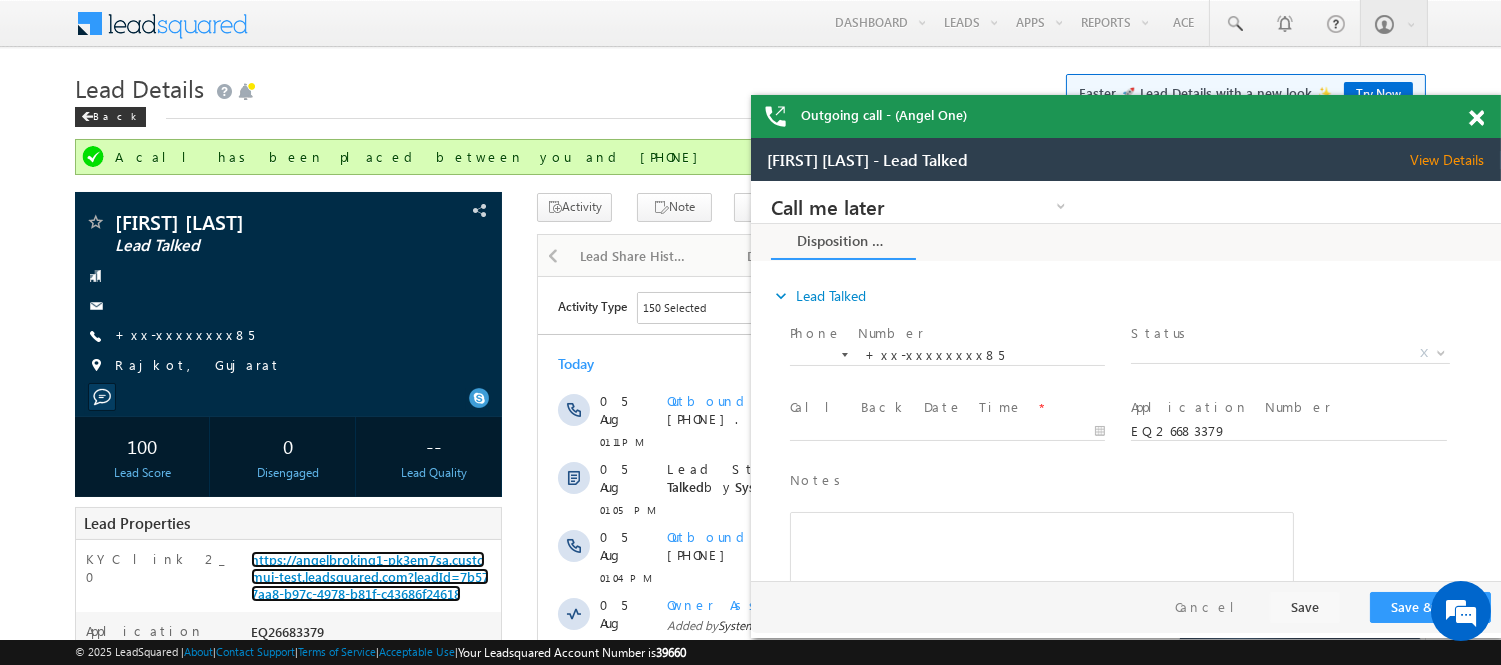 click at bounding box center (1476, 118) 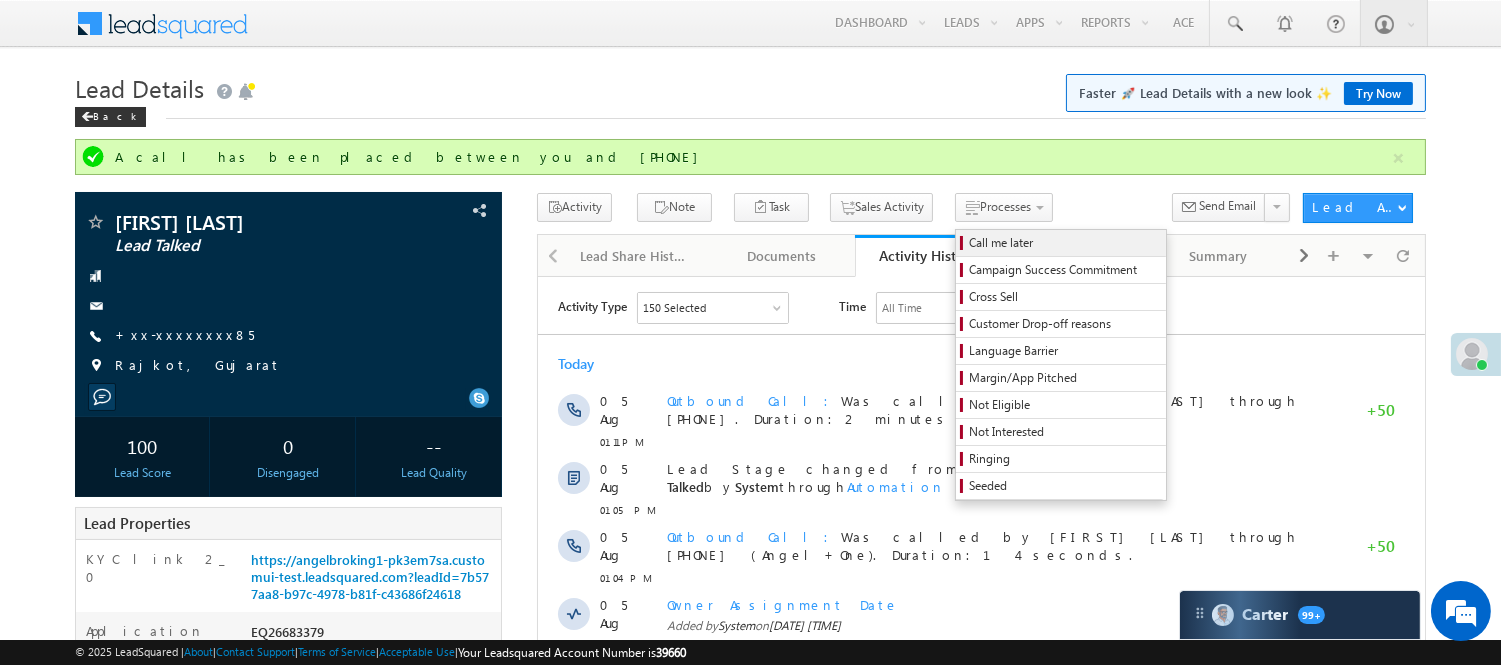 click on "Call me later" at bounding box center (1061, 243) 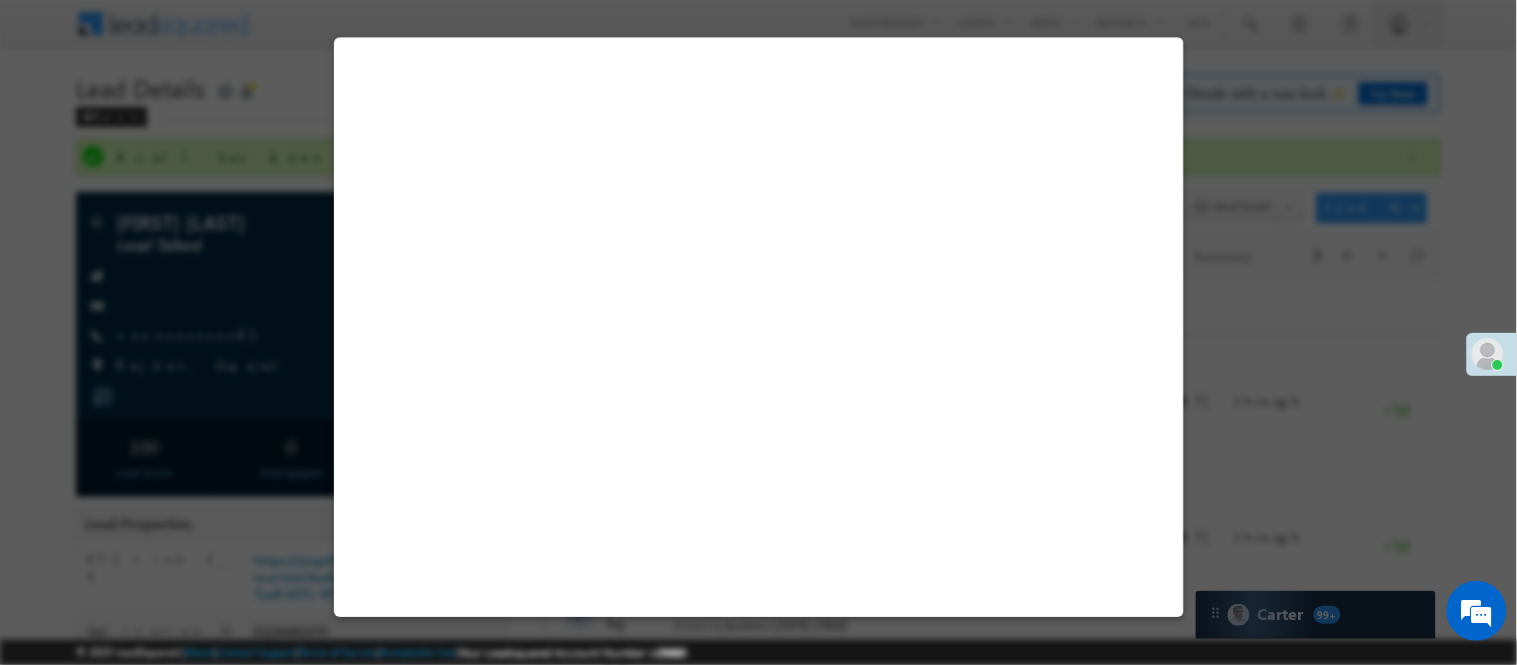 select on "Pitch Not Done" 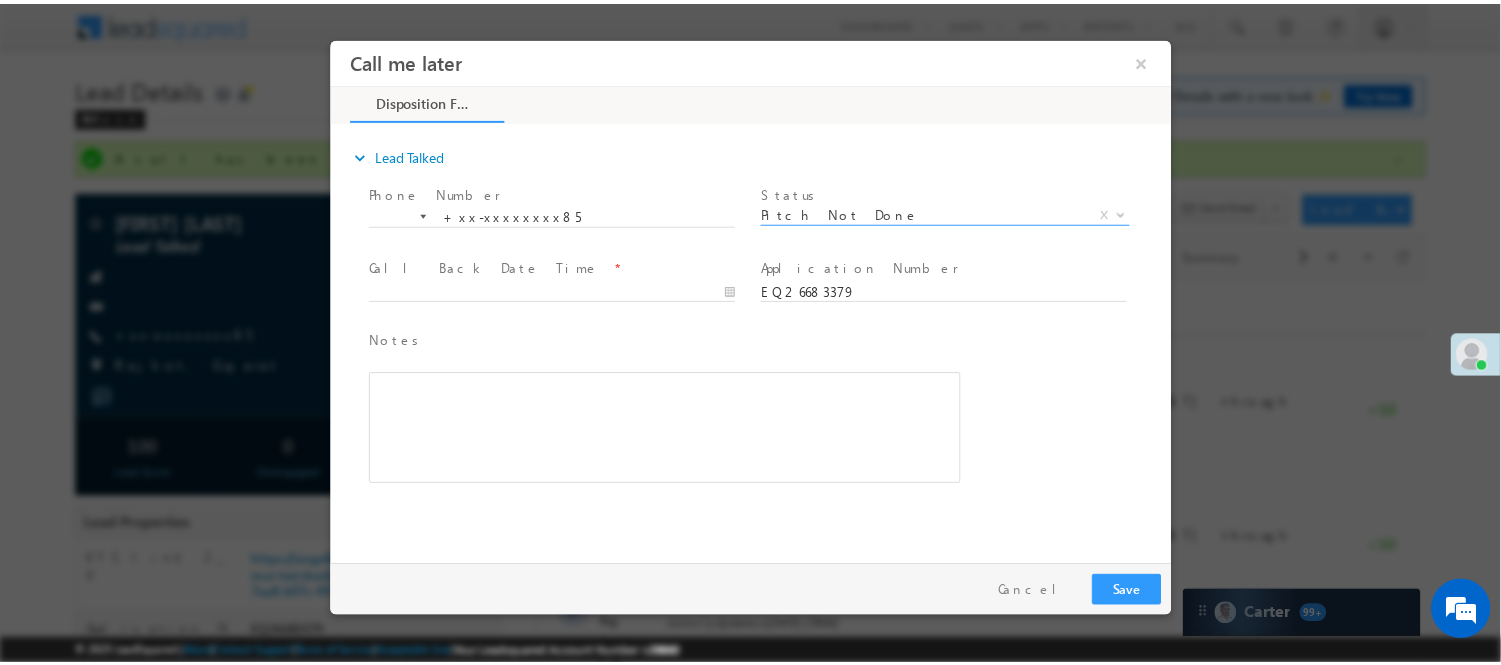 scroll, scrollTop: 0, scrollLeft: 0, axis: both 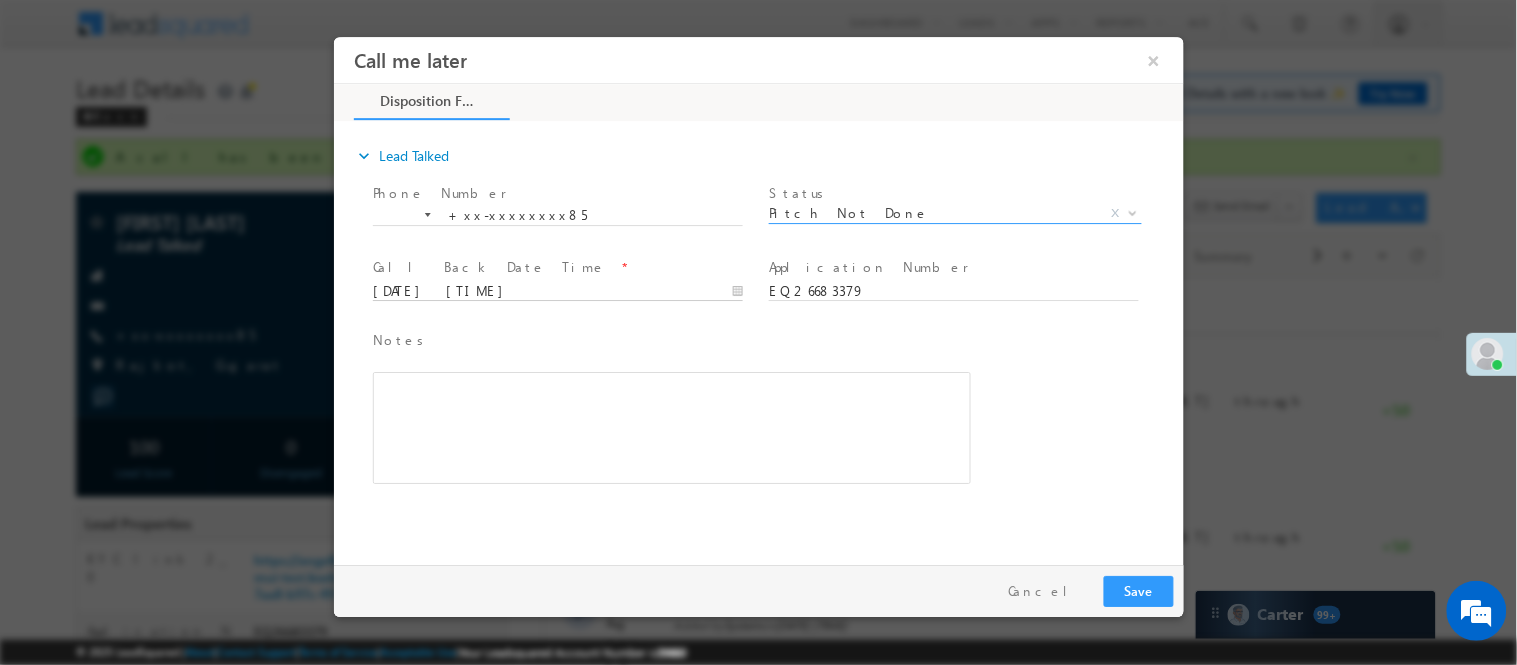 click on "08/05/25 3:38 PM" at bounding box center (557, 291) 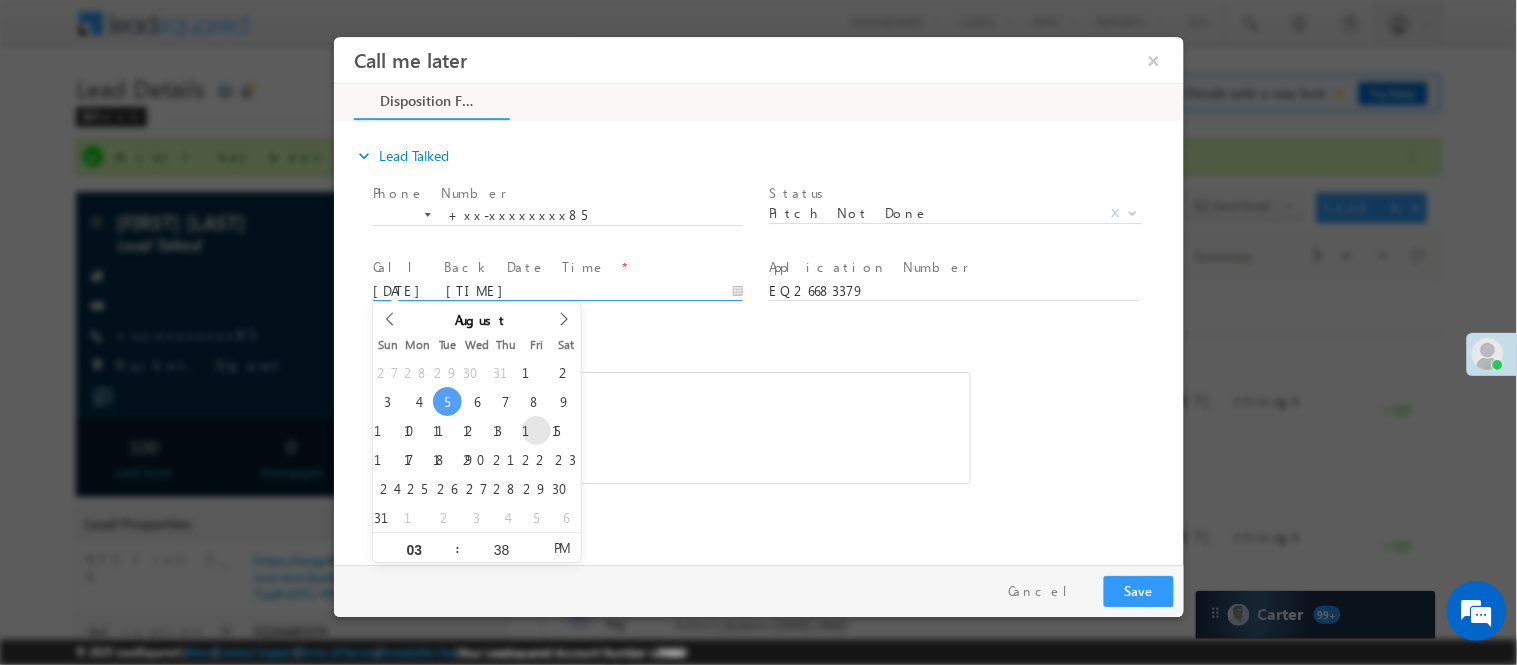 type on "08/15/25 3:38 PM" 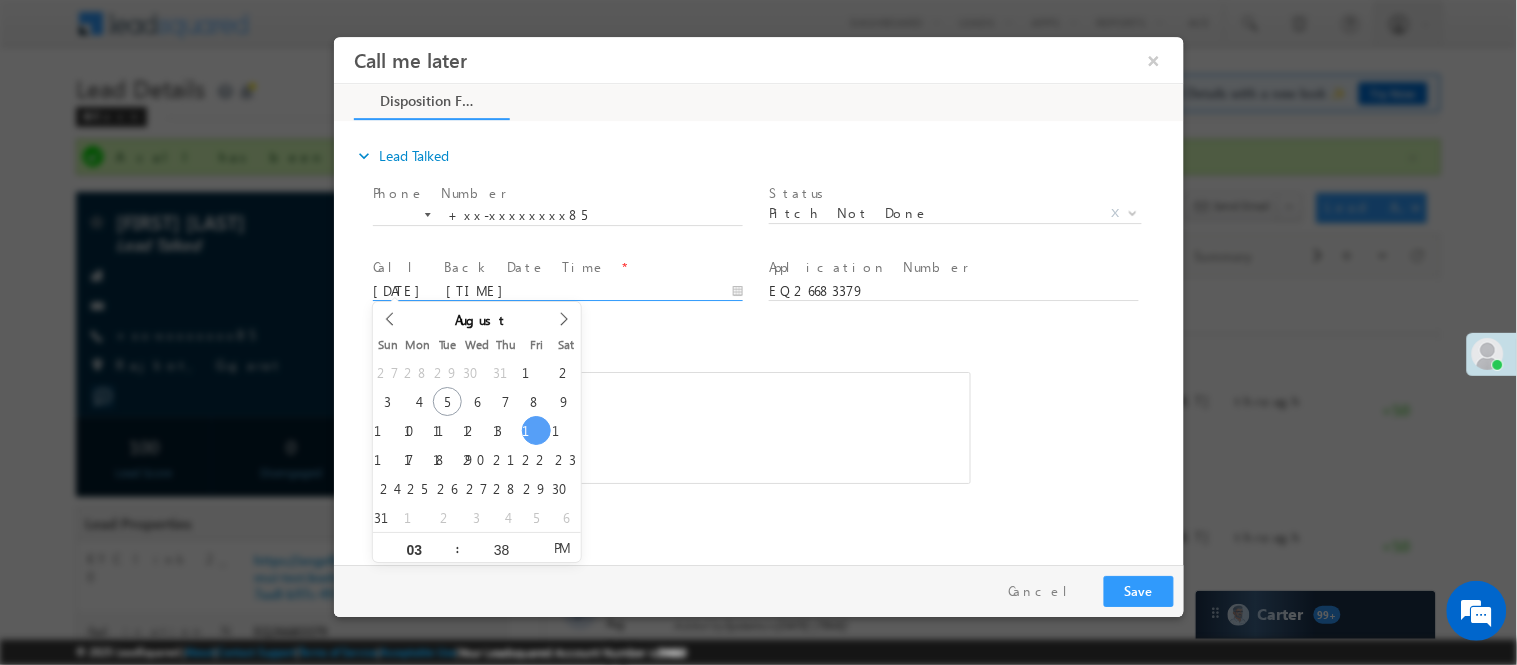 drag, startPoint x: 663, startPoint y: 446, endPoint x: 671, endPoint y: 435, distance: 13.601471 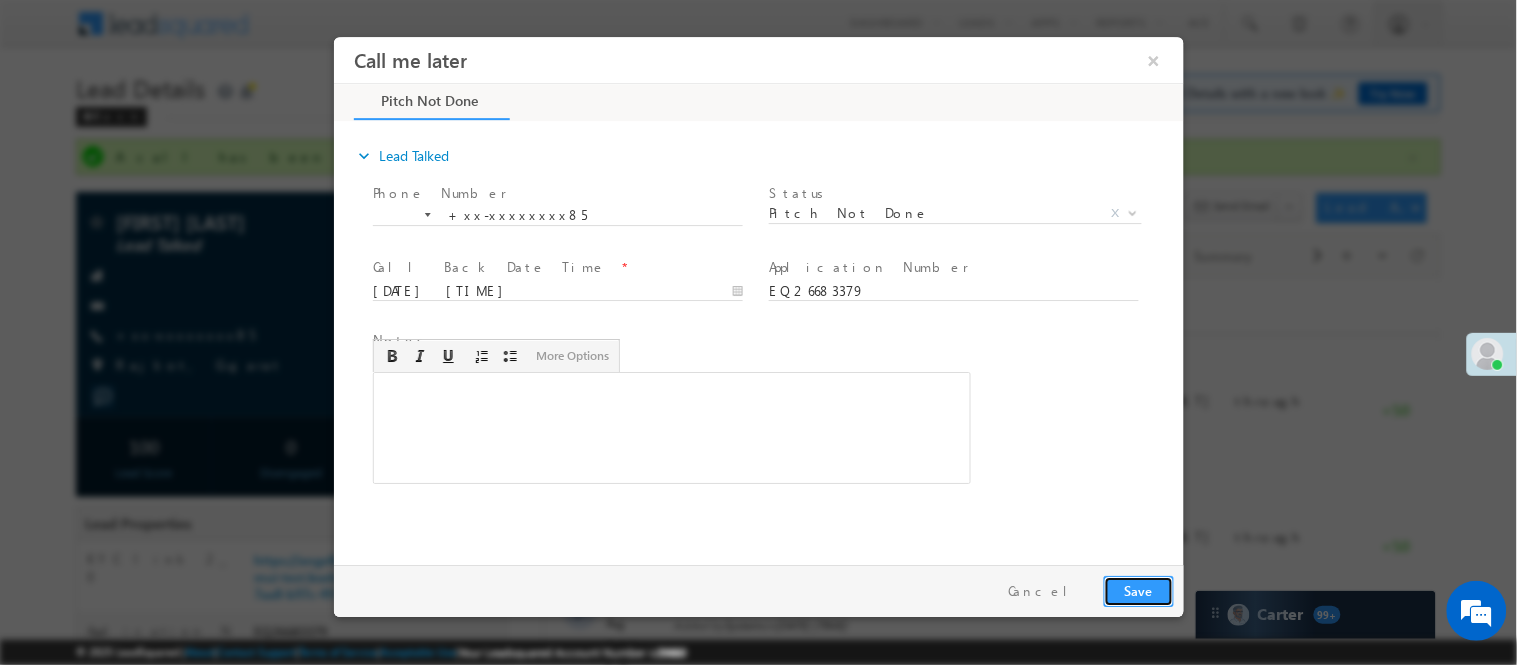 click on "Save" at bounding box center (1138, 590) 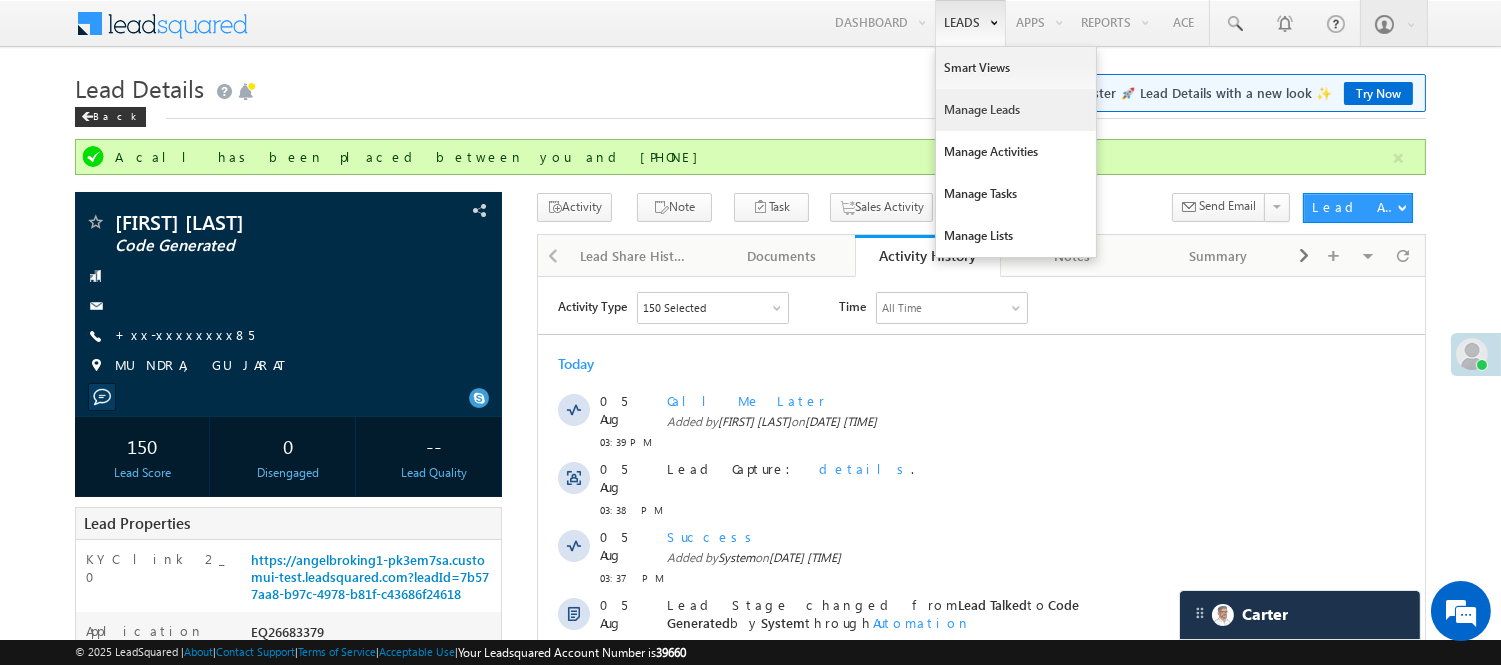 click on "Manage Leads" at bounding box center [1016, 110] 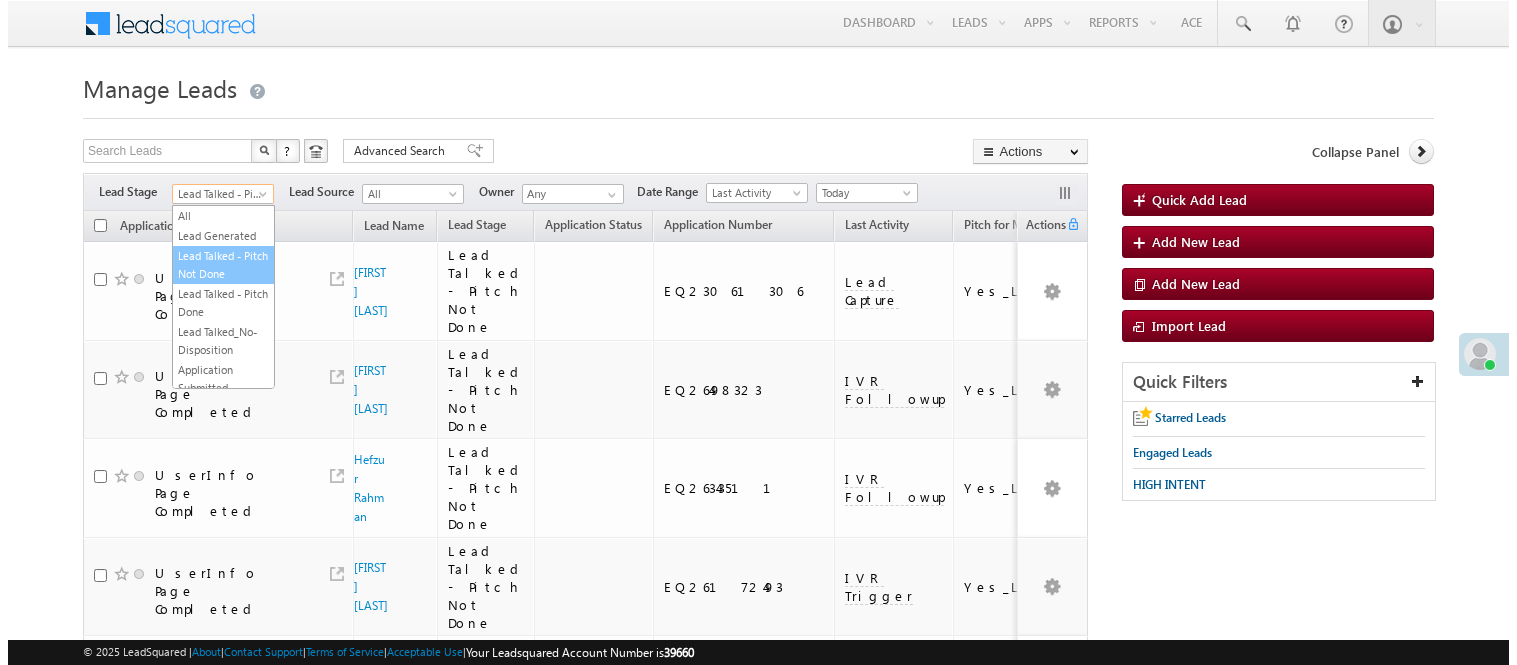 scroll, scrollTop: 0, scrollLeft: 0, axis: both 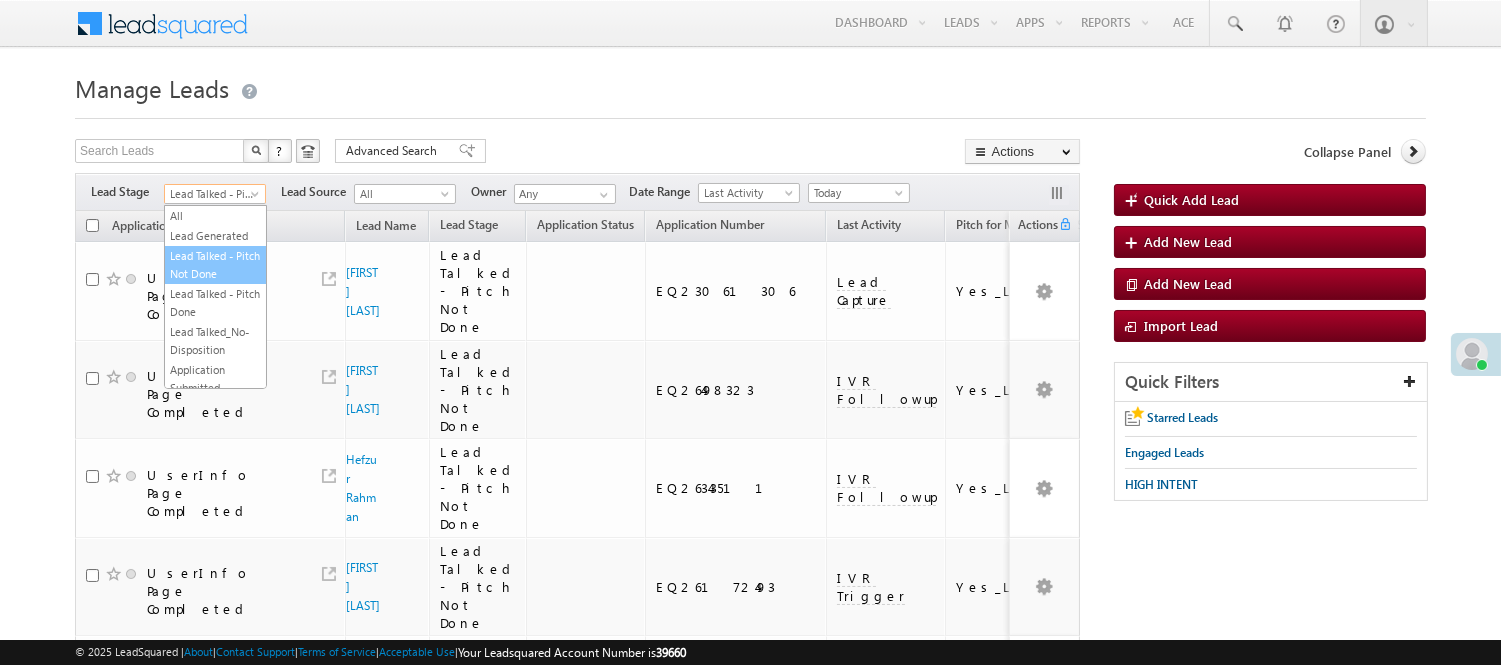 click on "Lead Generated" at bounding box center (215, 236) 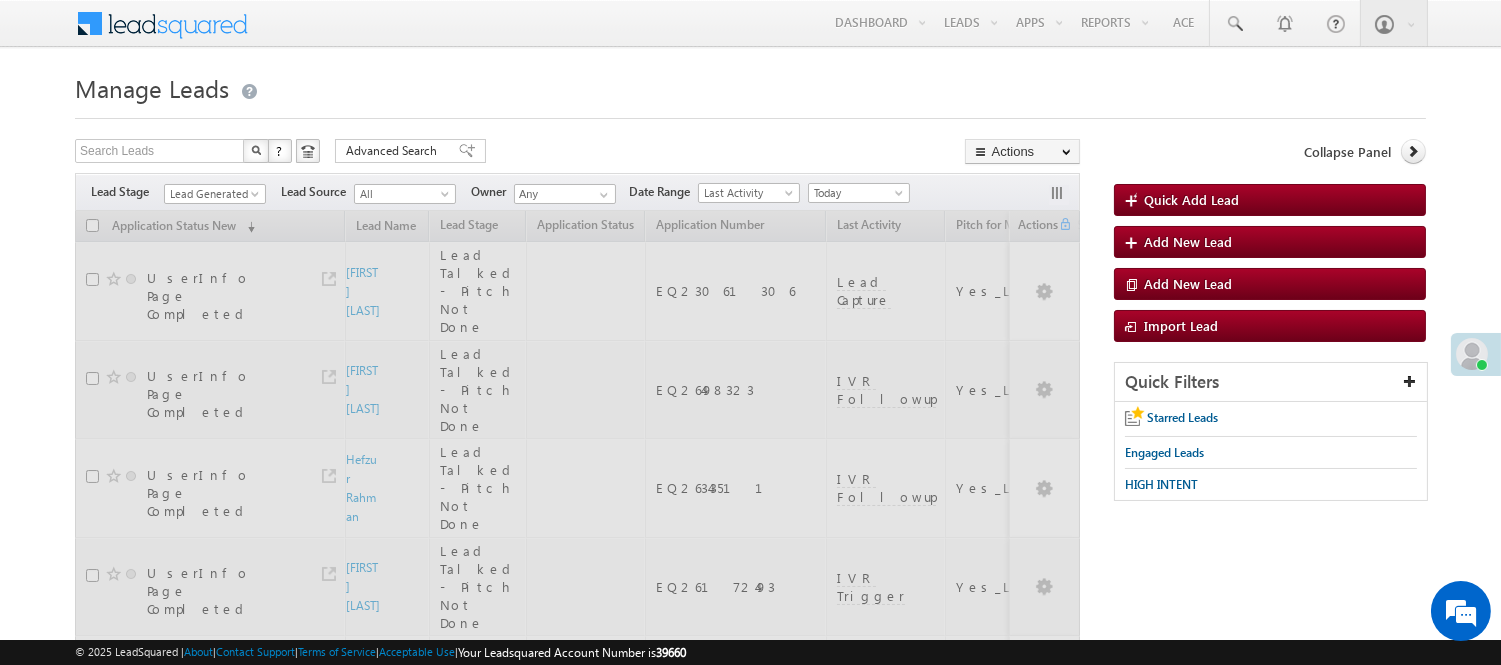 click on "Manage Leads
Quick Add Lead
Search Leads X ?   39 results found
Advanced Search
Advanced Search
Actions Actions" at bounding box center [750, 1455] 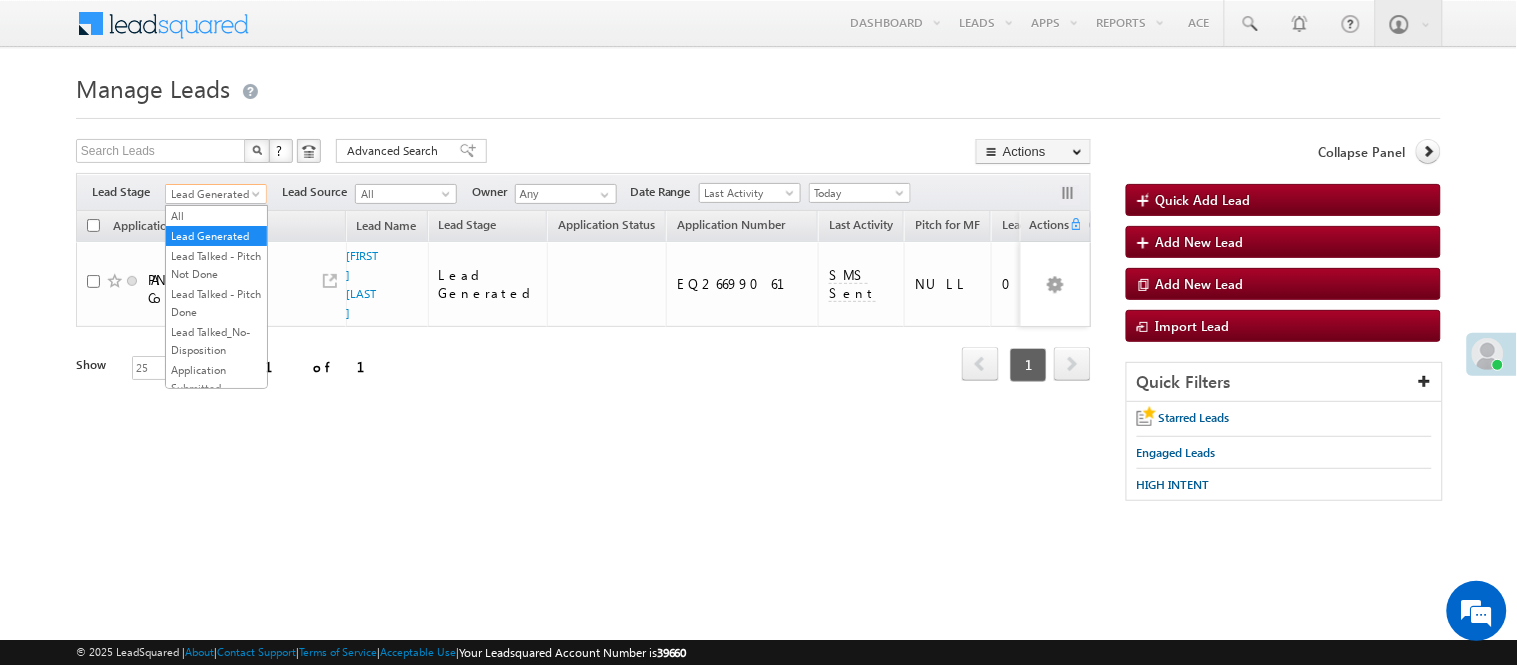 click on "Lead Generated" at bounding box center [213, 194] 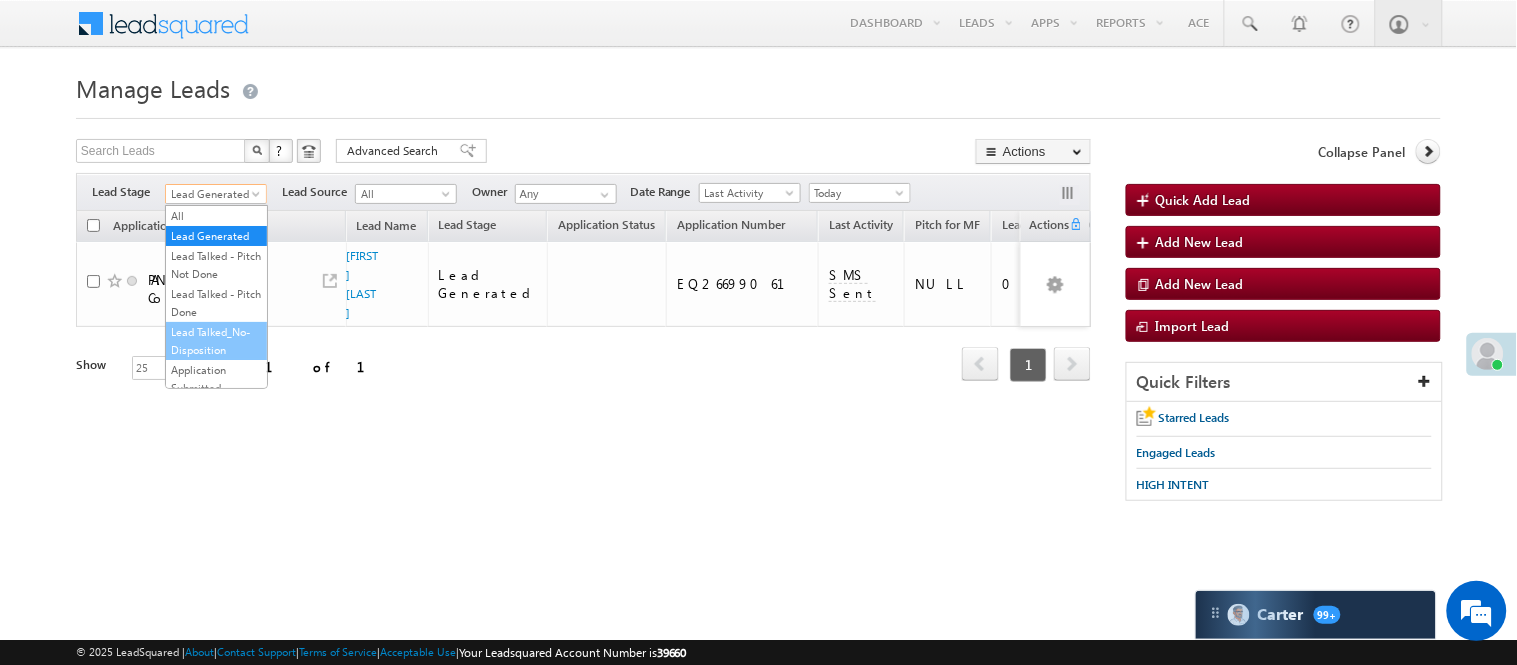 scroll, scrollTop: 444, scrollLeft: 0, axis: vertical 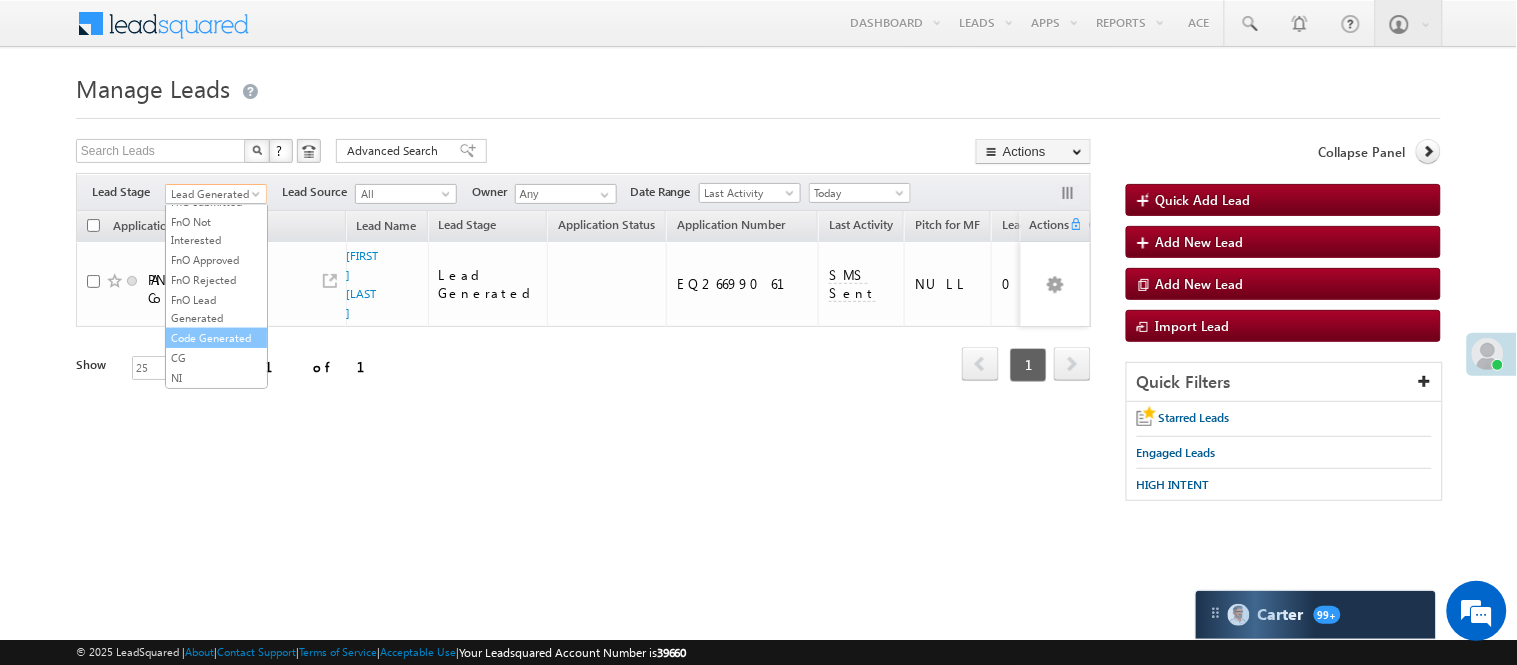 click on "Code Generated" at bounding box center [216, 338] 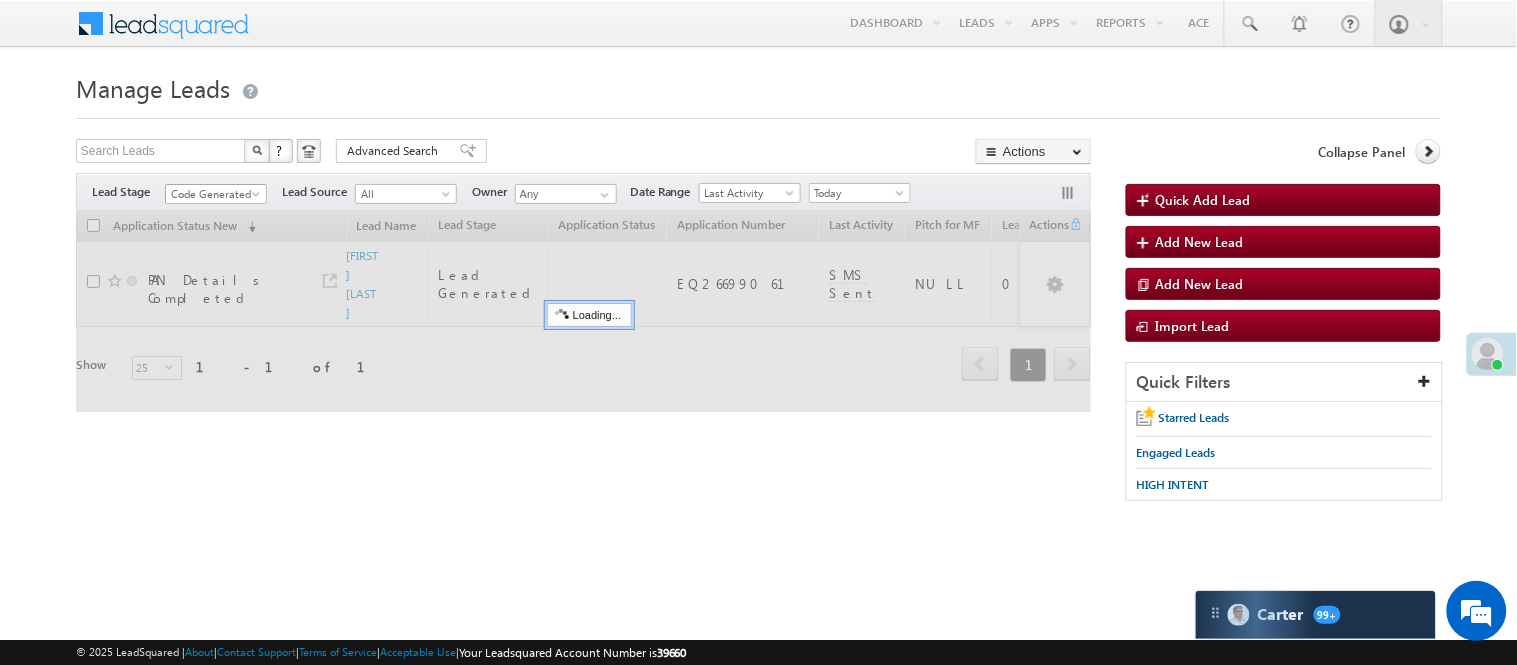 scroll, scrollTop: 455, scrollLeft: 0, axis: vertical 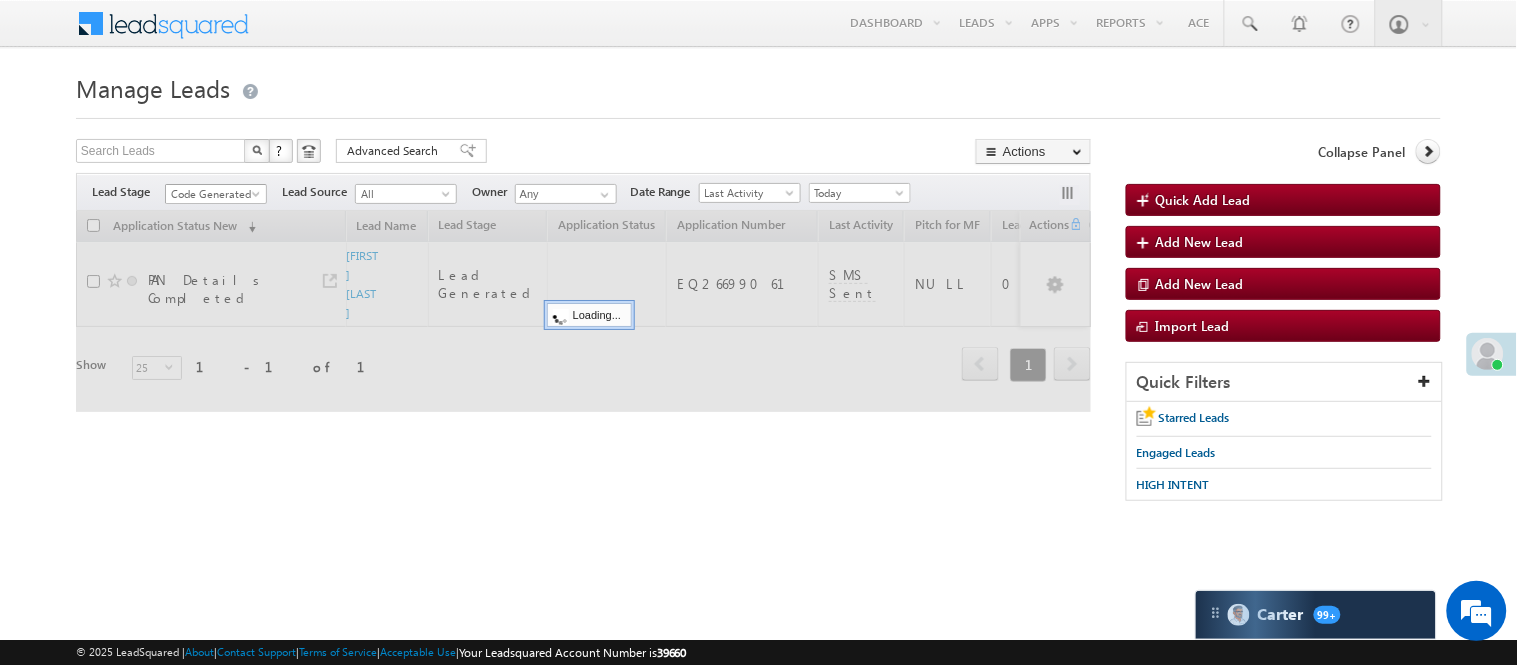 click on "Code Generated" at bounding box center [213, 194] 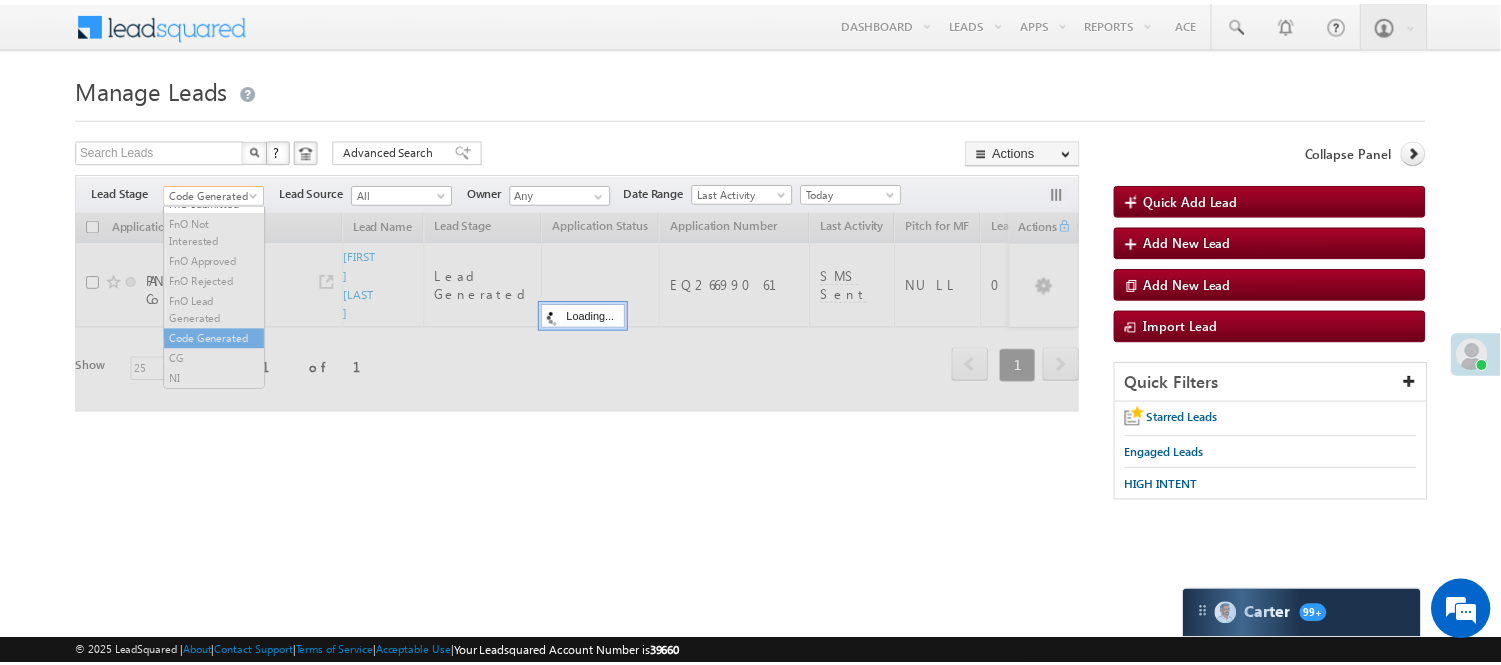 scroll, scrollTop: 0, scrollLeft: 0, axis: both 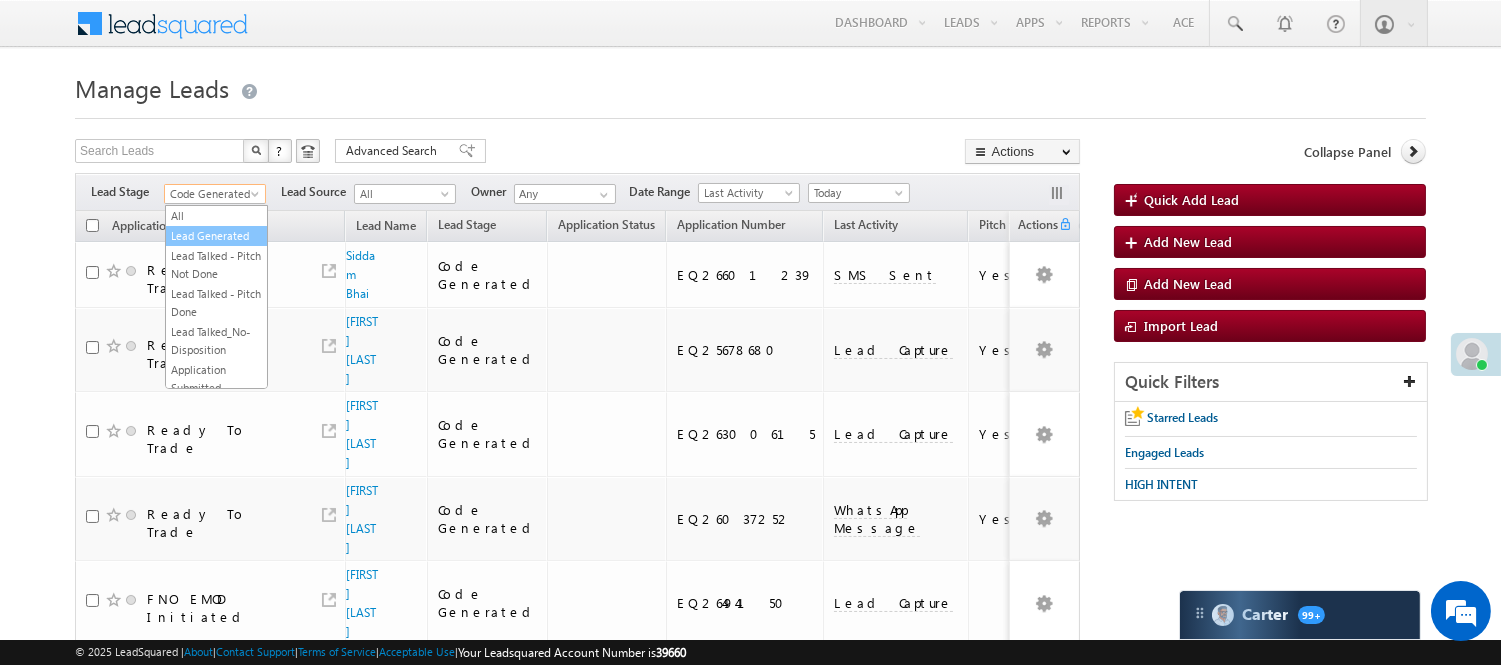 click on "Lead Generated" at bounding box center (216, 236) 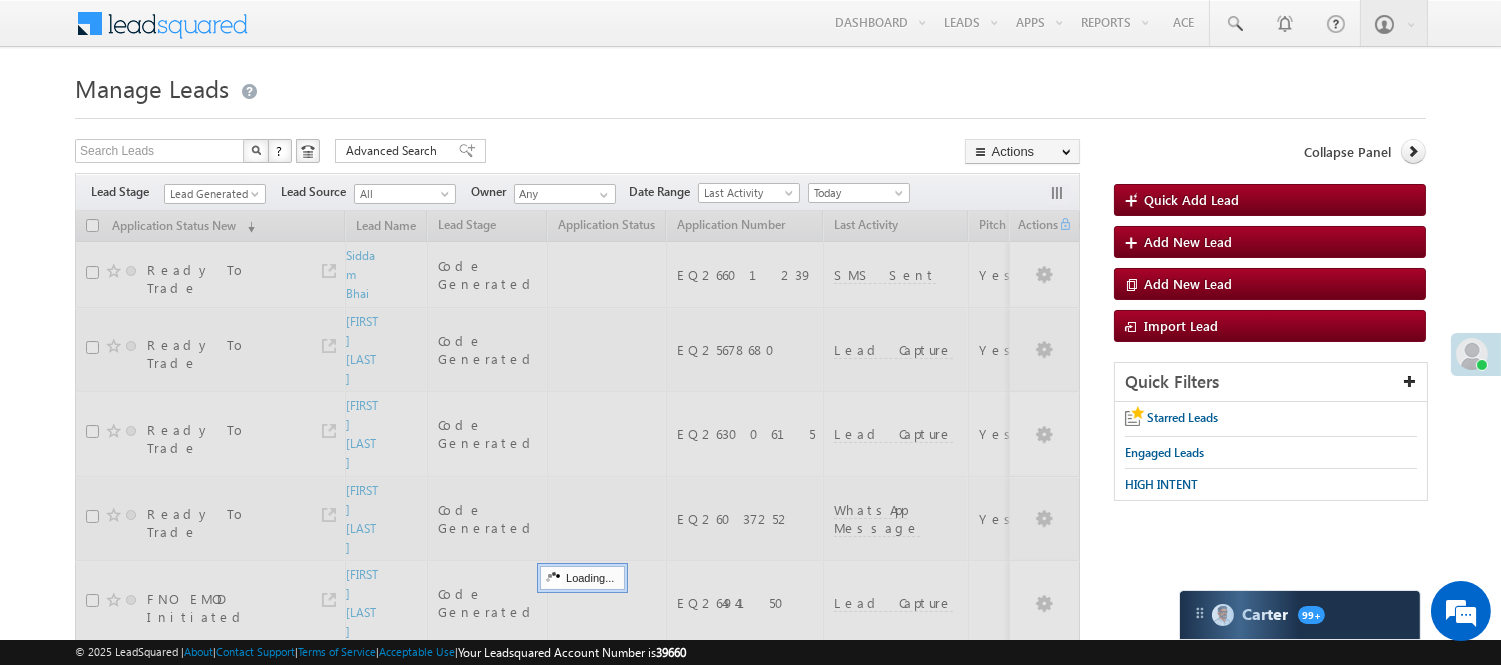 click on "Manage Leads
Quick Add Lead
Search Leads X ?   9 results found
Advanced Search
Advanced Search
Actions Actions" at bounding box center [750, 588] 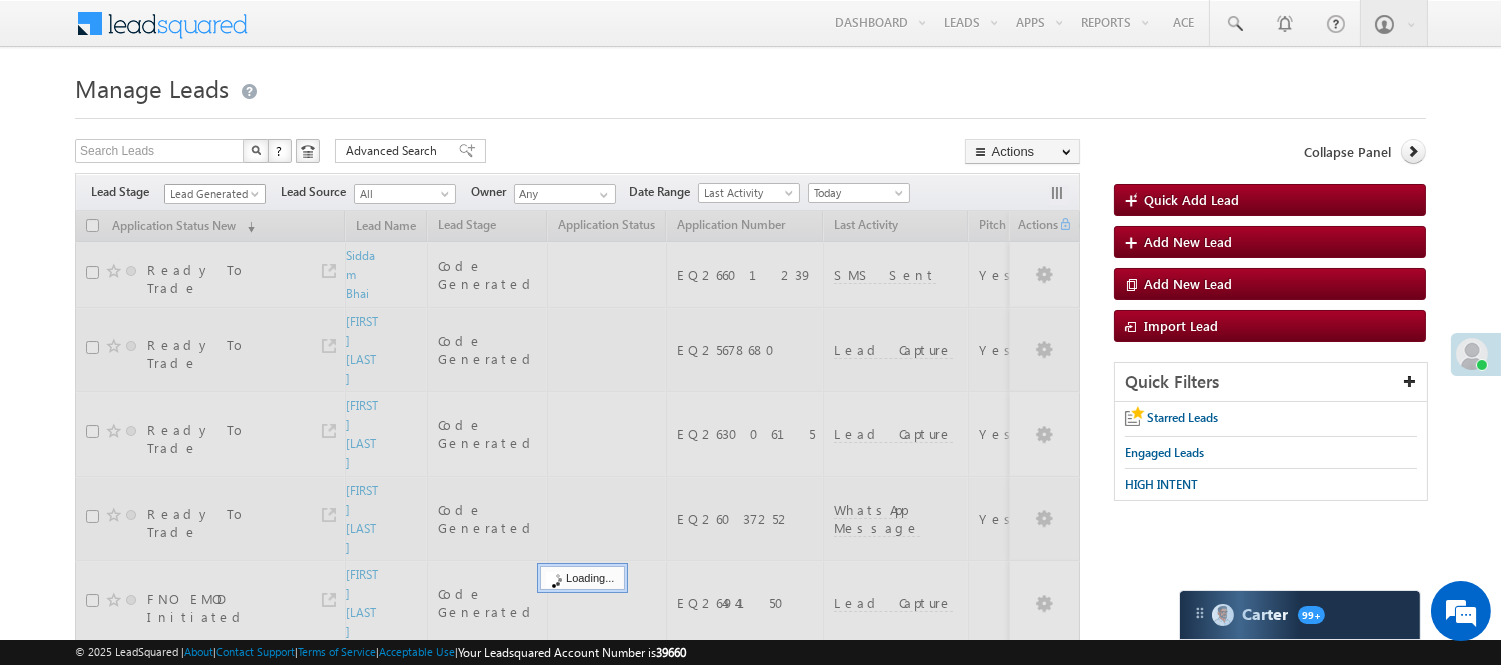 click on "Lead Generated" at bounding box center (212, 194) 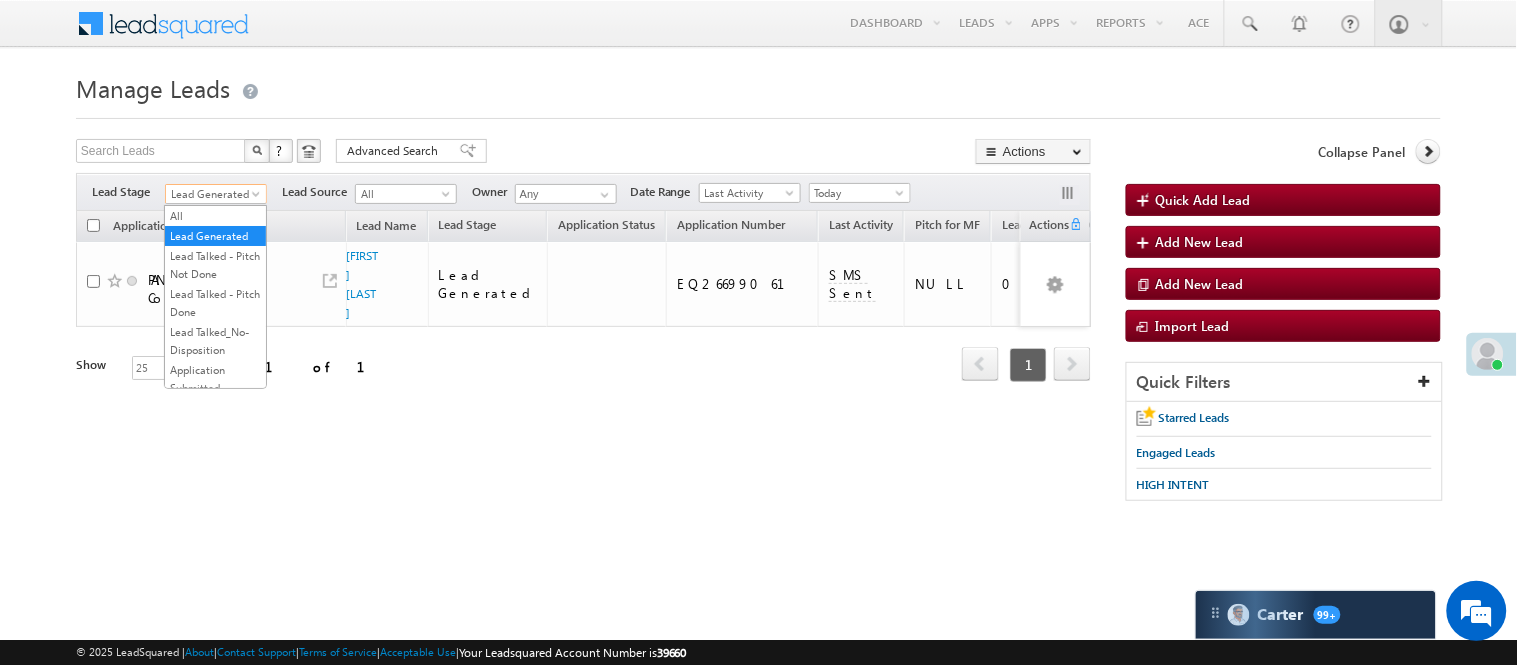 click on "Manage Leads" at bounding box center (758, 86) 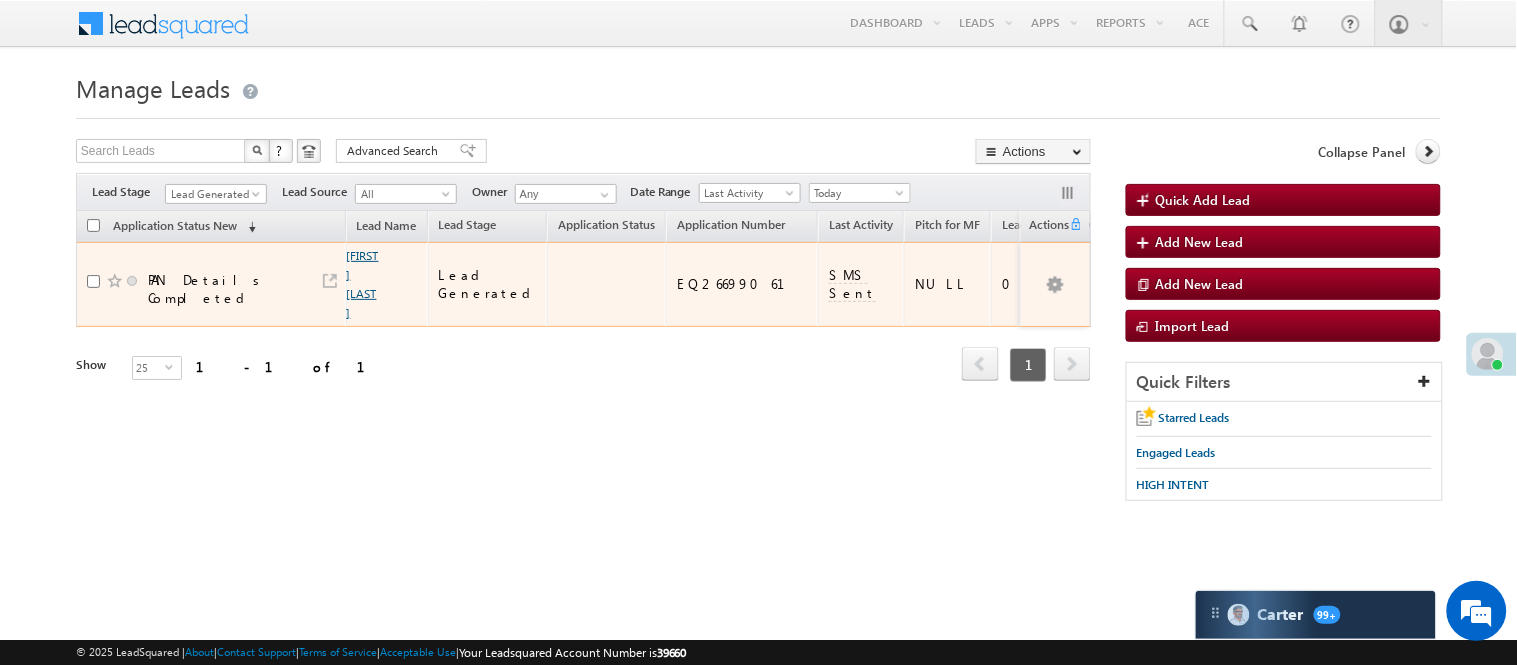 click on "[FIRST] [LAST]" at bounding box center (363, 284) 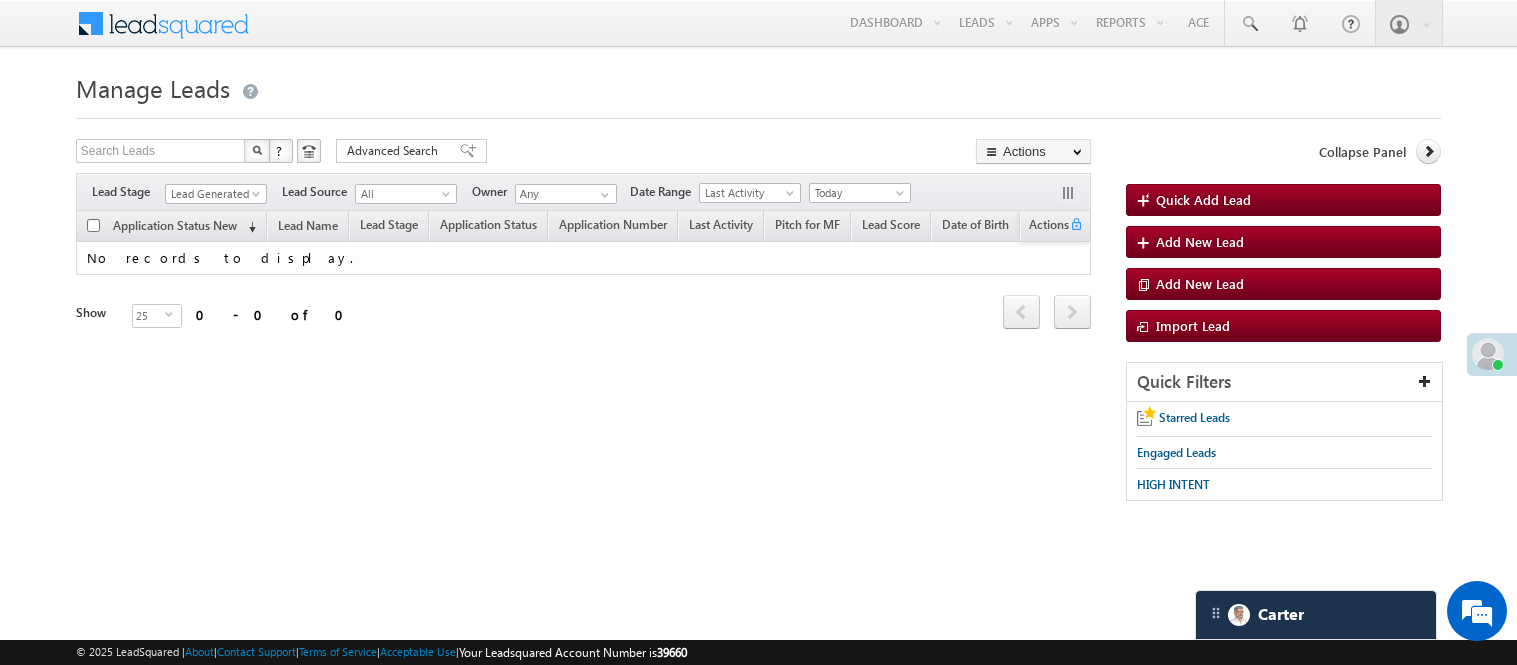 scroll, scrollTop: 0, scrollLeft: 0, axis: both 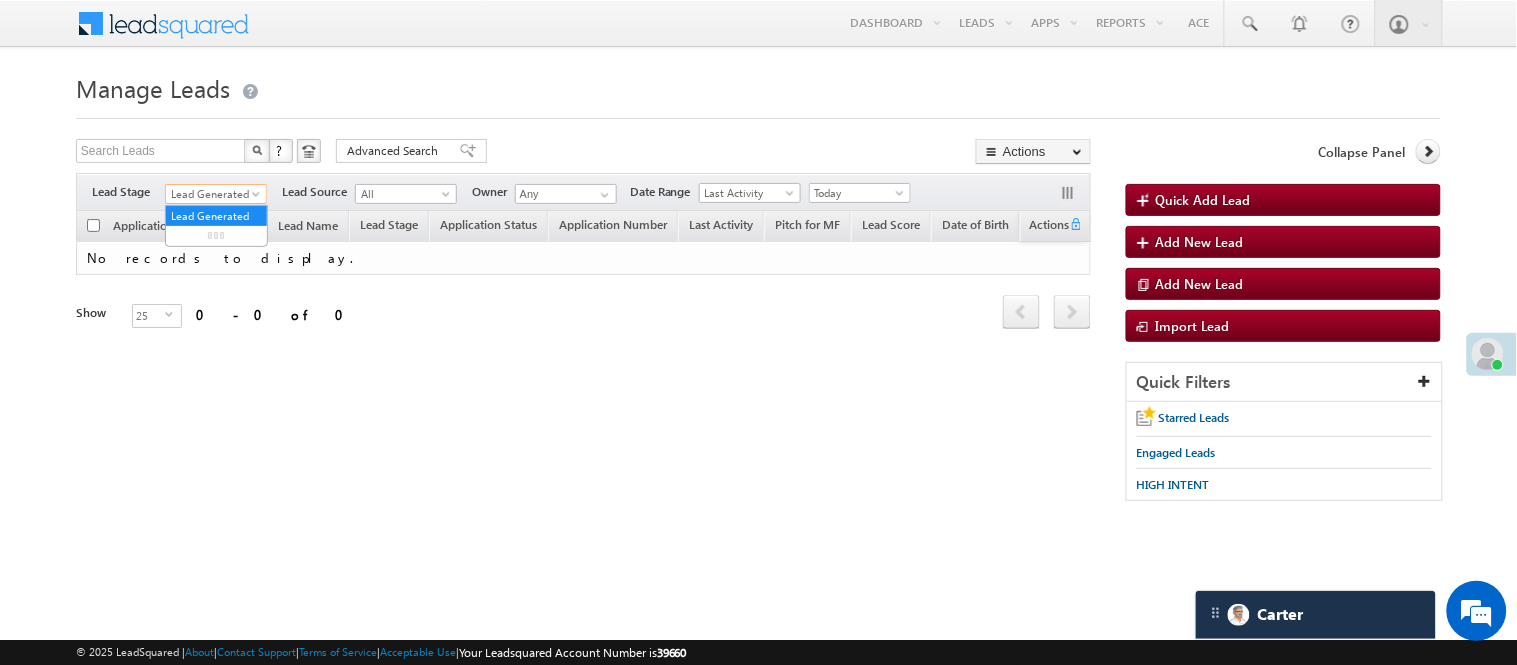 click on "Lead Generated" at bounding box center [213, 194] 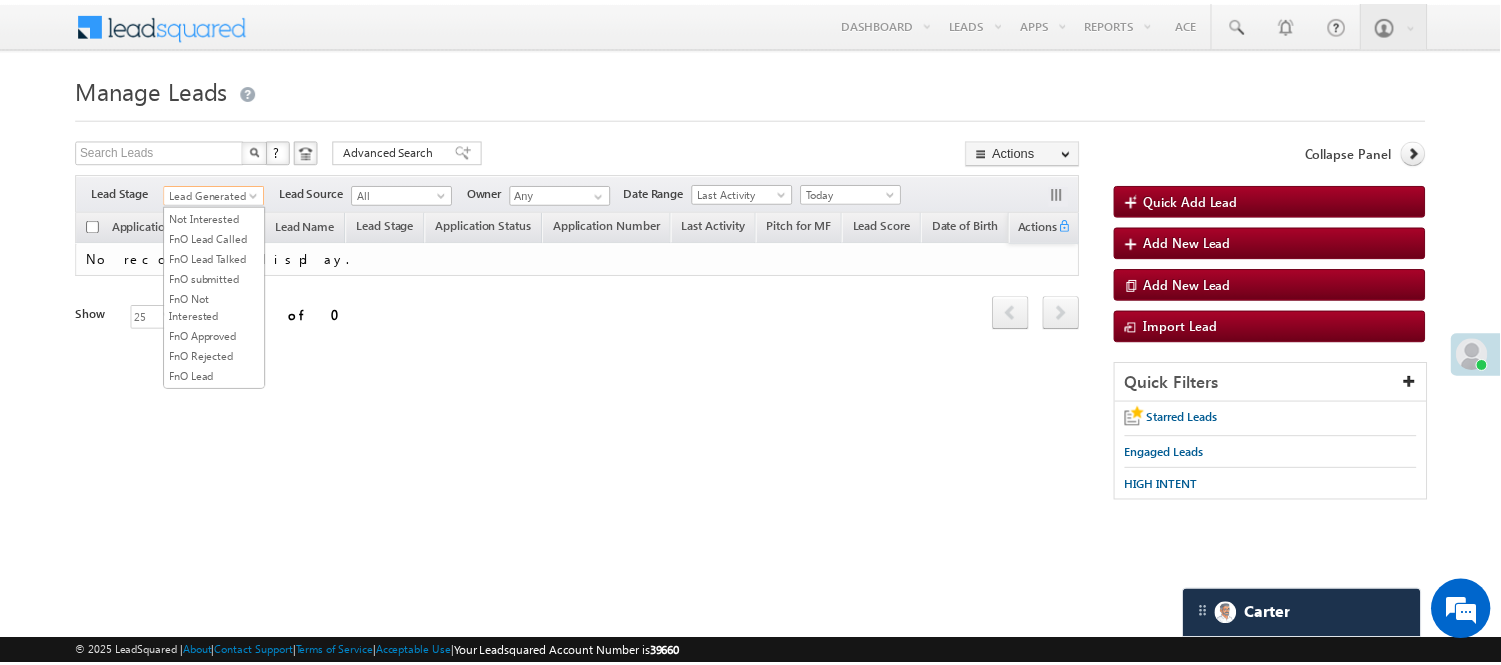 scroll, scrollTop: 333, scrollLeft: 0, axis: vertical 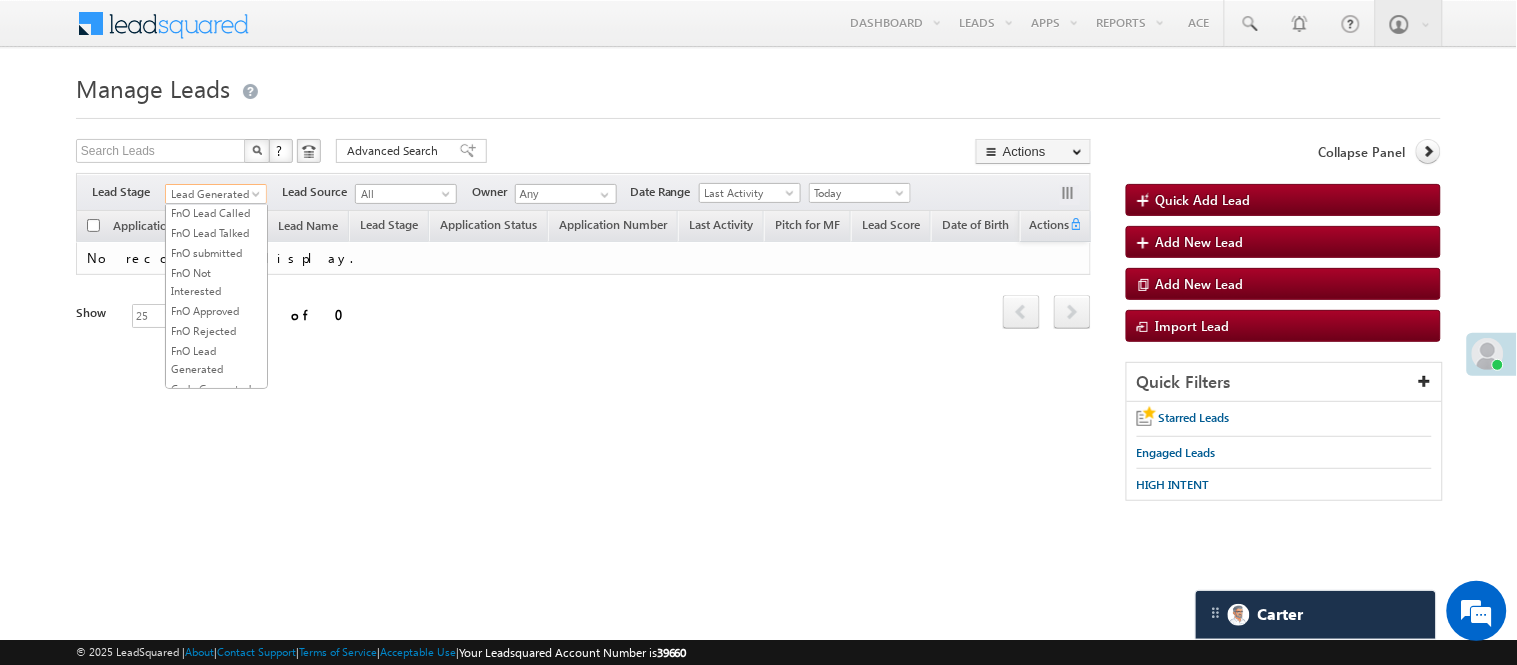 click on "Lead Talked" at bounding box center (216, 173) 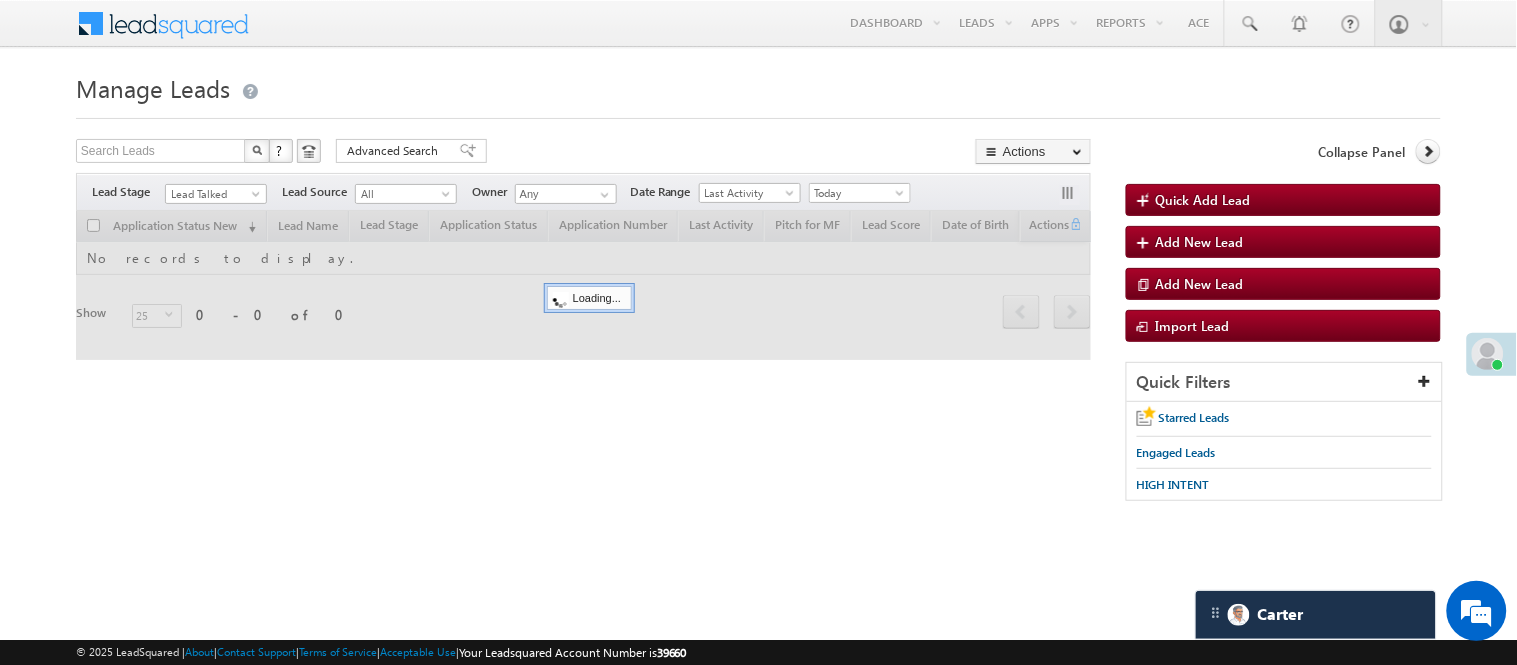 click at bounding box center (758, 112) 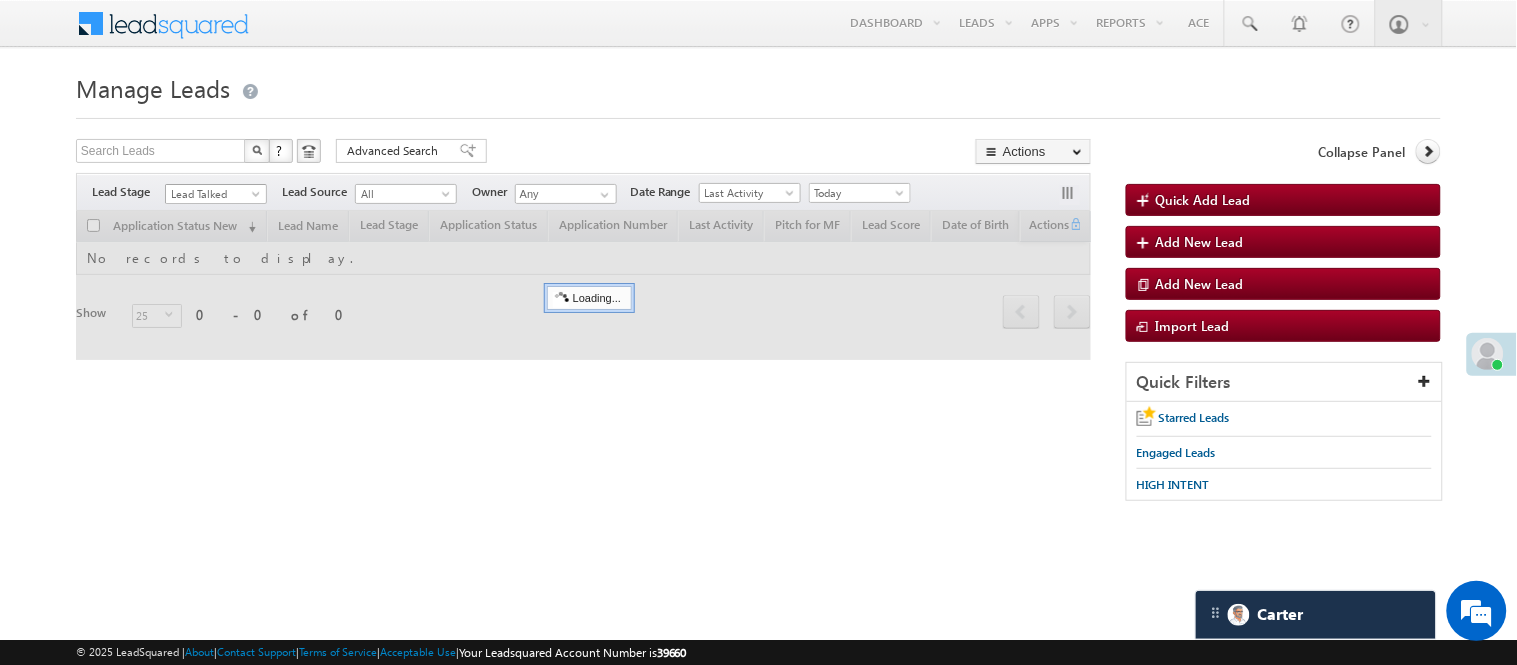 click on "Lead Talked" at bounding box center [213, 194] 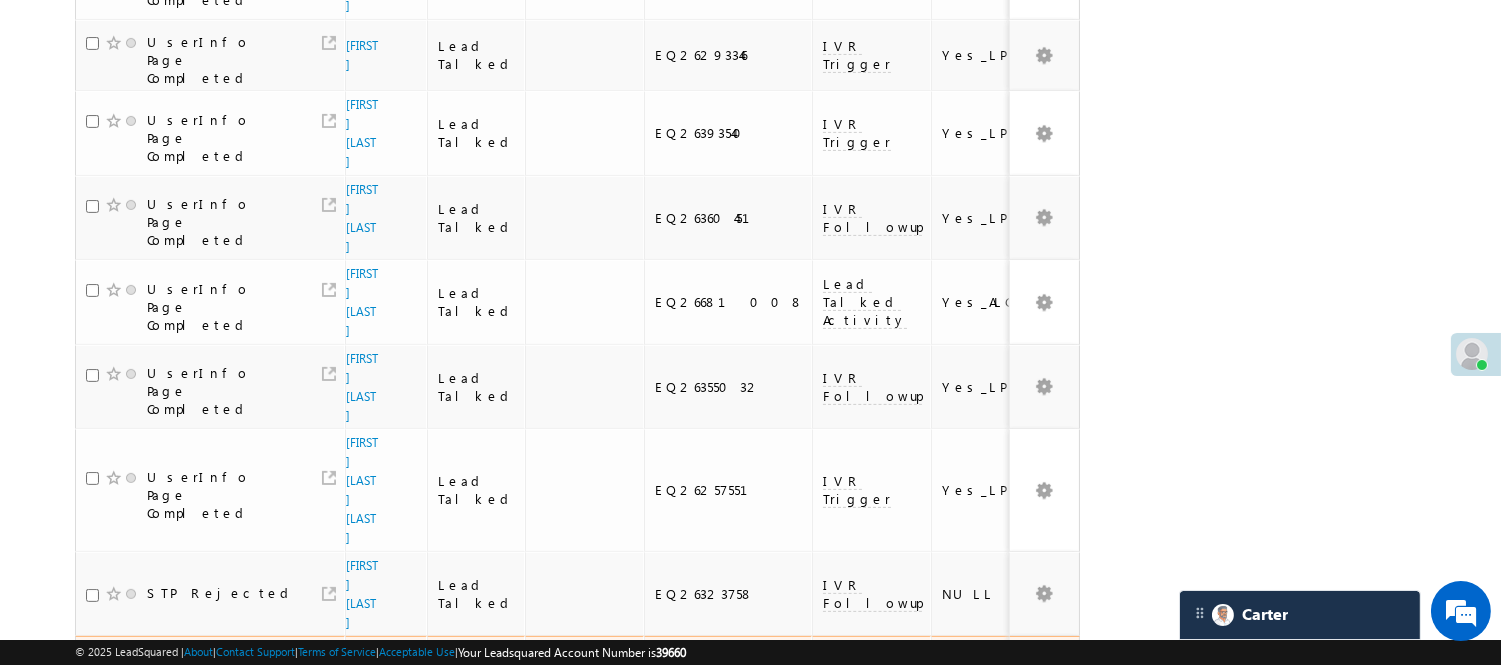 scroll, scrollTop: 1222, scrollLeft: 0, axis: vertical 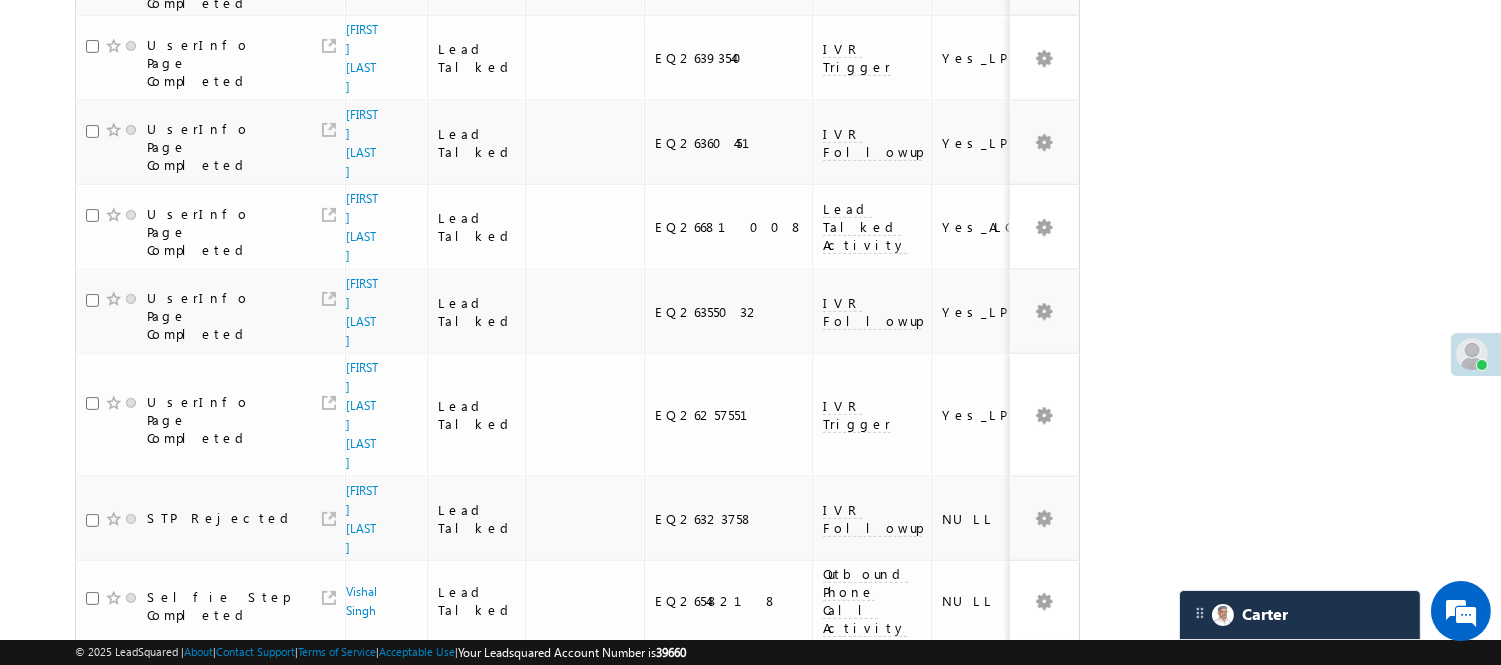 click on "2" at bounding box center (978, 1263) 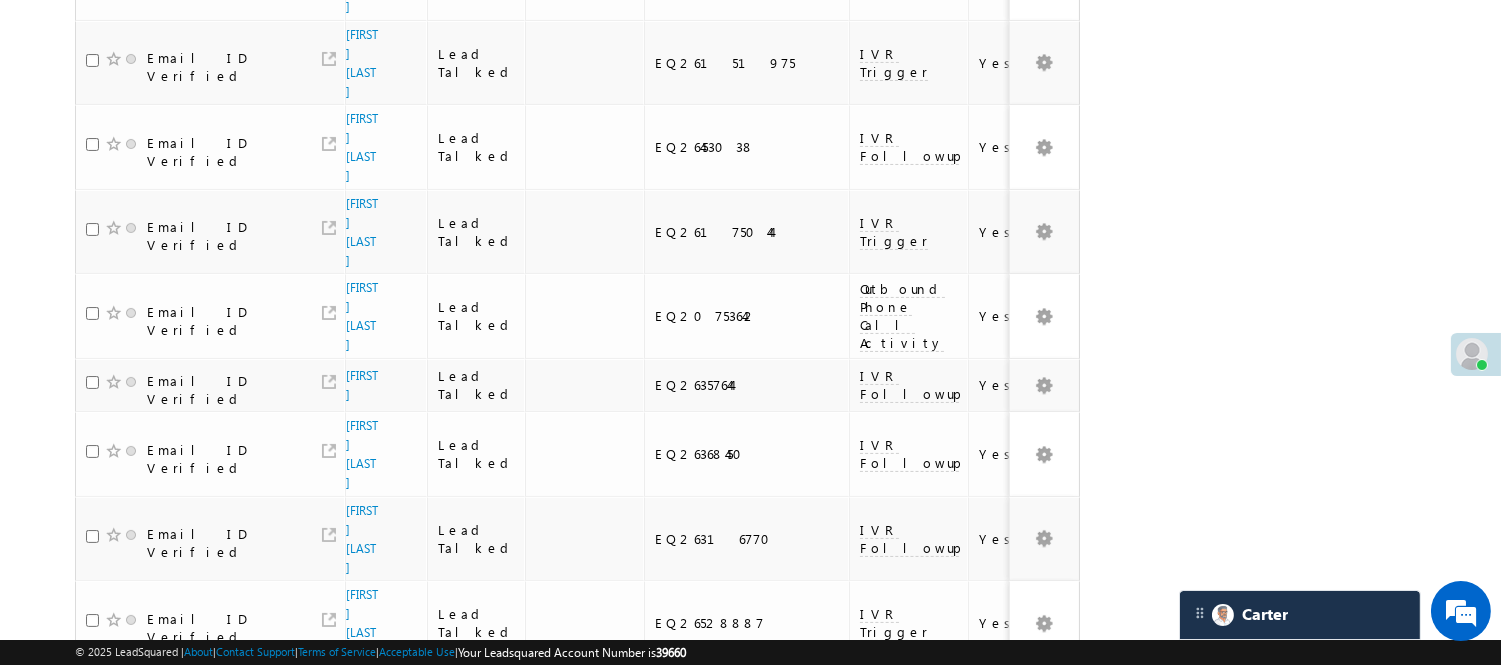 scroll, scrollTop: 57, scrollLeft: 0, axis: vertical 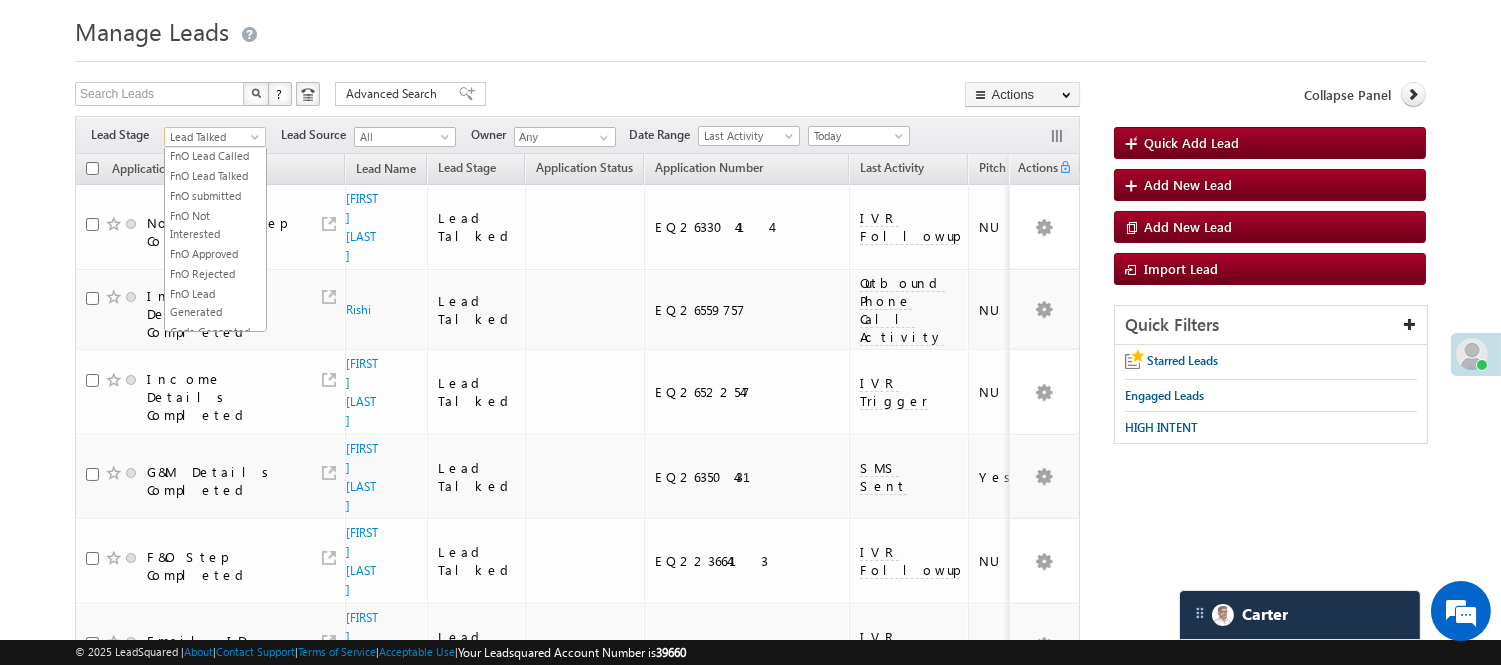 click on "Lead Talked" at bounding box center [212, 137] 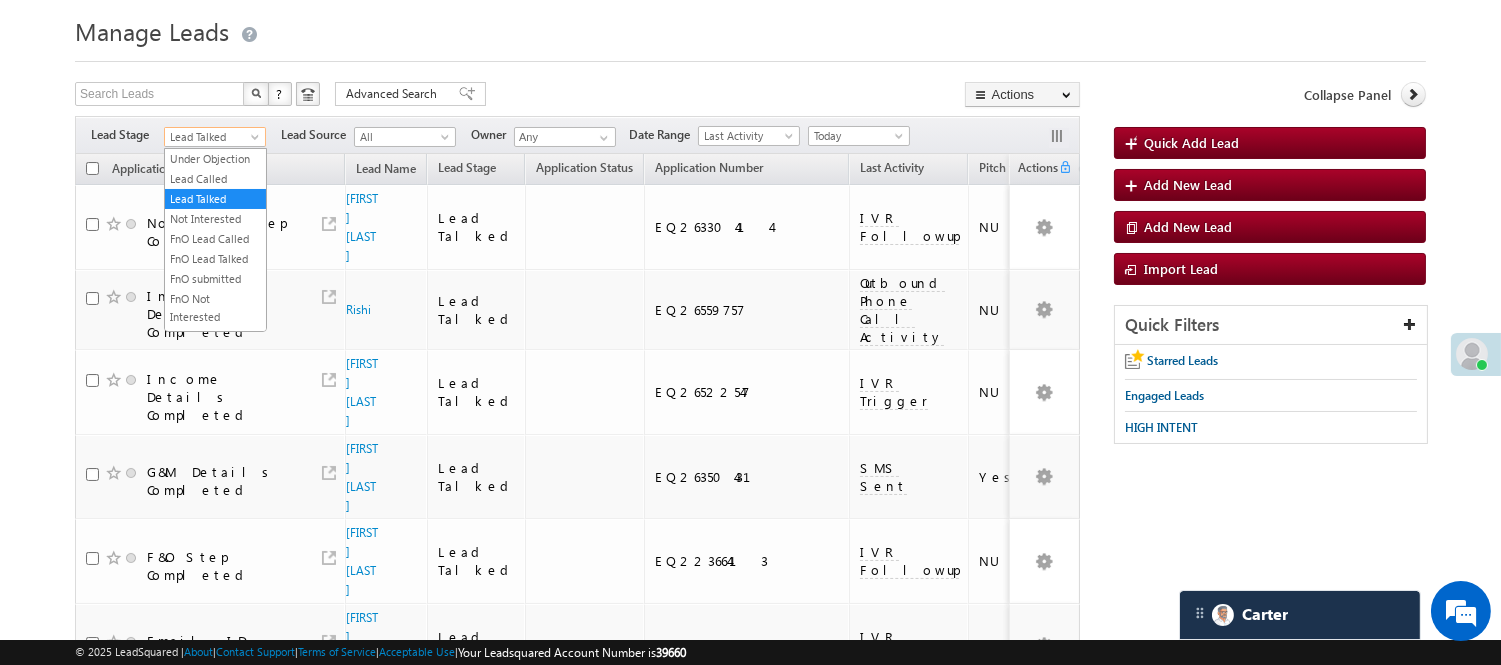 scroll, scrollTop: 0, scrollLeft: 0, axis: both 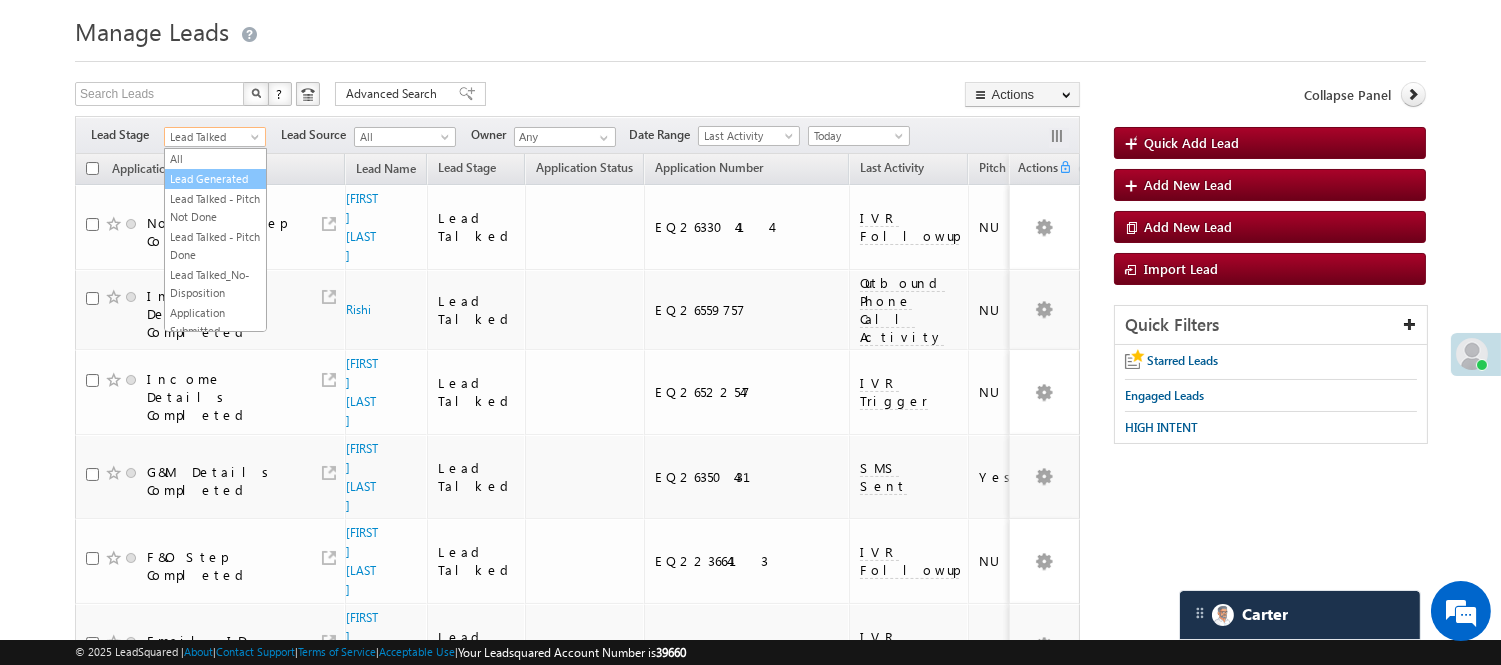 click on "Lead Generated" at bounding box center [215, 179] 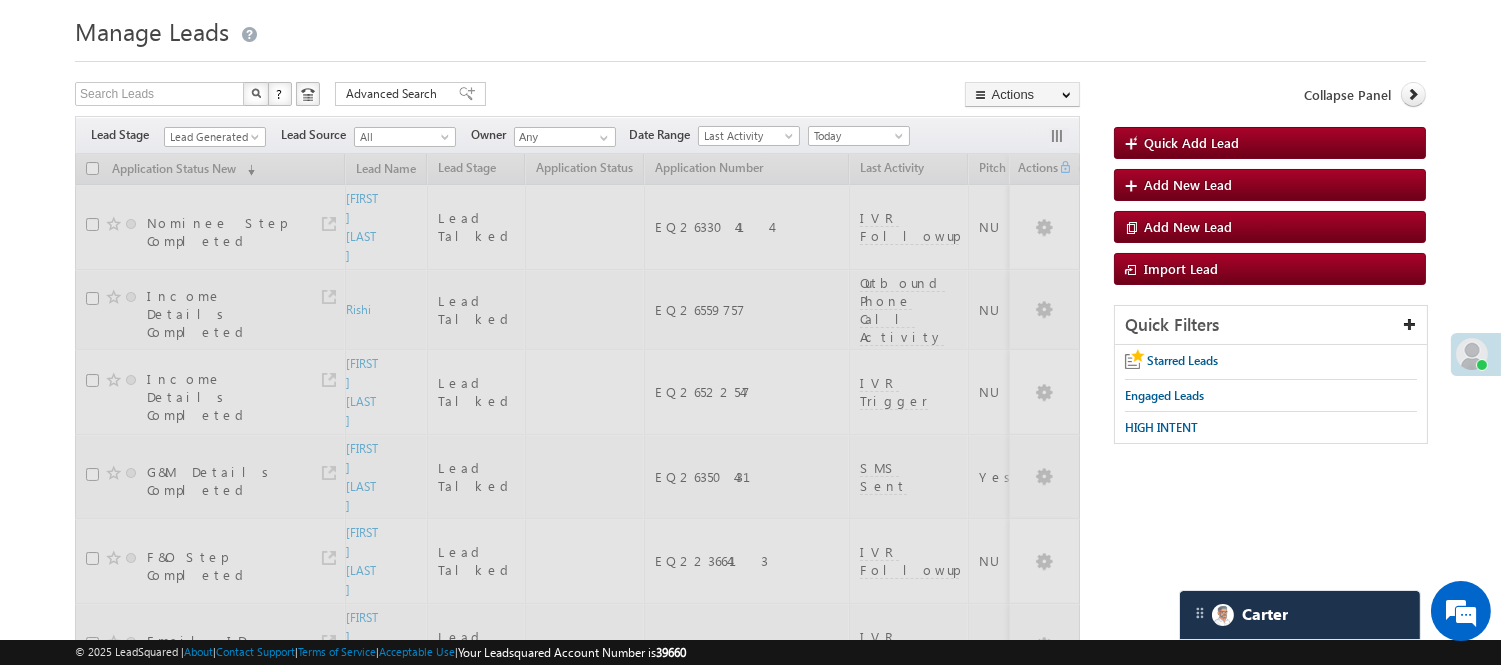 click on "Manage Leads
Quick Add Lead
Search Leads X ?   68 results found
Advanced Search
Advanced Search
Actions Actions" at bounding box center (750, 1147) 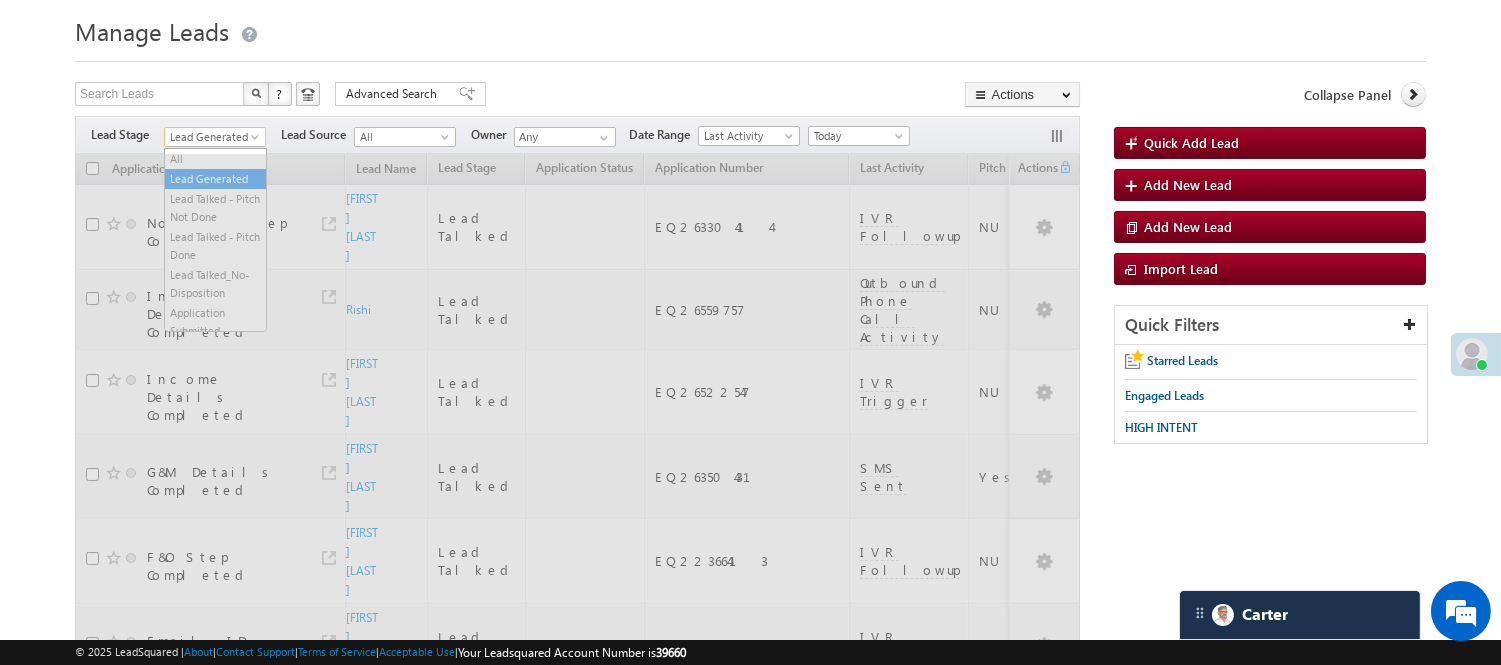 click on "Lead Generated" at bounding box center [212, 137] 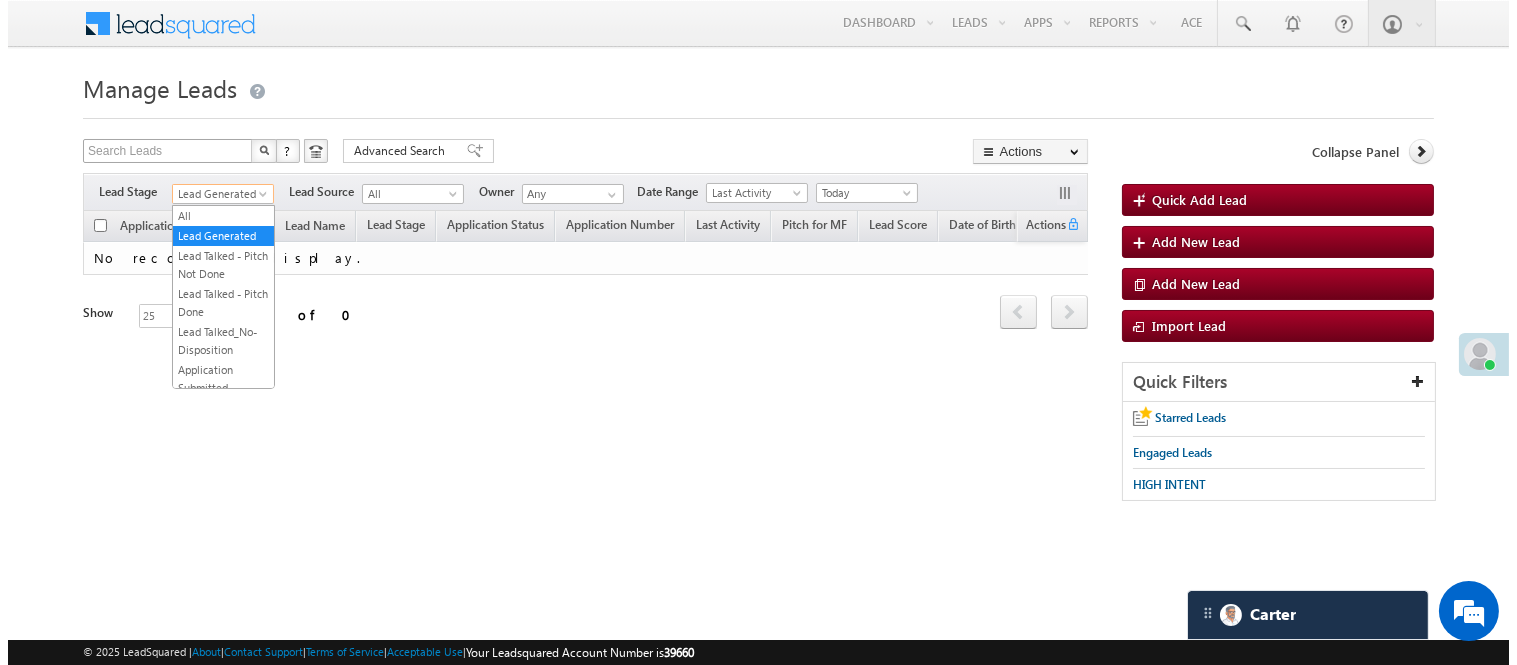 scroll, scrollTop: 0, scrollLeft: 0, axis: both 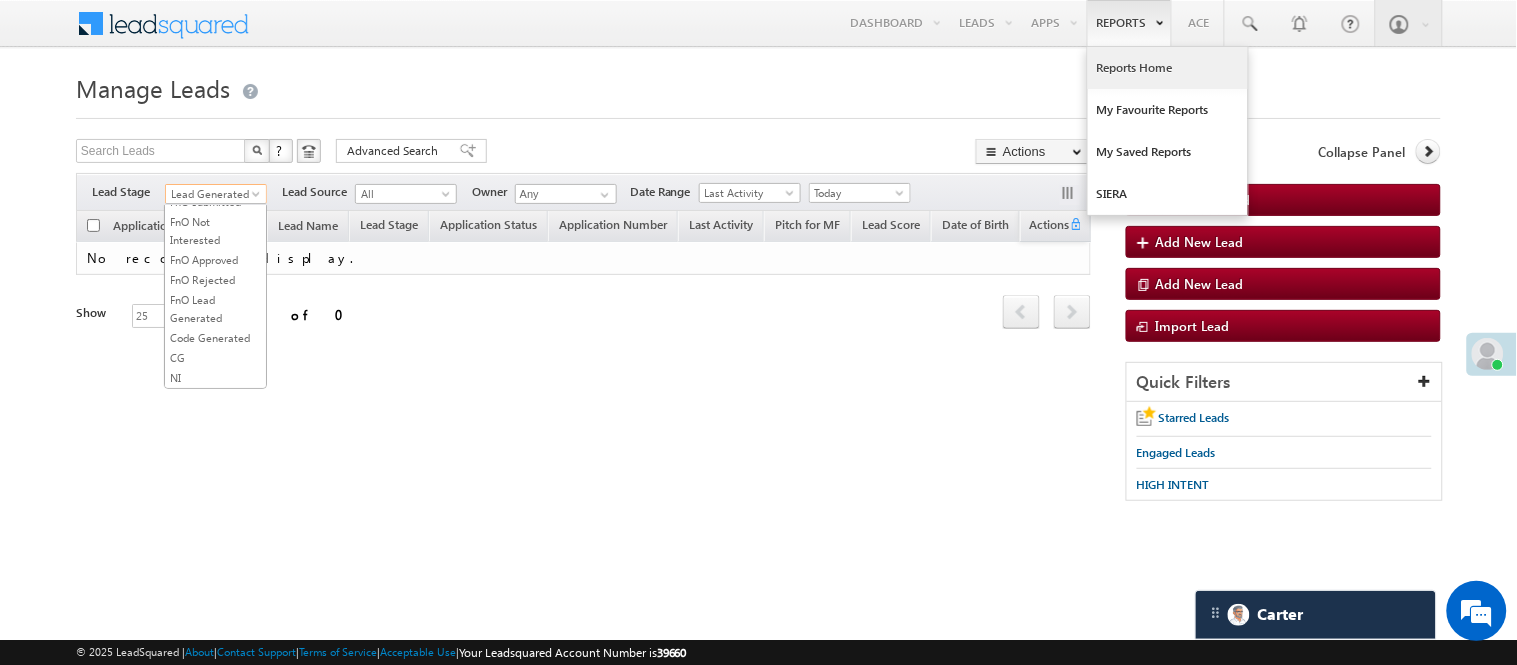 click on "Reports Home" at bounding box center [1168, 68] 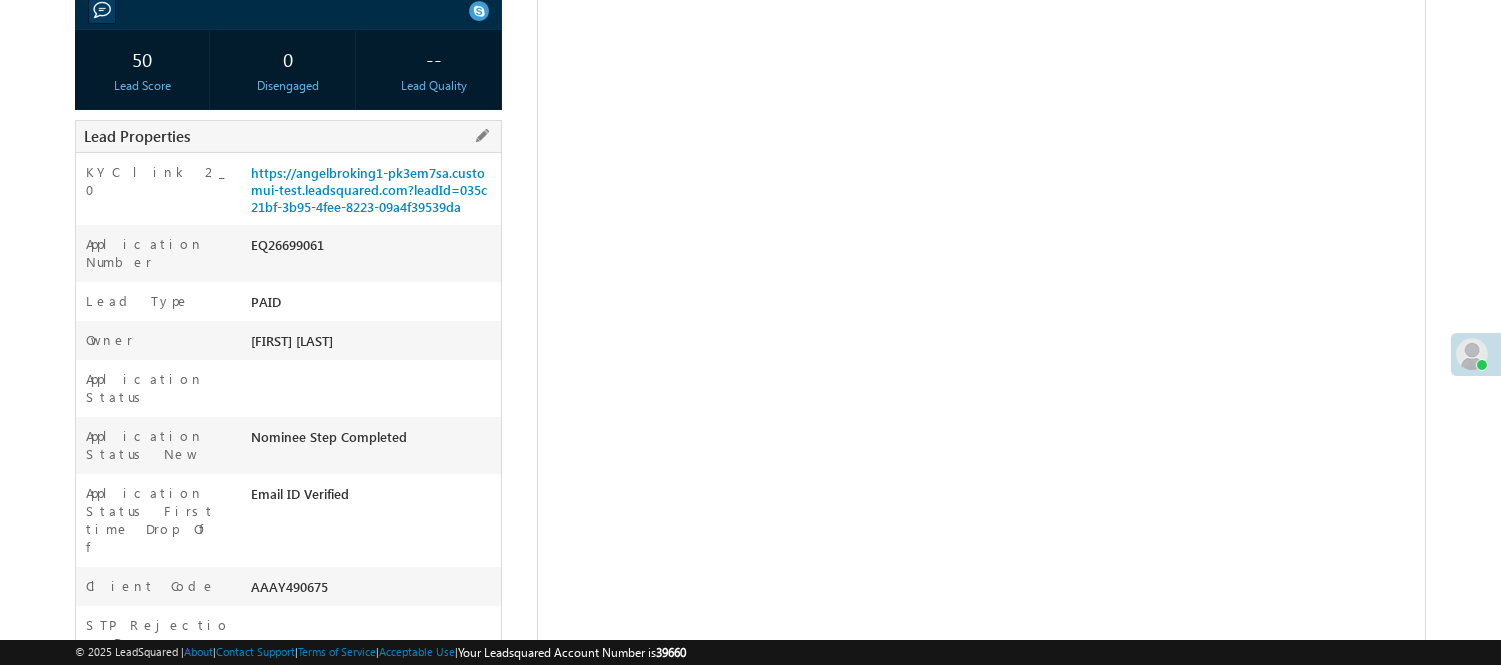 scroll, scrollTop: 111, scrollLeft: 0, axis: vertical 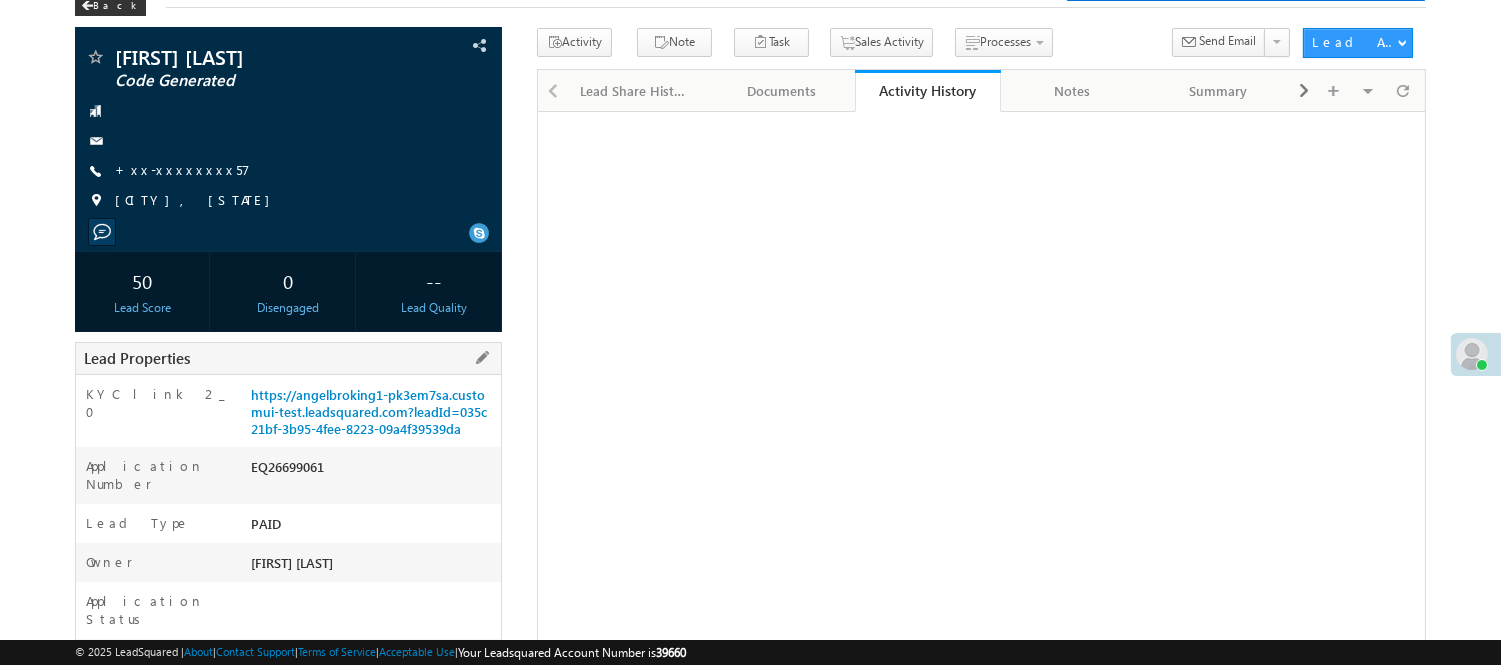 click on "EQ26699061" at bounding box center (373, 471) 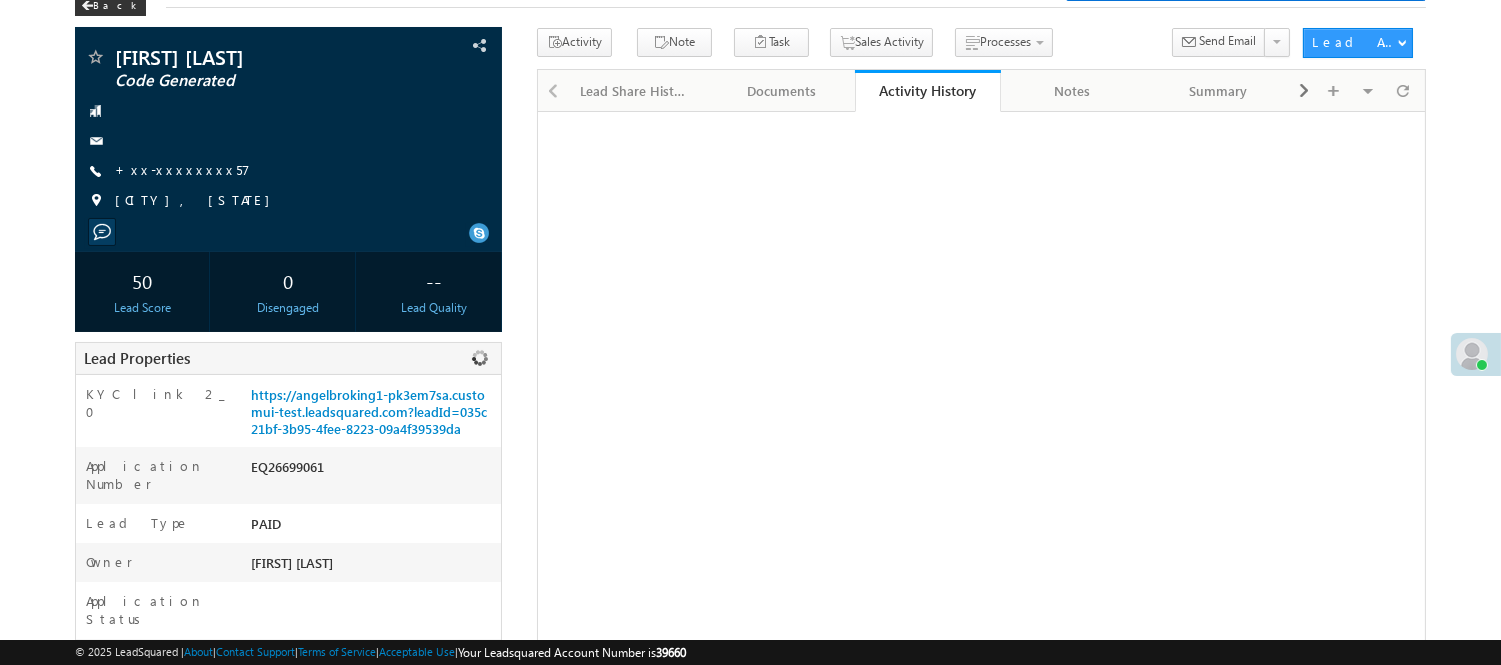 copy on "EQ26699061" 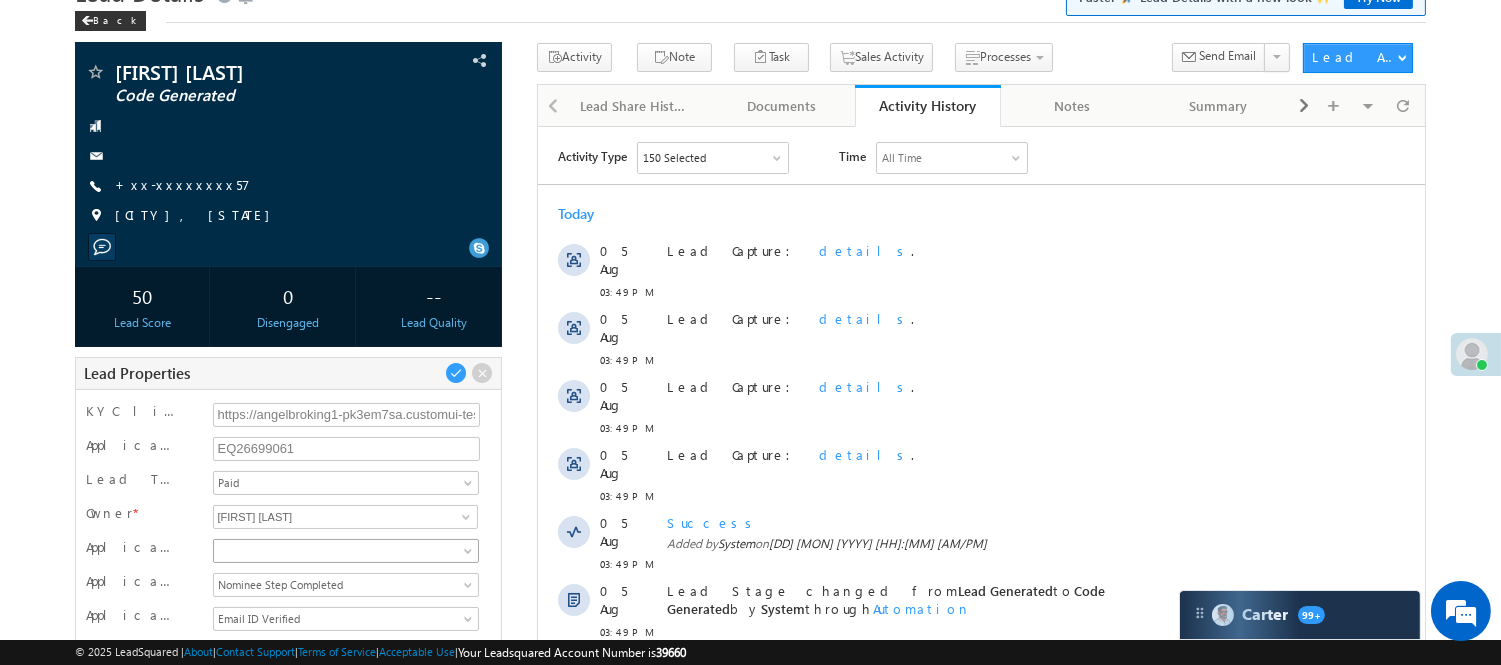 scroll, scrollTop: 222, scrollLeft: 0, axis: vertical 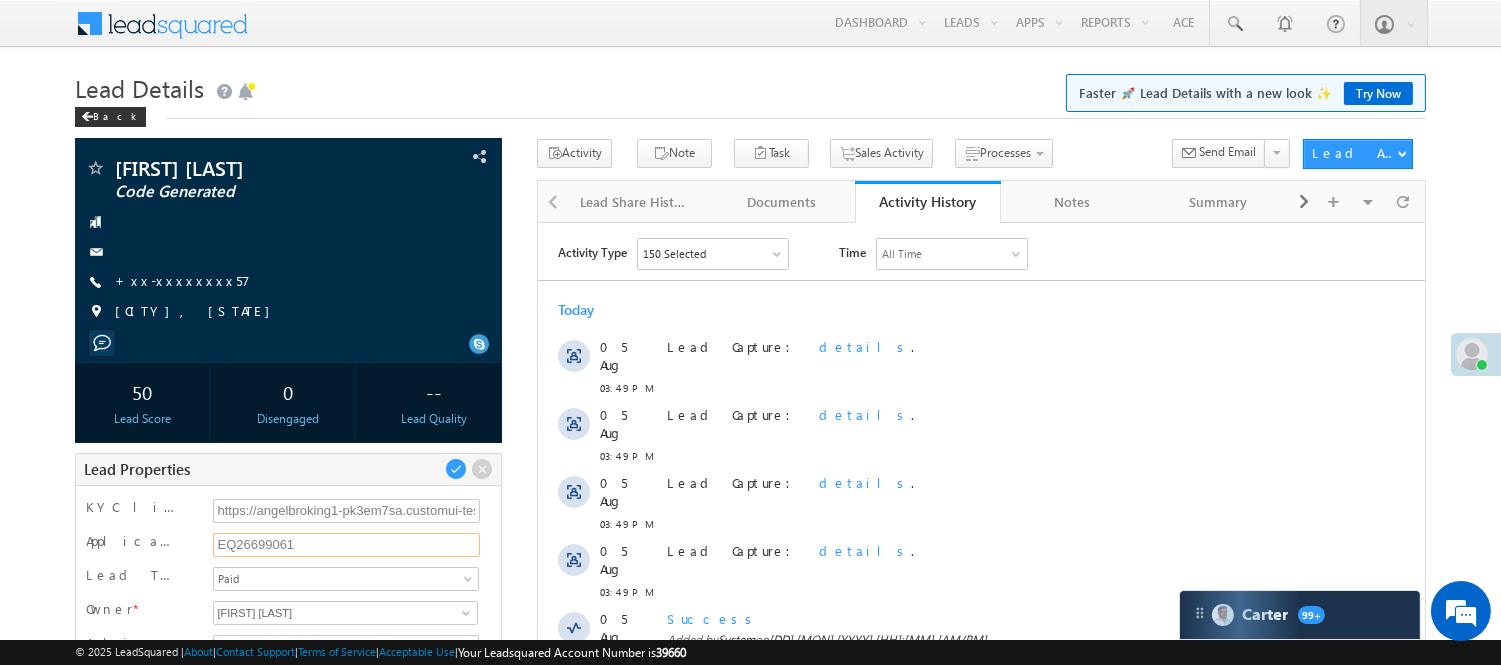 click on "EQ26699061" at bounding box center [347, 545] 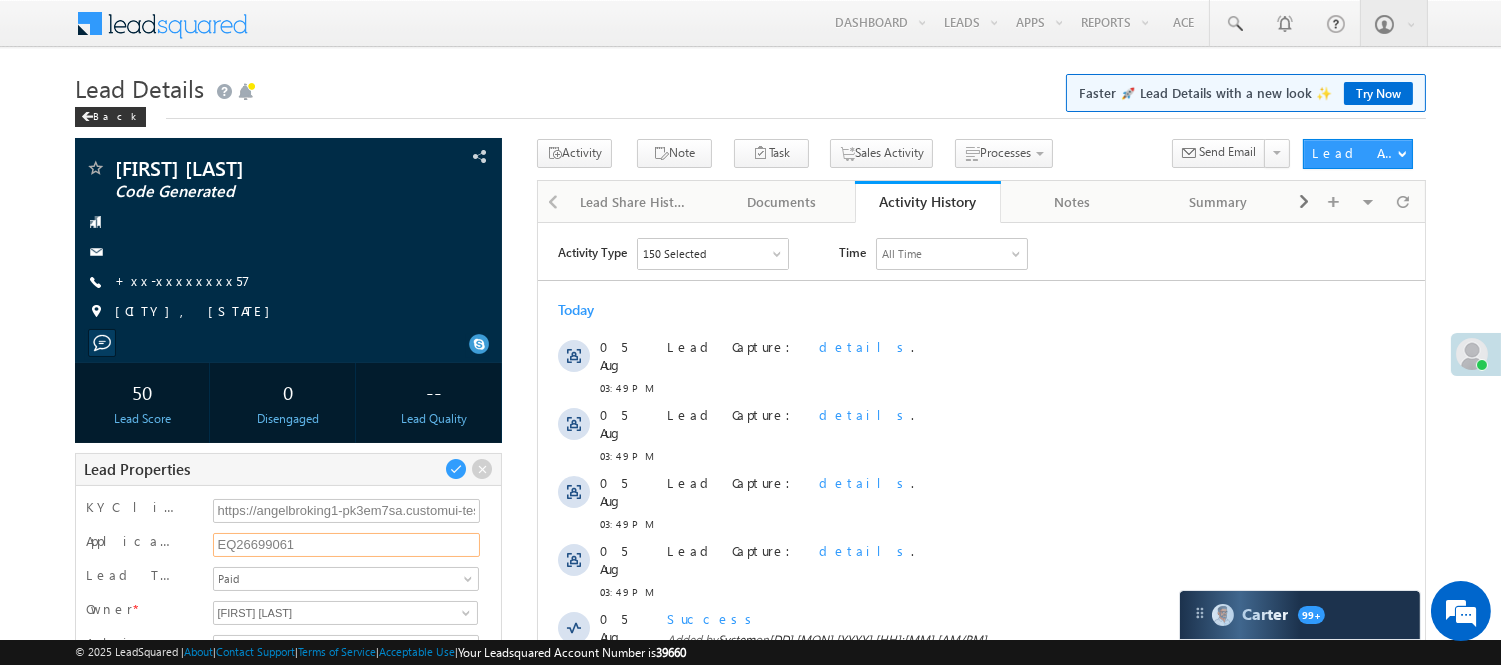 click on "EQ26699061" at bounding box center (347, 545) 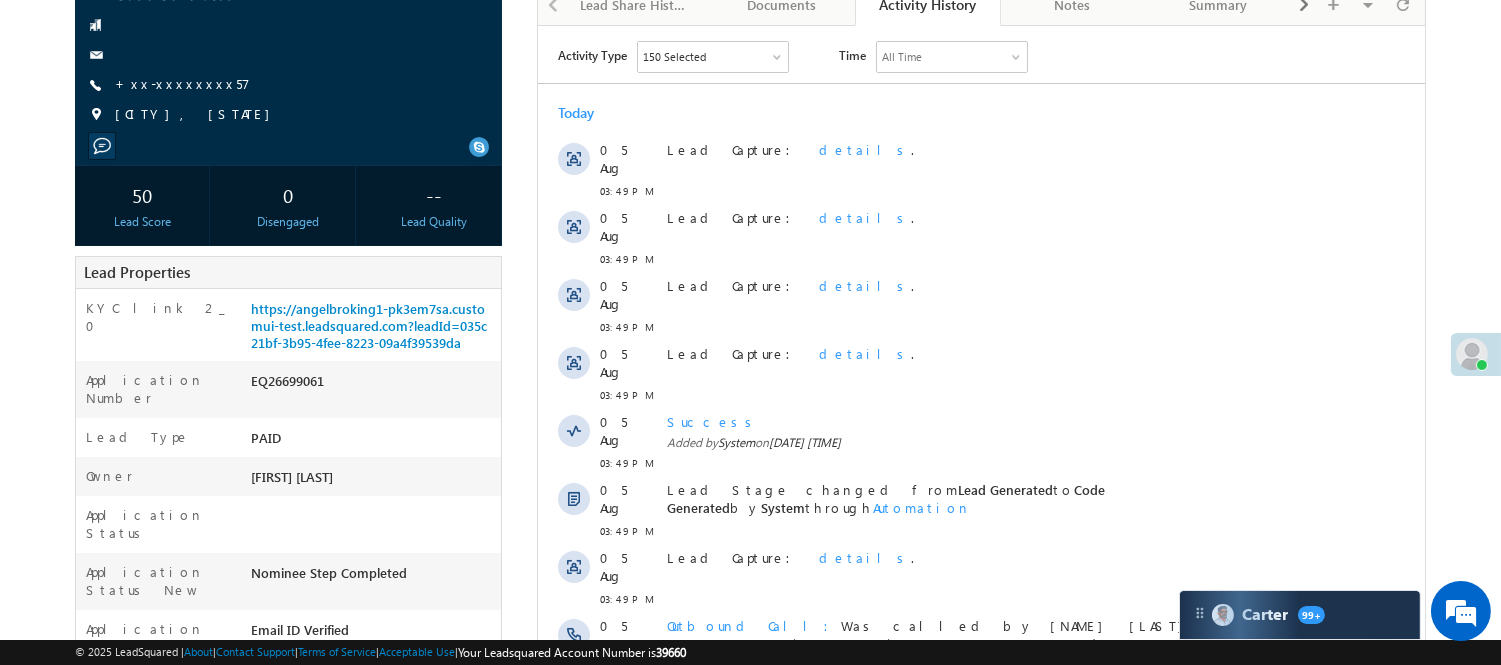 scroll, scrollTop: 222, scrollLeft: 0, axis: vertical 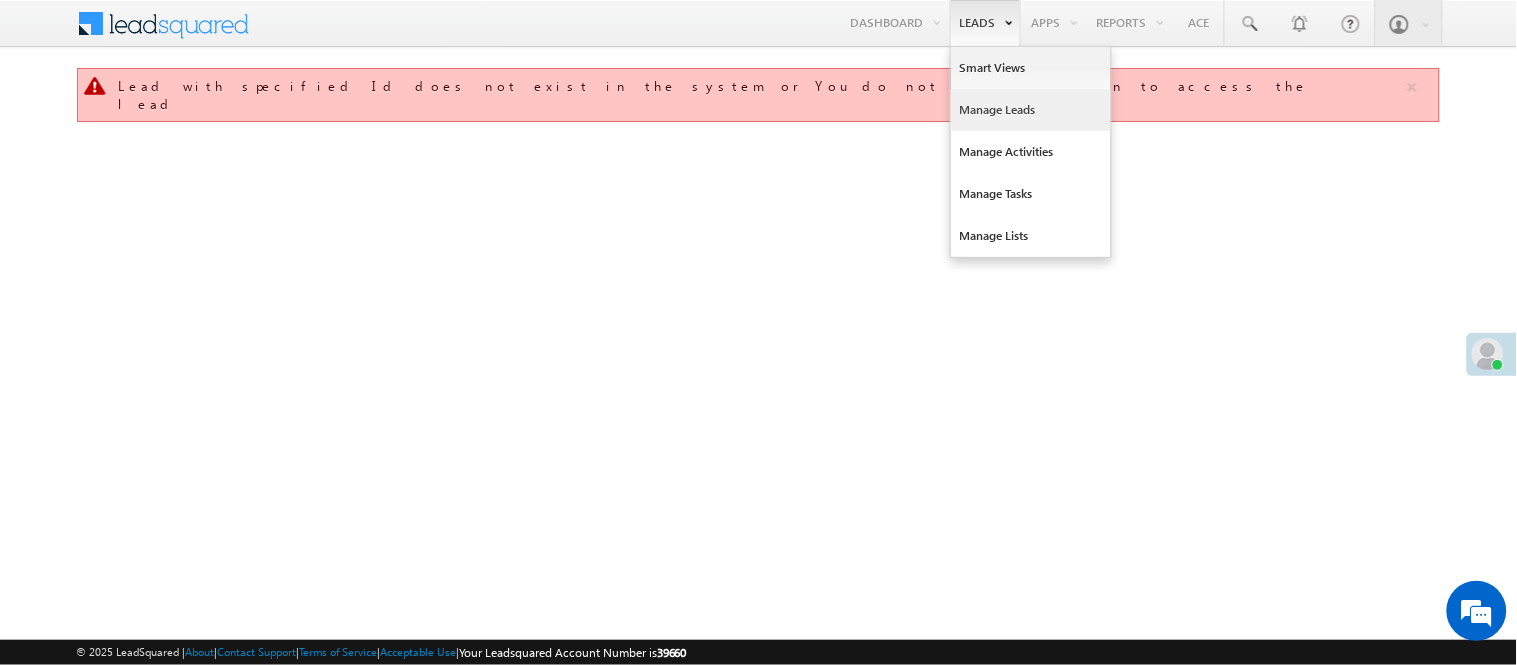 click on "Manage Leads" at bounding box center [1031, 110] 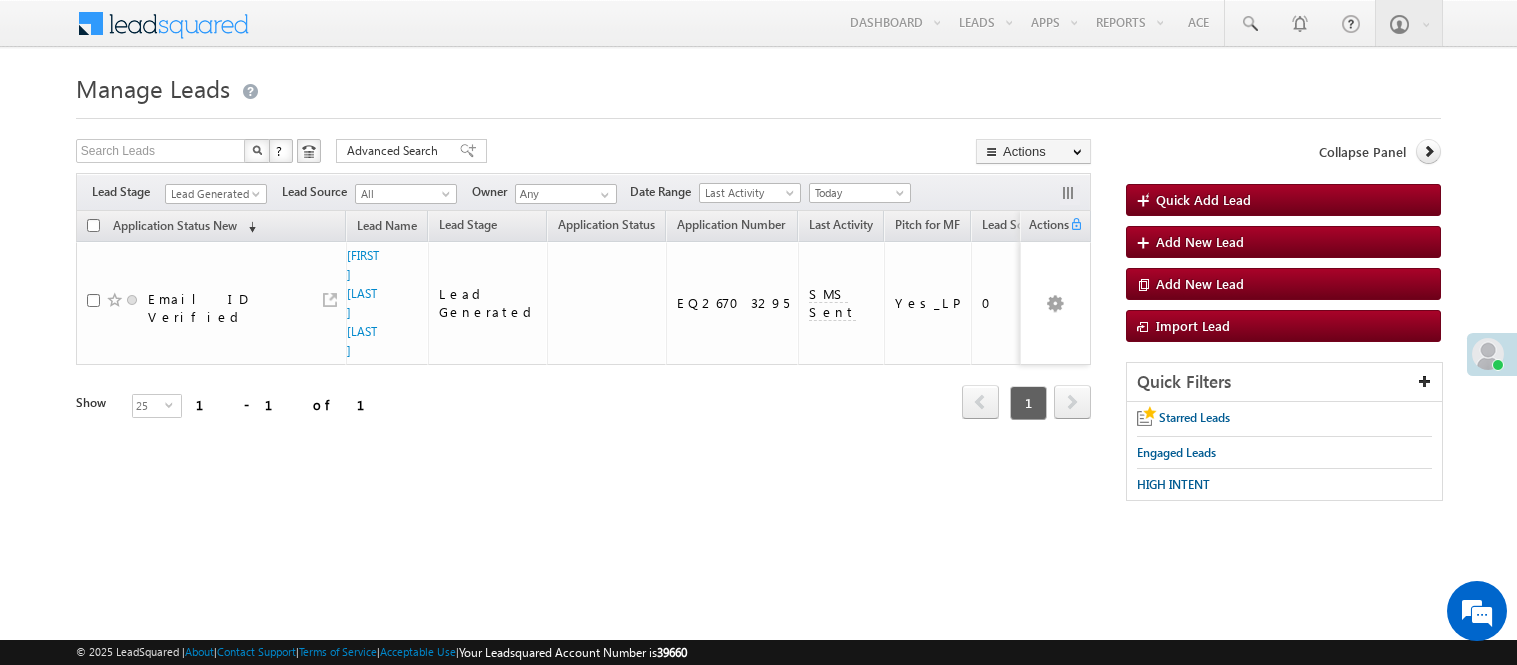 scroll, scrollTop: 0, scrollLeft: 0, axis: both 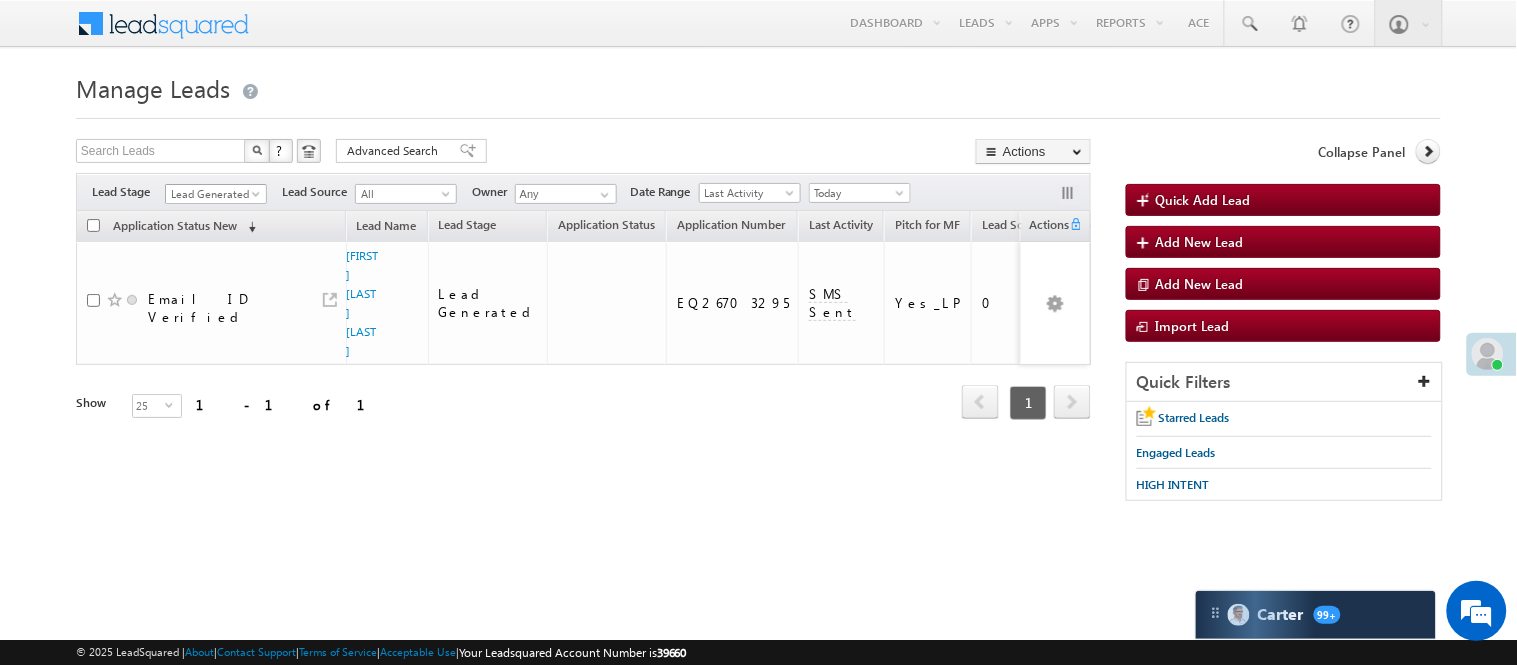 click on "Lead Generated" at bounding box center (216, 194) 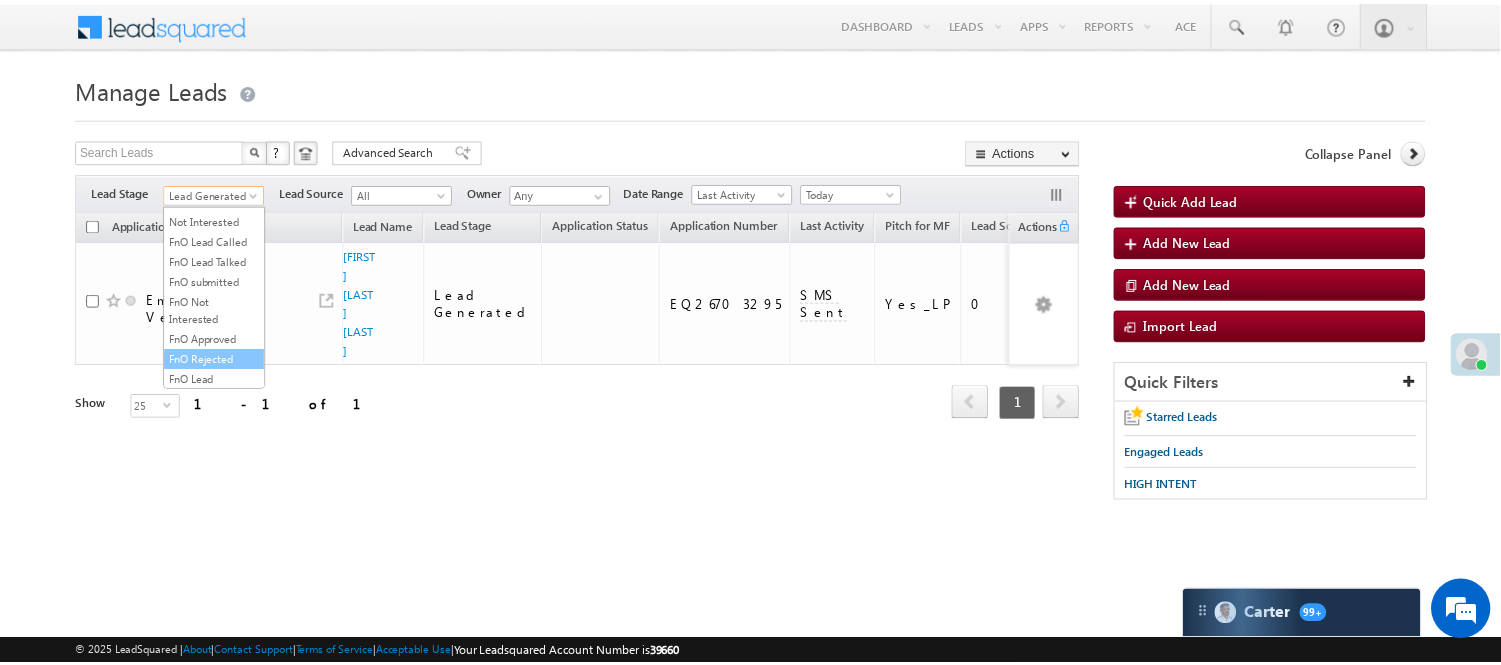 scroll, scrollTop: 496, scrollLeft: 0, axis: vertical 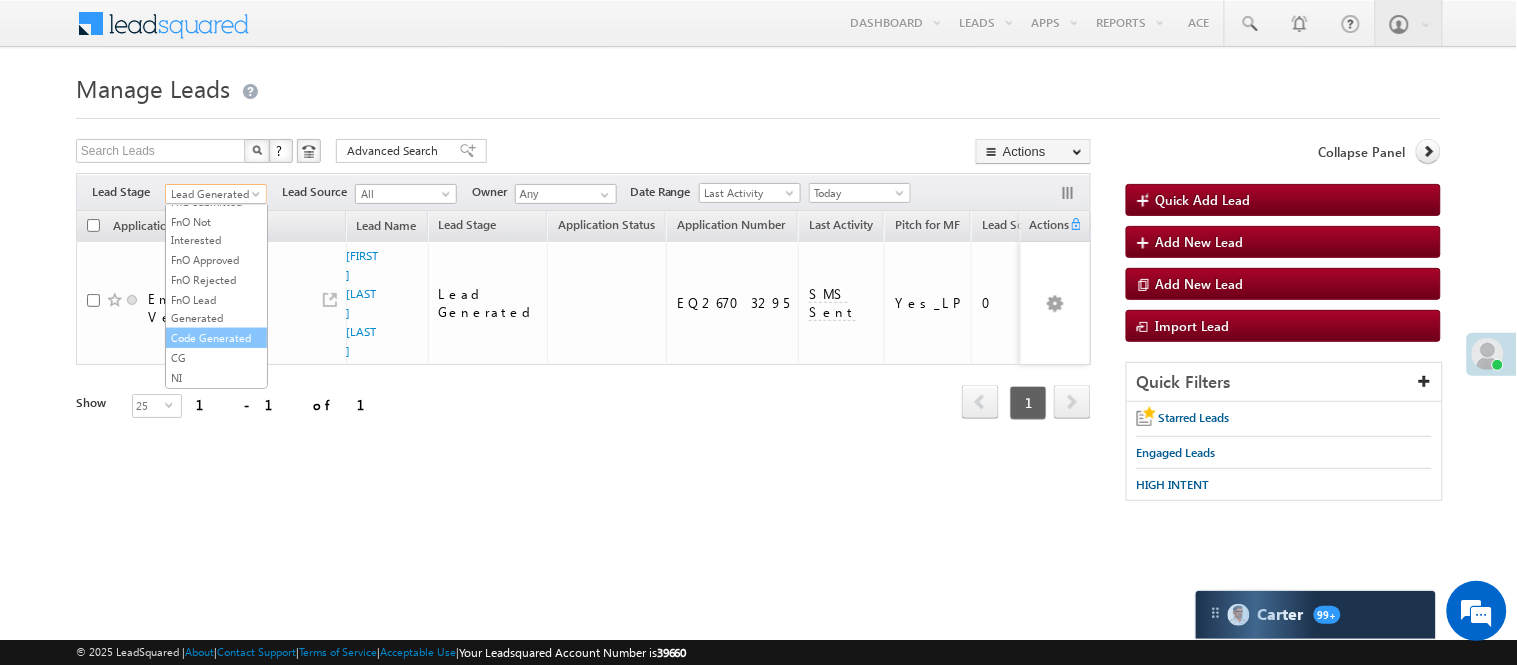 click on "Code Generated" at bounding box center (216, 338) 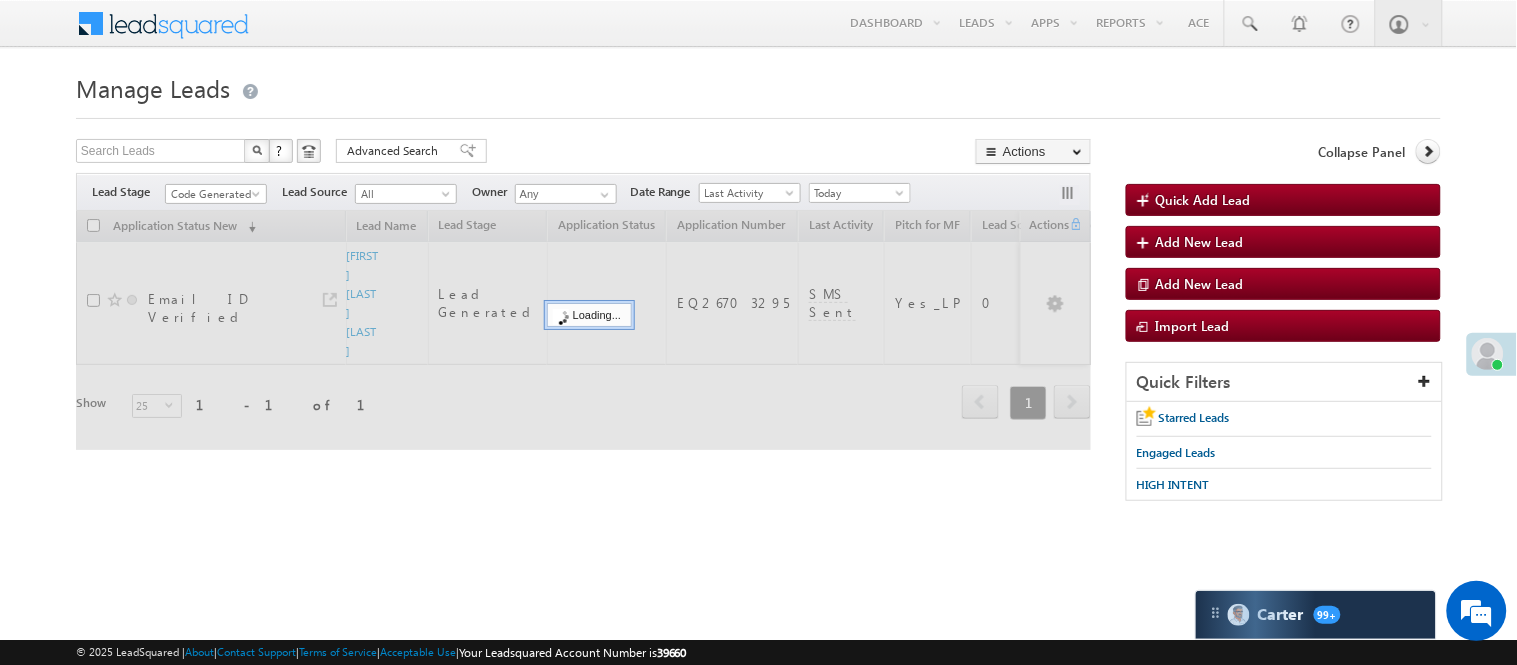 click on "Manage Leads" at bounding box center (758, 86) 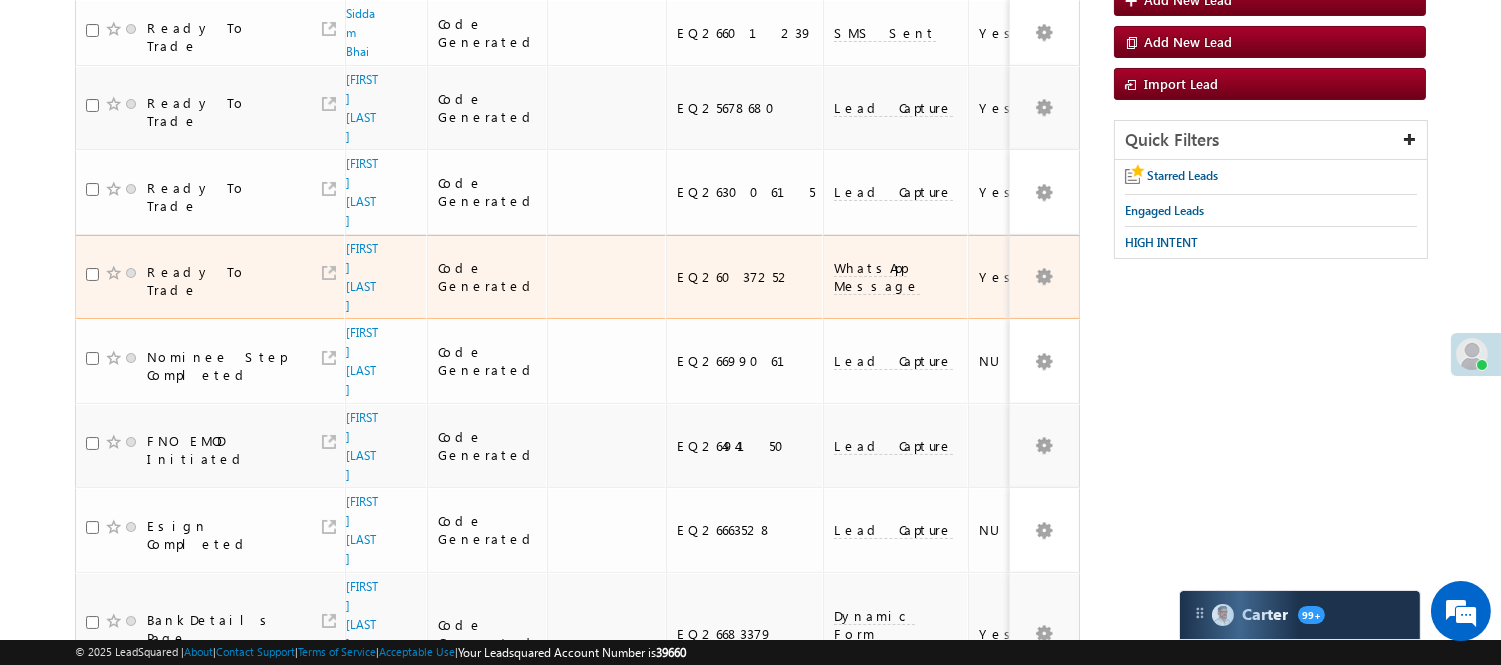 scroll, scrollTop: 412, scrollLeft: 0, axis: vertical 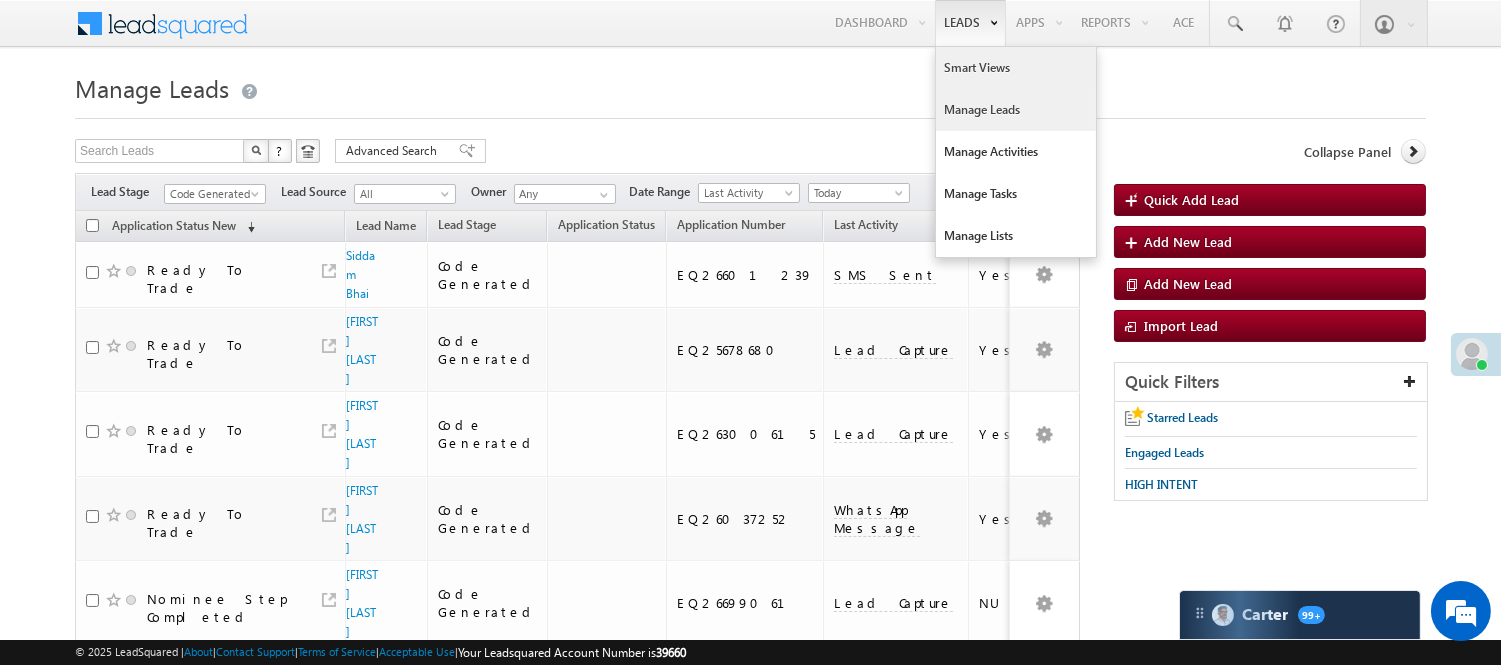 click on "Smart Views" at bounding box center (1016, 68) 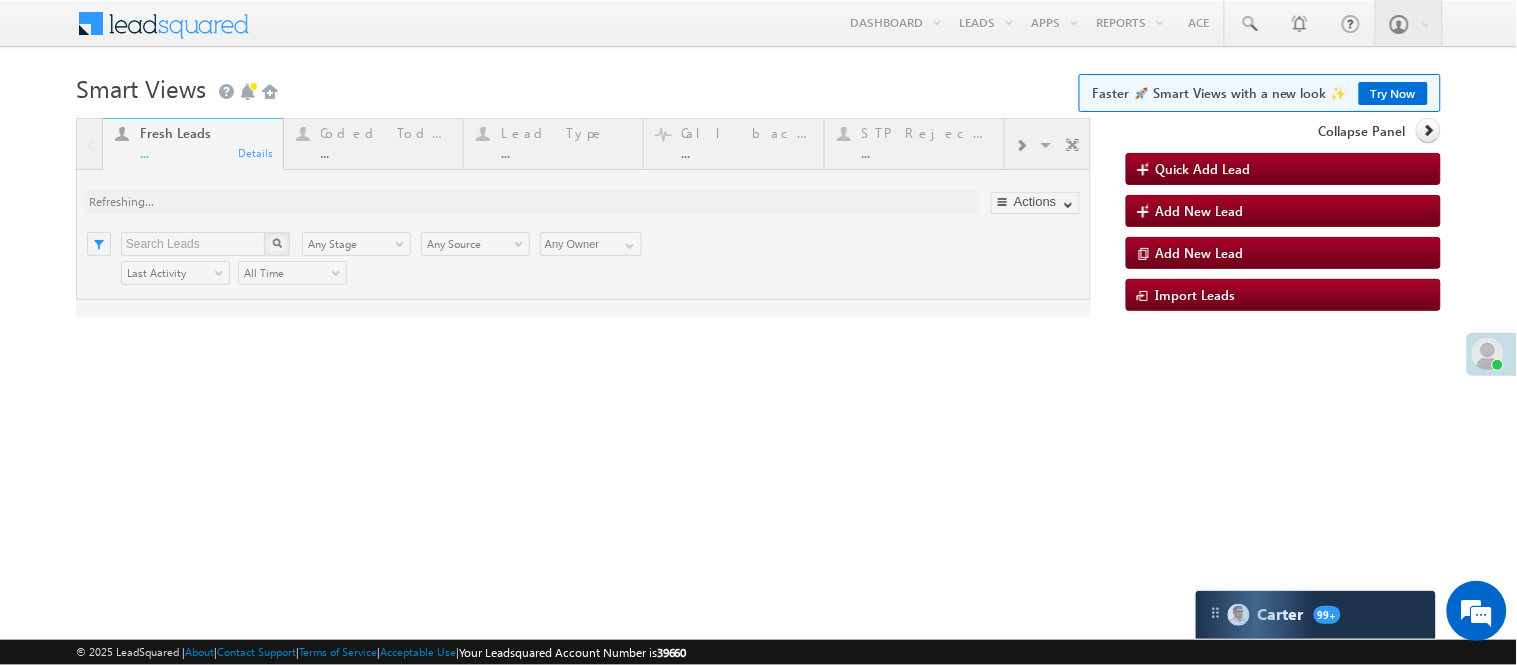 scroll, scrollTop: 0, scrollLeft: 0, axis: both 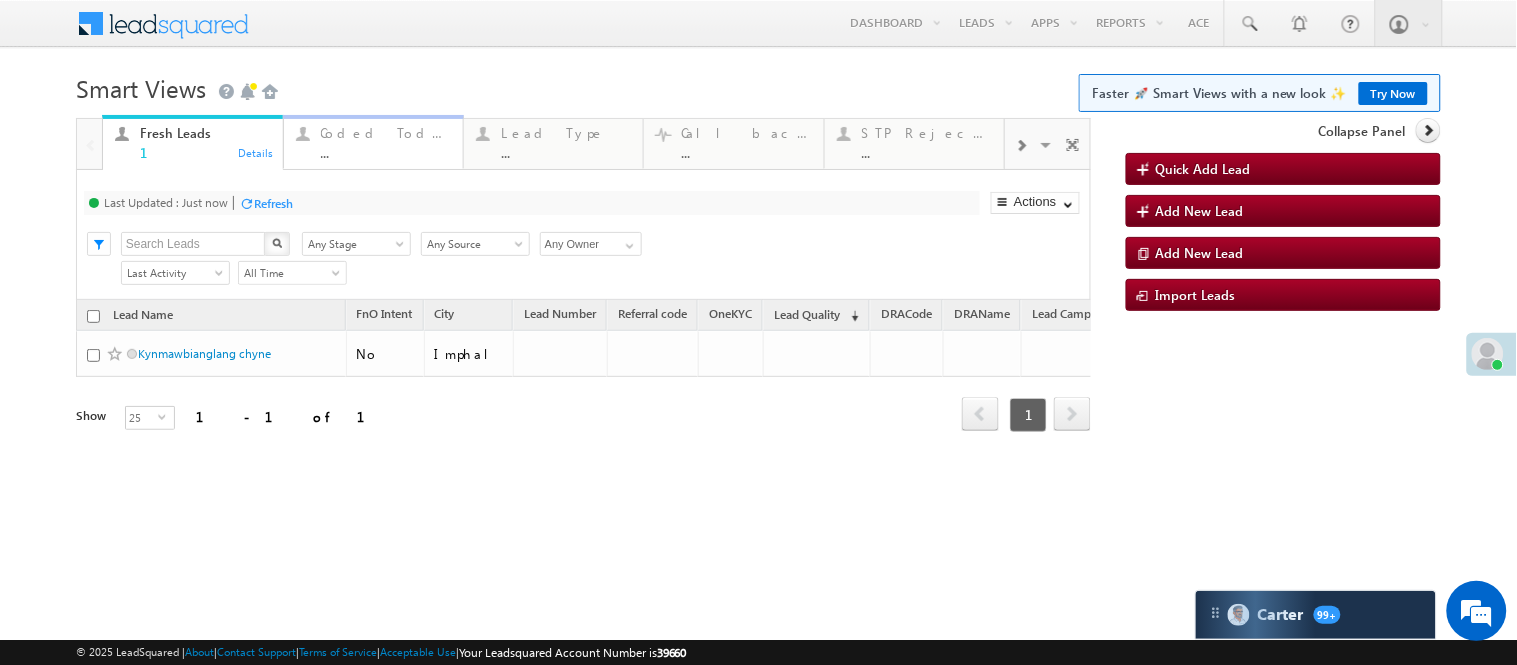 click on "Coded Today ..." at bounding box center (386, 140) 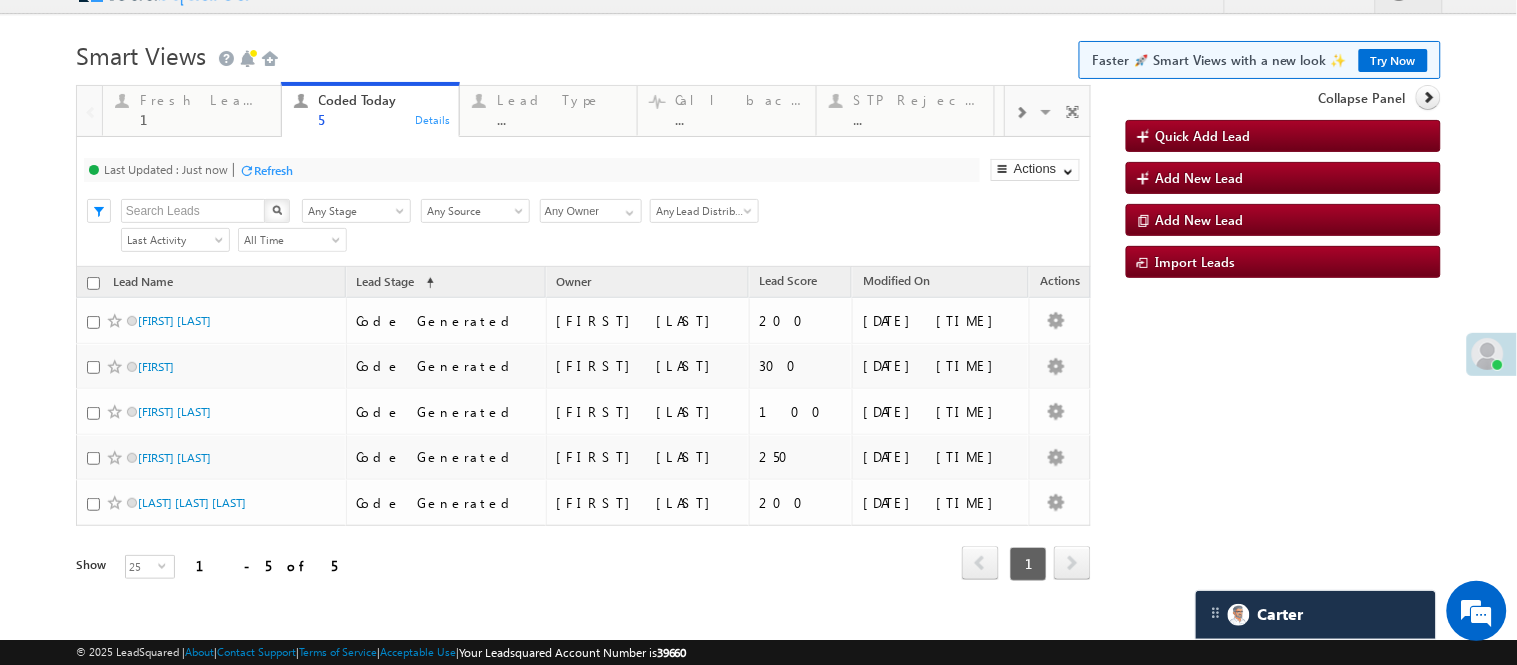 scroll, scrollTop: 0, scrollLeft: 0, axis: both 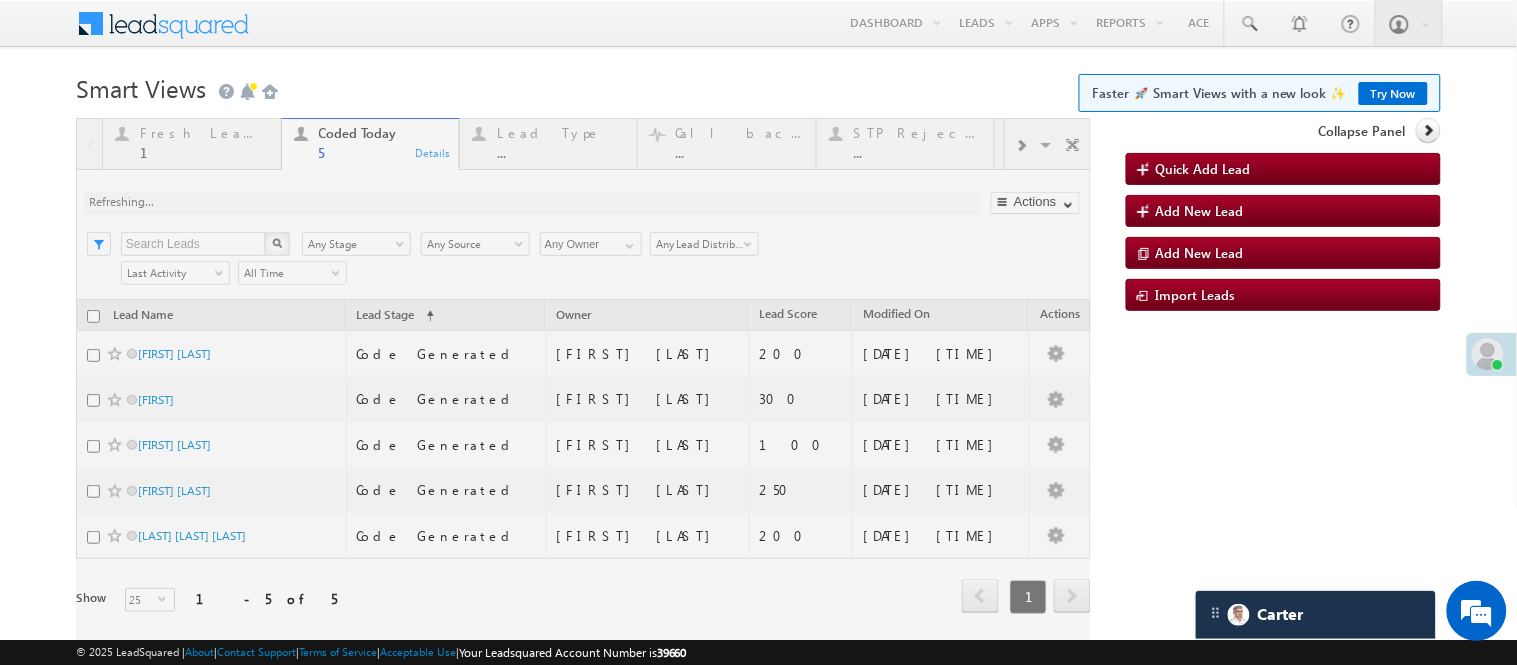 click on "Smart Views Getting Started Faster 🚀 Smart Views with a new look ✨ Try Now" at bounding box center [758, 86] 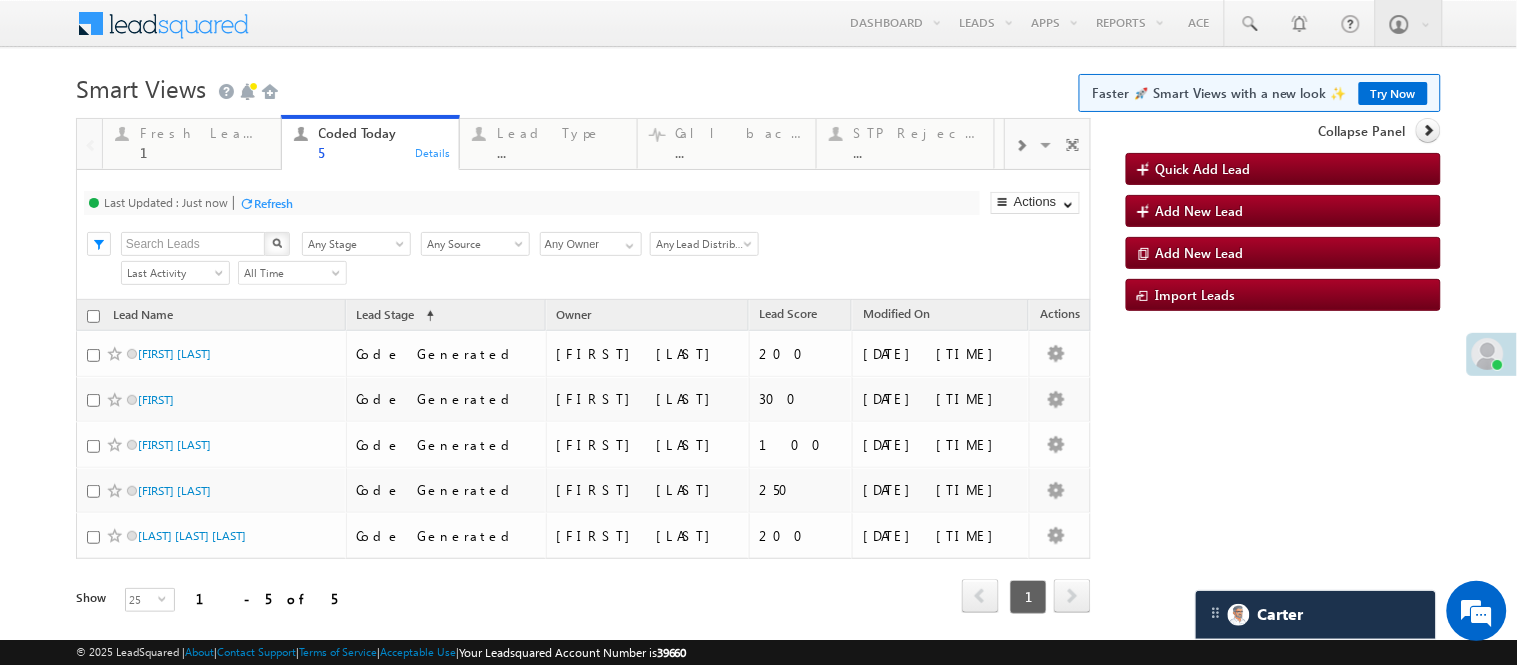 click on "Smart Views Getting Started Faster 🚀 Smart Views with a new look ✨ Try Now" at bounding box center (758, 86) 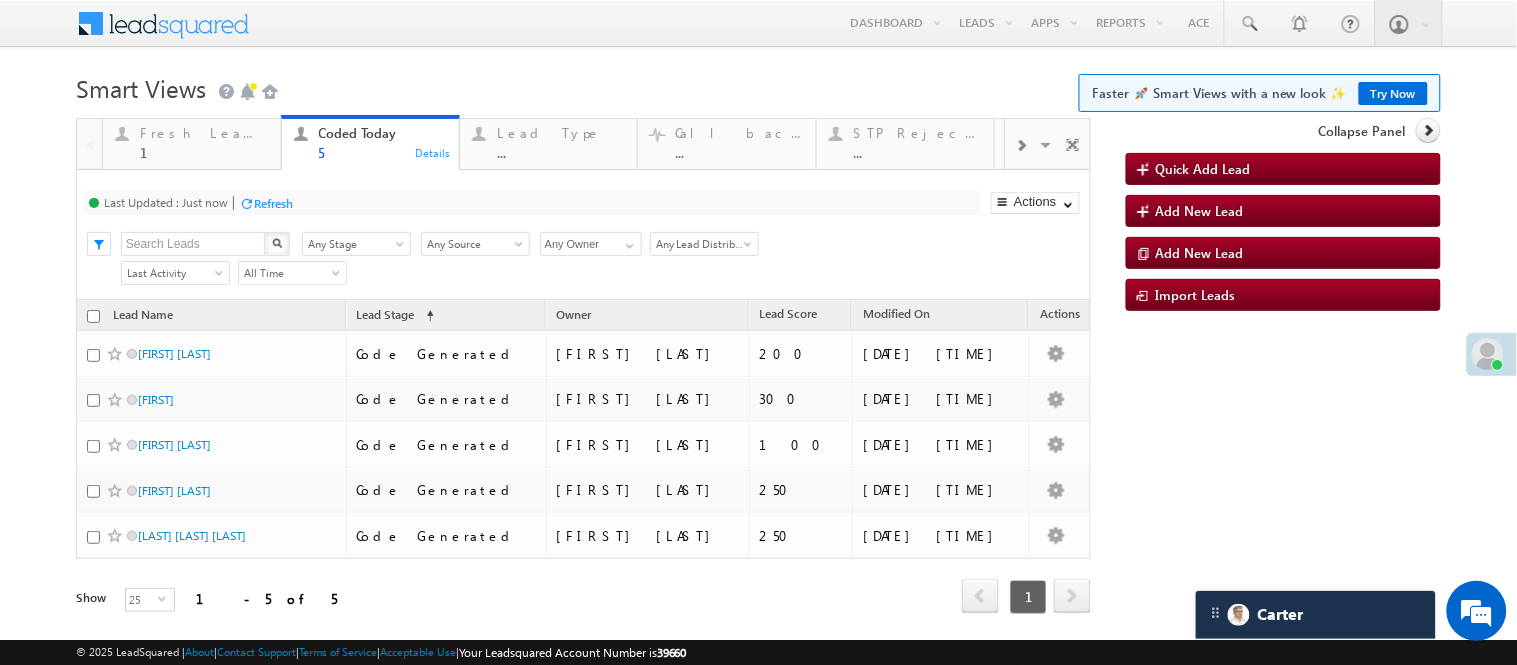 click on "Smart Views Getting Started Faster 🚀 Smart Views with a new look ✨ Try Now" at bounding box center (758, 86) 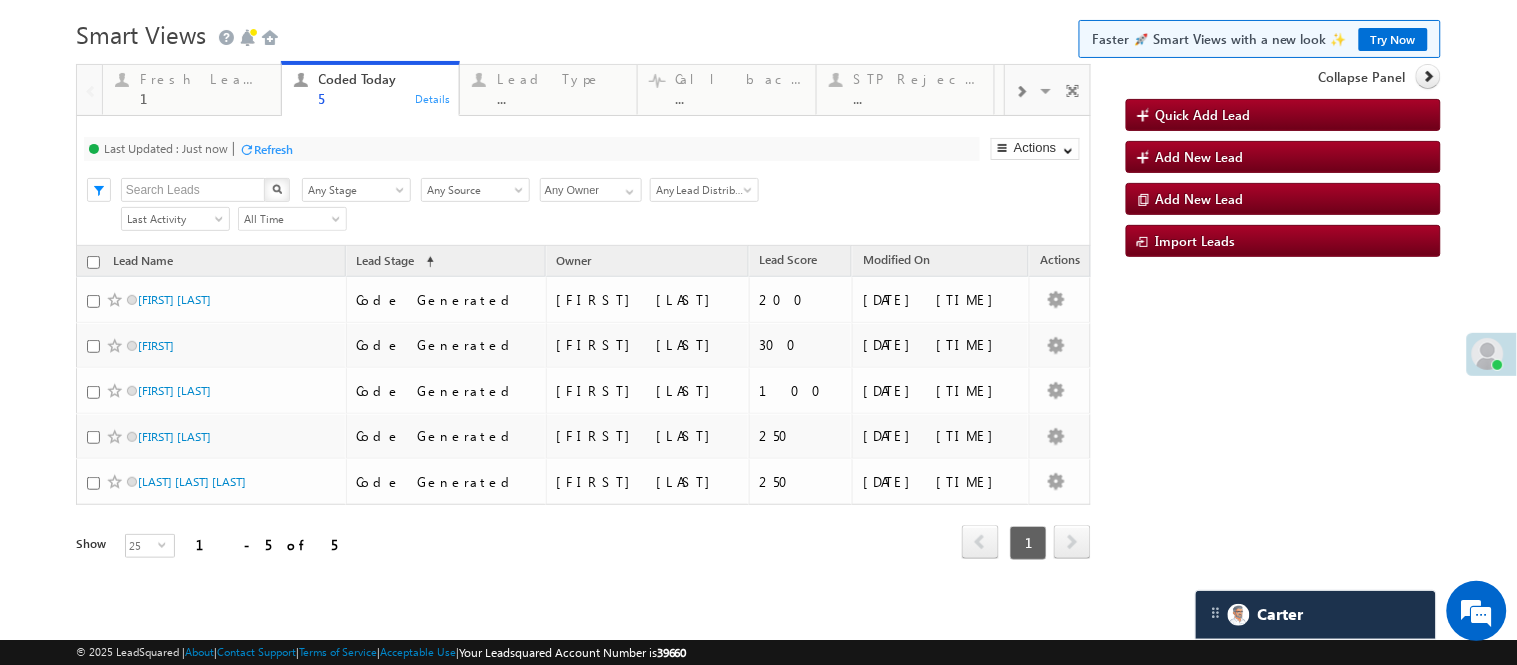 scroll, scrollTop: 105, scrollLeft: 0, axis: vertical 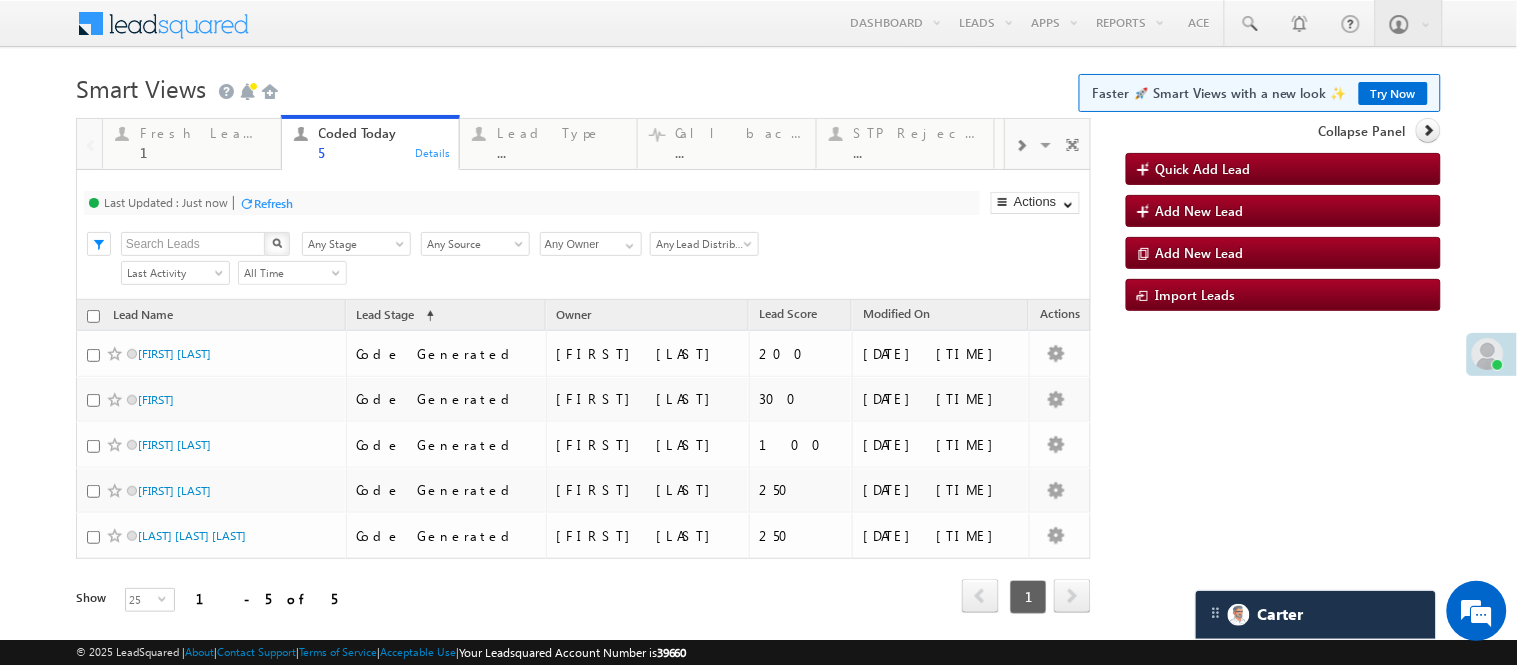 drag, startPoint x: 653, startPoint y: 62, endPoint x: 787, endPoint y: 95, distance: 138.00362 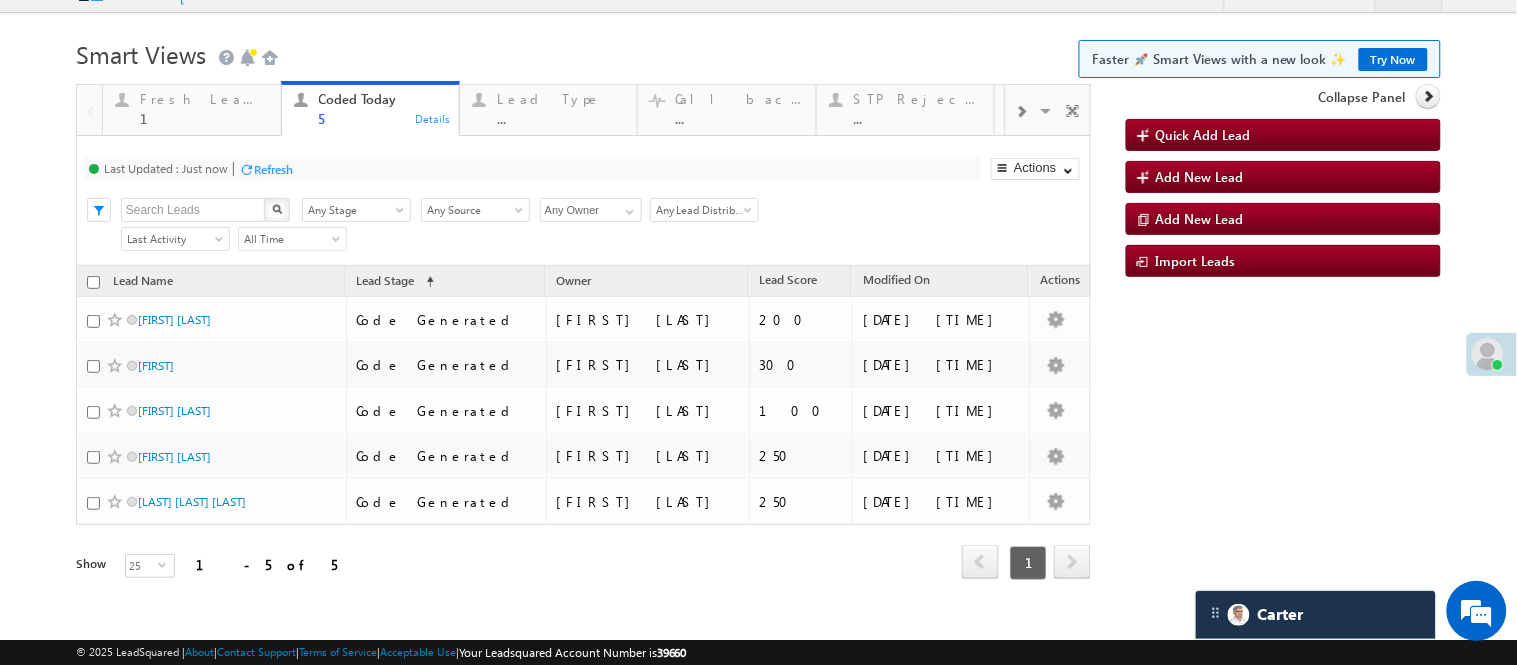 scroll, scrollTop: 0, scrollLeft: 0, axis: both 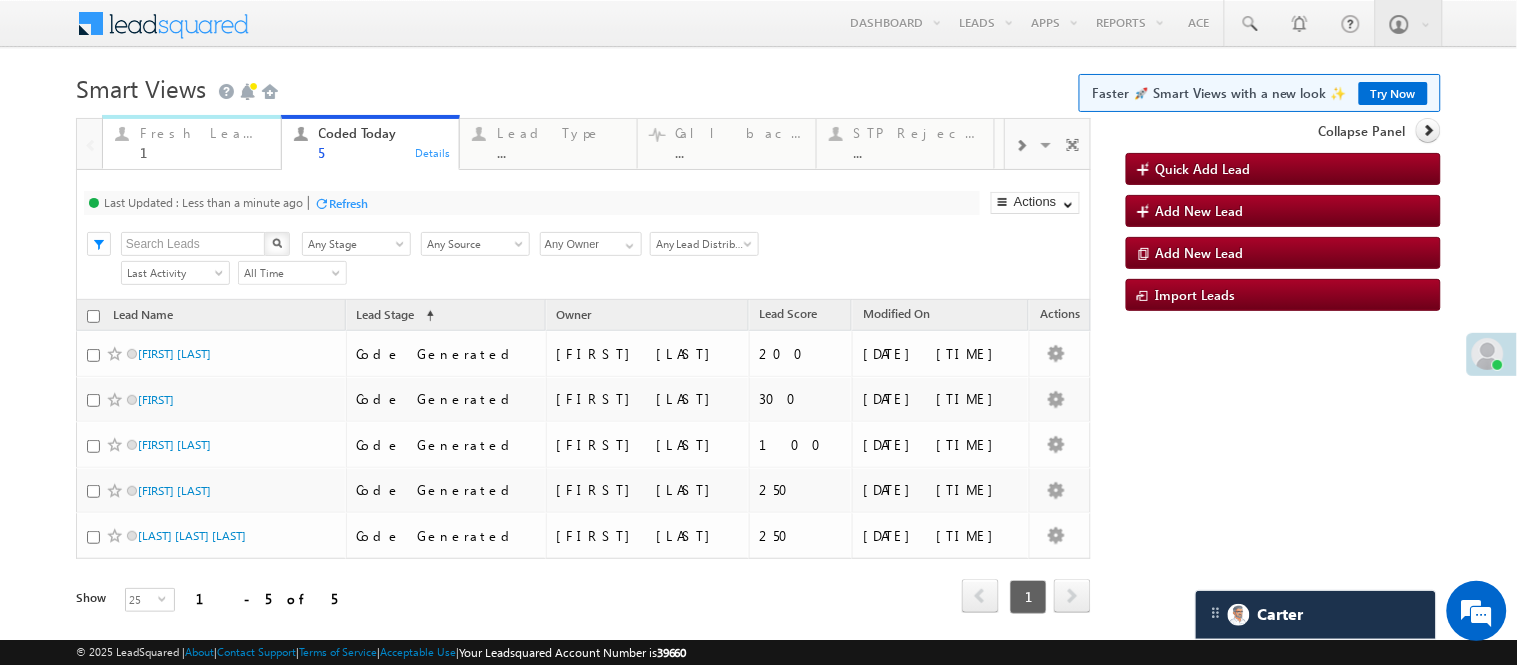 click on "Fresh Leads" at bounding box center (204, 133) 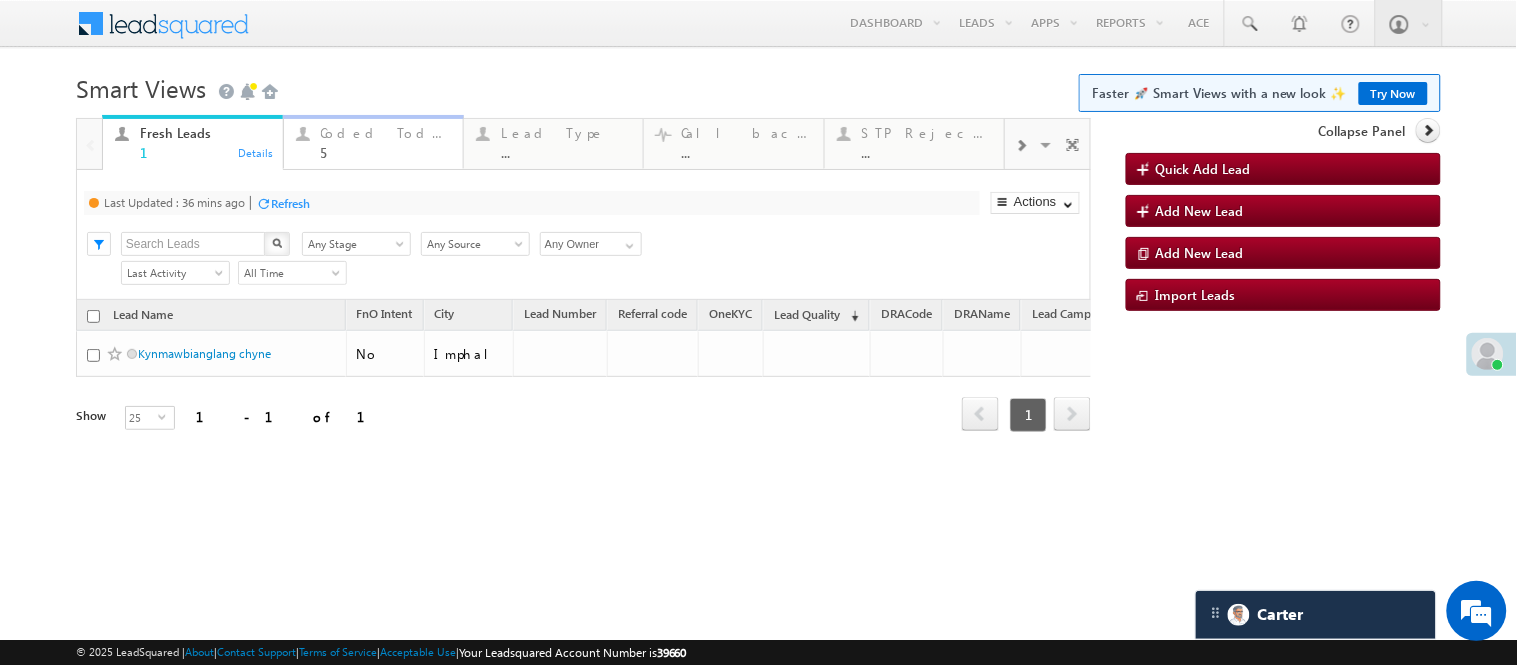click on "5" at bounding box center (386, 152) 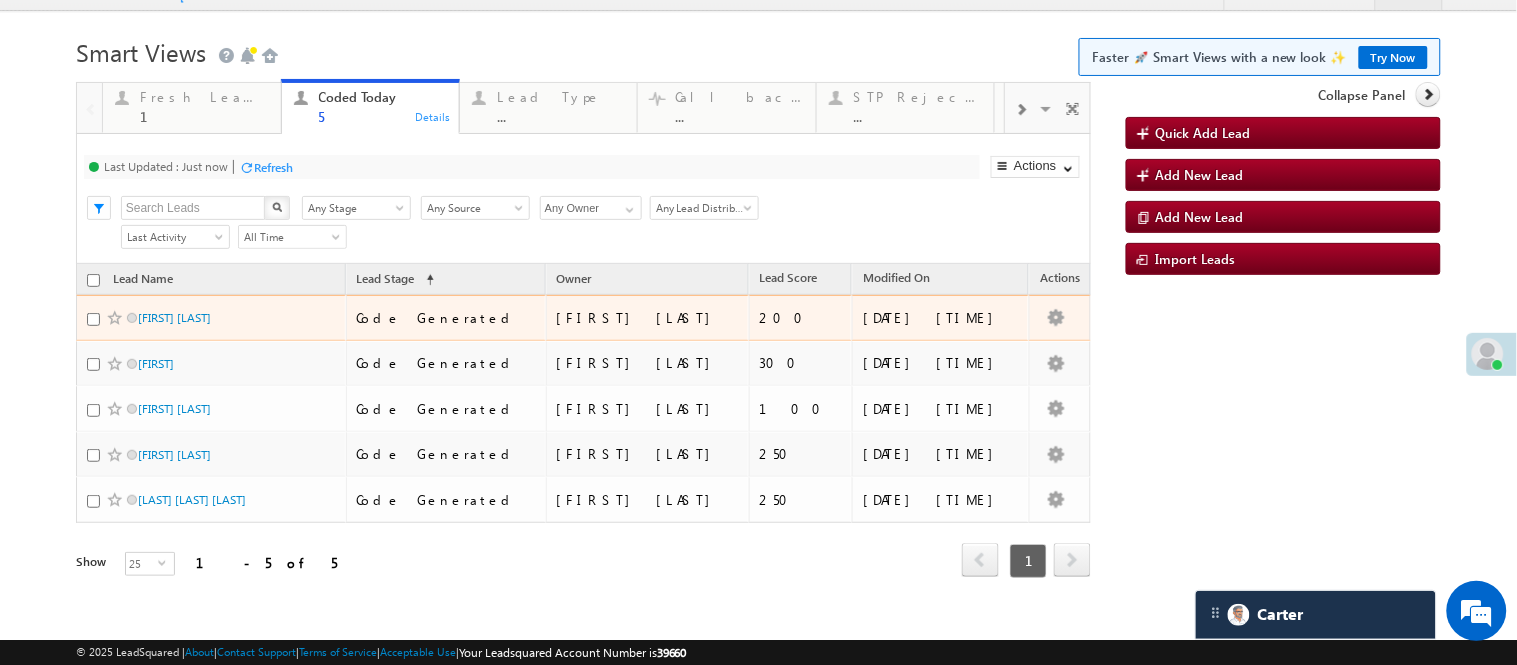 scroll, scrollTop: 0, scrollLeft: 0, axis: both 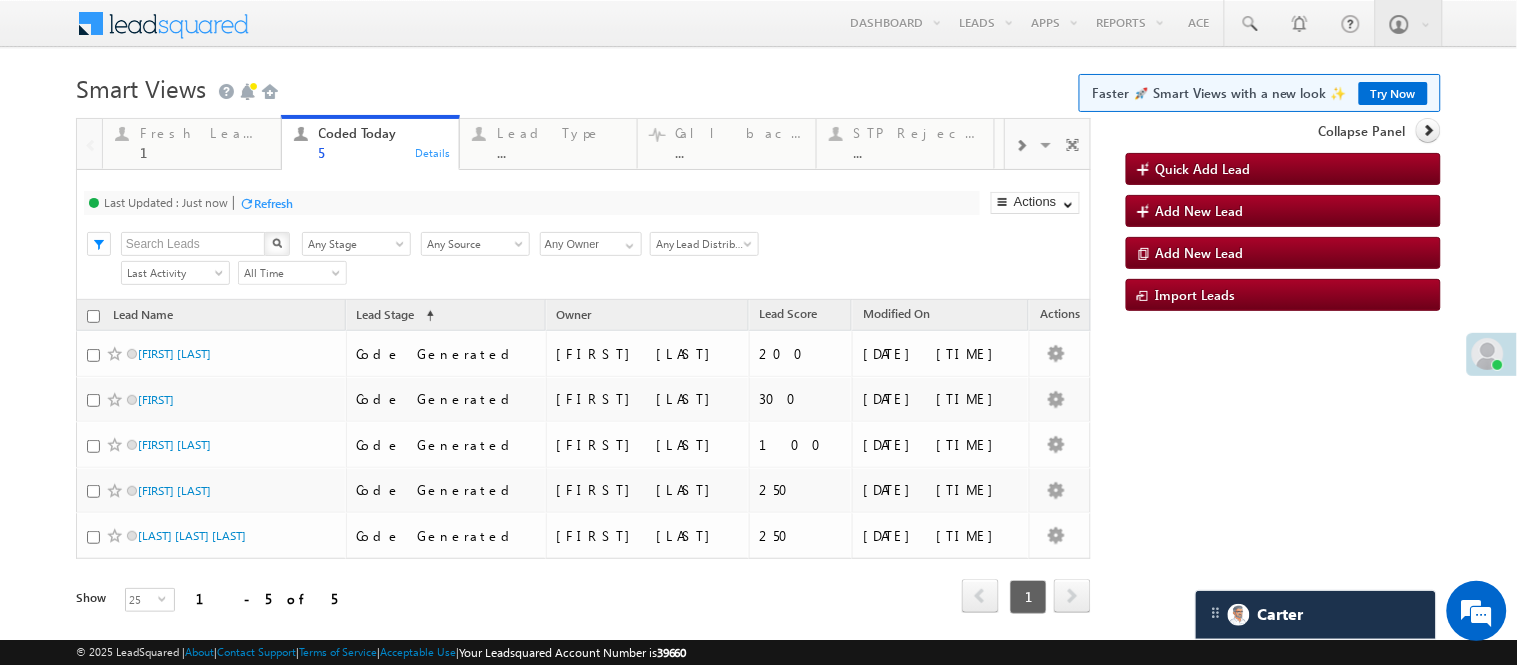 click on "Smart Views Getting Started Faster 🚀 Smart Views with a new look ✨ Try Now" at bounding box center (758, 86) 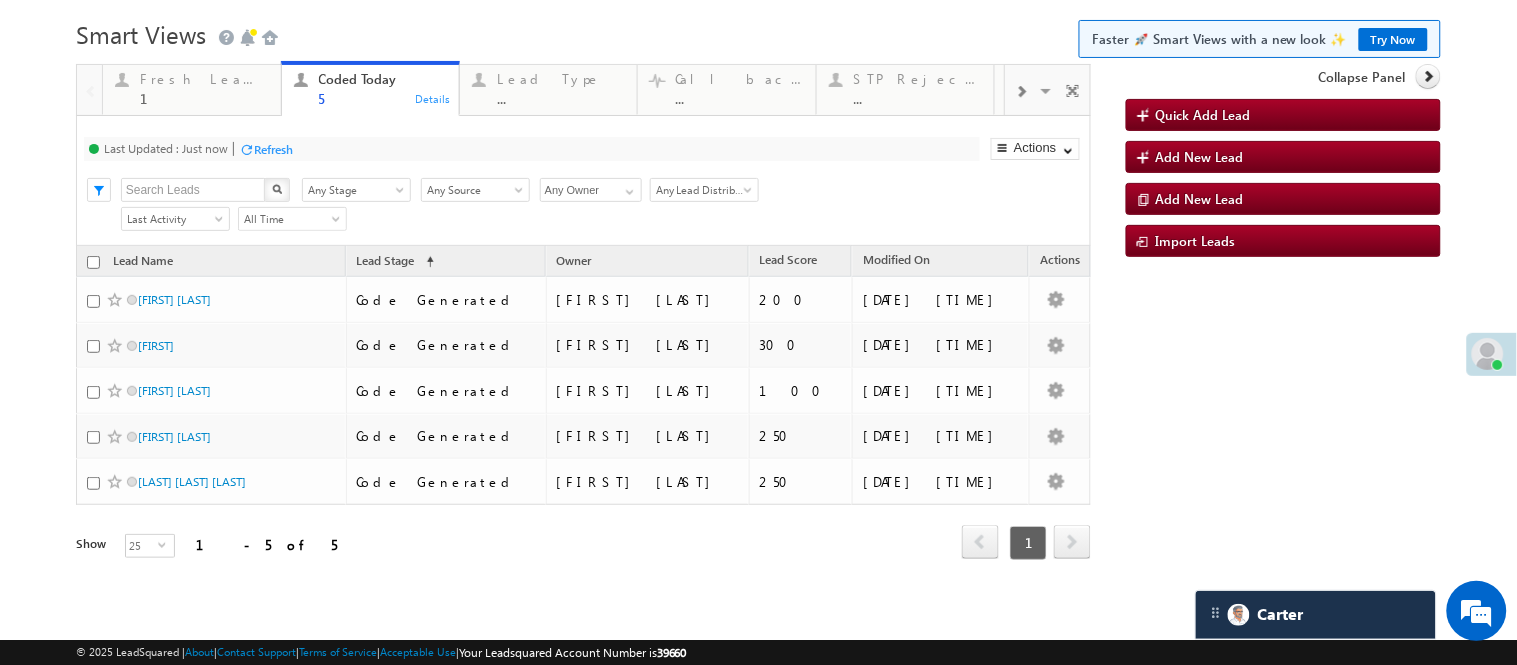 scroll, scrollTop: 105, scrollLeft: 0, axis: vertical 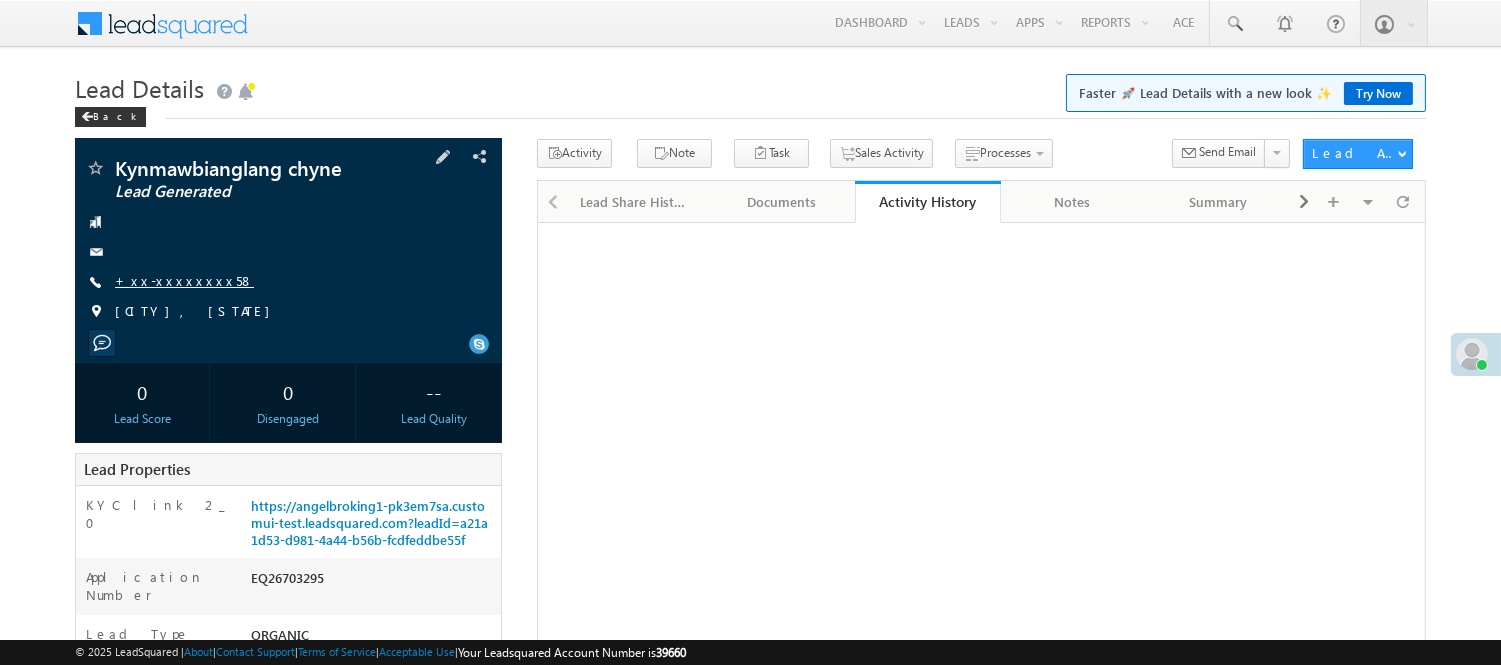 click on "+xx-xxxxxxxx58" at bounding box center [184, 280] 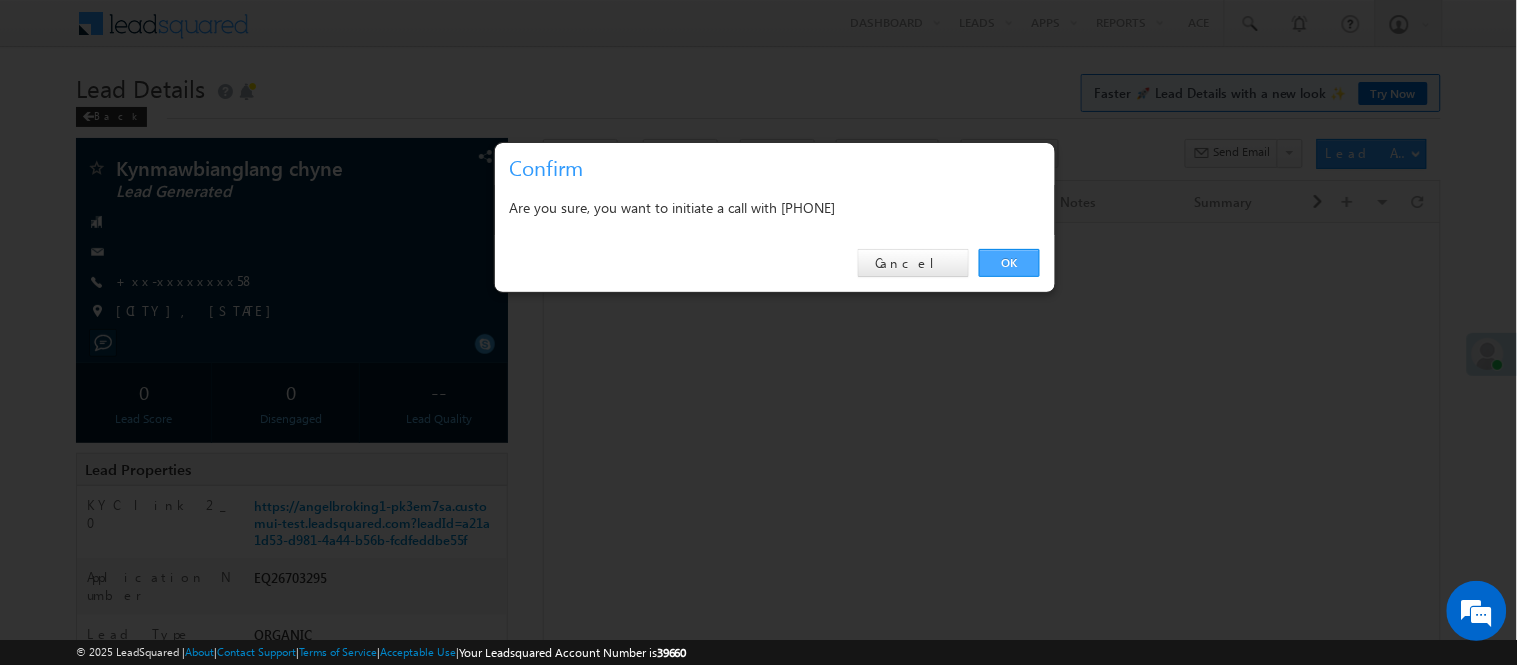 click on "OK" at bounding box center (1009, 263) 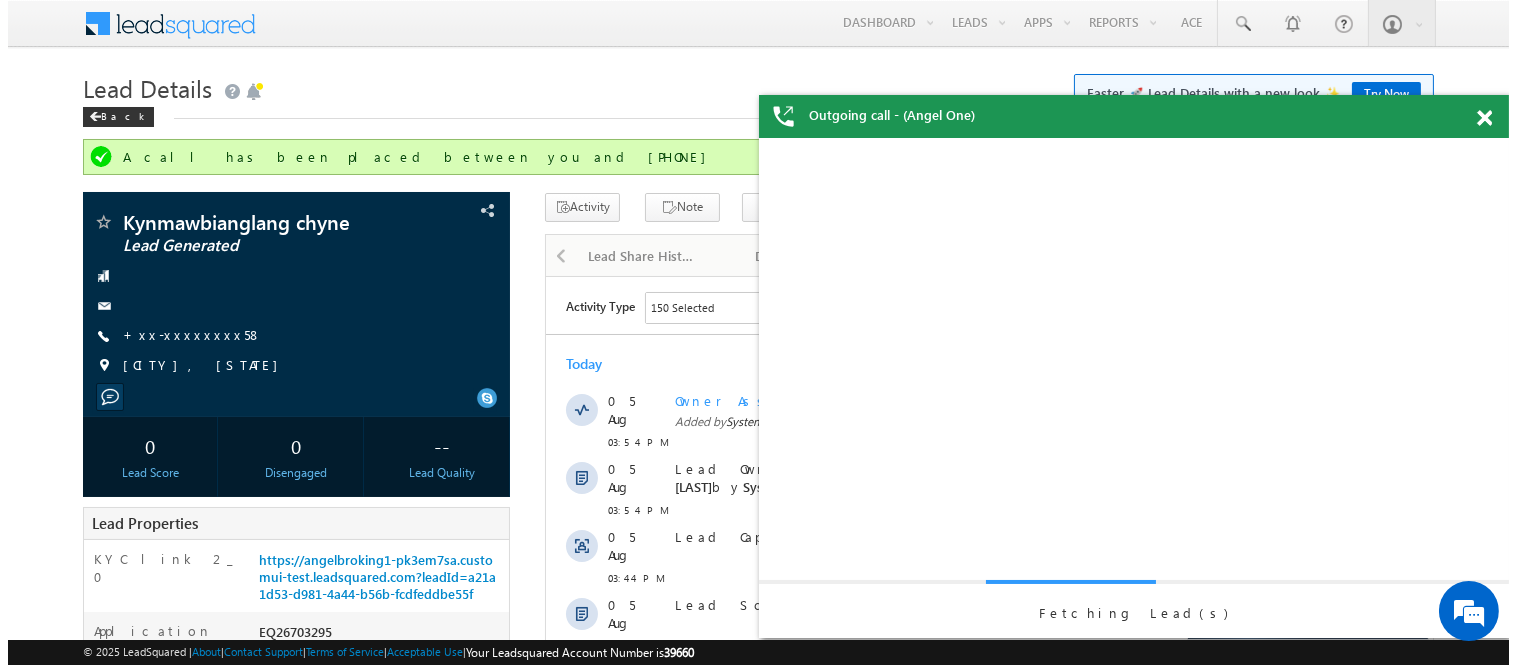 scroll, scrollTop: 0, scrollLeft: 0, axis: both 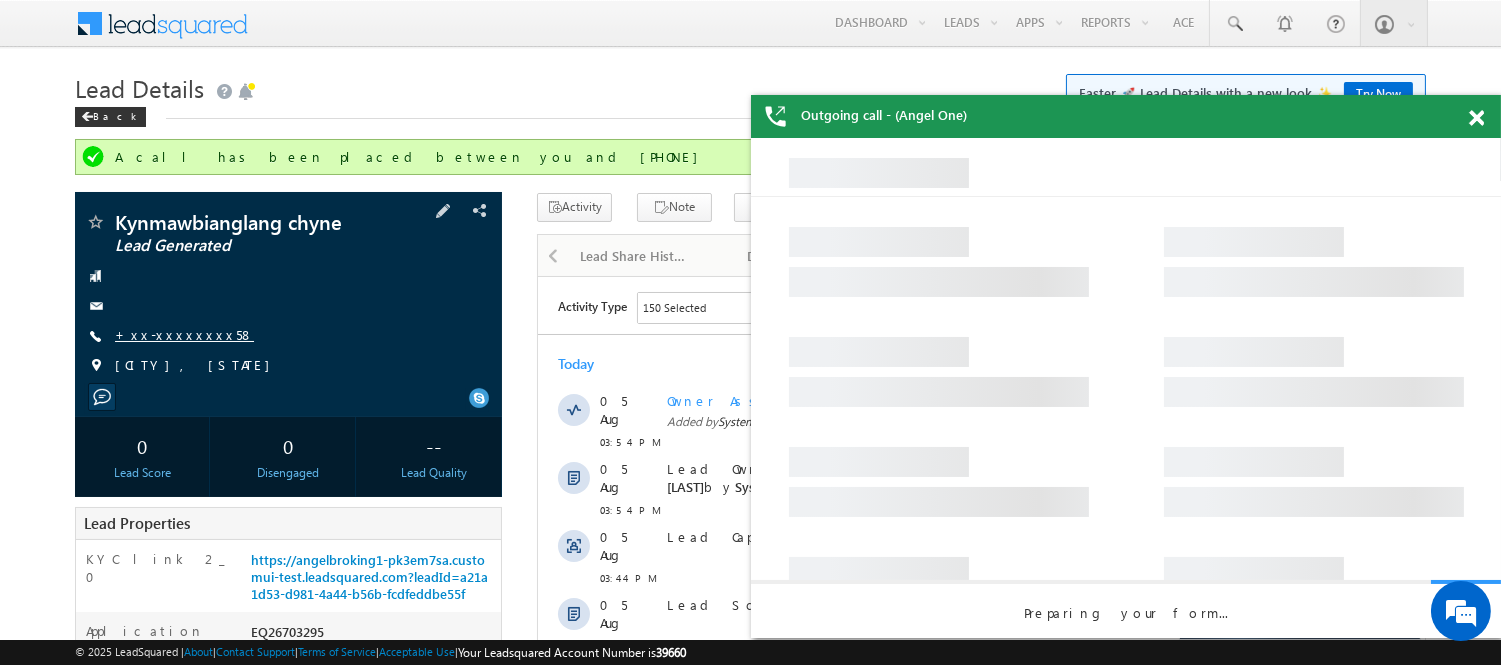 click on "+xx-xxxxxxxx58" at bounding box center [184, 334] 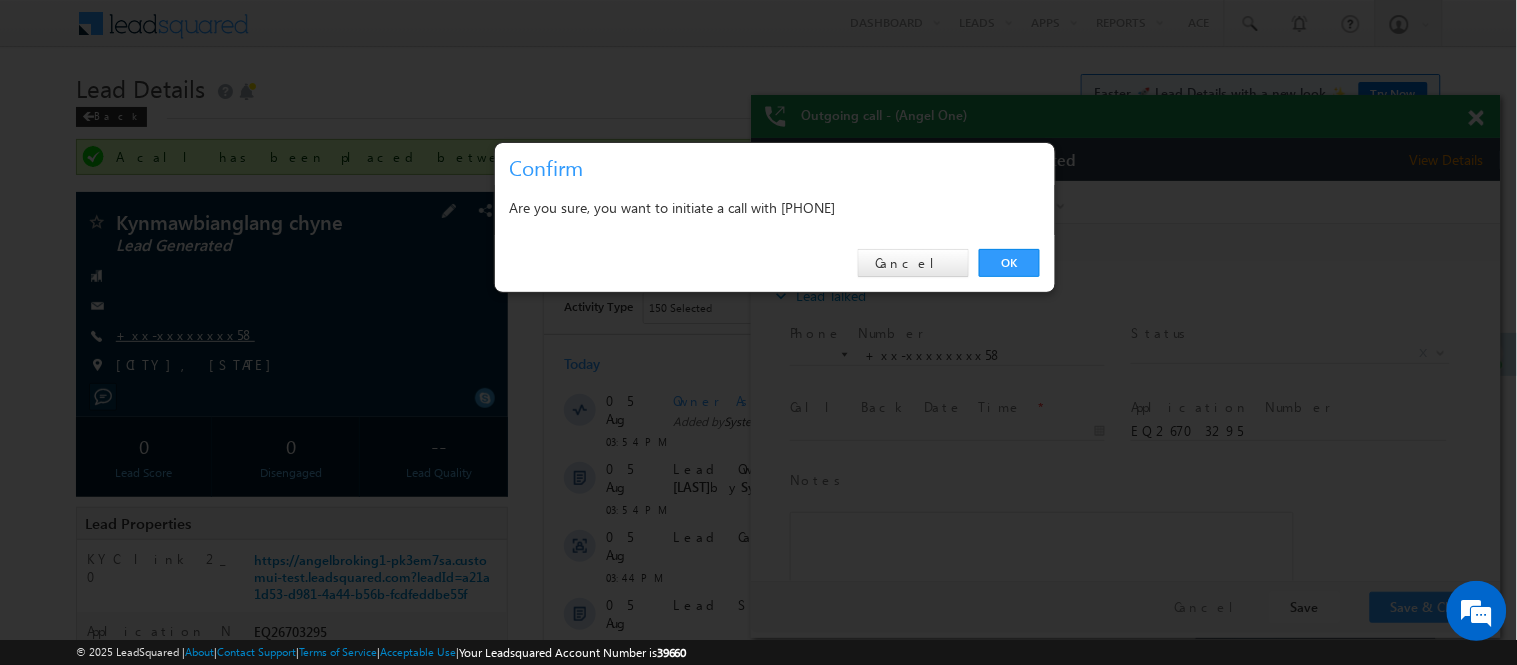 scroll, scrollTop: 0, scrollLeft: 0, axis: both 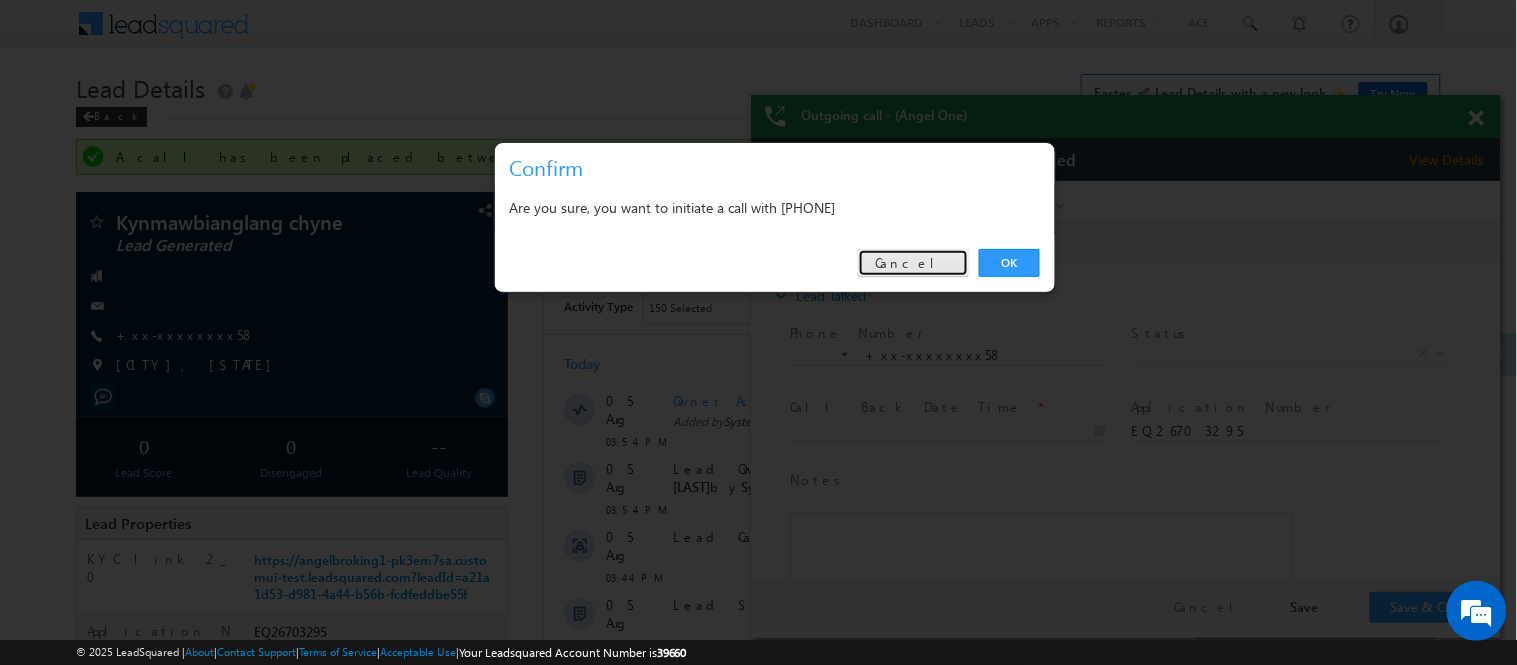 click on "Cancel" at bounding box center (913, 263) 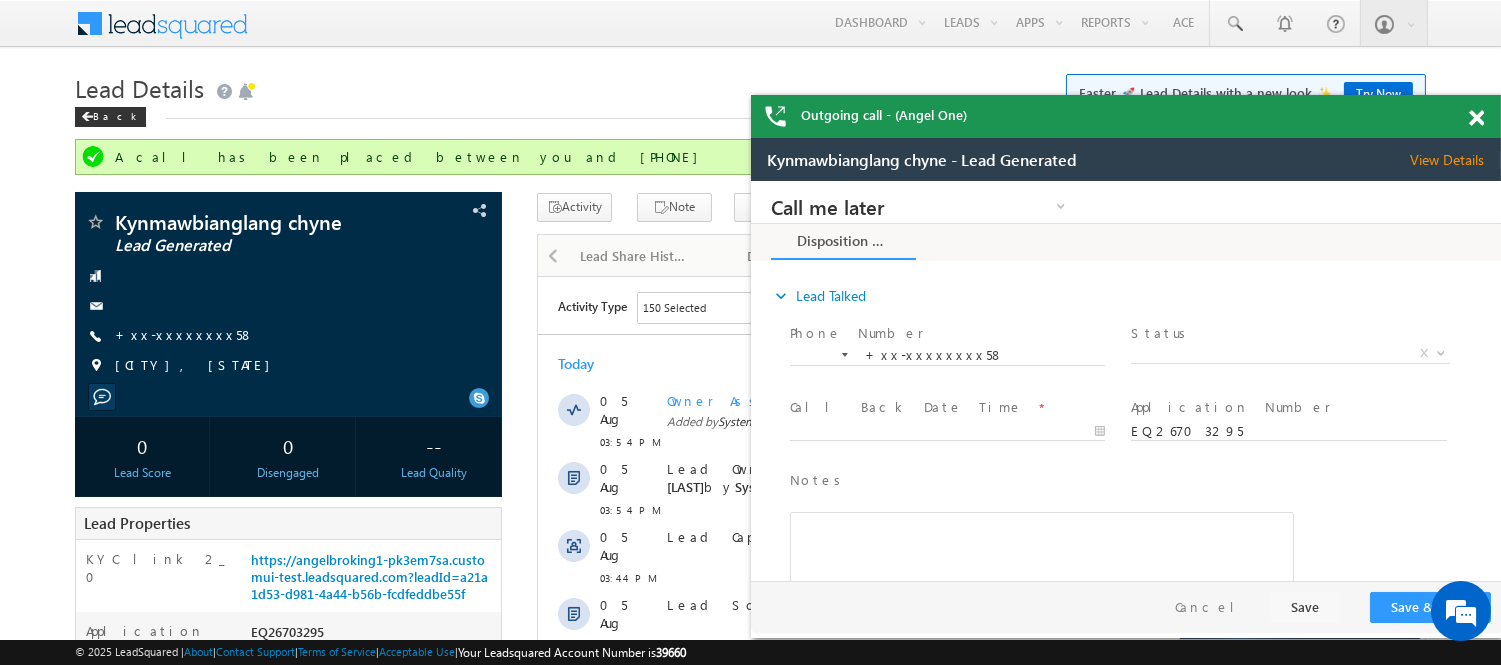 click at bounding box center (1476, 118) 